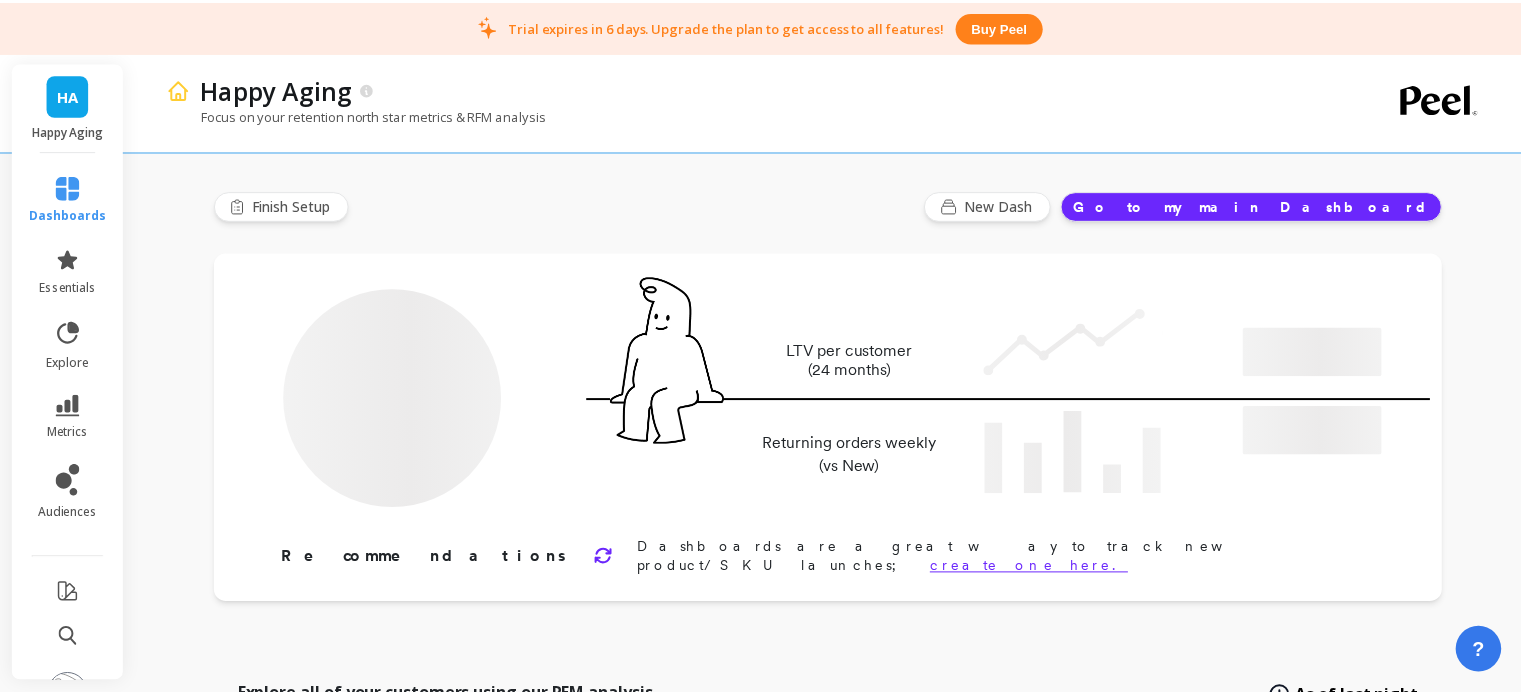 scroll, scrollTop: 0, scrollLeft: 0, axis: both 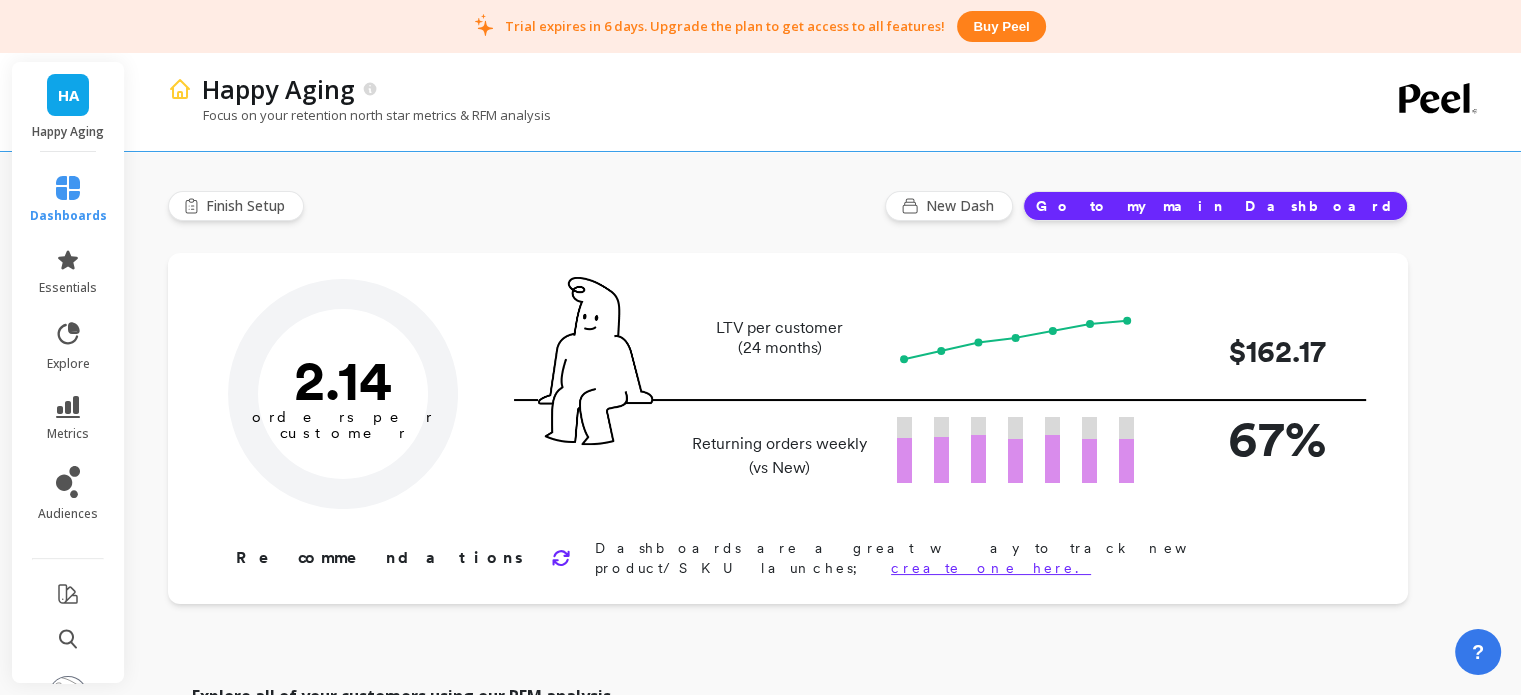 type on "Champions" 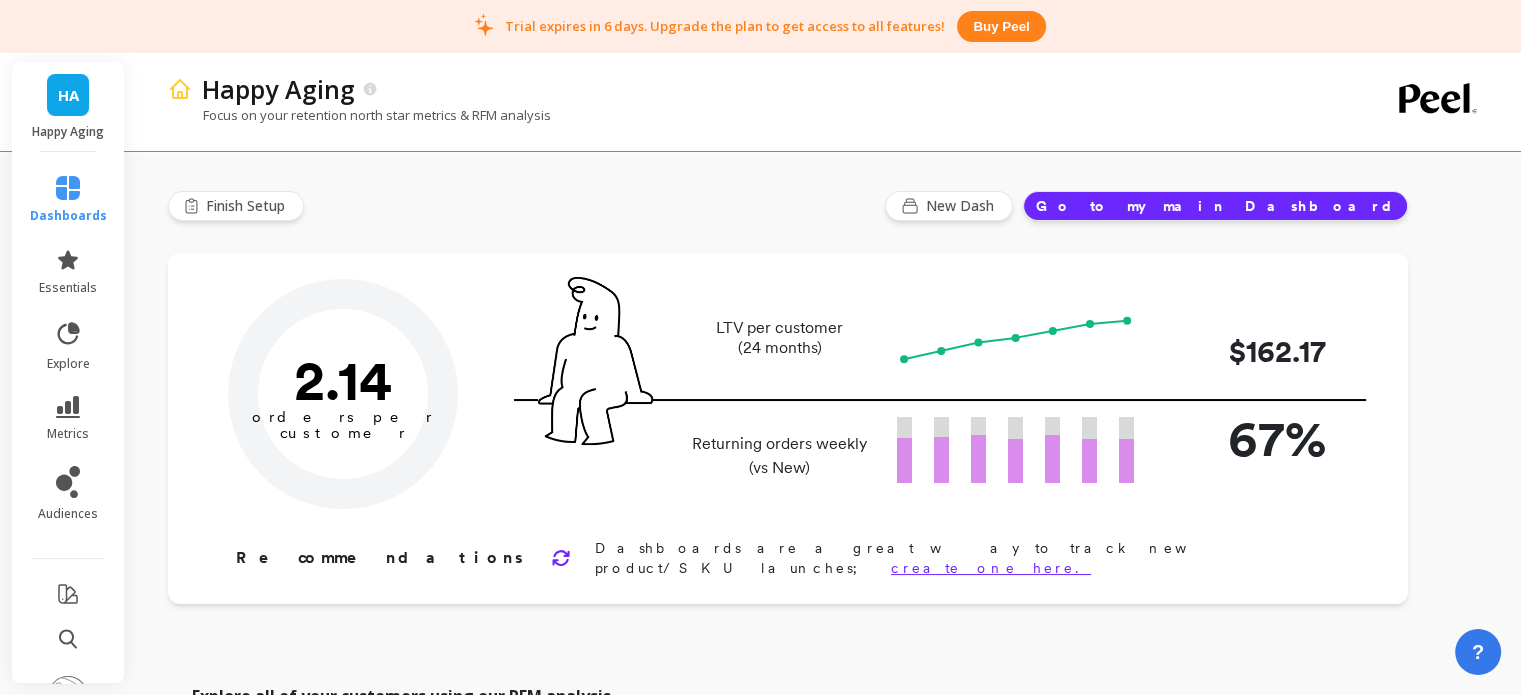 scroll, scrollTop: 0, scrollLeft: 0, axis: both 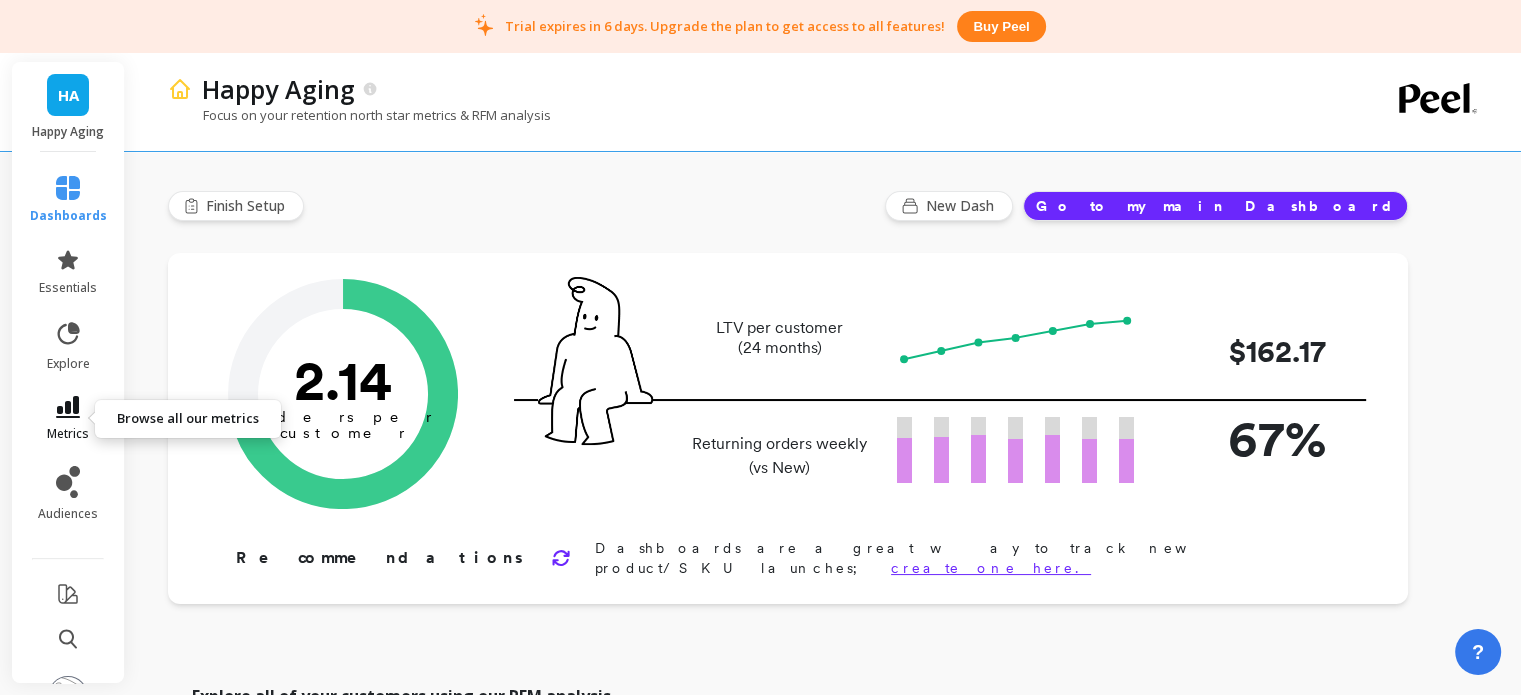 click on "metrics" at bounding box center [68, 434] 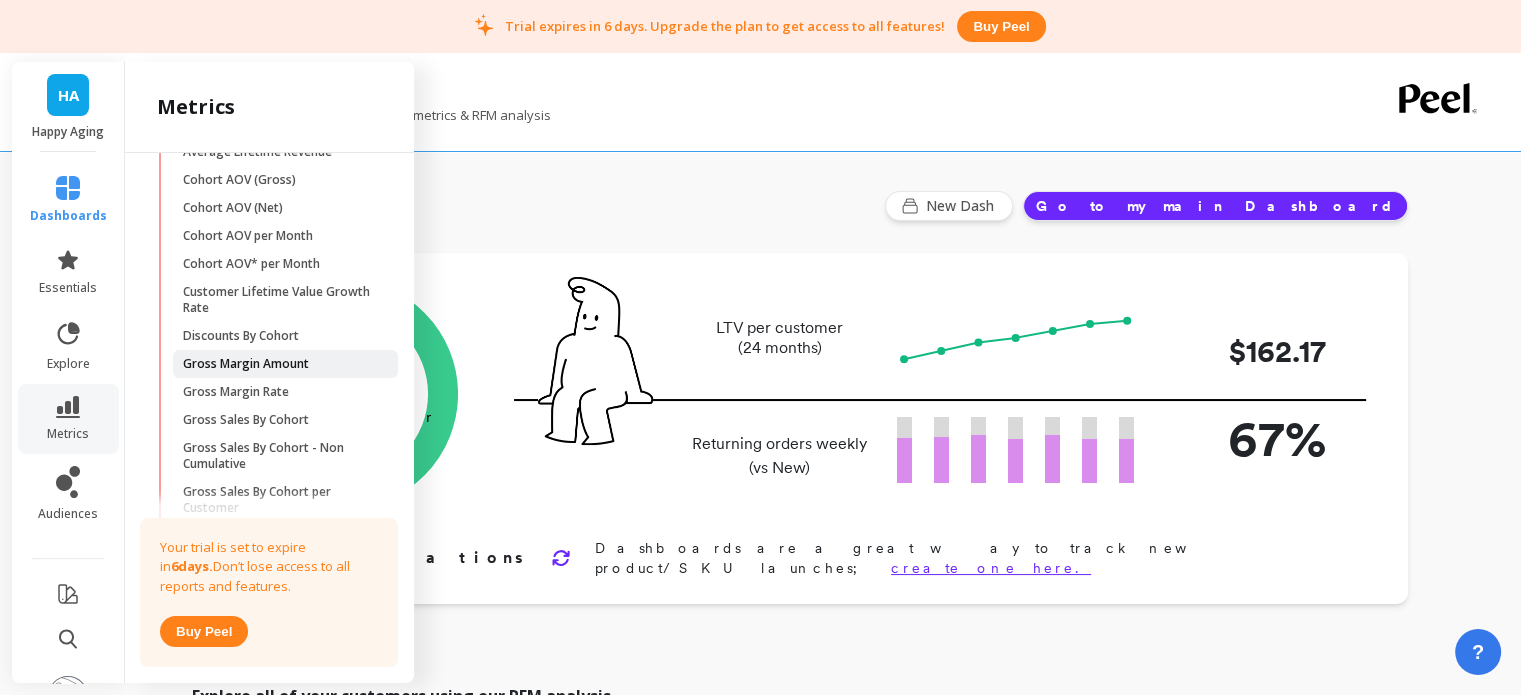 scroll, scrollTop: 0, scrollLeft: 0, axis: both 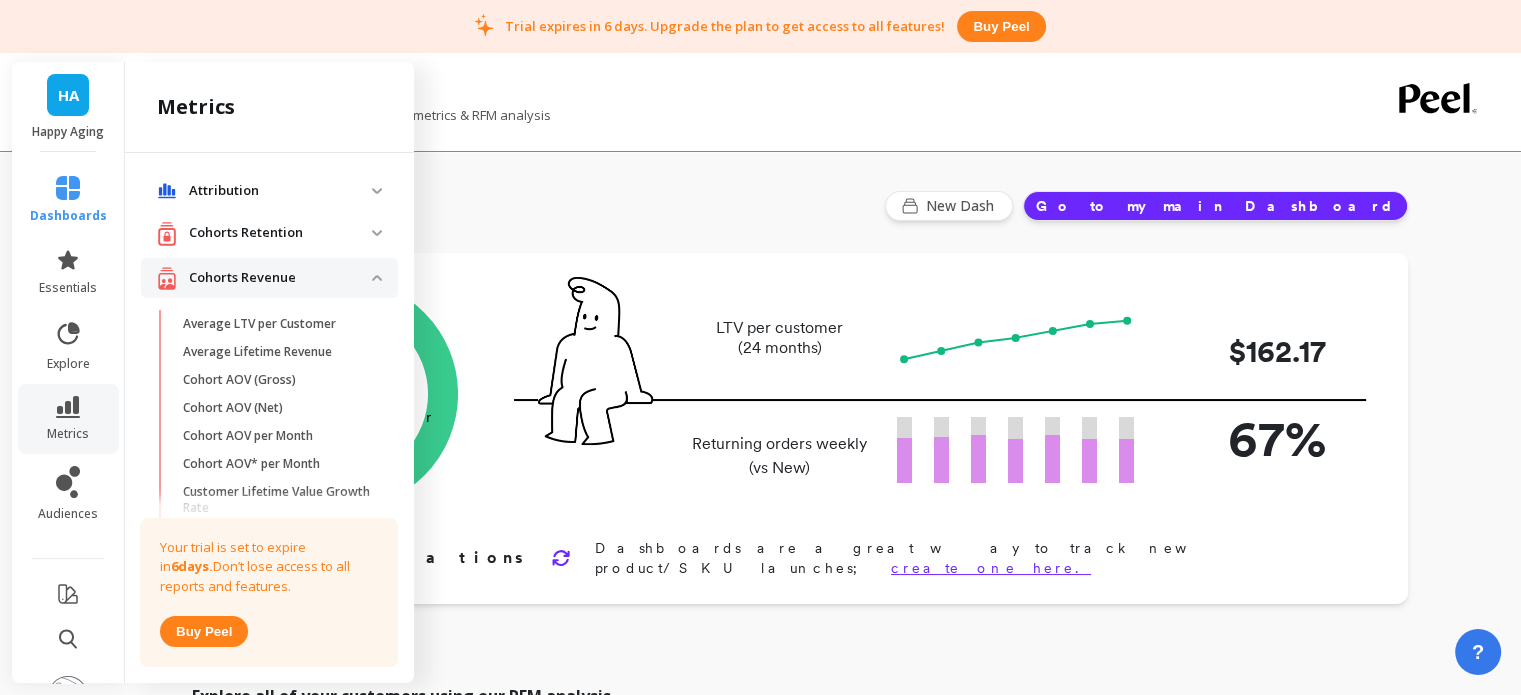 click on "Cohorts Retention" at bounding box center (280, 233) 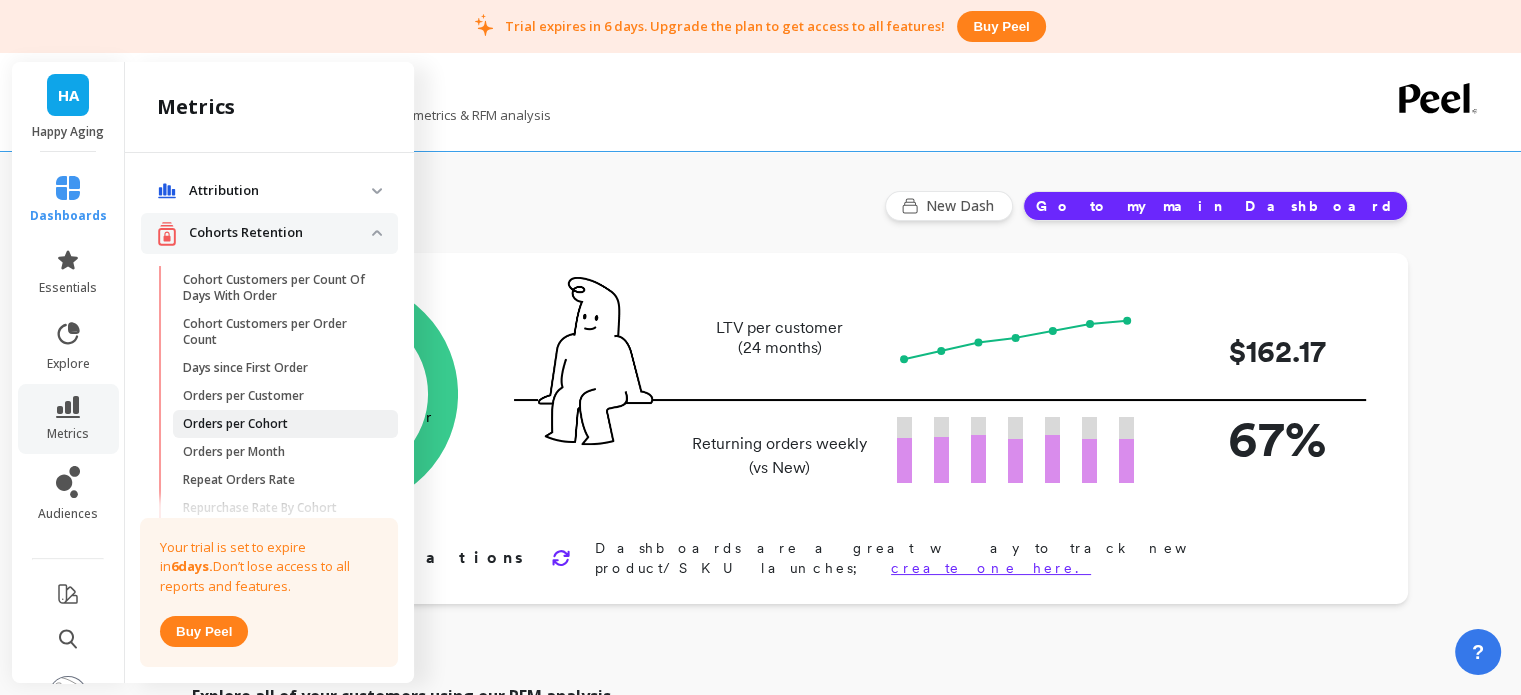 click on "Orders per Cohort" at bounding box center (235, 424) 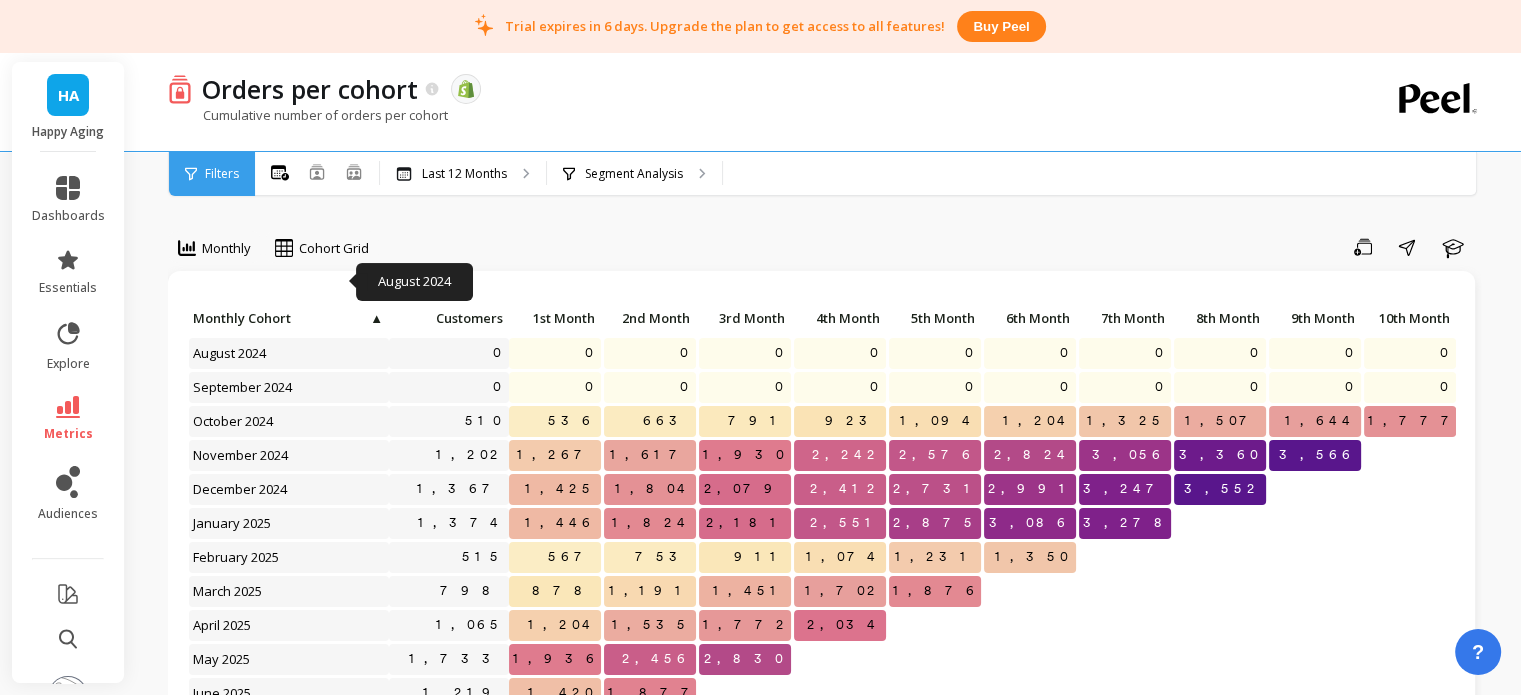 scroll, scrollTop: 800, scrollLeft: 0, axis: vertical 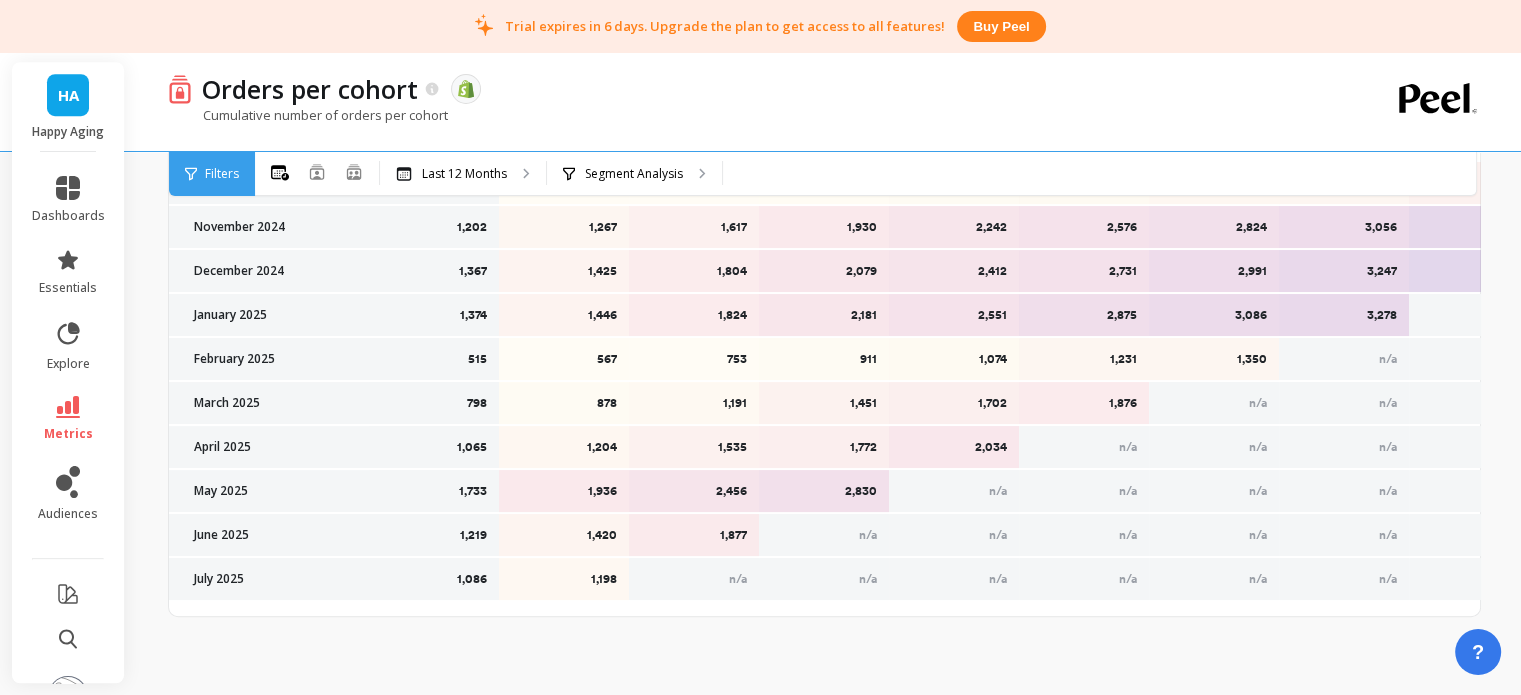click 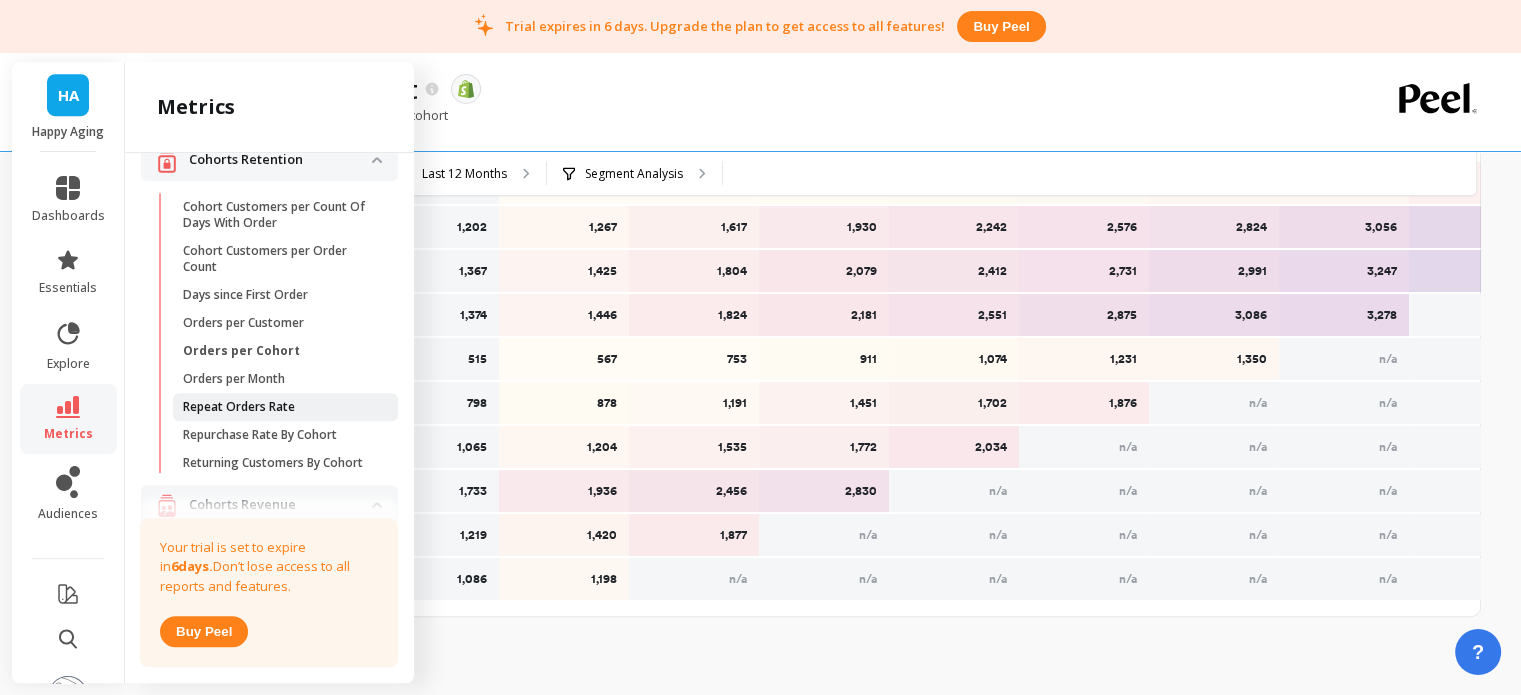 scroll, scrollTop: 0, scrollLeft: 0, axis: both 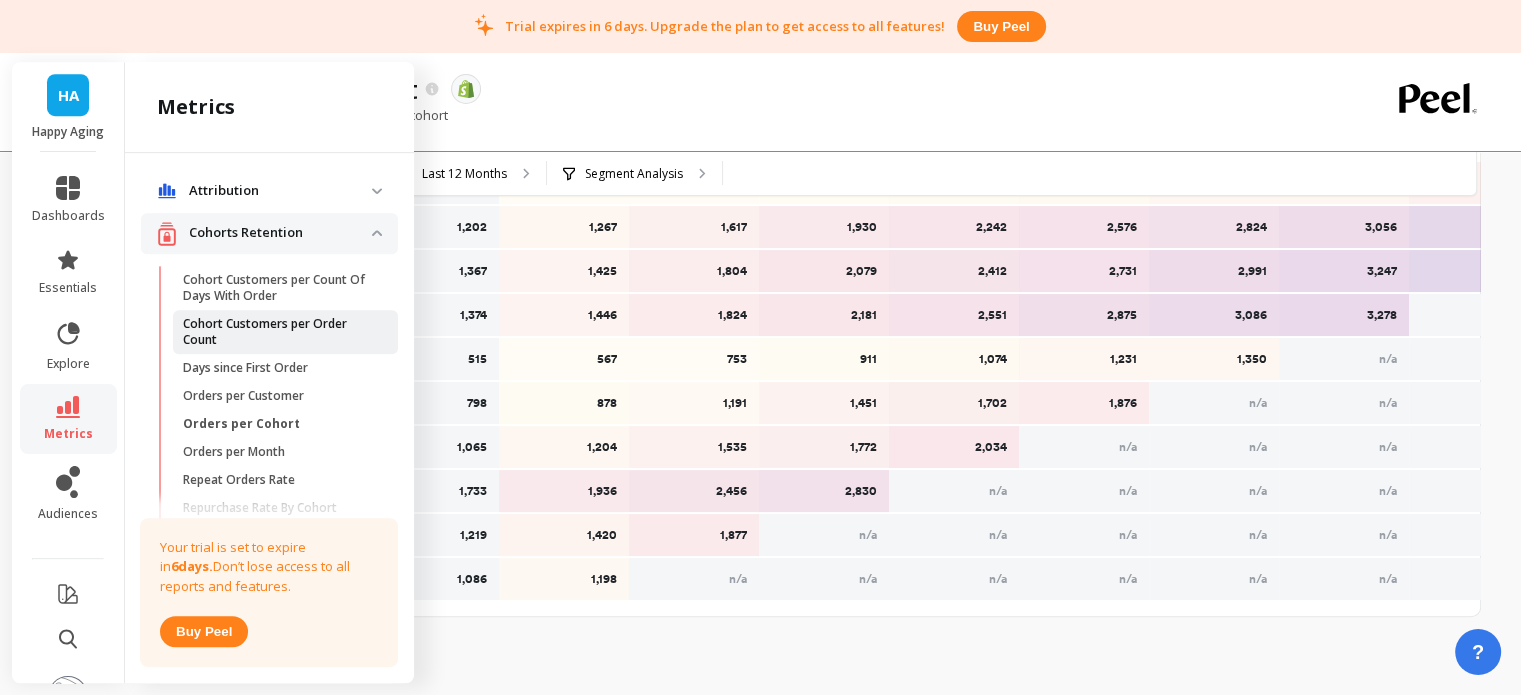 click on "Cohort Customers per Order Count" at bounding box center [278, 332] 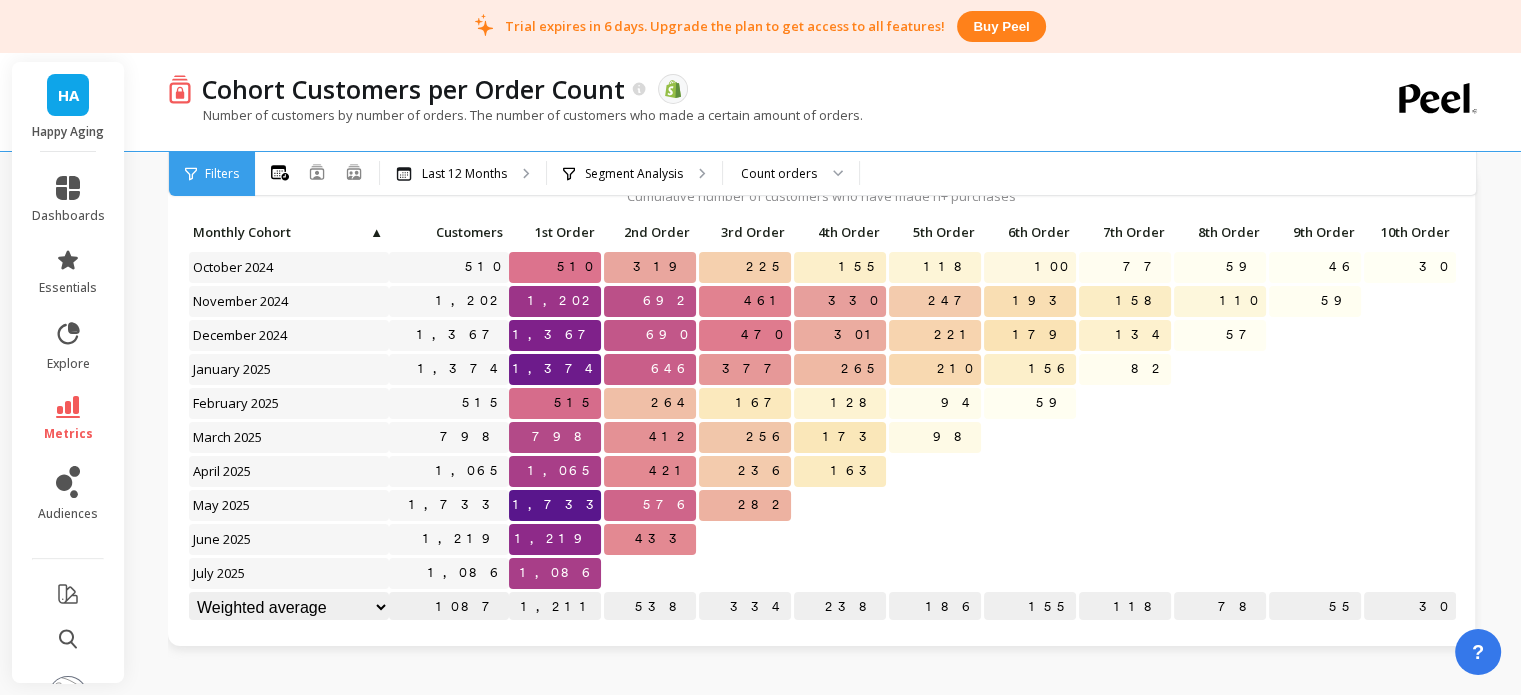 scroll, scrollTop: 0, scrollLeft: 0, axis: both 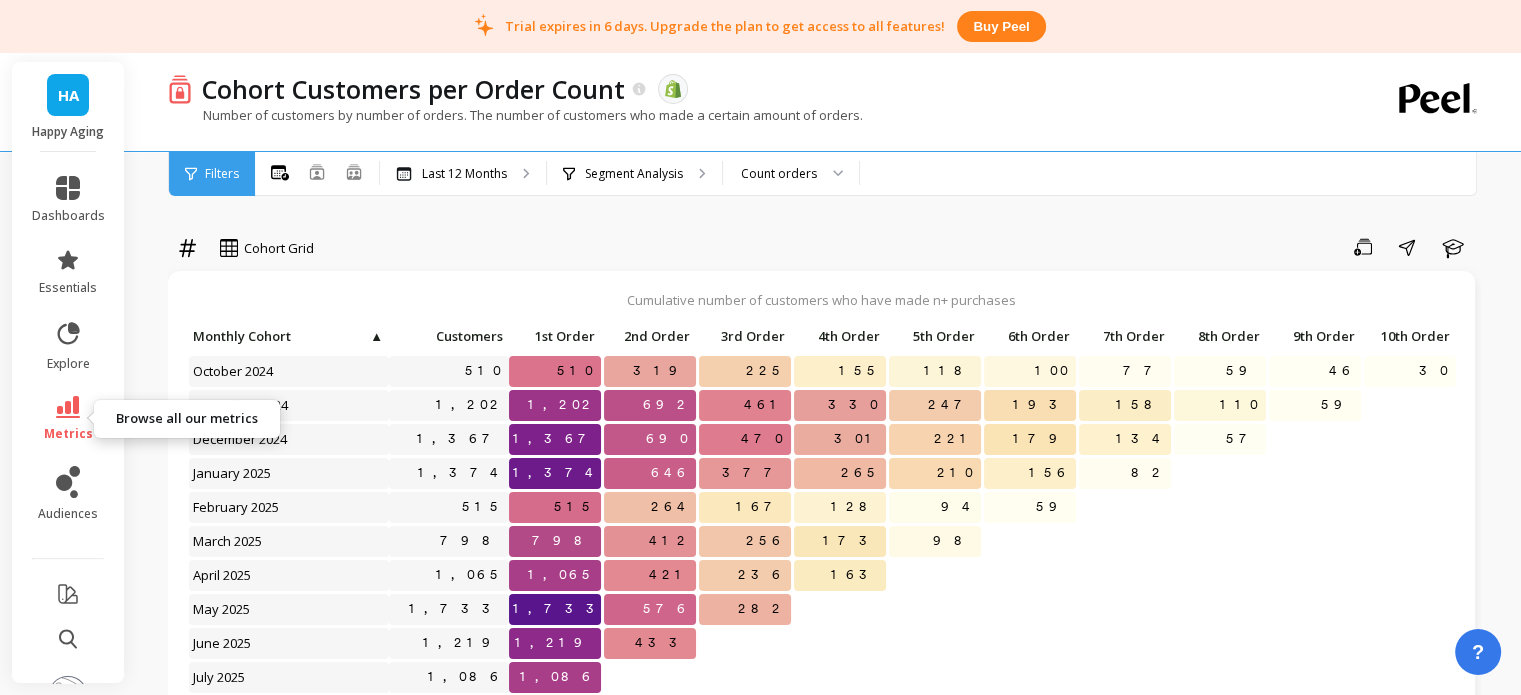 click 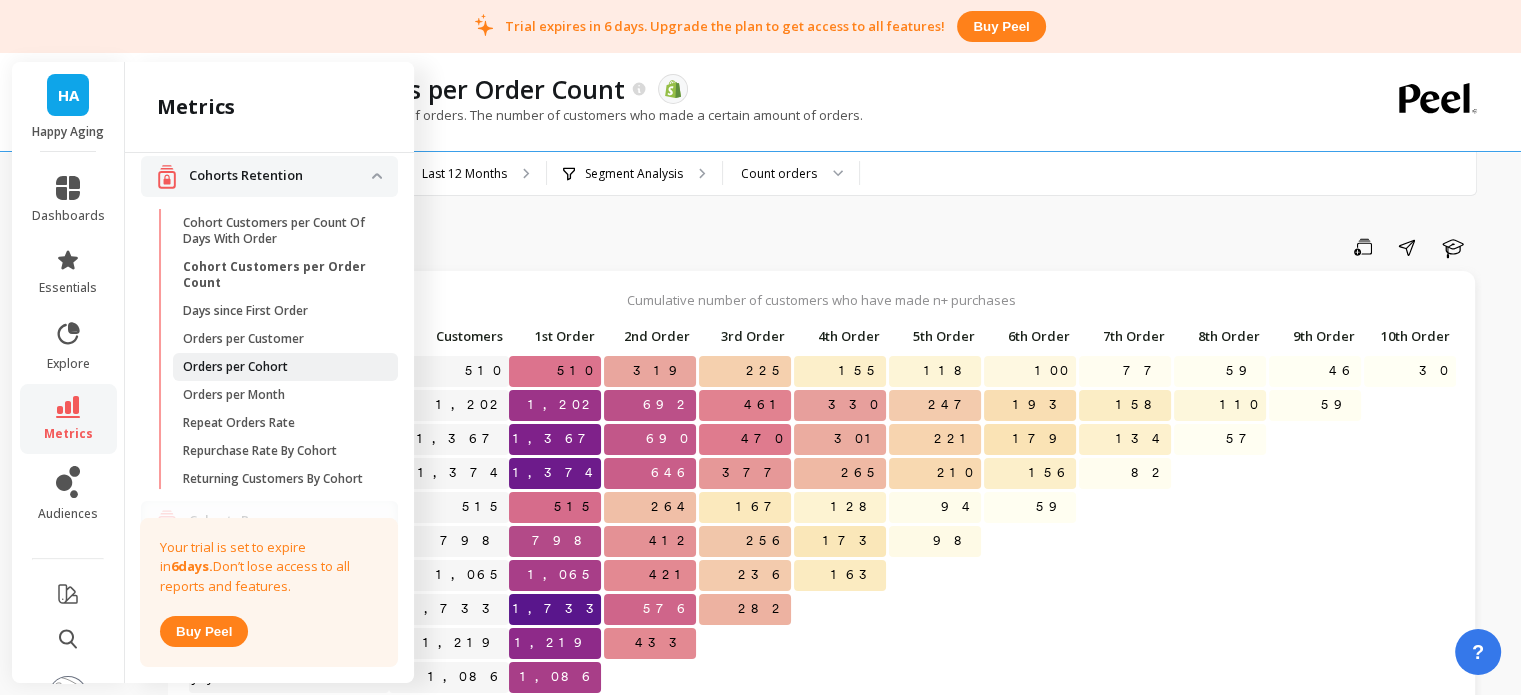 scroll, scrollTop: 100, scrollLeft: 0, axis: vertical 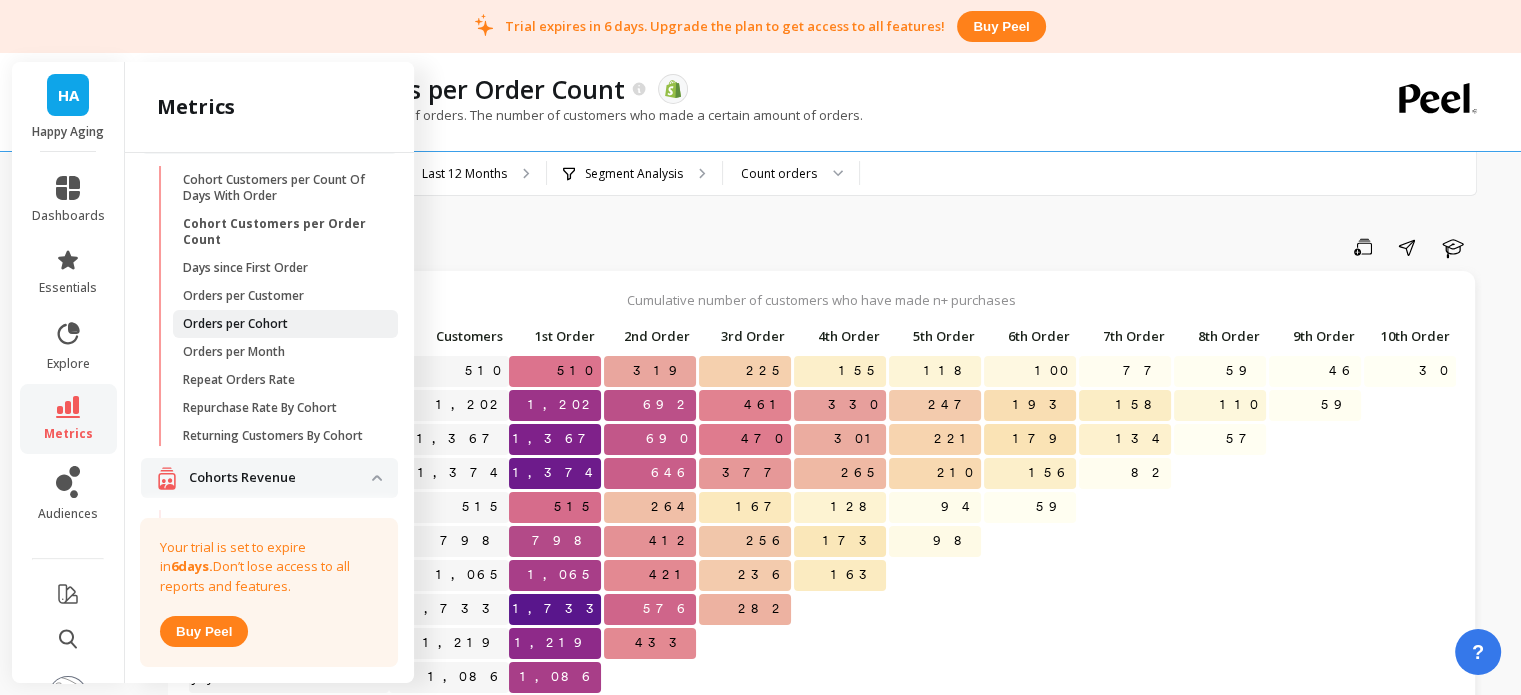 click on "Orders per Cohort" at bounding box center (235, 324) 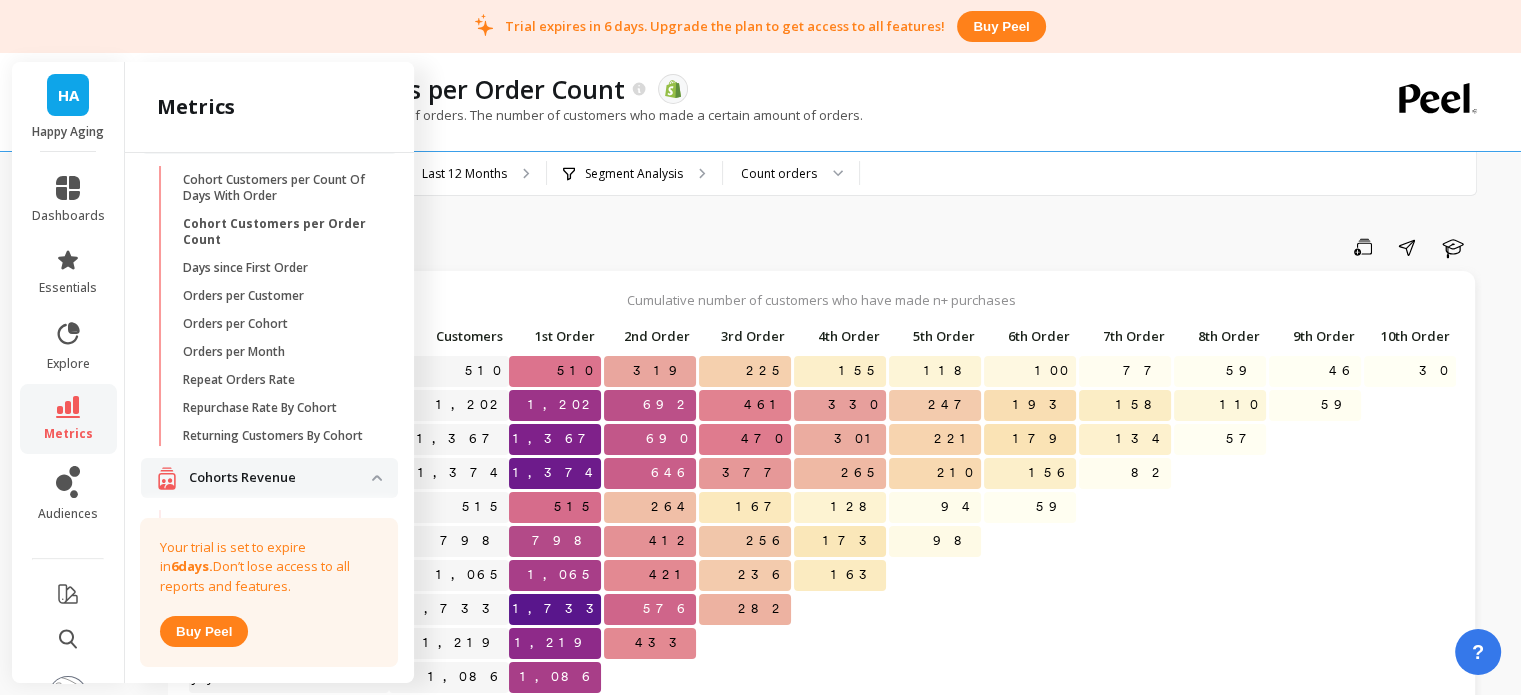 click on "Save
Share
Learn" at bounding box center (904, 247) 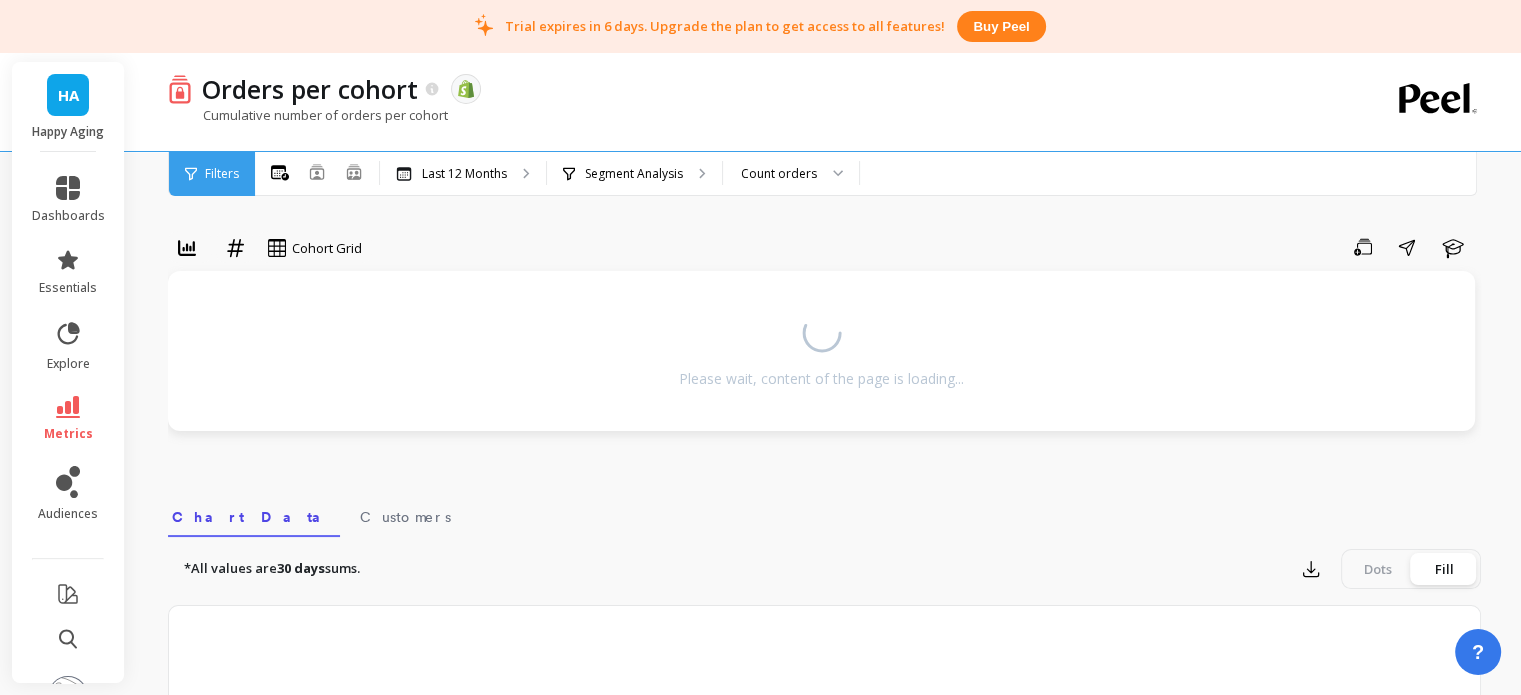 scroll, scrollTop: 187, scrollLeft: 0, axis: vertical 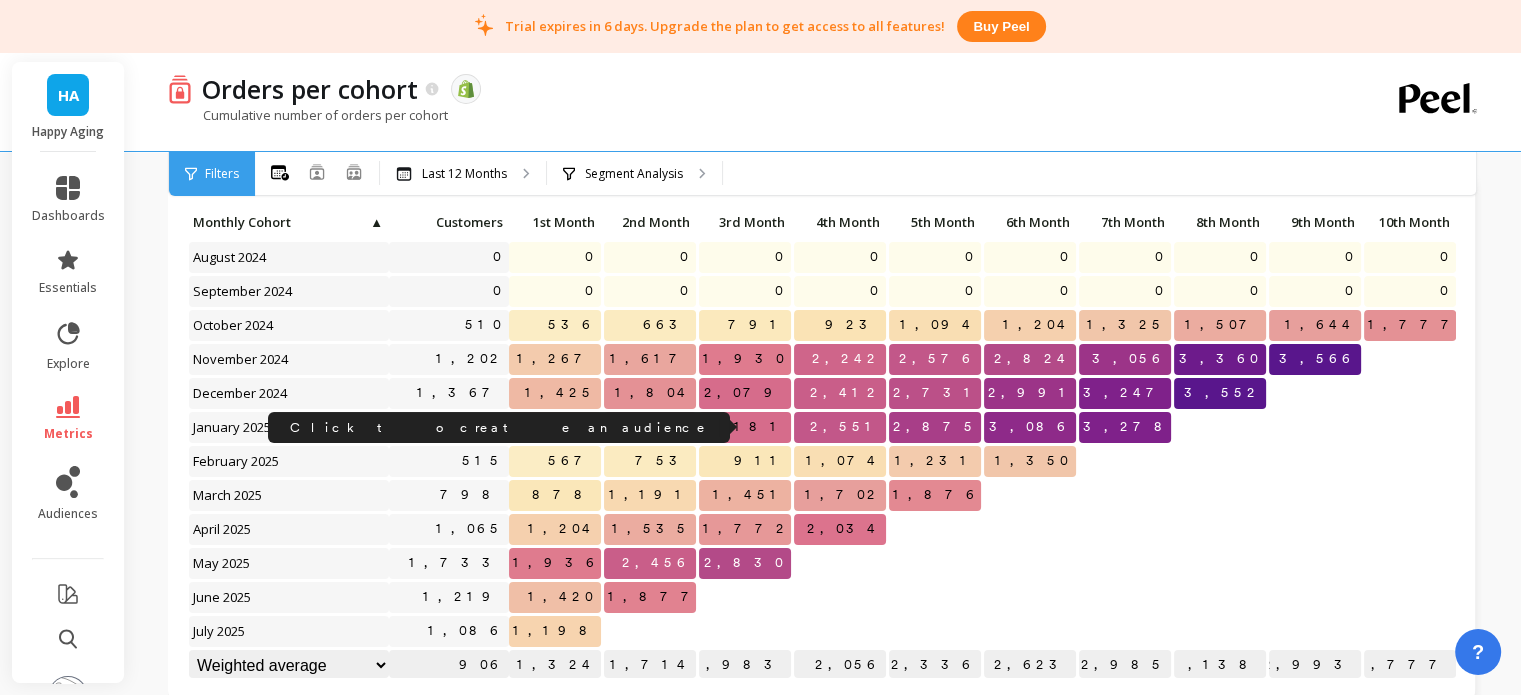 click at bounding box center [1030, 597] 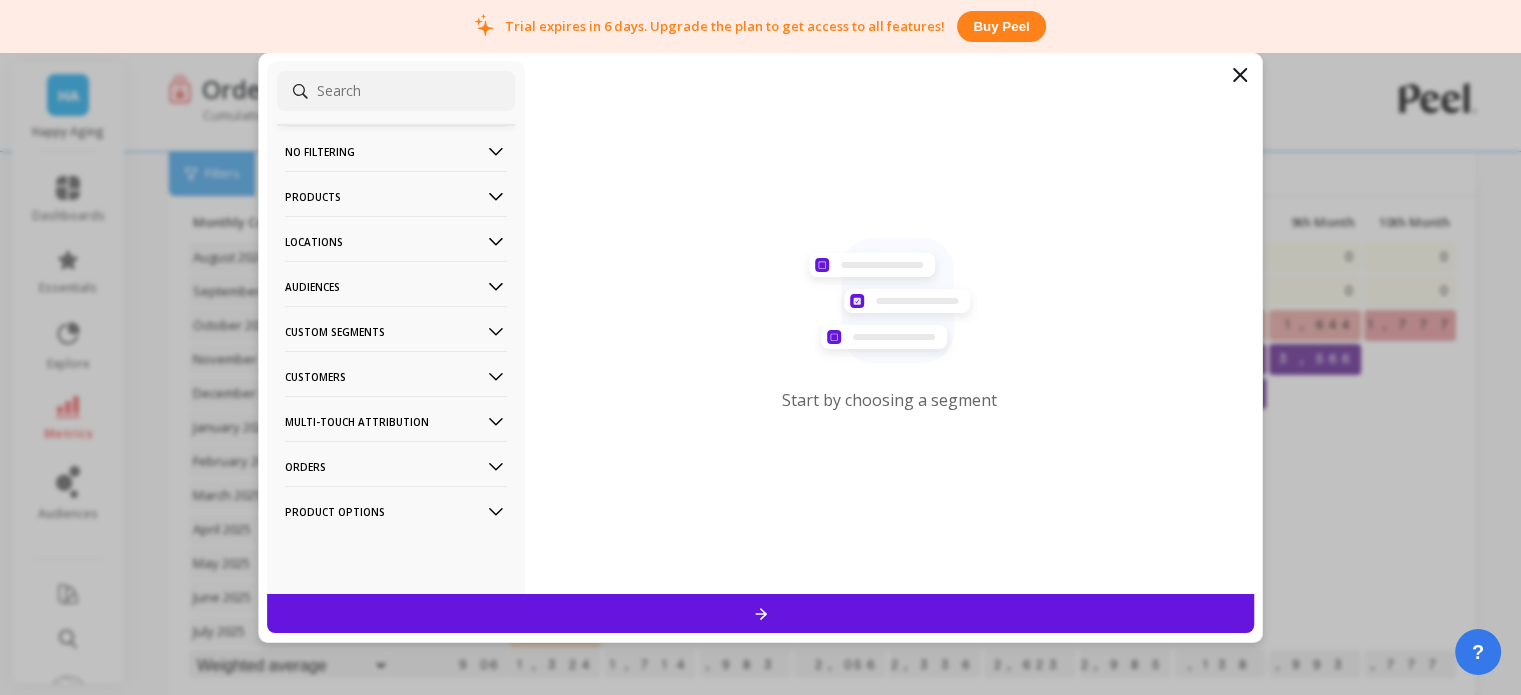 click on "Customers" at bounding box center (396, 376) 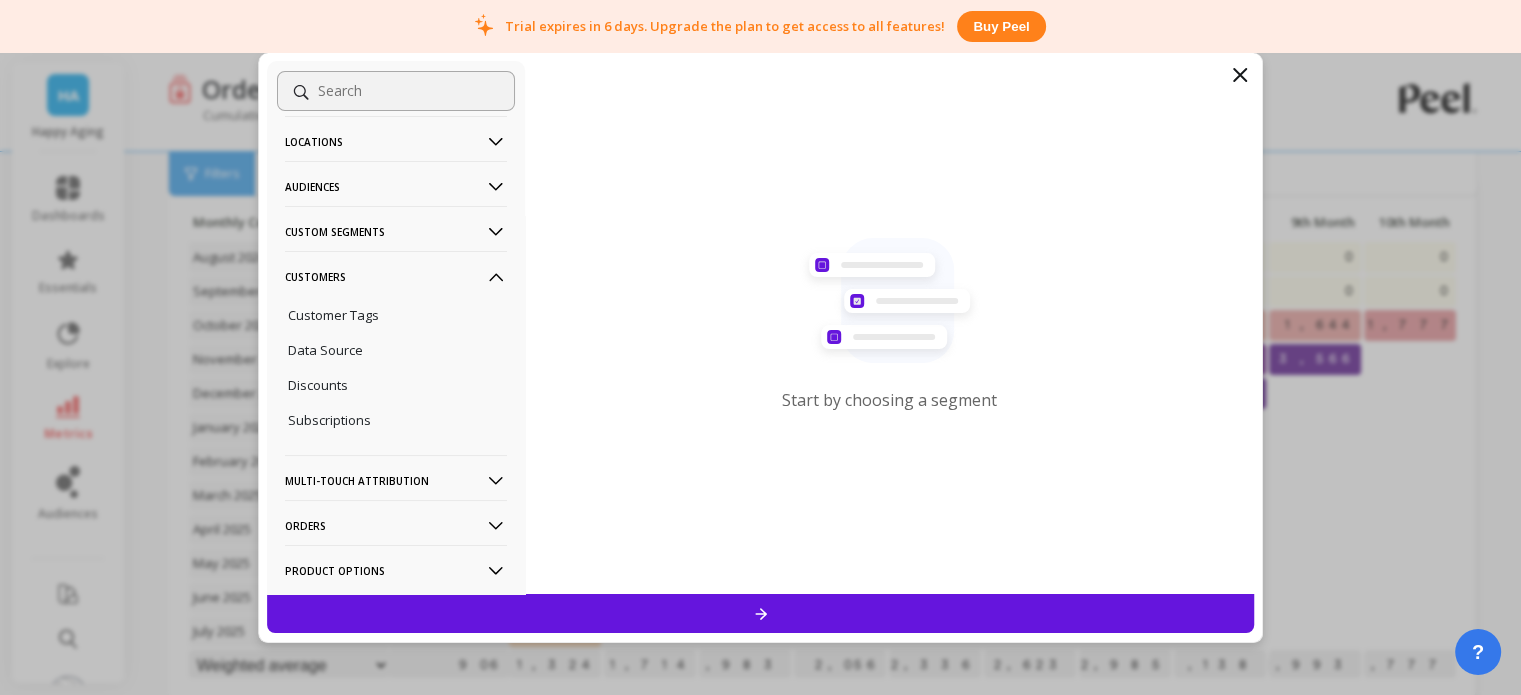 scroll, scrollTop: 144, scrollLeft: 0, axis: vertical 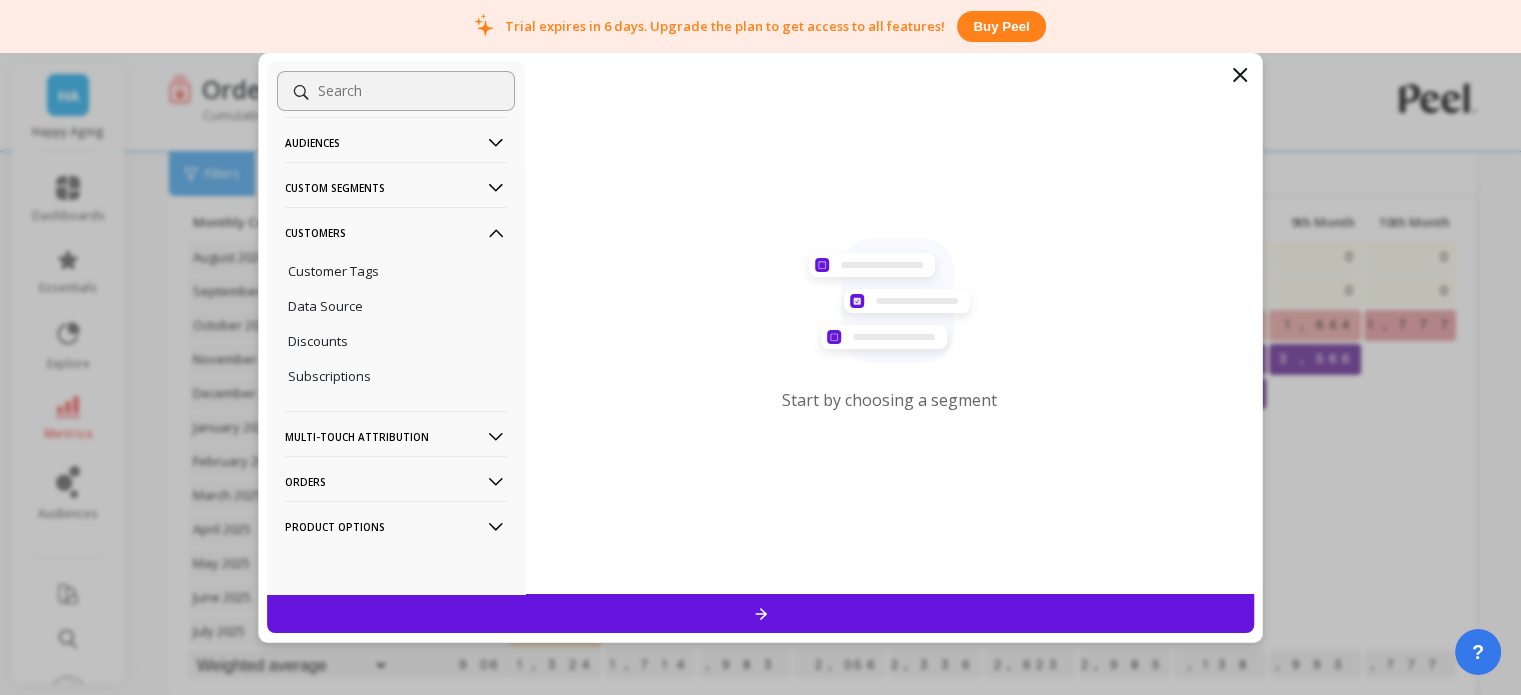 click on "Orders" at bounding box center [396, 481] 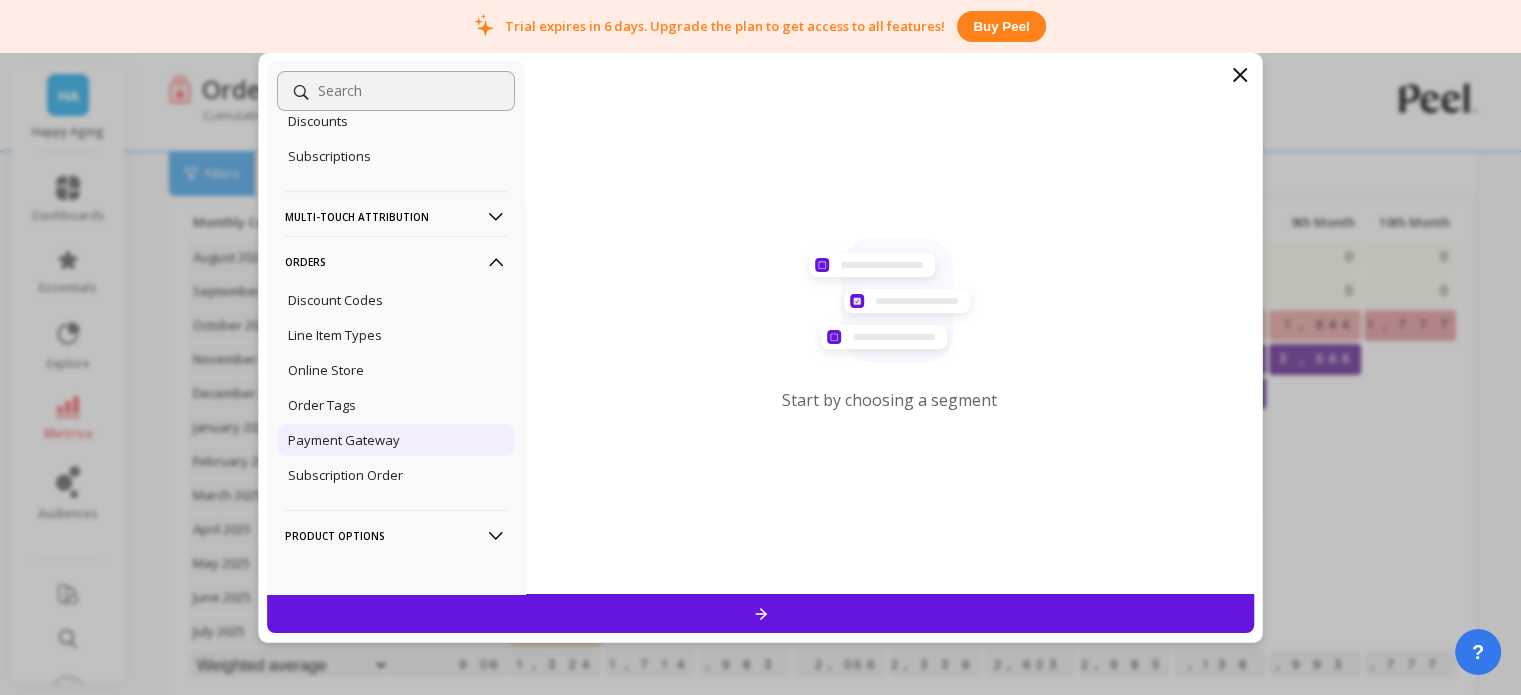 scroll, scrollTop: 370, scrollLeft: 0, axis: vertical 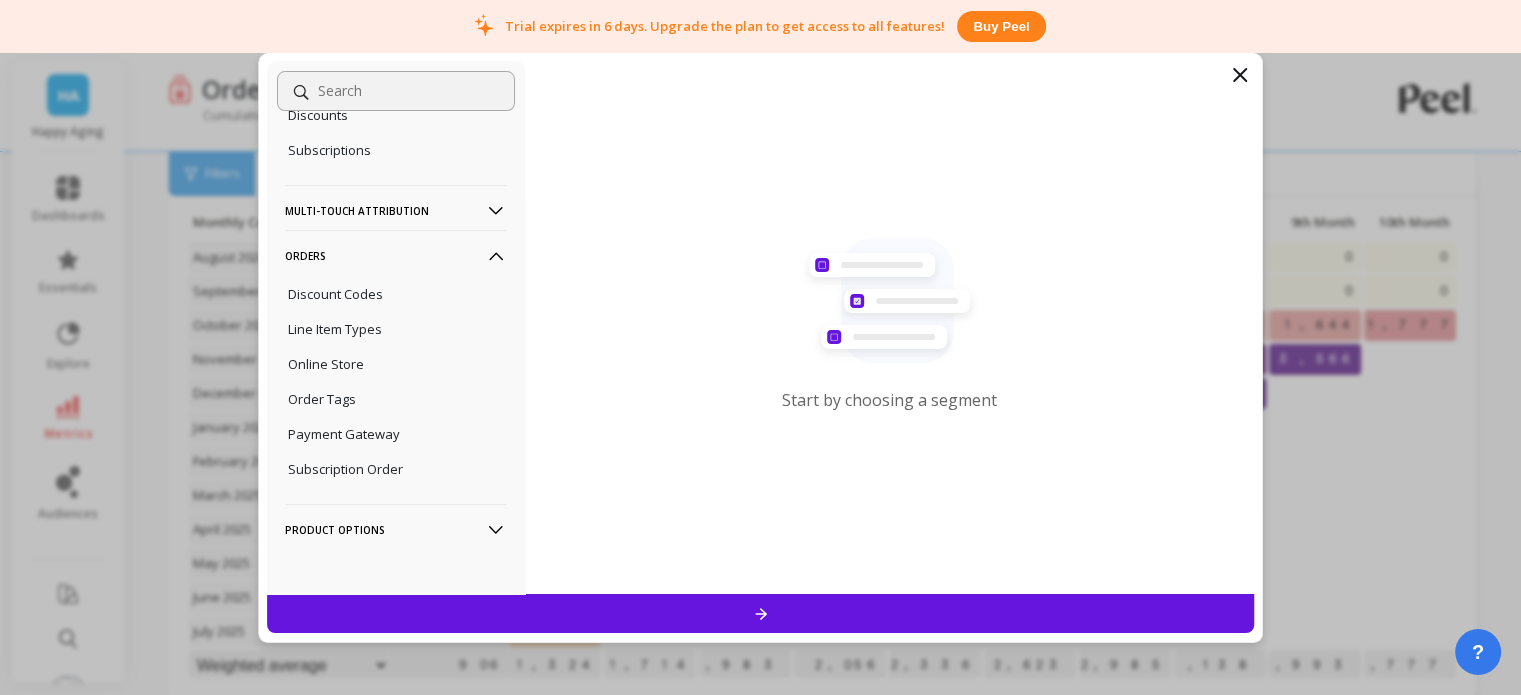 click on "Product Options" at bounding box center (396, 529) 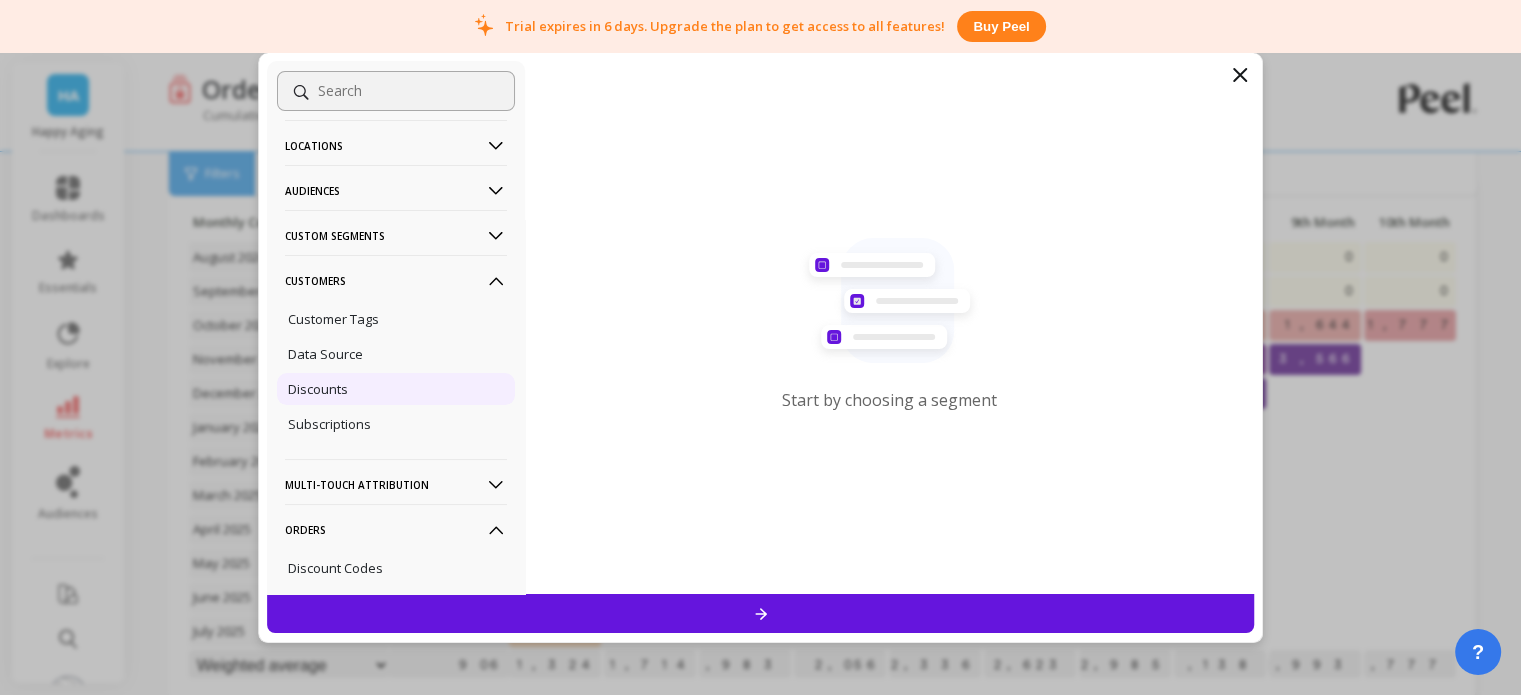 scroll, scrollTop: 0, scrollLeft: 0, axis: both 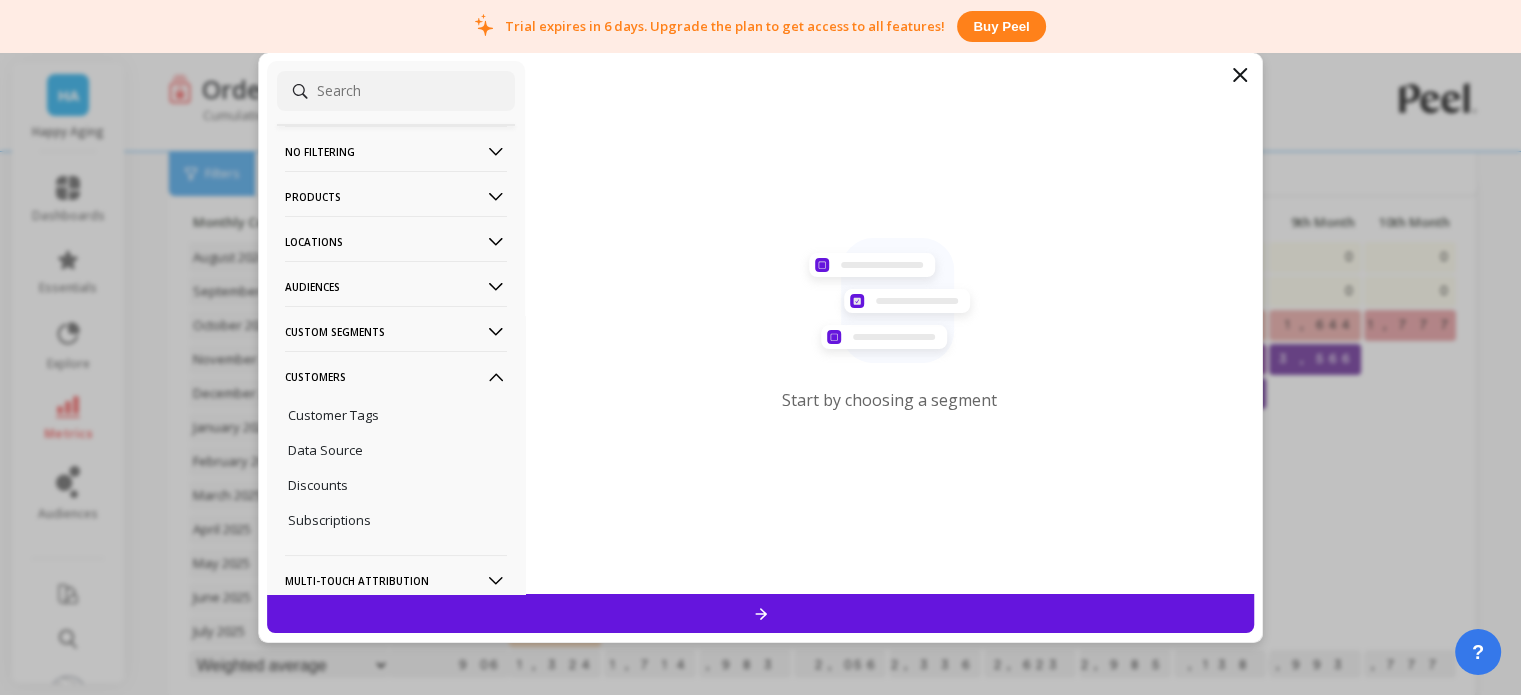 click on "No filtering" at bounding box center (396, 151) 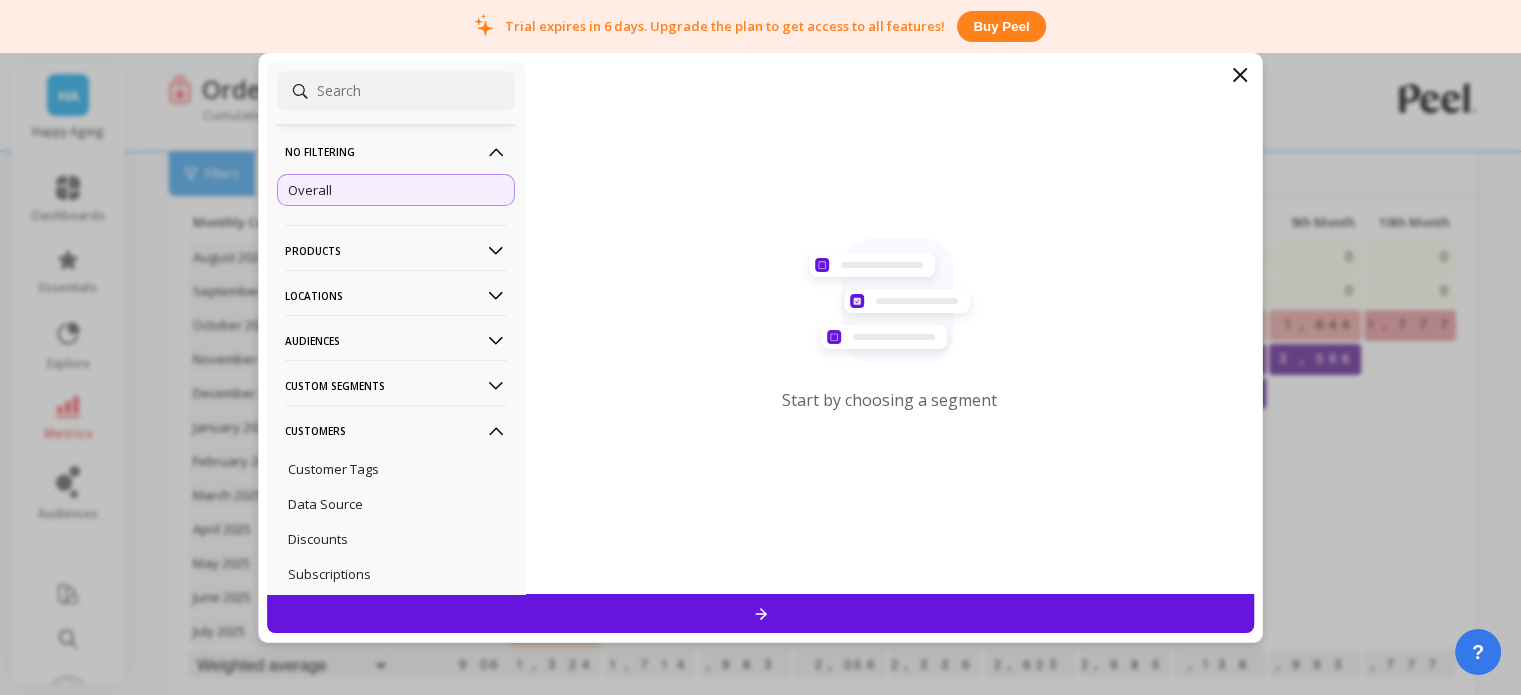 click on "Products" at bounding box center [396, 250] 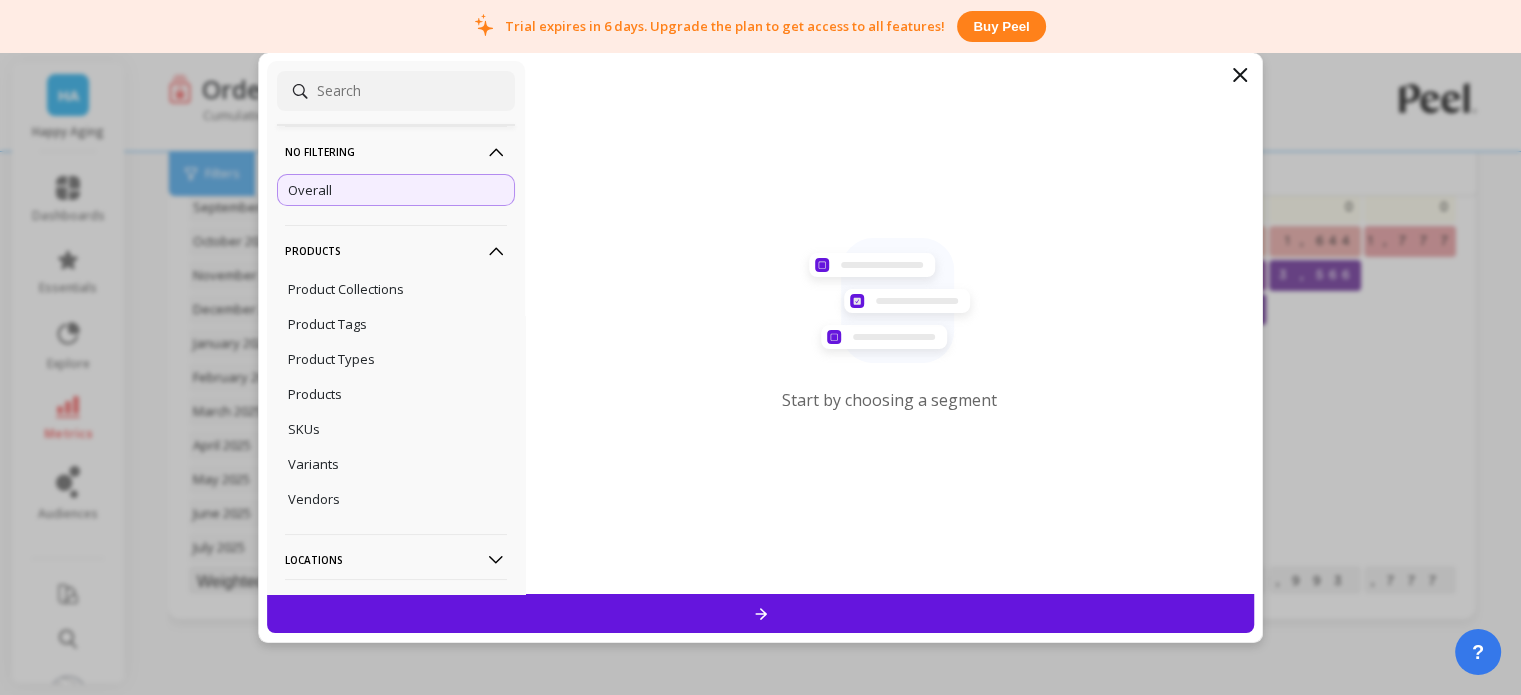 scroll, scrollTop: 396, scrollLeft: 0, axis: vertical 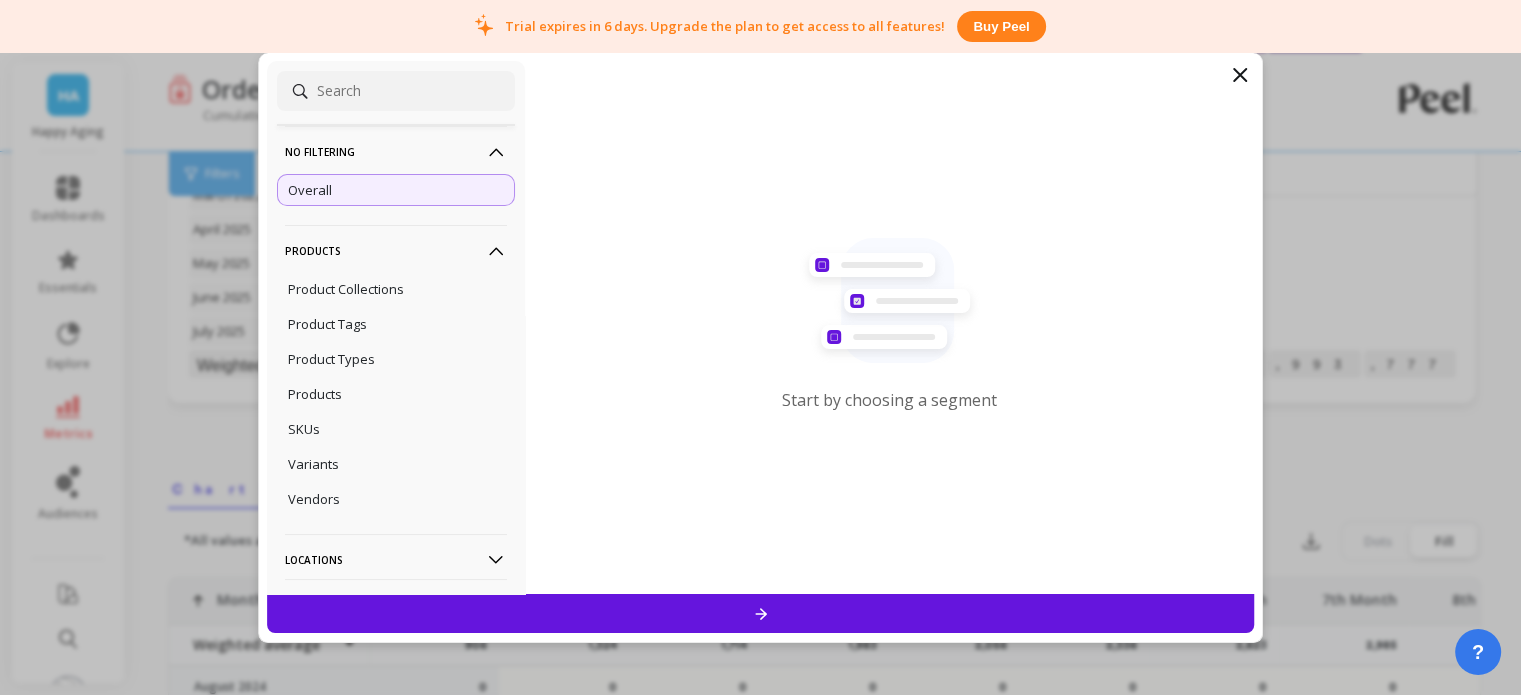 click on "Locations" at bounding box center (396, 559) 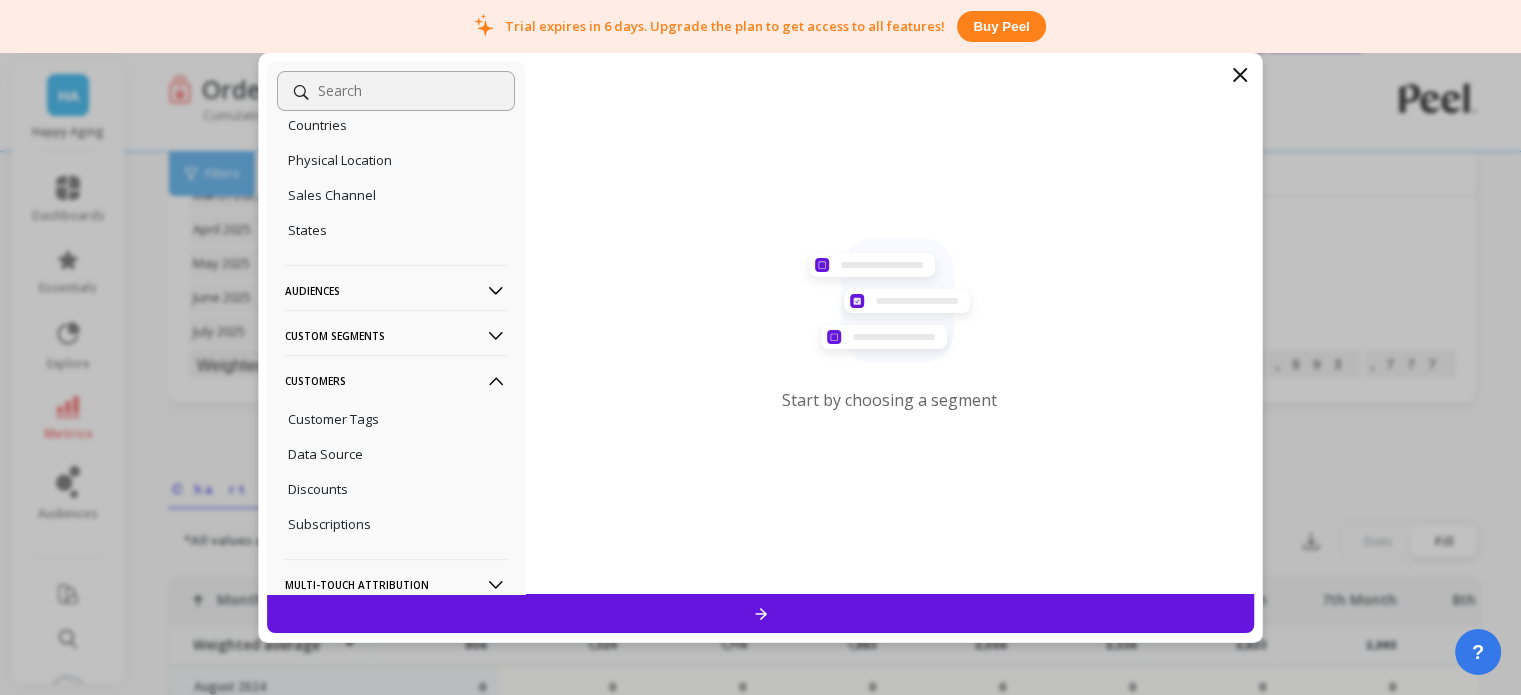 scroll, scrollTop: 504, scrollLeft: 0, axis: vertical 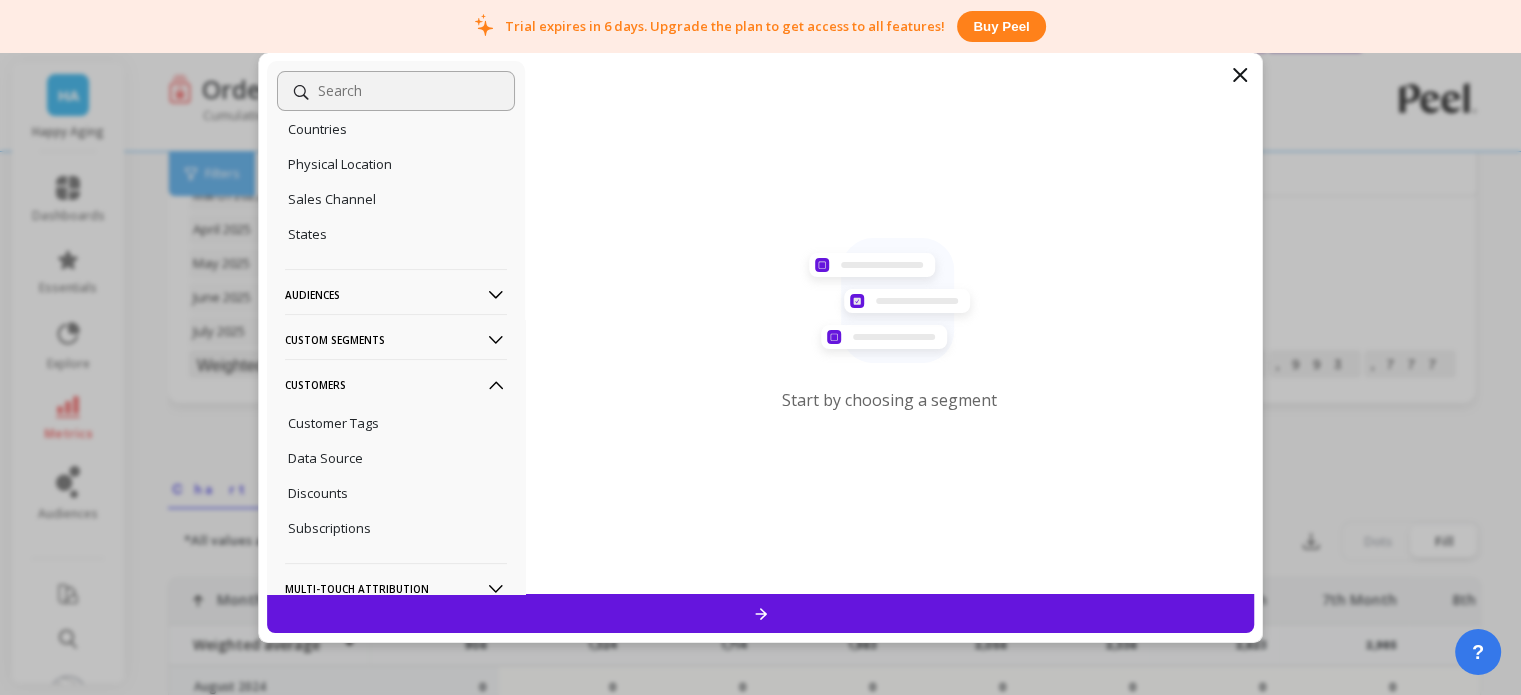 click 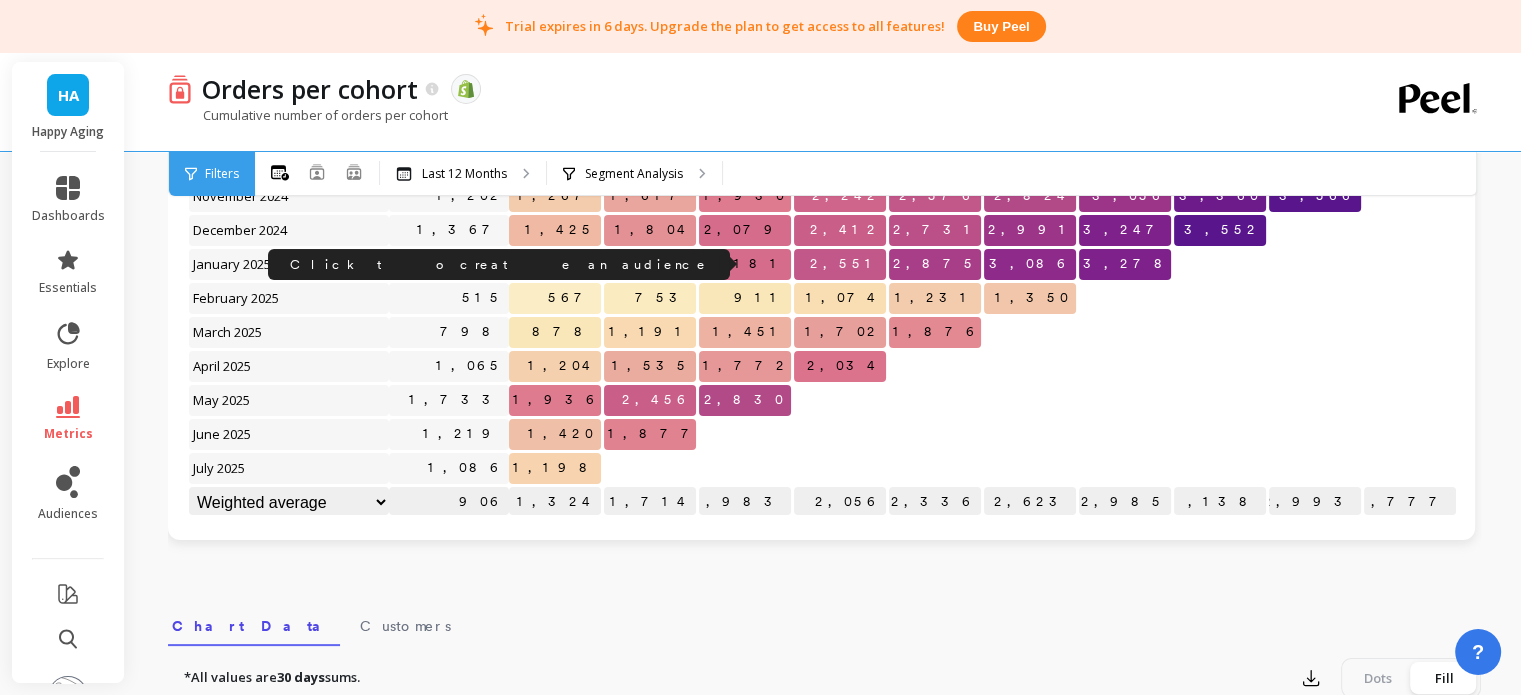 scroll, scrollTop: 96, scrollLeft: 0, axis: vertical 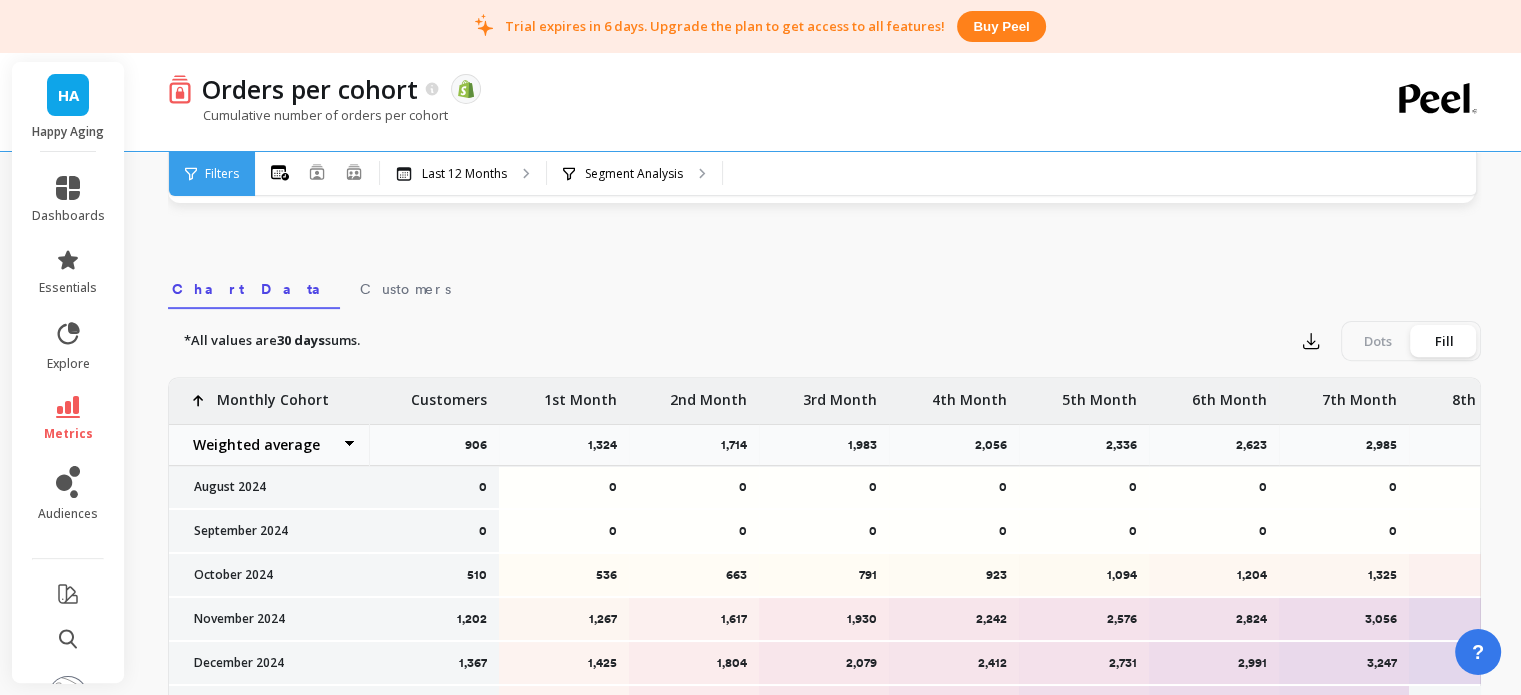 drag, startPoint x: 469, startPoint y: 395, endPoint x: 764, endPoint y: 38, distance: 463.11337 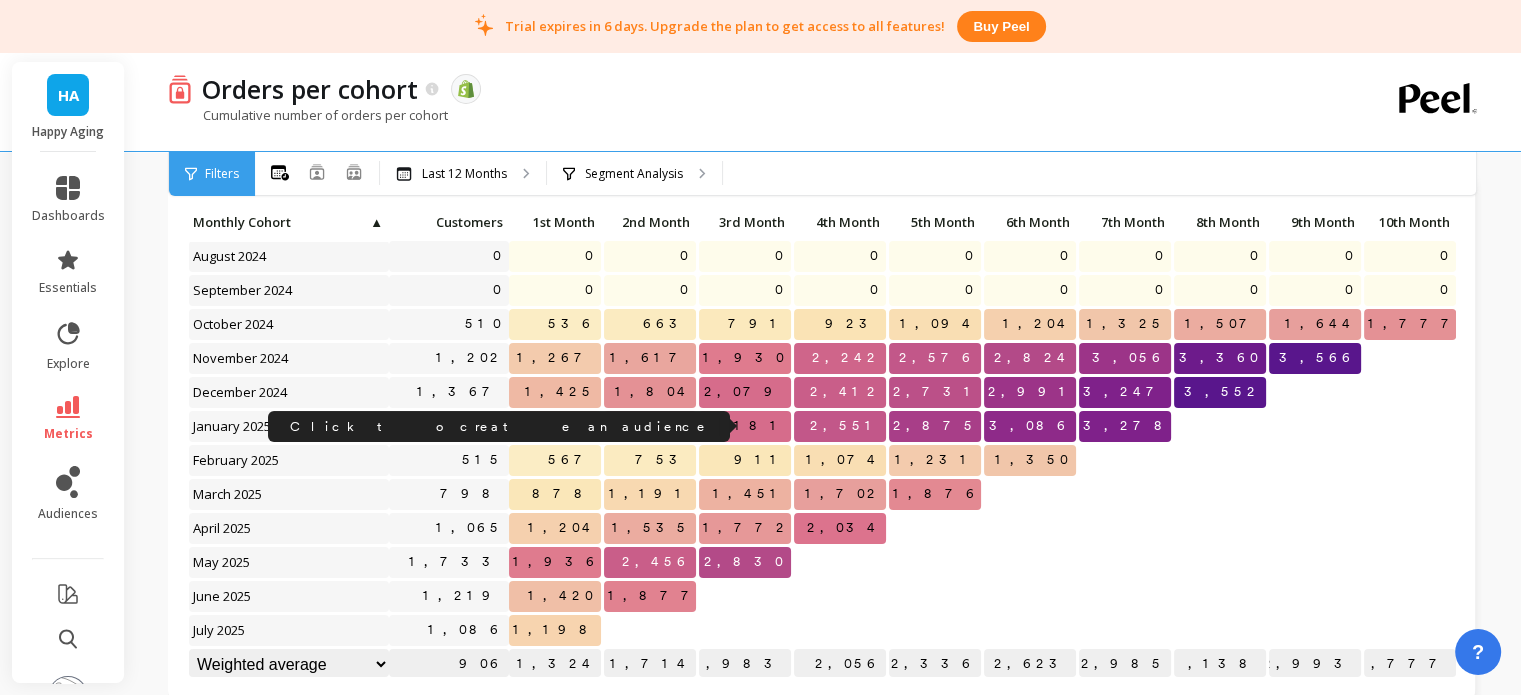 scroll, scrollTop: 496, scrollLeft: 0, axis: vertical 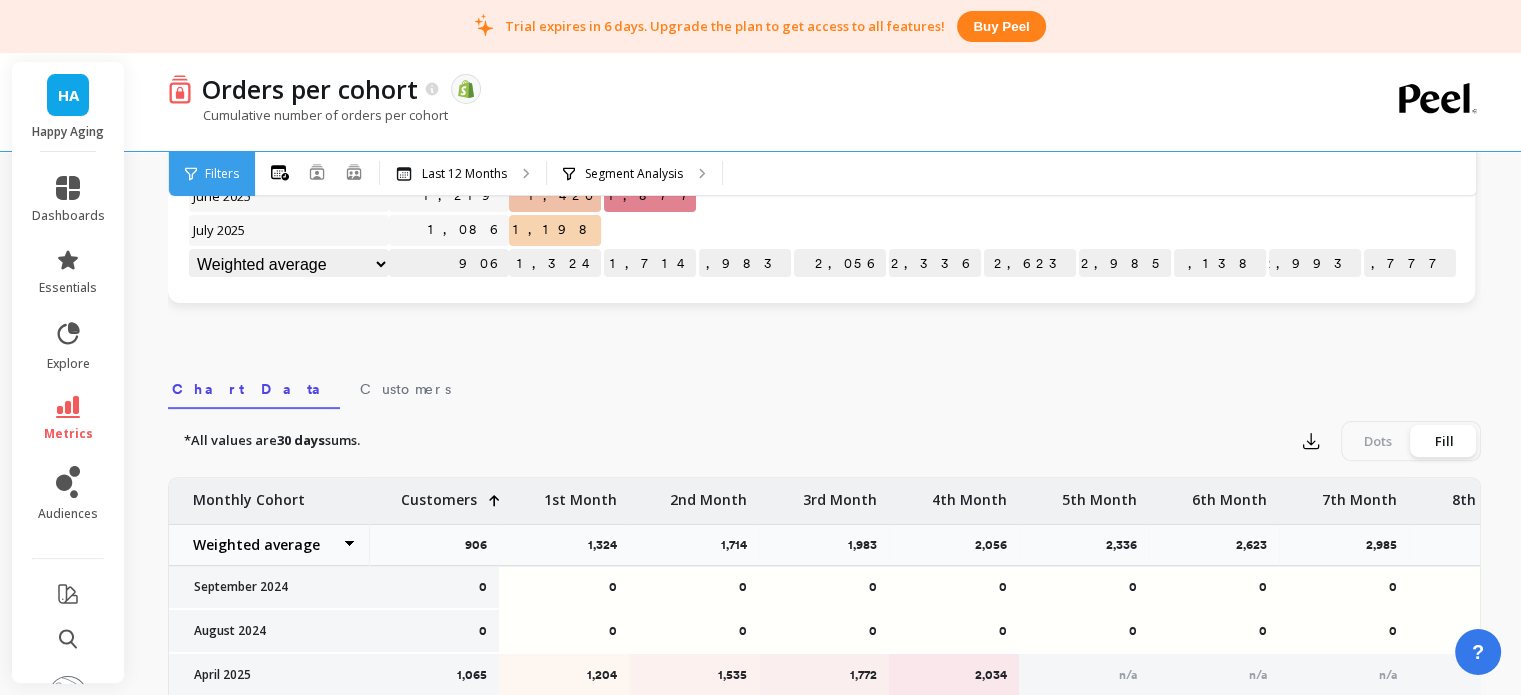 click on "metrics" at bounding box center [68, 419] 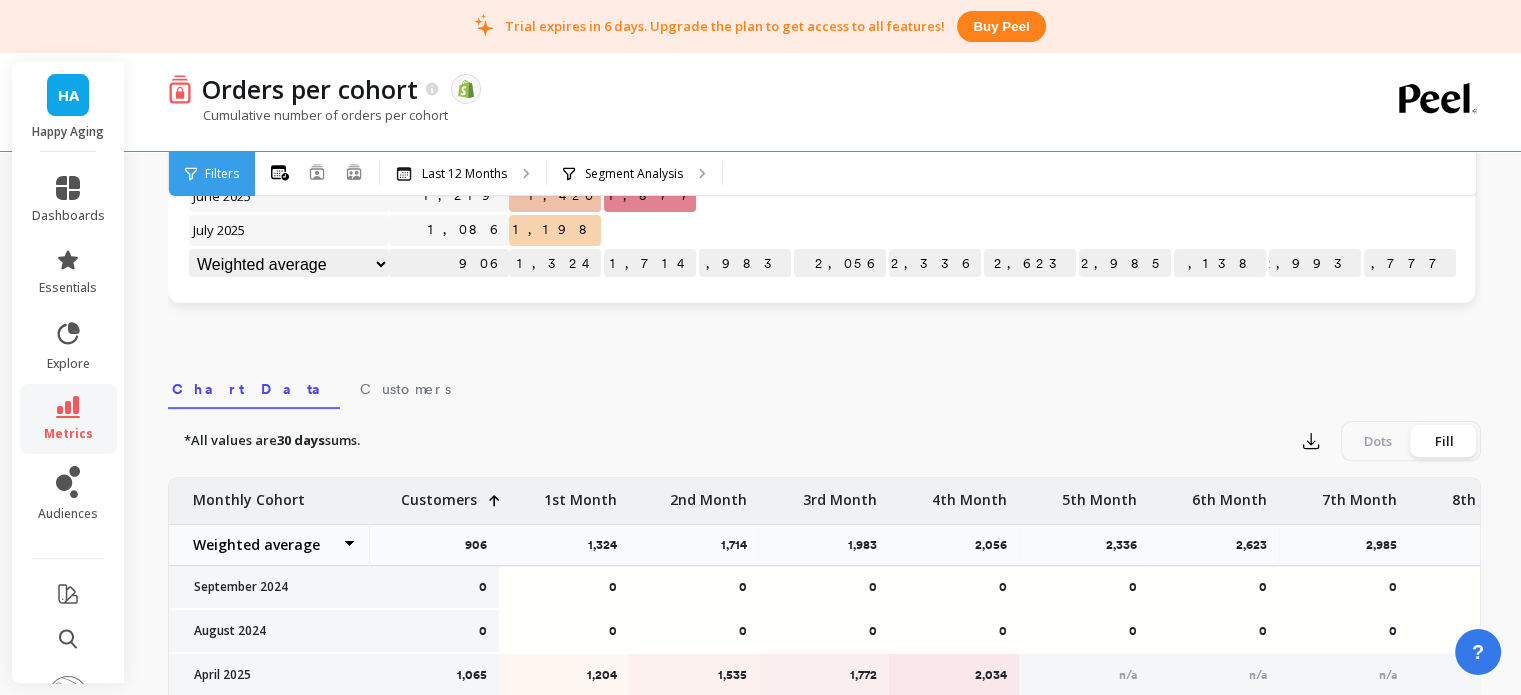 scroll, scrollTop: 0, scrollLeft: 0, axis: both 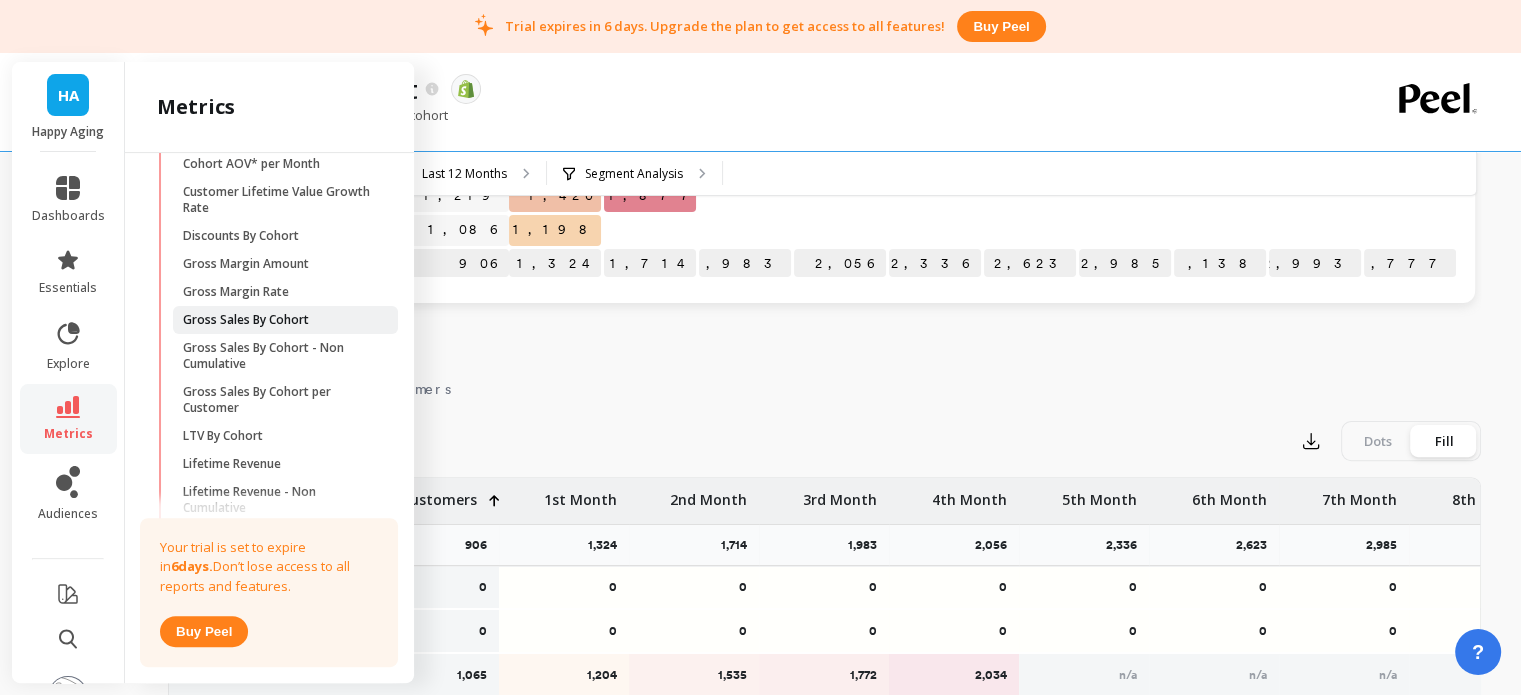 click on "Gross Sales By Cohort" at bounding box center (246, 320) 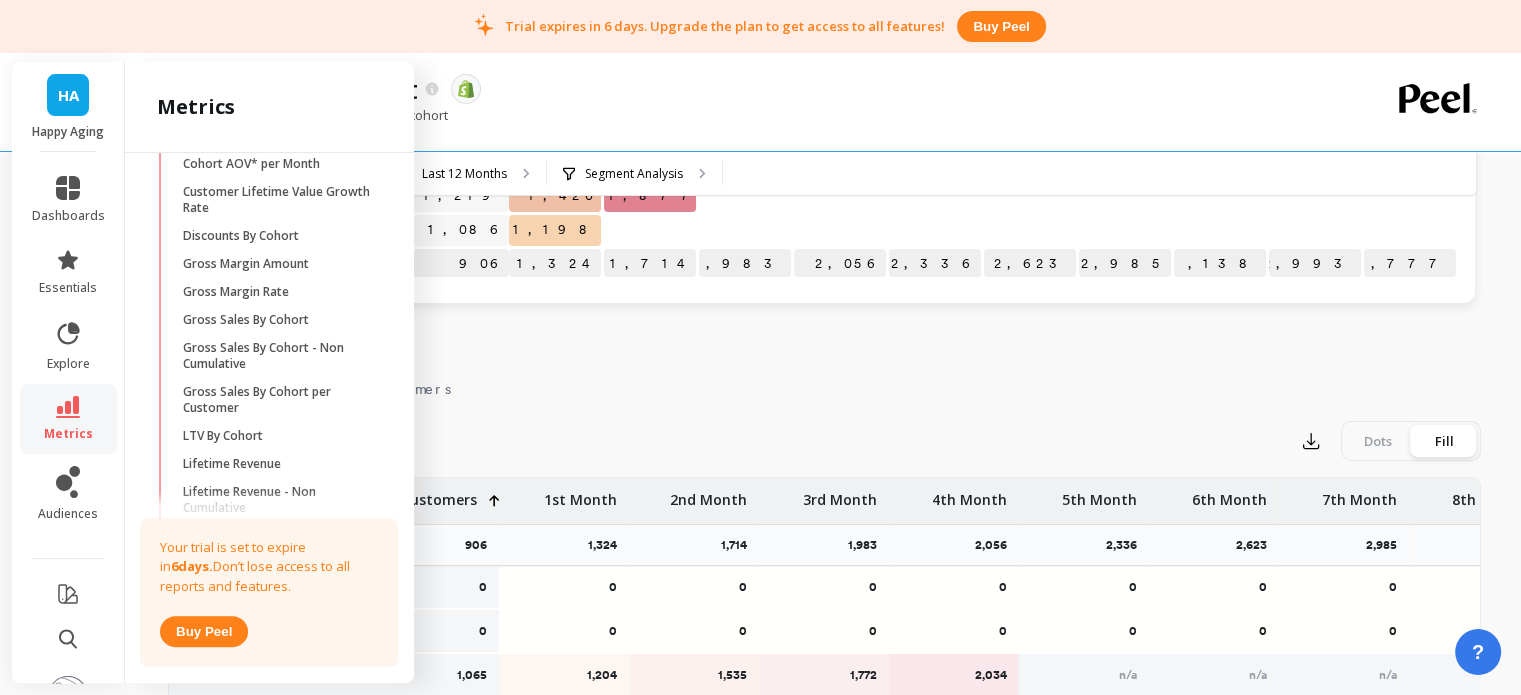 click on "Attribution Attribution Dashboard Orders By Channel Revenue By Channel Payback Period New Revenue By Channel Returning Revenue By Channel Cohorts Retention Cohort Customers per Count Of Days With Order Cohort Customers per Order Count Days since First Order Orders per Customer Orders per Cohort Orders per Month Repeat Orders Rate Repurchase Rate By Cohort Returning Customers By Cohort Cohorts Revenue Average LTV per Customer Average Lifetime Revenue Cohort AOV (Gross) Cohort AOV (Net) Cohort AOV per Month Cohort AOV* per Month Customer Lifetime Value Growth Rate Discounts By Cohort Gross Margin Amount Gross Margin Rate Gross Sales By Cohort Gross Sales By Cohort - Non Cumulative Gross Sales By Cohort per Customer LTV By Cohort Lifetime Revenue Lifetime Revenue - Non Cumulative Linear LTV Net Sales Per Customer - Non Cumulative Net Sales per Cohort Net Sales per Customer Refunds By Cohort Cost Discounts New Cost Refunds Returning Cost Shipping Cost Total Cost Customers Average Revenue Per Customer (ARPC) CPM 6" at bounding box center [269, 414] 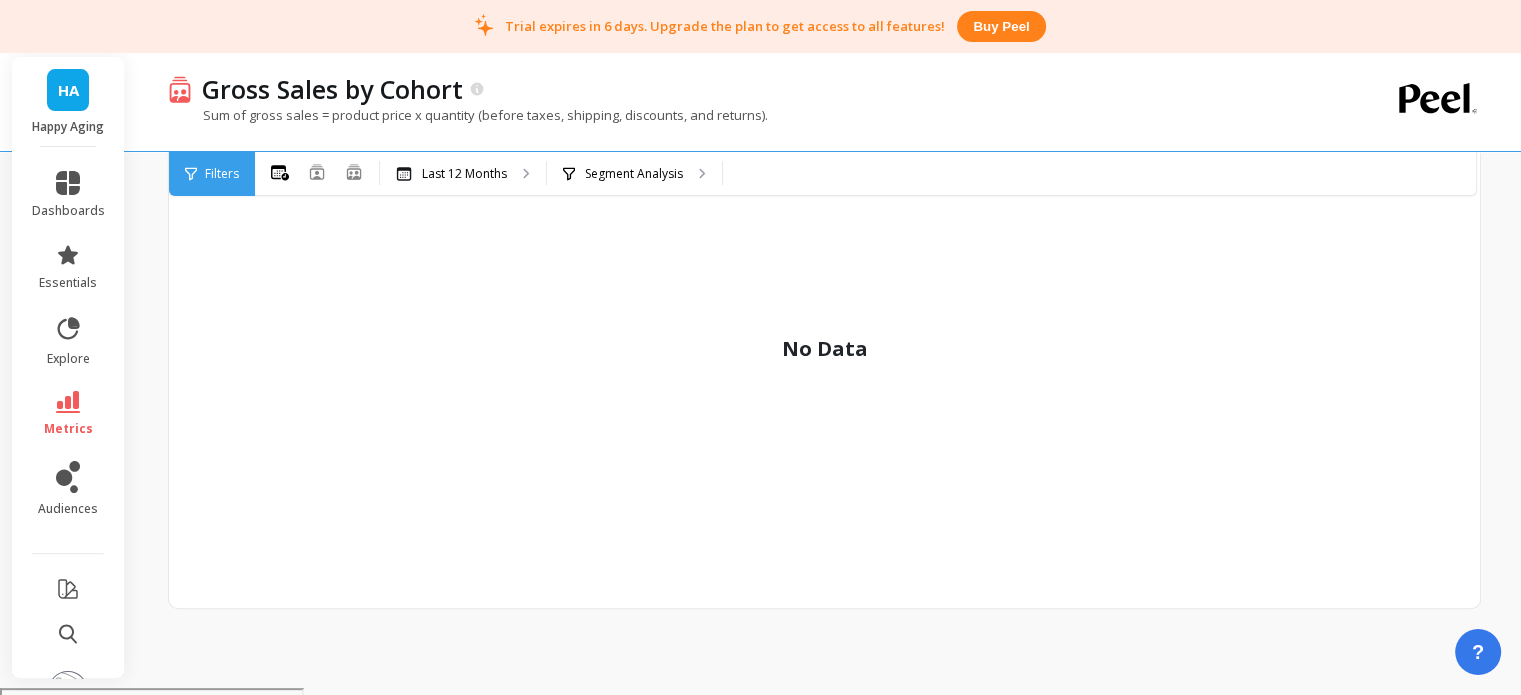 scroll, scrollTop: 488, scrollLeft: 0, axis: vertical 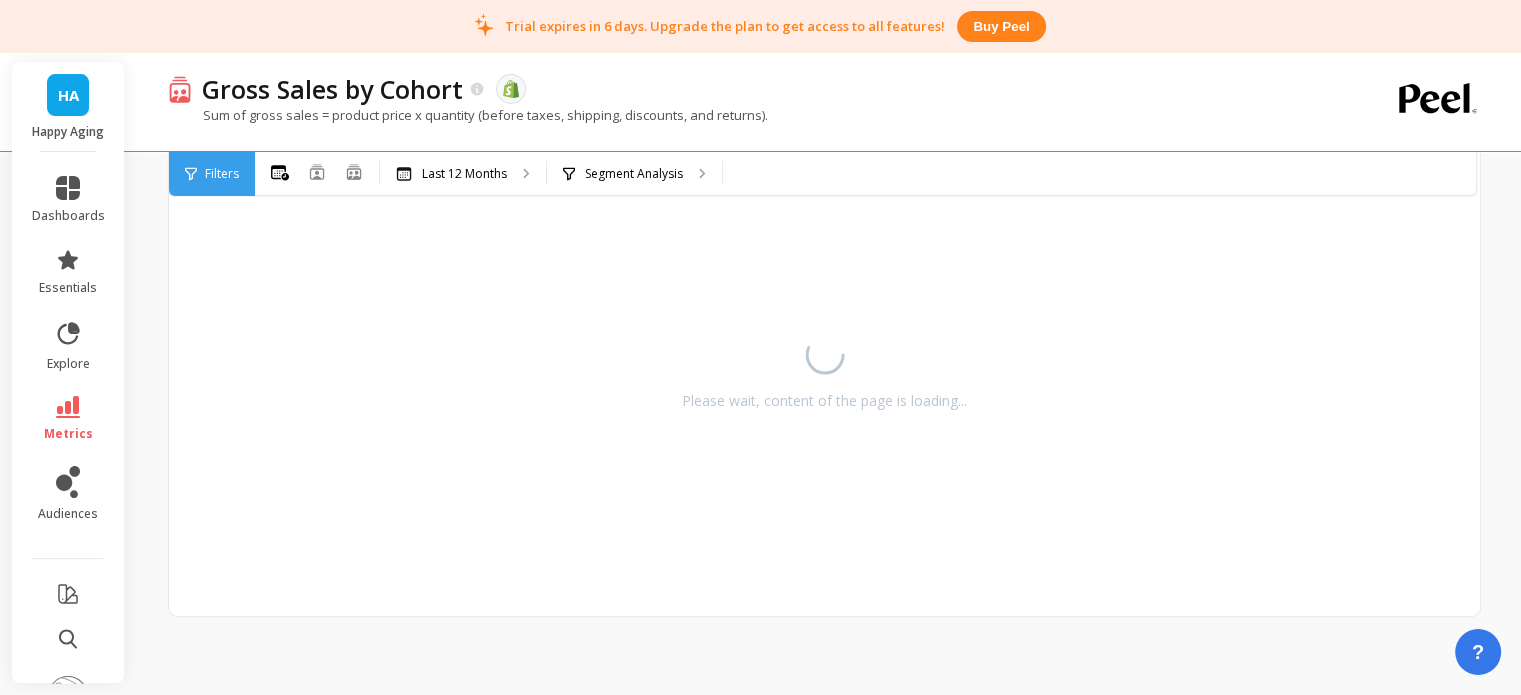 click on "metrics" at bounding box center (68, 419) 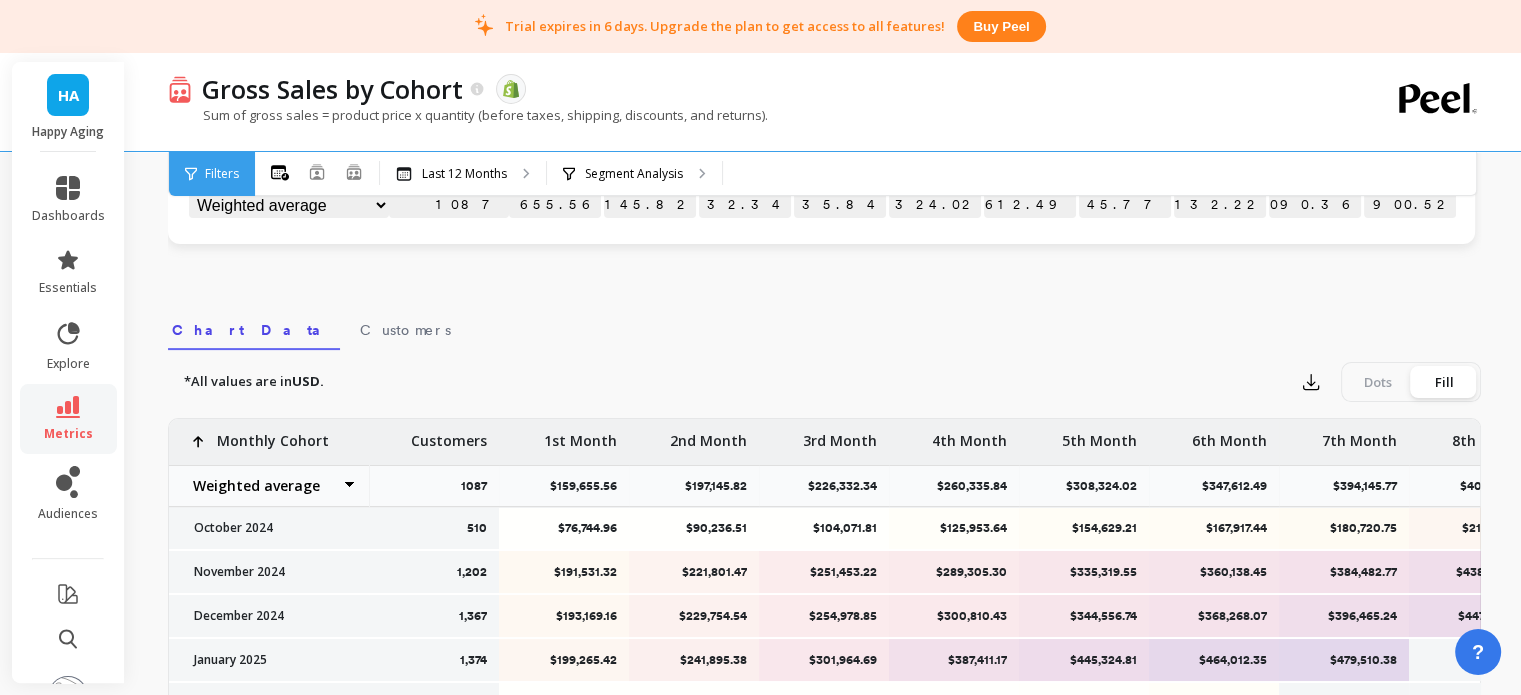 click on "metrics" at bounding box center [68, 419] 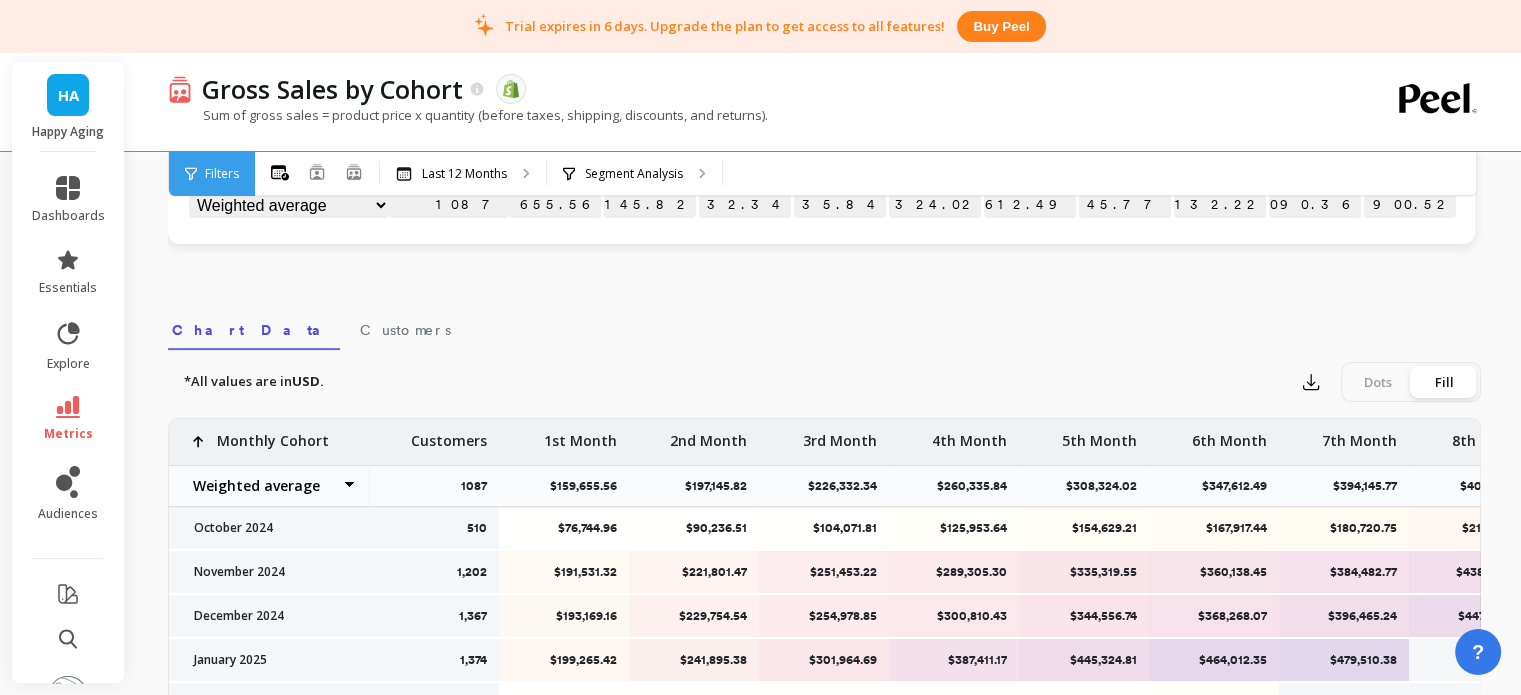 scroll, scrollTop: 496, scrollLeft: 0, axis: vertical 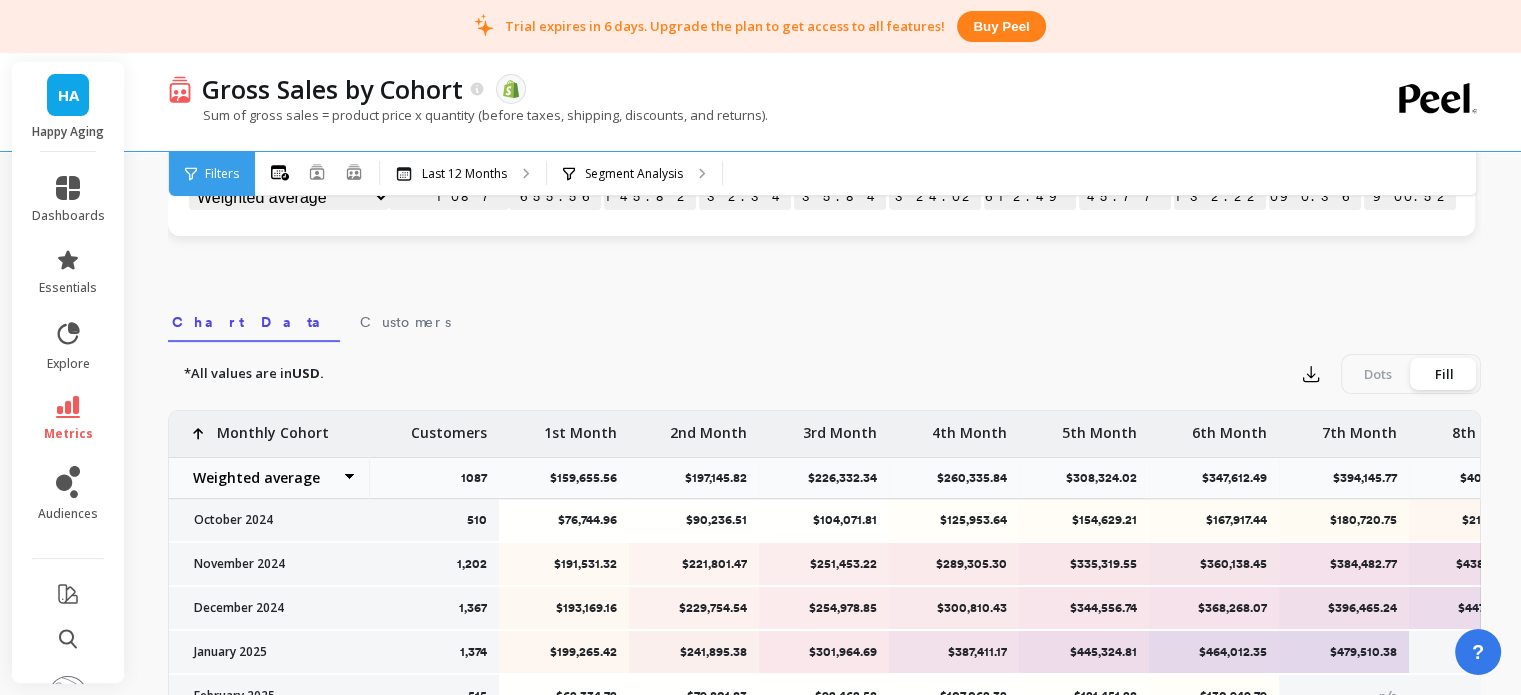 click on "metrics" at bounding box center (68, 419) 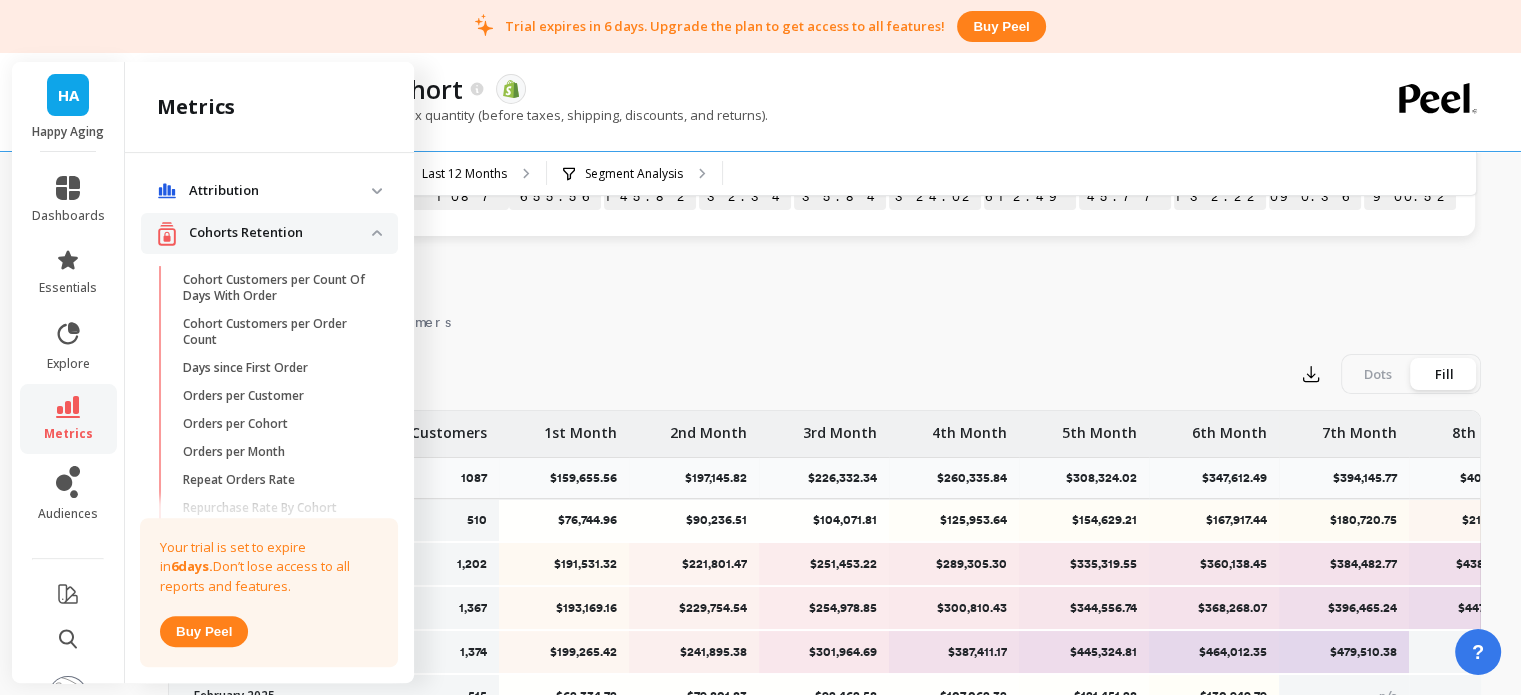 scroll, scrollTop: 600, scrollLeft: 0, axis: vertical 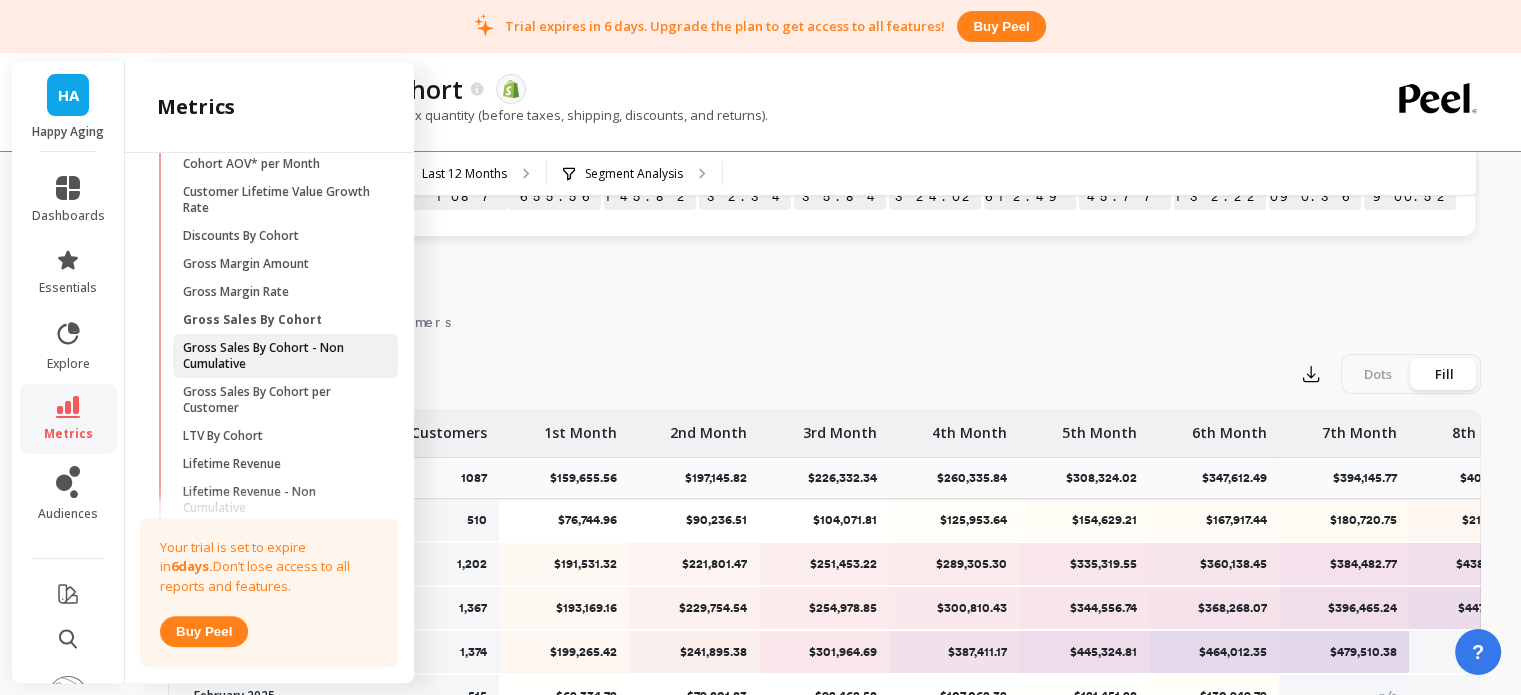 click on "Gross Sales By Cohort - Non Cumulative" at bounding box center (278, 356) 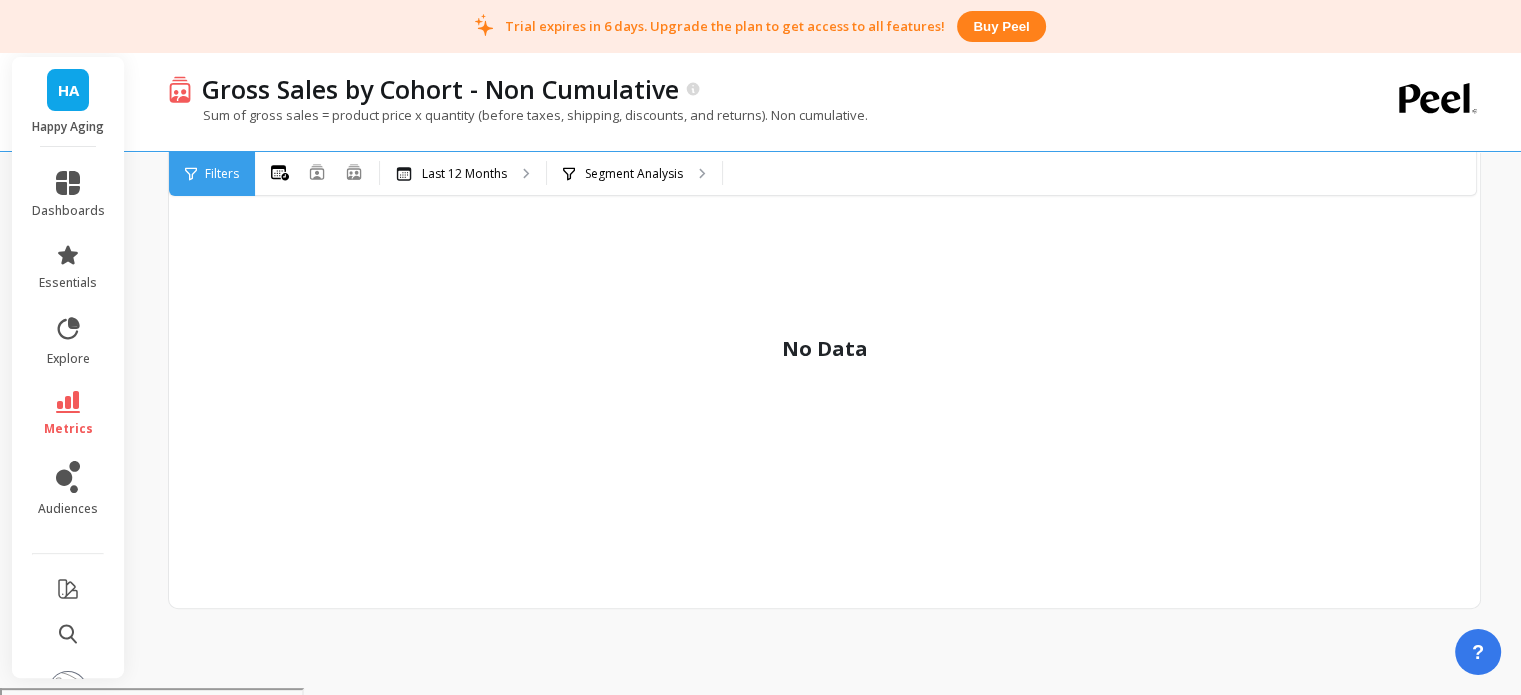 scroll, scrollTop: 488, scrollLeft: 0, axis: vertical 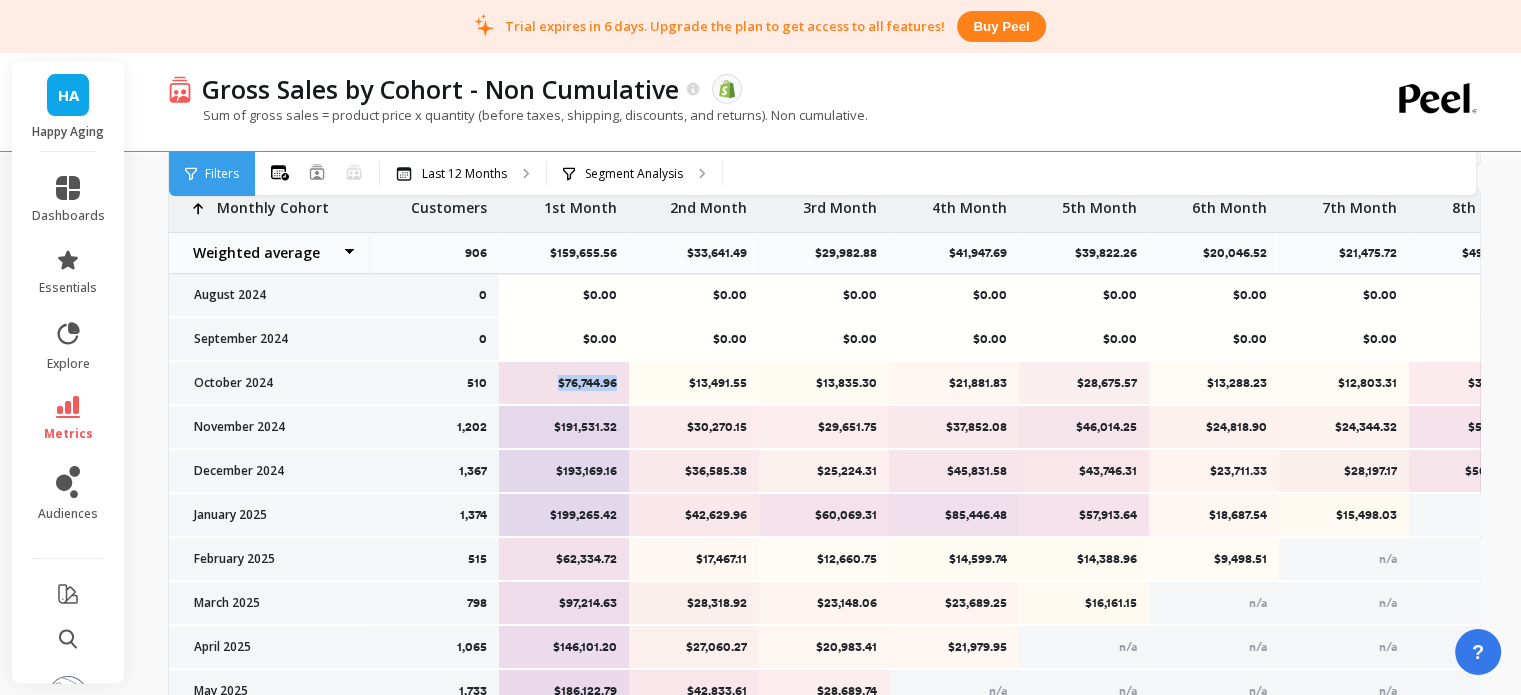 drag, startPoint x: 558, startPoint y: 383, endPoint x: 636, endPoint y: 376, distance: 78.31347 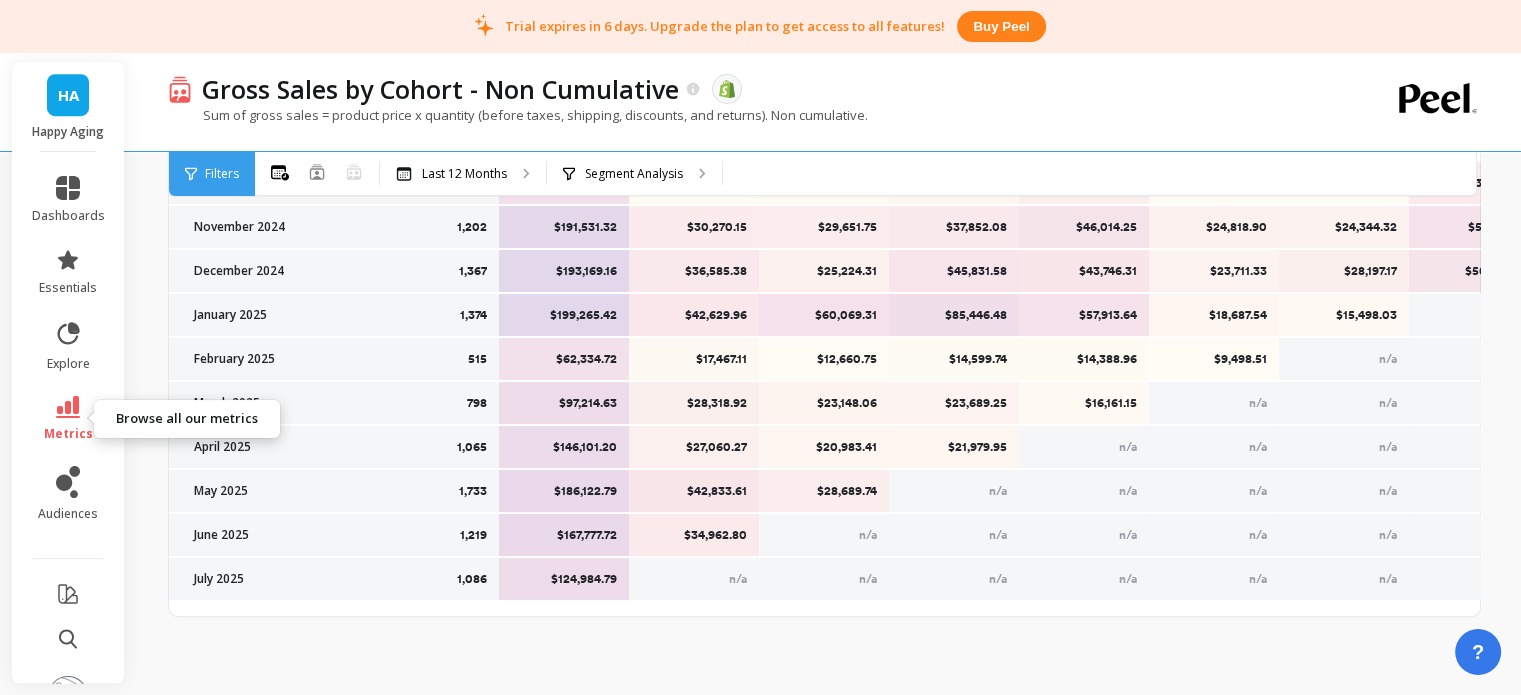 click 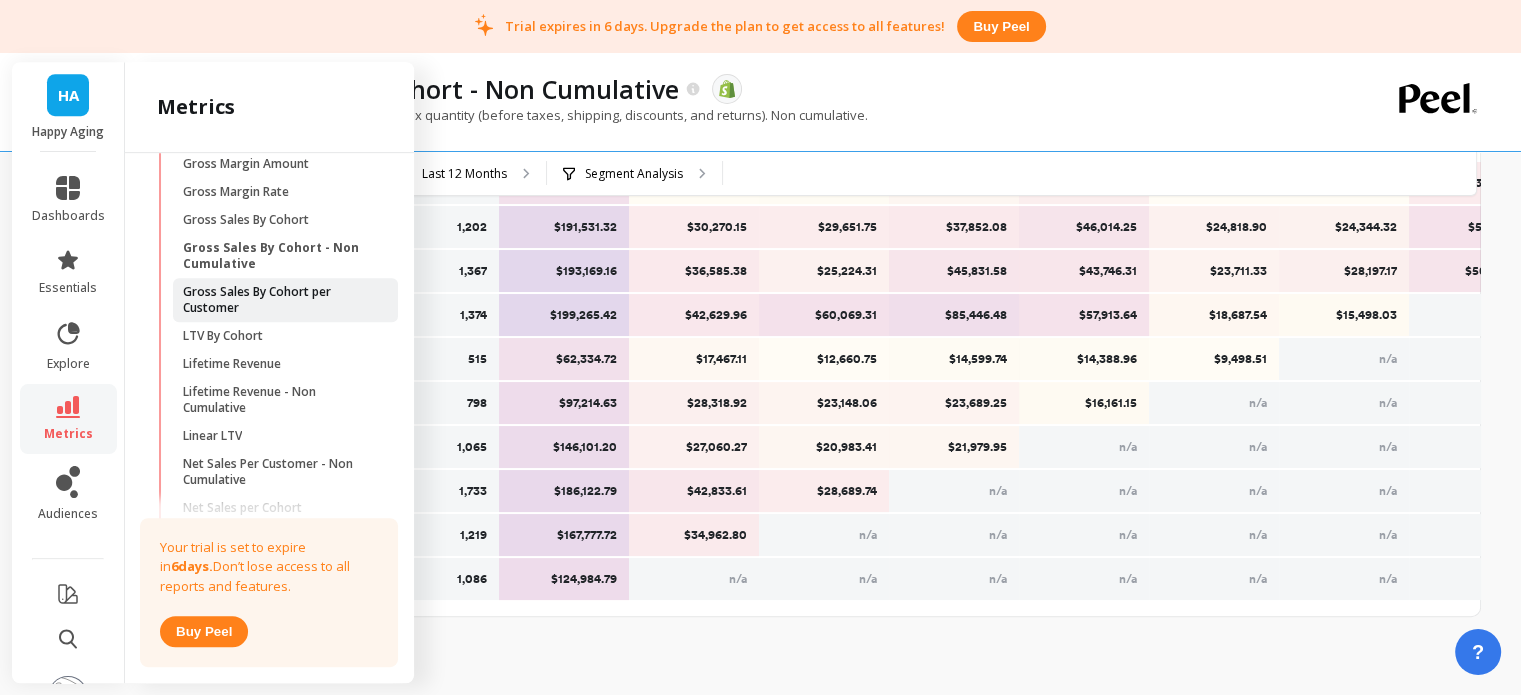 scroll, scrollTop: 800, scrollLeft: 0, axis: vertical 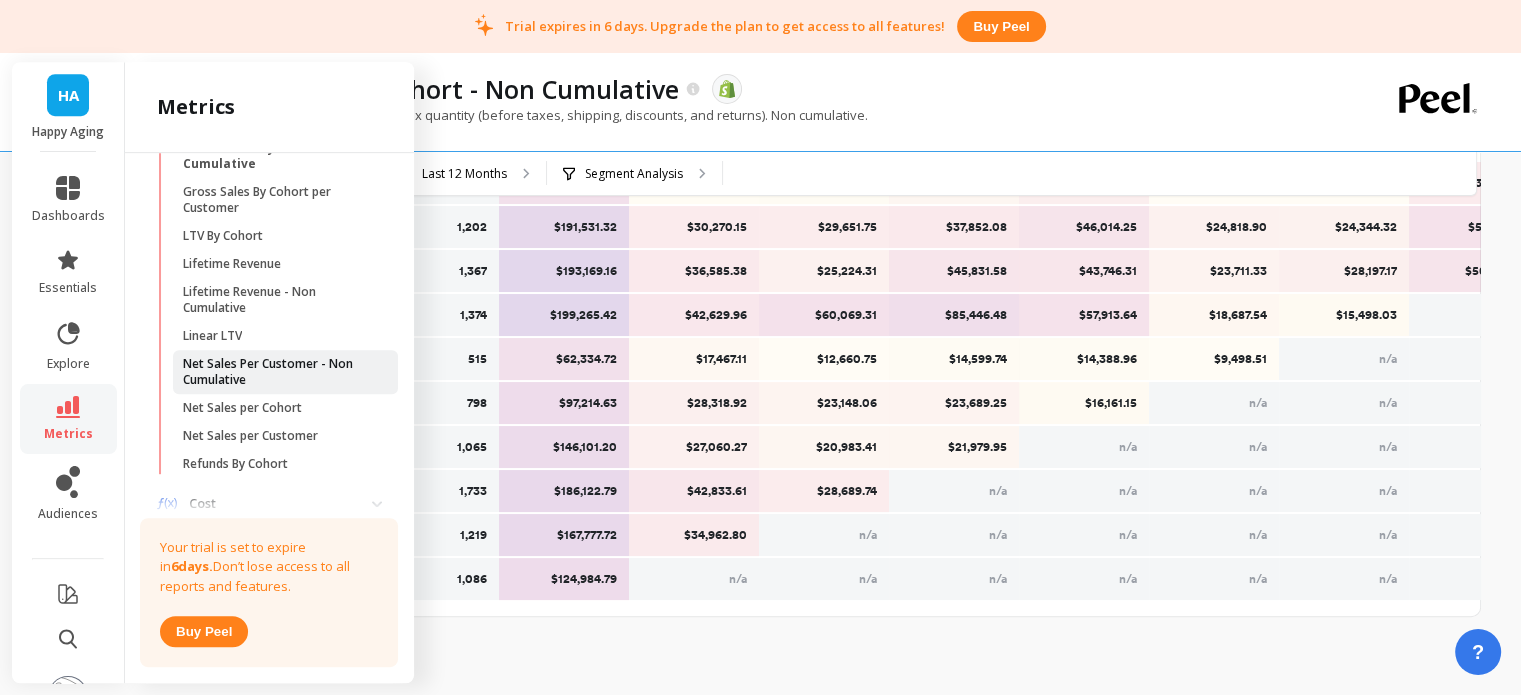 click on "Net Sales Per Customer - Non Cumulative" at bounding box center [278, 372] 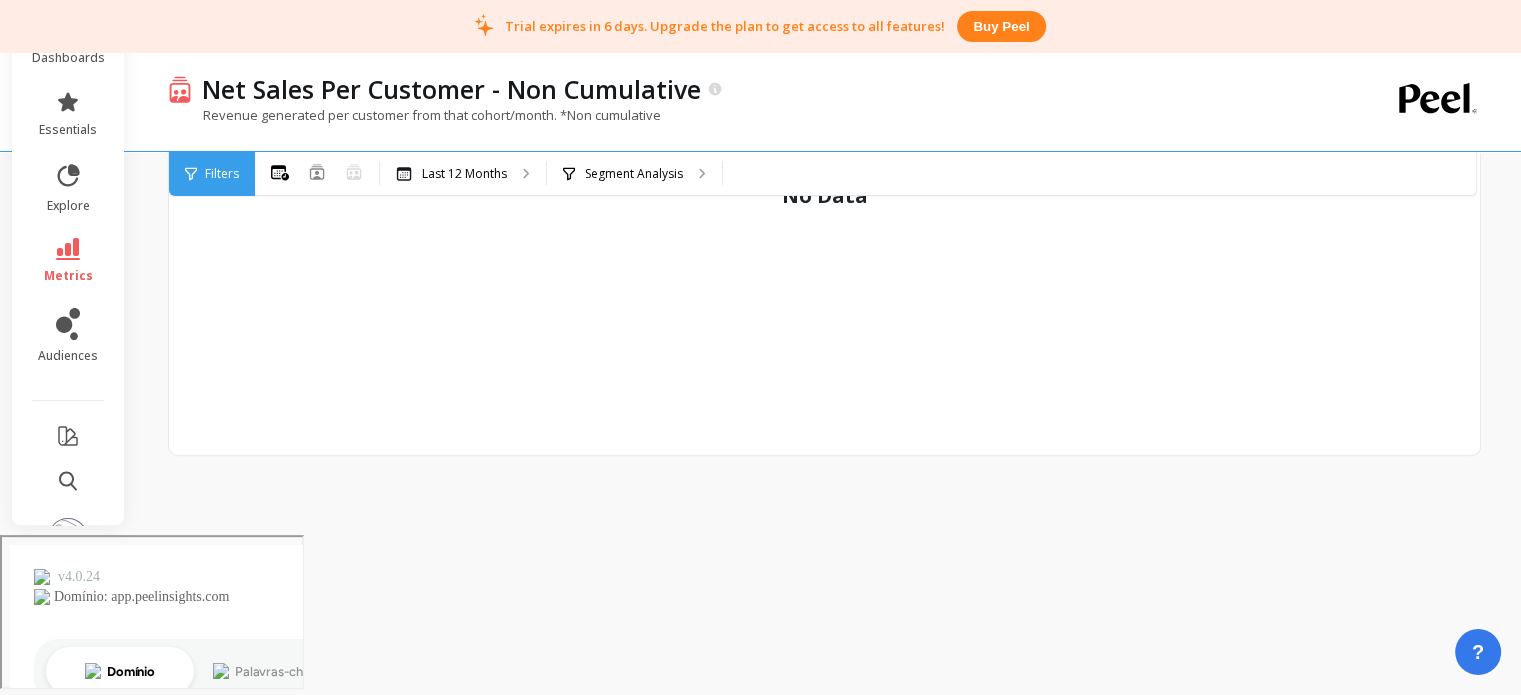 scroll, scrollTop: 488, scrollLeft: 0, axis: vertical 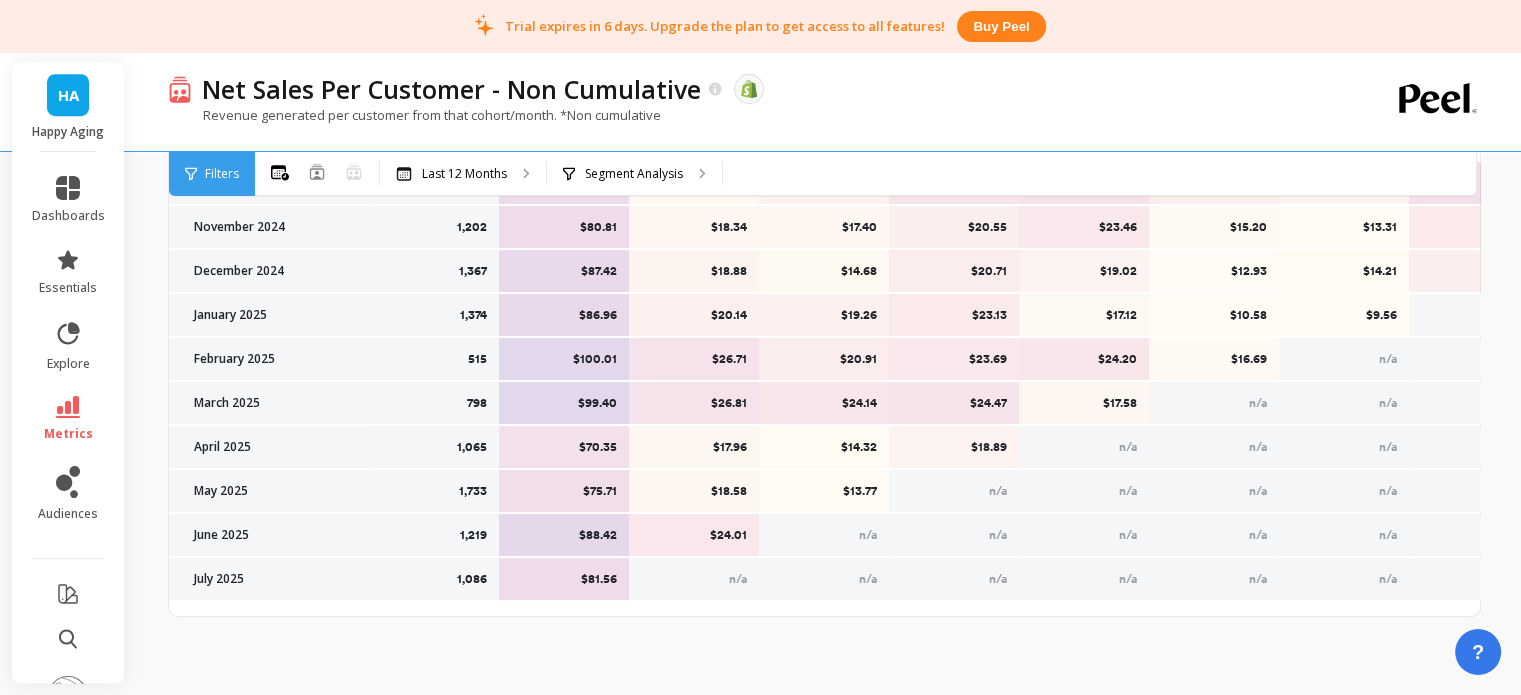 click 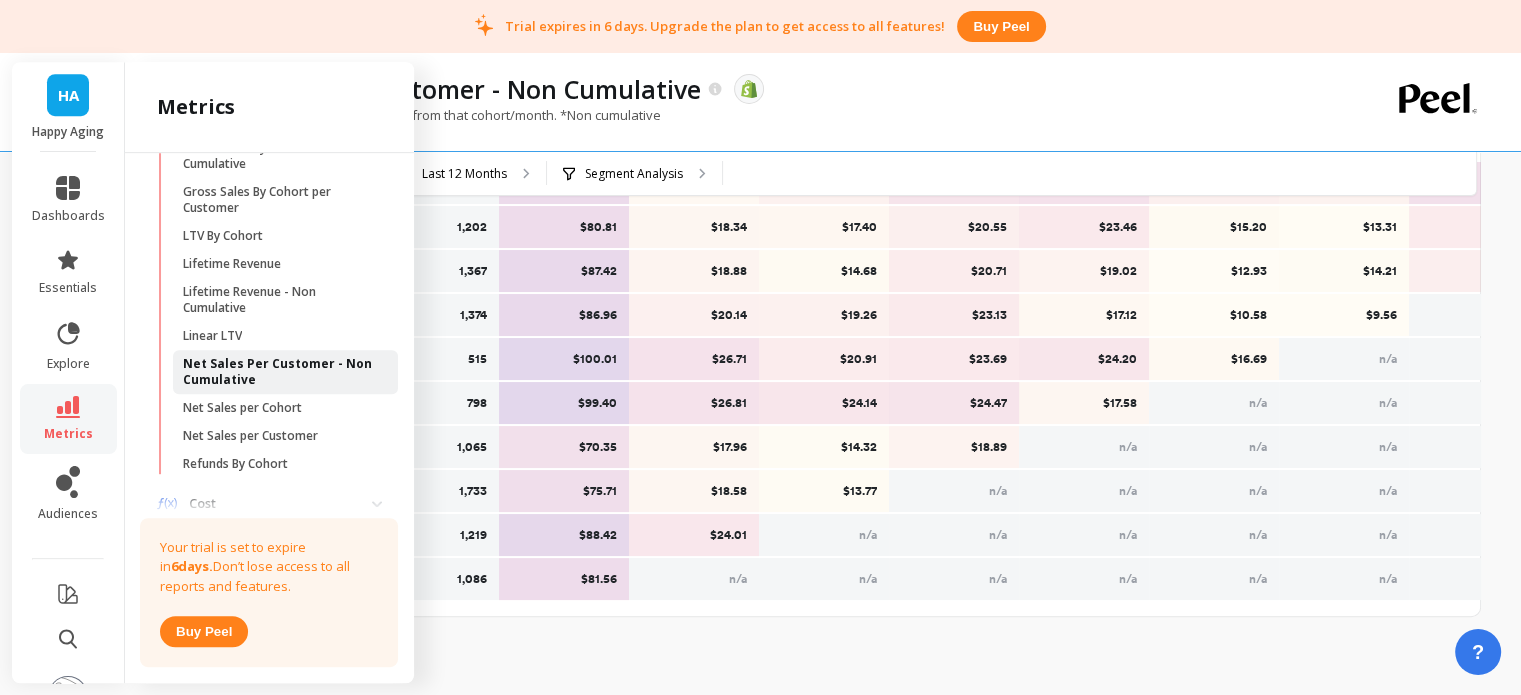 scroll, scrollTop: 900, scrollLeft: 0, axis: vertical 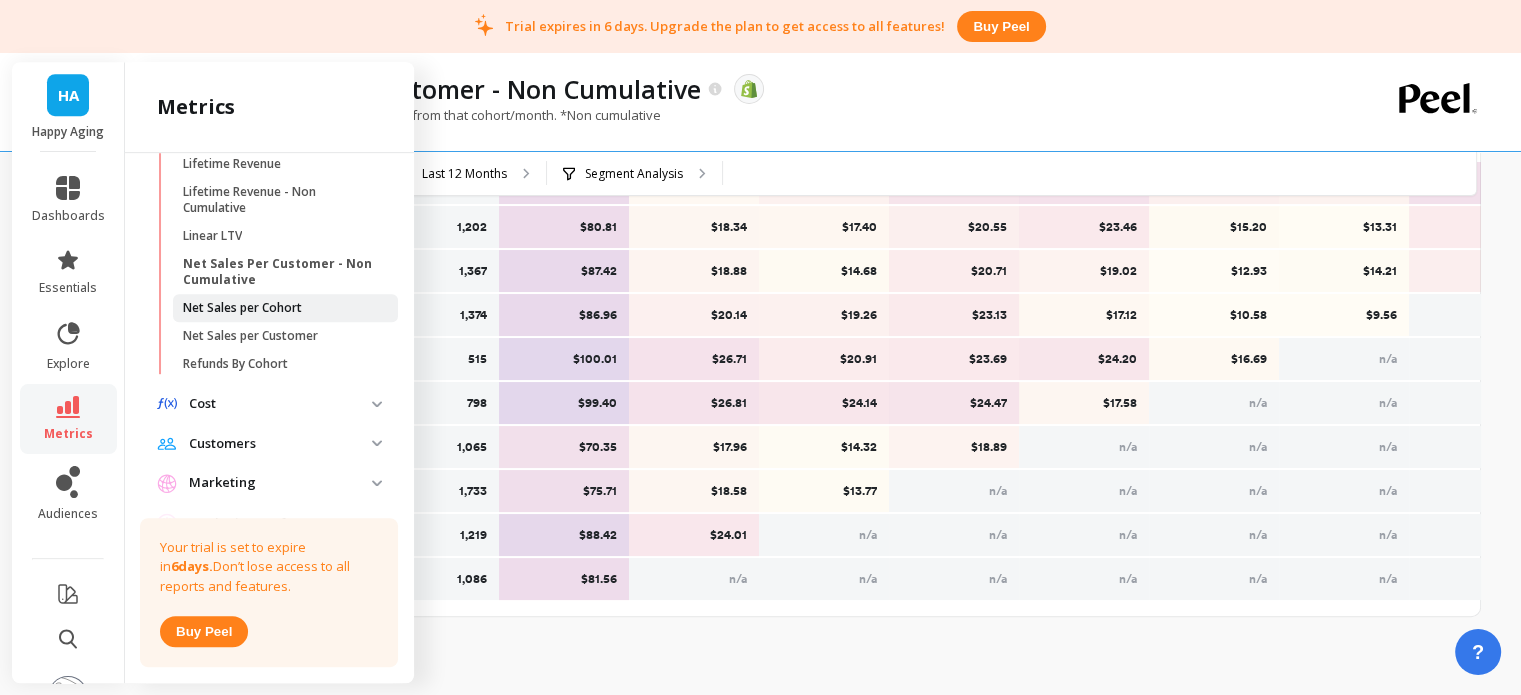 click on "Net Sales per Cohort" at bounding box center (242, 308) 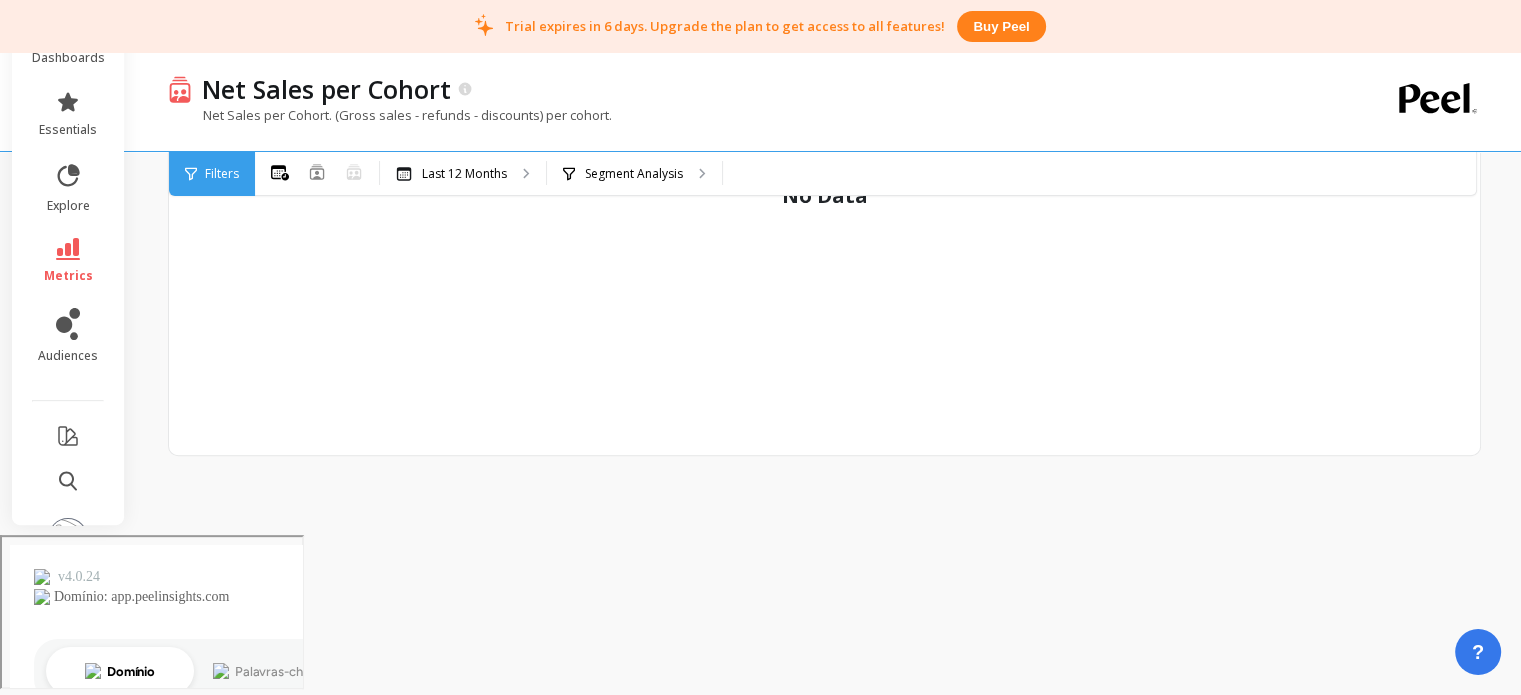 scroll, scrollTop: 188, scrollLeft: 0, axis: vertical 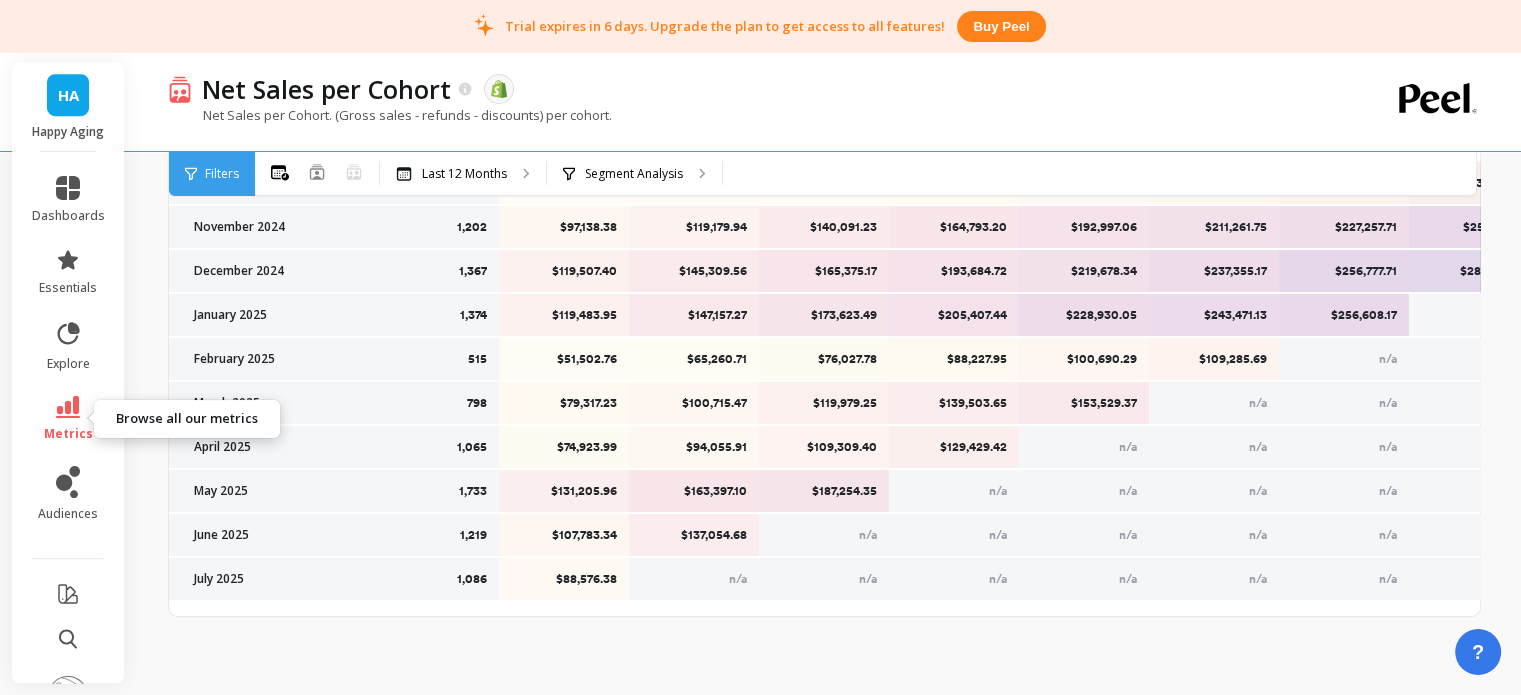 click 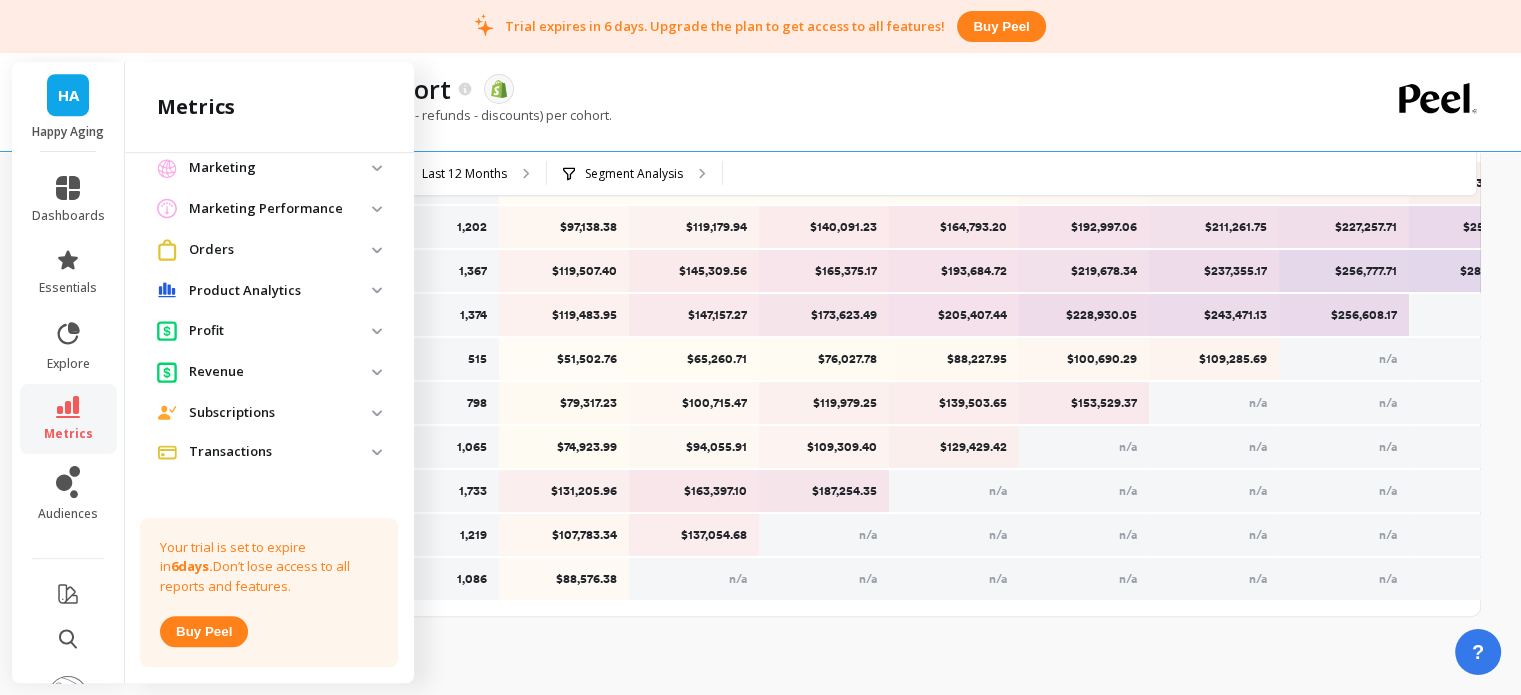 scroll, scrollTop: 1237, scrollLeft: 0, axis: vertical 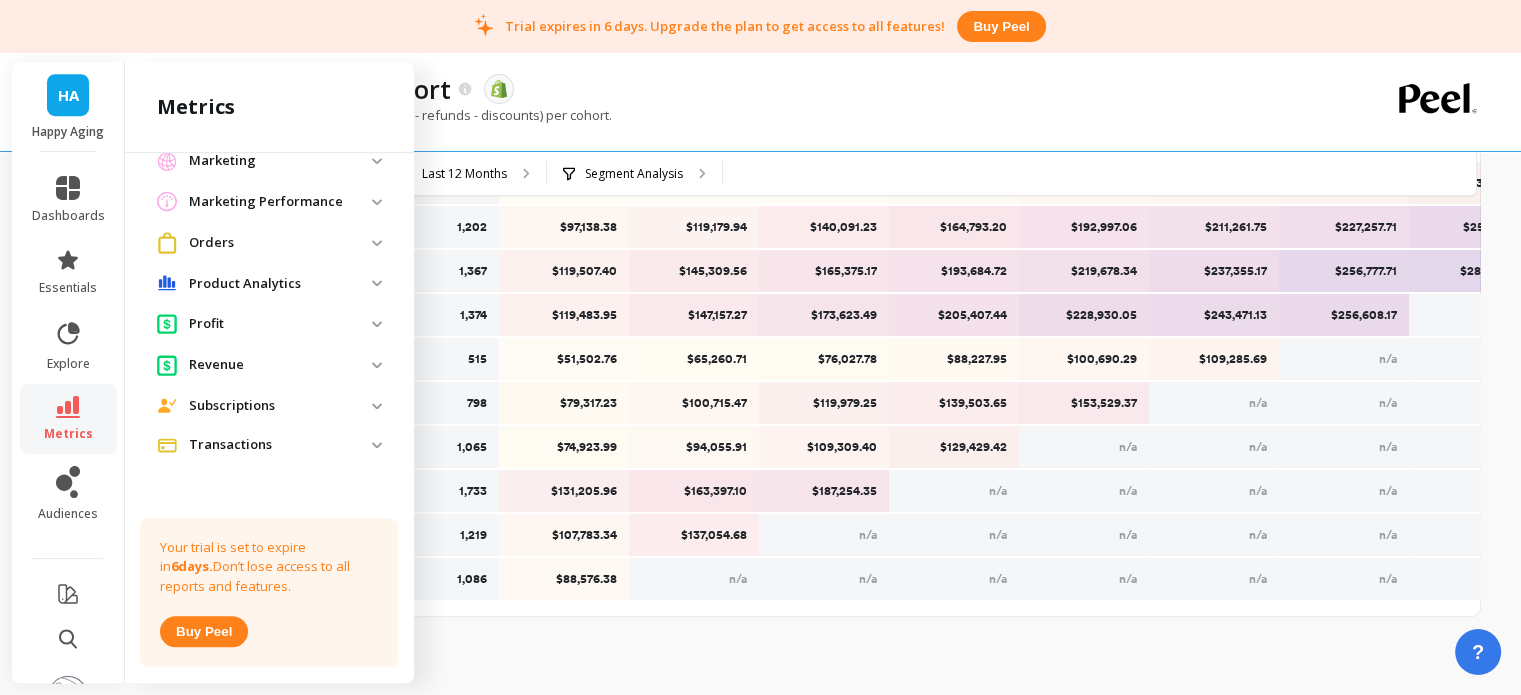 click on "Product Analytics" at bounding box center [280, 284] 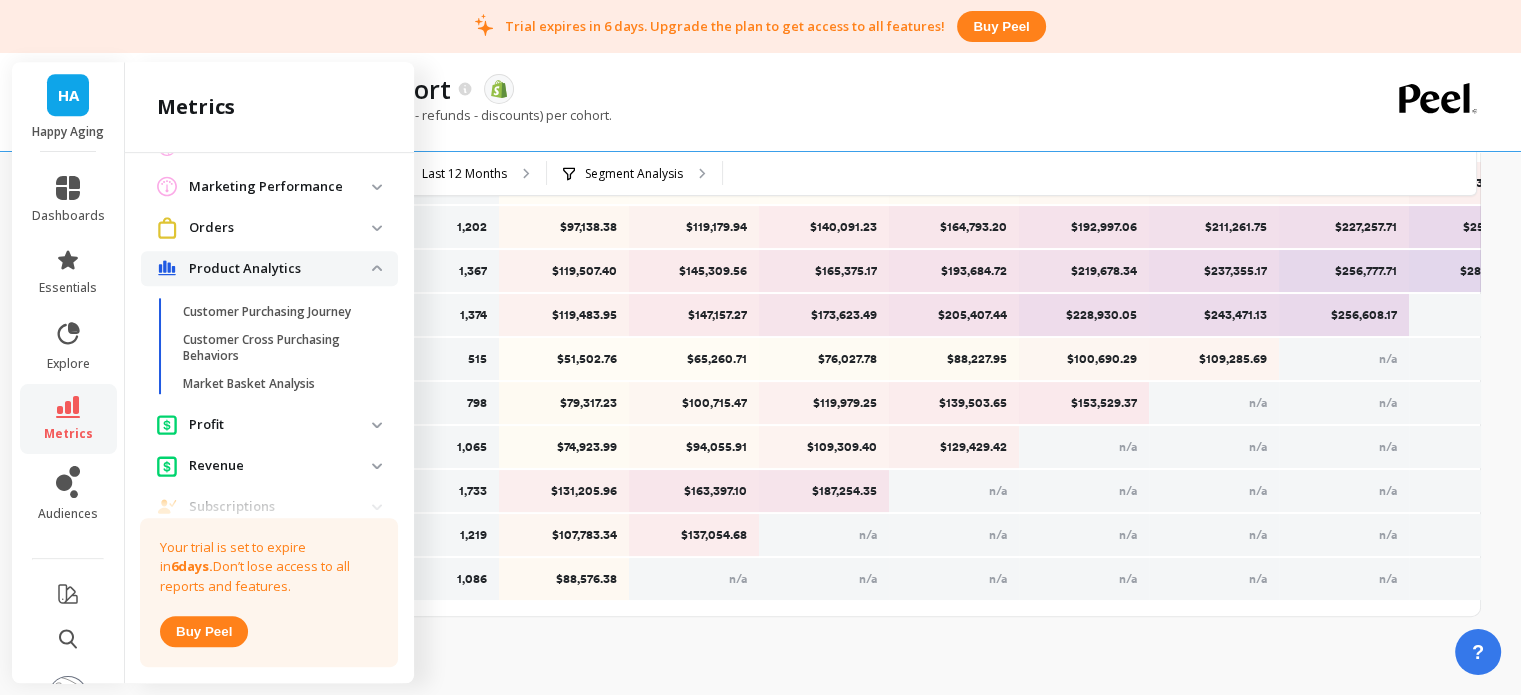 click on "Orders" at bounding box center (280, 228) 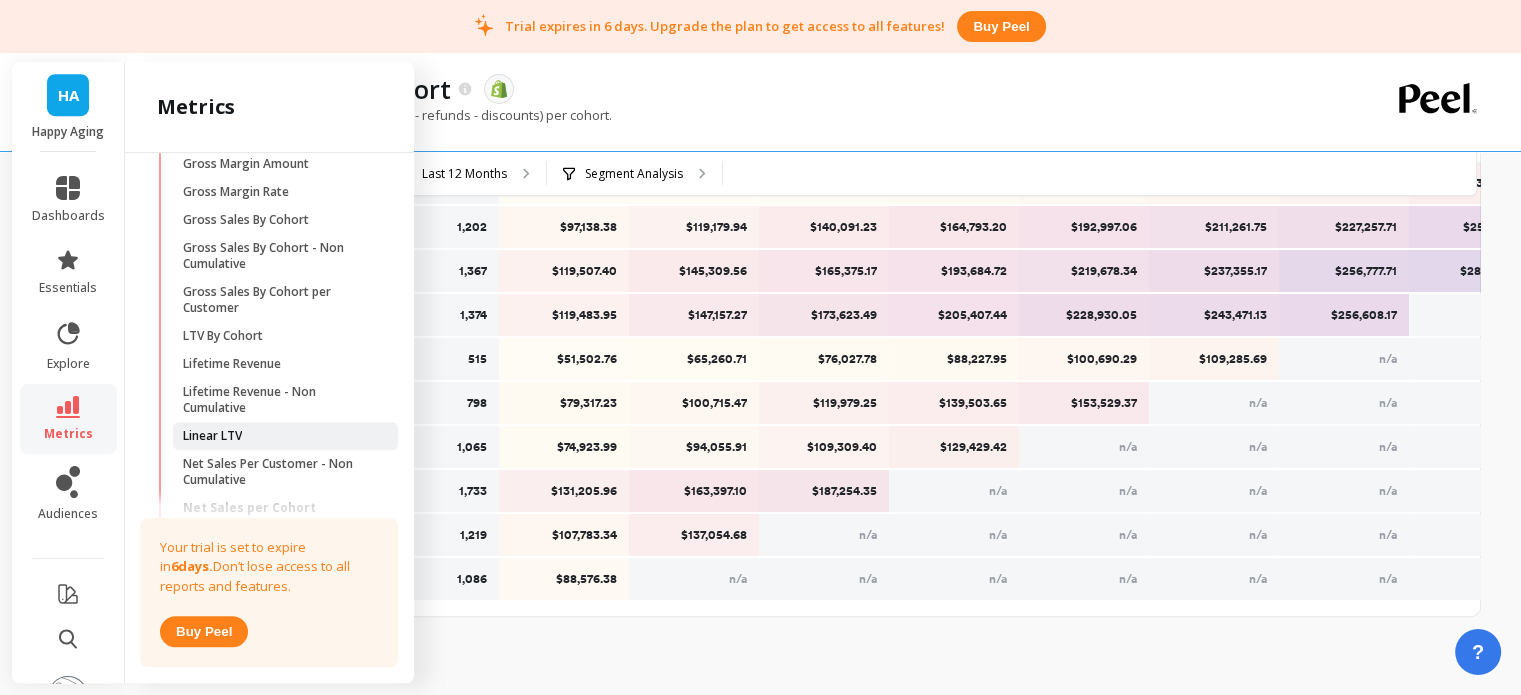 scroll, scrollTop: 900, scrollLeft: 0, axis: vertical 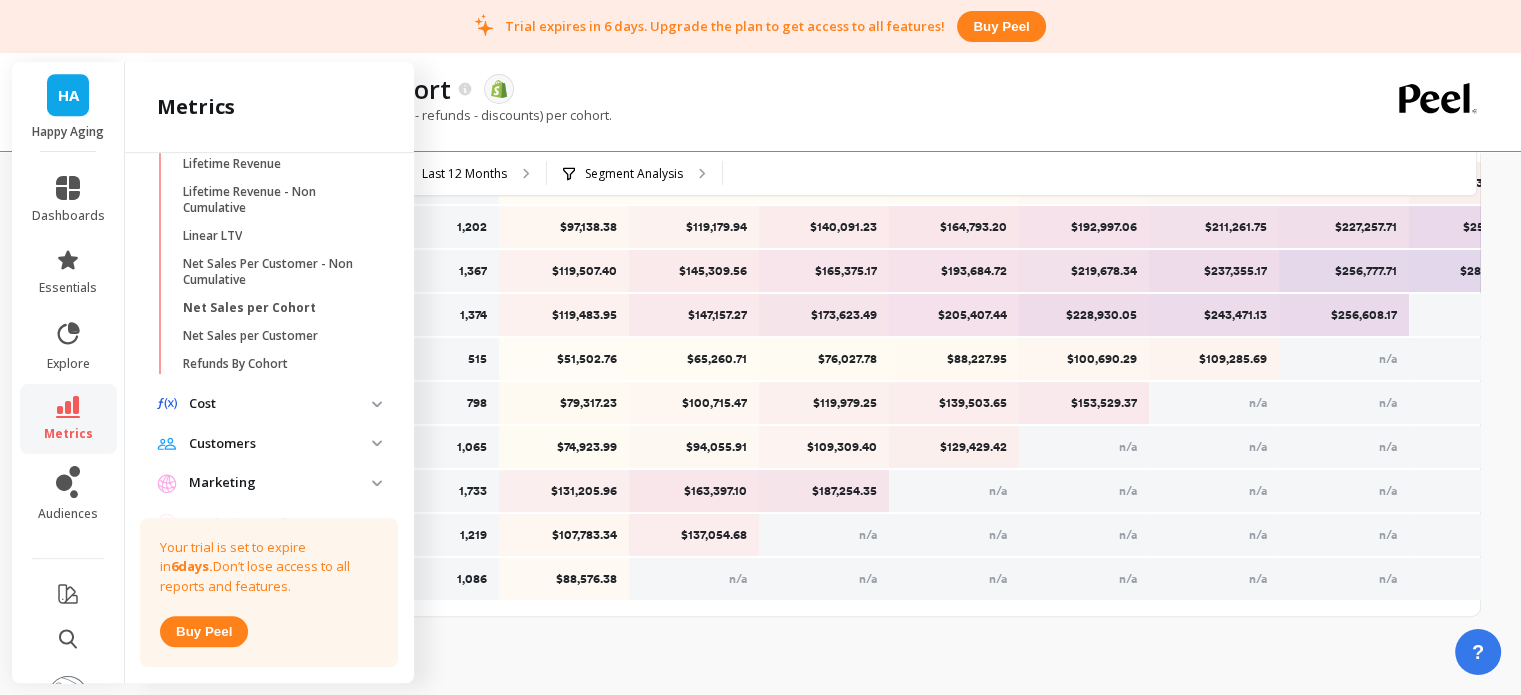 click on "Filters  Filters All Months  Single Cohort  Combined Cohorts - Not supported Last 12 Months Segment Analysis" at bounding box center [822, 174] 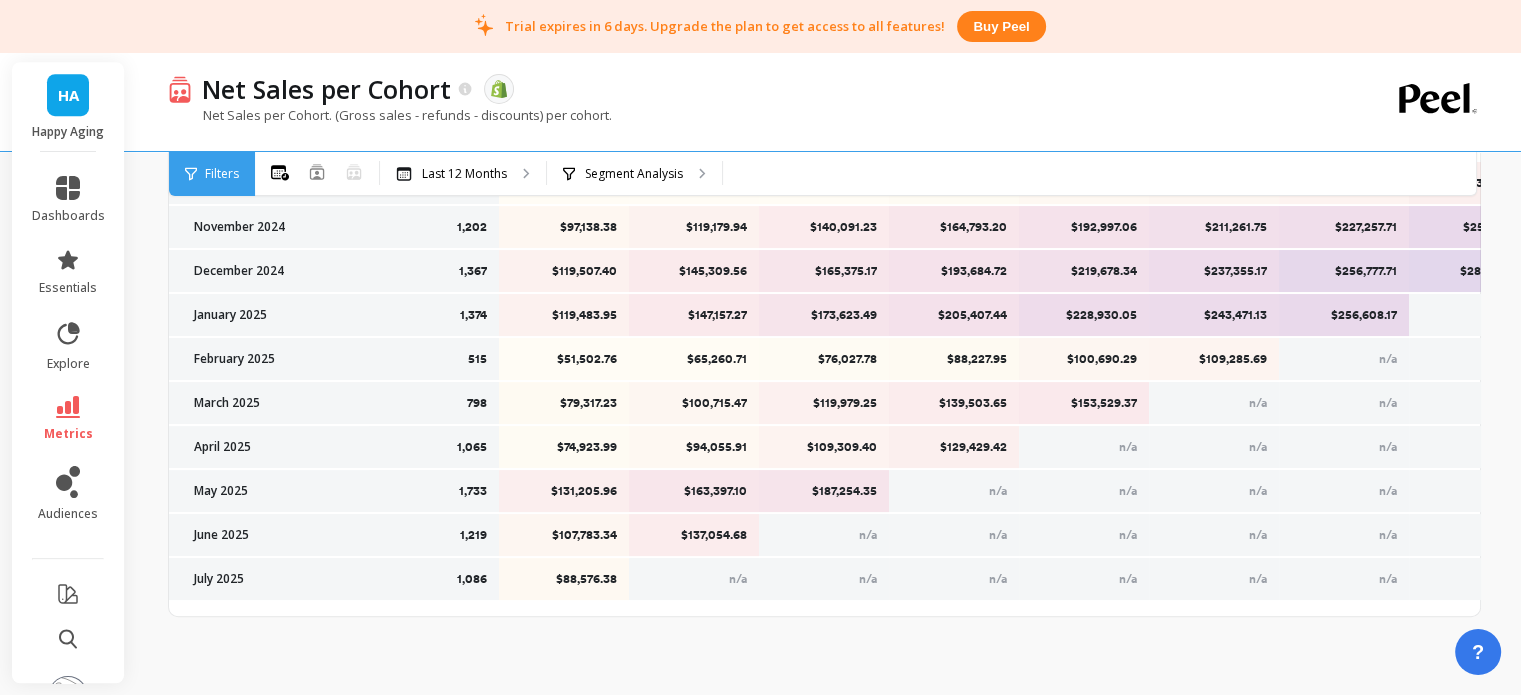 click on "Filters" at bounding box center [212, 174] 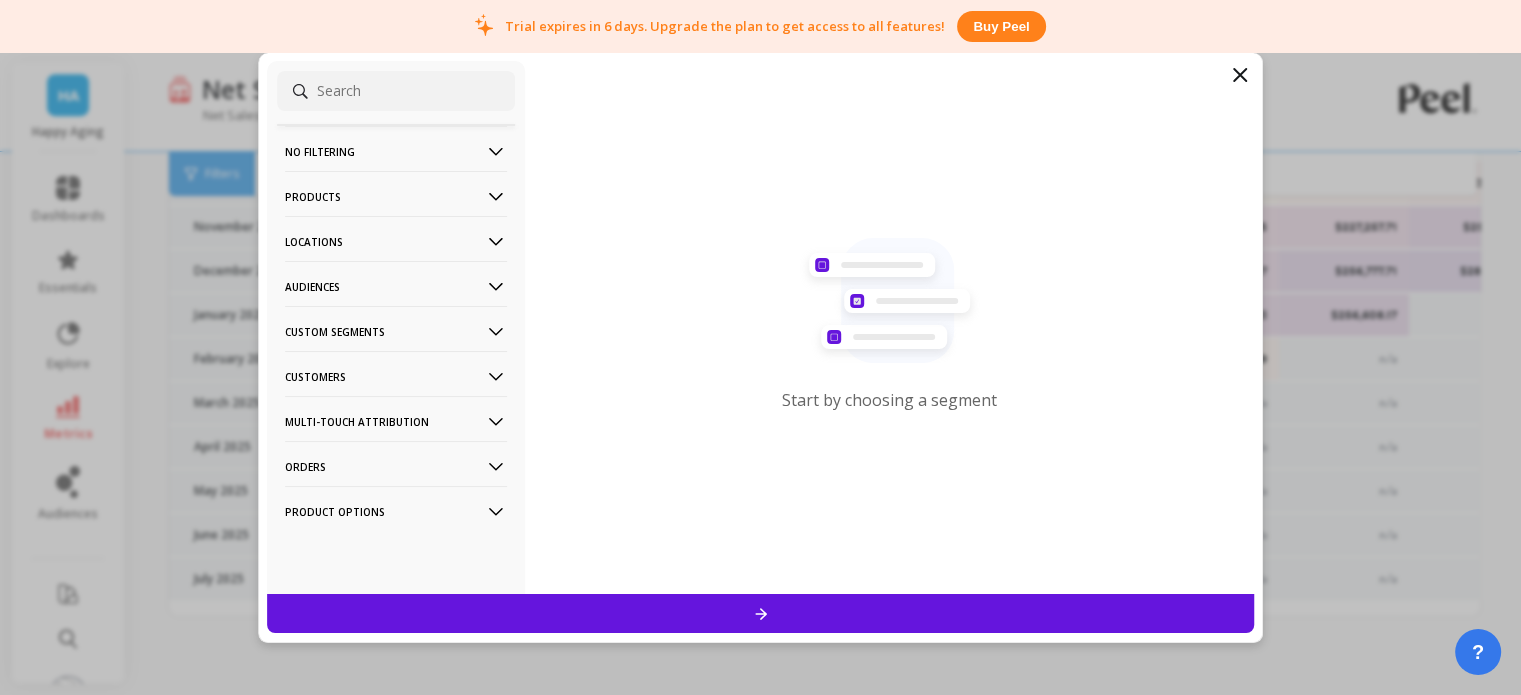 click 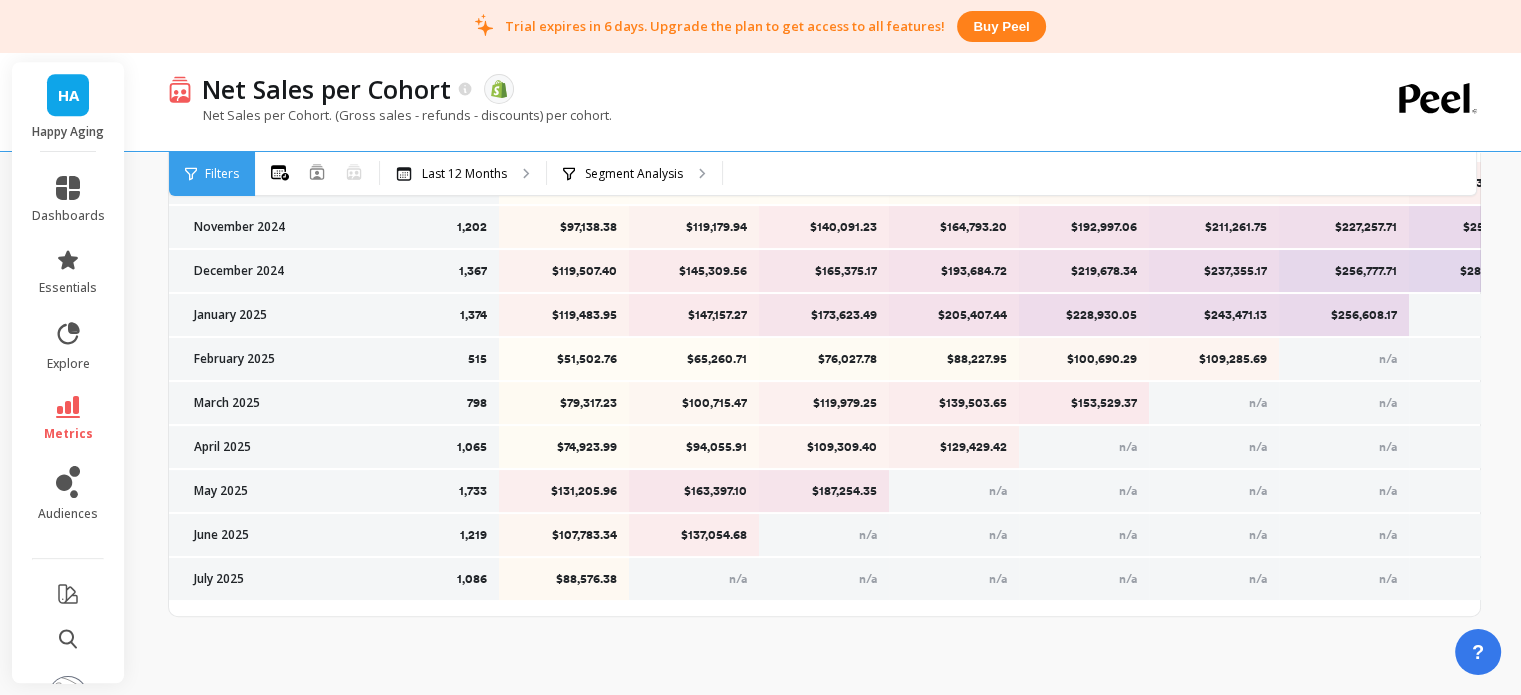 scroll, scrollTop: 0, scrollLeft: 0, axis: both 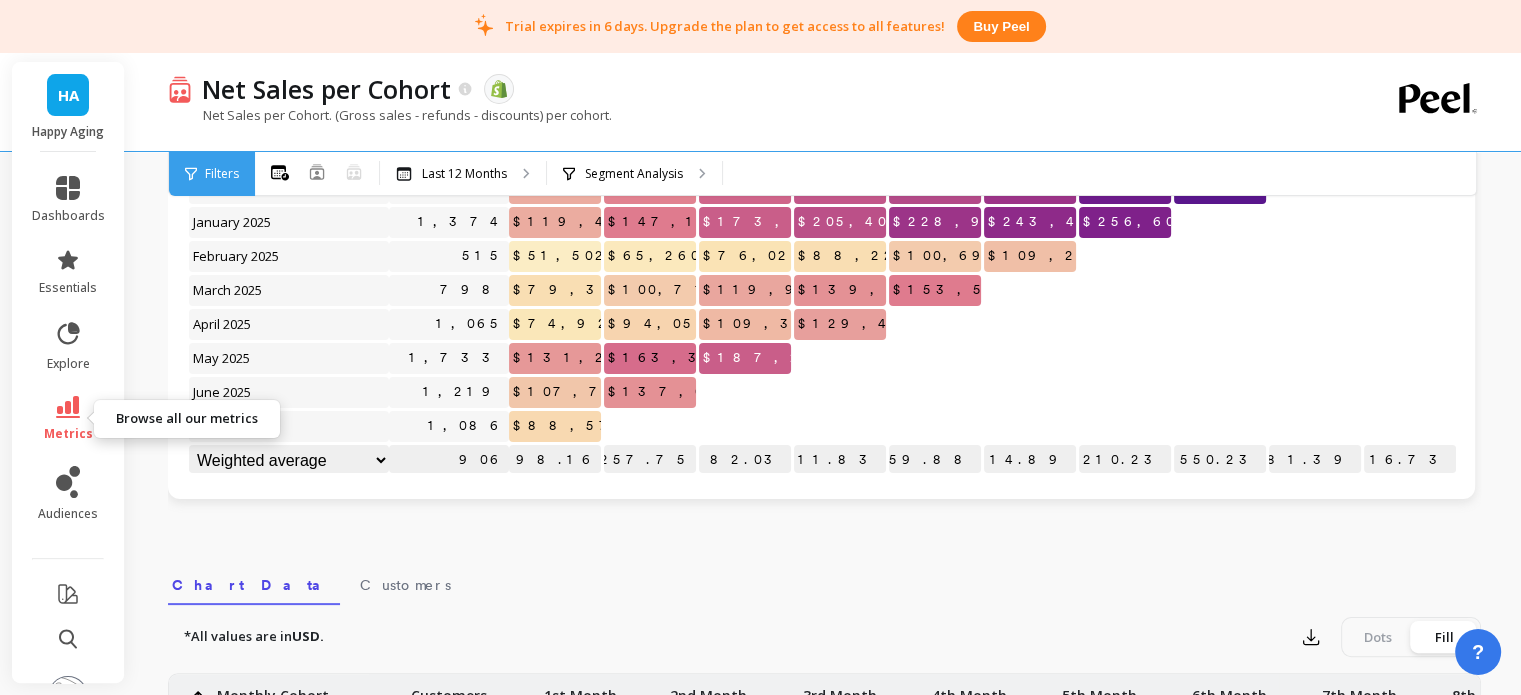 click on "metrics" at bounding box center (68, 434) 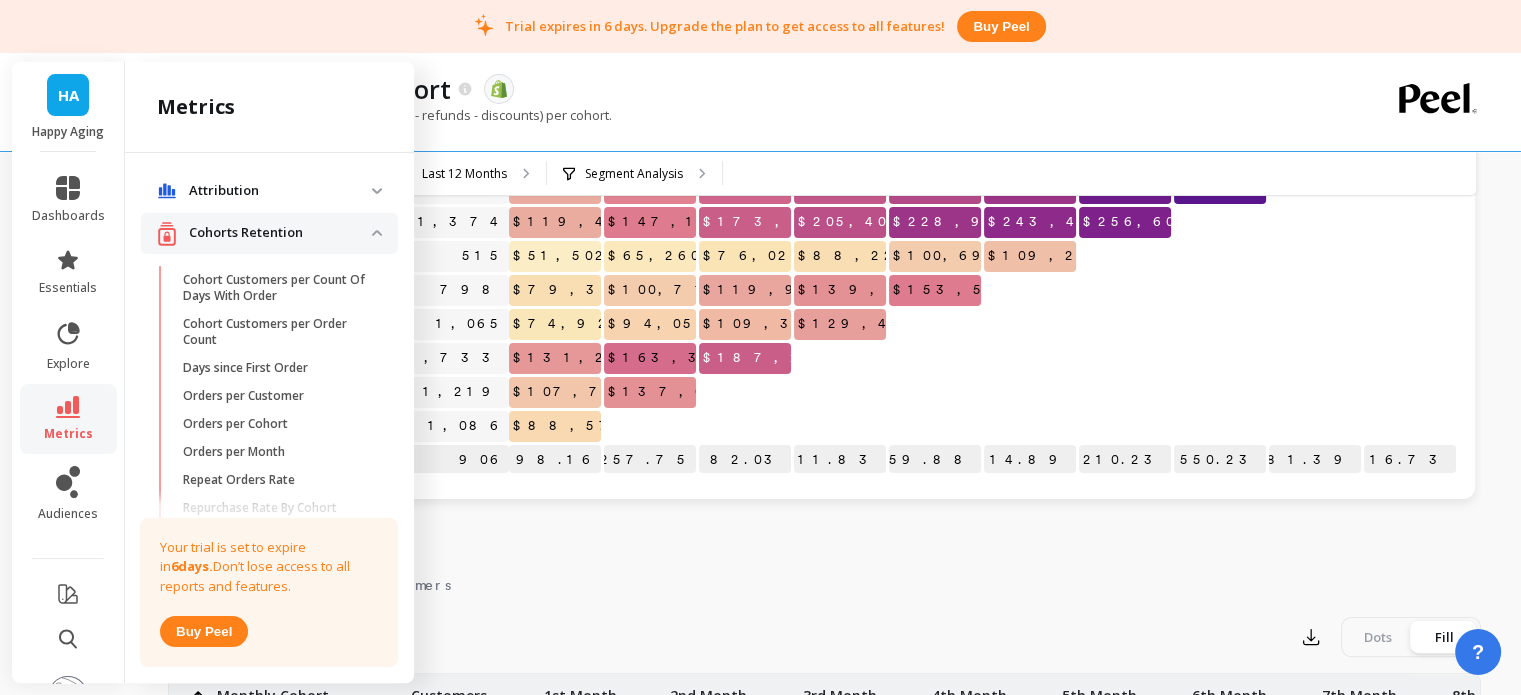 scroll, scrollTop: 900, scrollLeft: 0, axis: vertical 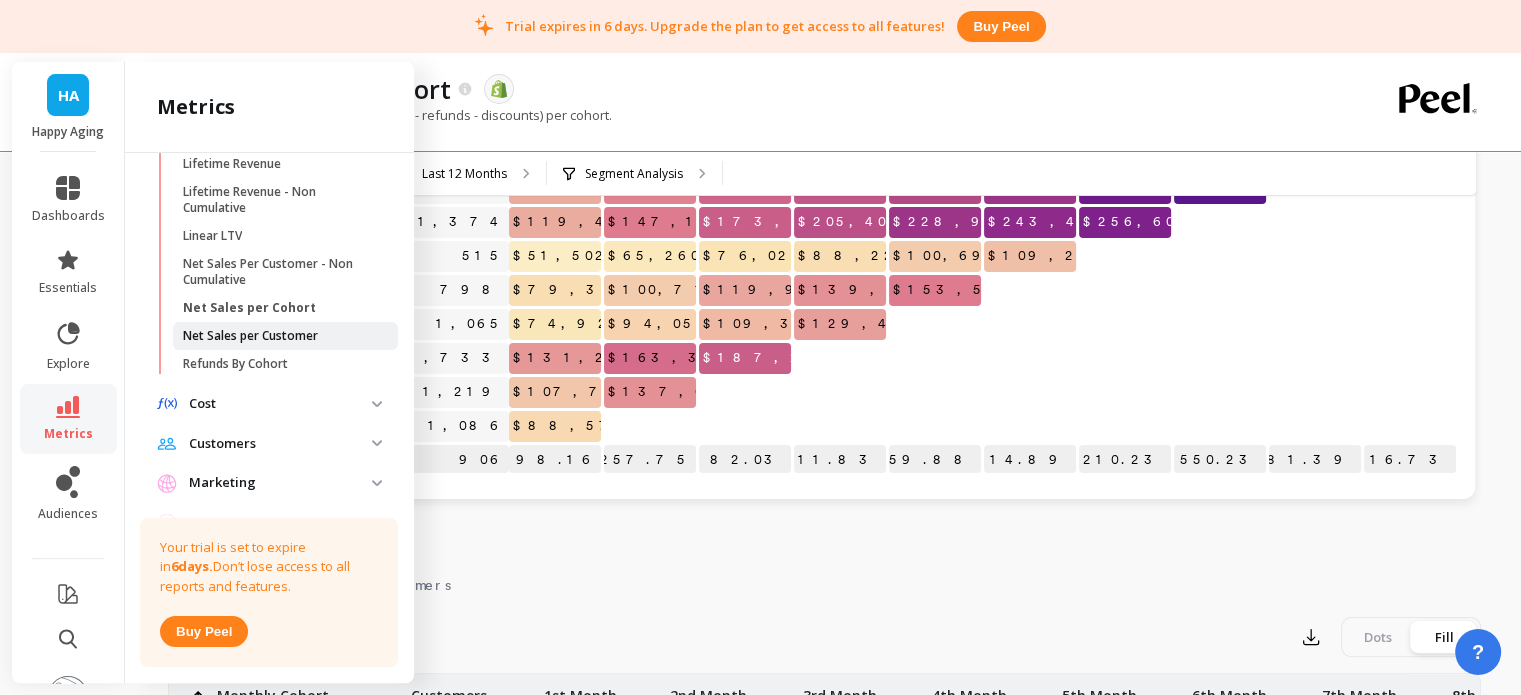 click on "Net Sales per Customer" at bounding box center (285, 336) 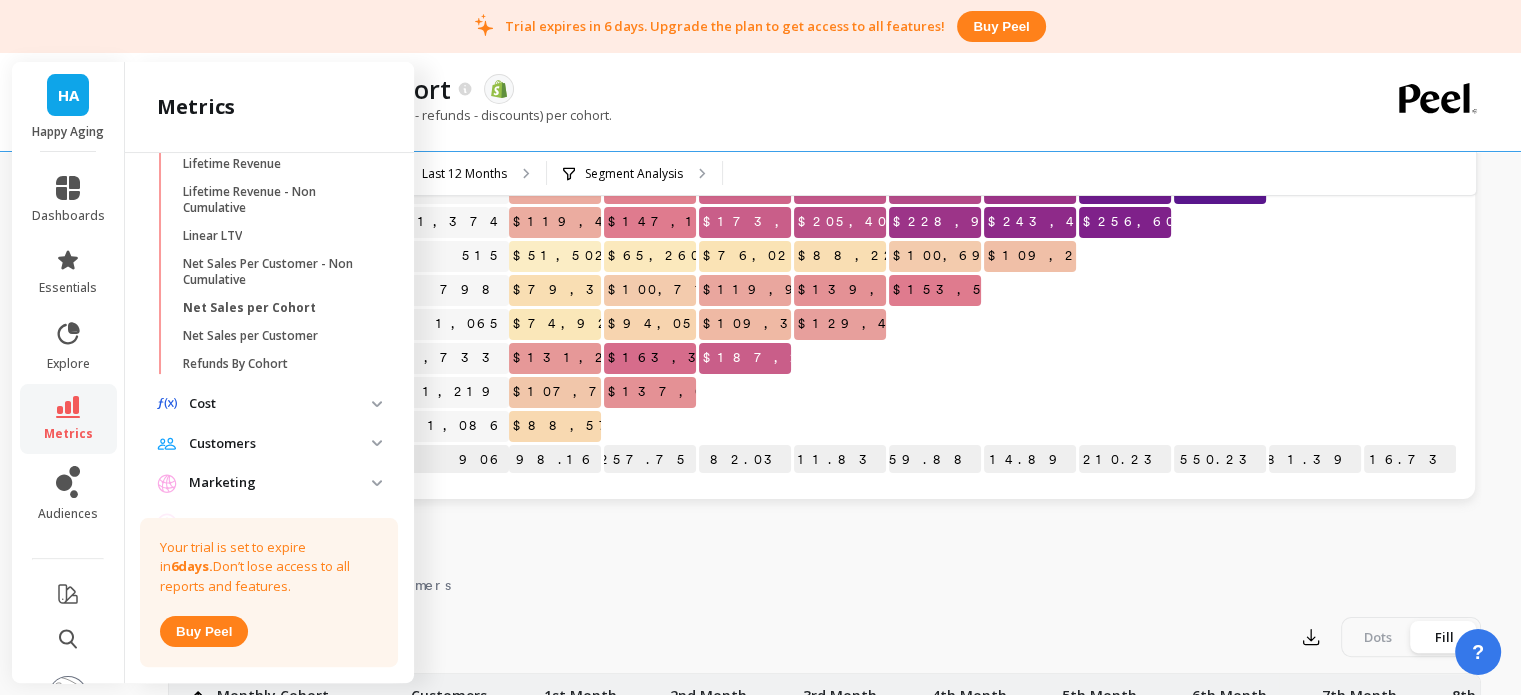 click on "Attribution Attribution Dashboard Orders By Channel Revenue By Channel Payback Period New Revenue By Channel Returning Revenue By Channel Cohorts Retention Cohort Customers per Count Of Days With Order Cohort Customers per Order Count Days since First Order Orders per Customer Orders per Cohort Orders per Month Repeat Orders Rate Repurchase Rate By Cohort Returning Customers By Cohort Cohorts Revenue Average LTV per Customer Average Lifetime Revenue Cohort AOV (Gross) Cohort AOV (Net) Cohort AOV per Month Cohort AOV* per Month Customer Lifetime Value Growth Rate Discounts By Cohort Gross Margin Amount Gross Margin Rate Gross Sales By Cohort Gross Sales By Cohort - Non Cumulative Gross Sales By Cohort per Customer LTV By Cohort Lifetime Revenue Lifetime Revenue - Non Cumulative Linear LTV Net Sales Per Customer - Non Cumulative Net Sales per Cohort Net Sales per Customer Refunds By Cohort Cost Discounts New Cost Refunds Returning Cost Shipping Cost Total Cost Customers Average Revenue Per Customer (ARPC) CPM 6" at bounding box center [269, 414] 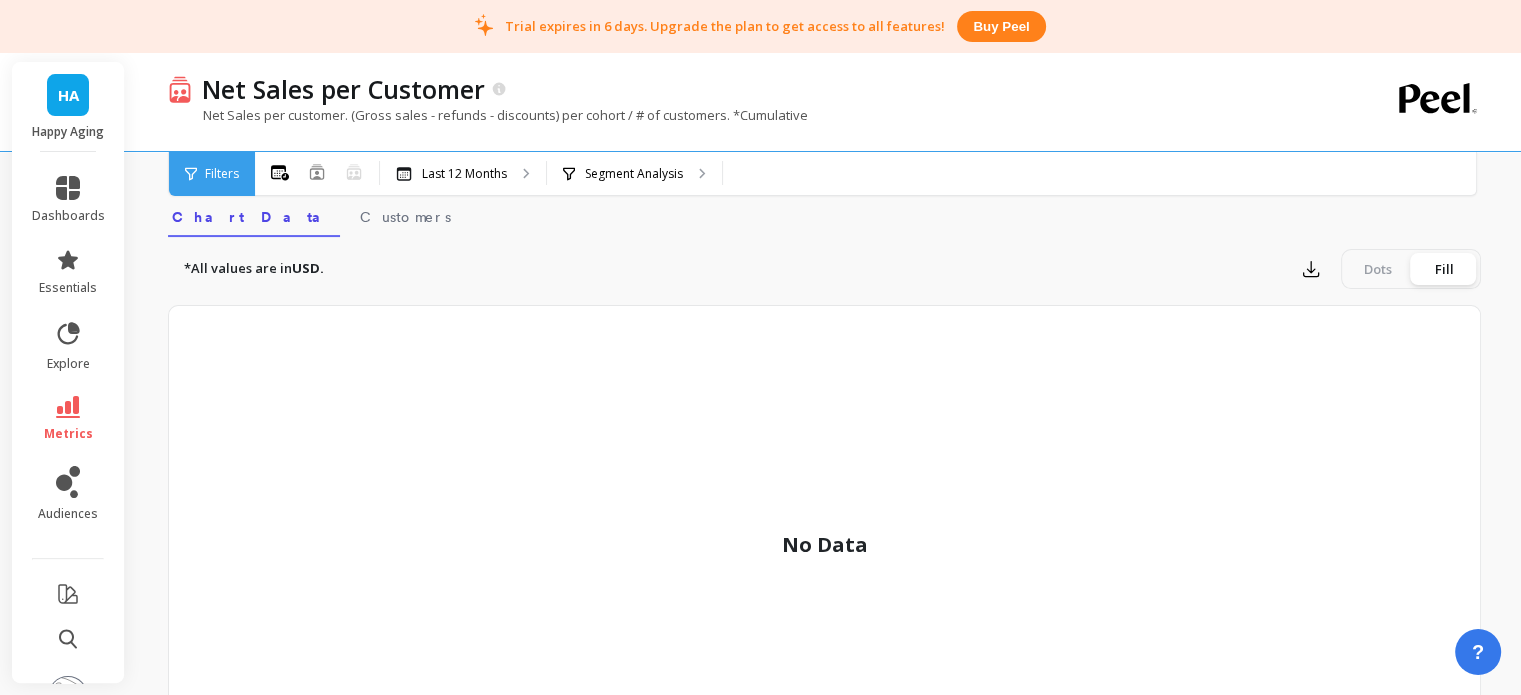 scroll, scrollTop: 0, scrollLeft: 0, axis: both 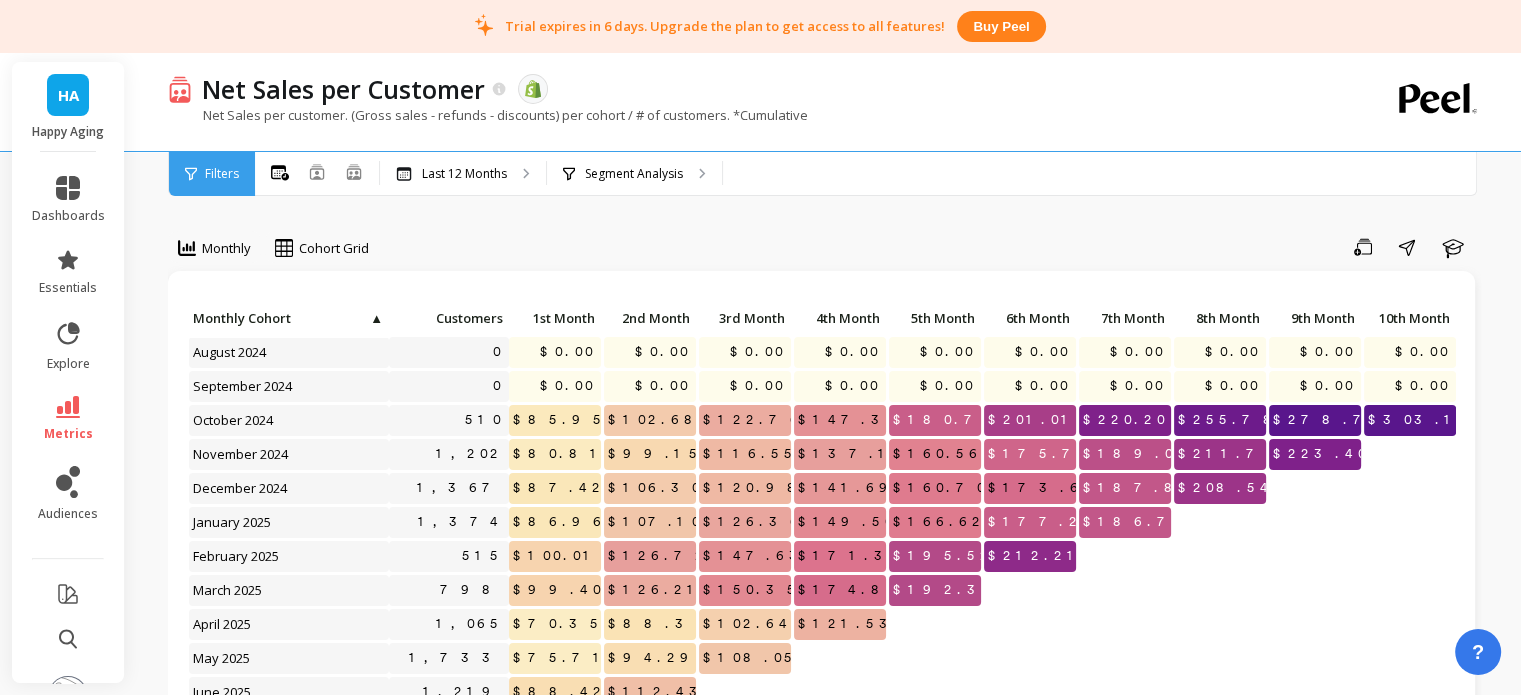 click 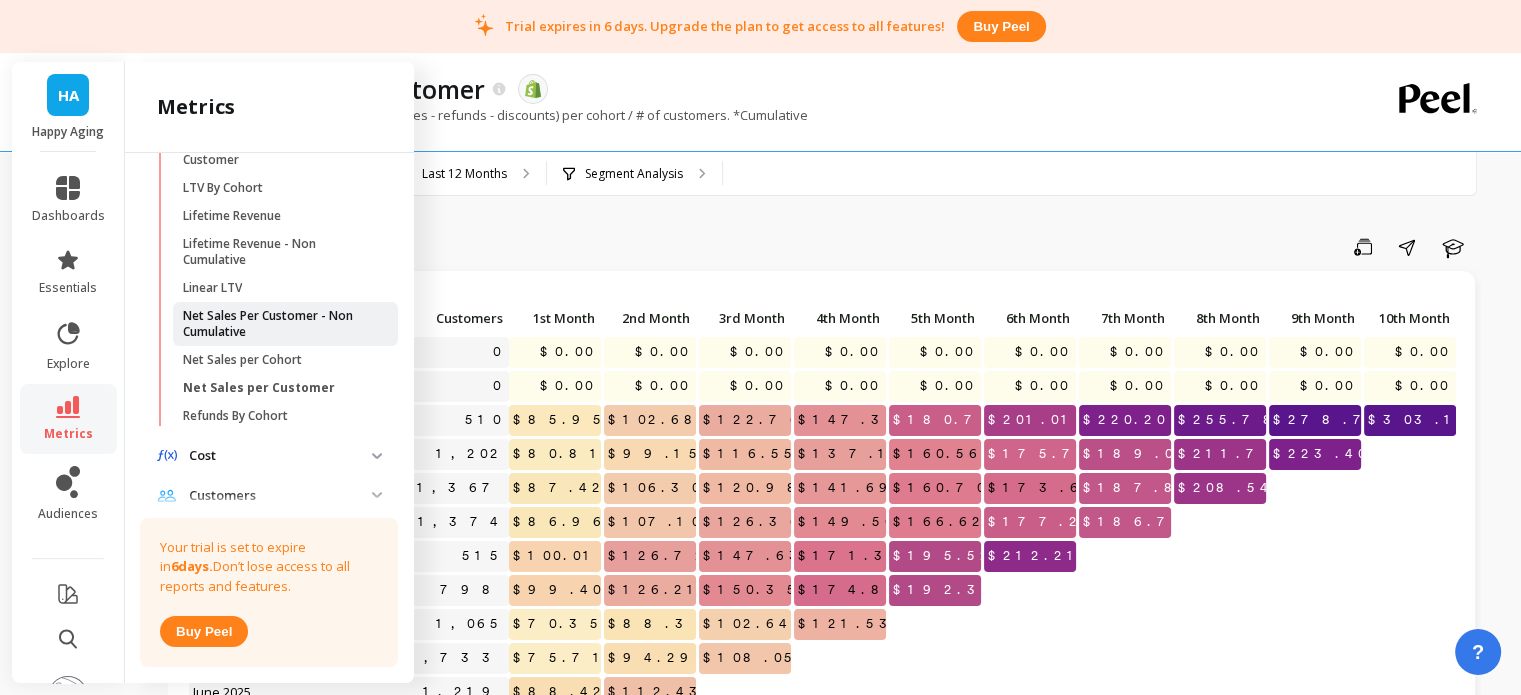 scroll, scrollTop: 800, scrollLeft: 0, axis: vertical 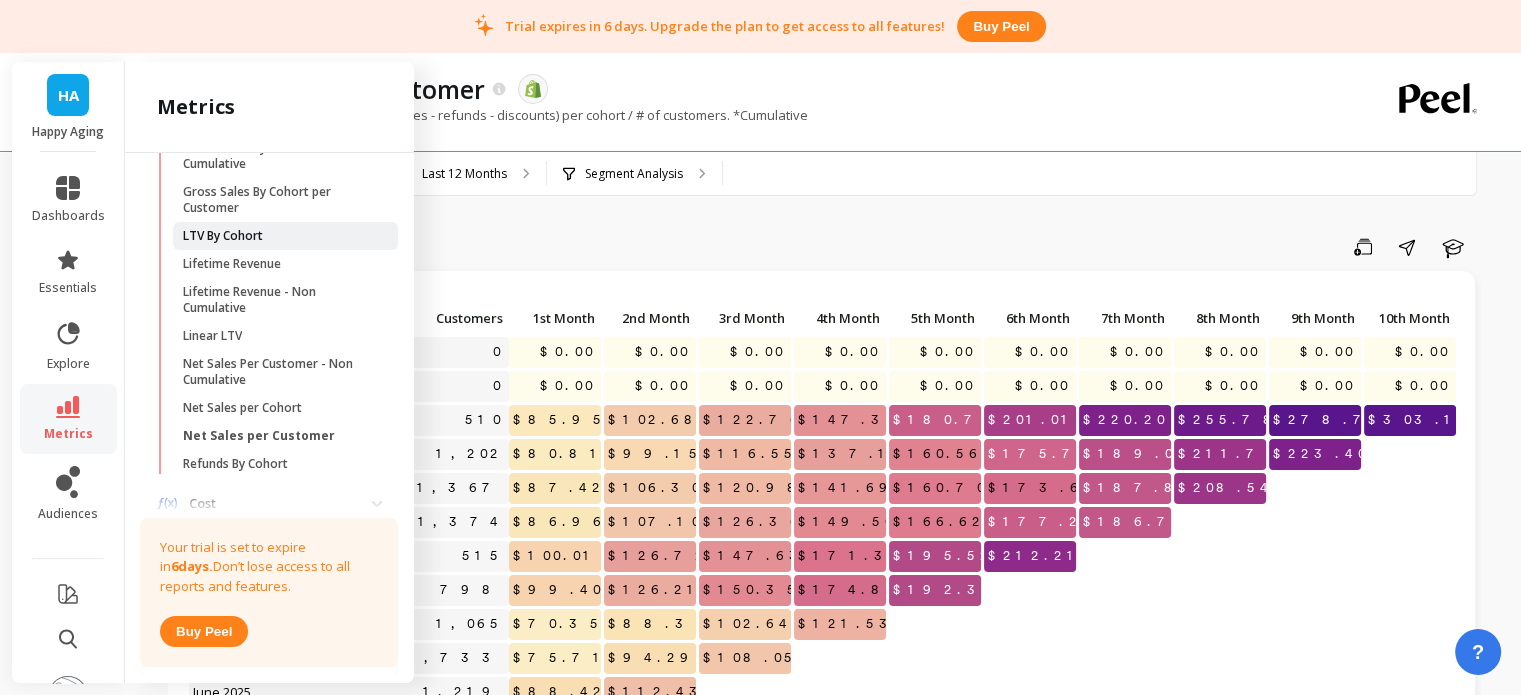 click on "LTV By Cohort" at bounding box center (223, 236) 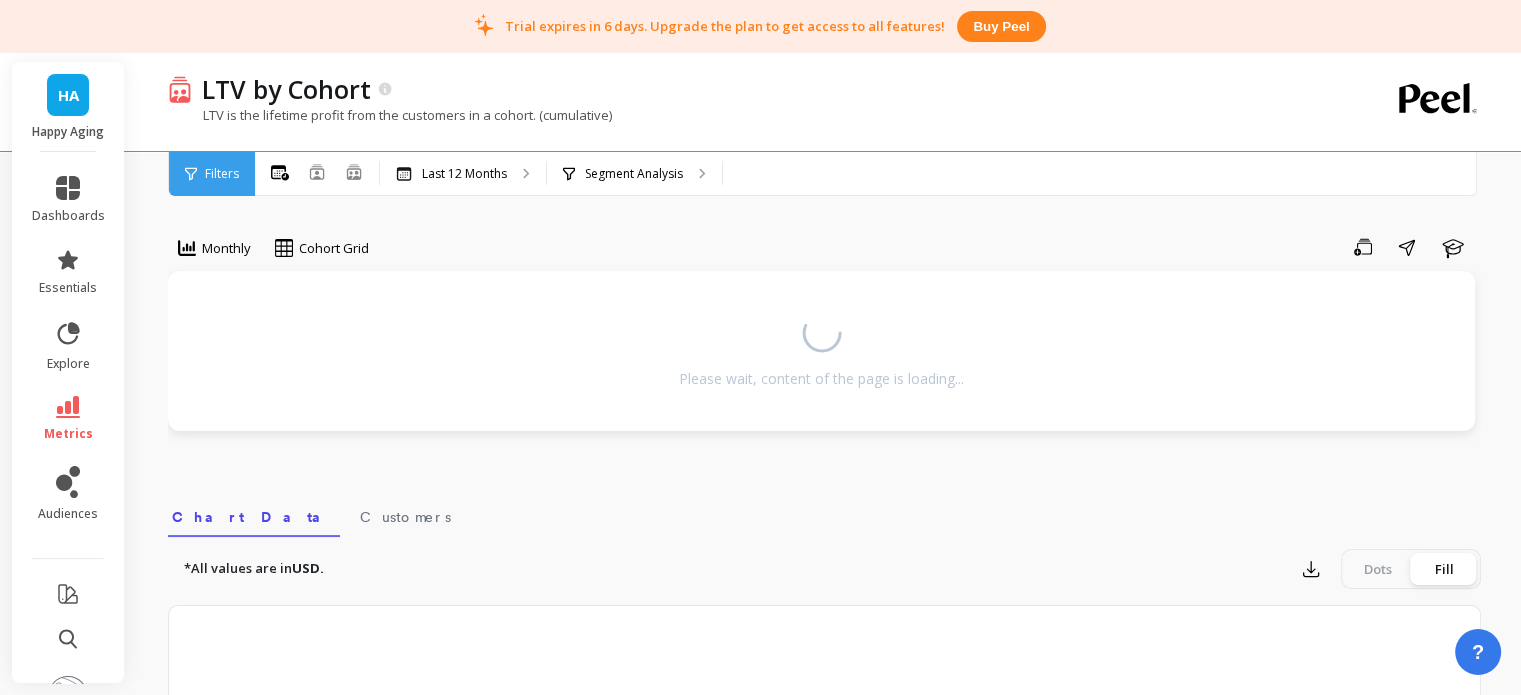 scroll, scrollTop: 0, scrollLeft: 0, axis: both 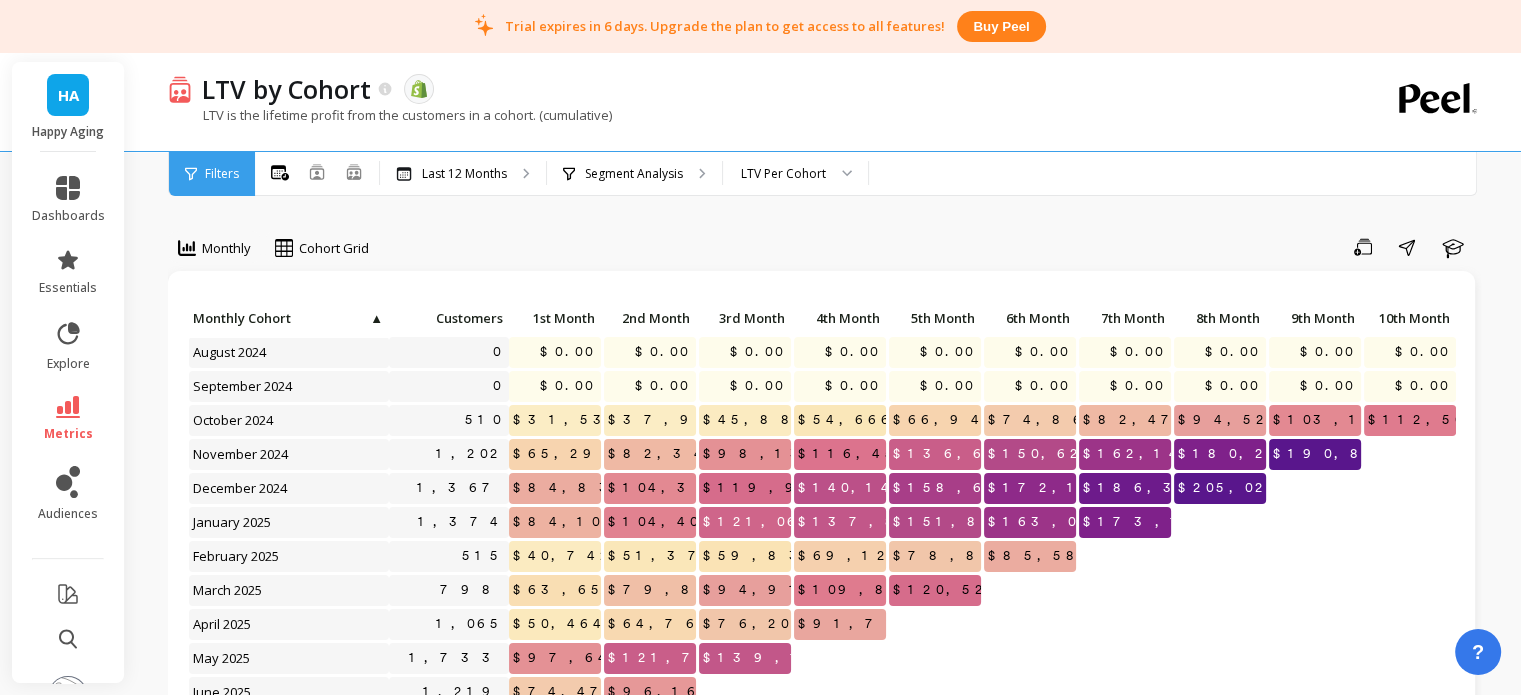 click on "LTV by Cohort The data you are viewing comes from: Shopify LTV is the lifetime profit from the customers in a cohort. (cumulative)" at bounding box center [822, 101] 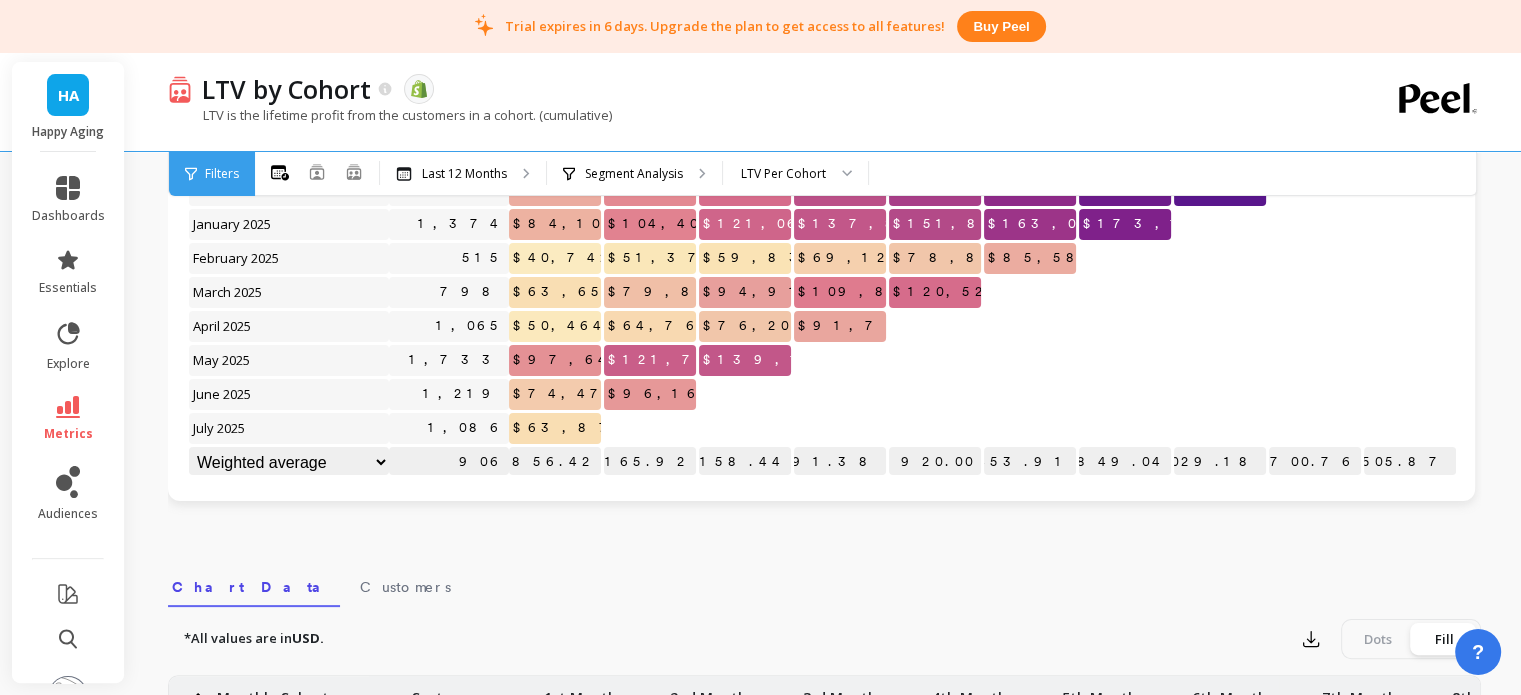 scroll, scrollTop: 300, scrollLeft: 0, axis: vertical 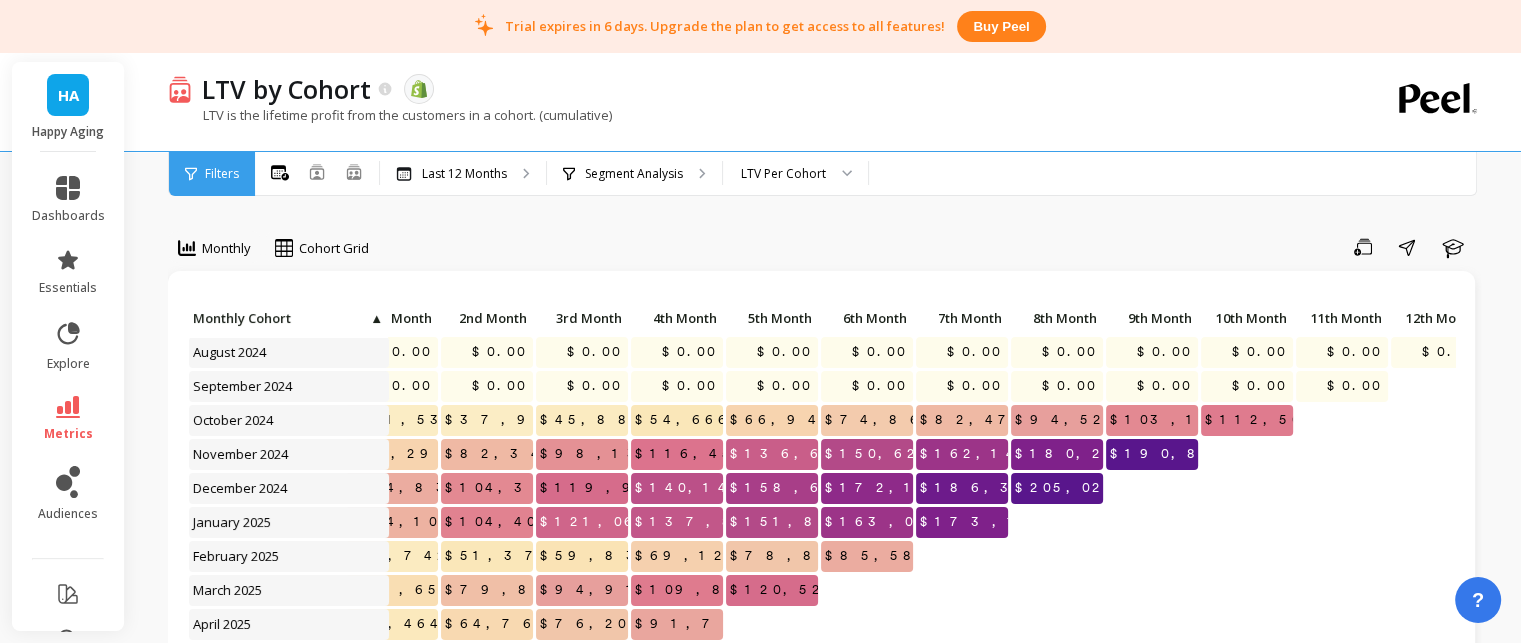 click 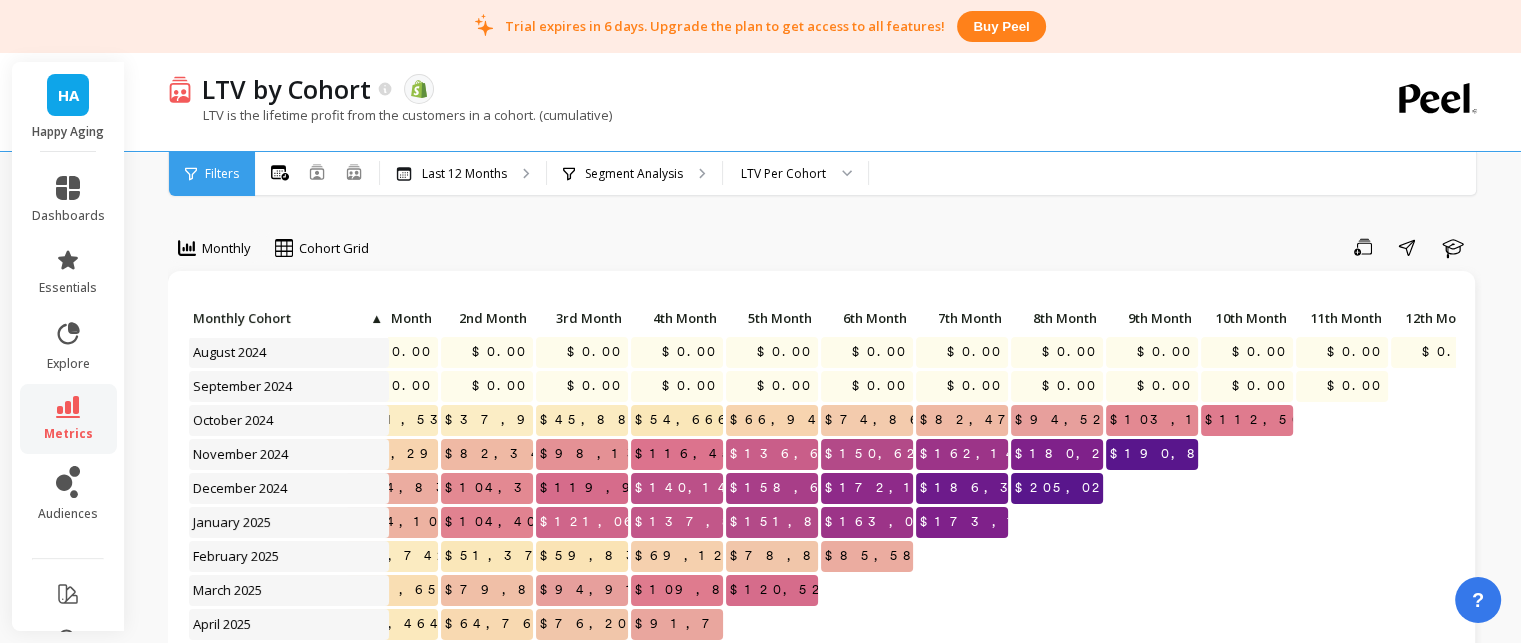 scroll, scrollTop: 500, scrollLeft: 0, axis: vertical 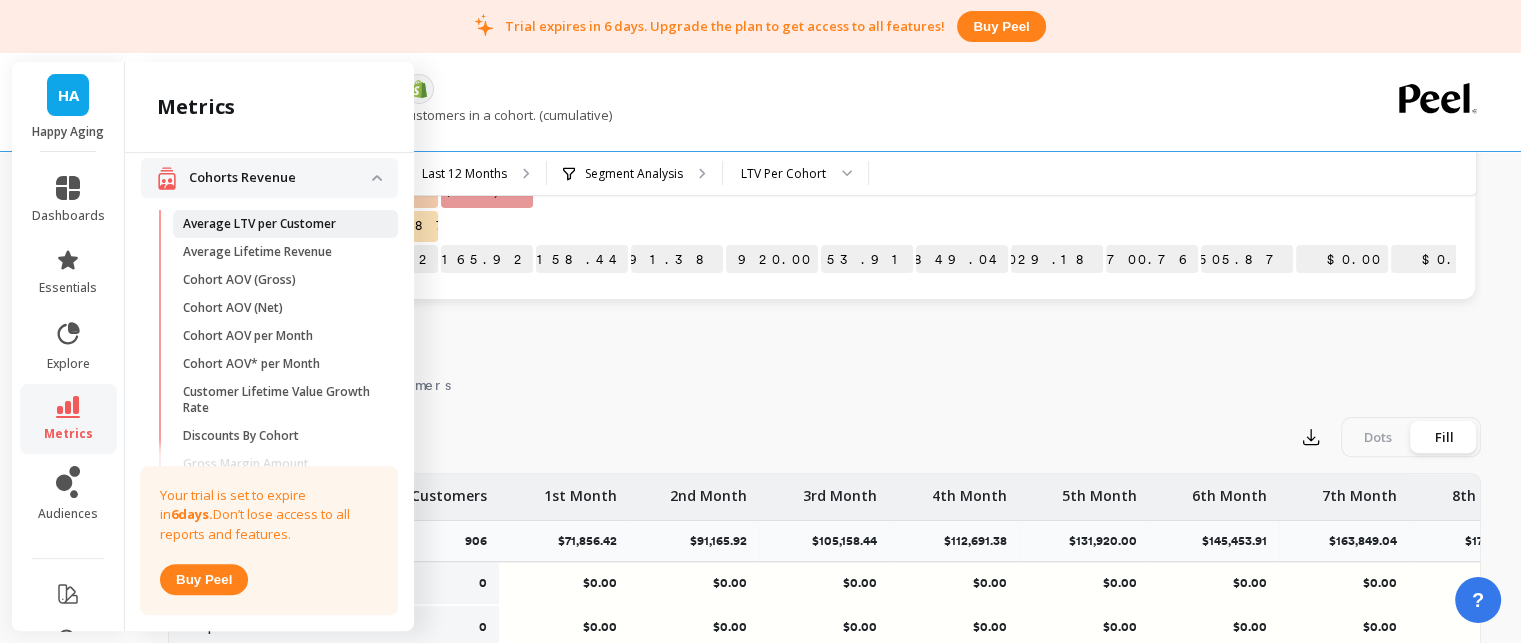click on "Average LTV per Customer" at bounding box center [259, 224] 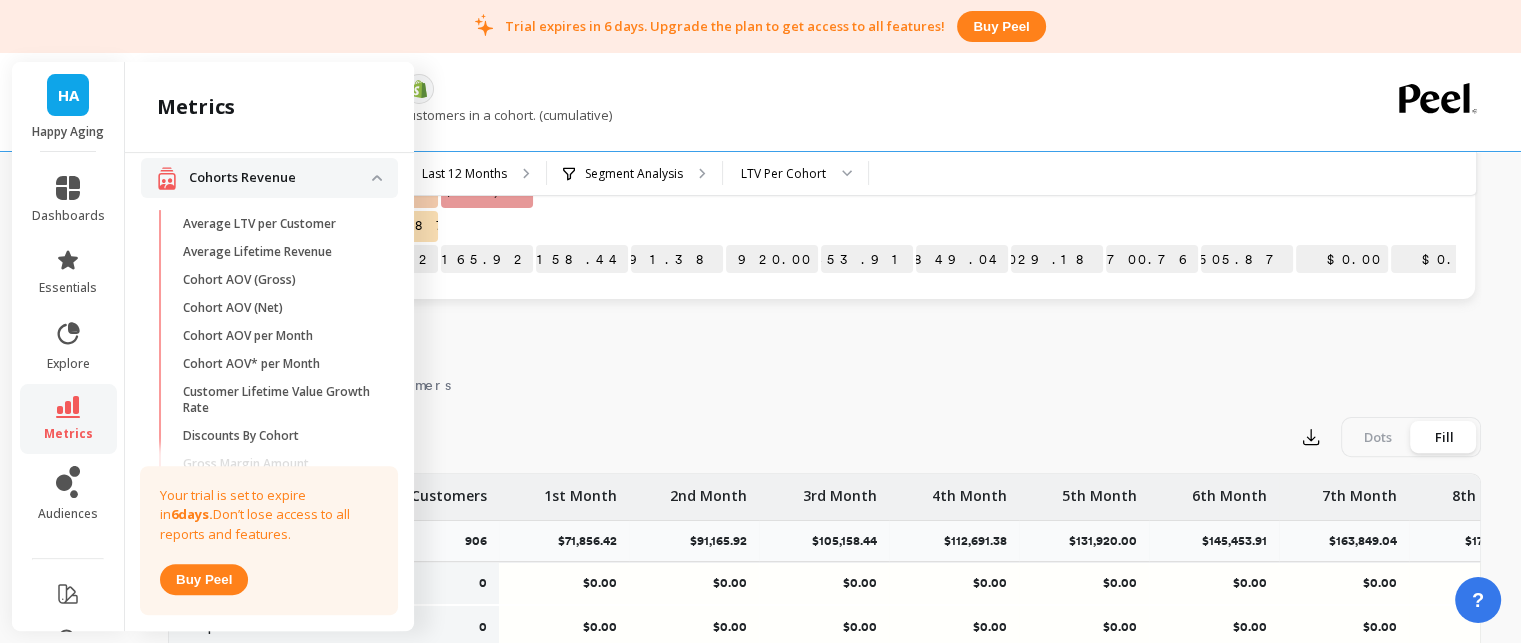 click on "Attribution Attribution Dashboard Orders By Channel Revenue By Channel Payback Period New Revenue By Channel Returning Revenue By Channel Cohorts Retention Cohort Customers per Count Of Days With Order Cohort Customers per Order Count Days since First Order Orders per Customer Orders per Cohort Orders per Month Repeat Orders Rate Repurchase Rate By Cohort Returning Customers By Cohort Cohorts Revenue Average LTV per Customer Average Lifetime Revenue Cohort AOV (Gross) Cohort AOV (Net) Cohort AOV per Month Cohort AOV* per Month Customer Lifetime Value Growth Rate Discounts By Cohort Gross Margin Amount Gross Margin Rate Gross Sales By Cohort Gross Sales By Cohort - Non Cumulative Gross Sales By Cohort per Customer LTV By Cohort Lifetime Revenue Lifetime Revenue - Non Cumulative Linear LTV Net Sales Per Customer - Non Cumulative Net Sales per Cohort Net Sales per Customer Refunds By Cohort Cost Discounts New Cost Refunds Returning Cost Shipping Cost Total Cost Customers Average Revenue Per Customer (ARPC) CPM 6" at bounding box center [269, 388] 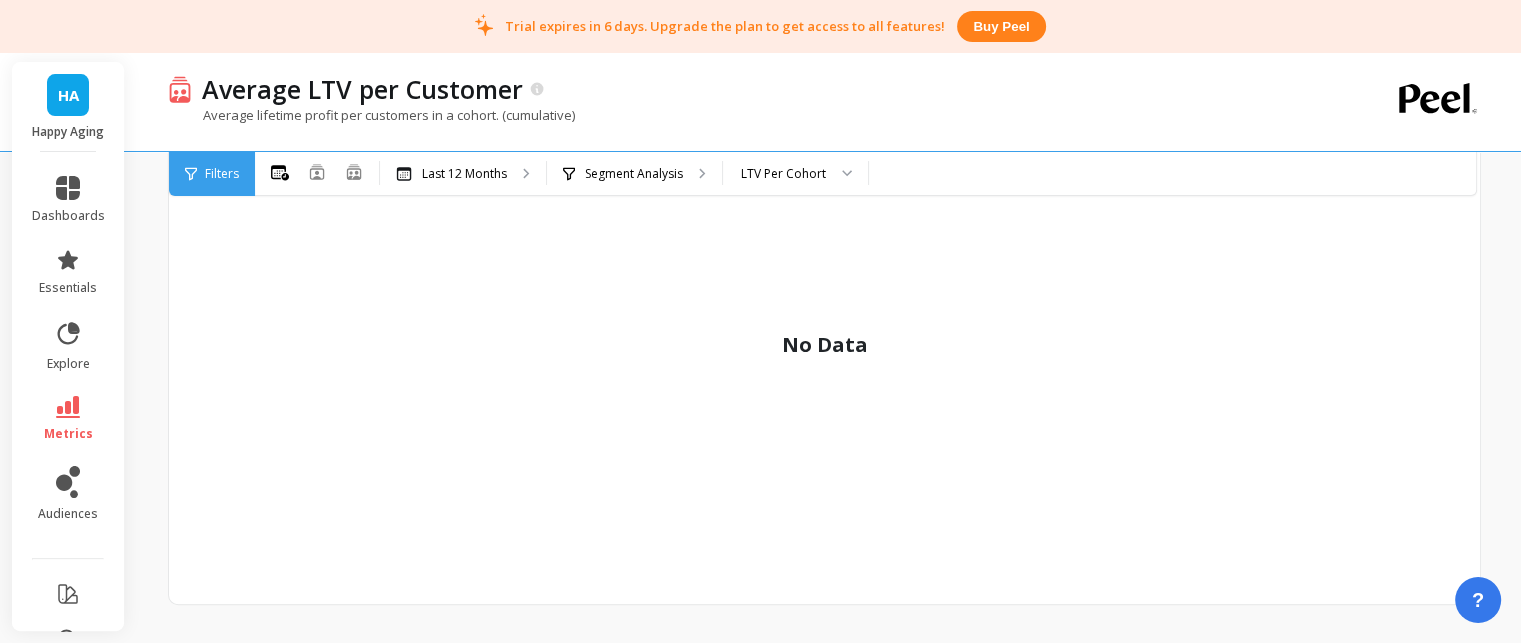 scroll, scrollTop: 0, scrollLeft: 0, axis: both 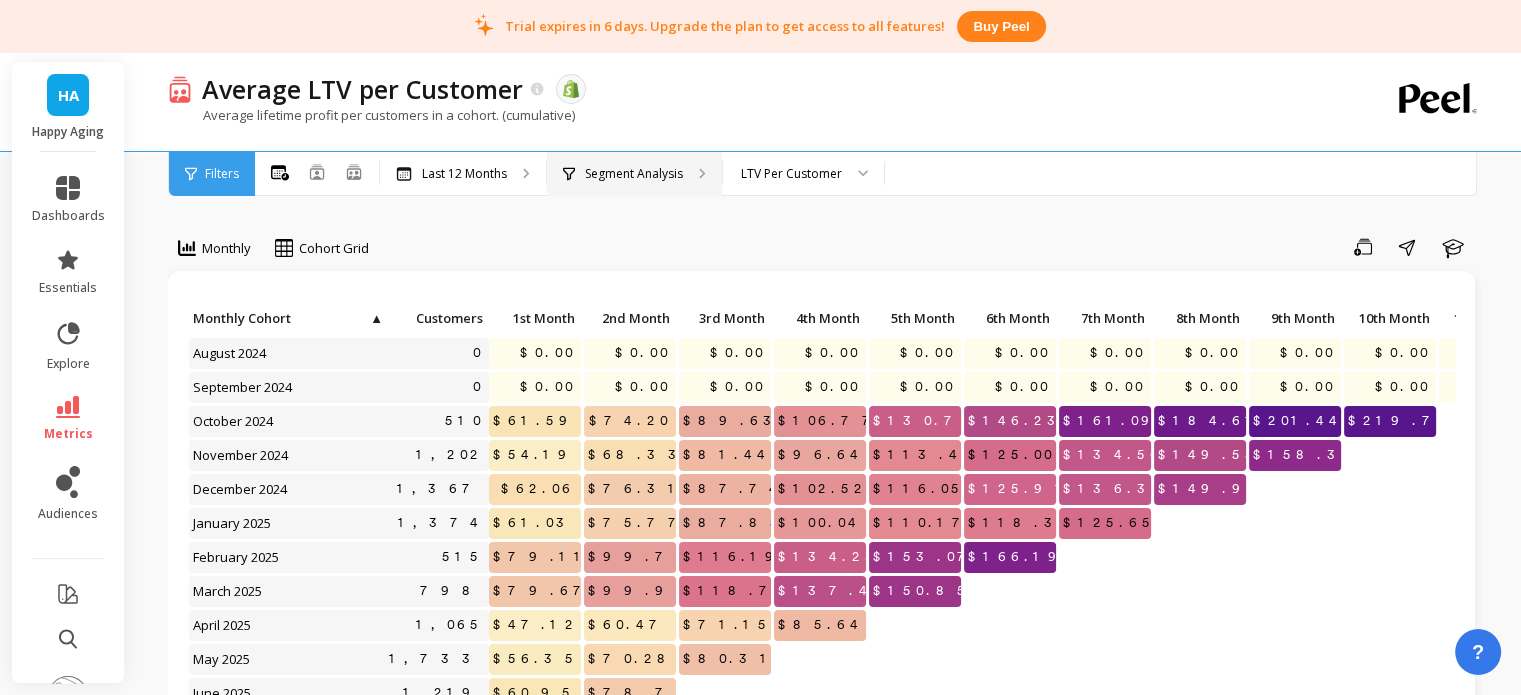 click on "Segment Analysis" at bounding box center (634, 174) 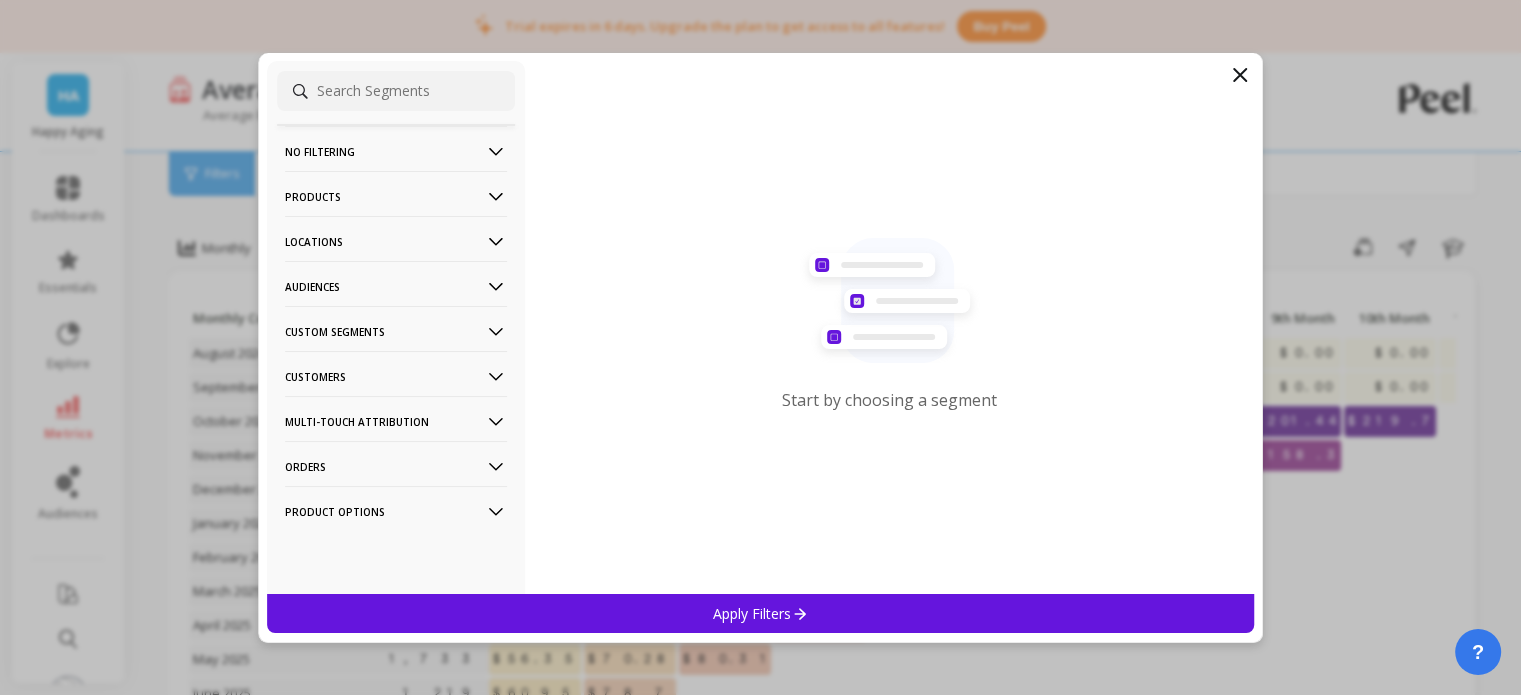 click on "Orders" at bounding box center [396, 466] 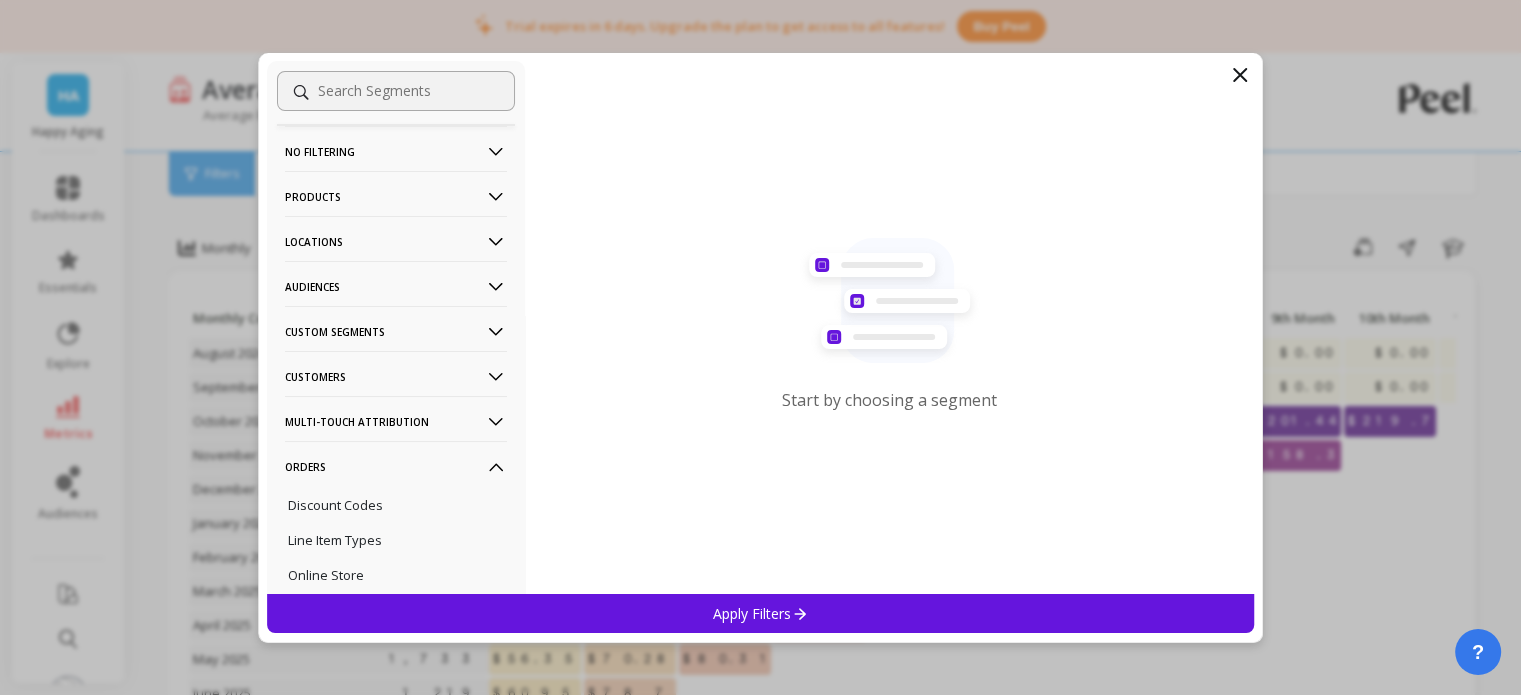 scroll, scrollTop: 200, scrollLeft: 0, axis: vertical 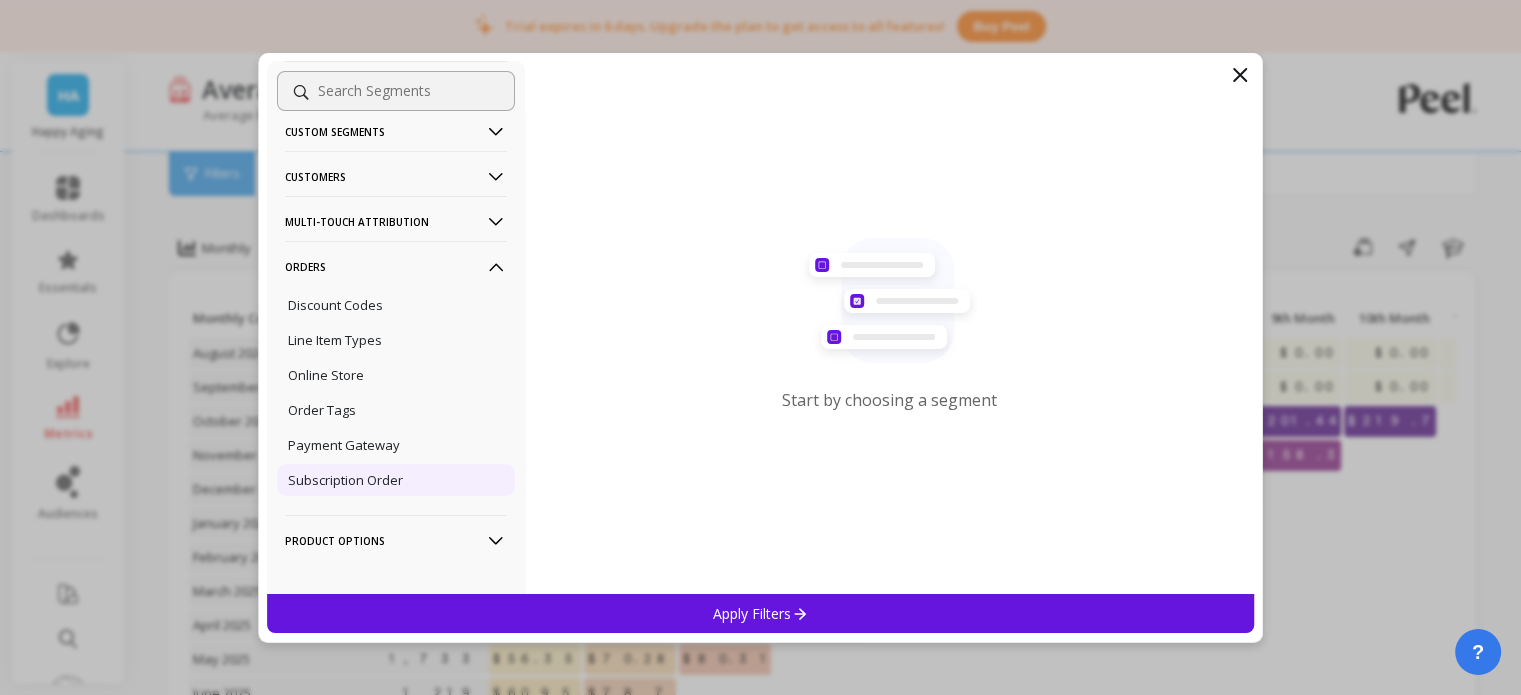 click on "Subscription Order" at bounding box center (345, 480) 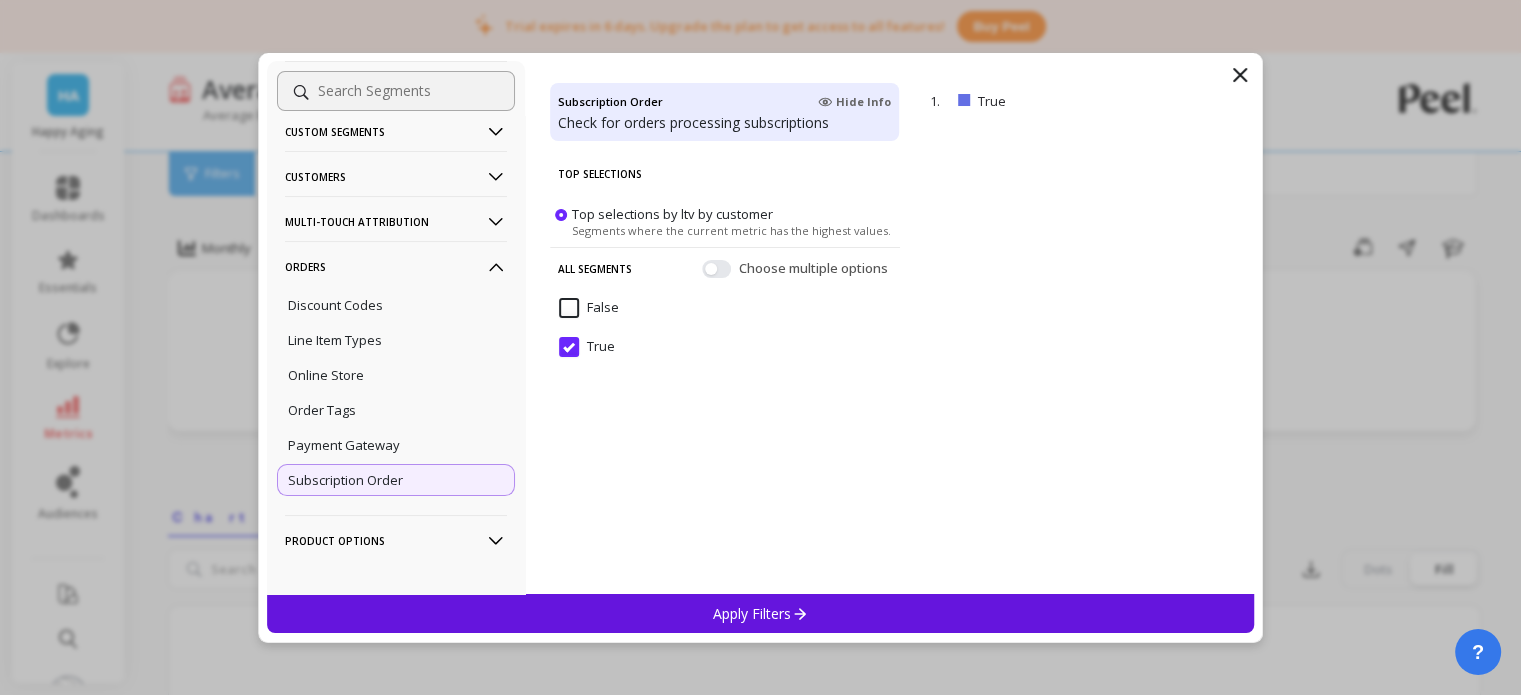 click on "False" at bounding box center [589, 308] 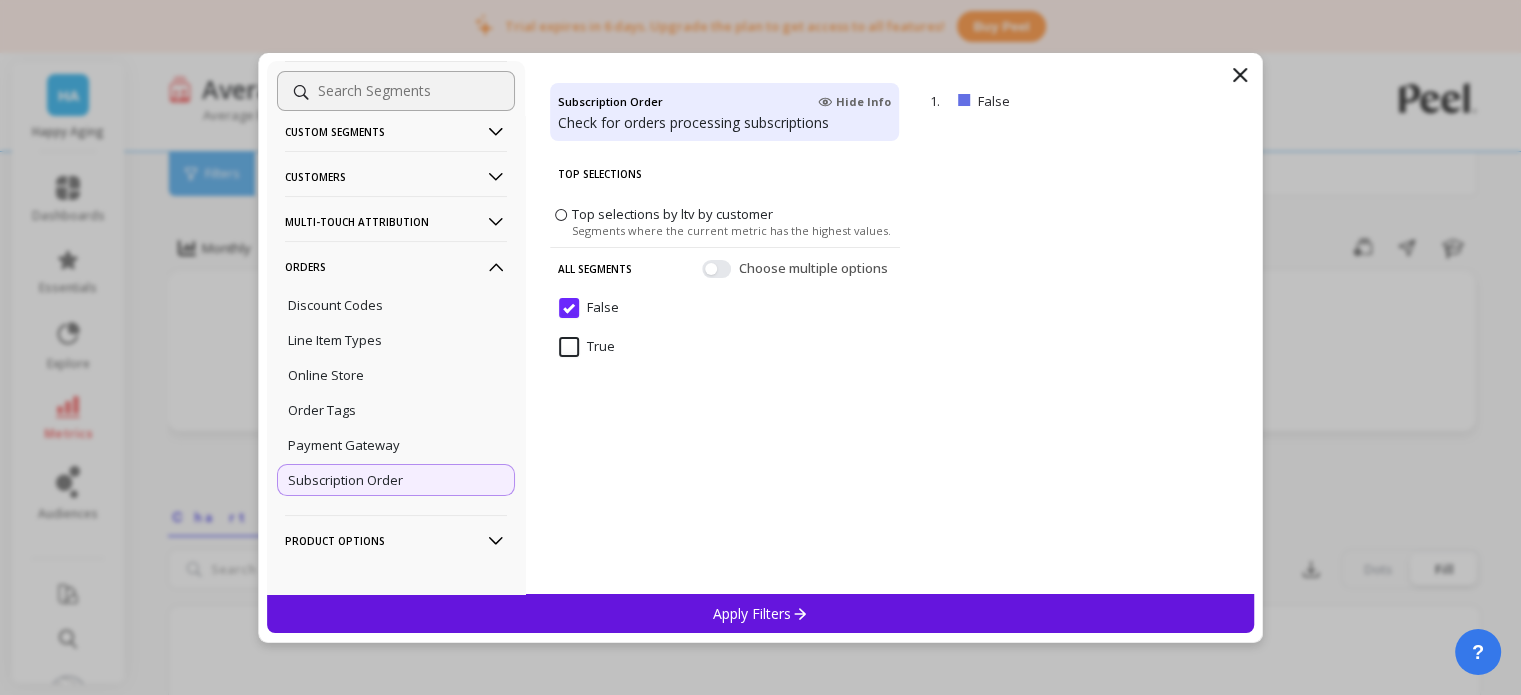 click on "Apply Filters" at bounding box center (761, 613) 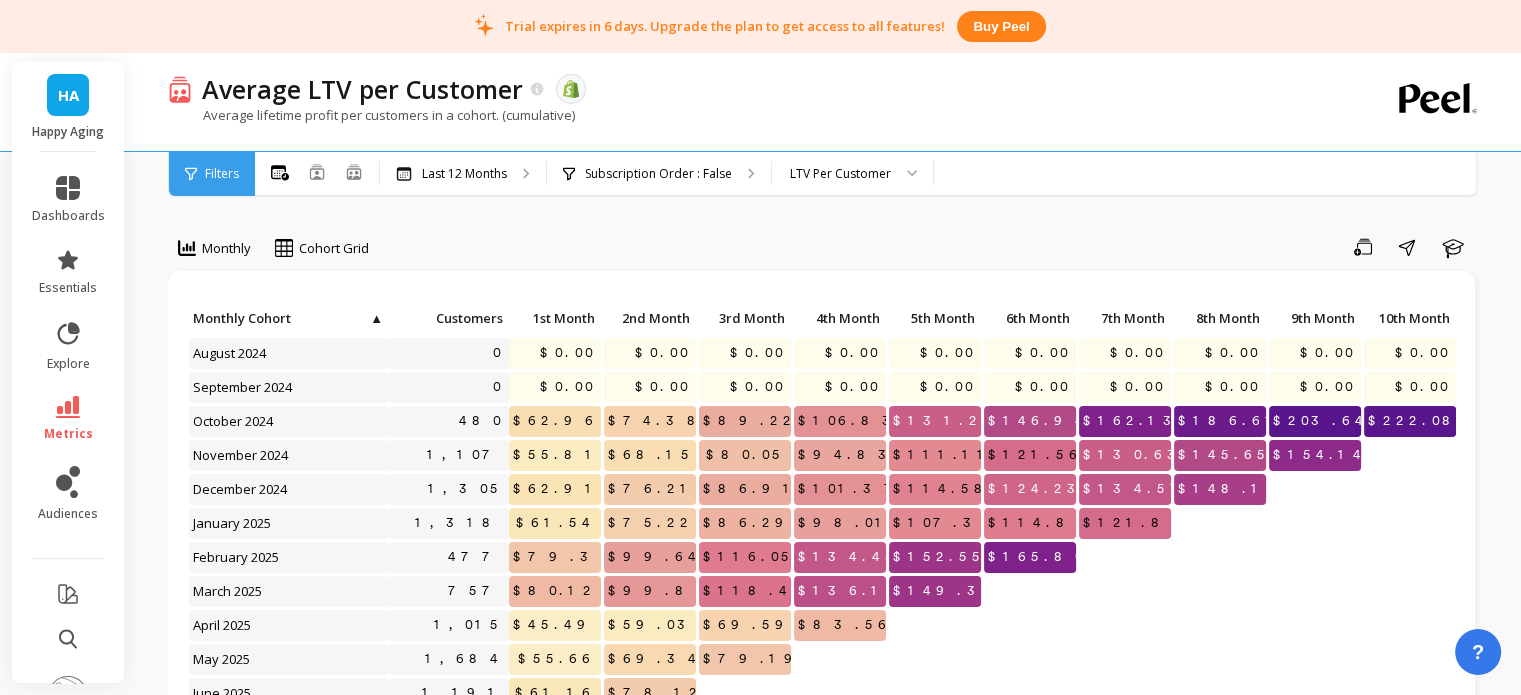 scroll, scrollTop: 488, scrollLeft: 0, axis: vertical 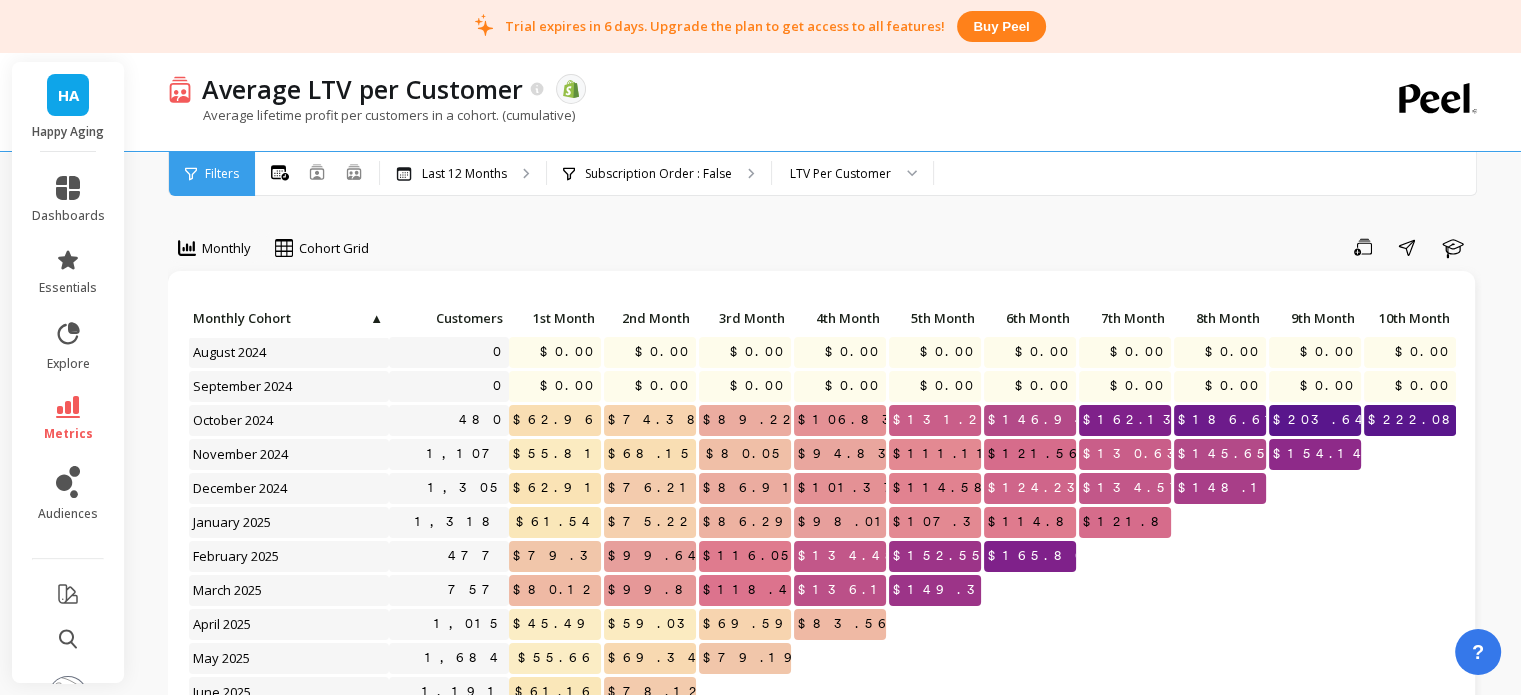 click on "HA" at bounding box center (68, 95) 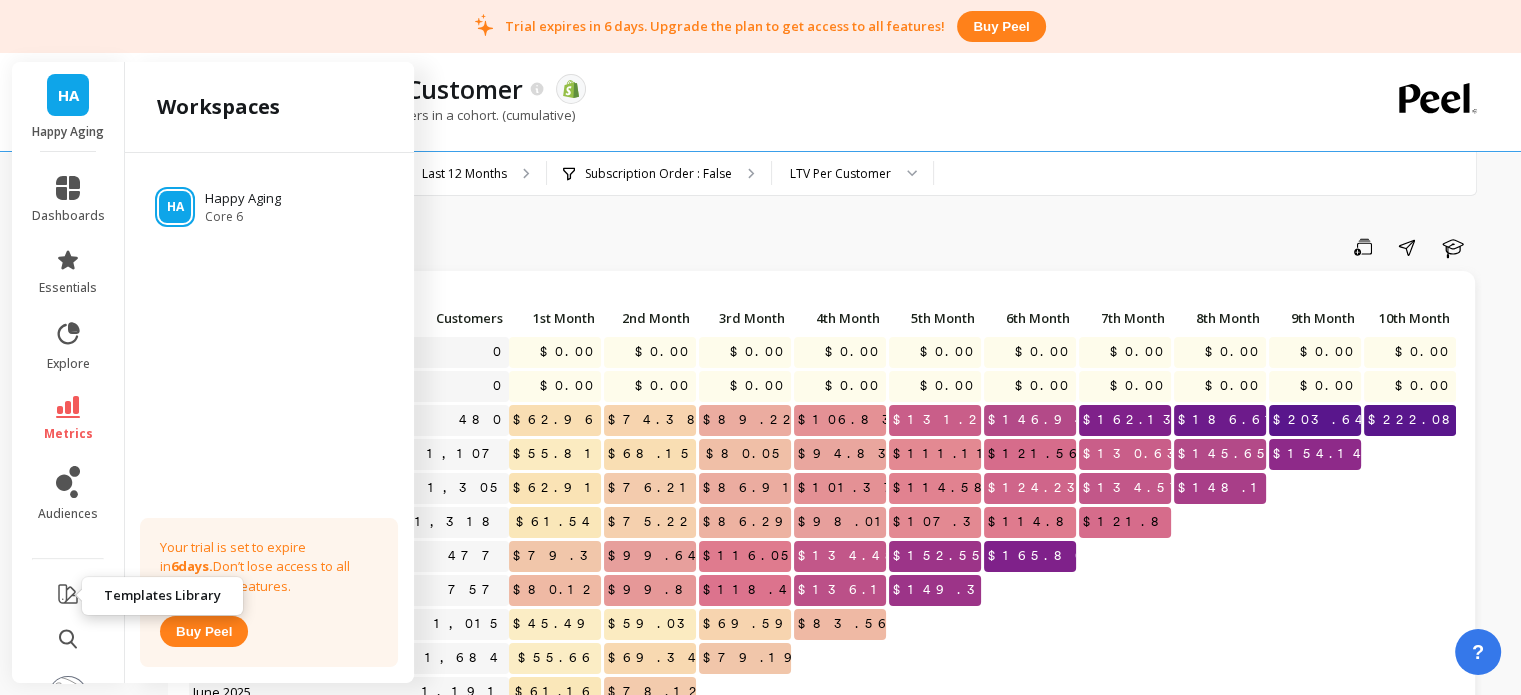 click 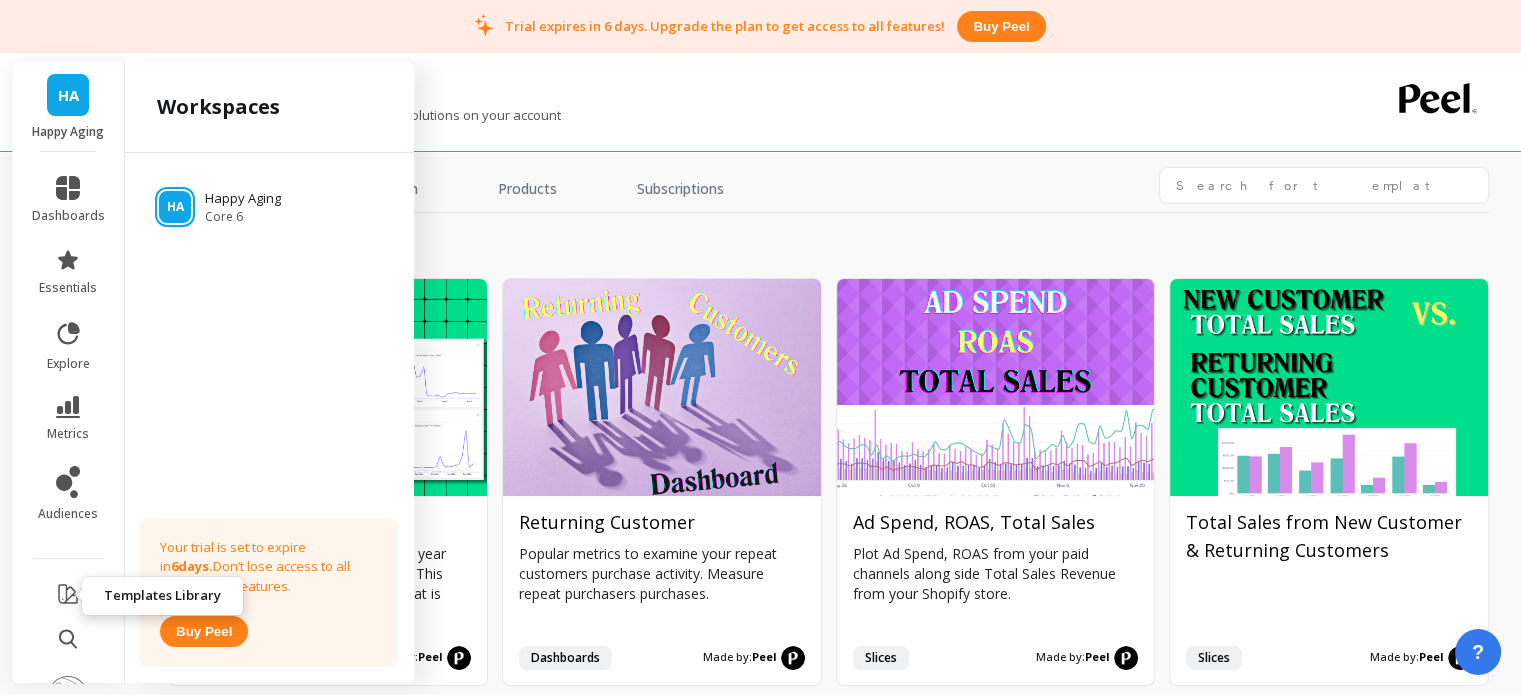click on "All Templates Growth Products Subscriptions" at bounding box center (828, 190) 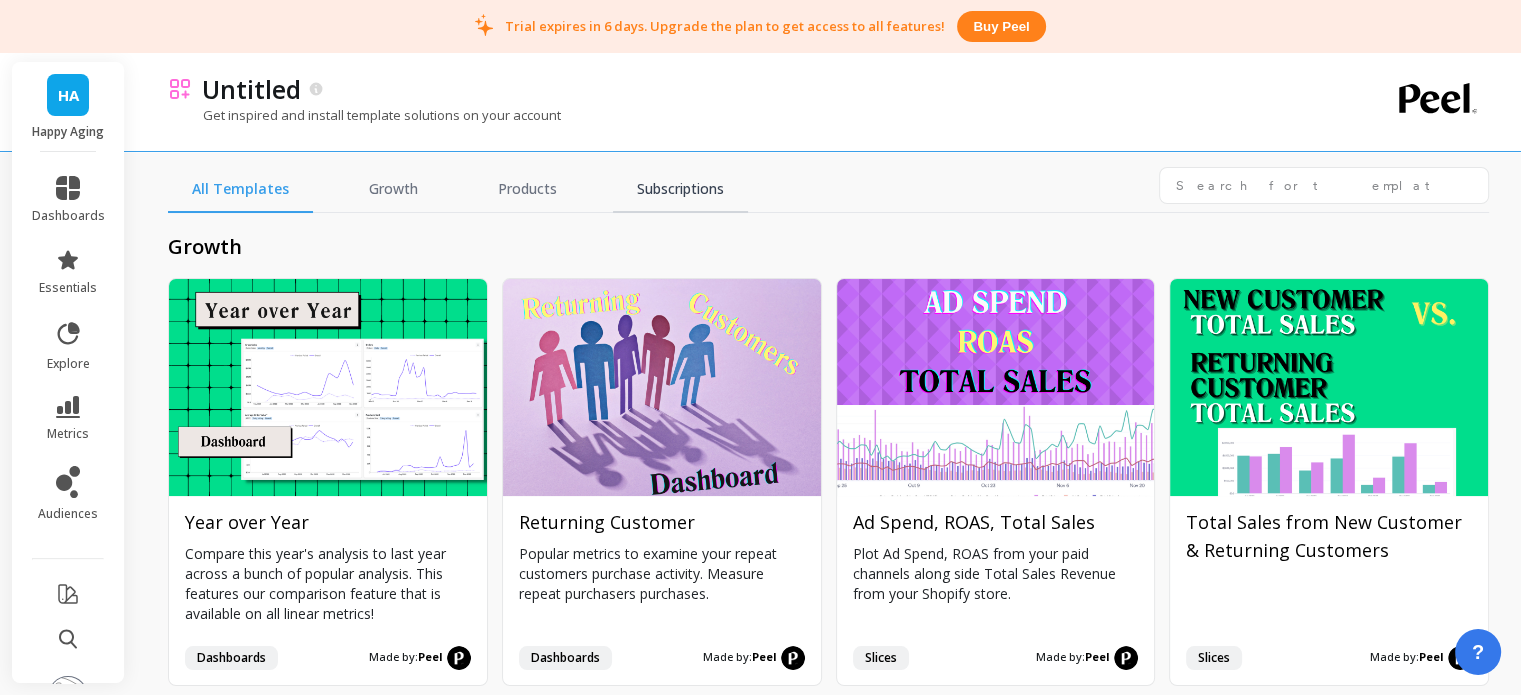 click on "Subscriptions" at bounding box center (680, 190) 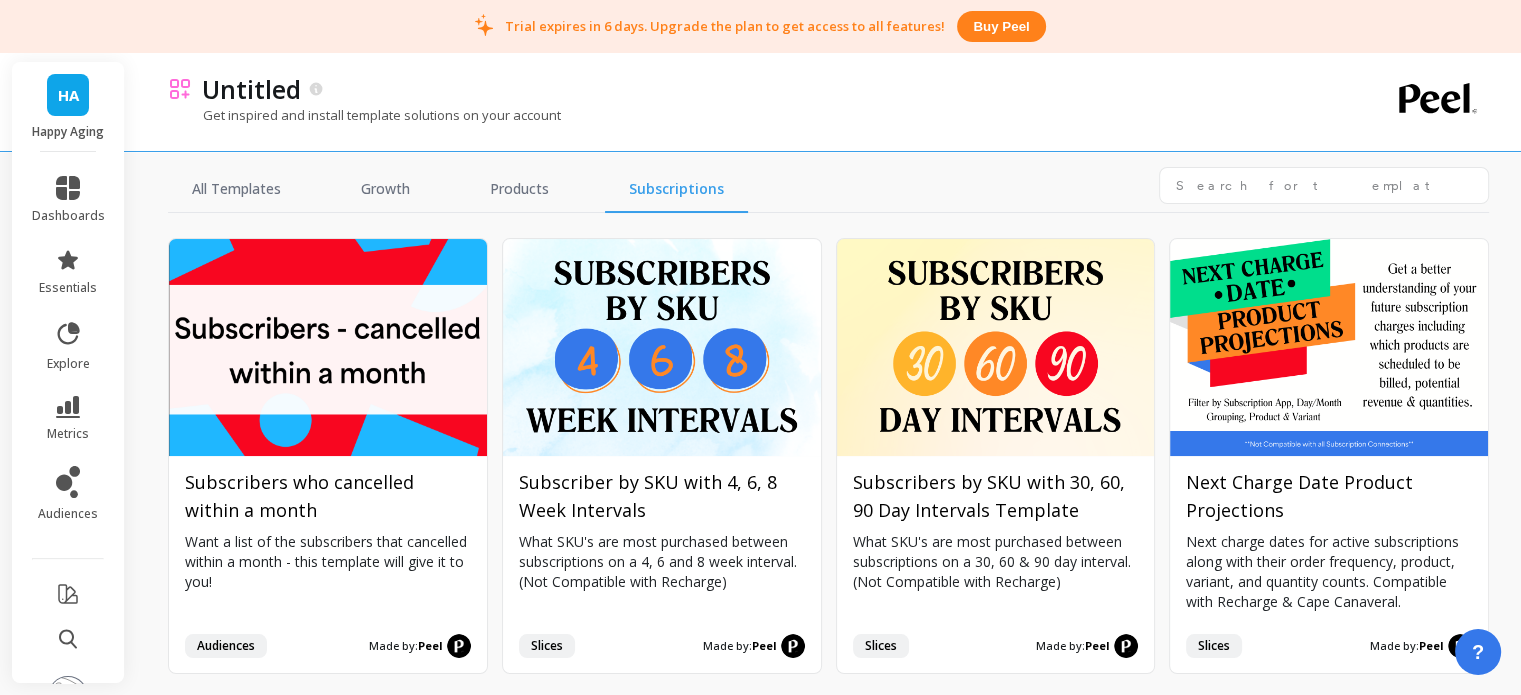 scroll, scrollTop: 300, scrollLeft: 0, axis: vertical 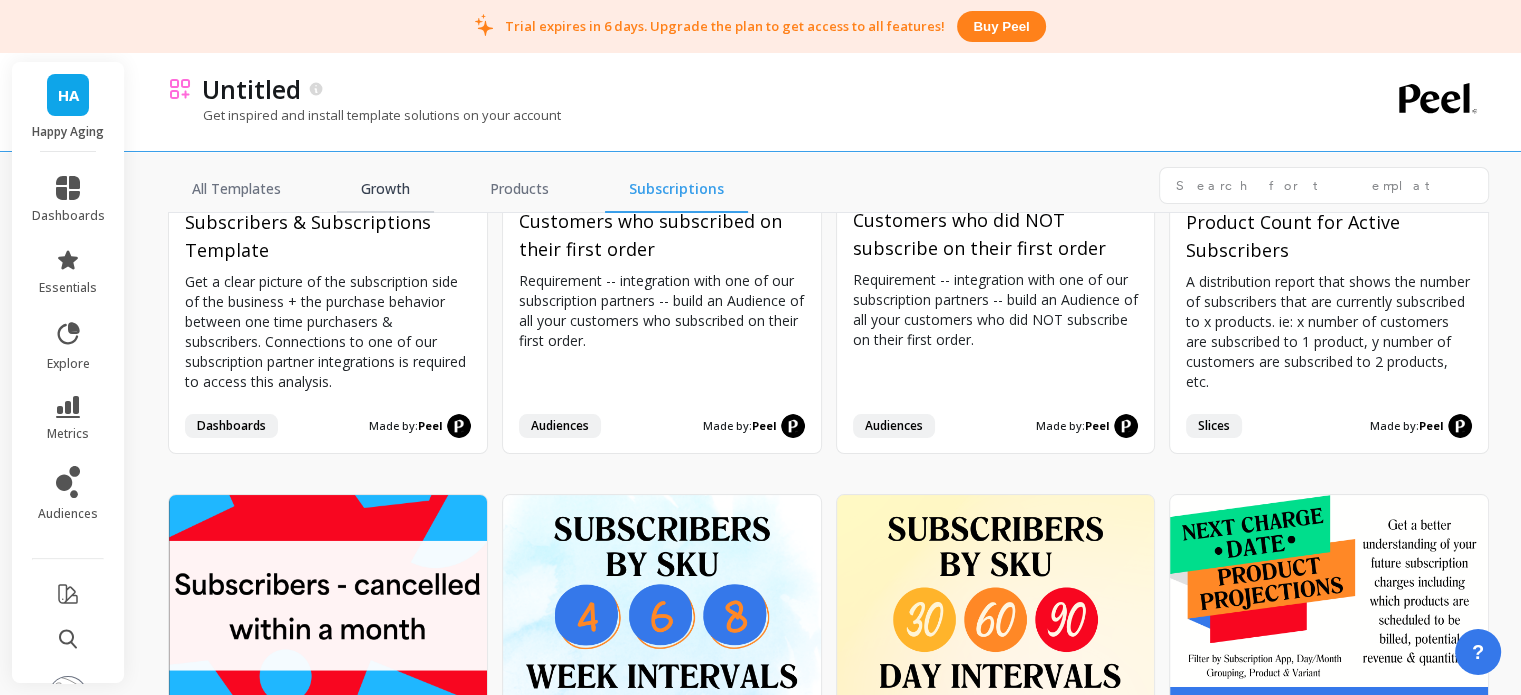 click on "Growth" at bounding box center [385, 190] 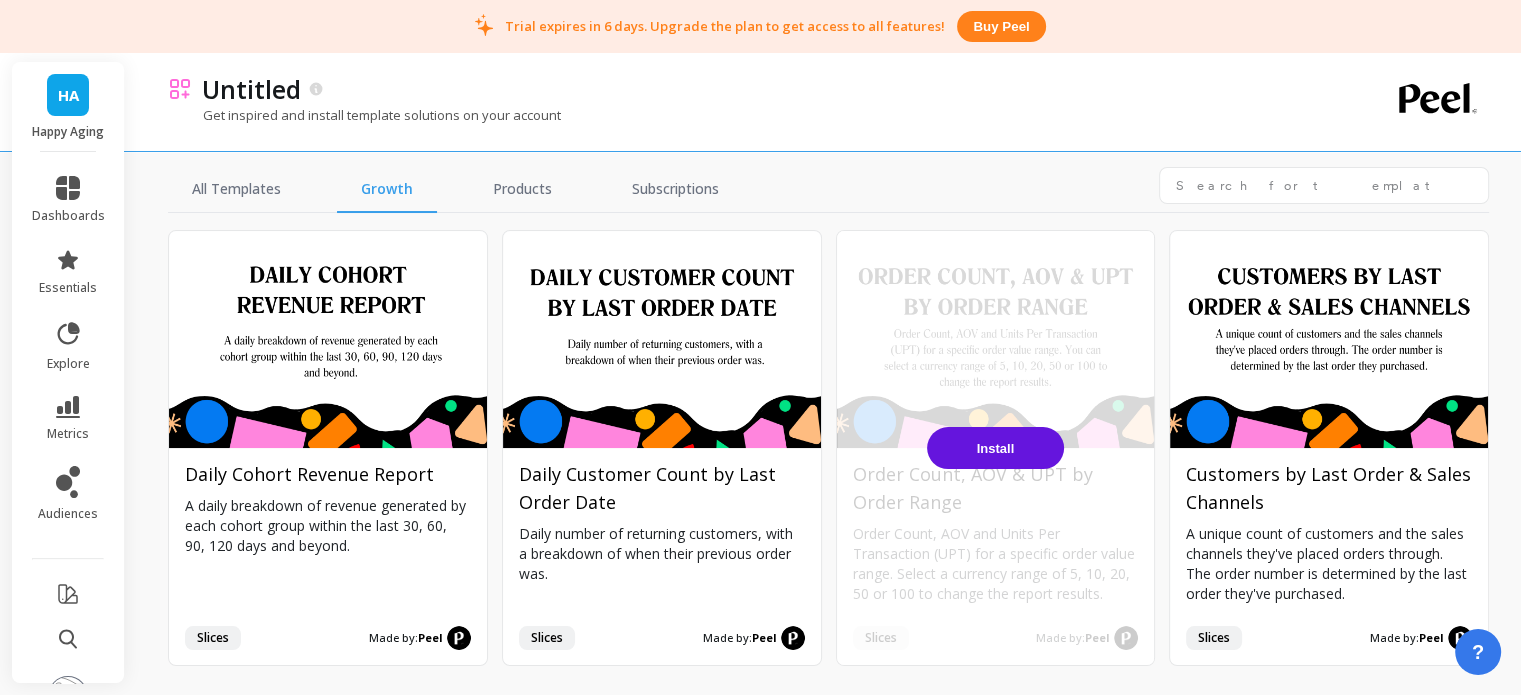 scroll, scrollTop: 3400, scrollLeft: 0, axis: vertical 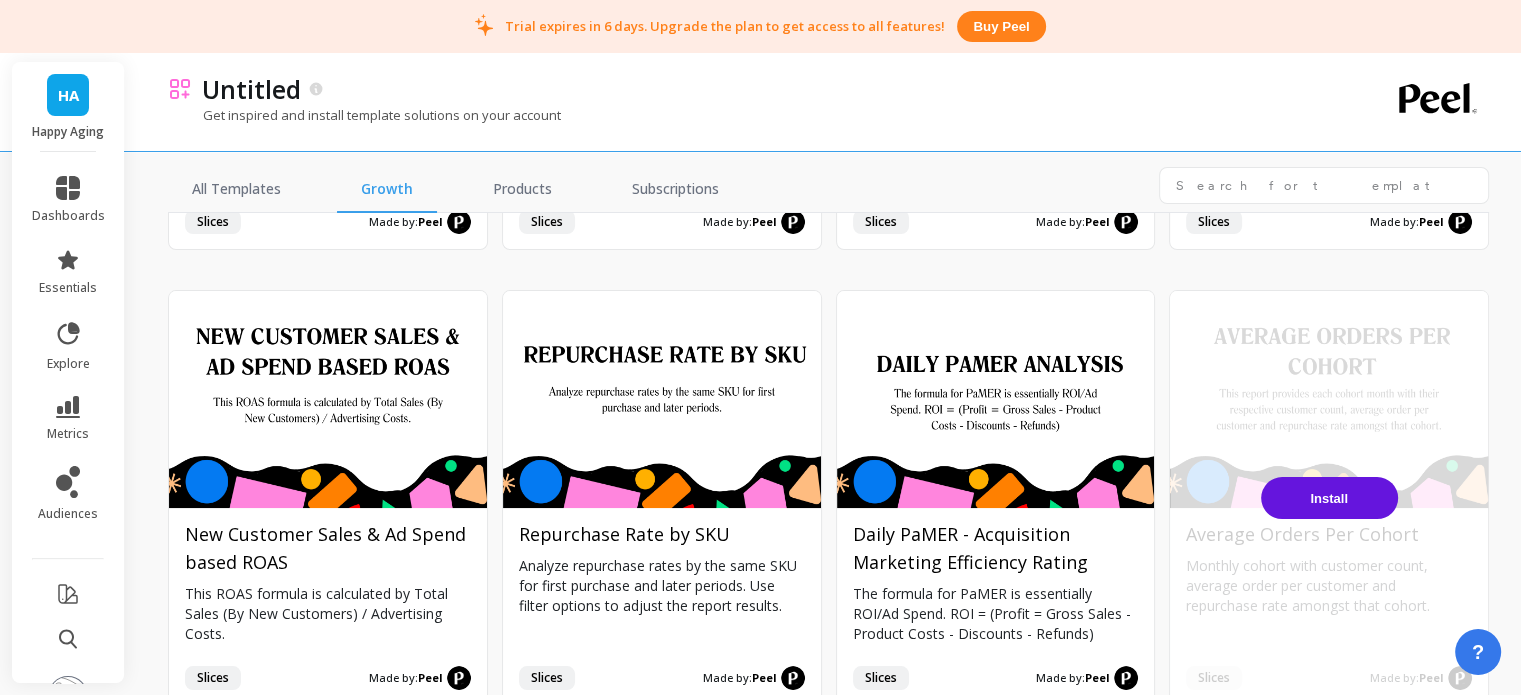 click on "Install" at bounding box center (1329, 498) 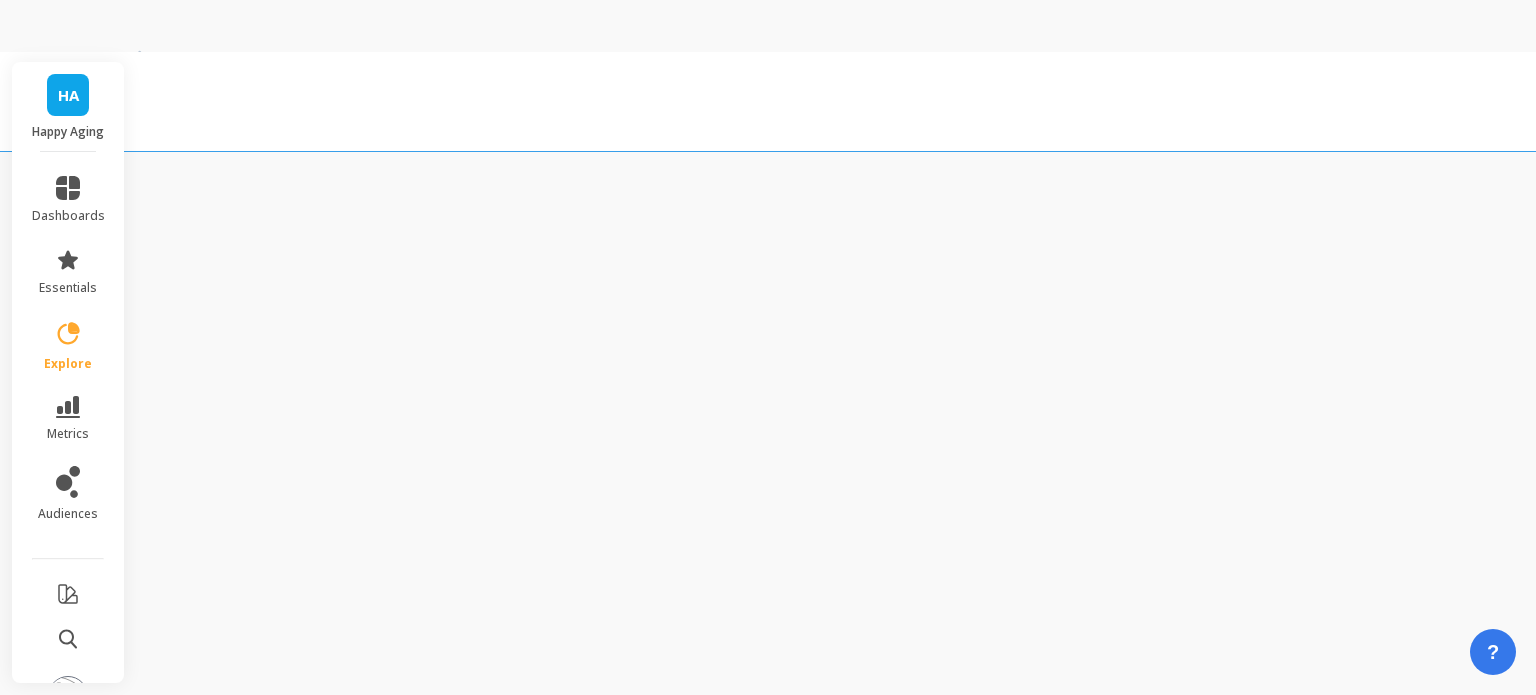 scroll, scrollTop: 0, scrollLeft: 0, axis: both 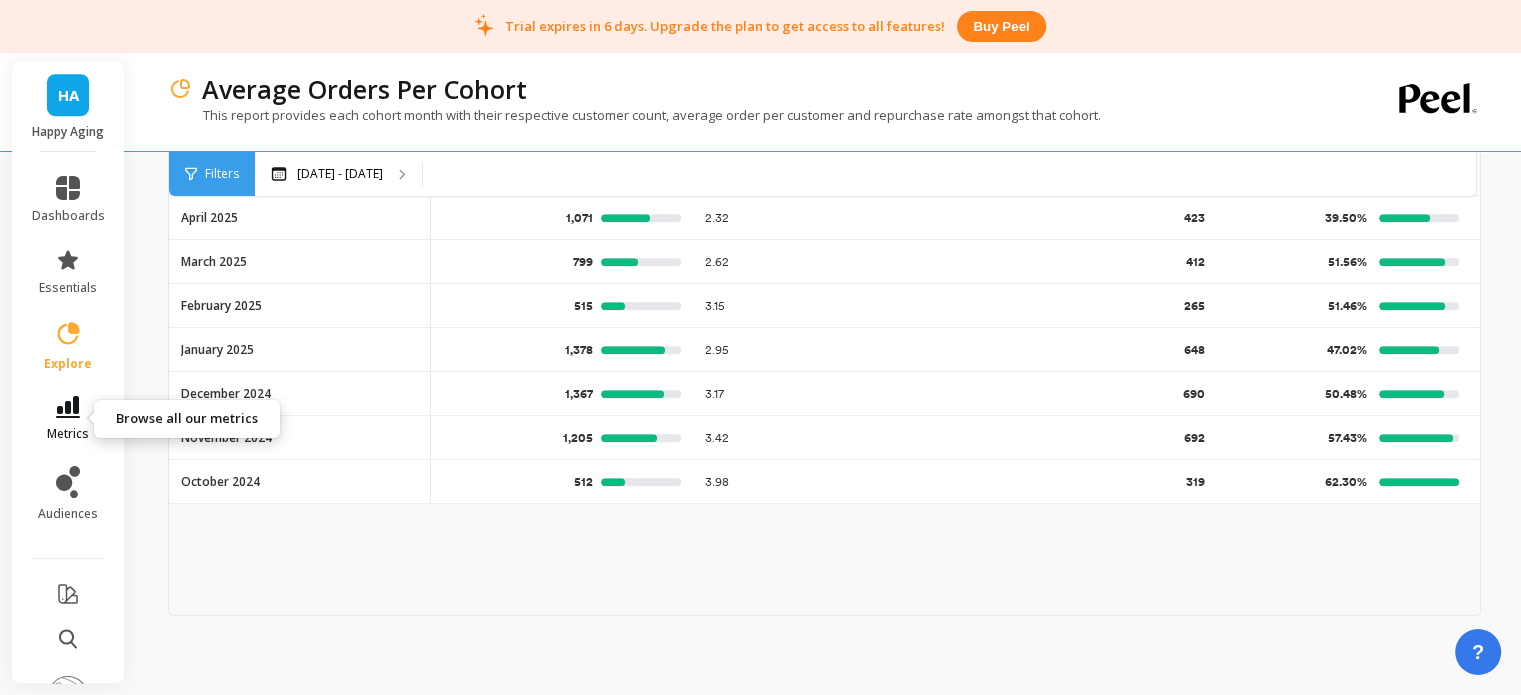 click on "metrics" at bounding box center (68, 434) 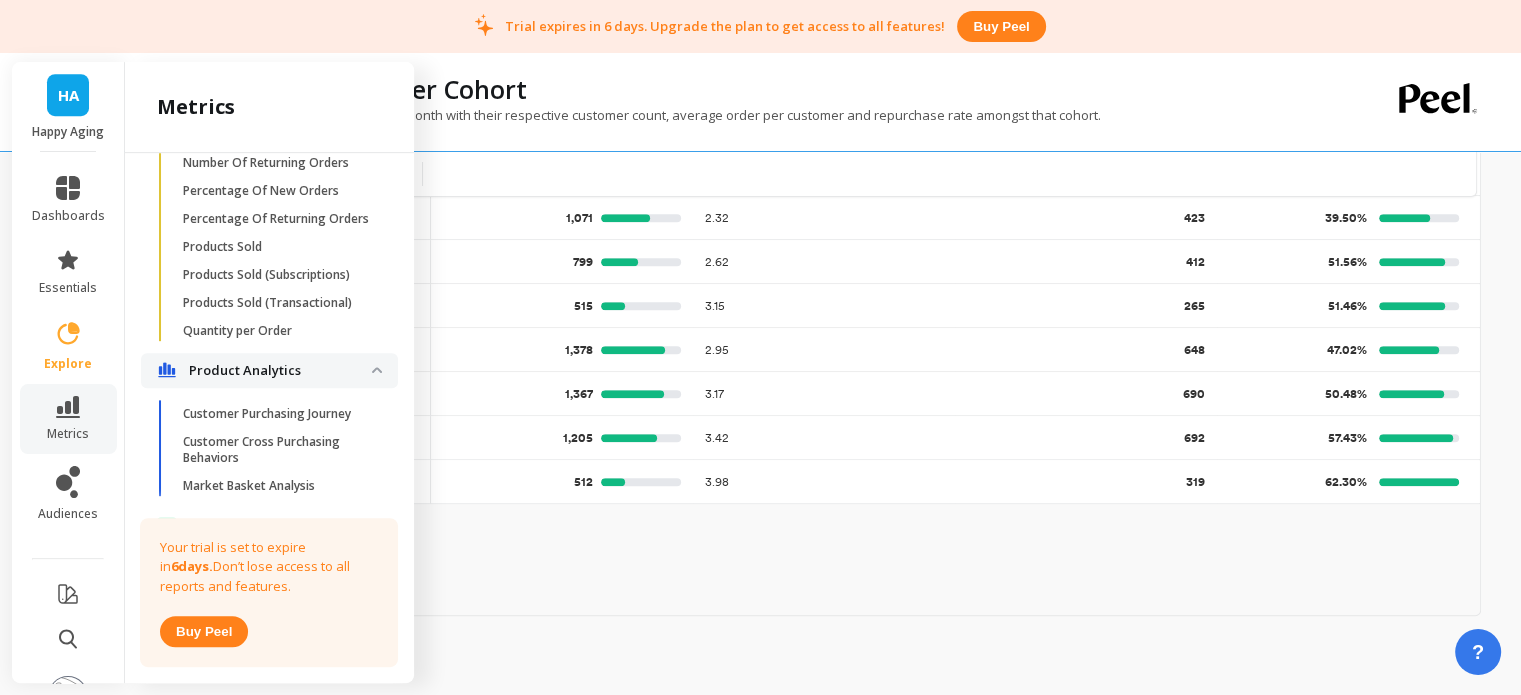 scroll, scrollTop: 1800, scrollLeft: 0, axis: vertical 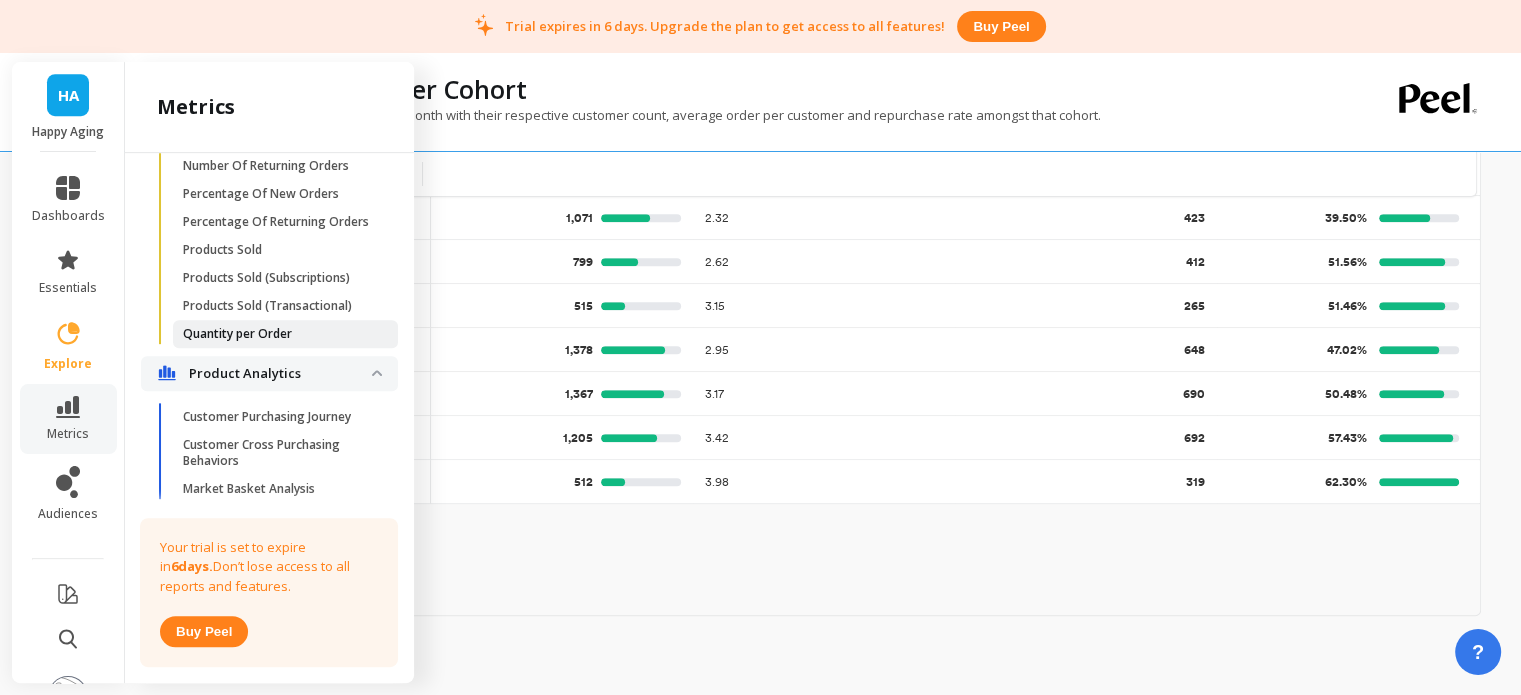 click on "Quantity per Order" at bounding box center (237, 334) 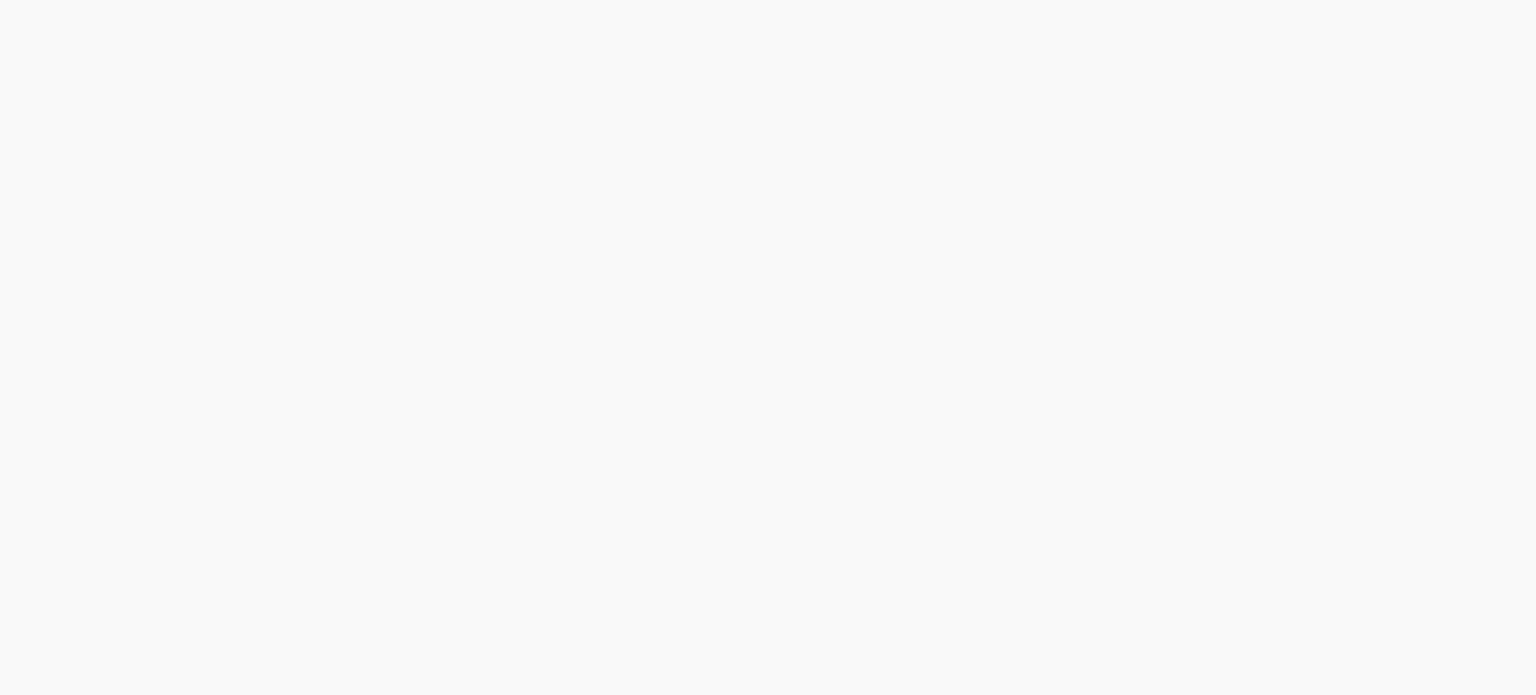 scroll, scrollTop: 0, scrollLeft: 0, axis: both 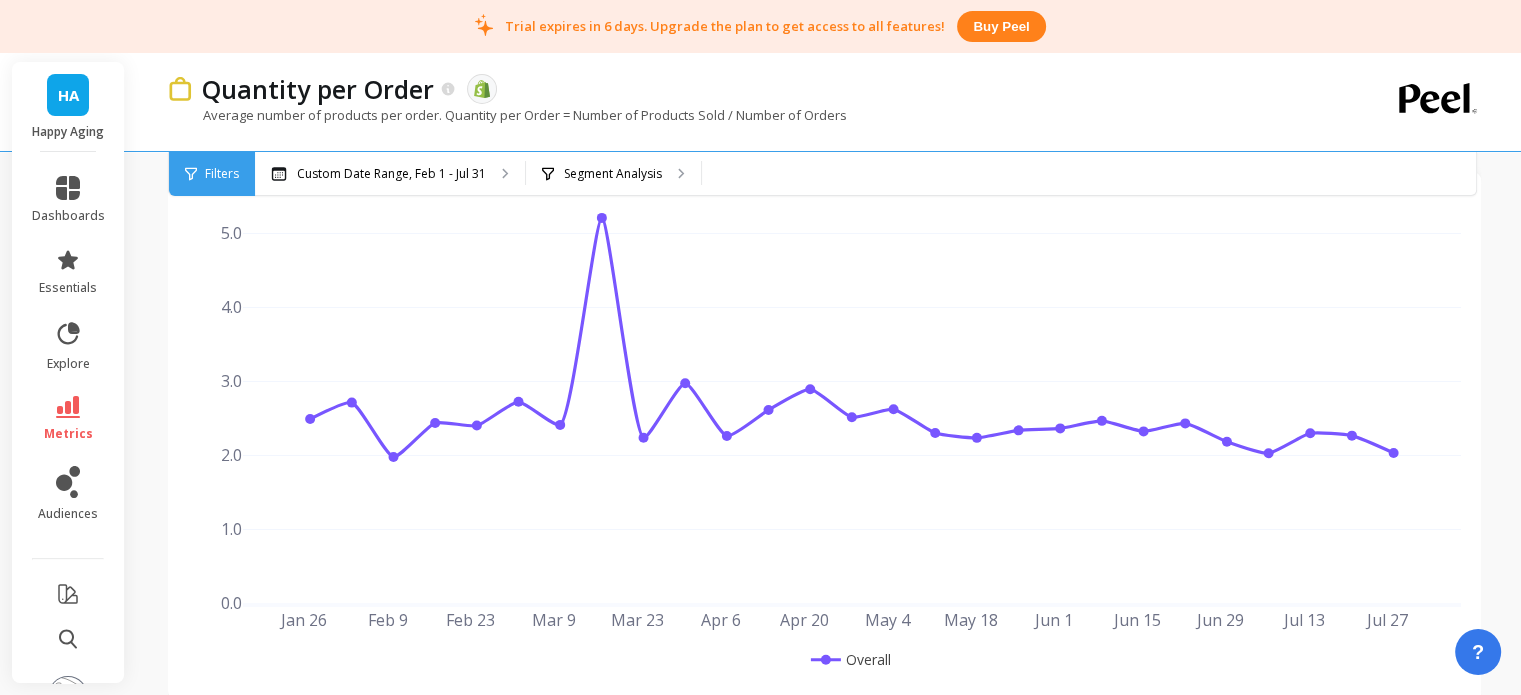 click on "HA" at bounding box center [68, 95] 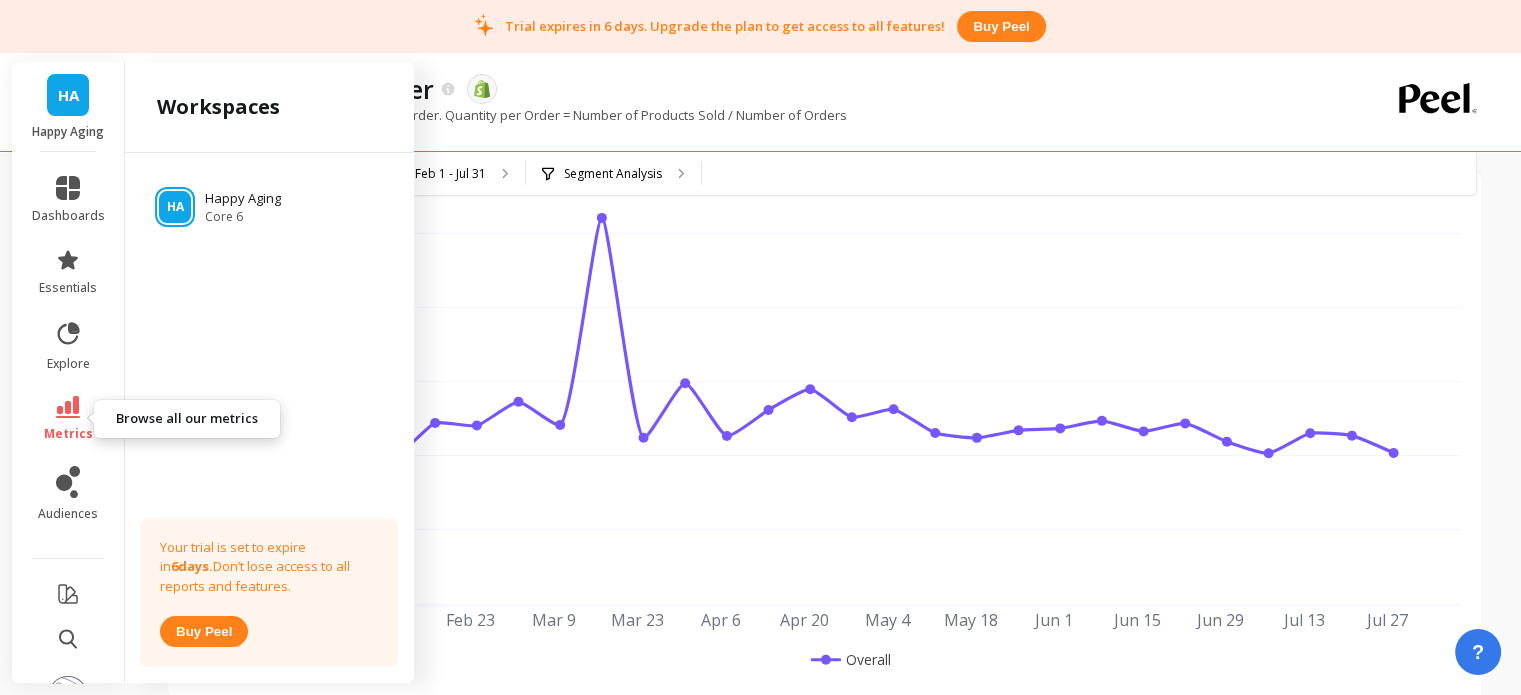 click on "metrics" at bounding box center [68, 434] 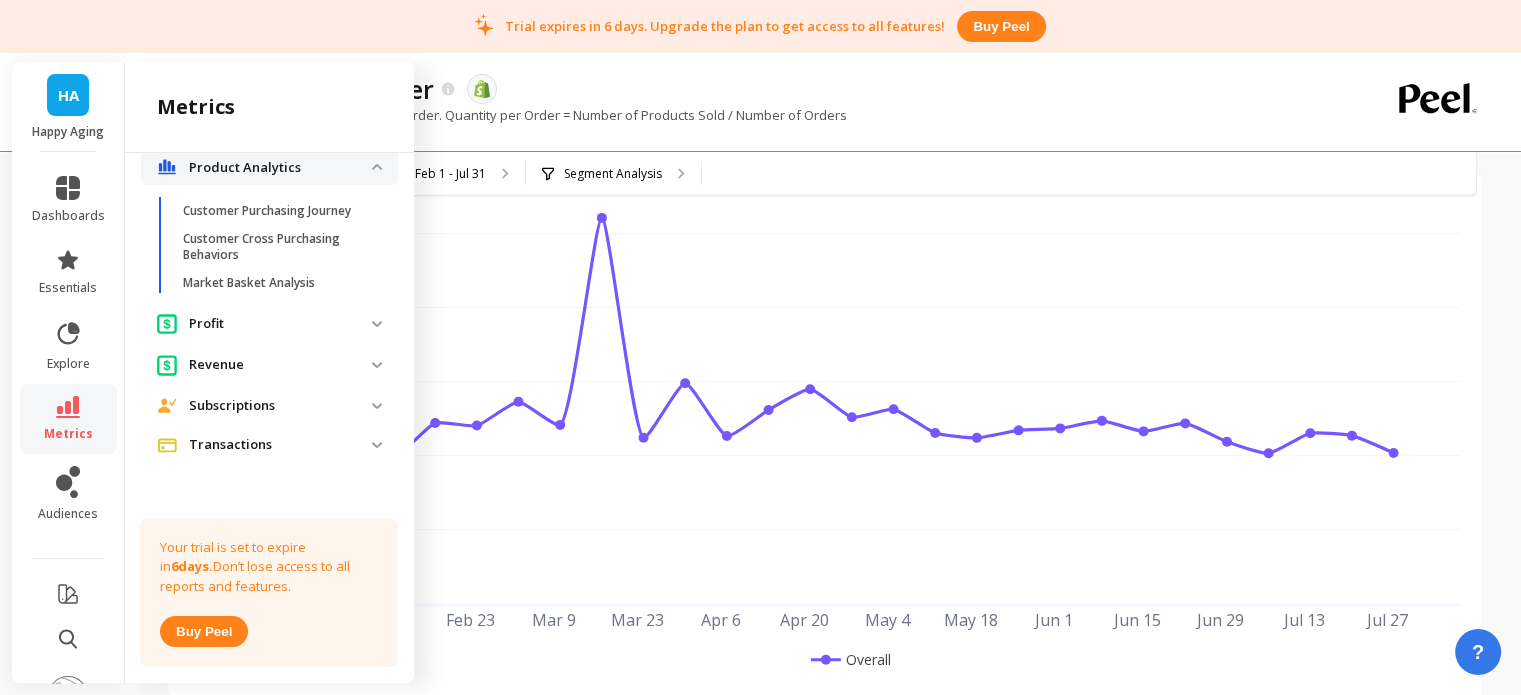 scroll, scrollTop: 2069, scrollLeft: 0, axis: vertical 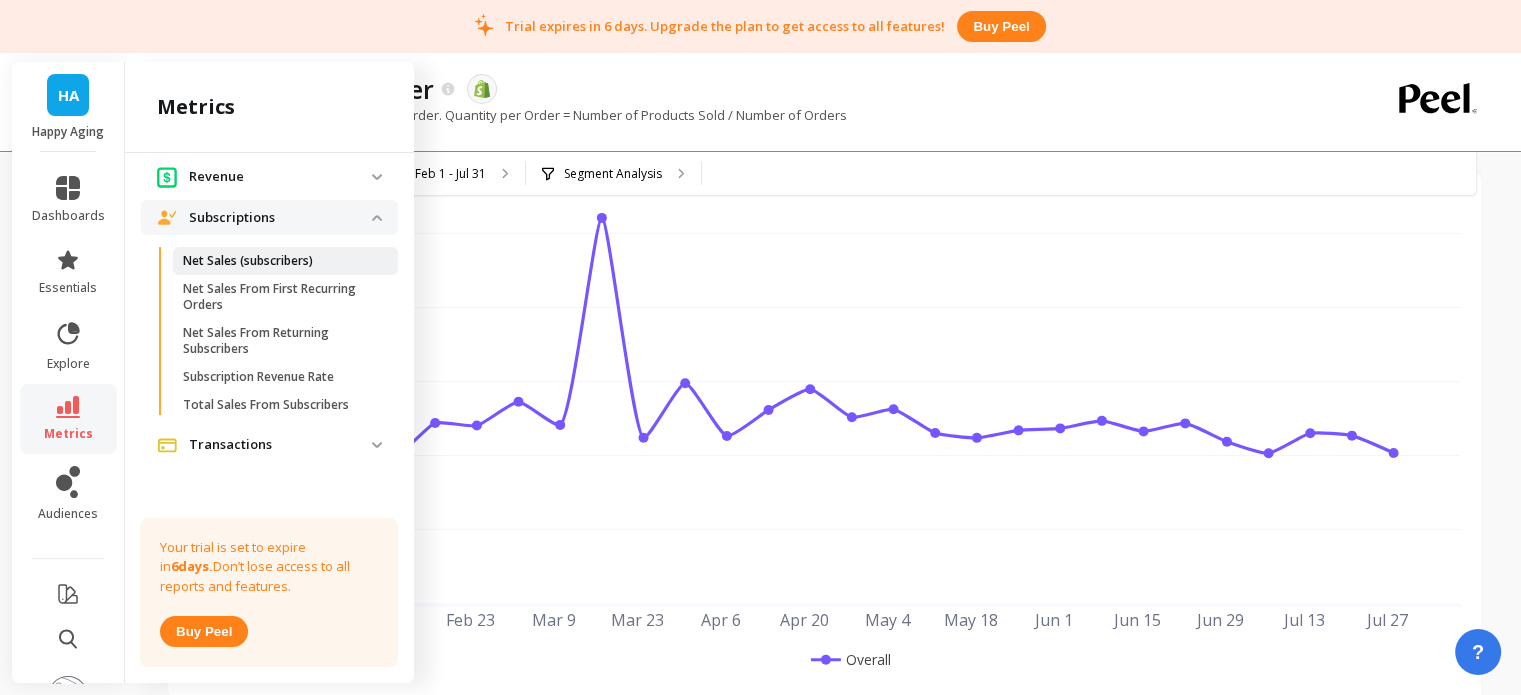 click on "Net Sales (subscribers)" at bounding box center (248, 261) 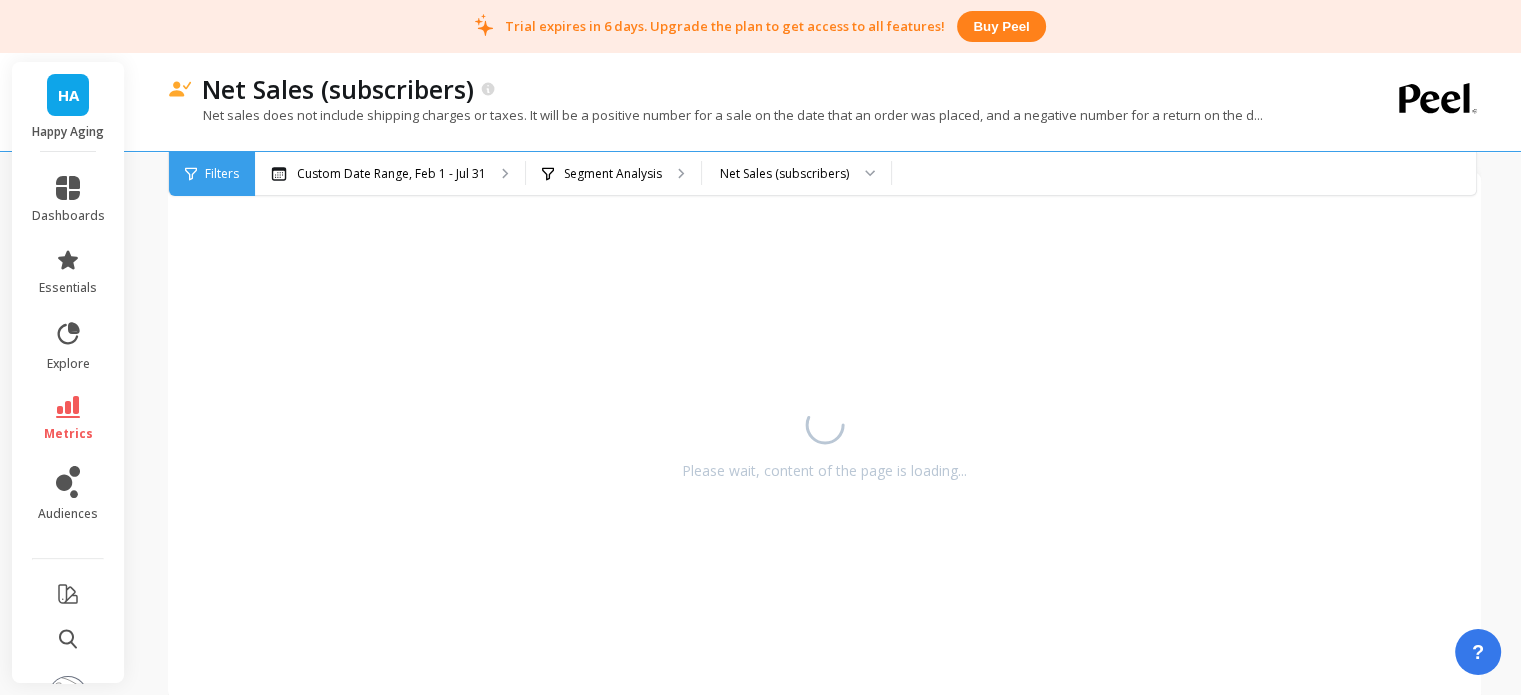 scroll, scrollTop: 0, scrollLeft: 0, axis: both 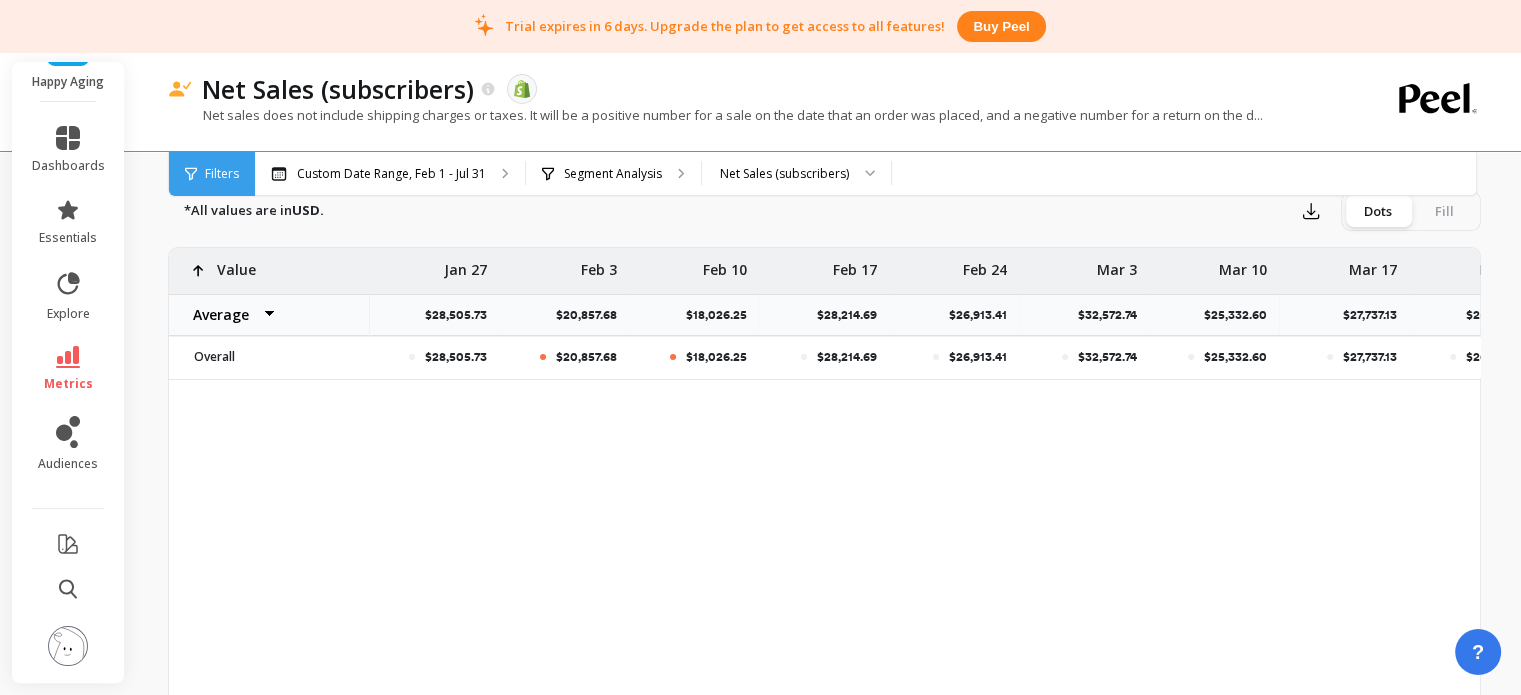 click at bounding box center (68, 646) 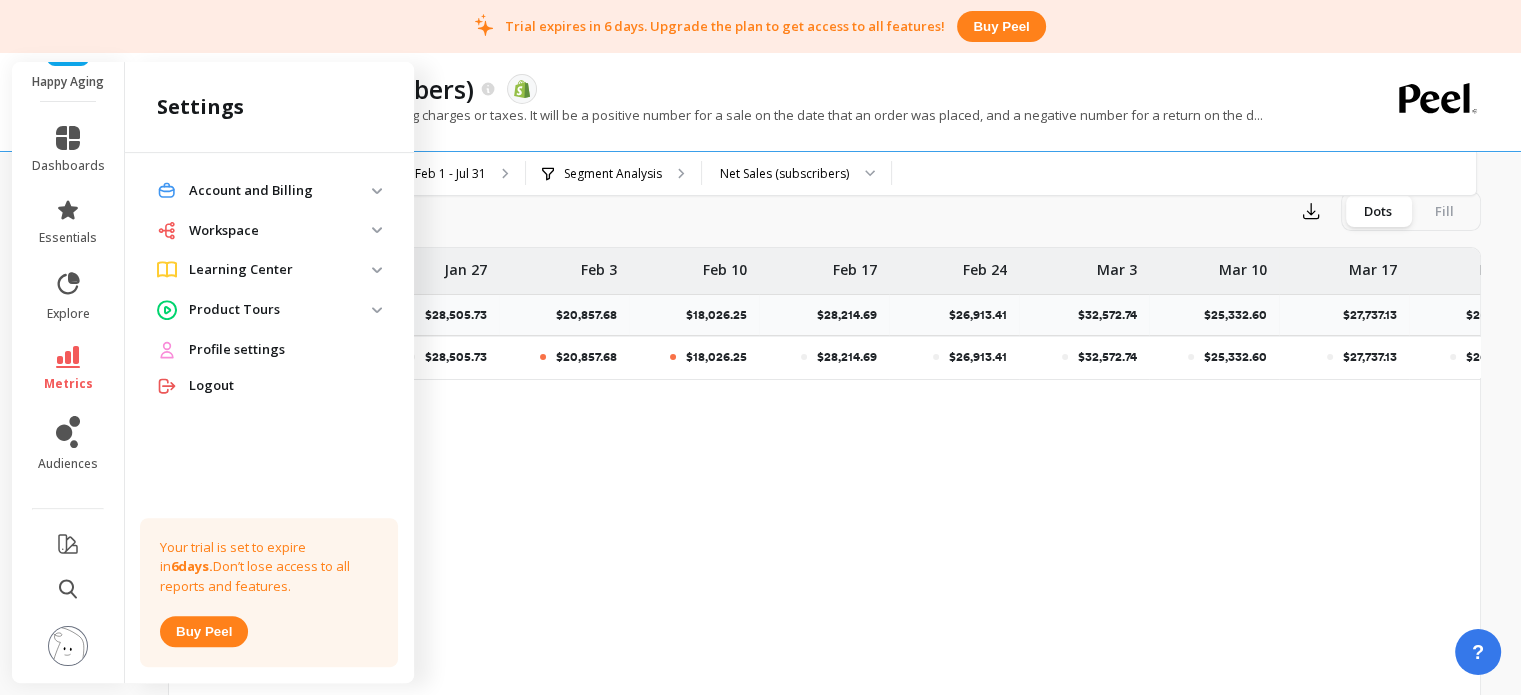 click on "Workspace" at bounding box center [280, 231] 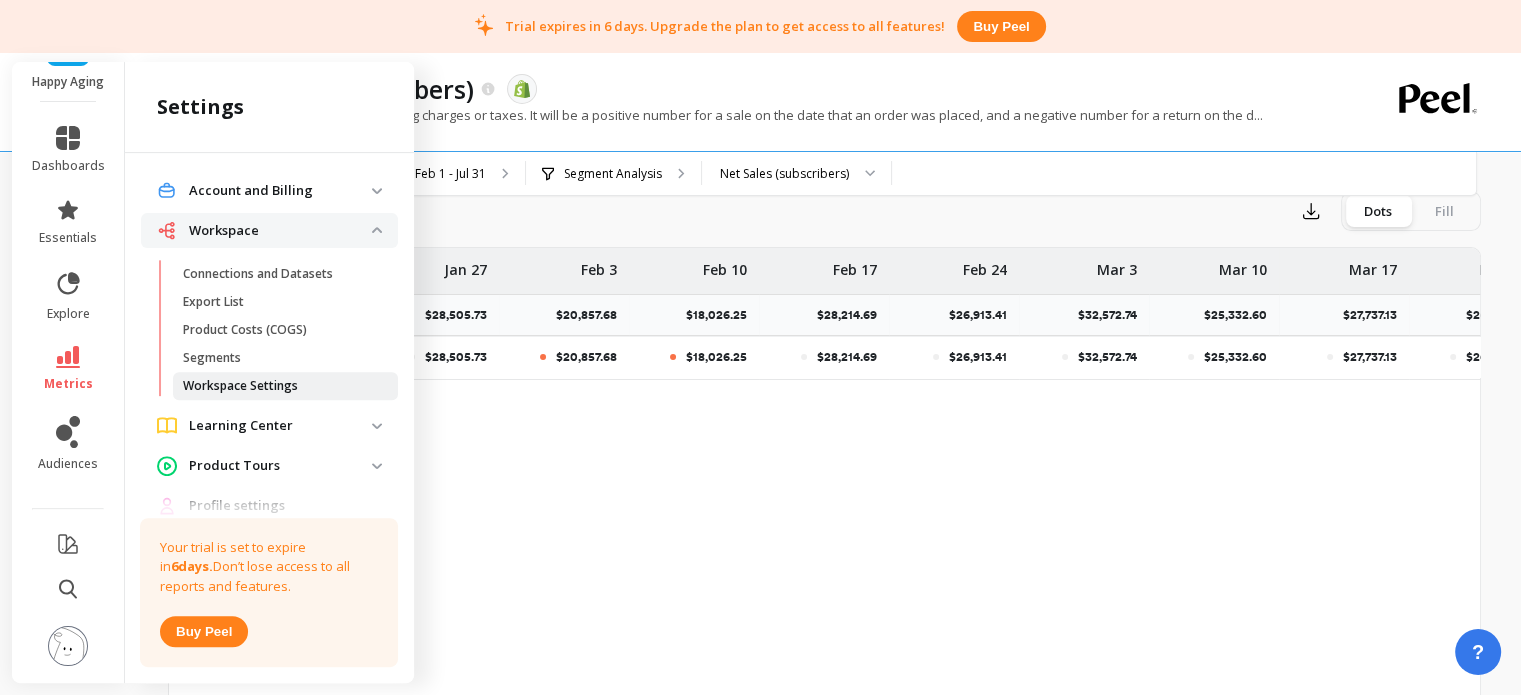 click on "Workspace Settings" at bounding box center [240, 386] 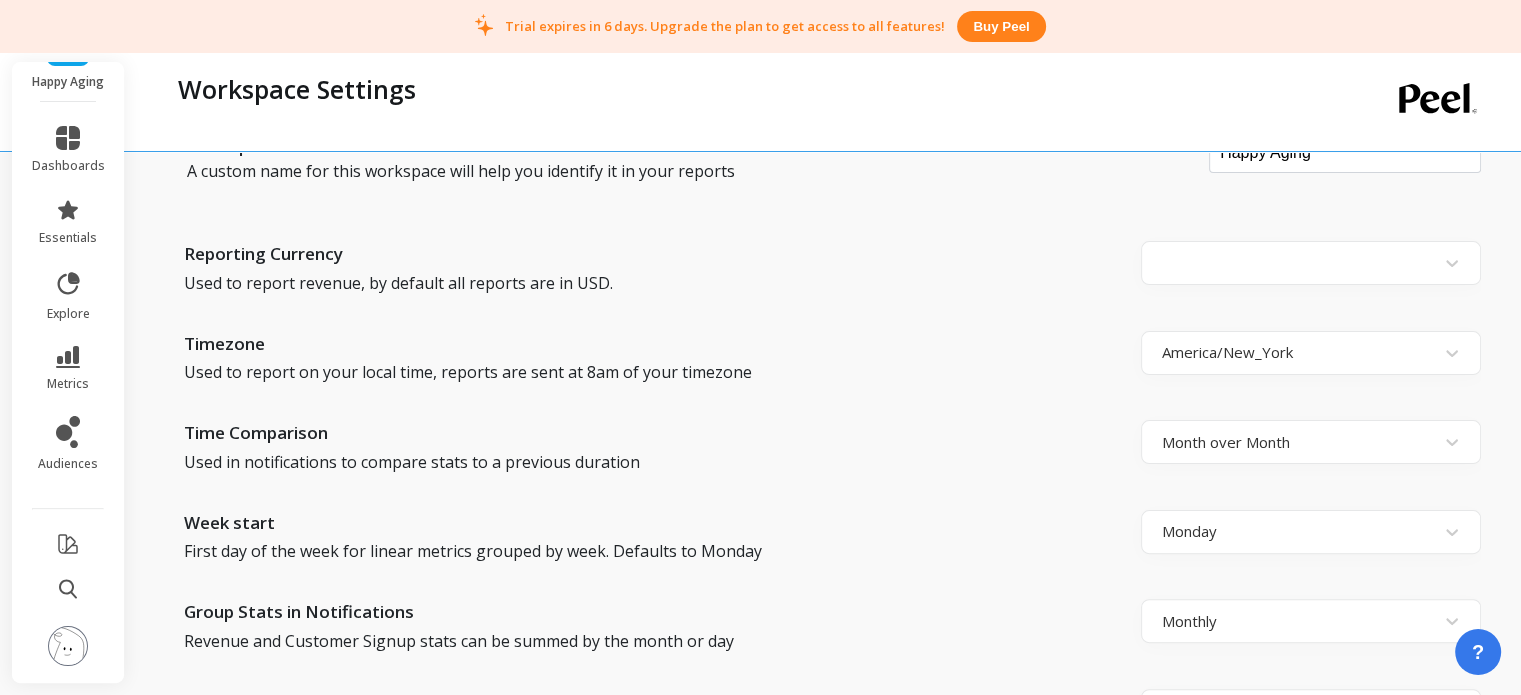 scroll, scrollTop: 300, scrollLeft: 0, axis: vertical 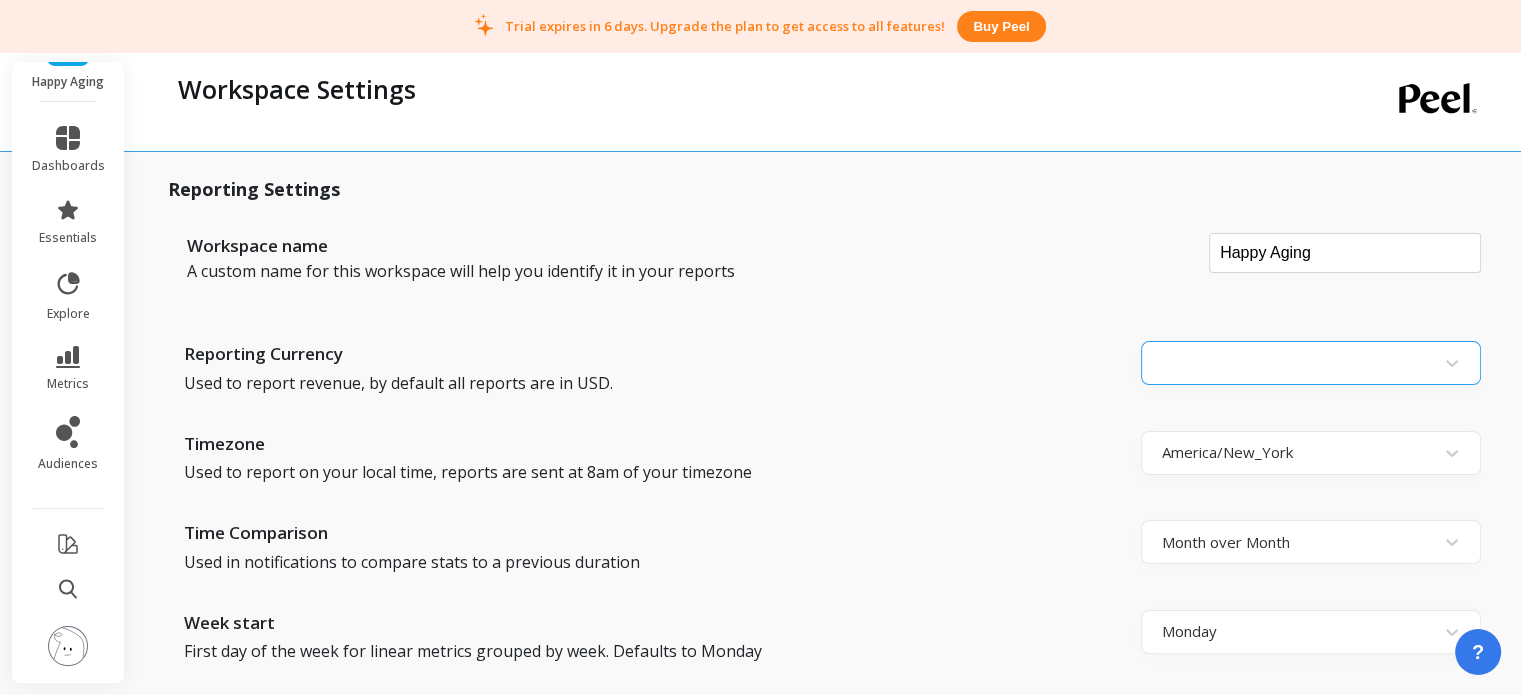 click at bounding box center (1293, 363) 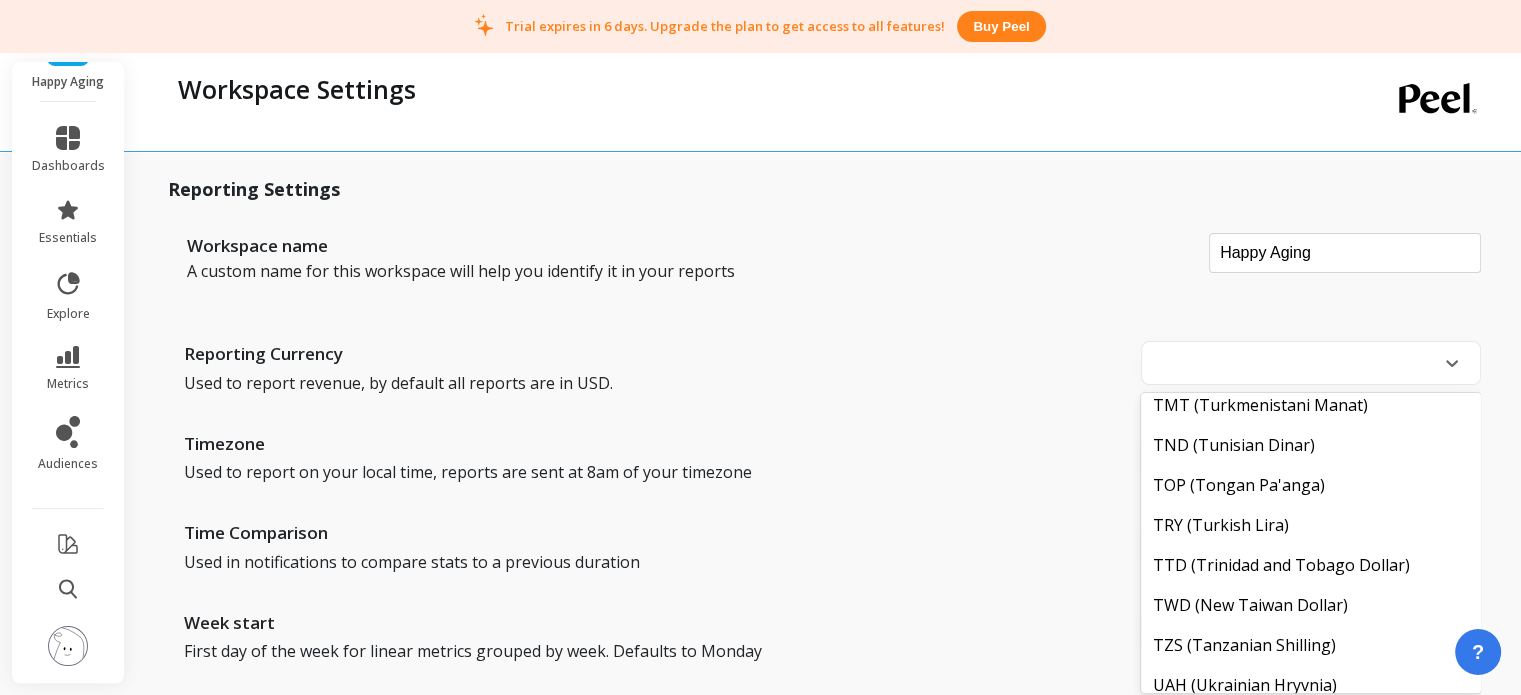 scroll, scrollTop: 6000, scrollLeft: 0, axis: vertical 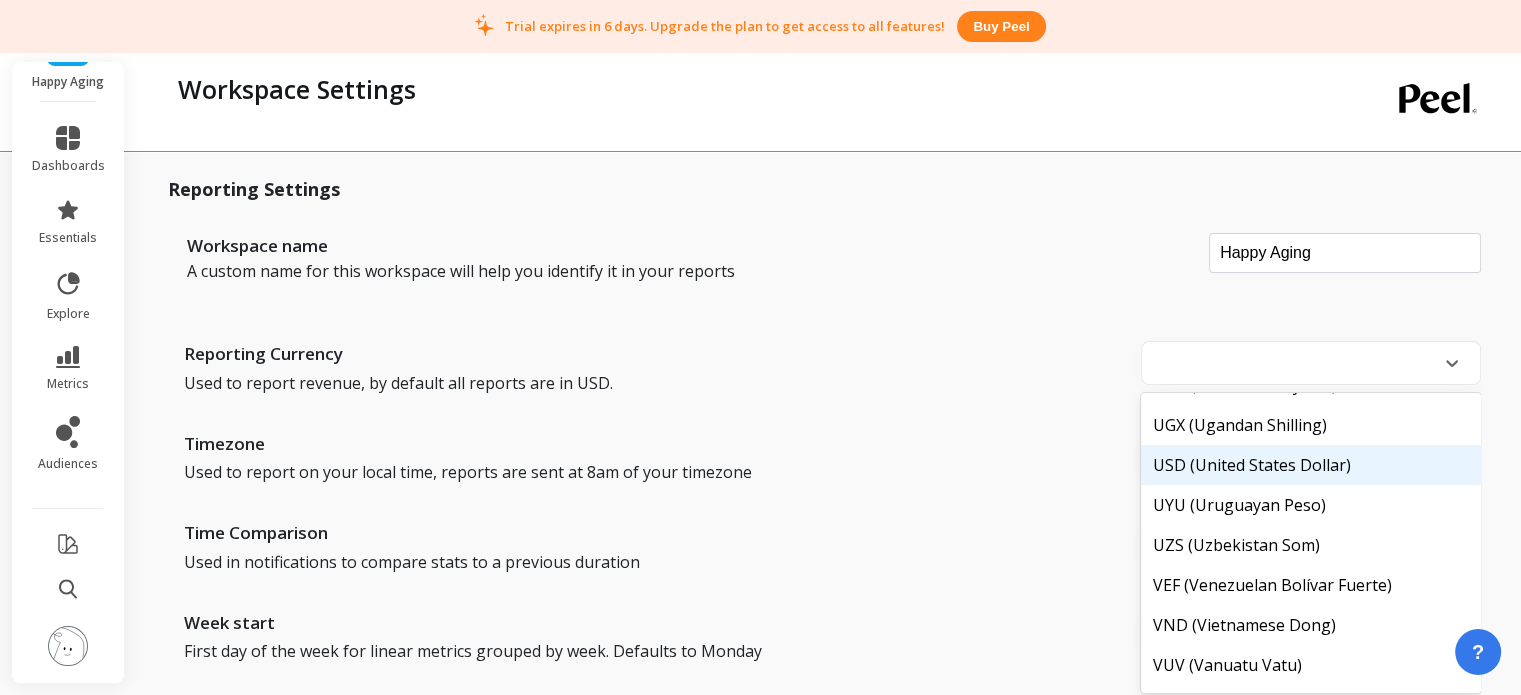 click on "USD (United States Dollar)" at bounding box center [1311, 465] 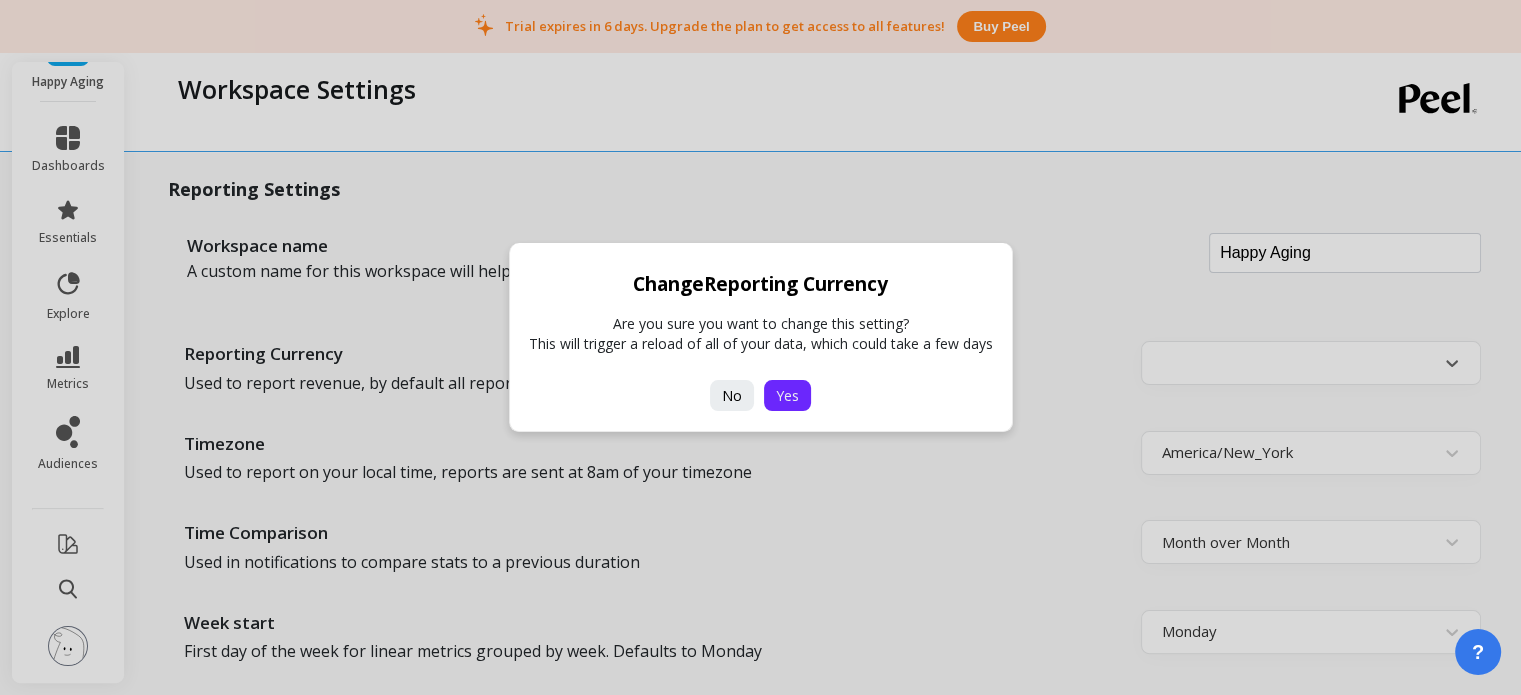 click on "Yes" at bounding box center (787, 395) 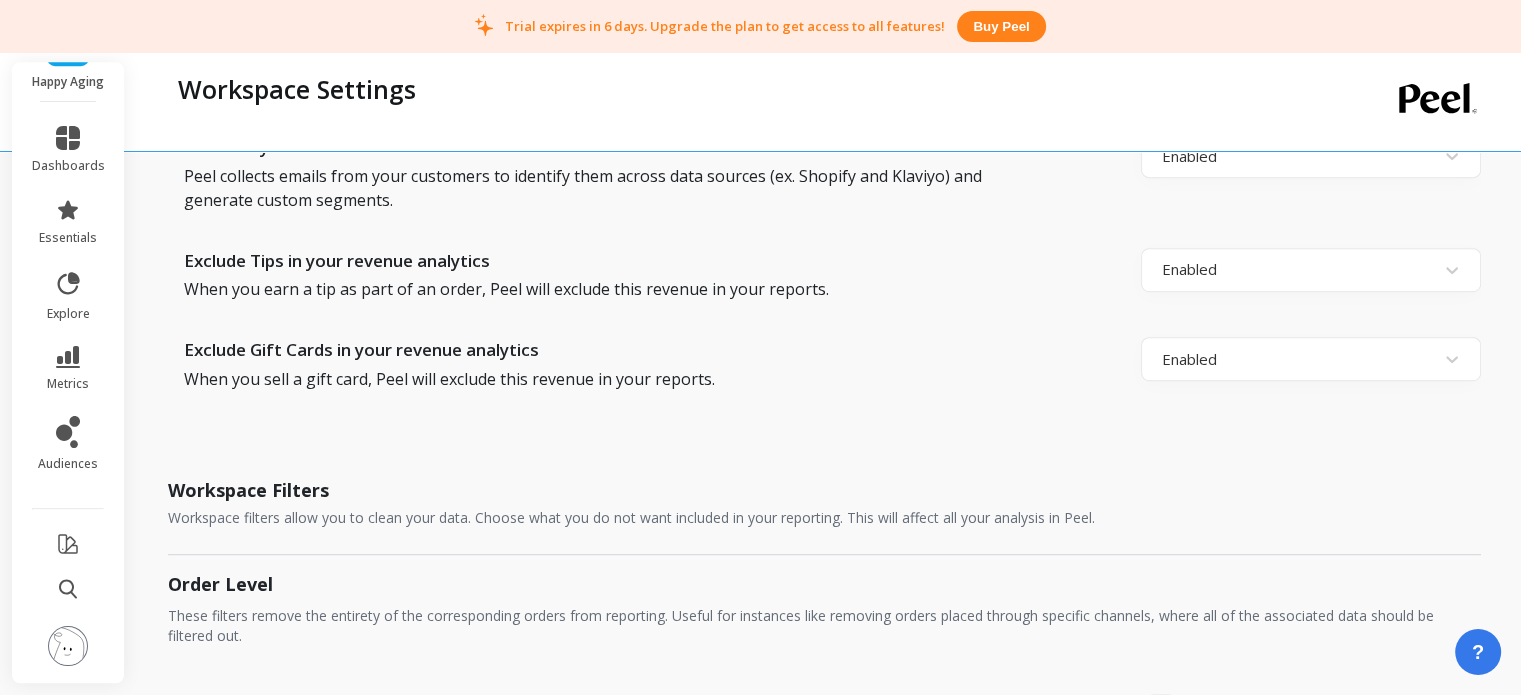 scroll, scrollTop: 1200, scrollLeft: 0, axis: vertical 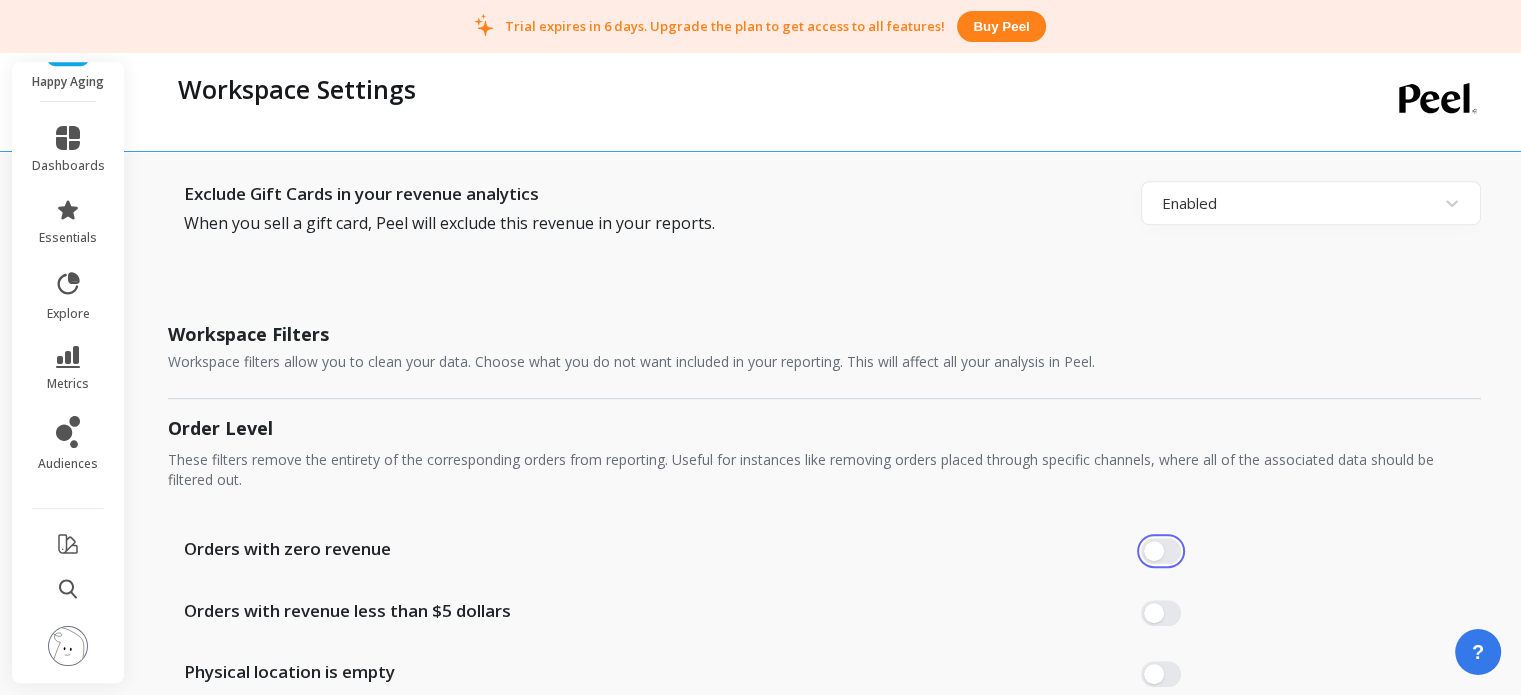 click at bounding box center (1161, 551) 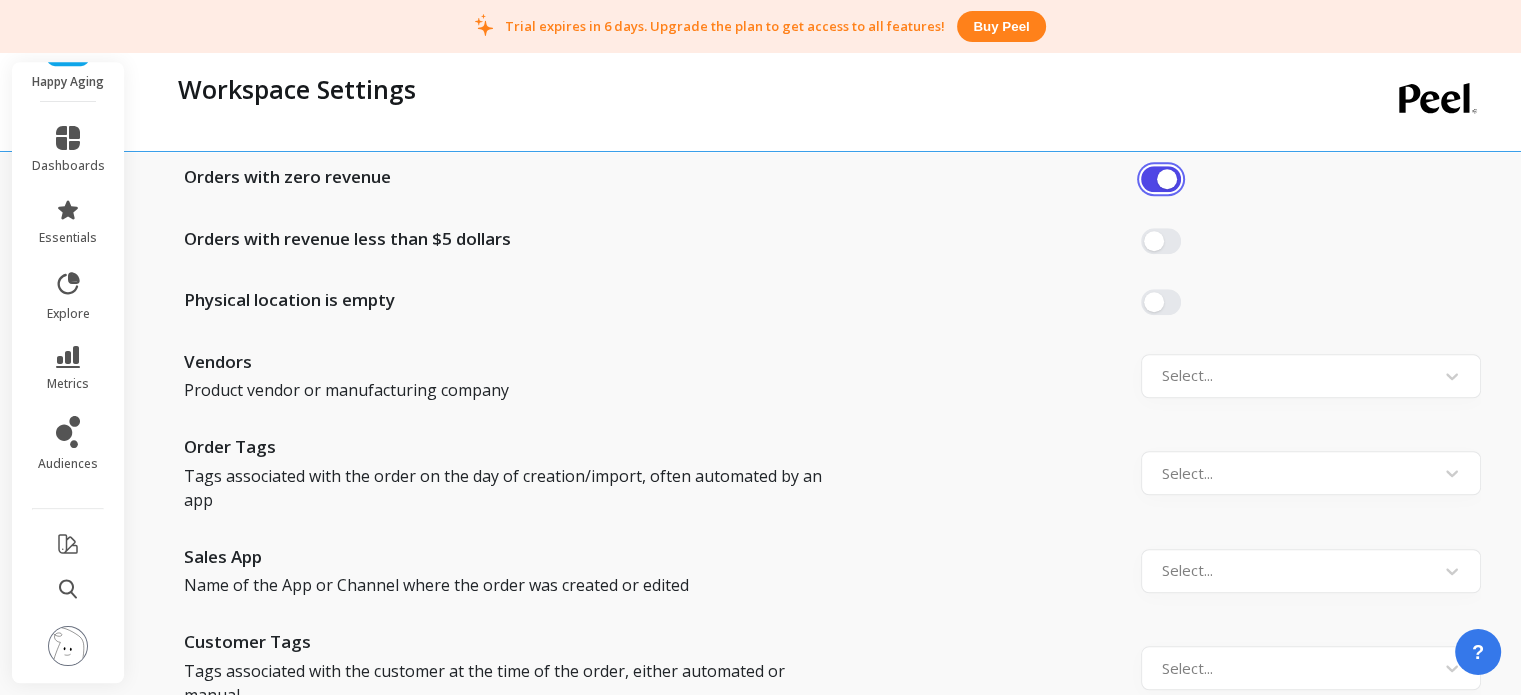 scroll, scrollTop: 1600, scrollLeft: 0, axis: vertical 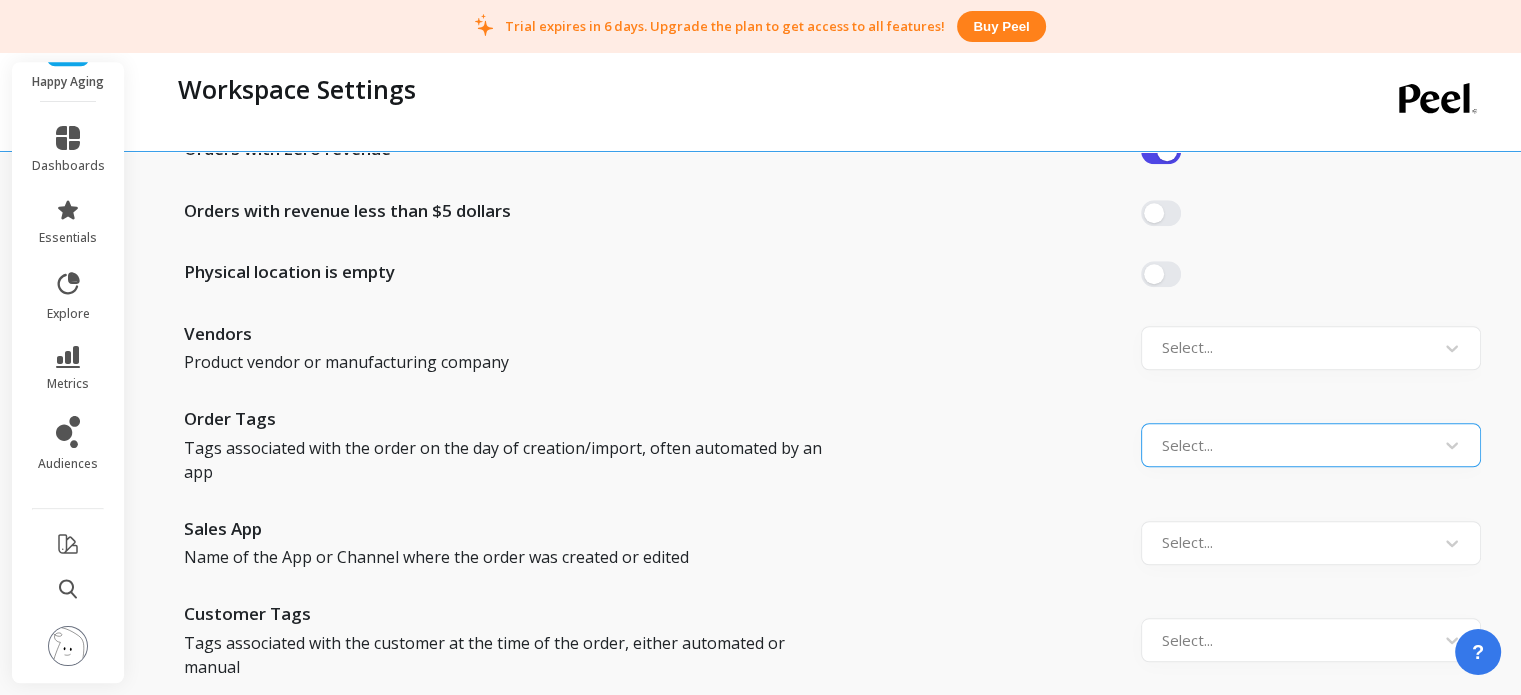 click on "Order Tags Tags associated with the order on the day of creation/import, often automated by an app Select..." at bounding box center [824, 445] 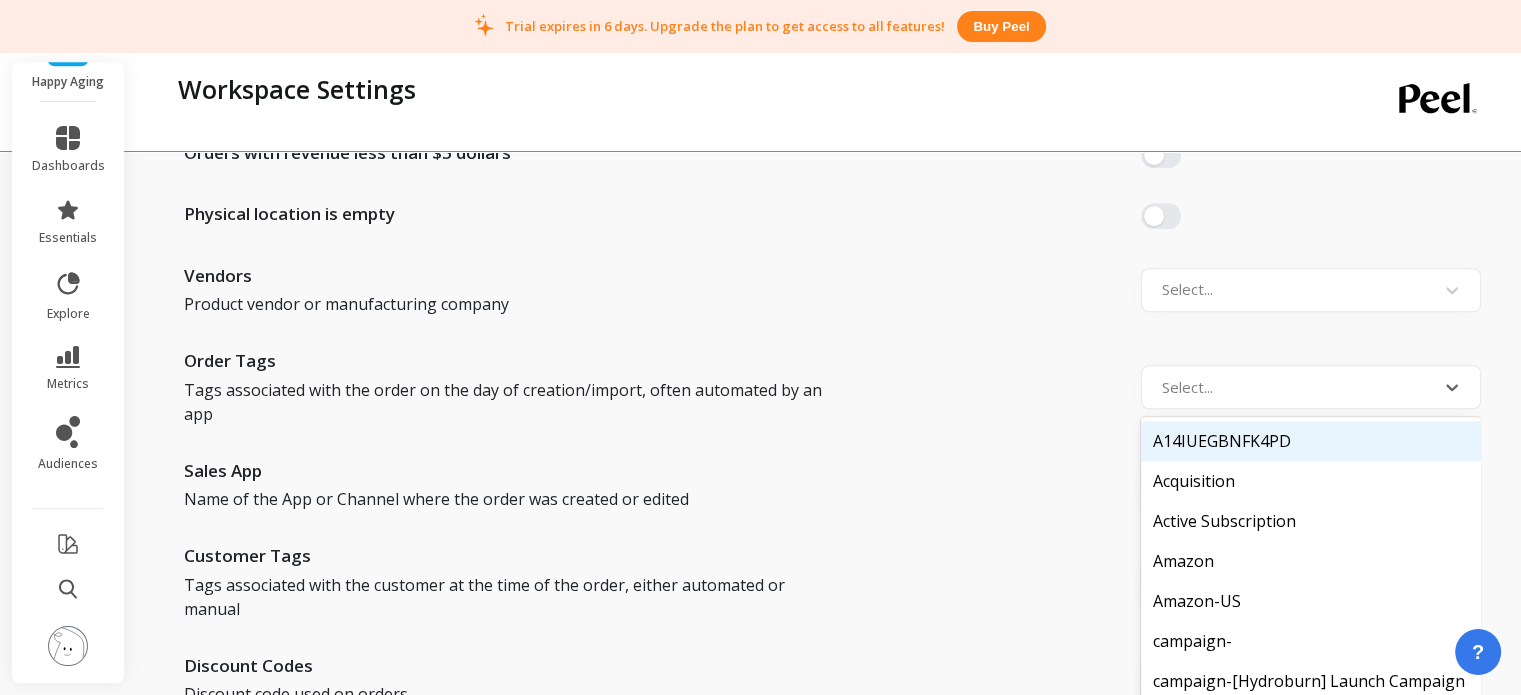 scroll, scrollTop: 1687, scrollLeft: 0, axis: vertical 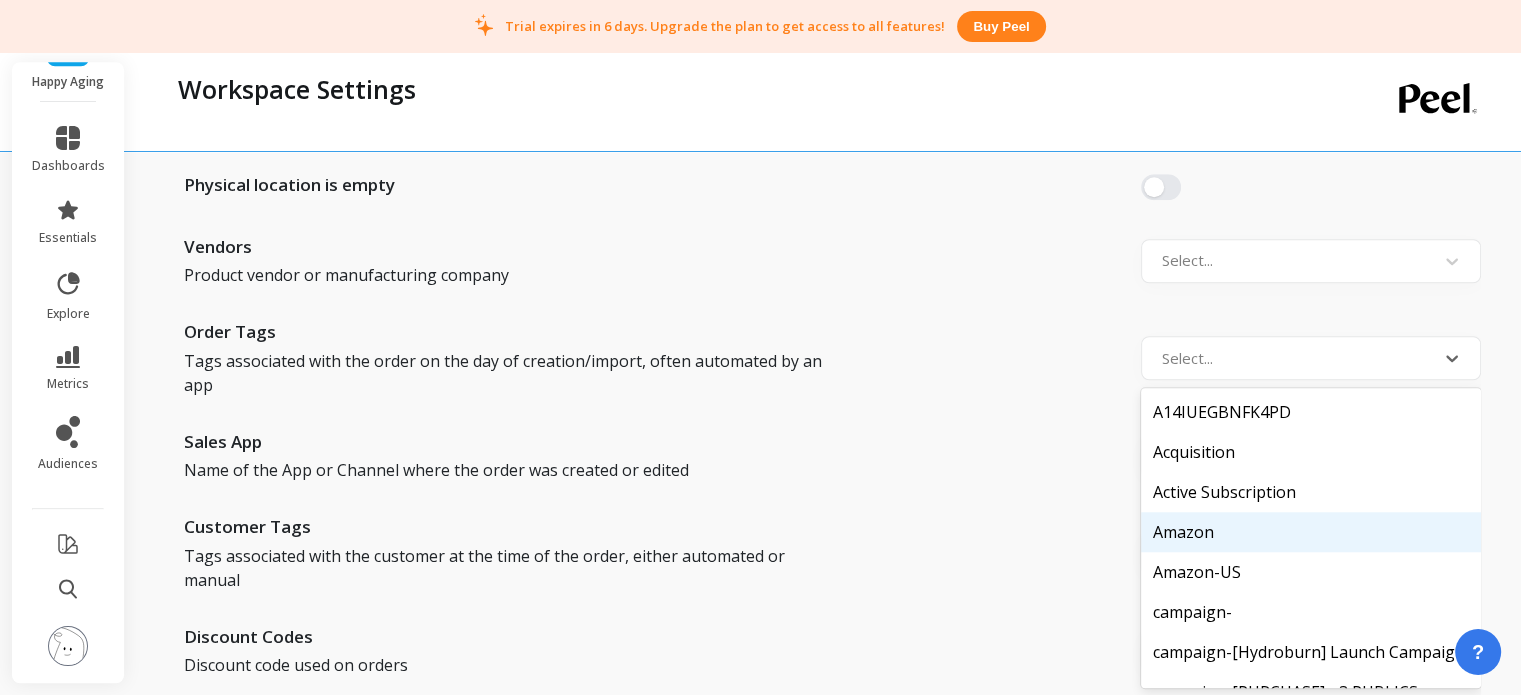 click on "Amazon" at bounding box center [1311, 532] 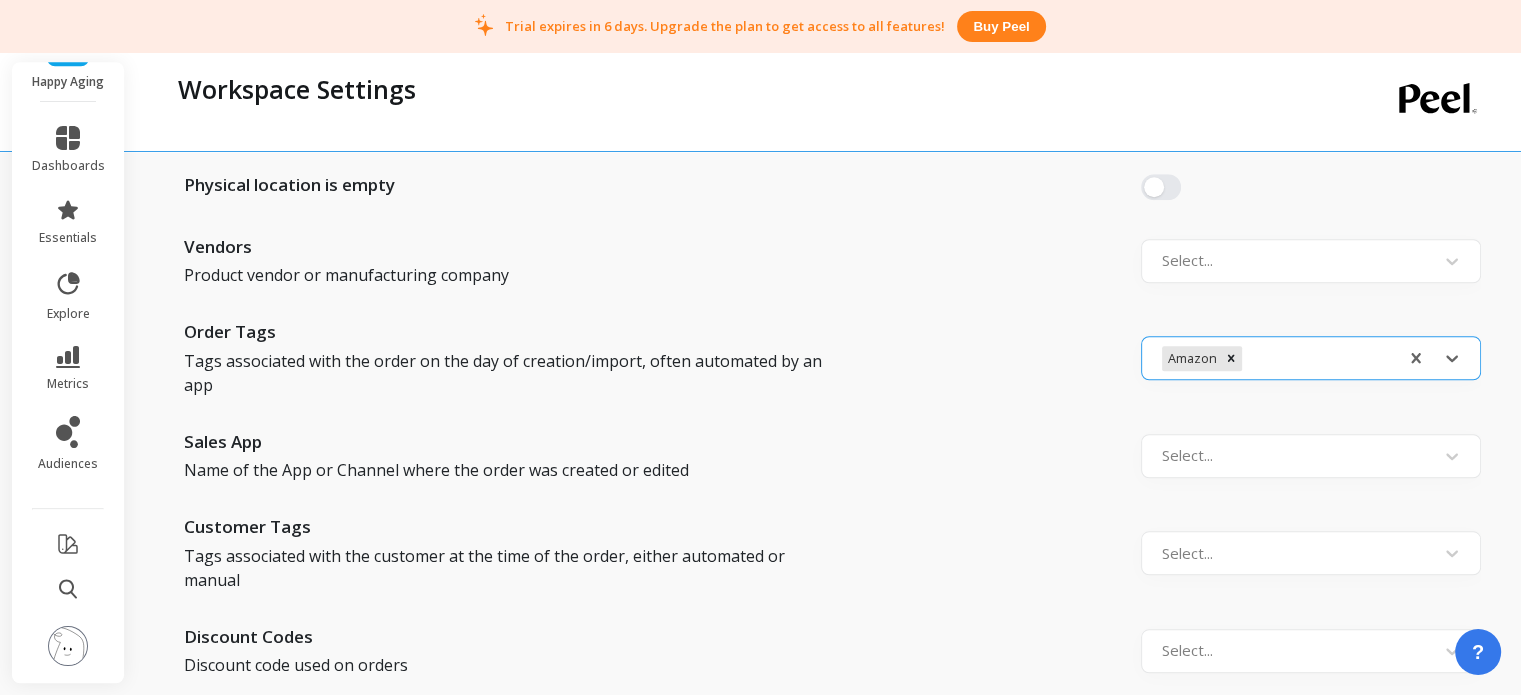 click at bounding box center (1317, 358) 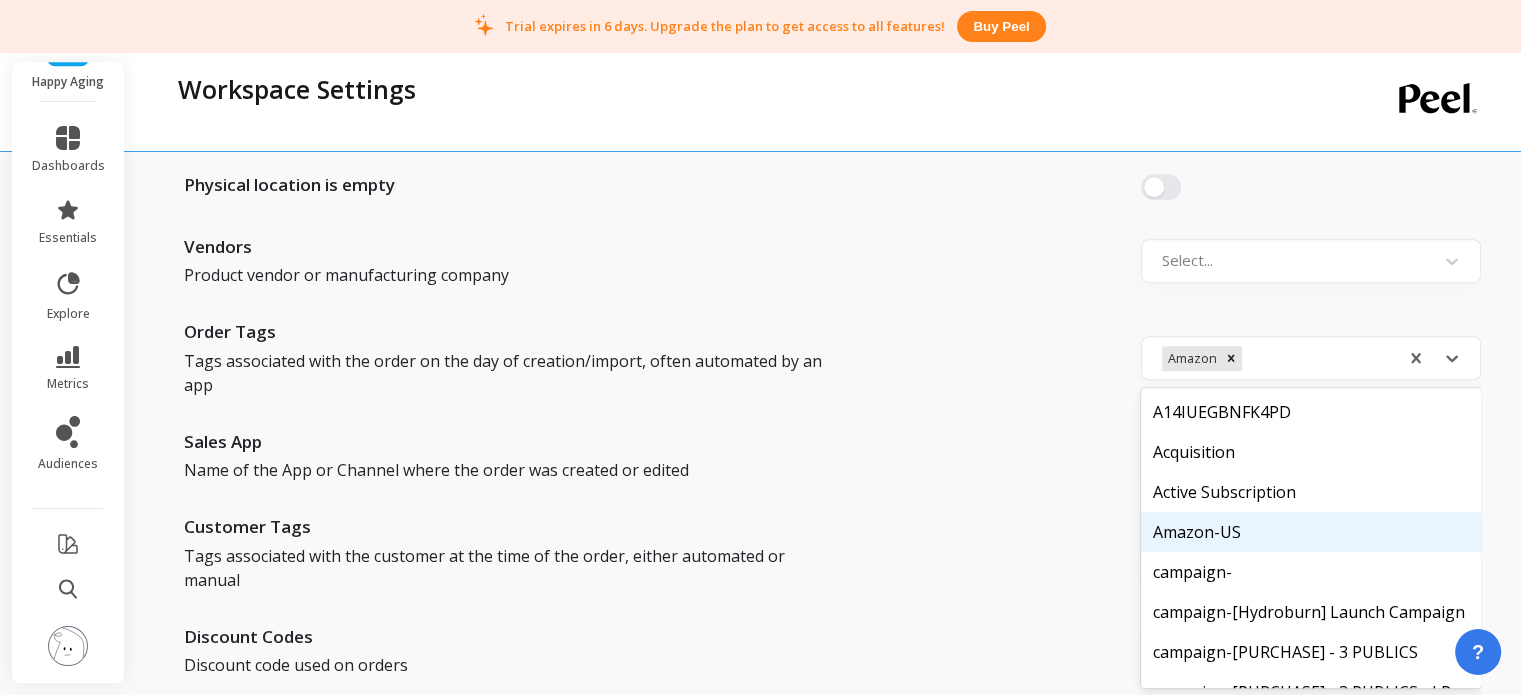 click on "Amazon-US" at bounding box center [1311, 532] 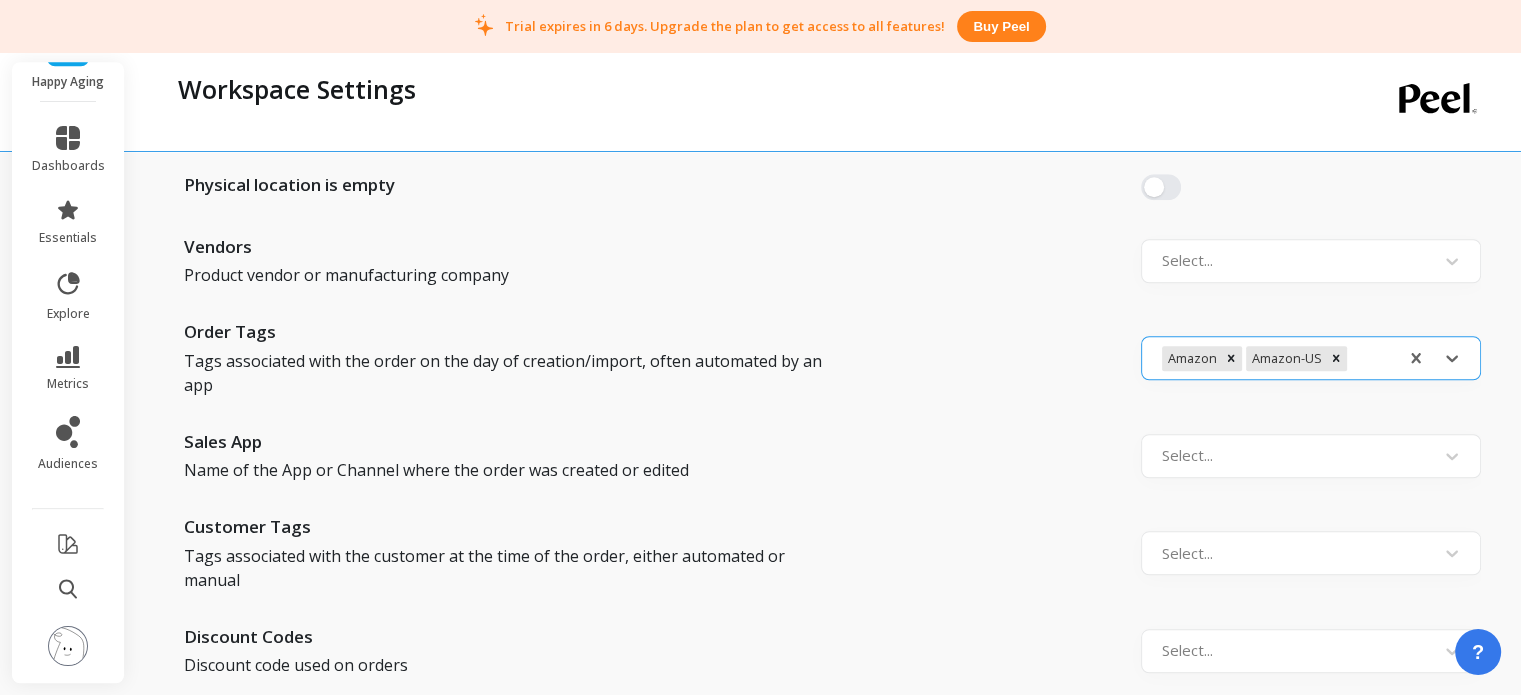 click at bounding box center [1369, 358] 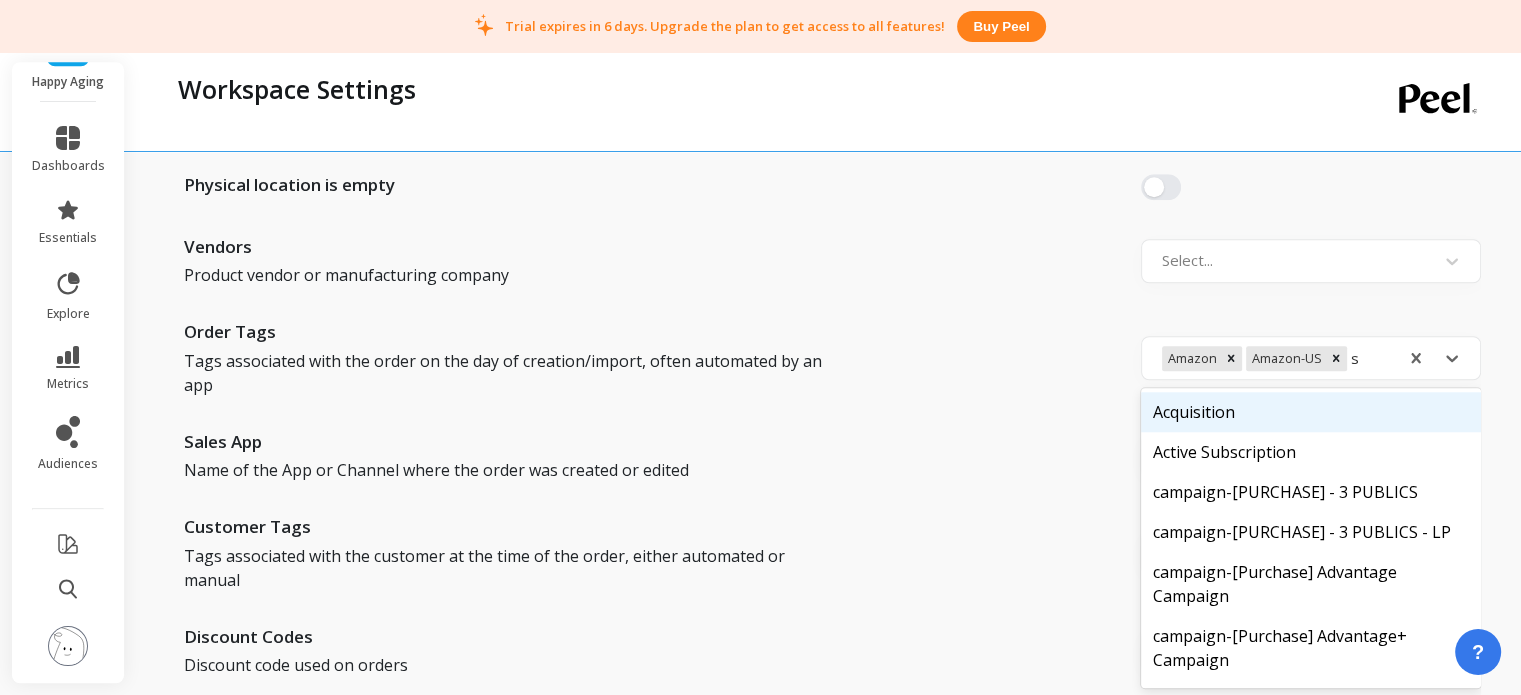 type on "su" 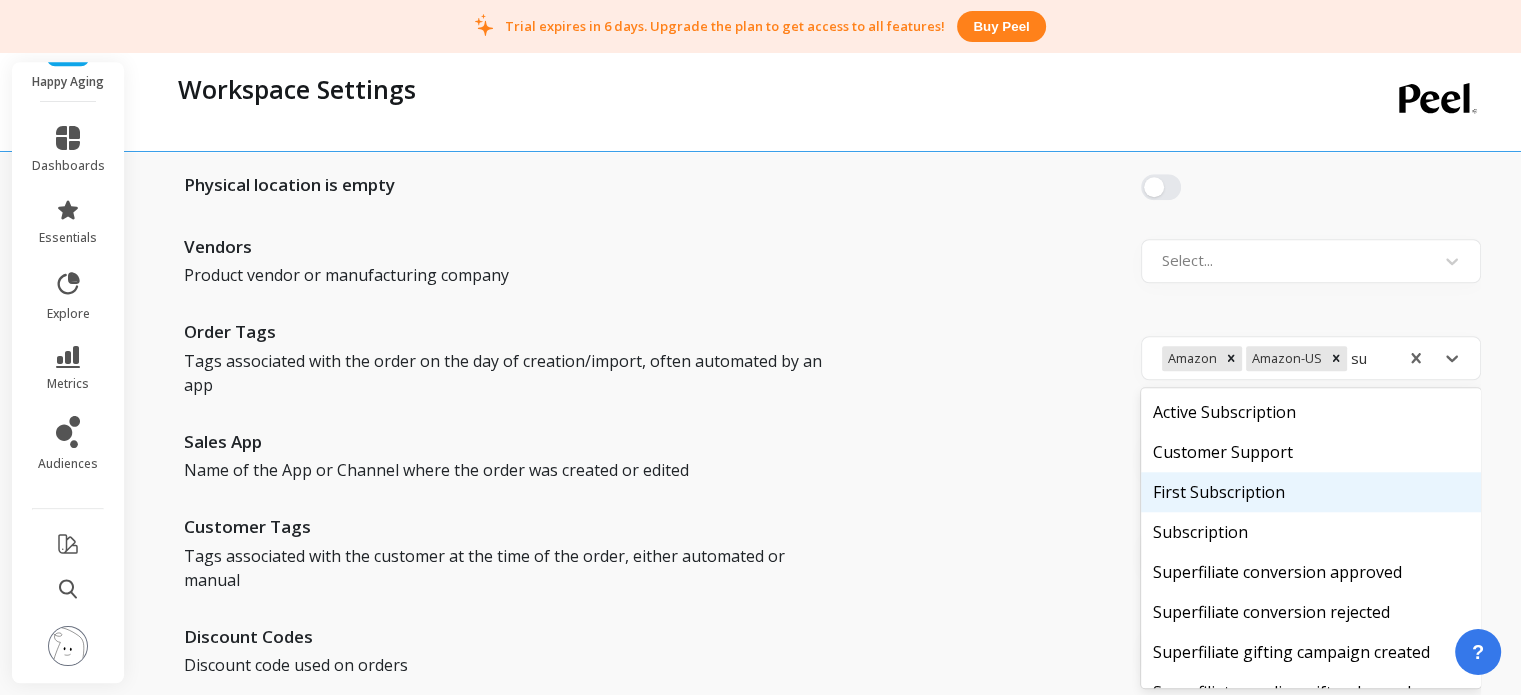 scroll, scrollTop: 28, scrollLeft: 0, axis: vertical 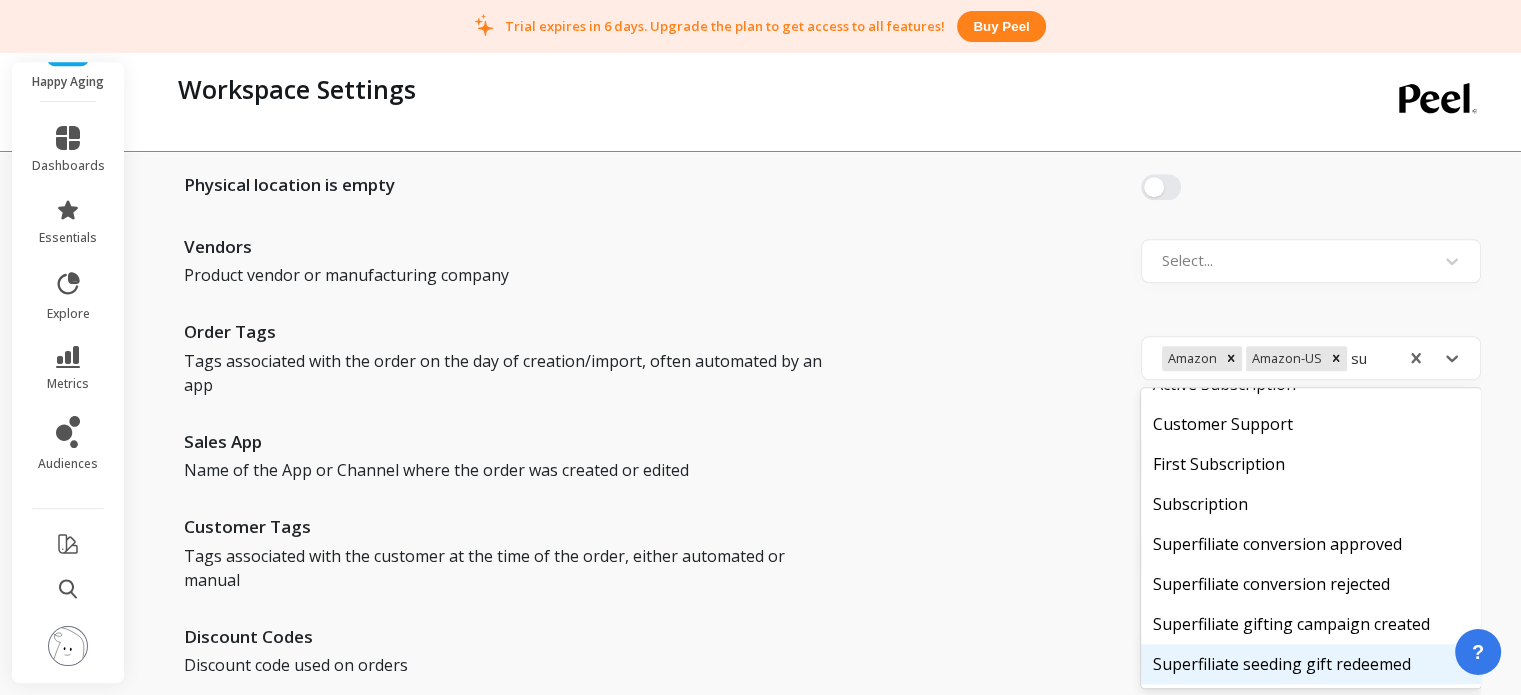 click on "Superfiliate seeding gift redeemed" at bounding box center [1311, 664] 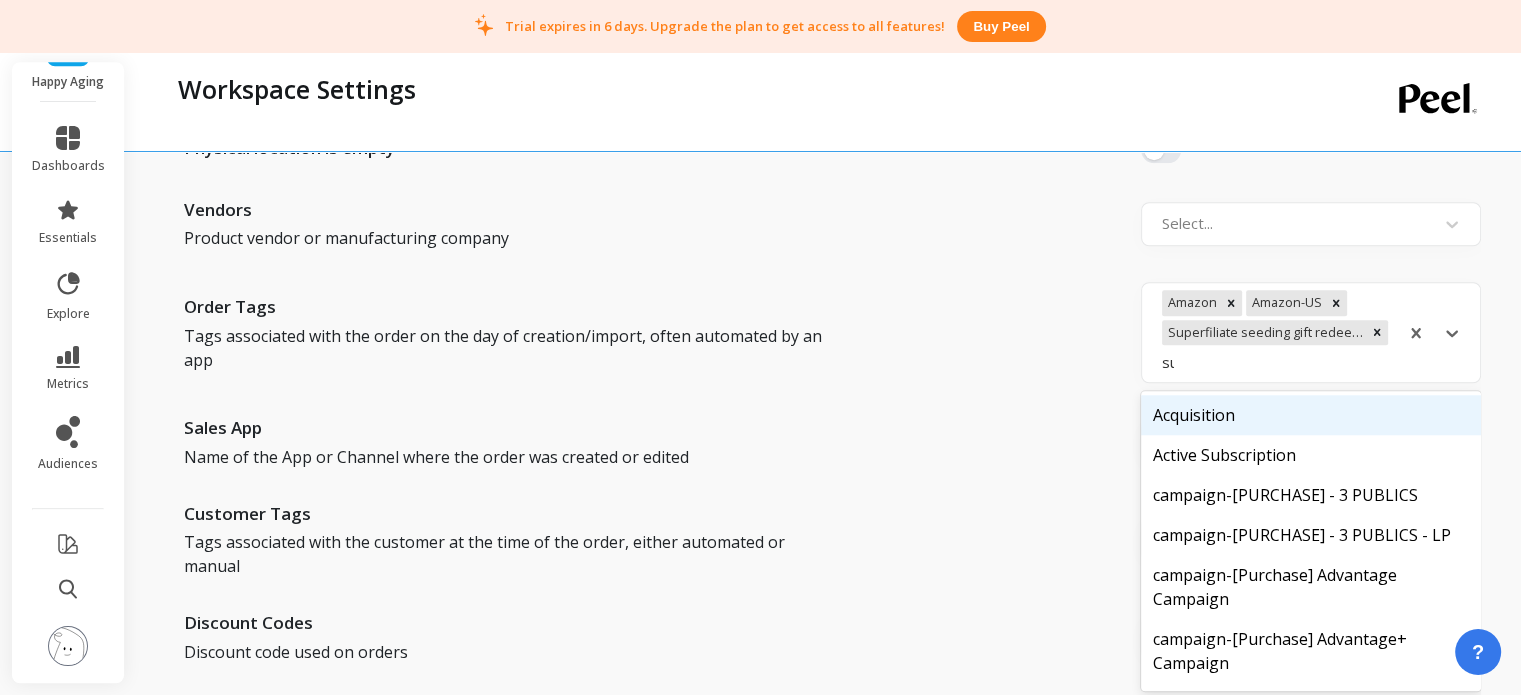 scroll, scrollTop: 1727, scrollLeft: 0, axis: vertical 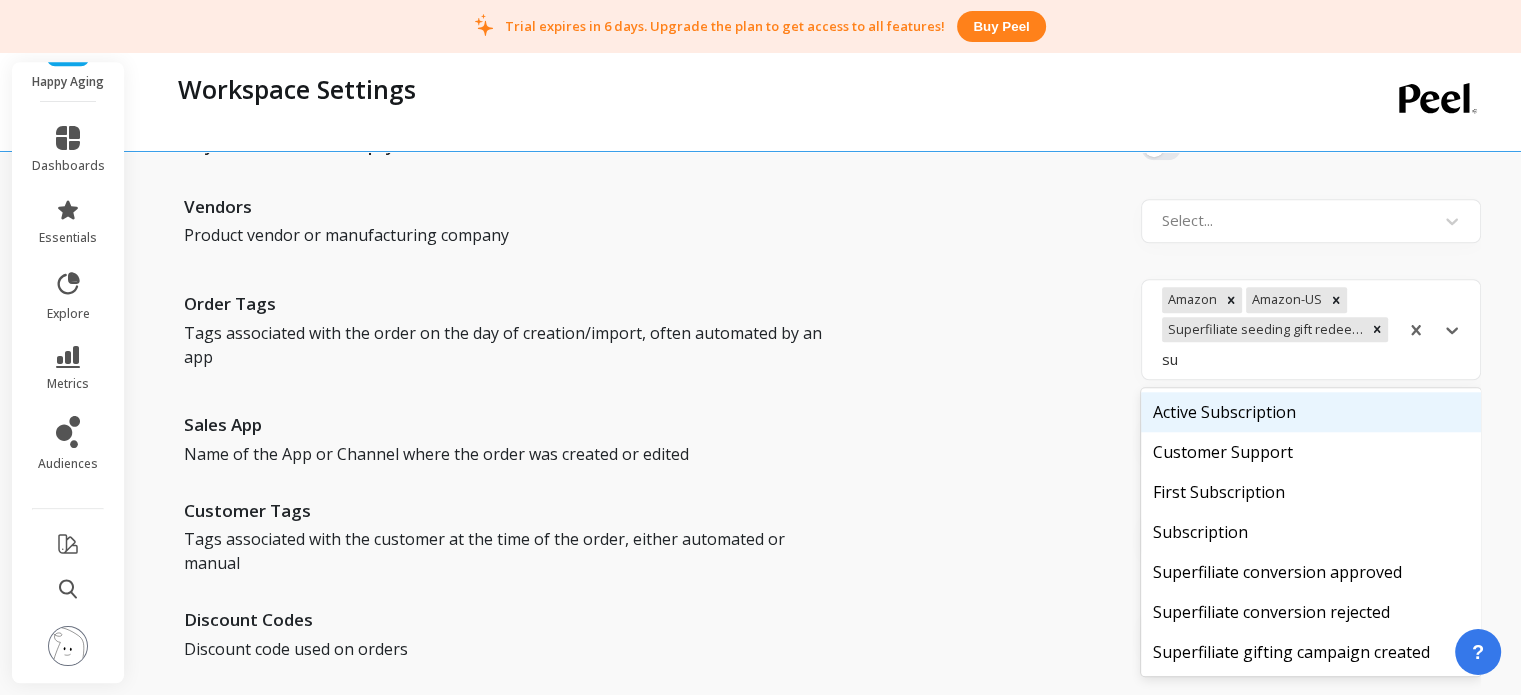 type on "sup" 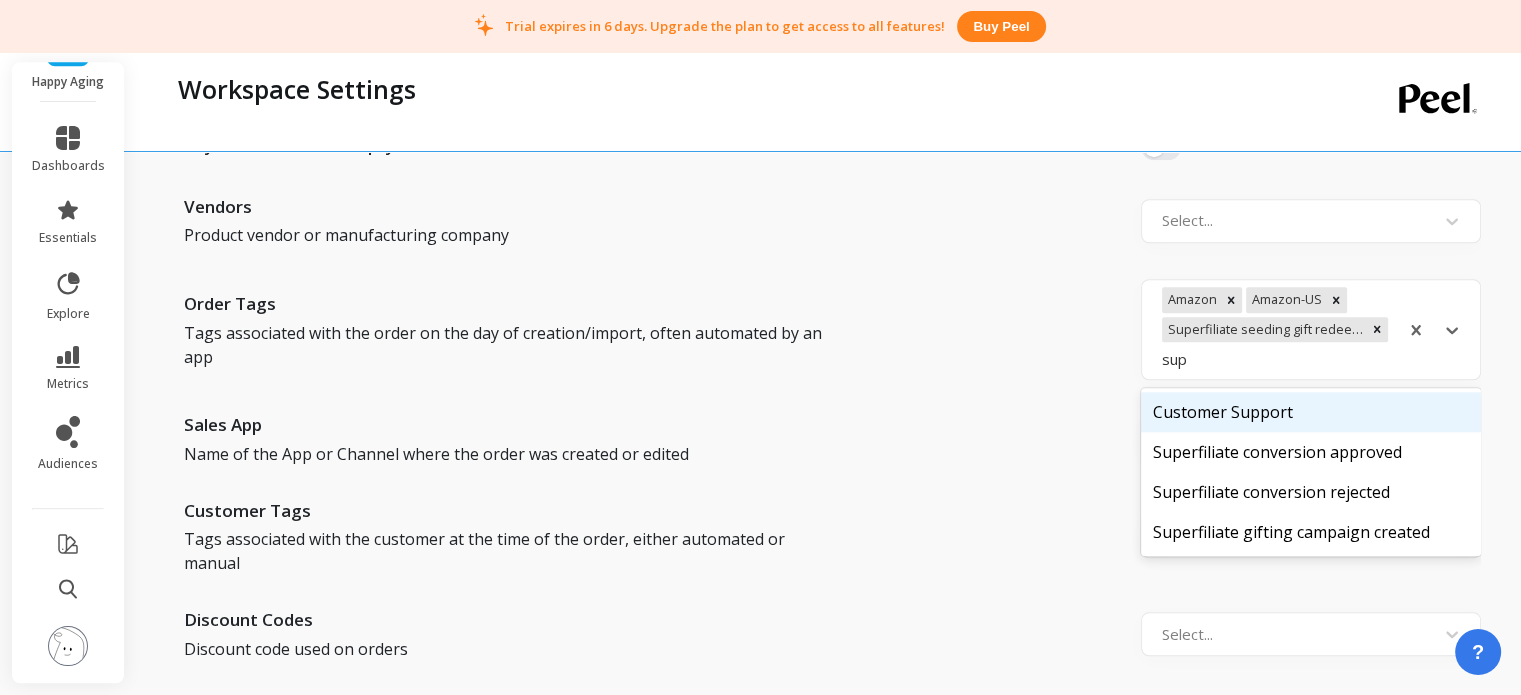click on "Customer Support" at bounding box center (1311, 412) 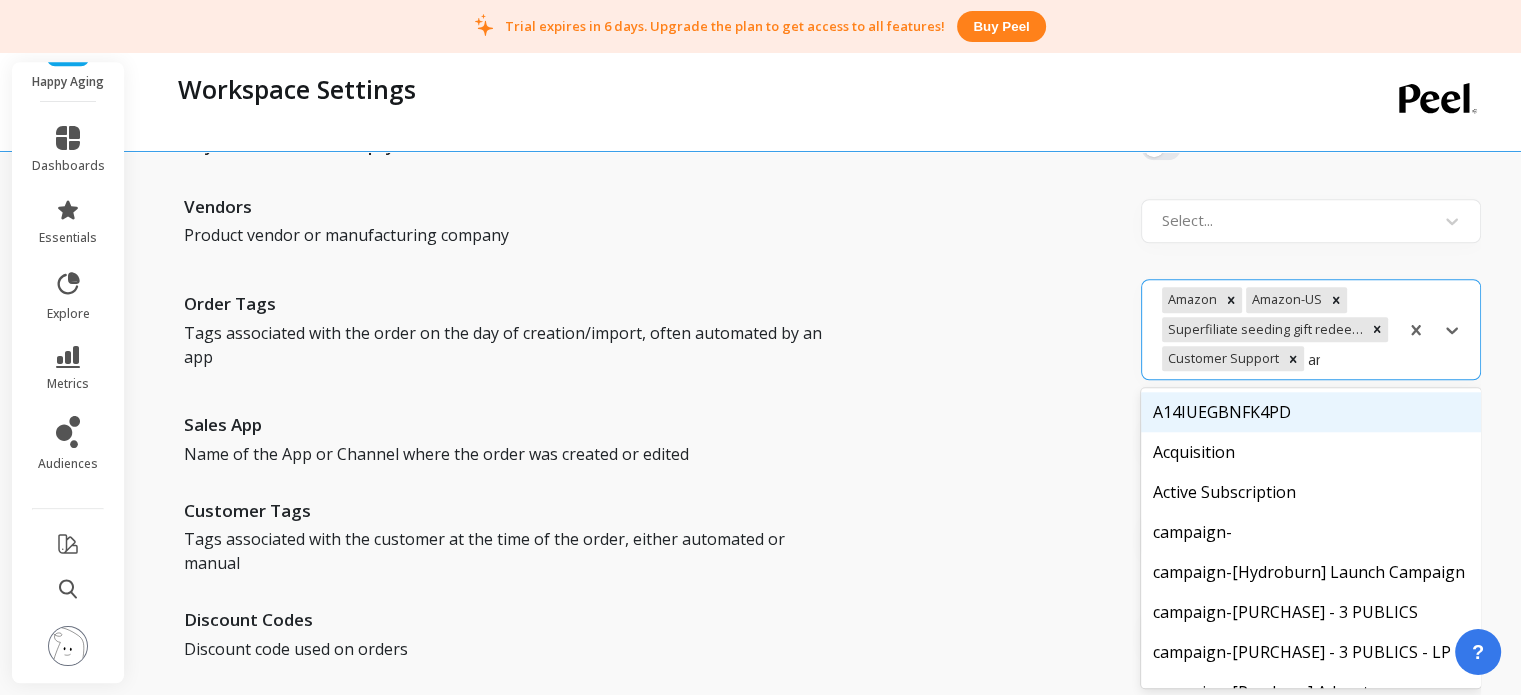 type on "ama" 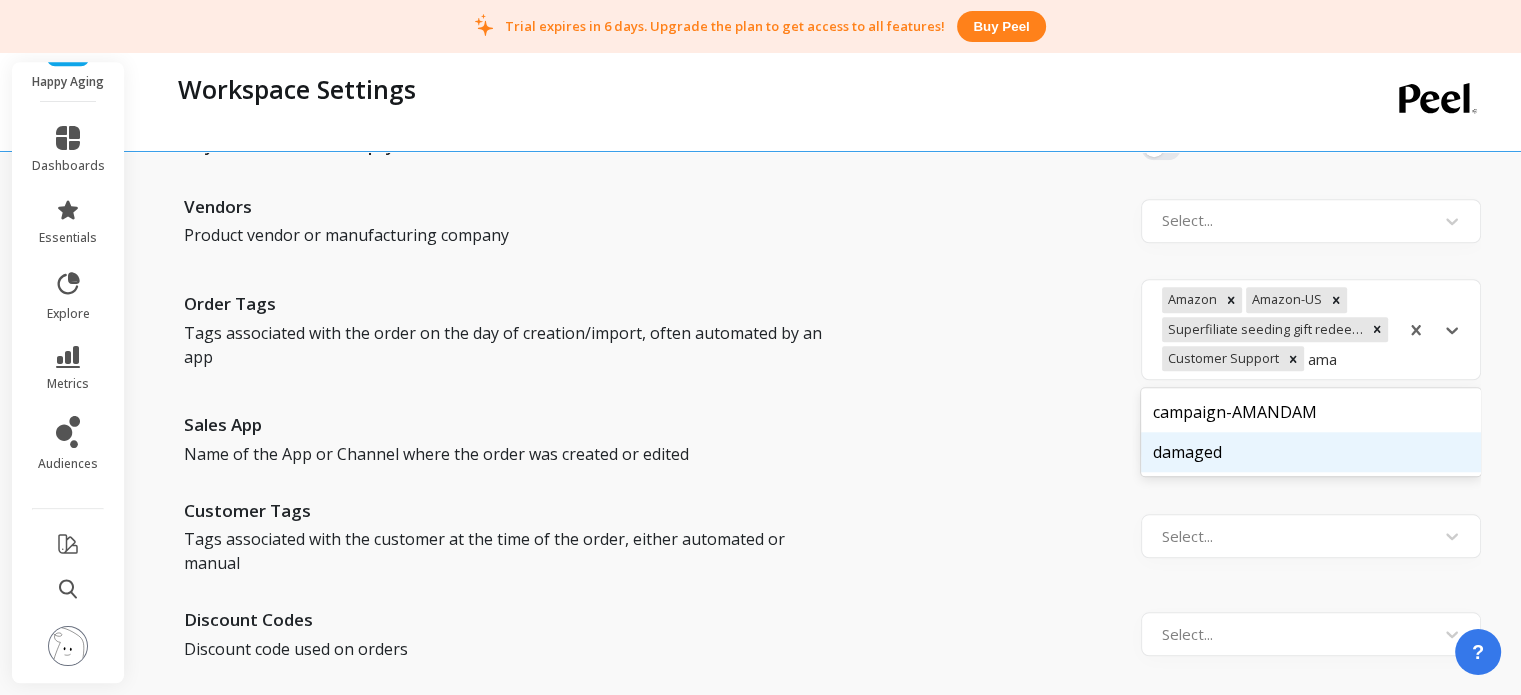 click on "damaged" at bounding box center (1311, 452) 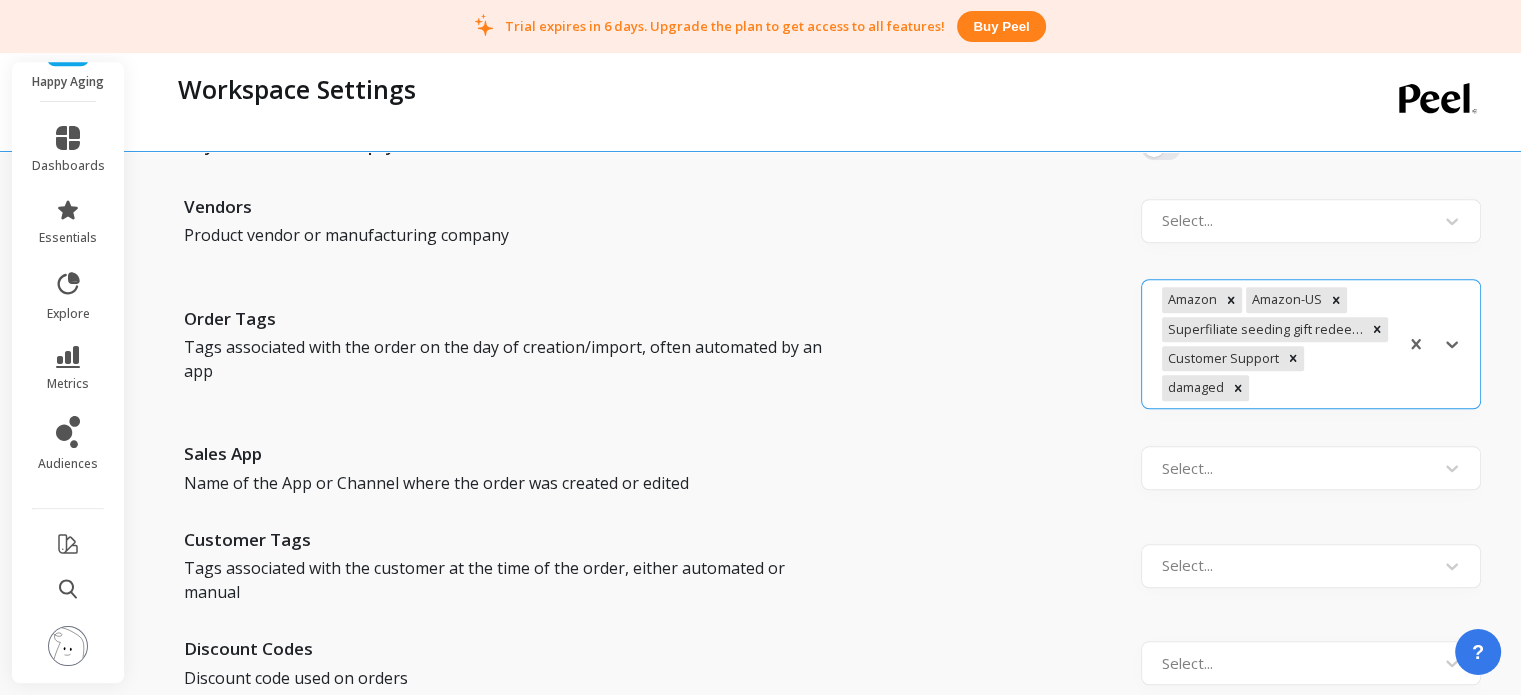 click at bounding box center (1320, 388) 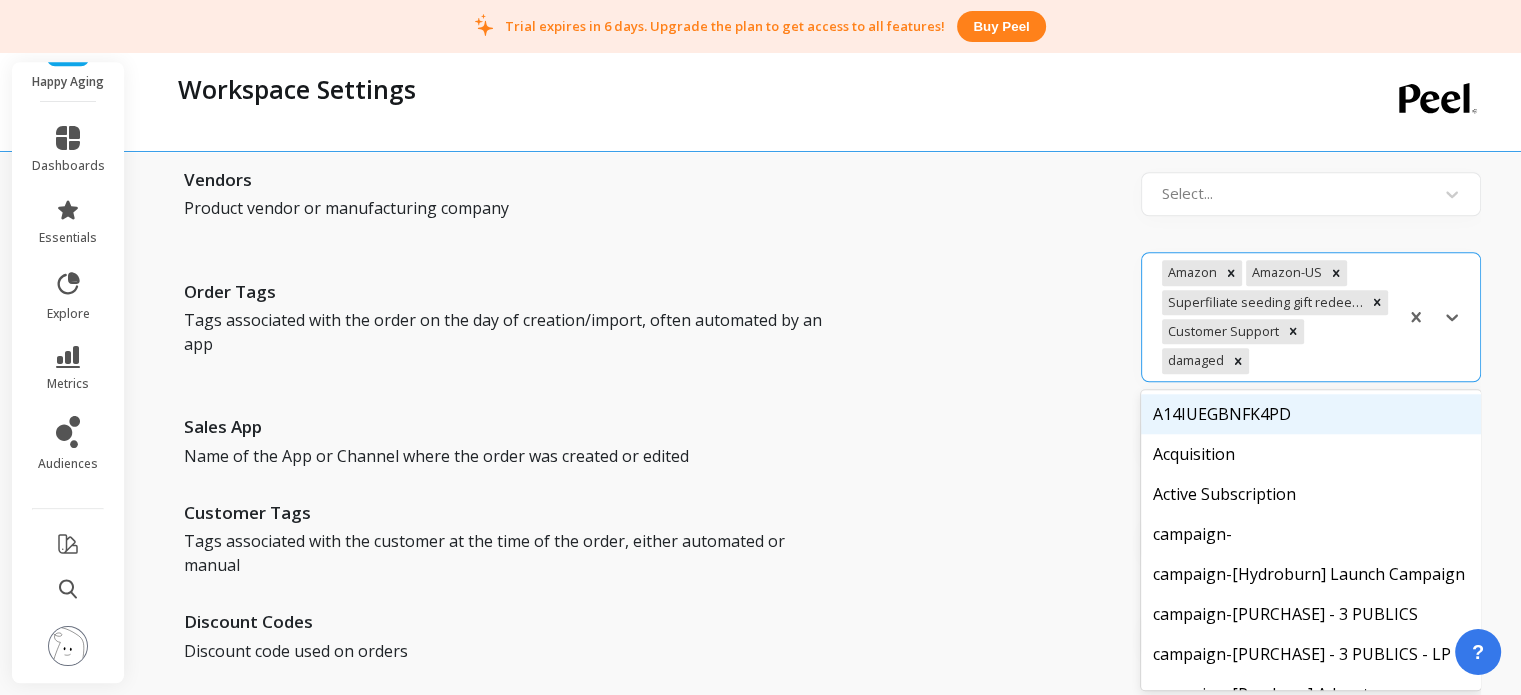 scroll, scrollTop: 1756, scrollLeft: 0, axis: vertical 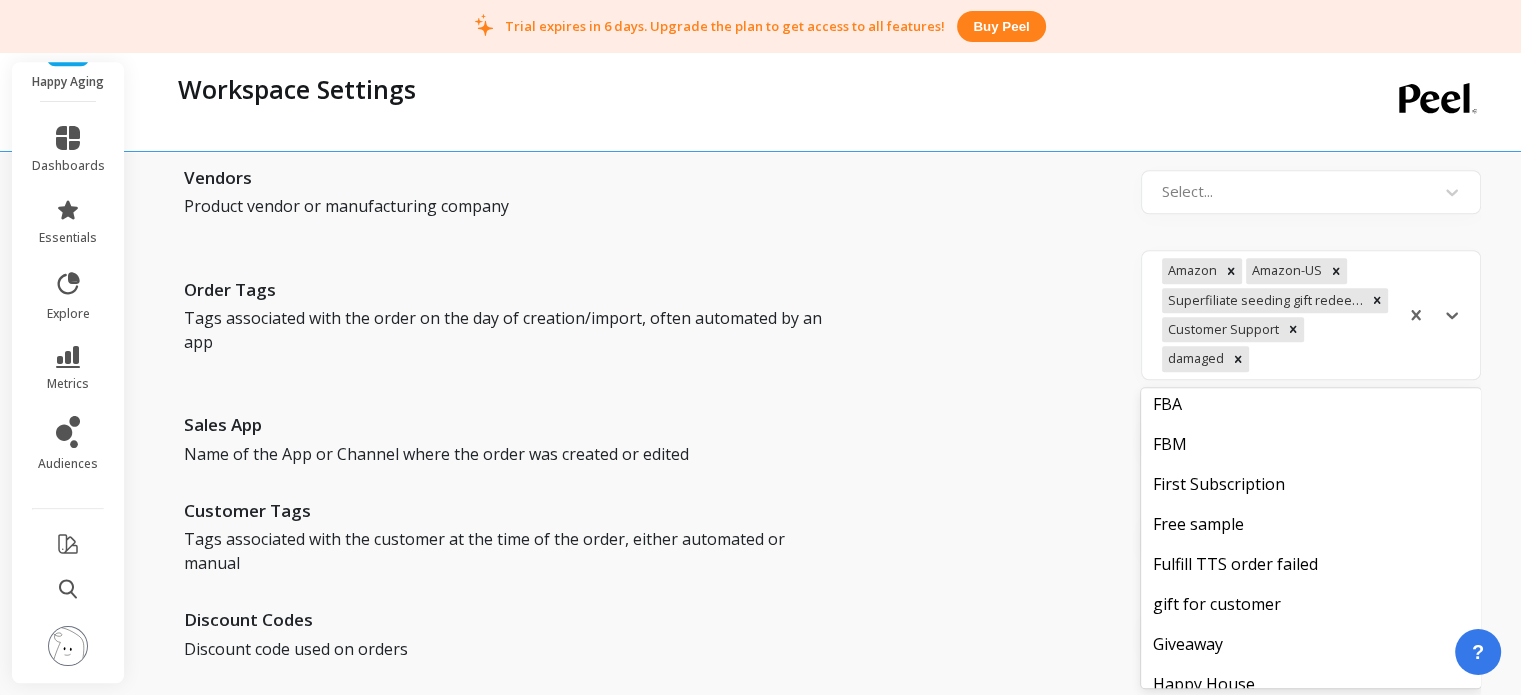 click on "events" at bounding box center [1311, 324] 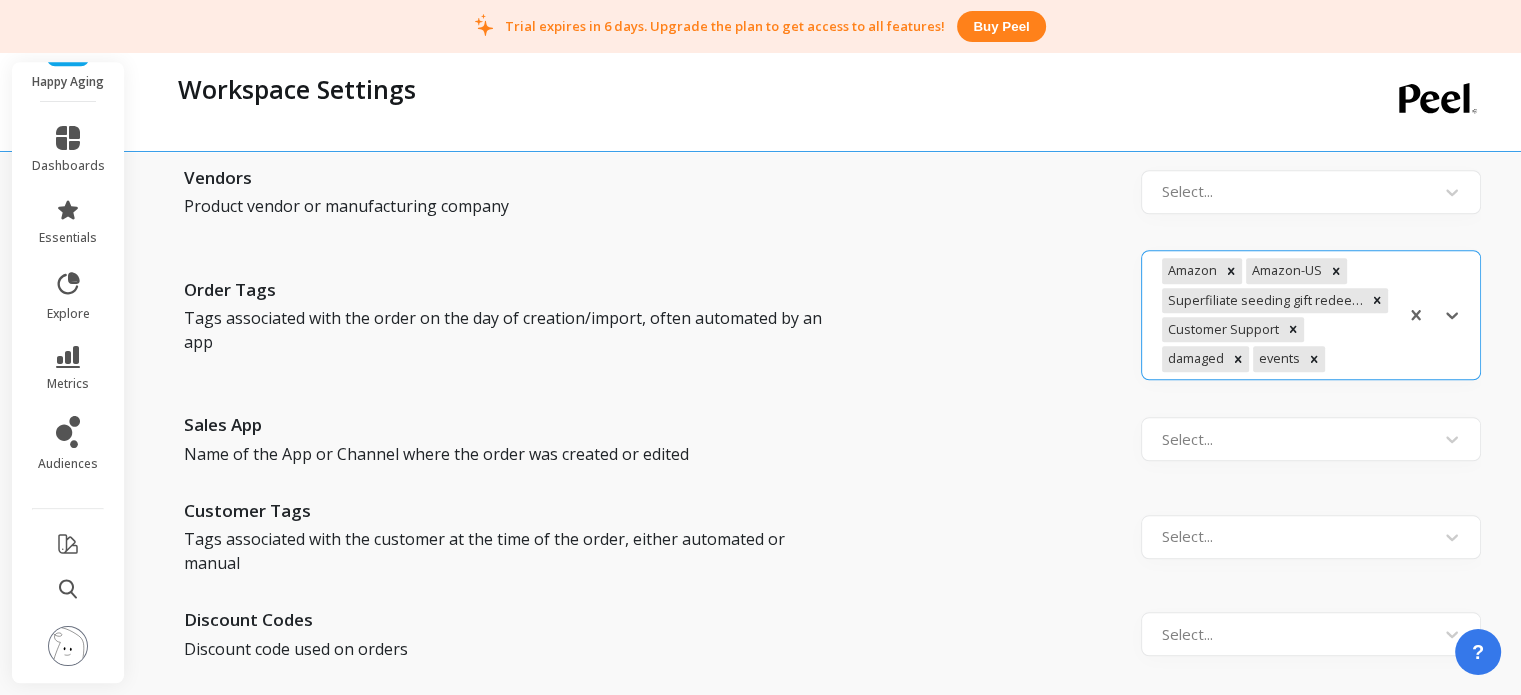 click at bounding box center (1358, 359) 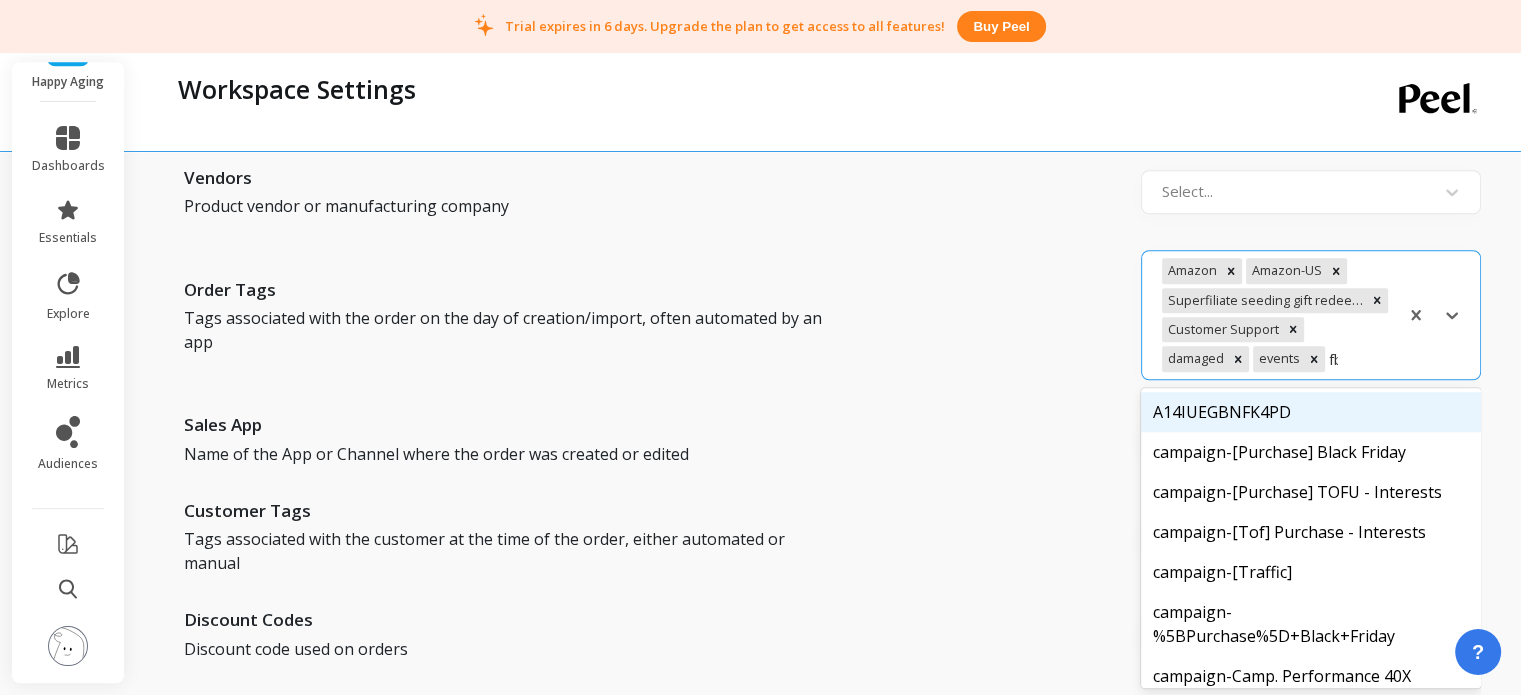 type on "fbm" 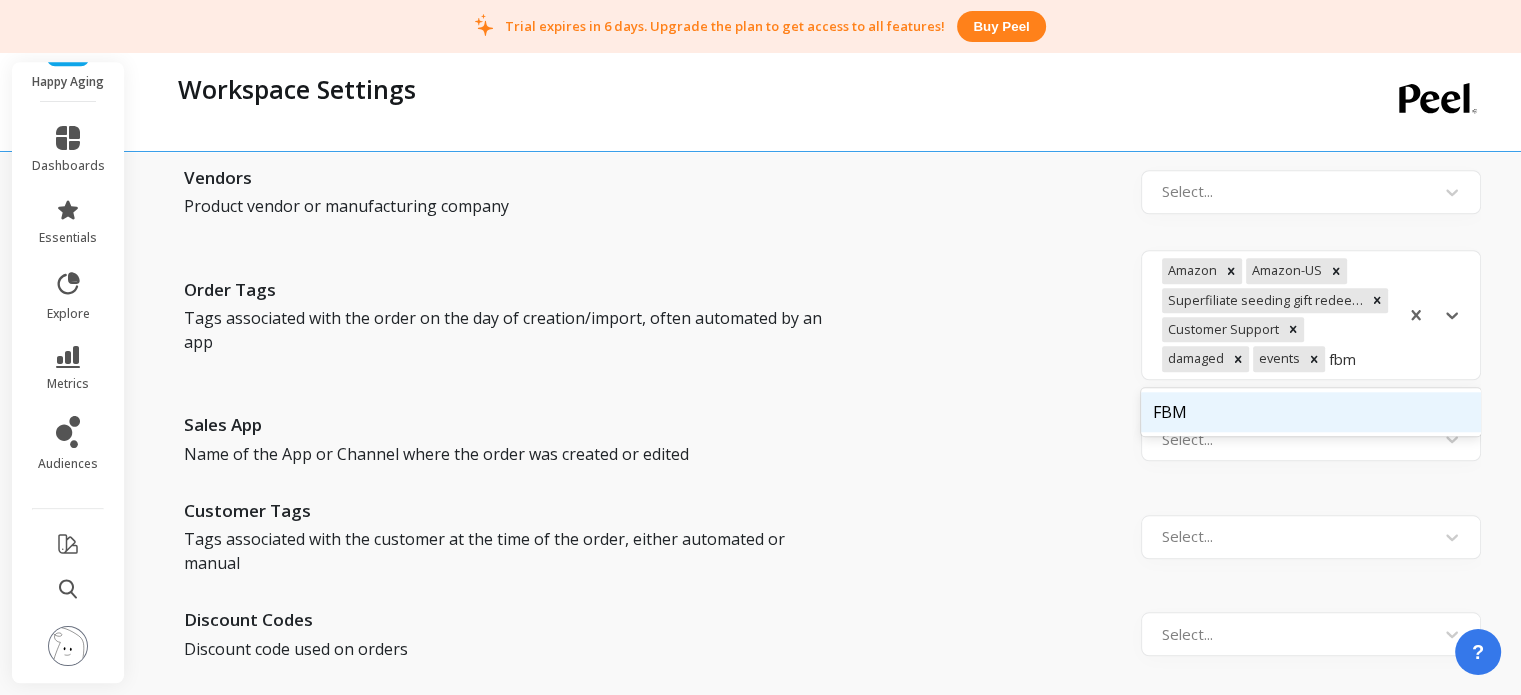 click on "FBM" at bounding box center [1311, 412] 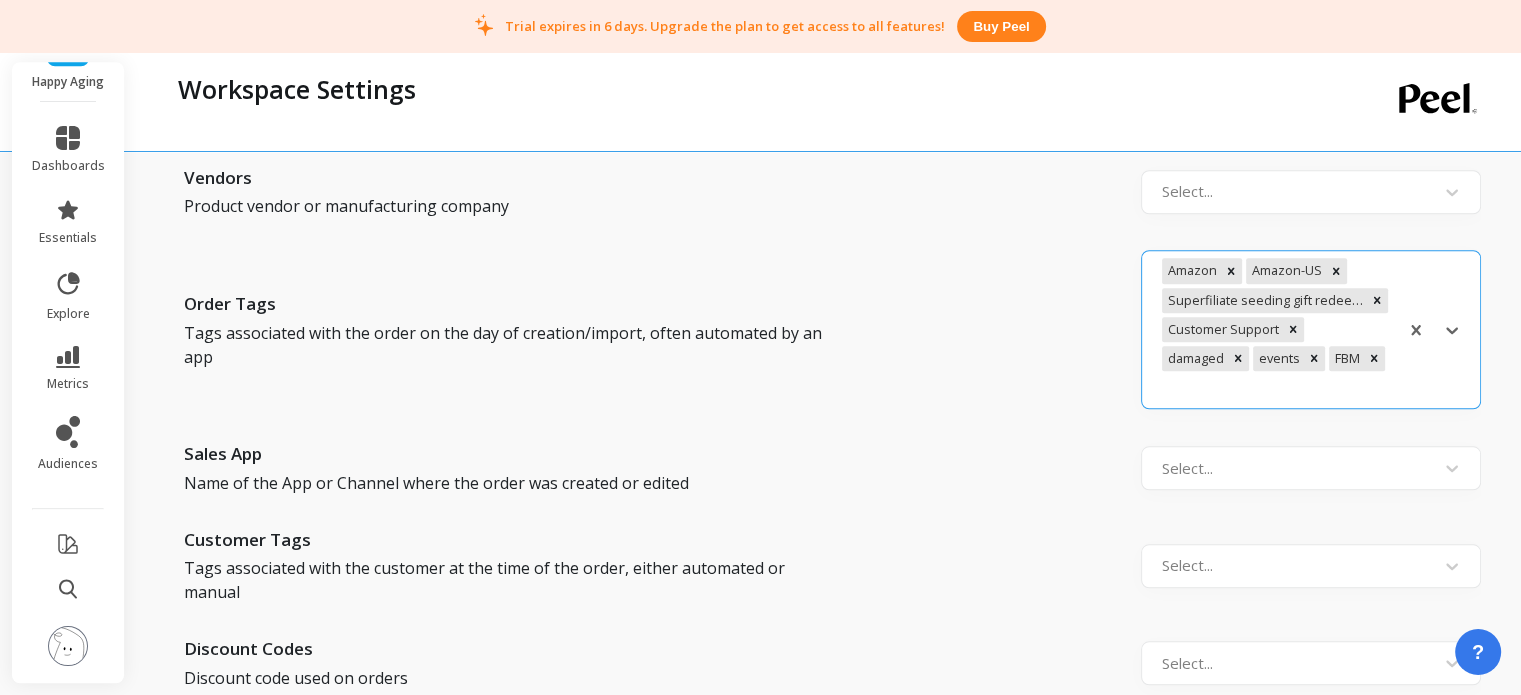 click at bounding box center [1275, 388] 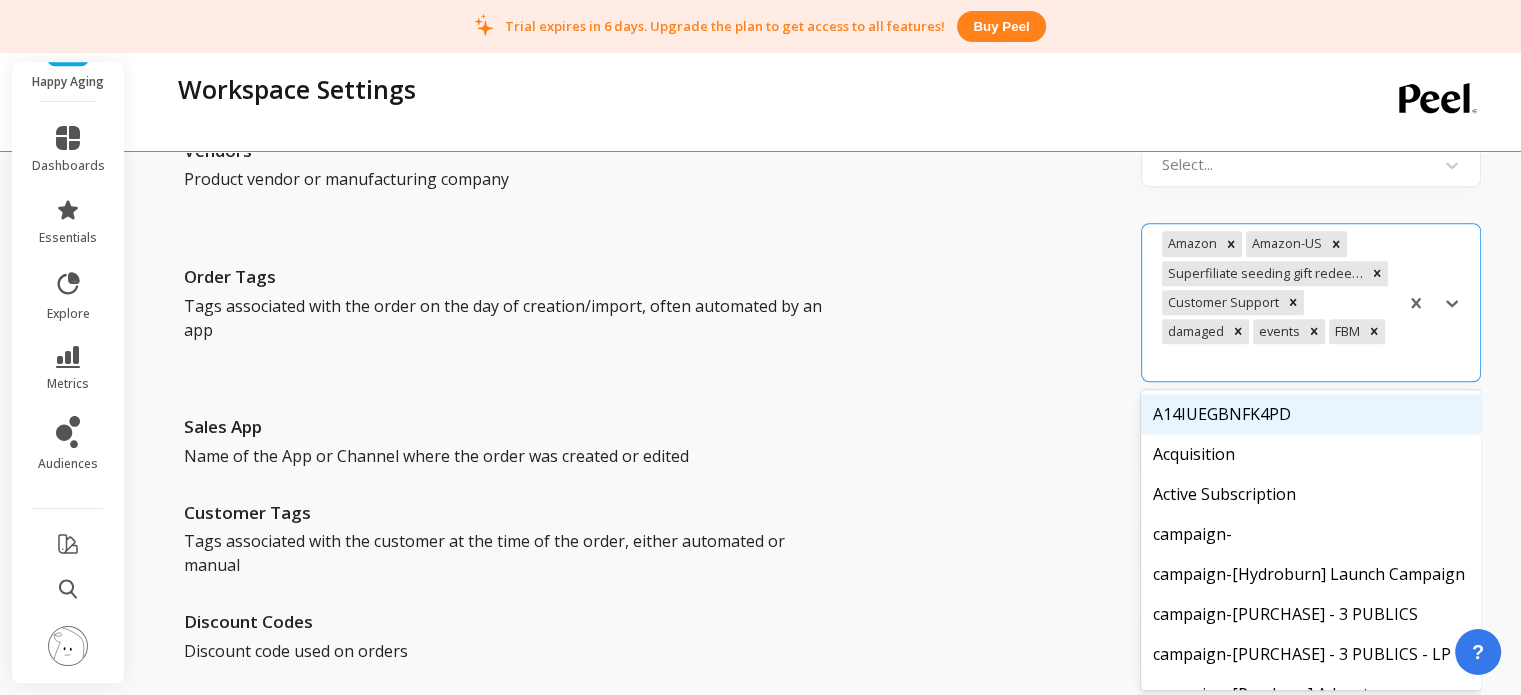 scroll, scrollTop: 1785, scrollLeft: 0, axis: vertical 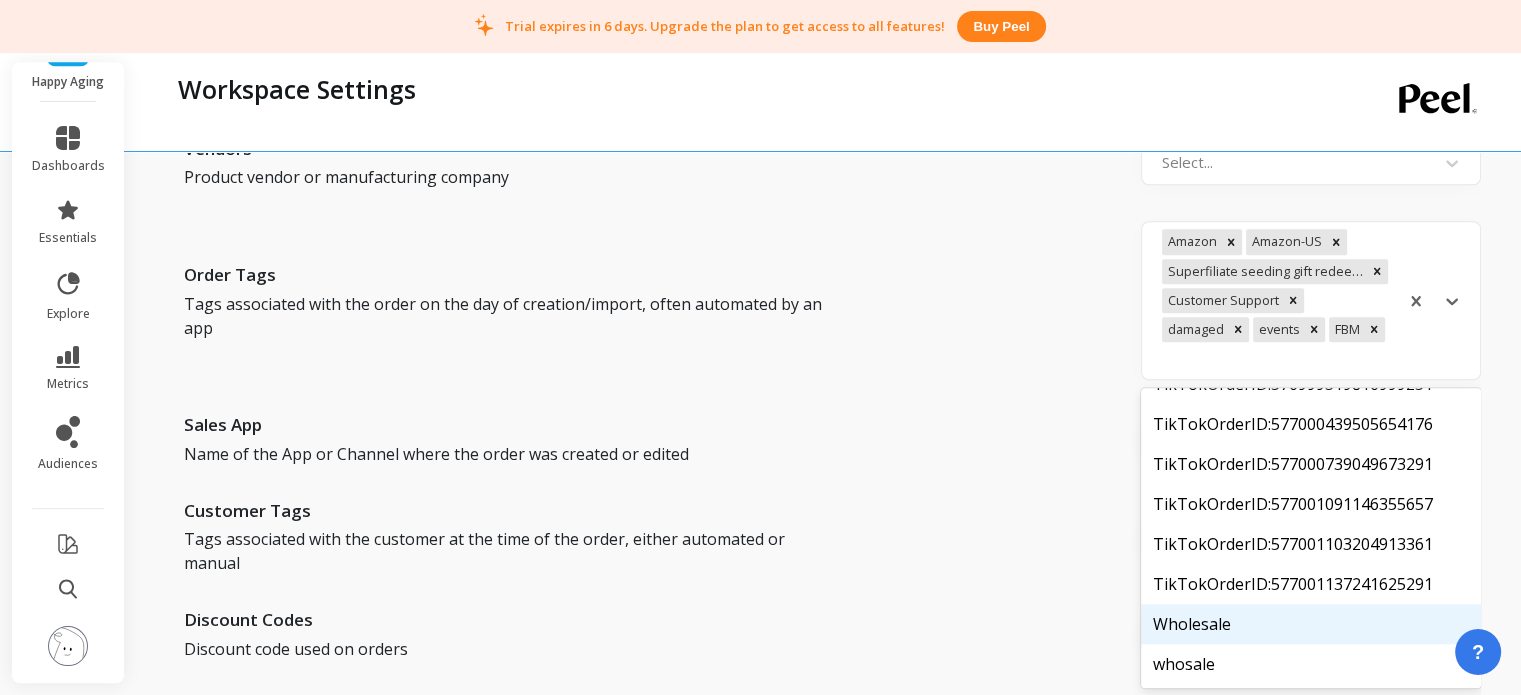 click on "Wholesale" at bounding box center (1311, 624) 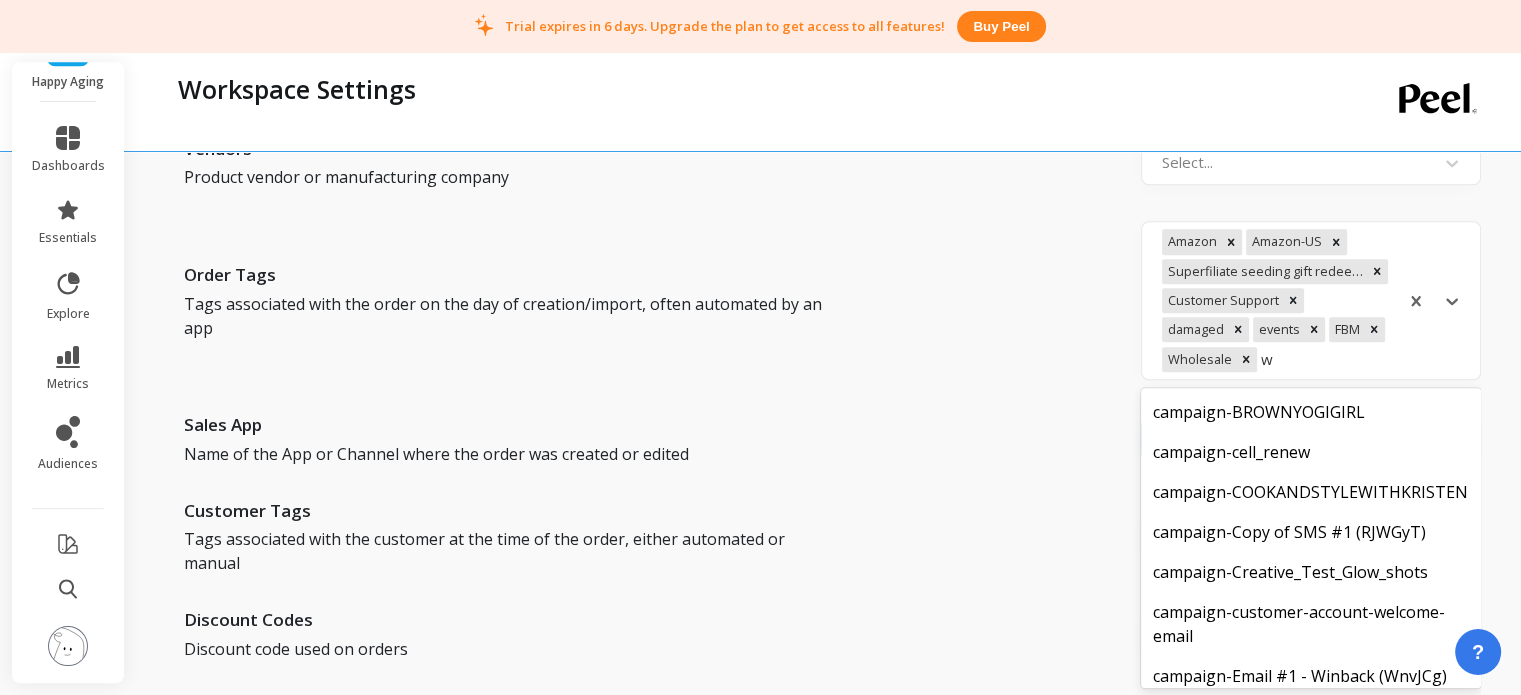 type on "wh" 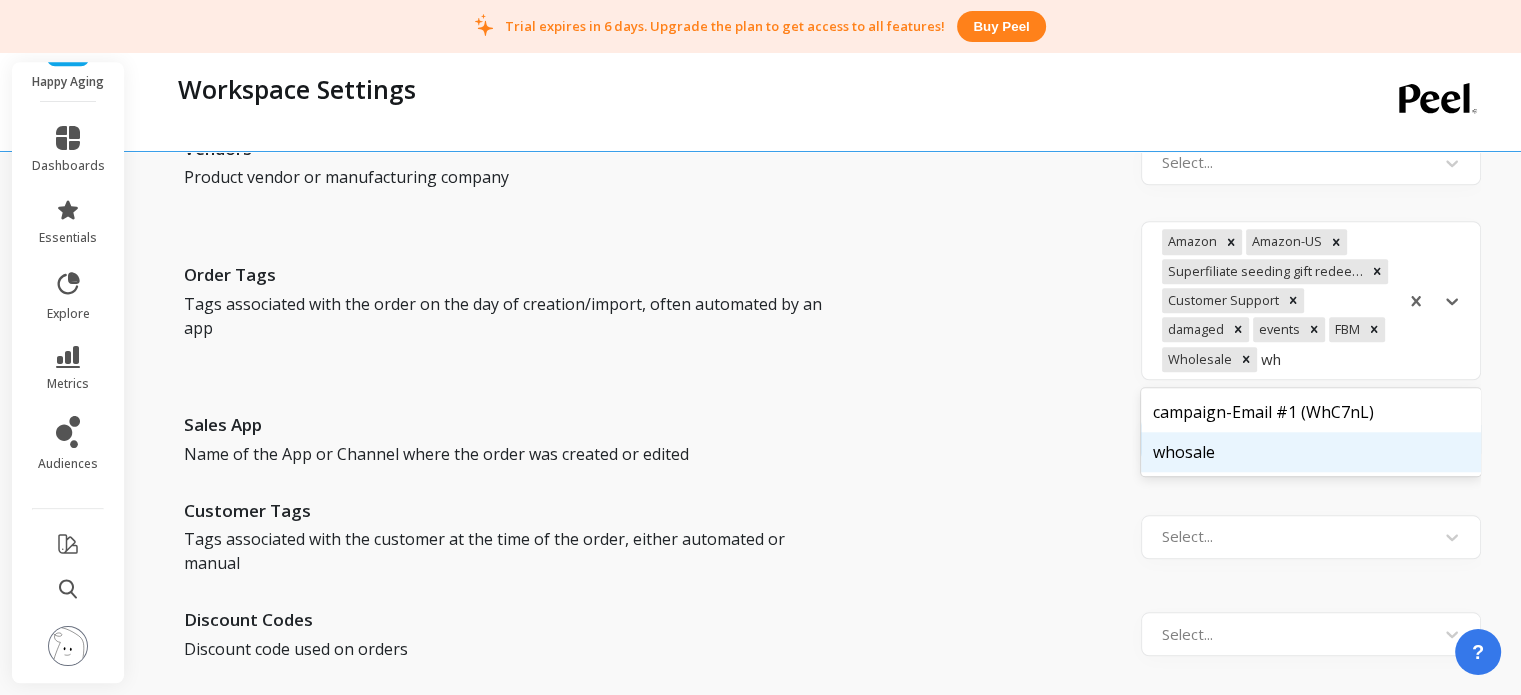 click on "whosale" at bounding box center [1311, 452] 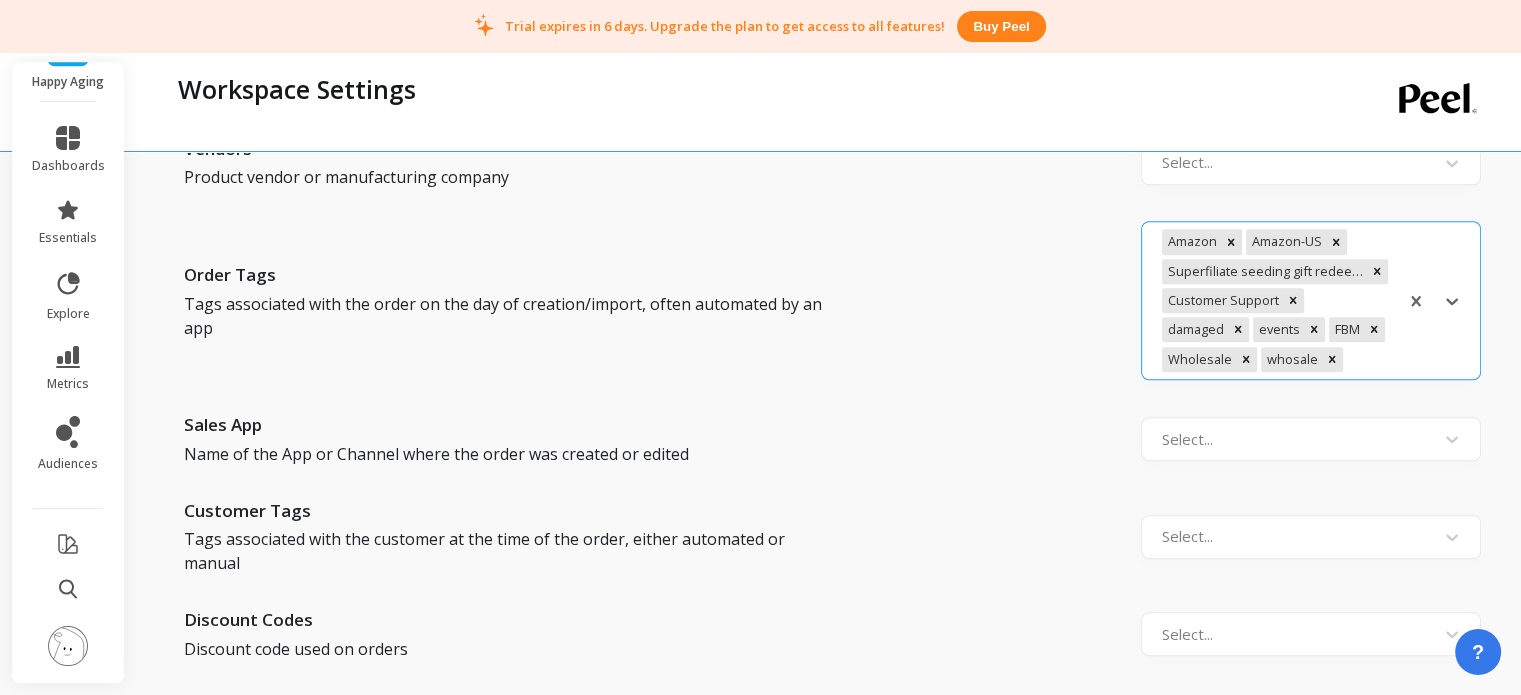 click on "Amazon Amazon-US Superfiliate seeding gift redeemed Customer Support damaged events FBM Wholesale whosale" at bounding box center (1275, 300) 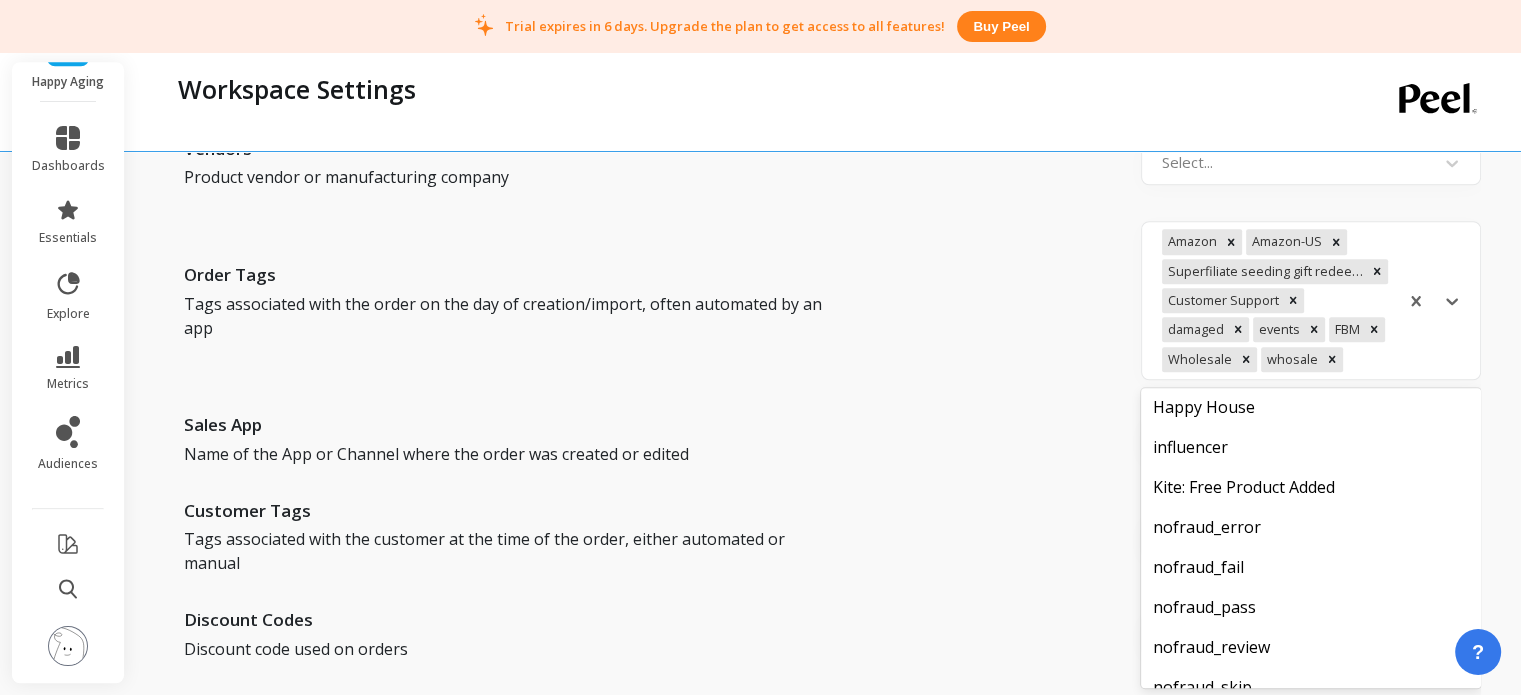 scroll, scrollTop: 7800, scrollLeft: 0, axis: vertical 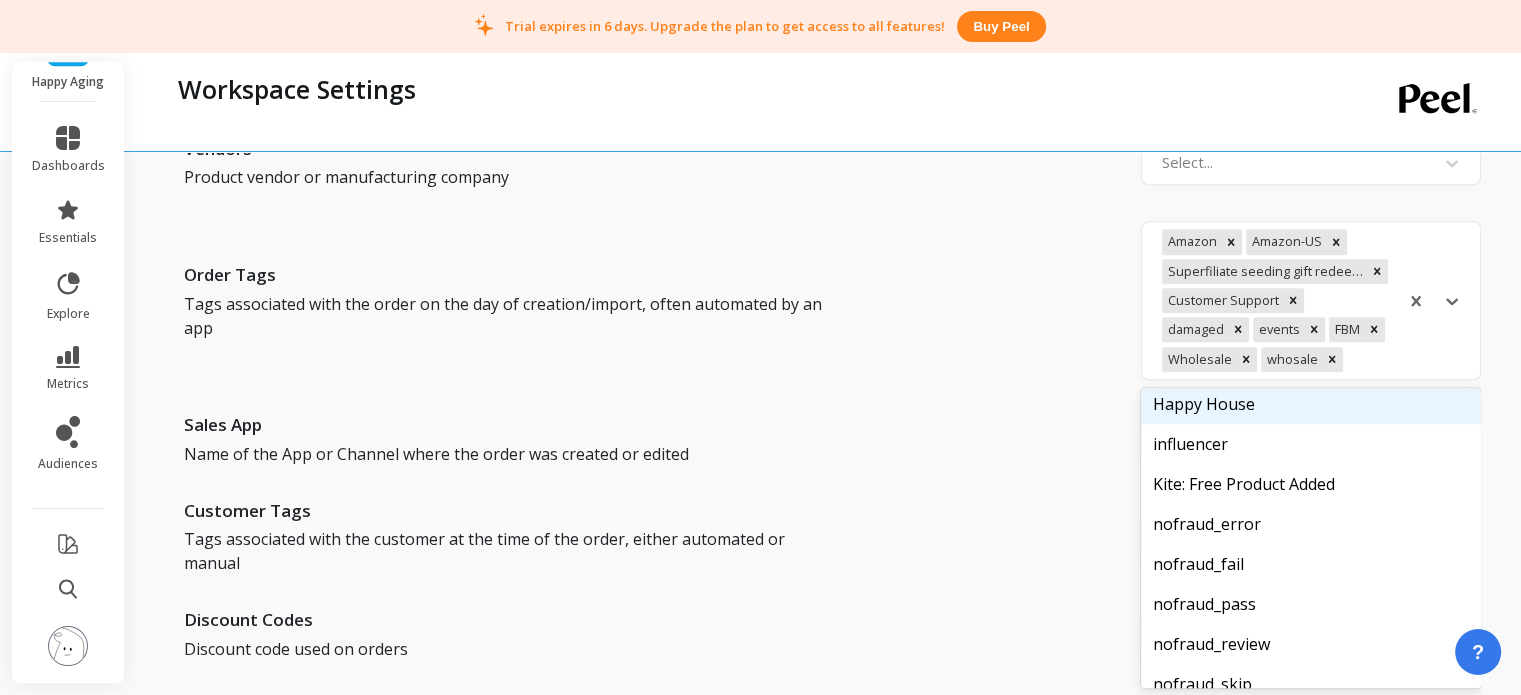 click on "Happy House" at bounding box center [1311, 404] 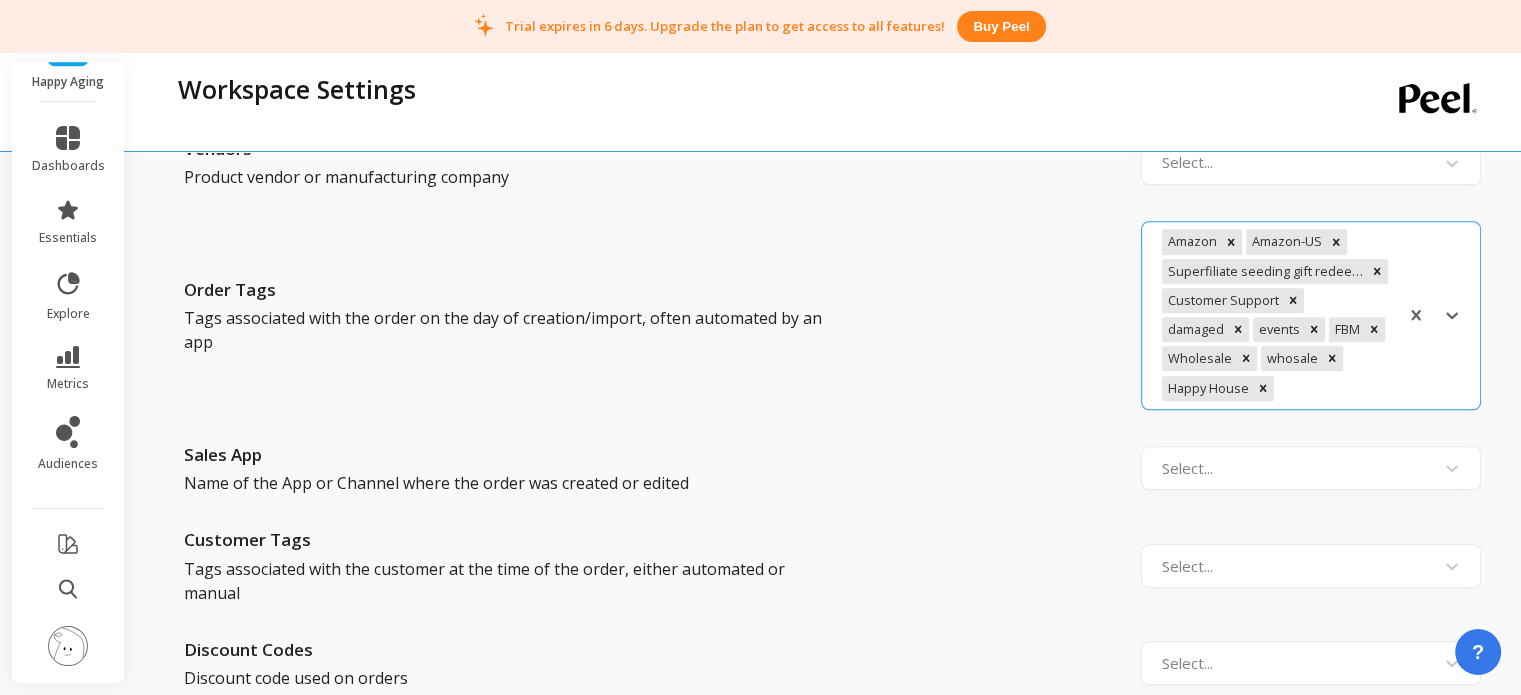 click at bounding box center [1333, 388] 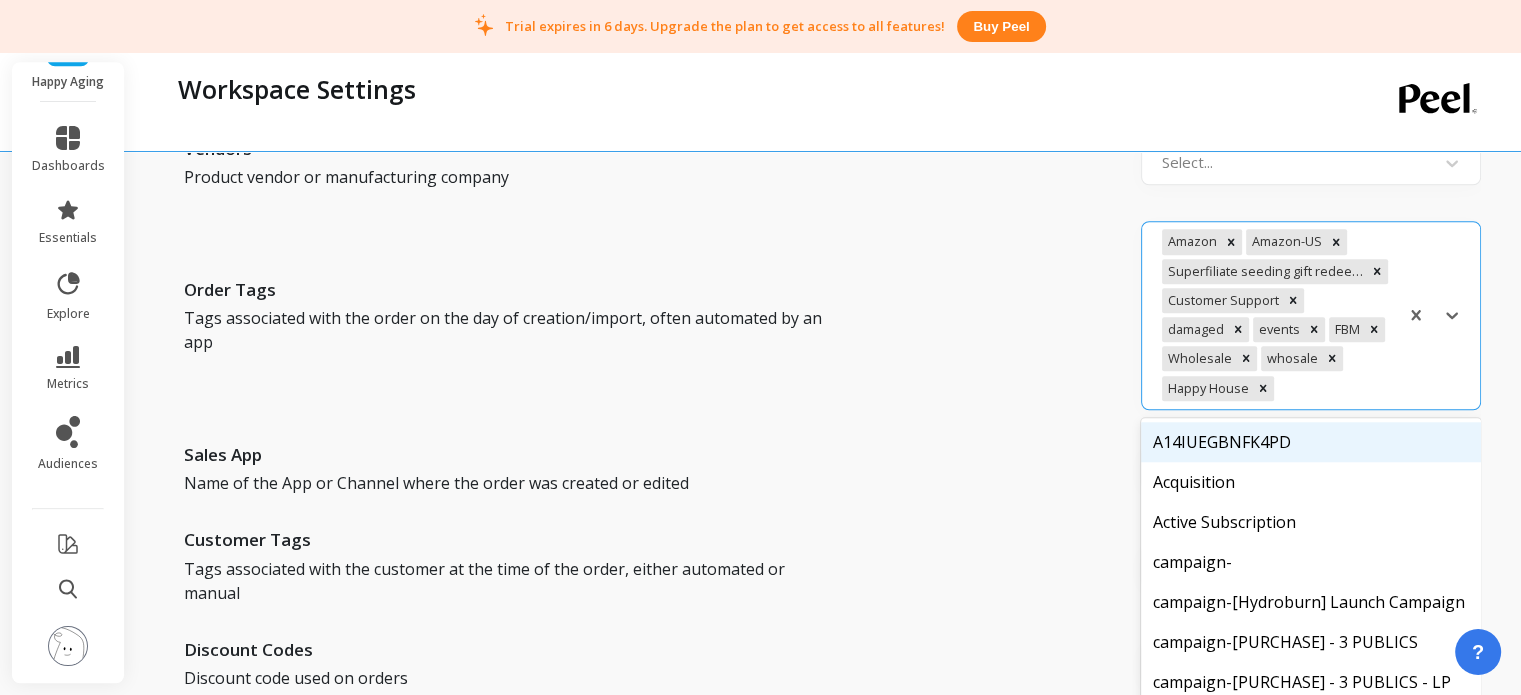 scroll, scrollTop: 1814, scrollLeft: 0, axis: vertical 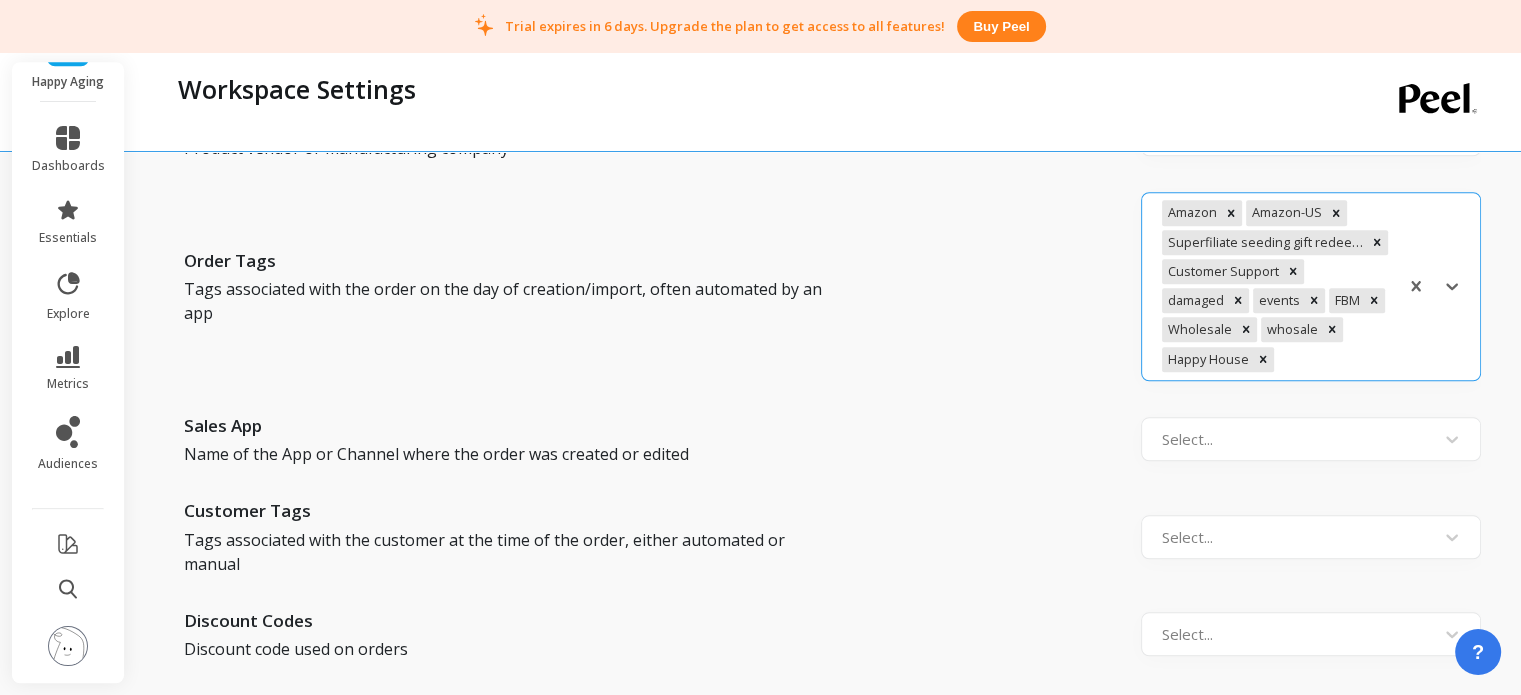 click at bounding box center (1333, 359) 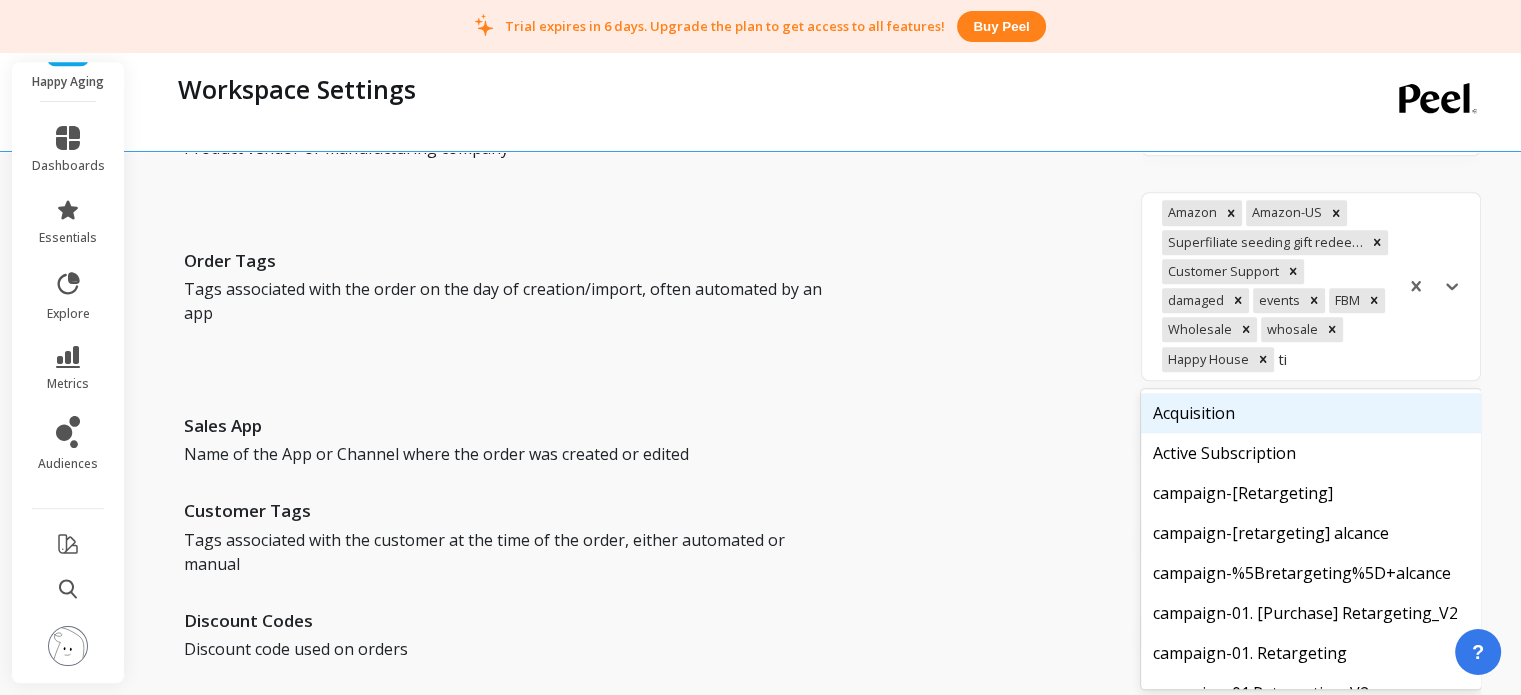 type on "tik" 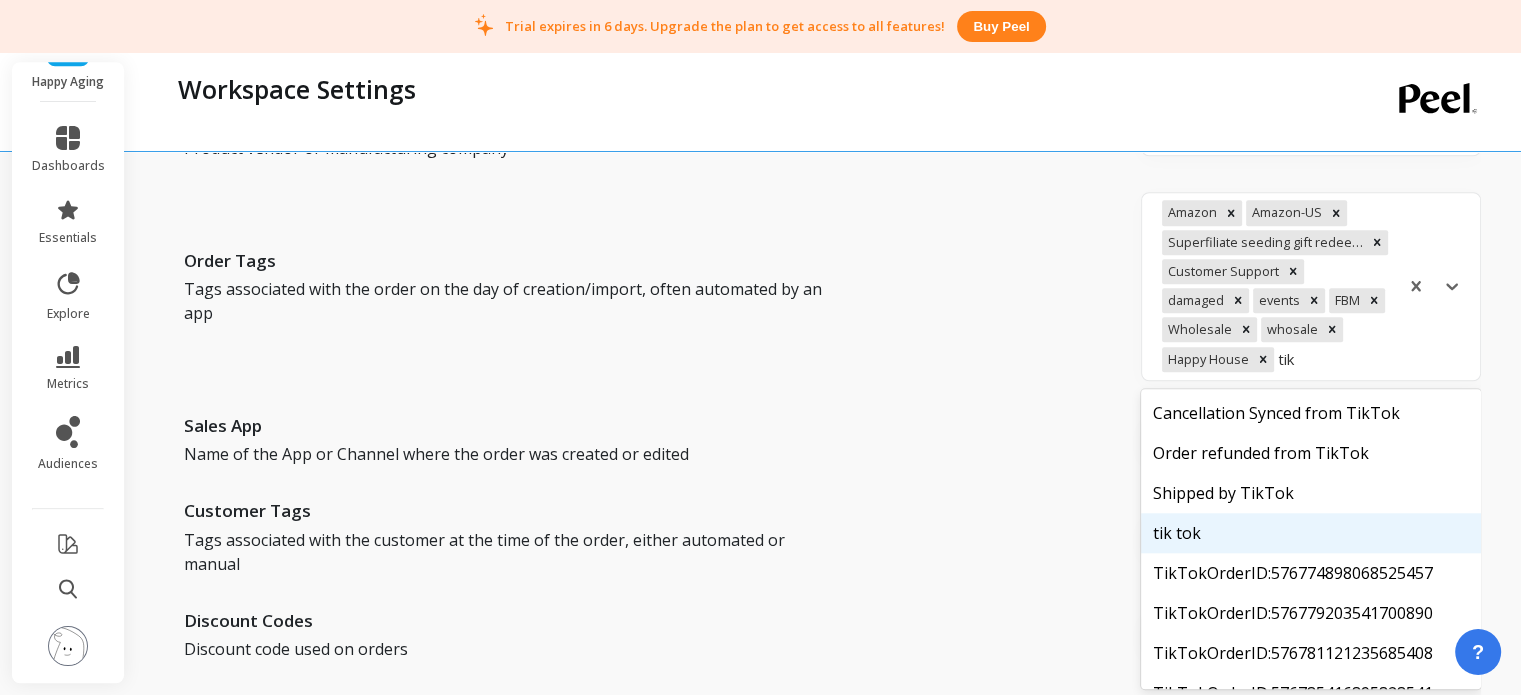 click on "tik tok" at bounding box center (1311, 533) 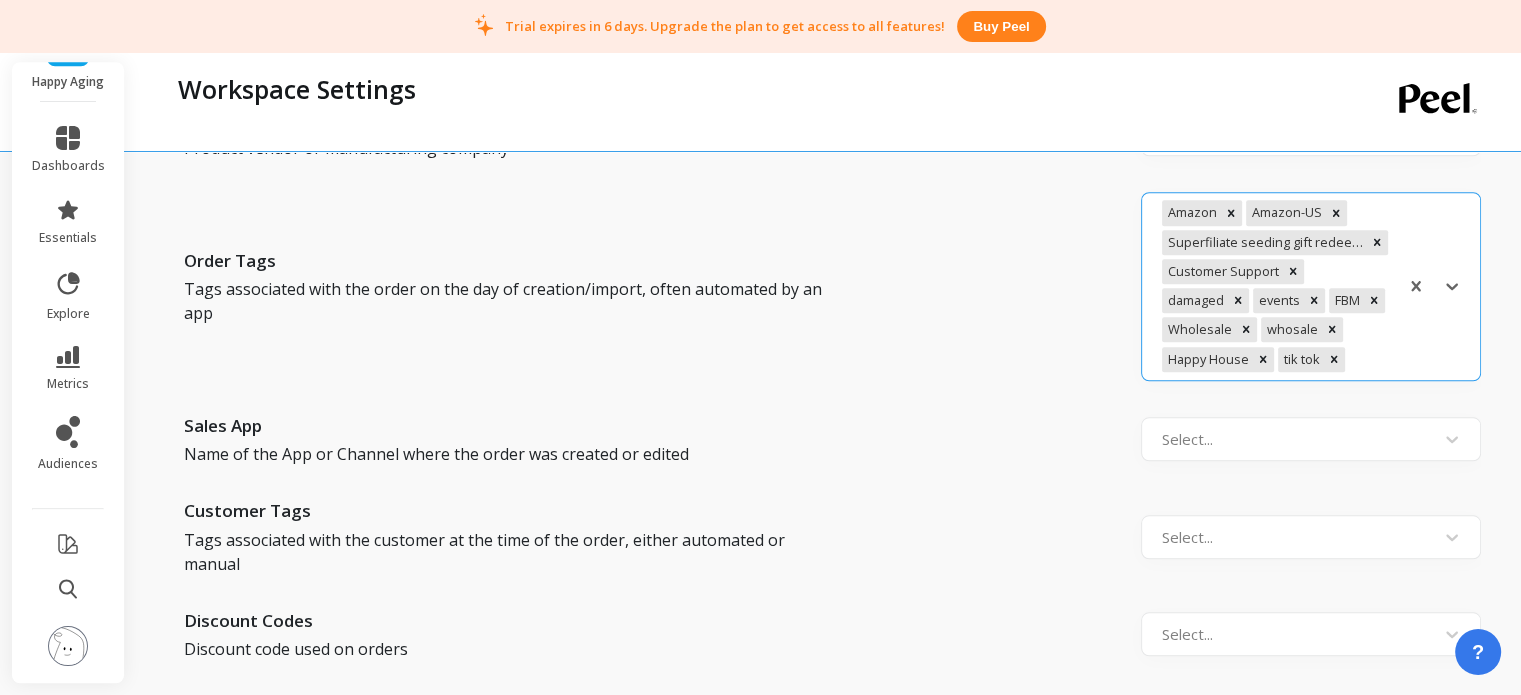 click at bounding box center [1368, 359] 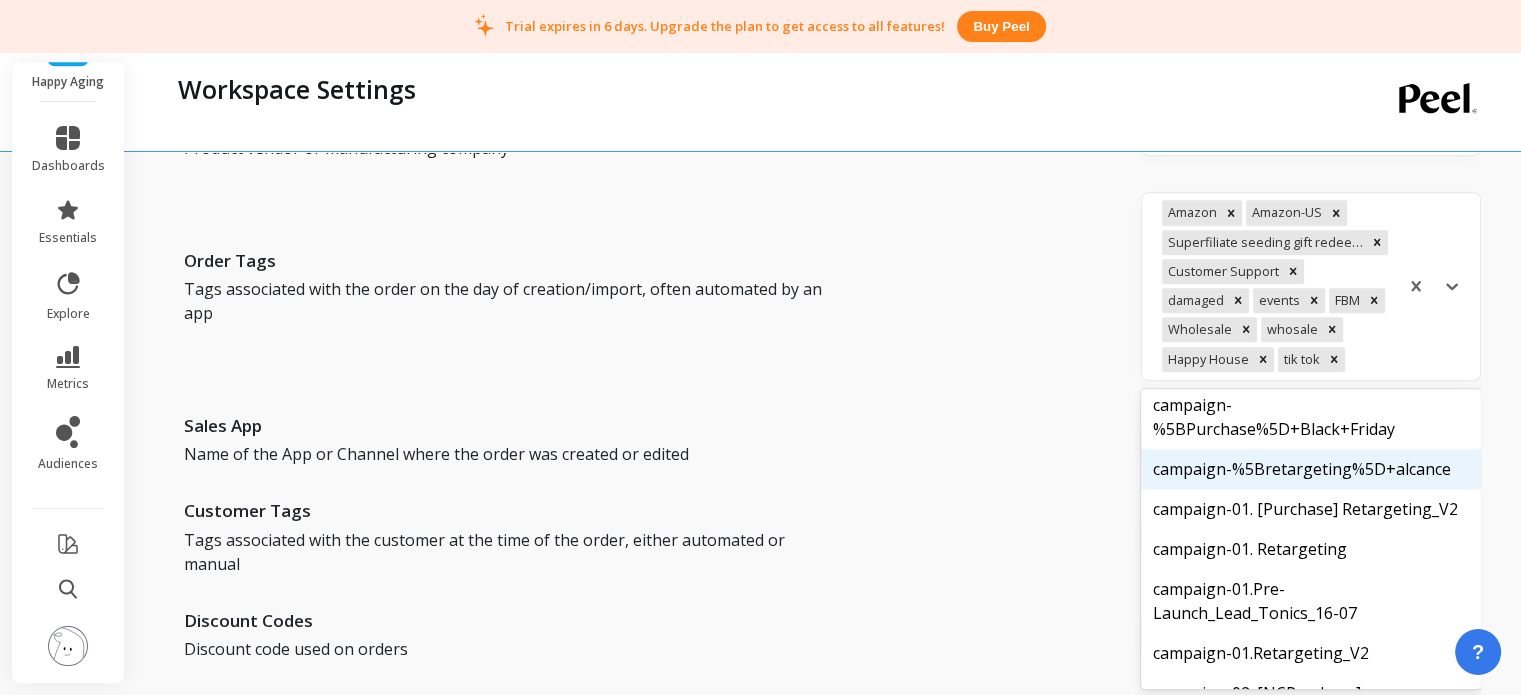 scroll, scrollTop: 700, scrollLeft: 0, axis: vertical 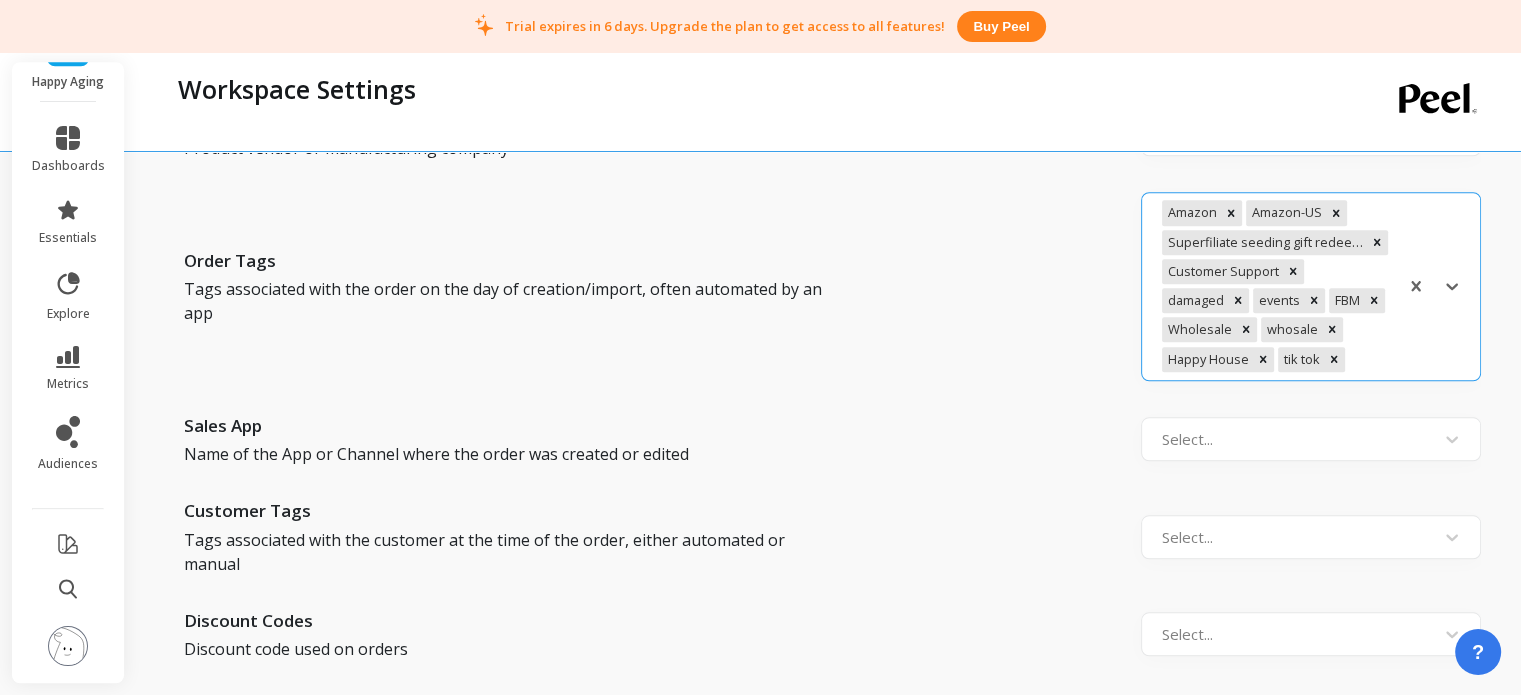click at bounding box center [1368, 359] 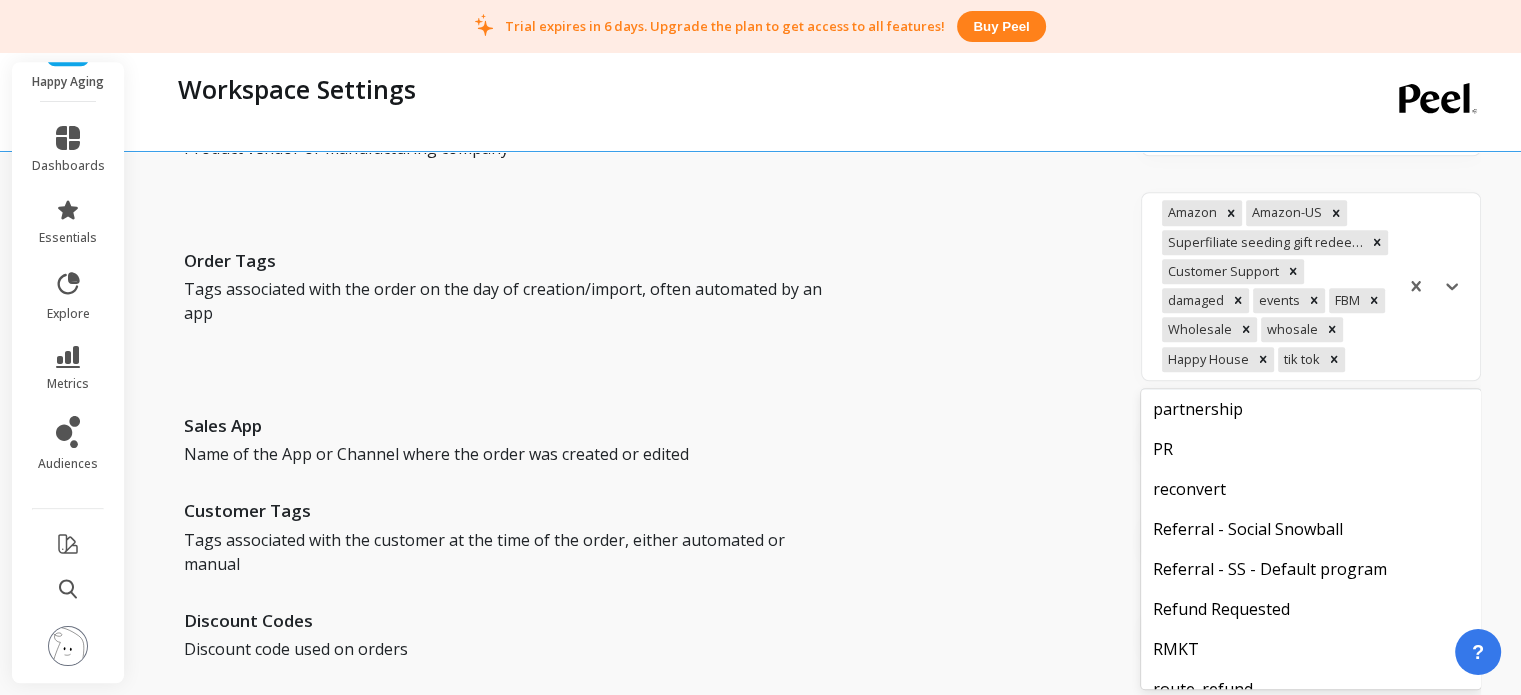 scroll, scrollTop: 8336, scrollLeft: 0, axis: vertical 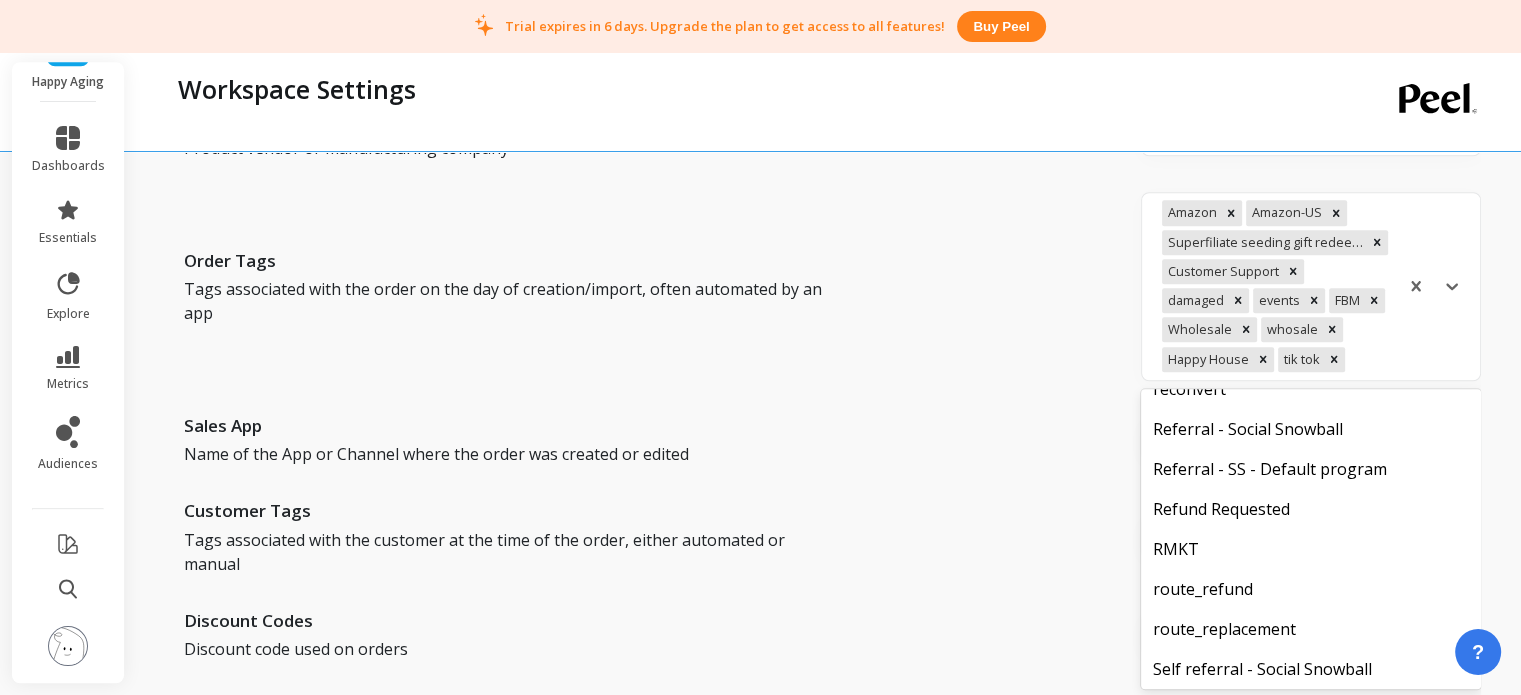 click on "PR" at bounding box center [1311, 349] 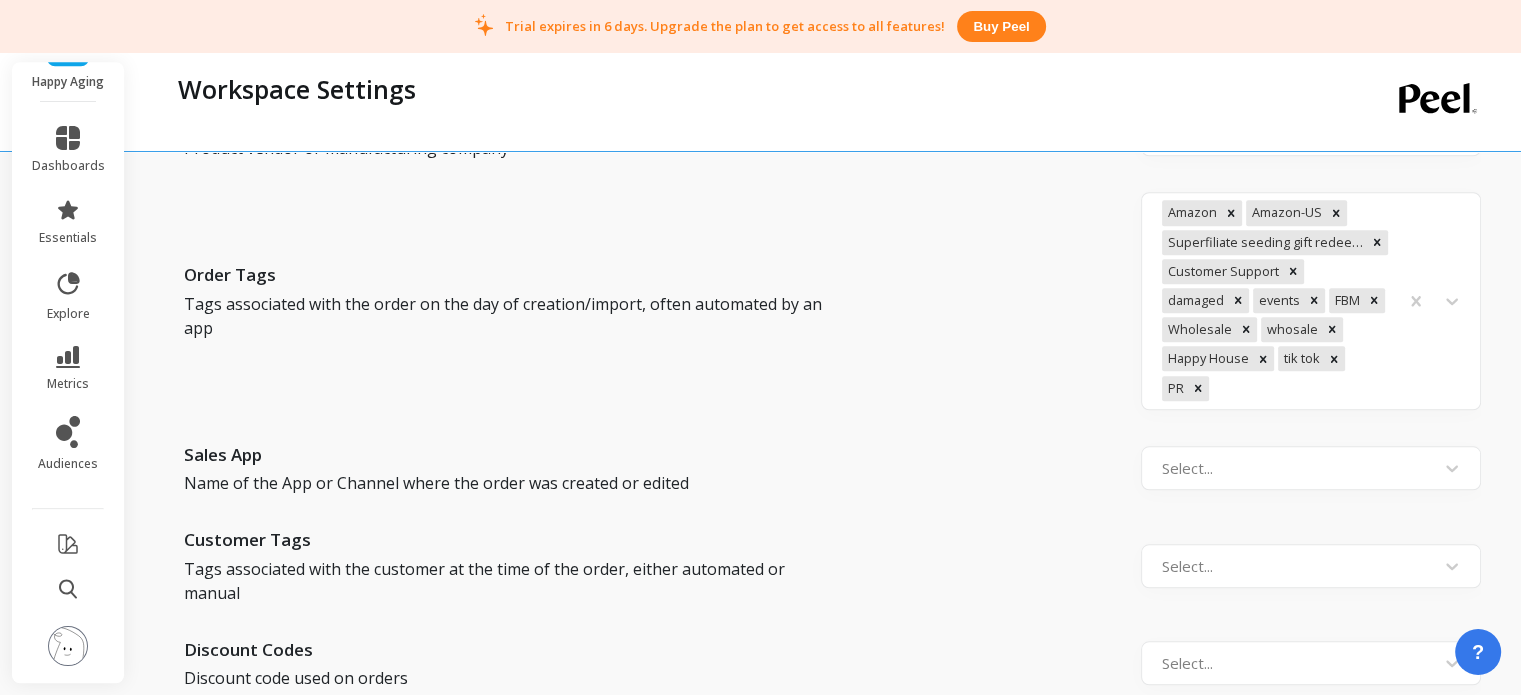 click on "Orders with zero revenue Orders with revenue less than $5 dollars Physical location is empty Vendors Product vendor or manufacturing company Select... Order Tags Tags associated with the order on the day of creation/import, often automated by an app Amazon Amazon-US Superfiliate seeding gift redeemed Customer Support damaged events FBM Wholesale whosale Happy House tik tok PR Sales App Name of the App or Channel where the order was created or edited Select... Customer Tags Tags associated with the customer at the time of the order, either automated or manual Select... Discount Codes Discount code used on orders Select..." at bounding box center [824, 306] 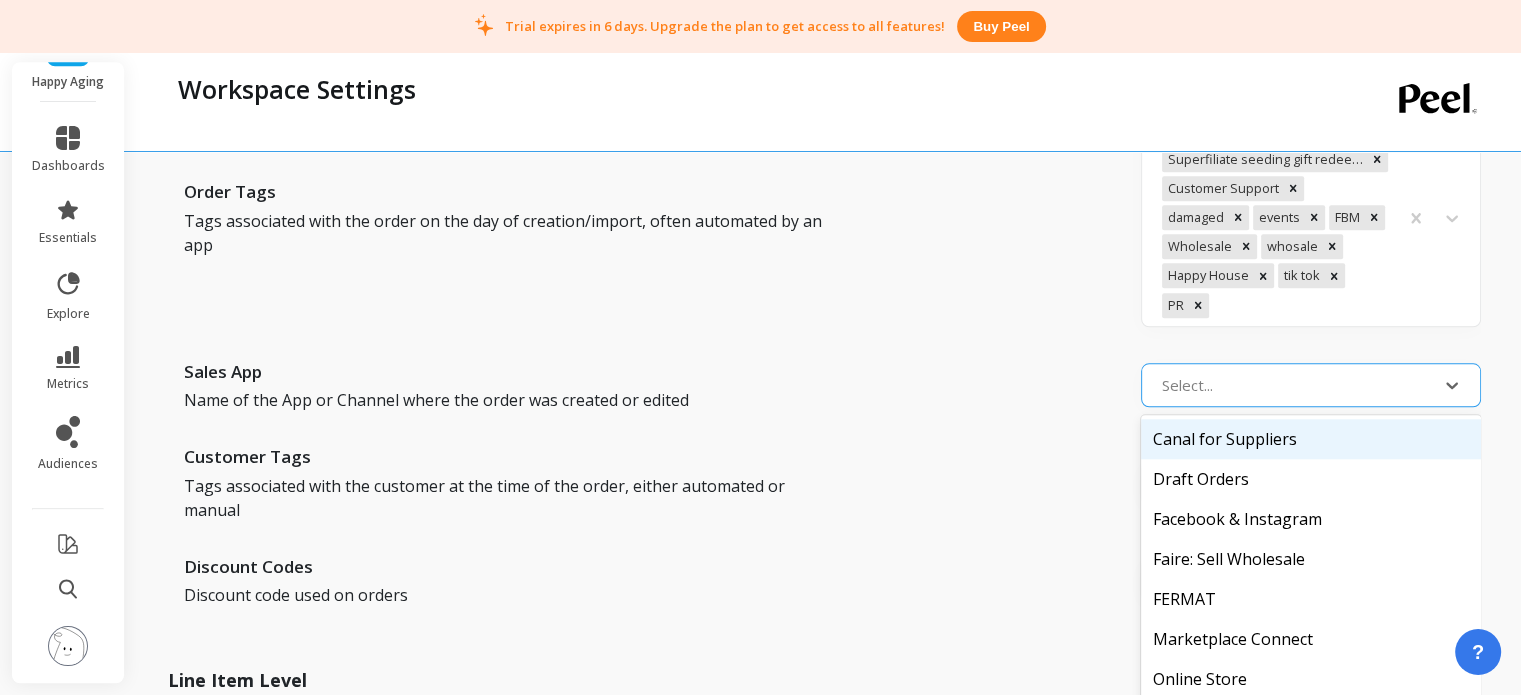 click on "13 results available. Use Up and Down to choose options, press Enter to select the currently focused option, press Escape to exit the menu, press Tab to select the option and exit the menu. Select... Canal for Suppliers Draft Orders Facebook & Instagram Faire: Sell Wholesale FERMAT Marketplace Connect Online Store Route - Protection & Tracking Shop Simple Bundles & Kits Stay Ai Subscription Superfiliate TikTok" at bounding box center (1311, 385) 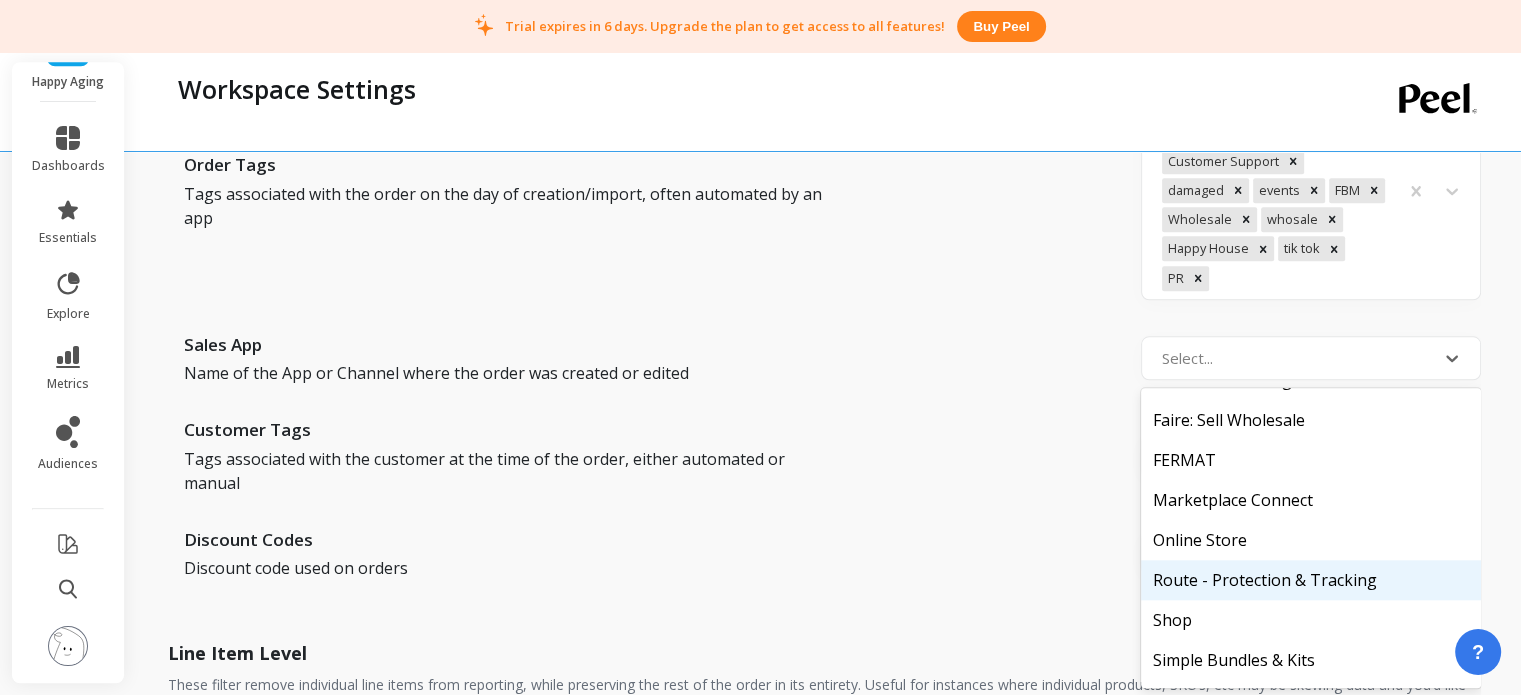 scroll, scrollTop: 28, scrollLeft: 0, axis: vertical 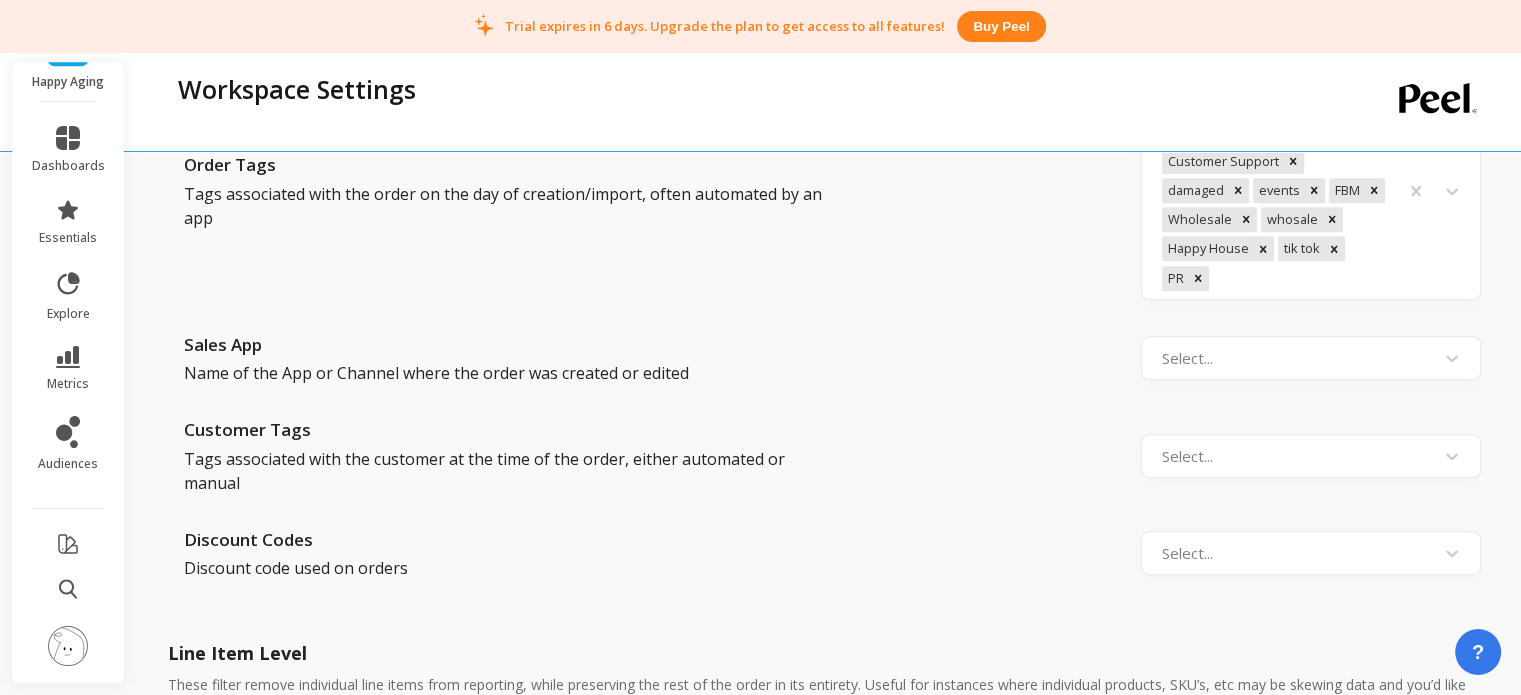click on "Orders with zero revenue Orders with revenue less than $5 dollars Physical location is empty Vendors Product vendor or manufacturing company Select... Order Tags Tags associated with the order on the day of creation/import, often automated by an app Amazon Amazon-US Superfiliate seeding gift redeemed Customer Support damaged events FBM Wholesale whosale Happy House tik tok PR Sales App Name of the App or Channel where the order was created or edited Select... Customer Tags Tags associated with the customer at the time of the order, either automated or manual Select... Discount Codes Discount code used on orders Select..." at bounding box center [824, 196] 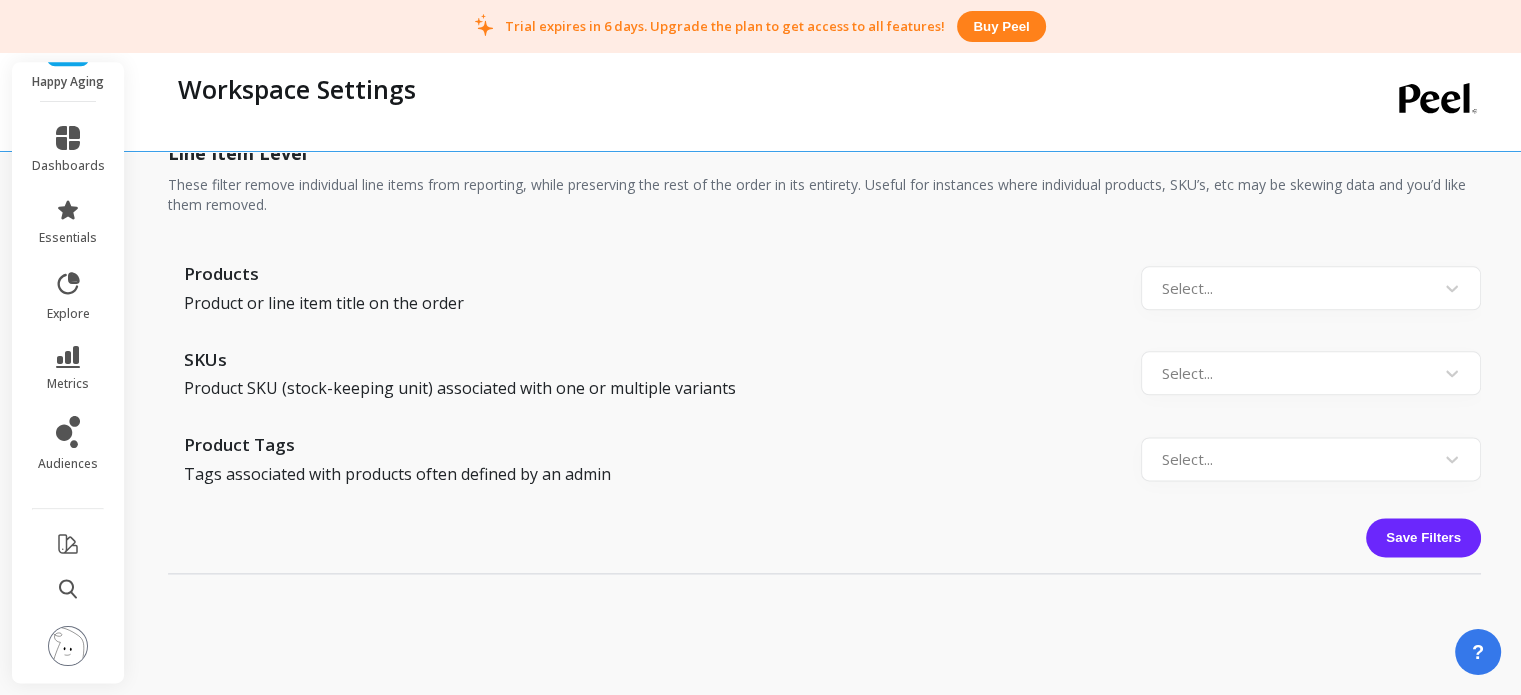 scroll, scrollTop: 2324, scrollLeft: 0, axis: vertical 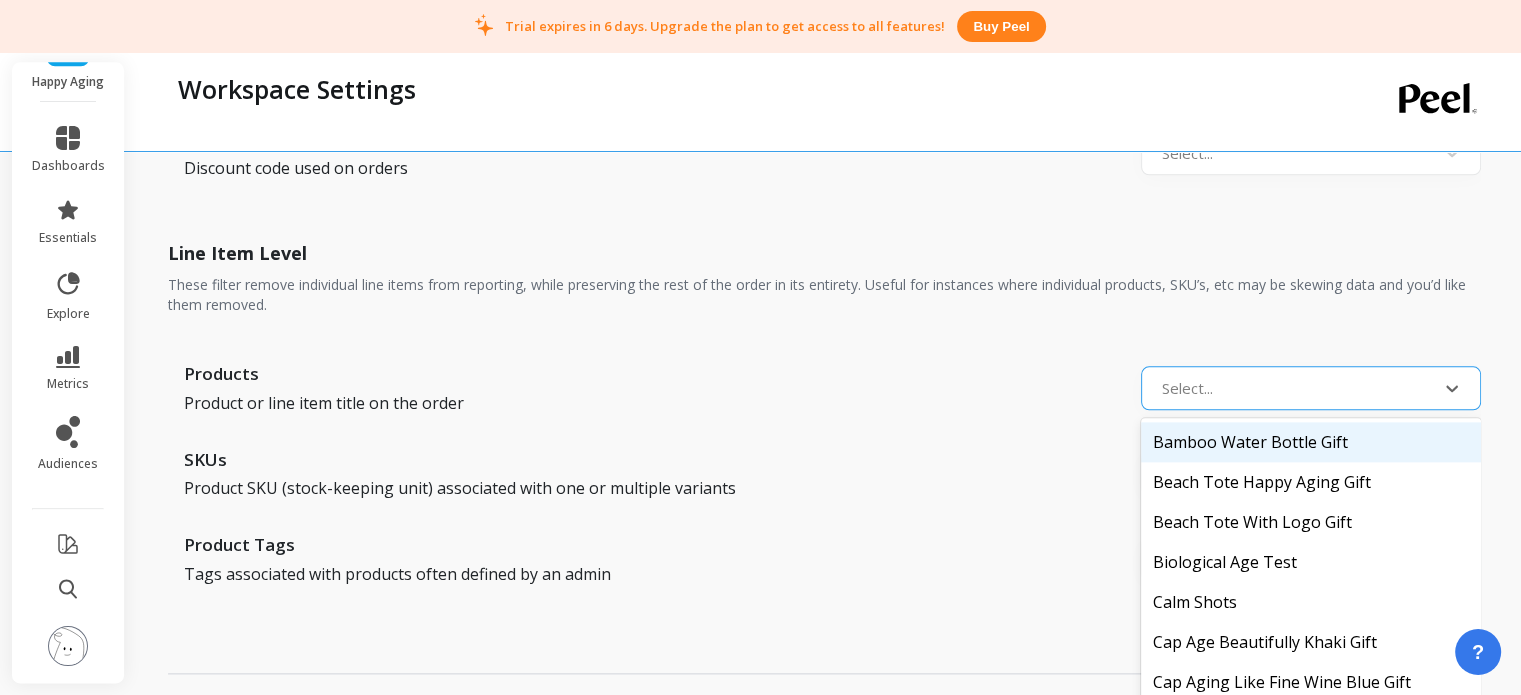 click on "Select..." at bounding box center [1311, 388] 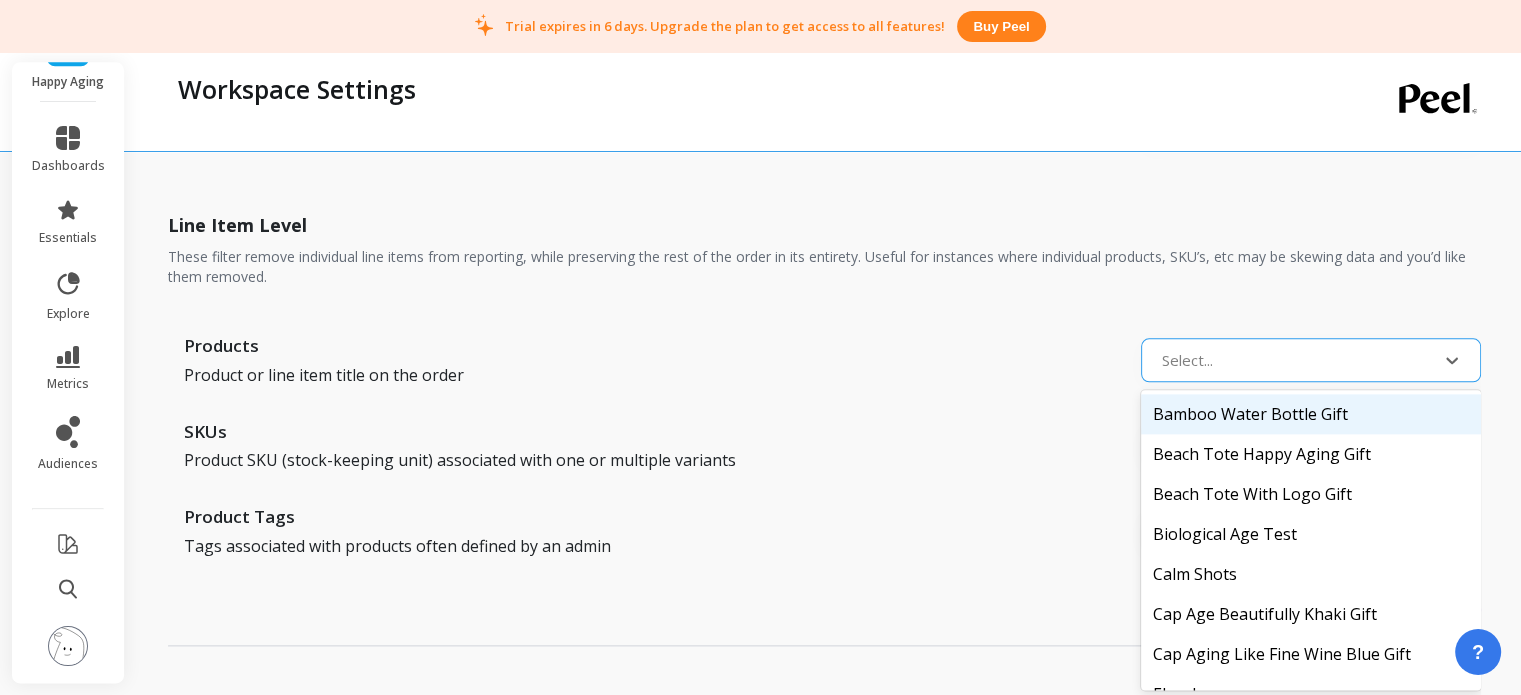 scroll, scrollTop: 2353, scrollLeft: 0, axis: vertical 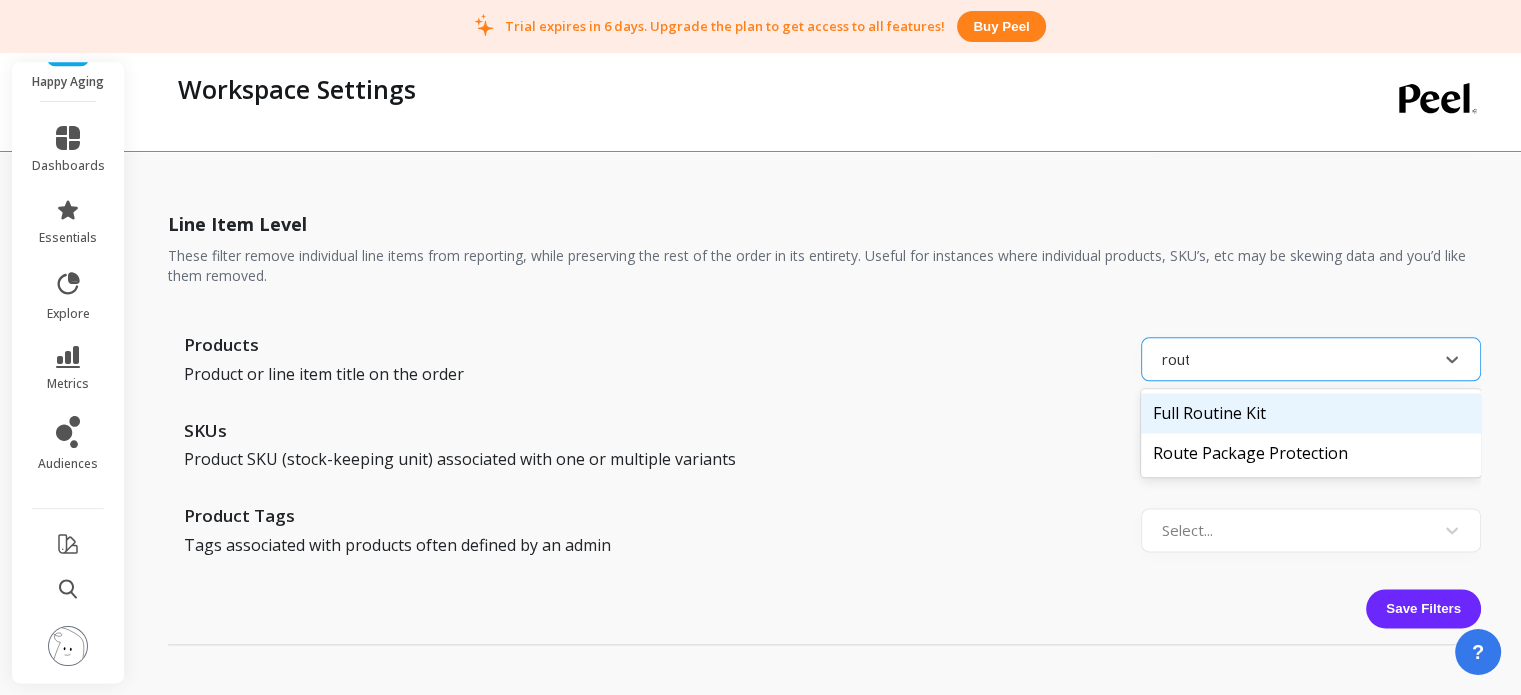 type on "route" 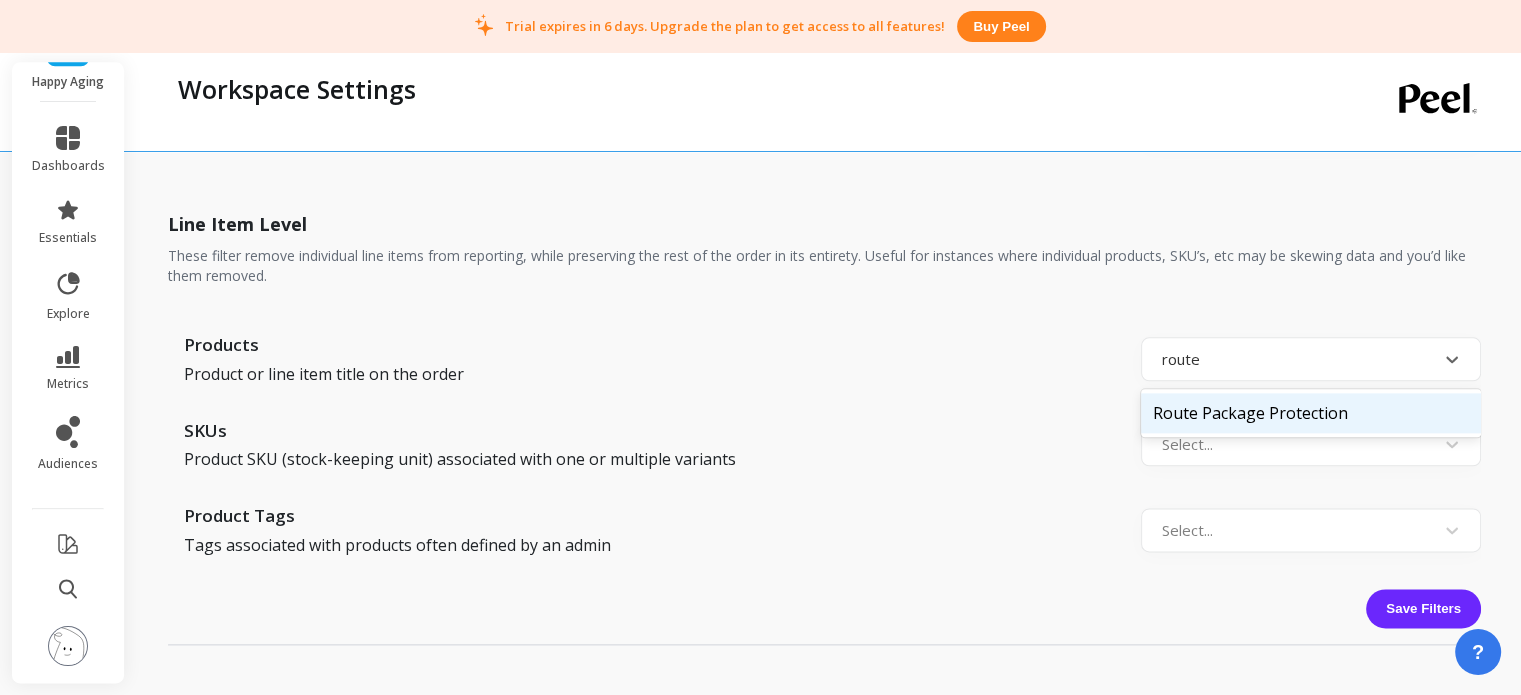 click on "Route Package Protection" at bounding box center [1311, 413] 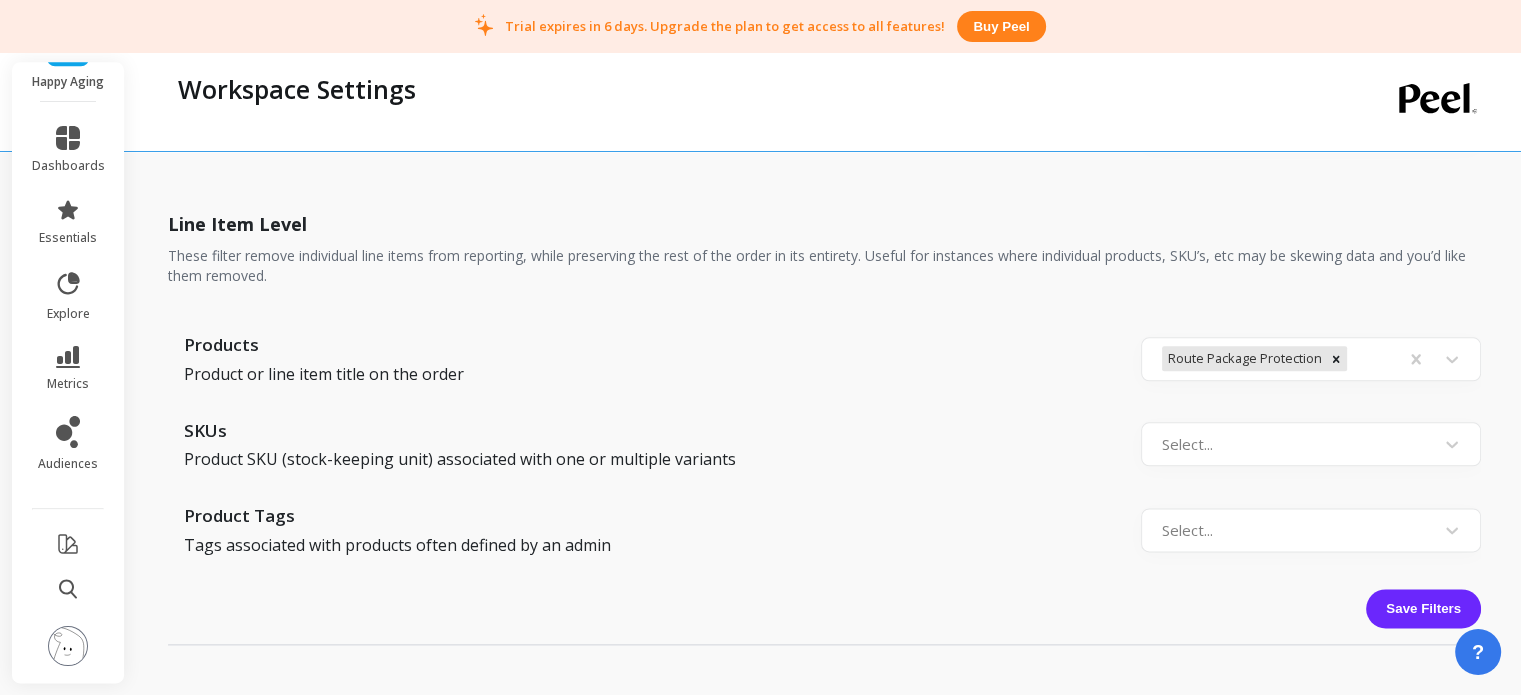 click on "SKUs Product SKU (stock-keeping unit) associated with one or multiple variants Select..." at bounding box center [824, 445] 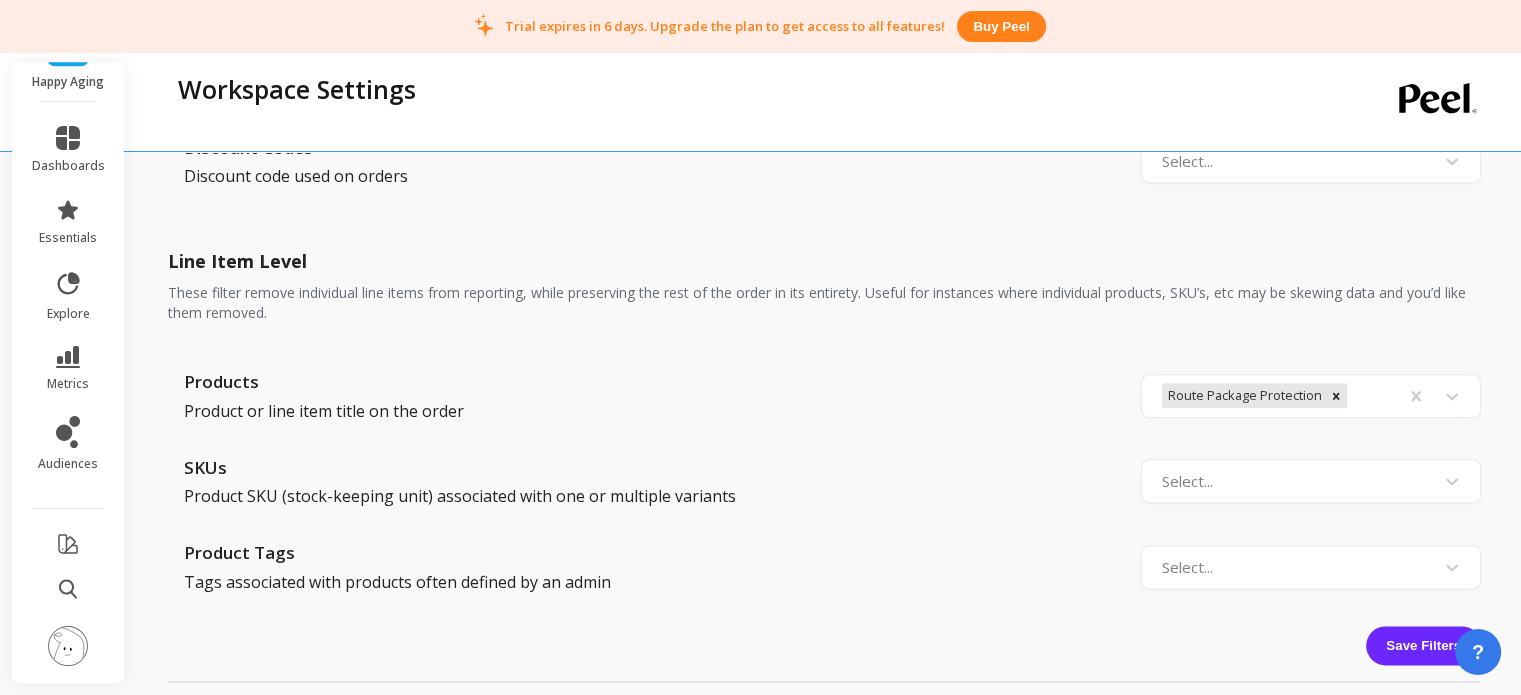 scroll, scrollTop: 2400, scrollLeft: 0, axis: vertical 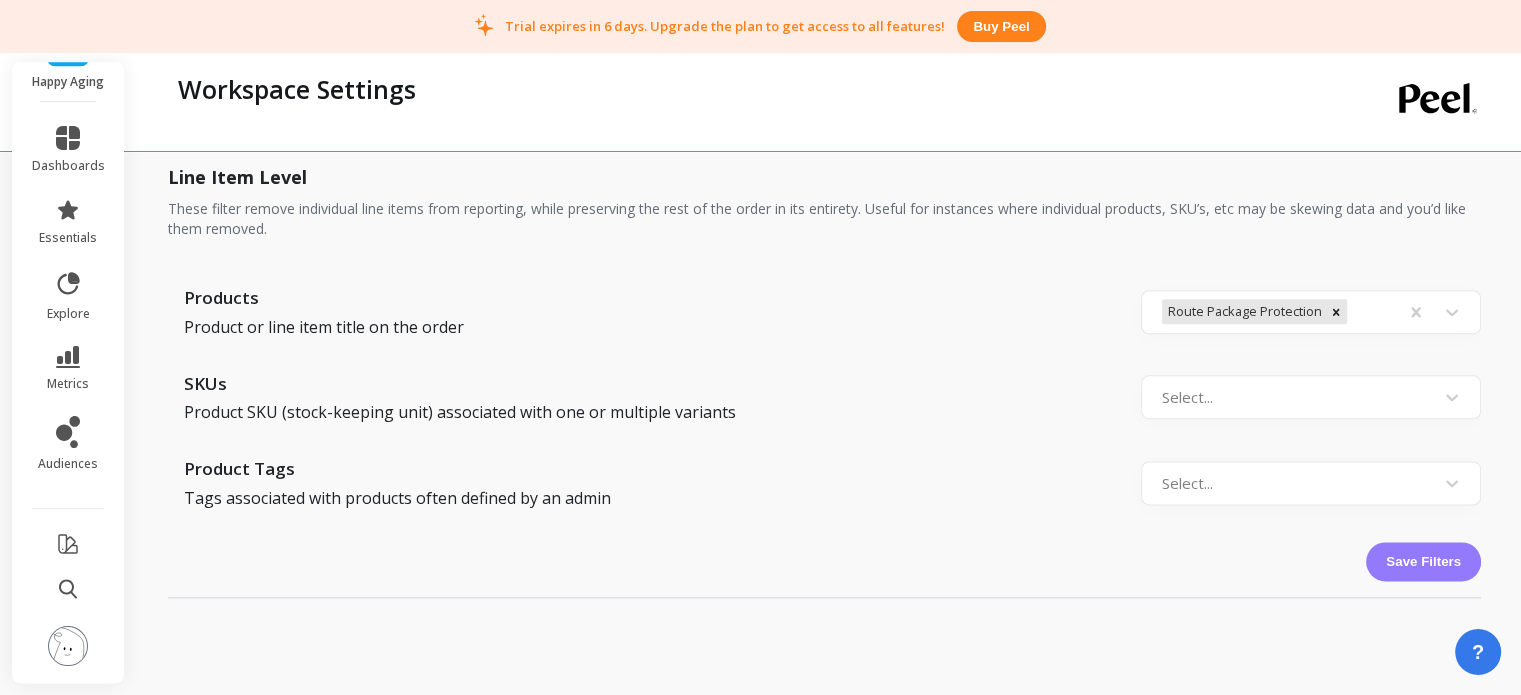 click on "Save Filters" at bounding box center (1423, 561) 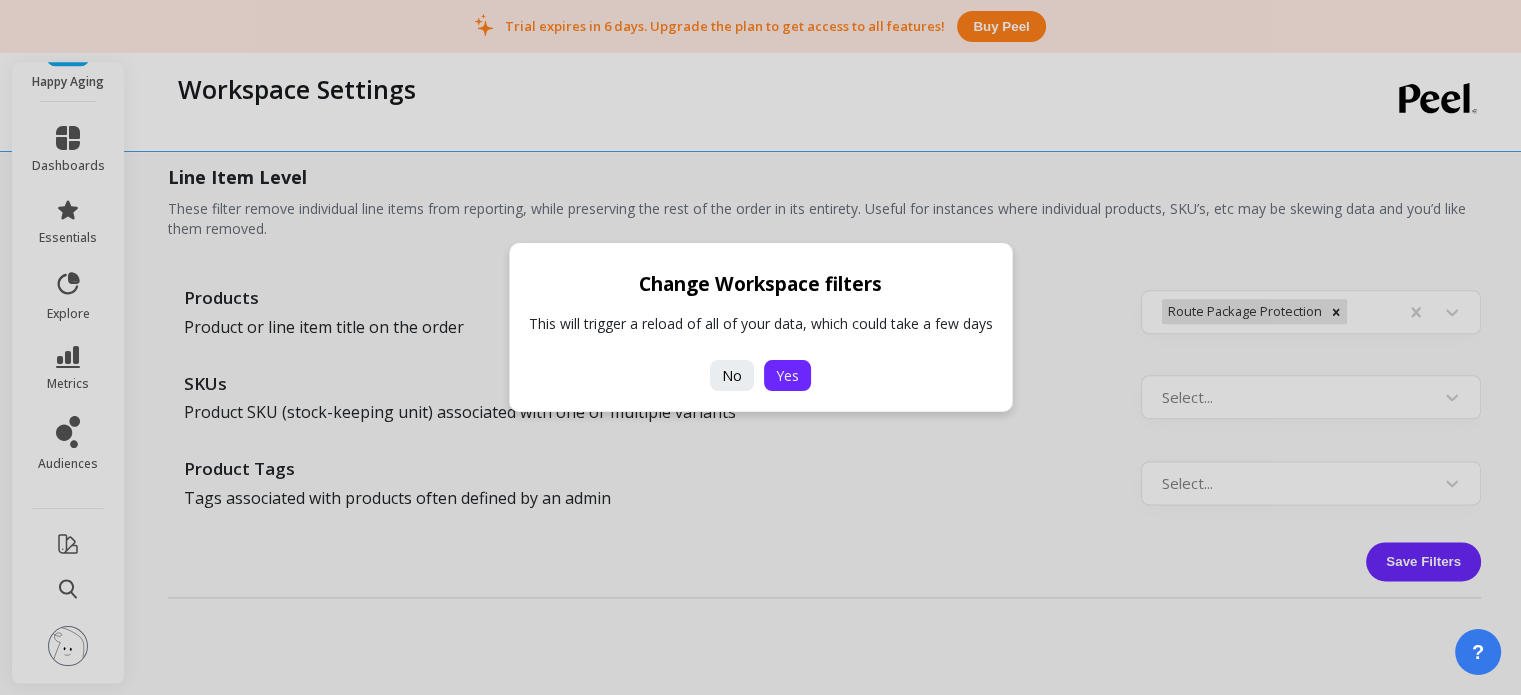 click on "Yes" at bounding box center [787, 375] 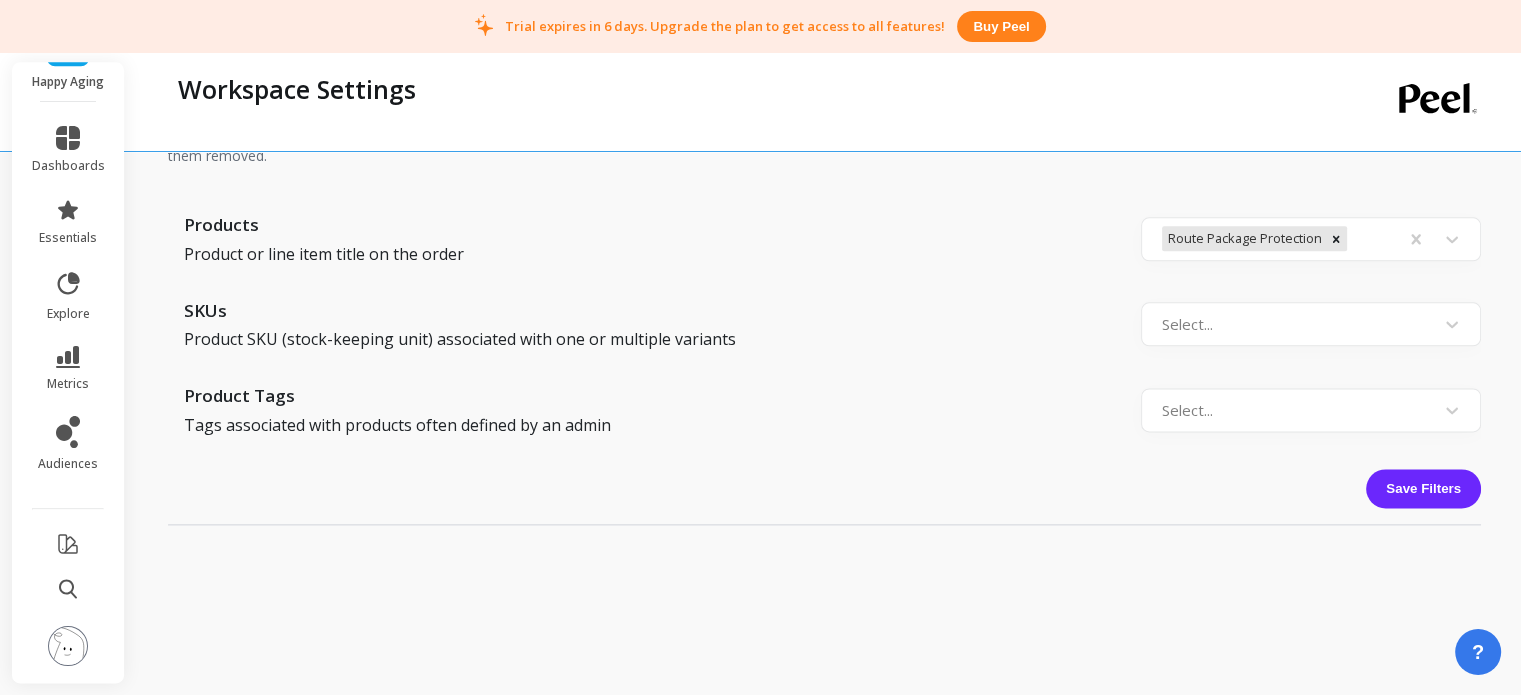 scroll, scrollTop: 2535, scrollLeft: 0, axis: vertical 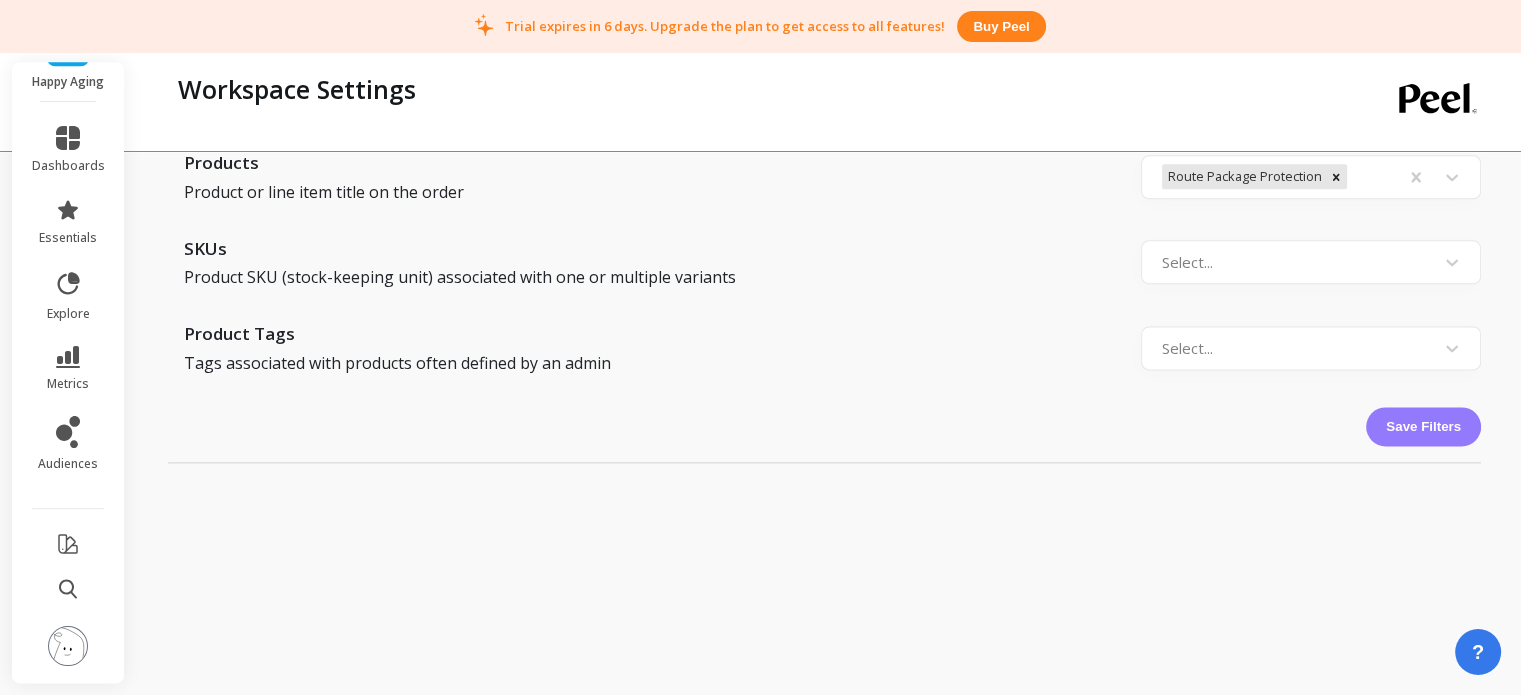 click on "Save Filters" at bounding box center (1423, 426) 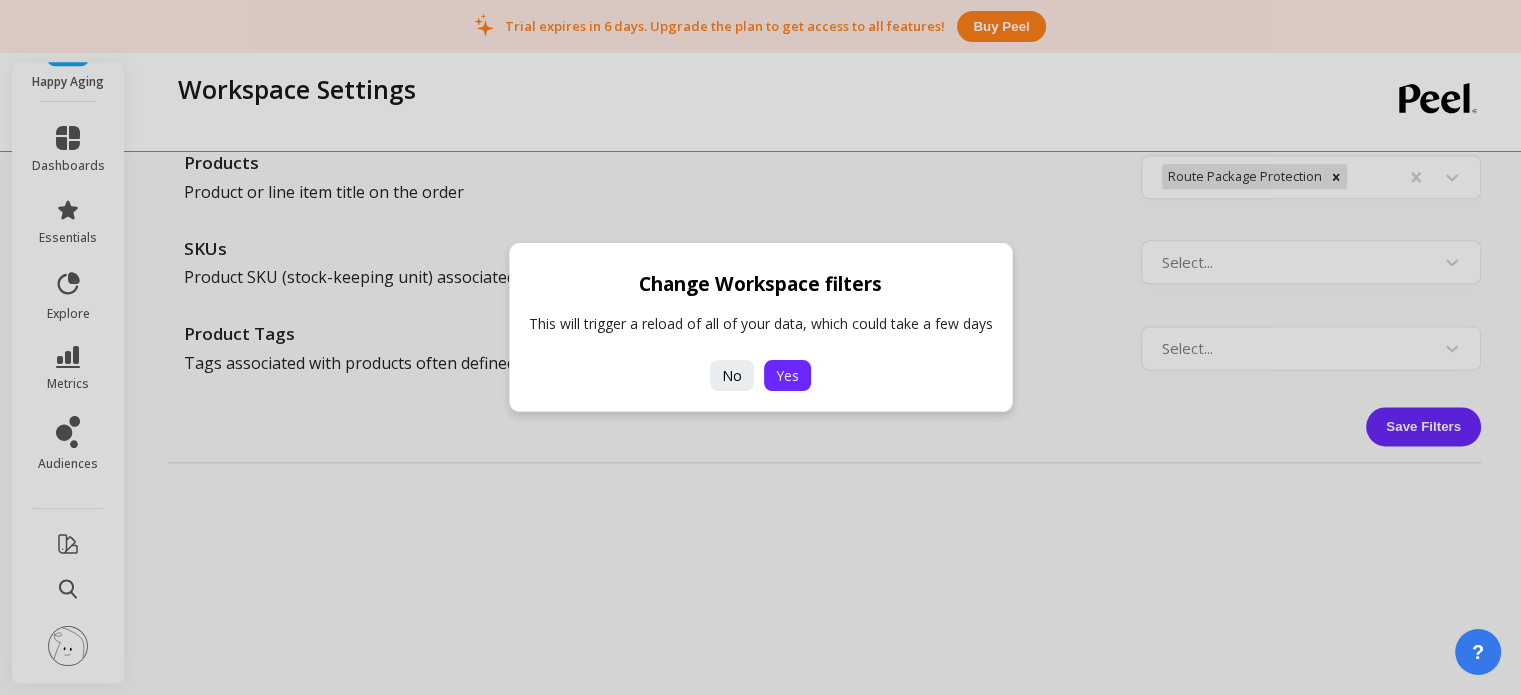click on "Yes" at bounding box center [787, 375] 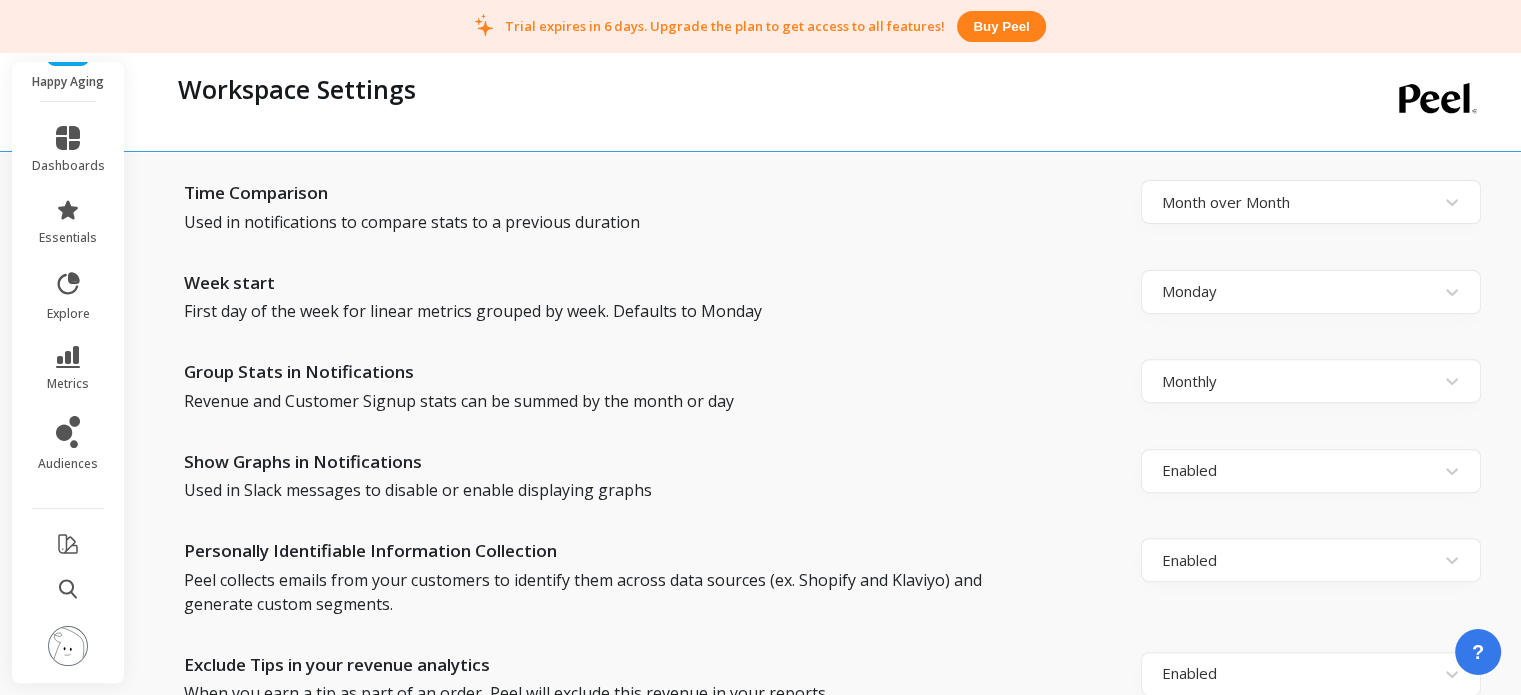 scroll, scrollTop: 635, scrollLeft: 0, axis: vertical 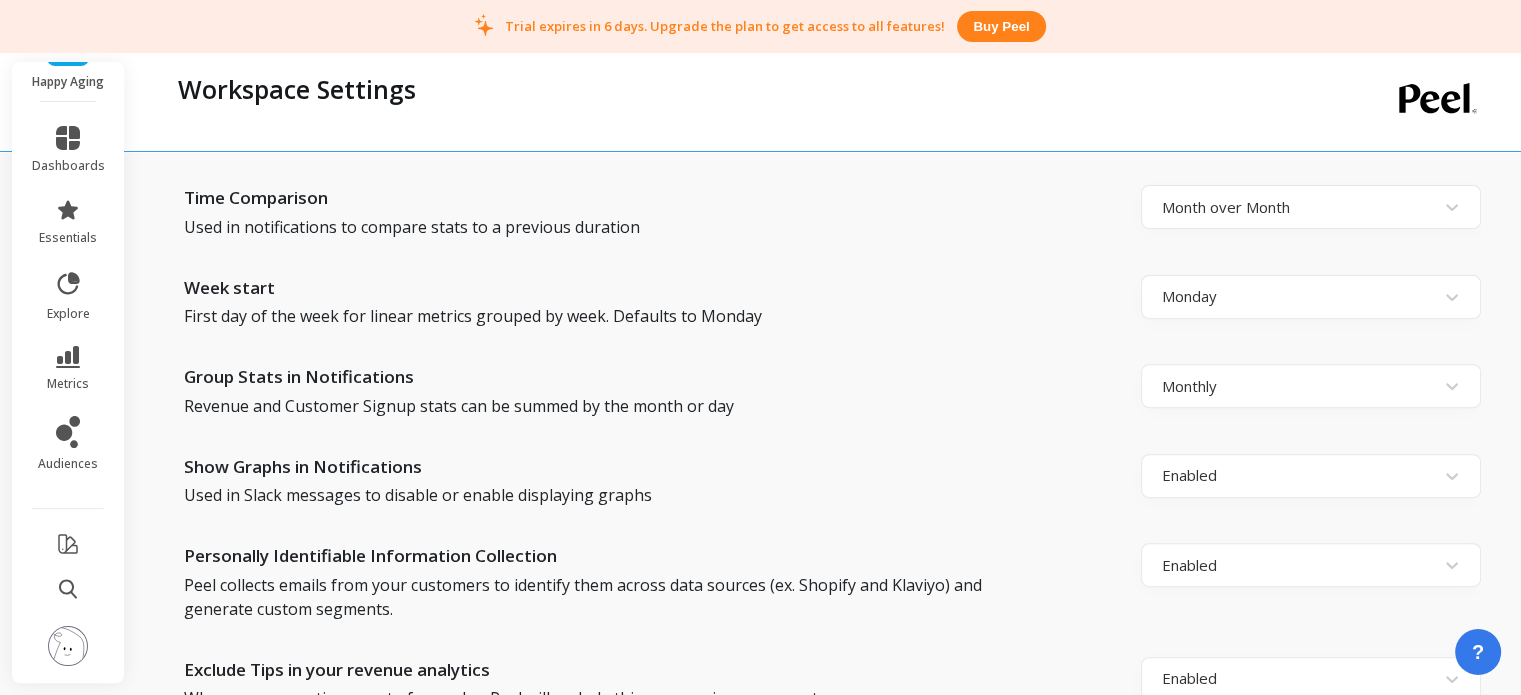 click at bounding box center [68, 646] 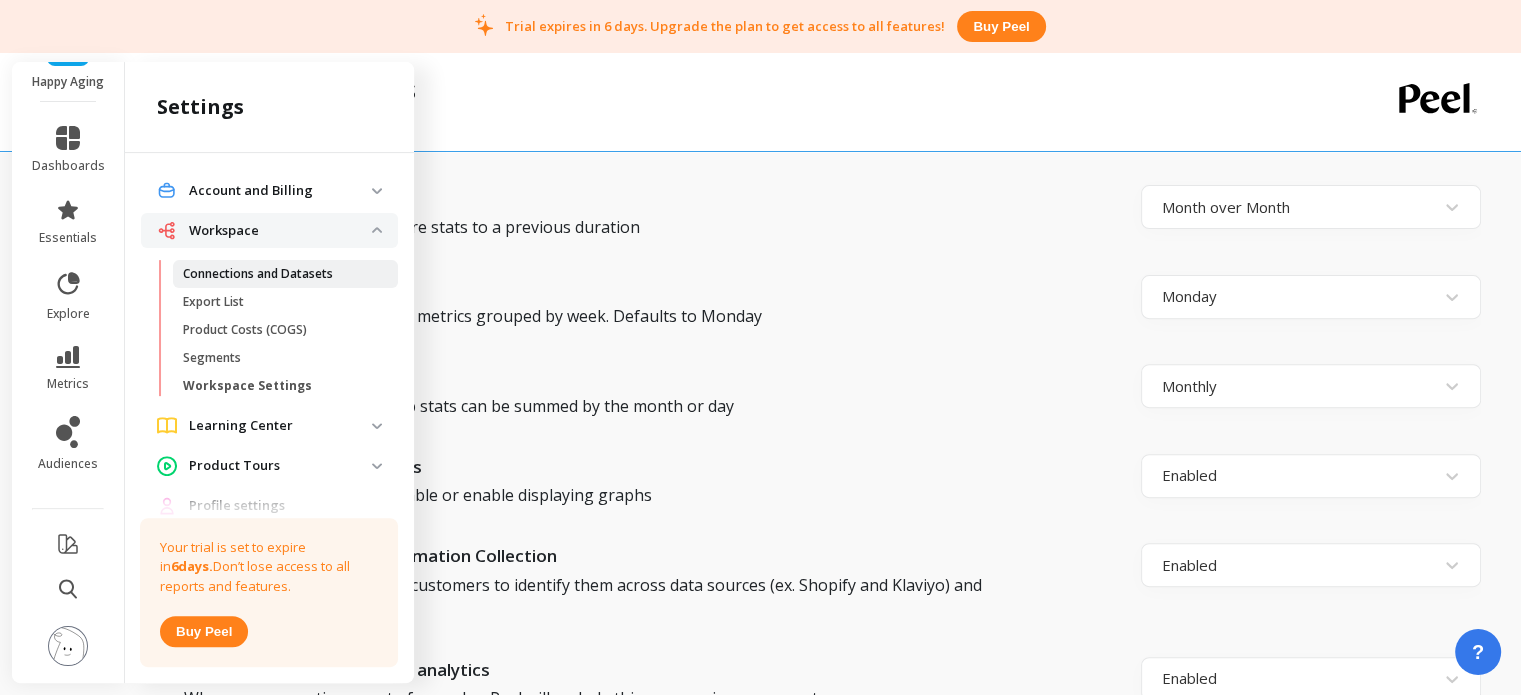 click on "Connections and Datasets" at bounding box center [258, 274] 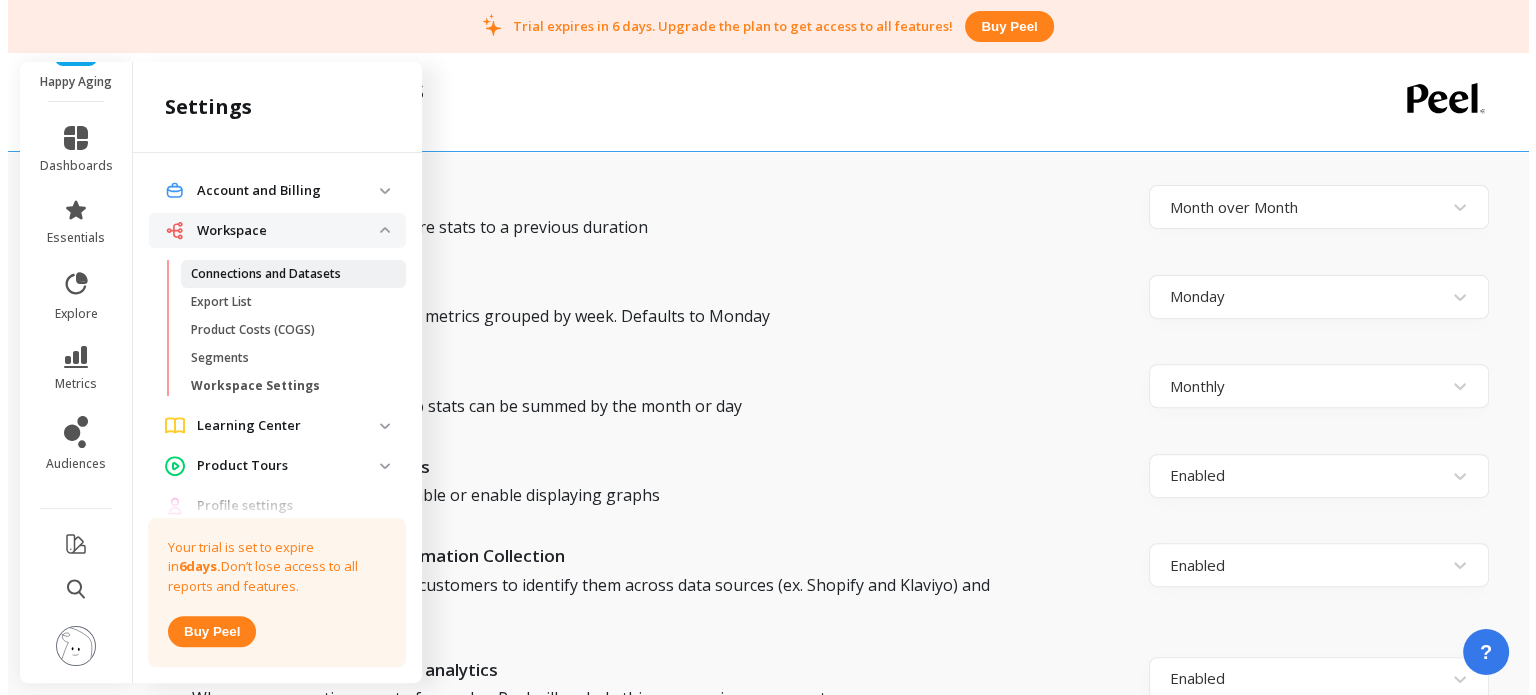 scroll, scrollTop: 0, scrollLeft: 0, axis: both 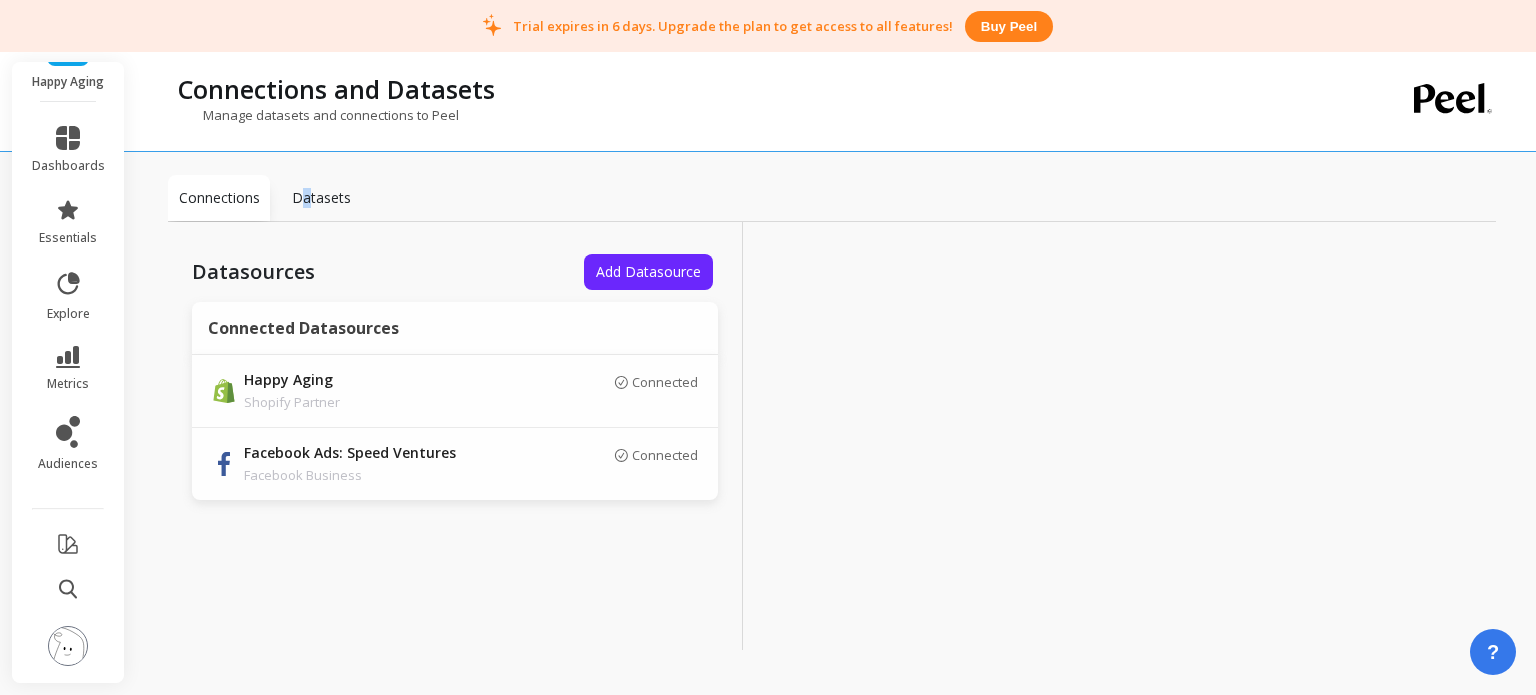 click on "Datasets" at bounding box center (321, 198) 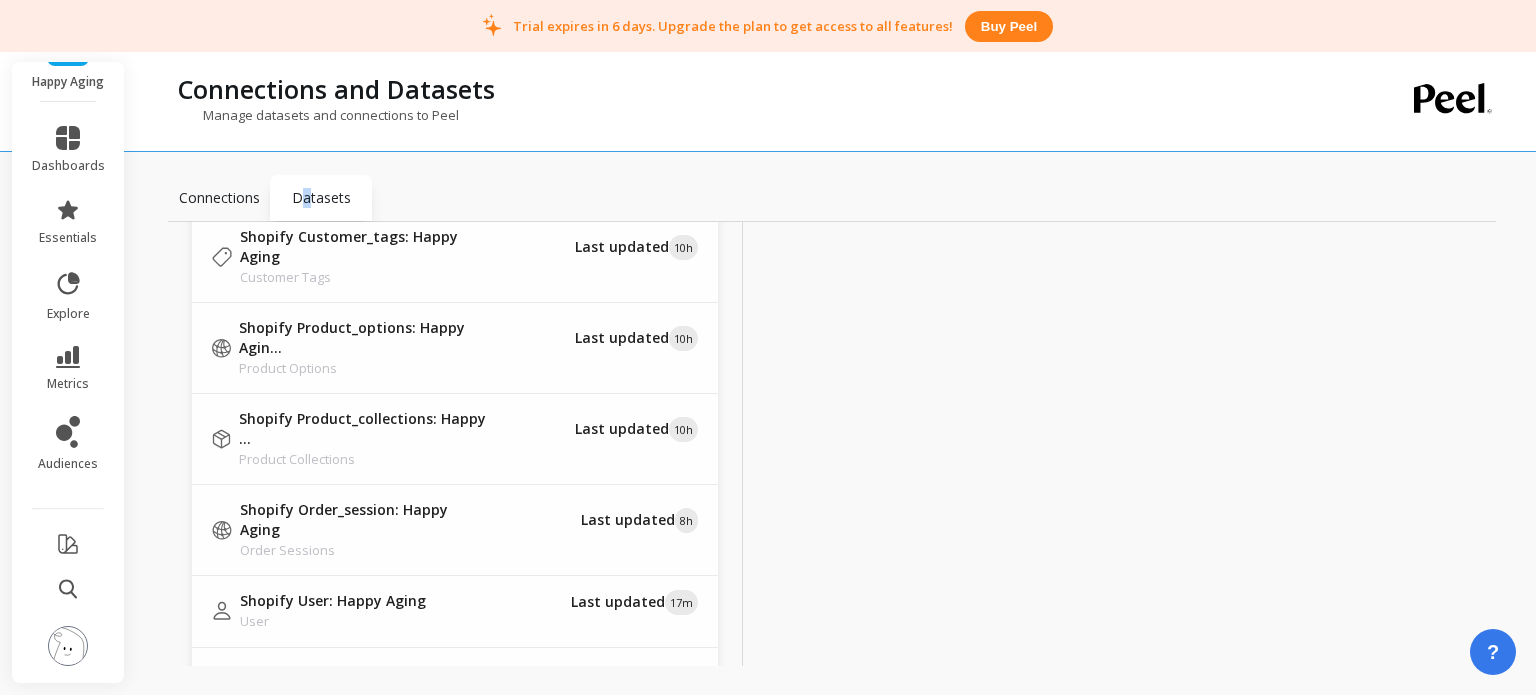 scroll, scrollTop: 212, scrollLeft: 0, axis: vertical 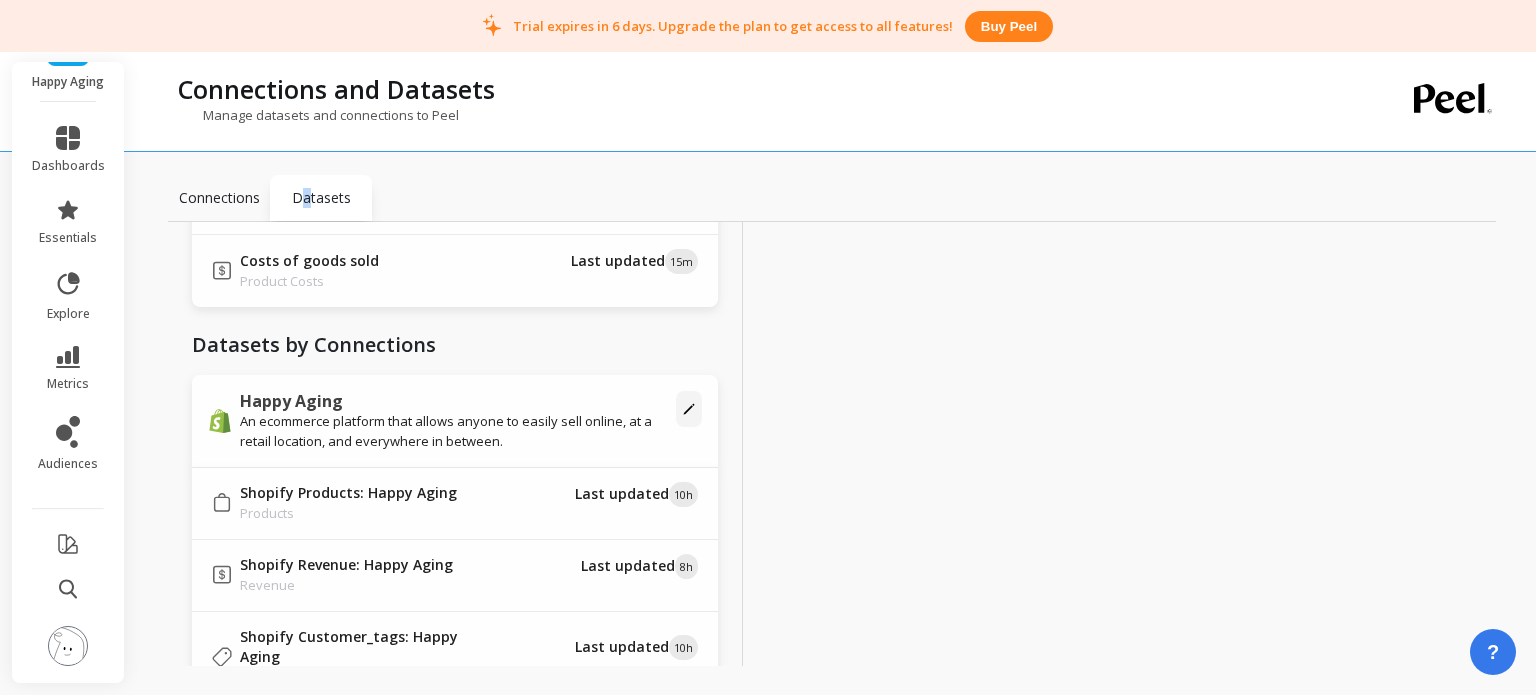 click at bounding box center (68, 646) 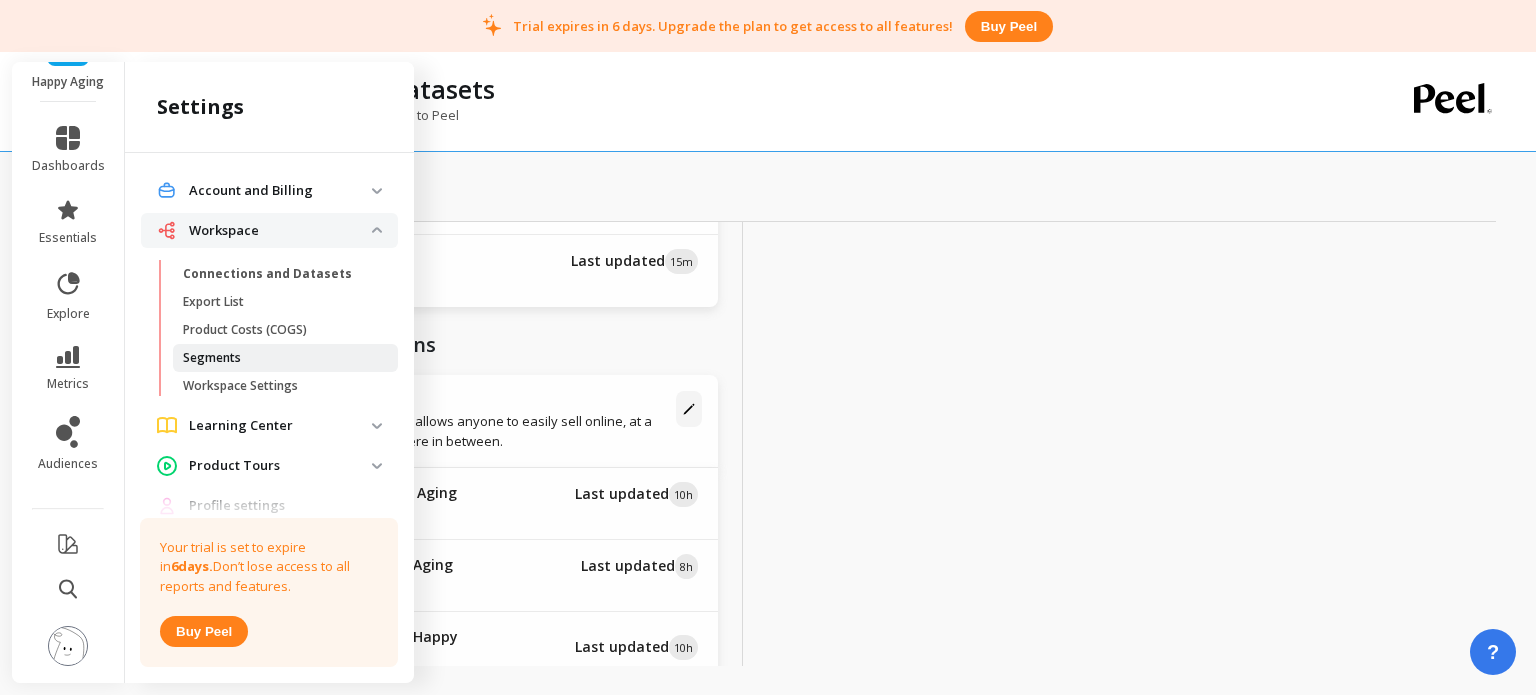 click on "Segments" at bounding box center [278, 358] 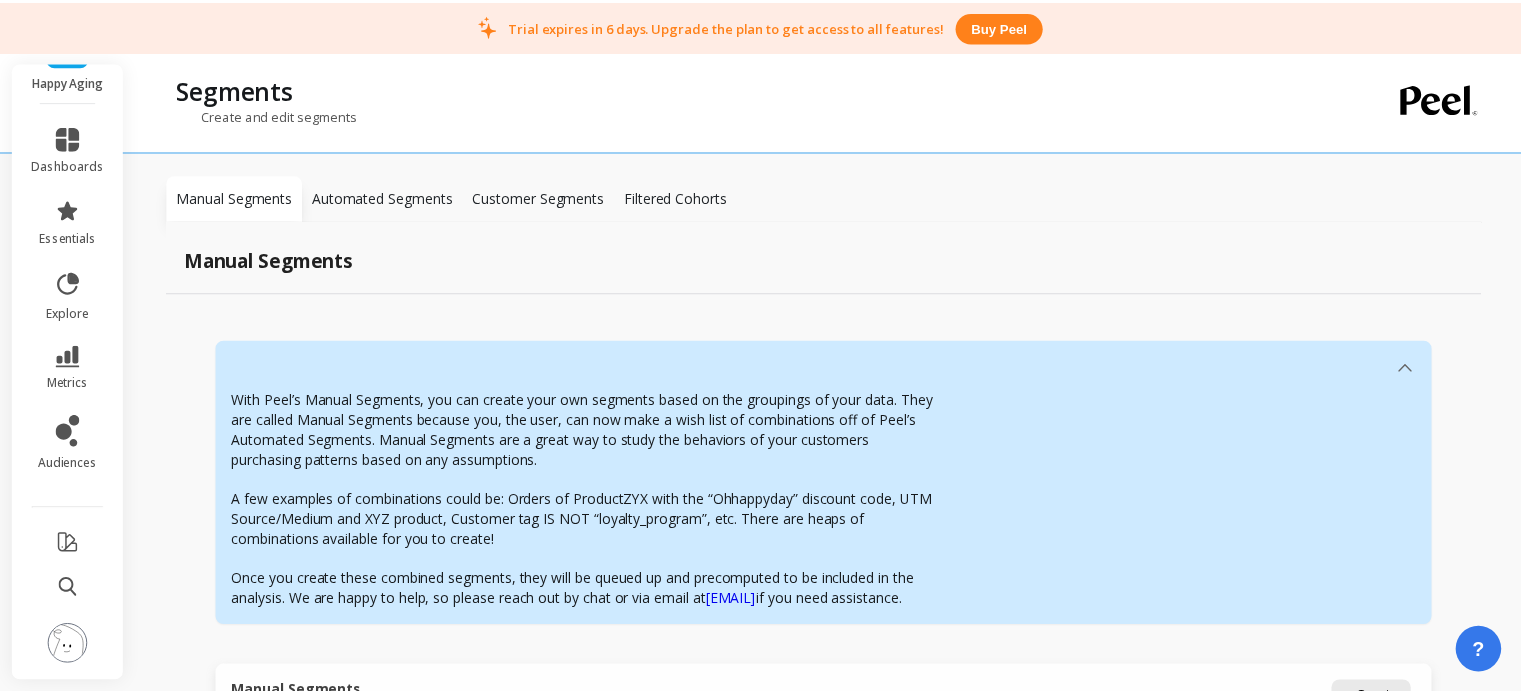 scroll, scrollTop: 0, scrollLeft: 0, axis: both 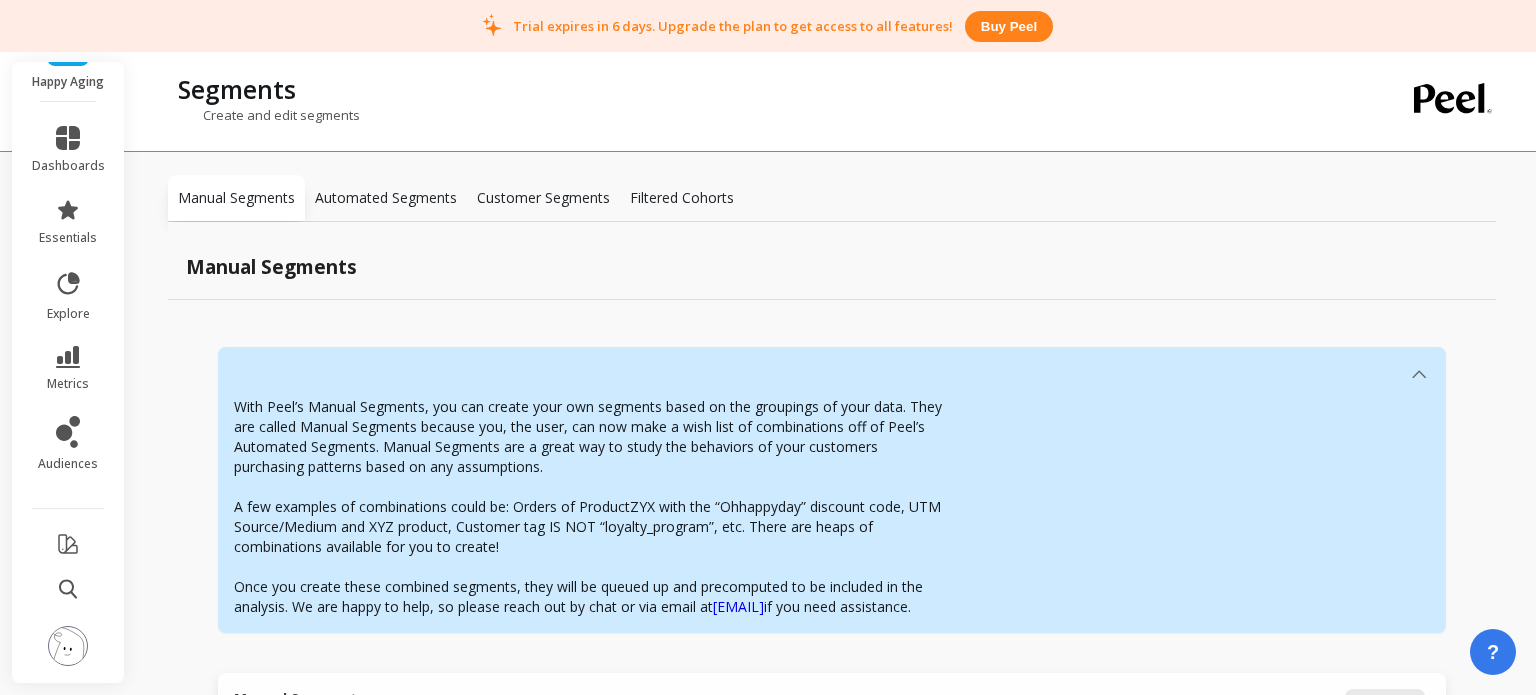 click on "Customer Segments" at bounding box center (543, 198) 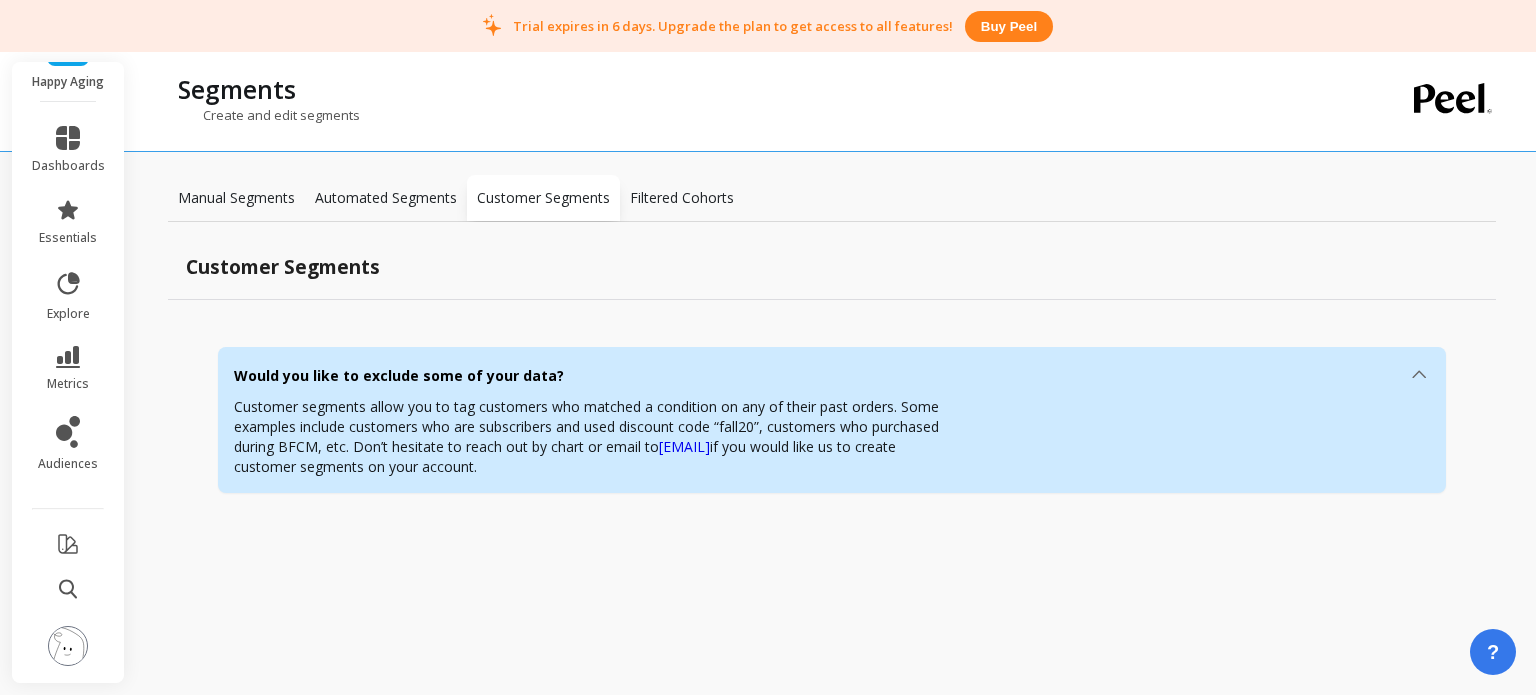 click on "Filtered Cohorts" at bounding box center [682, 198] 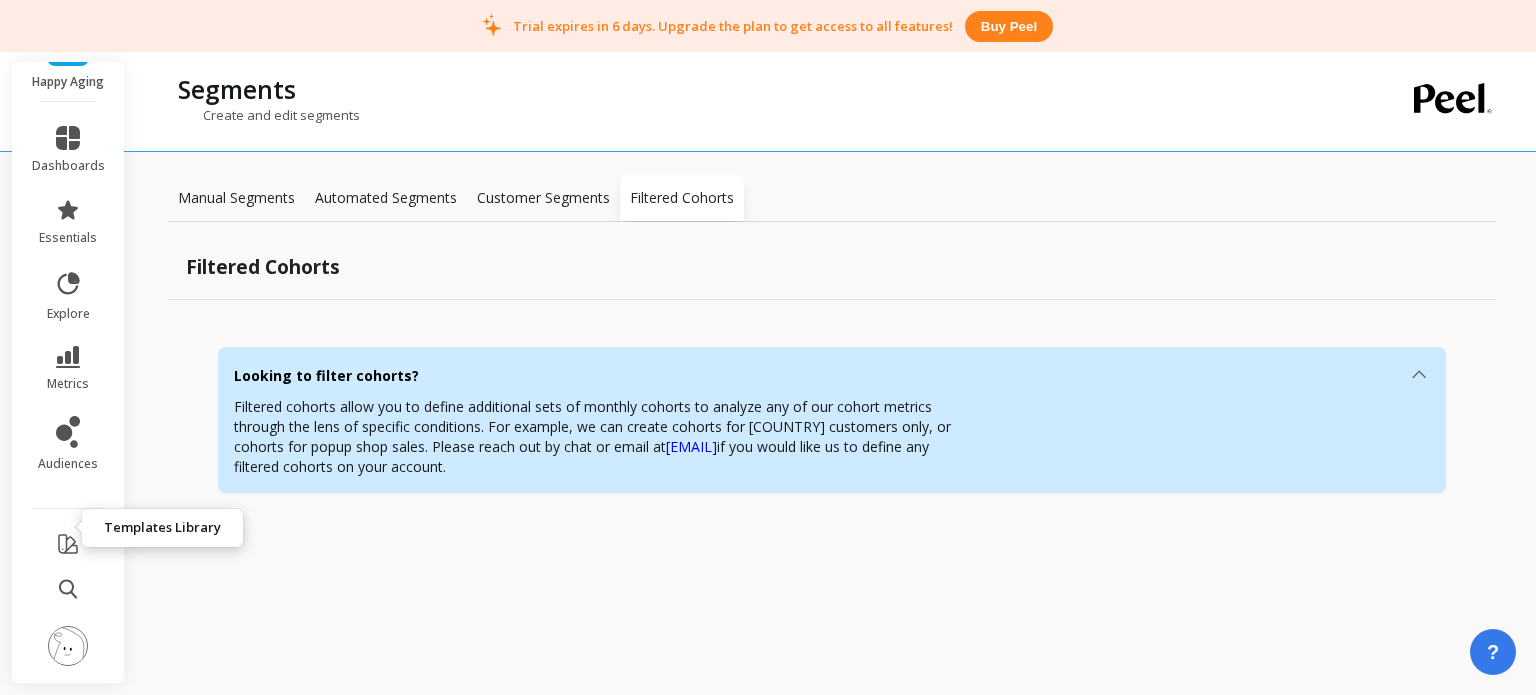 click 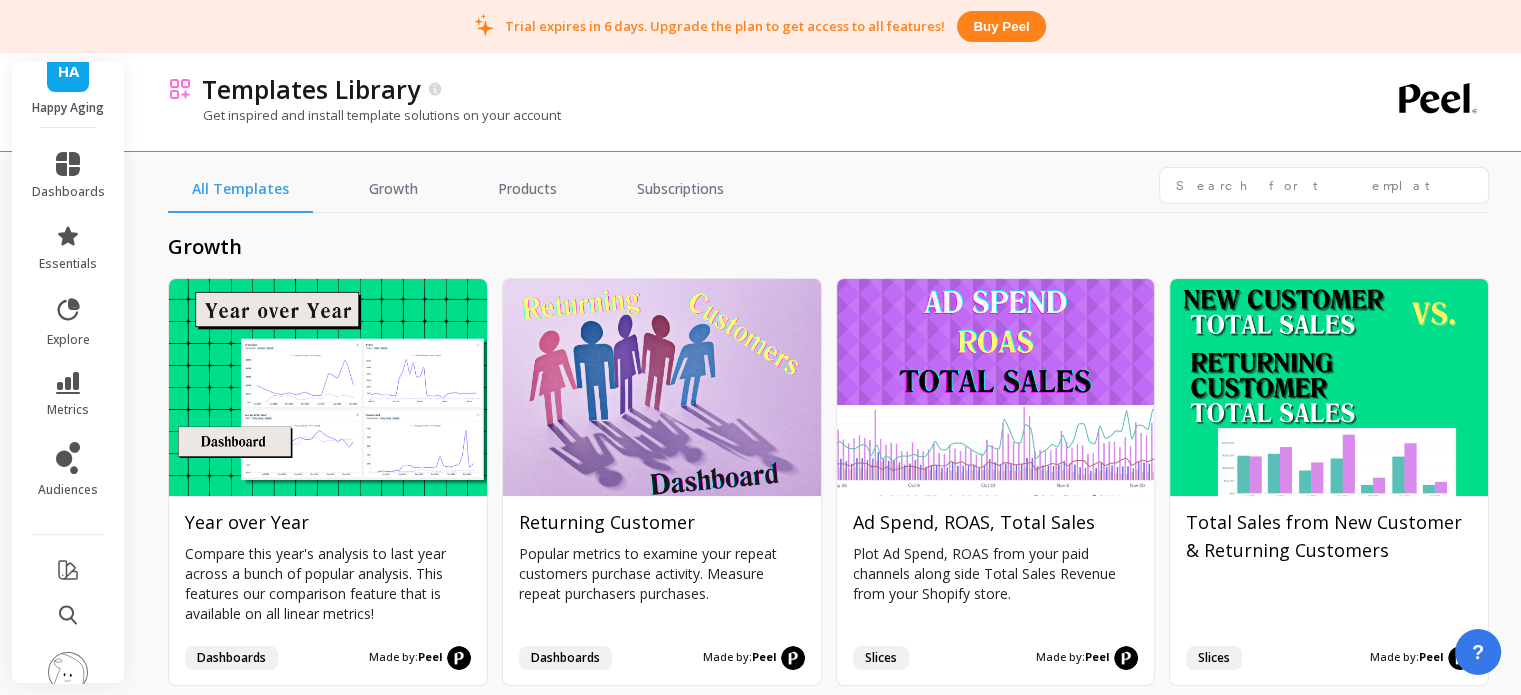 scroll, scrollTop: 0, scrollLeft: 0, axis: both 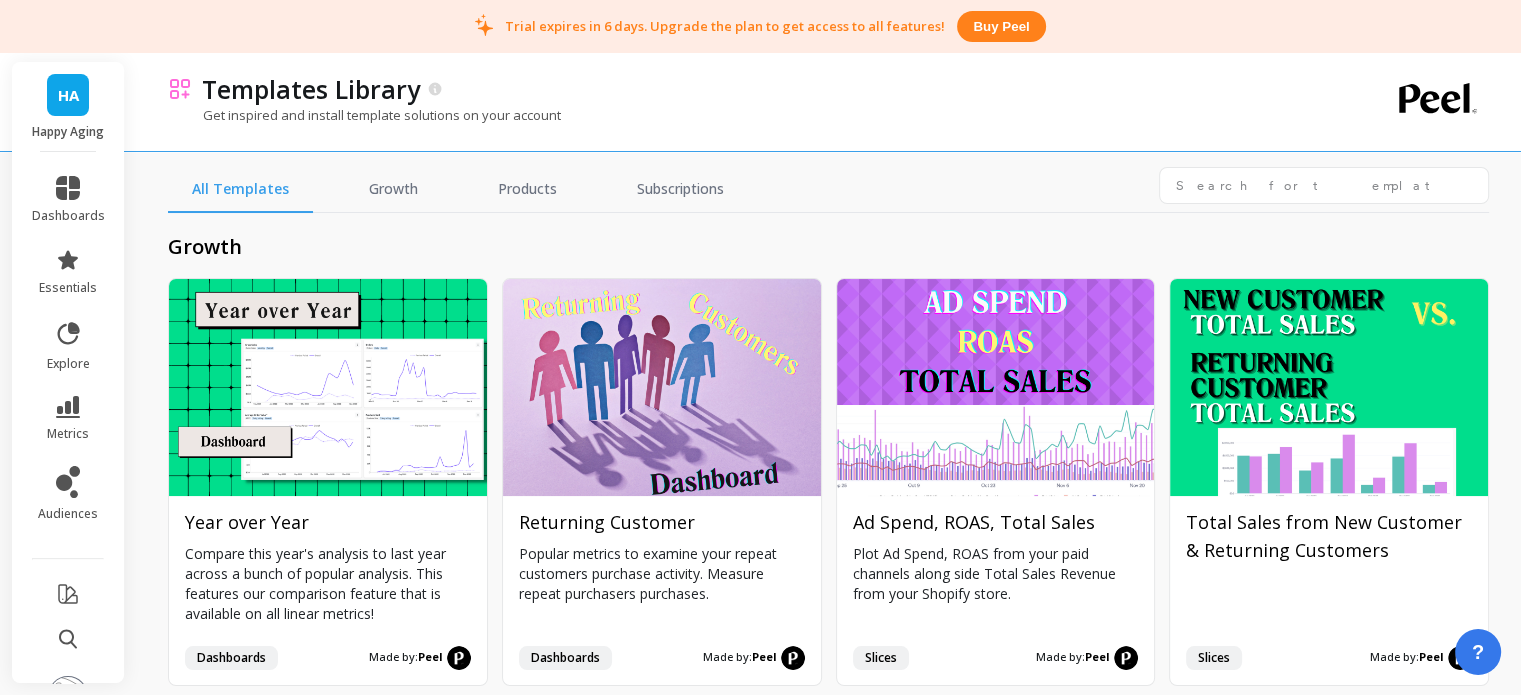 click on "Buy peel" at bounding box center [1001, 26] 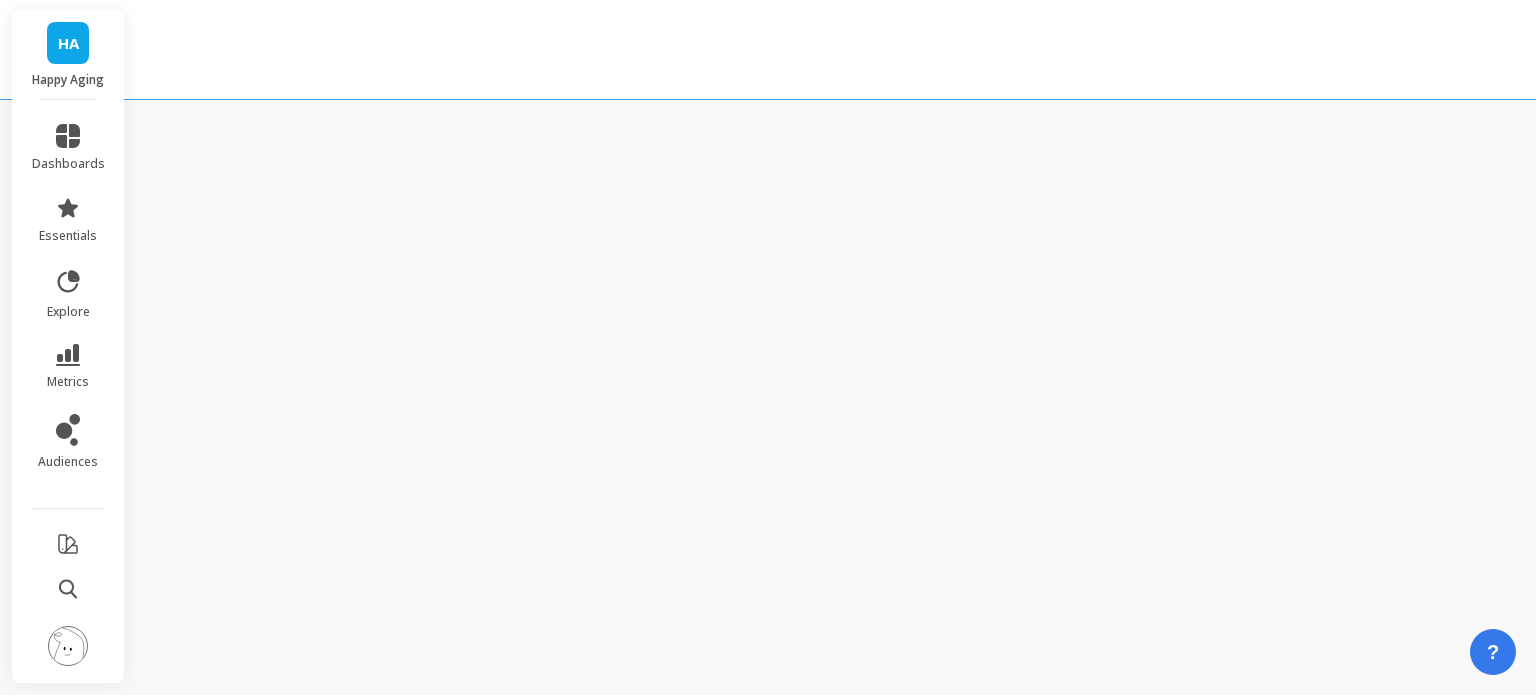 scroll, scrollTop: 0, scrollLeft: 0, axis: both 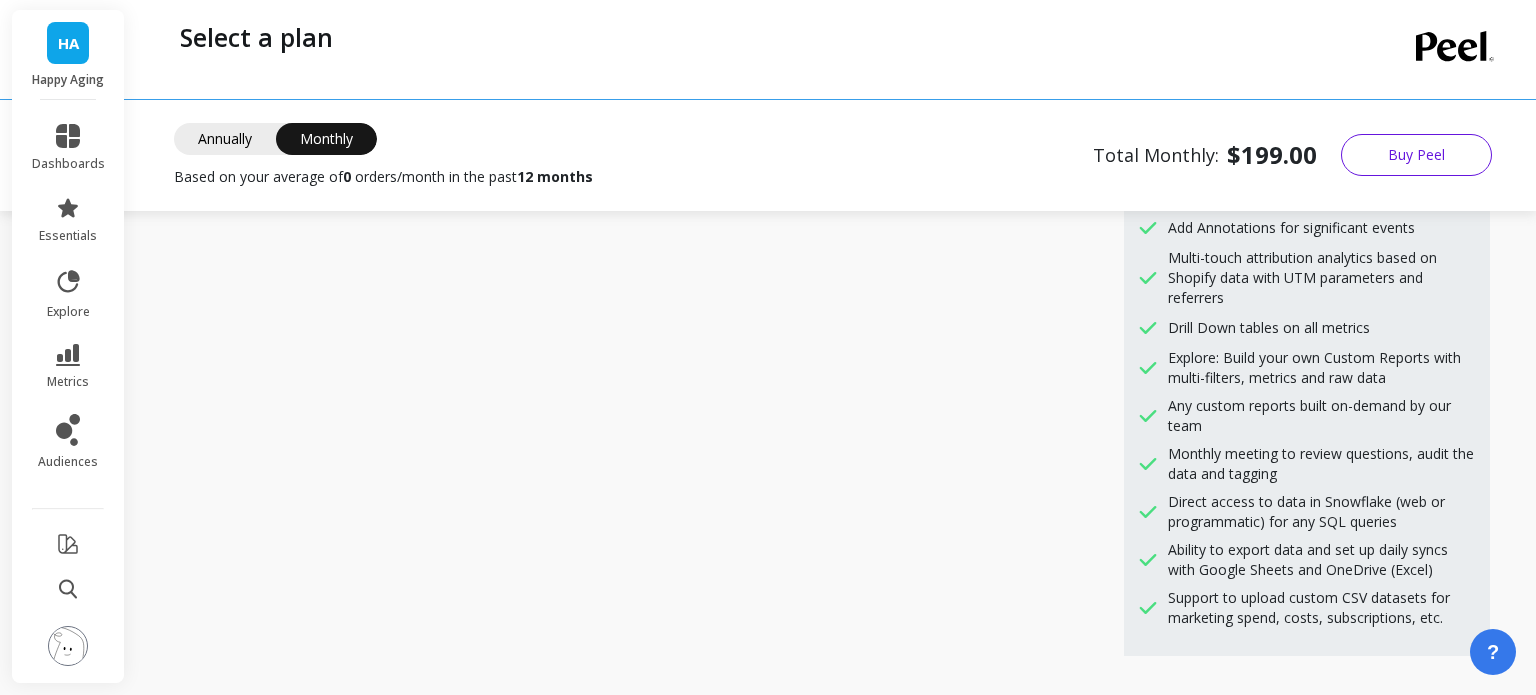 click on "Buy Peel" at bounding box center (1416, 155) 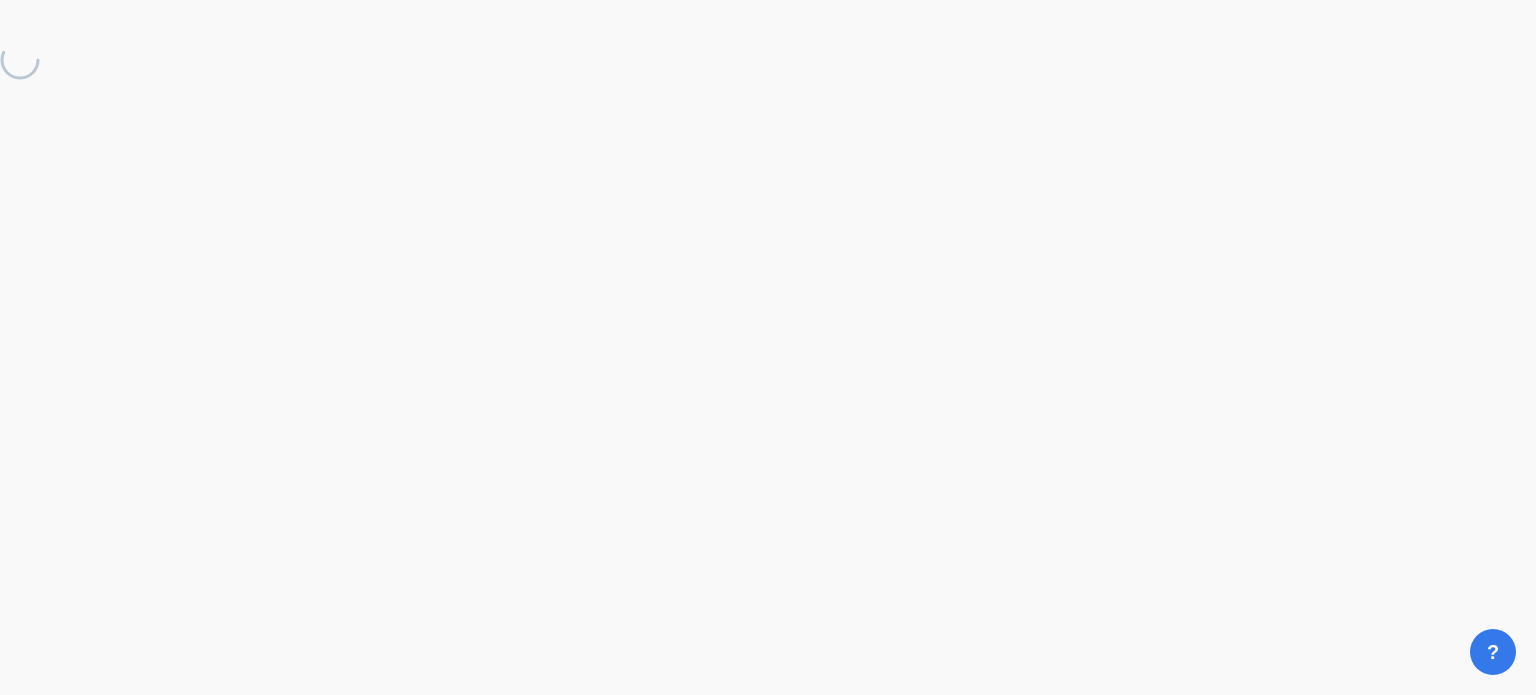 scroll, scrollTop: 0, scrollLeft: 0, axis: both 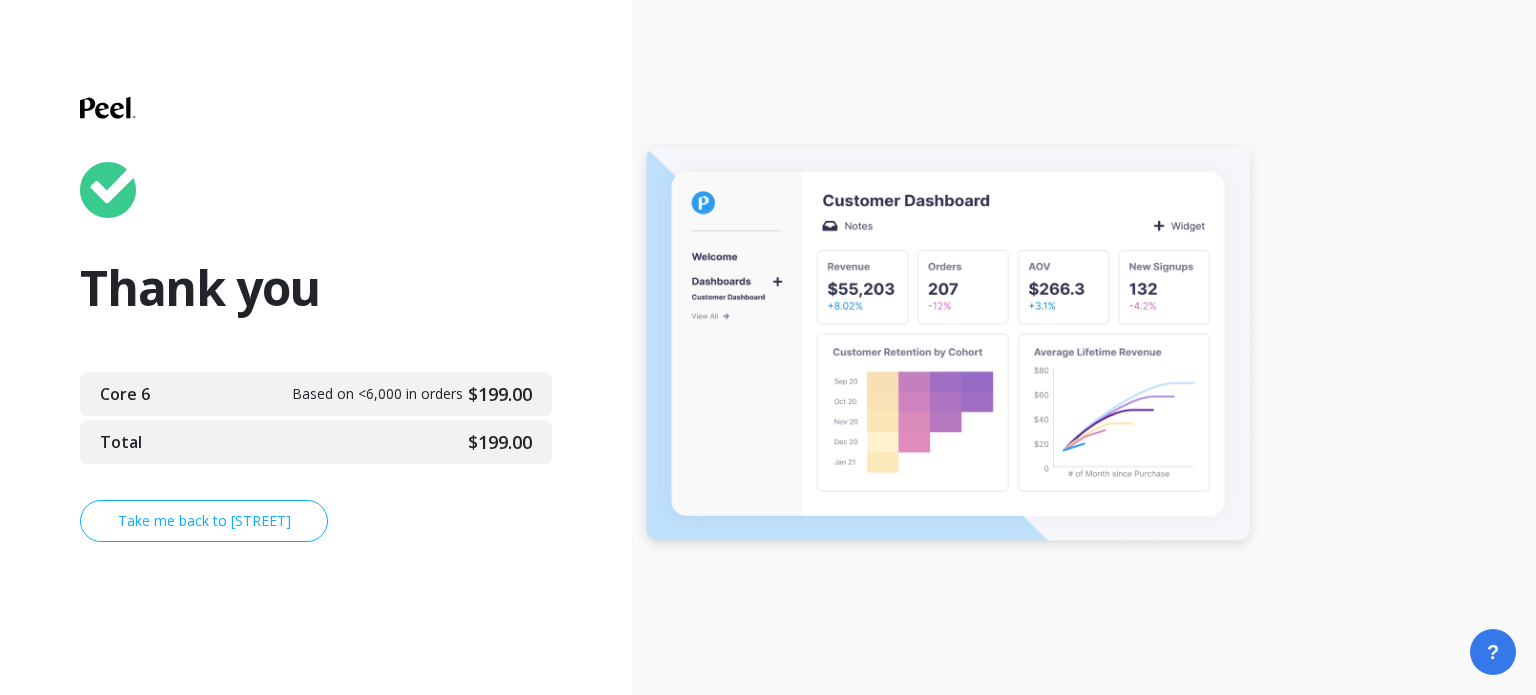 click on "Take me back to [STREET]" at bounding box center [204, 521] 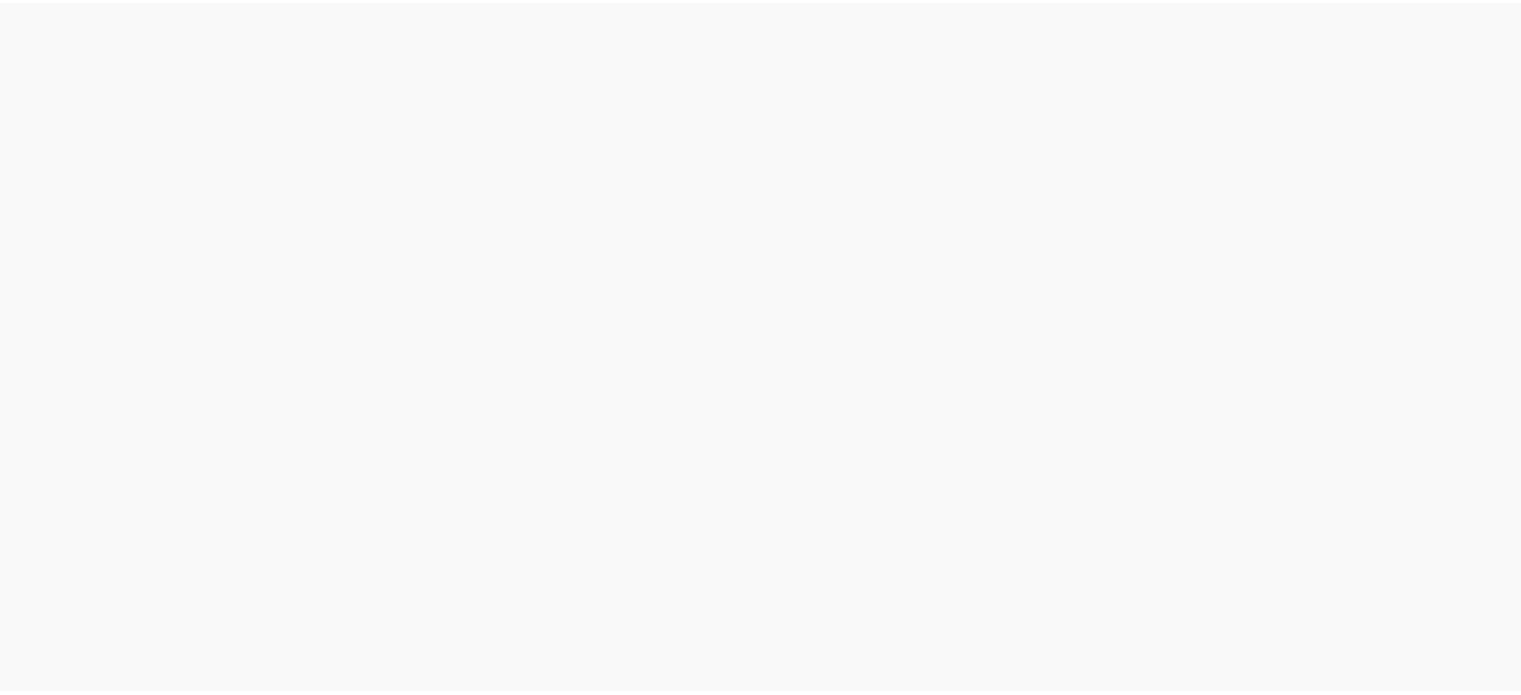scroll, scrollTop: 0, scrollLeft: 0, axis: both 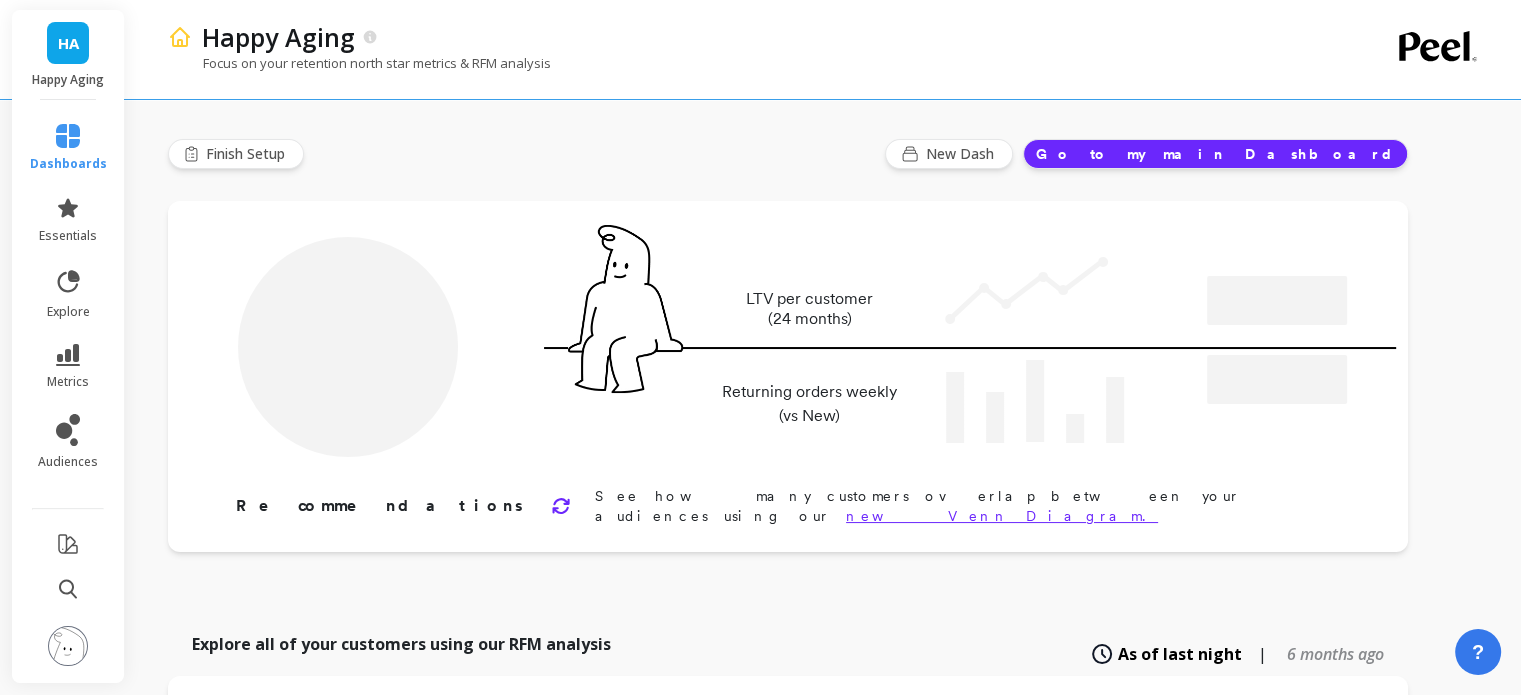 type on "Champions" 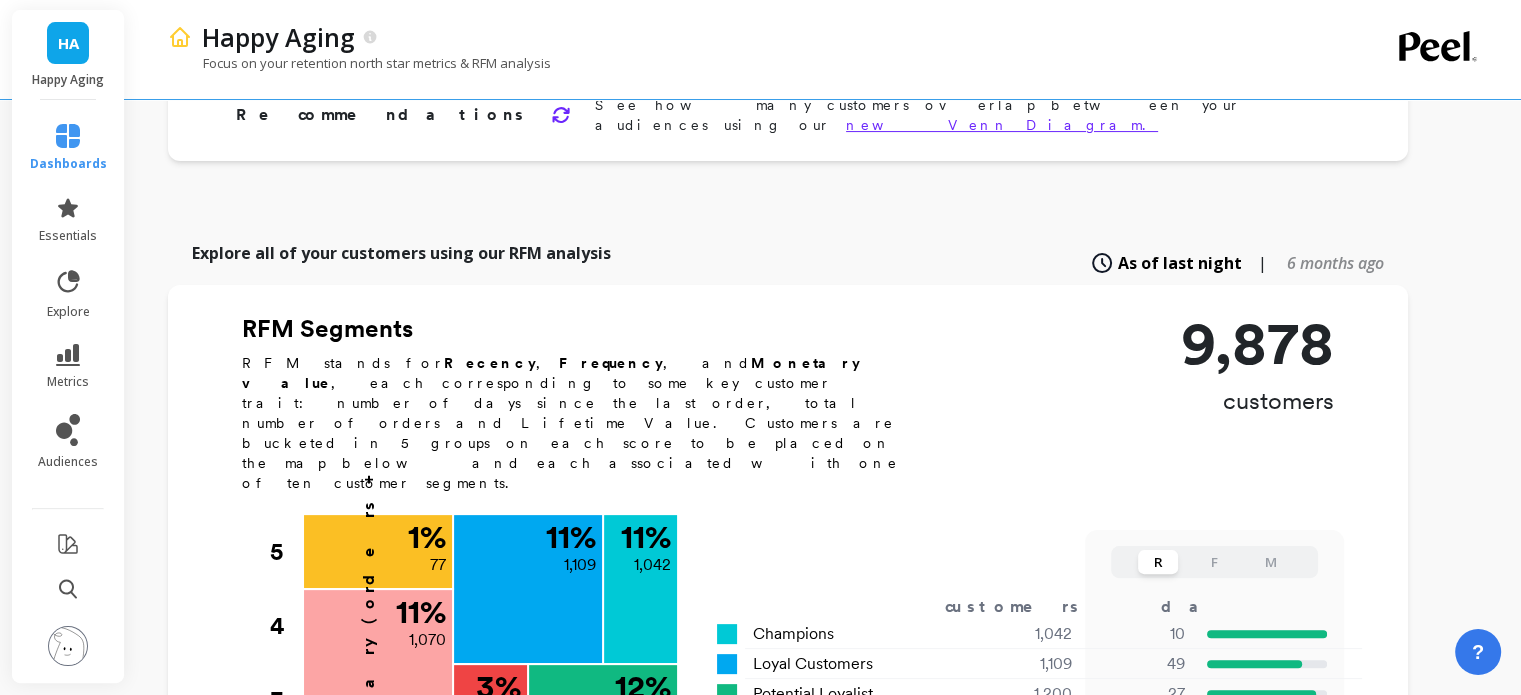 scroll, scrollTop: 400, scrollLeft: 0, axis: vertical 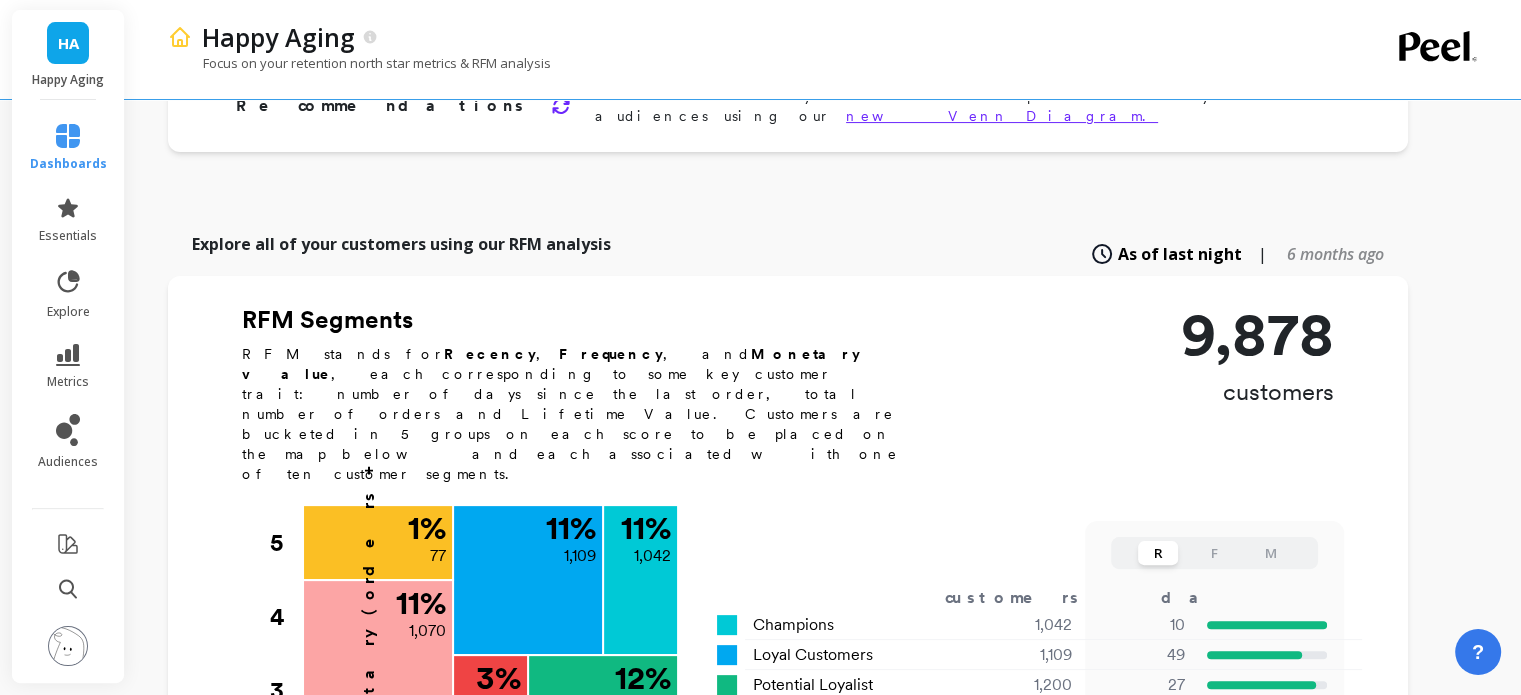 click at bounding box center [68, 646] 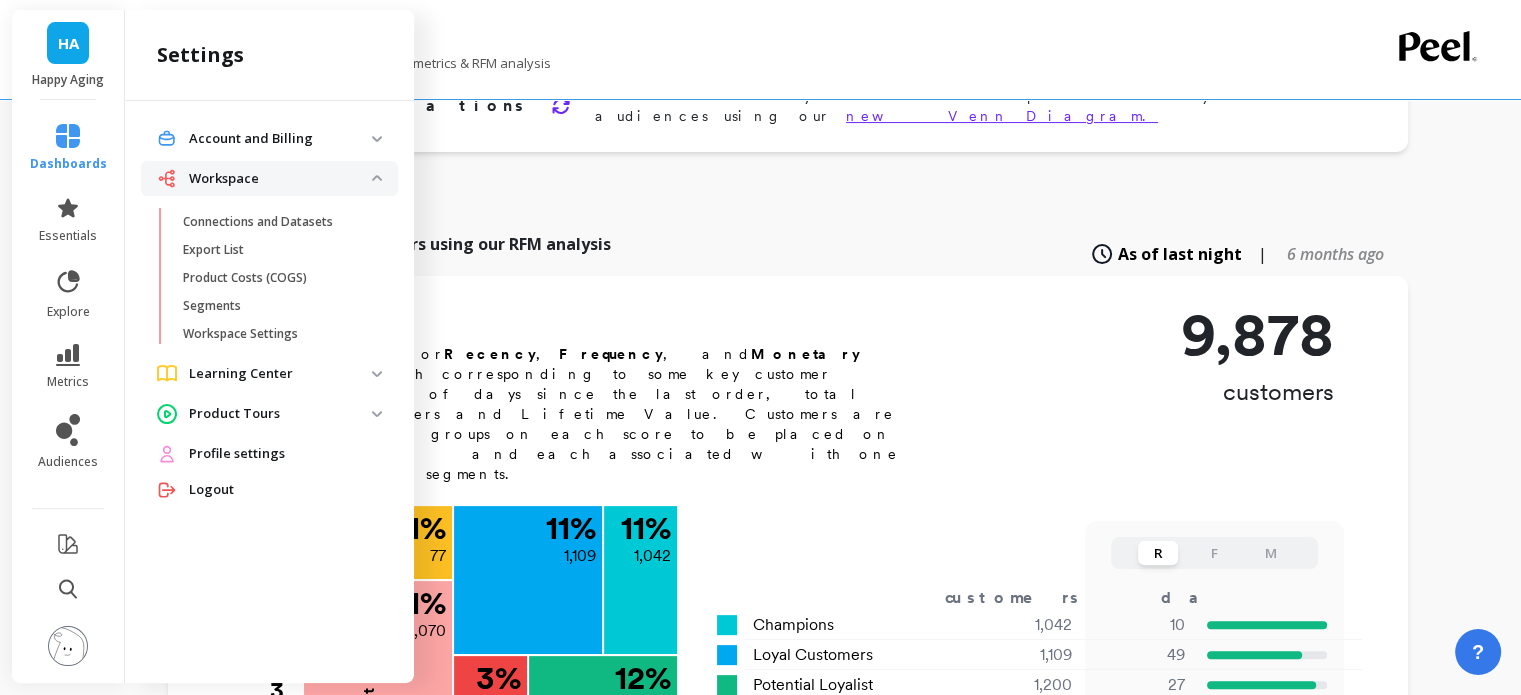 click on "Product Tours" at bounding box center [280, 414] 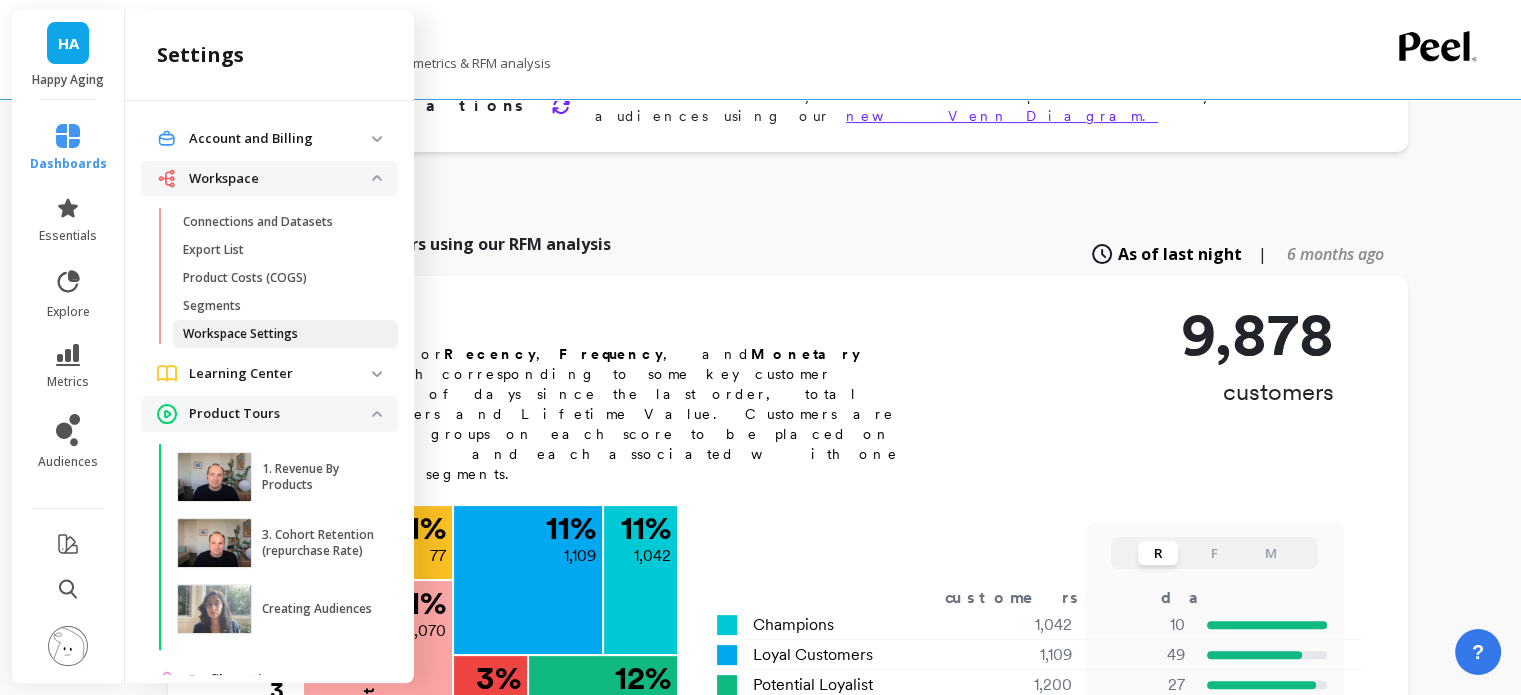 click on "Workspace Settings" at bounding box center [240, 334] 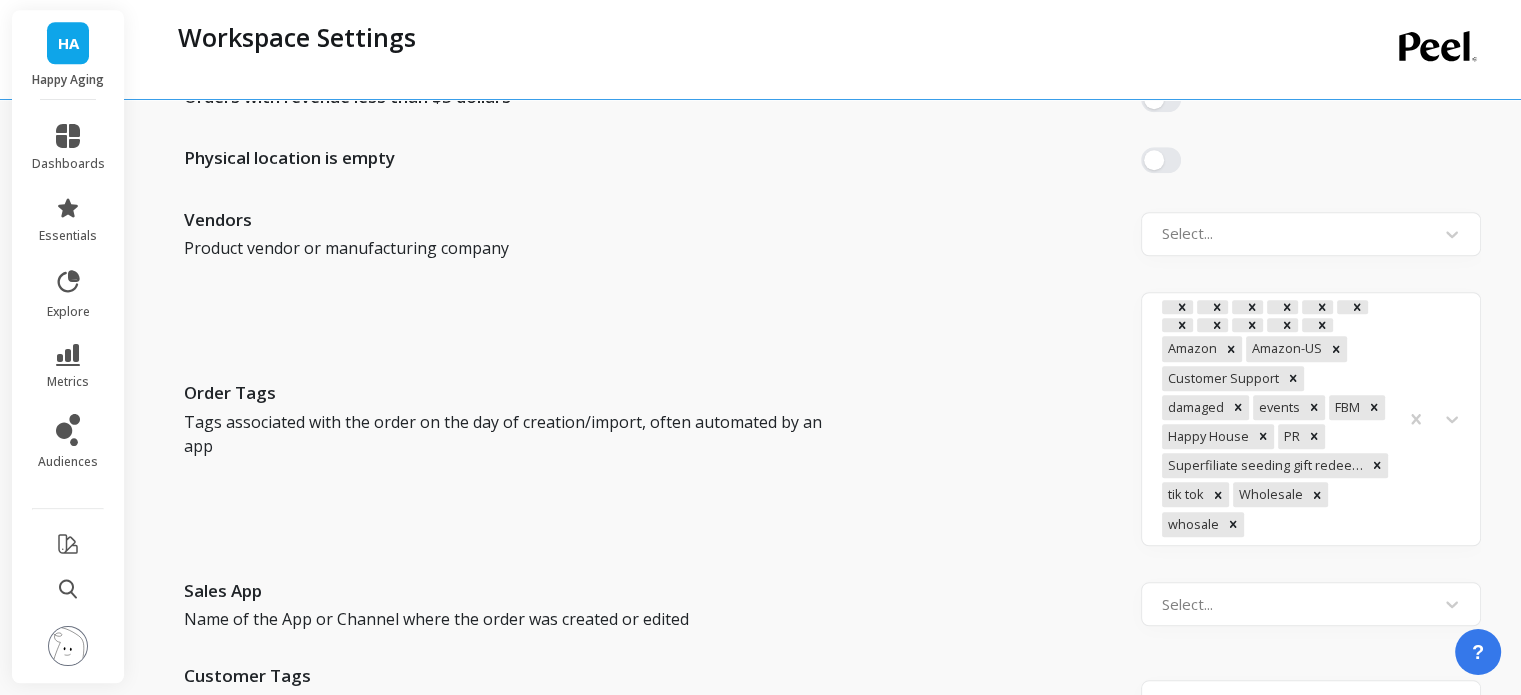 scroll, scrollTop: 1500, scrollLeft: 0, axis: vertical 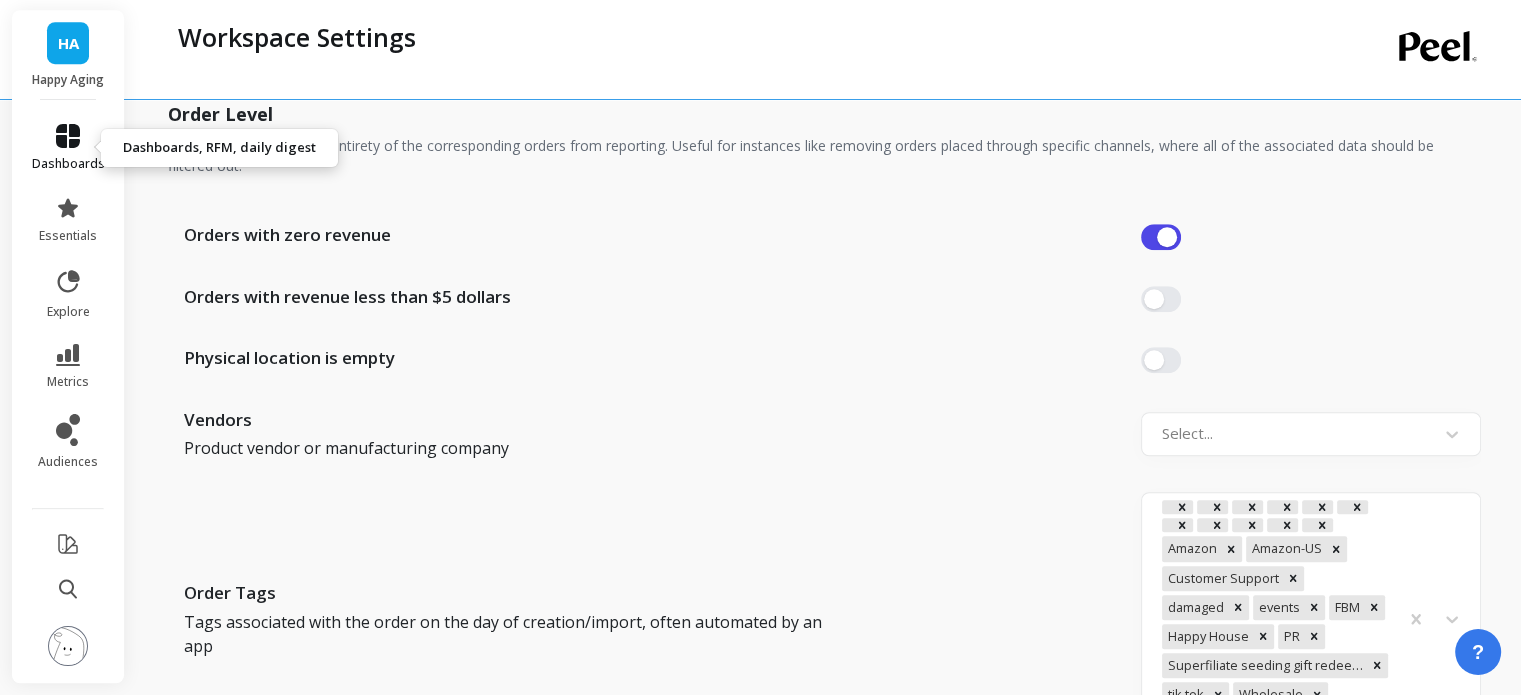 click 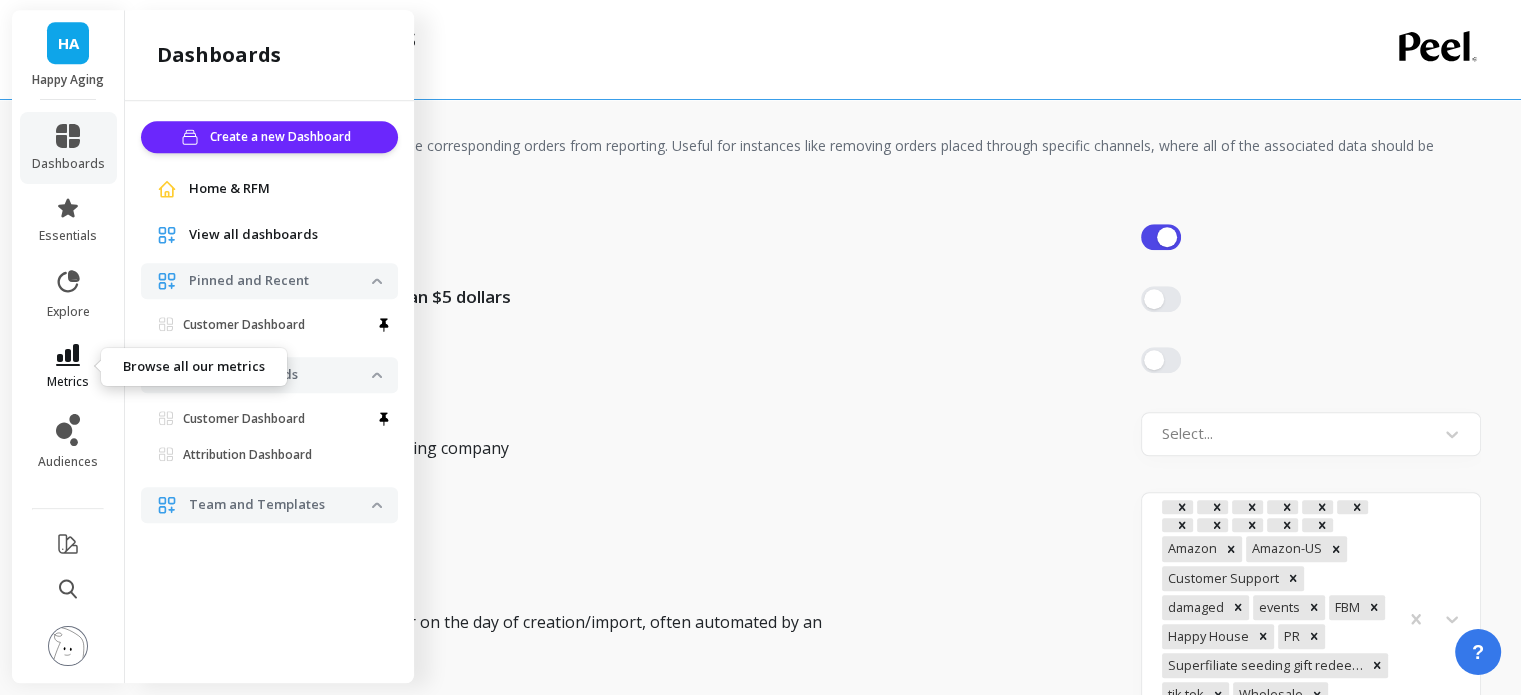 click 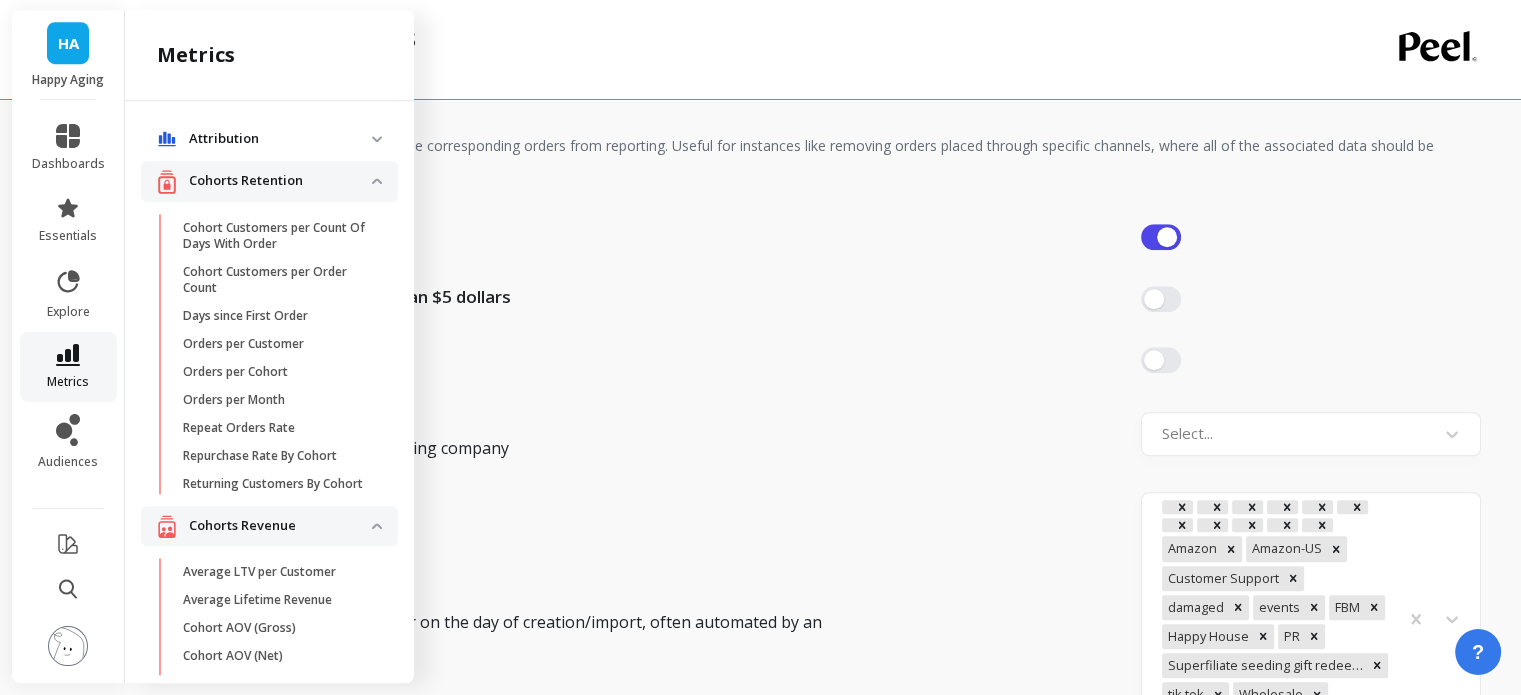 scroll, scrollTop: 2017, scrollLeft: 0, axis: vertical 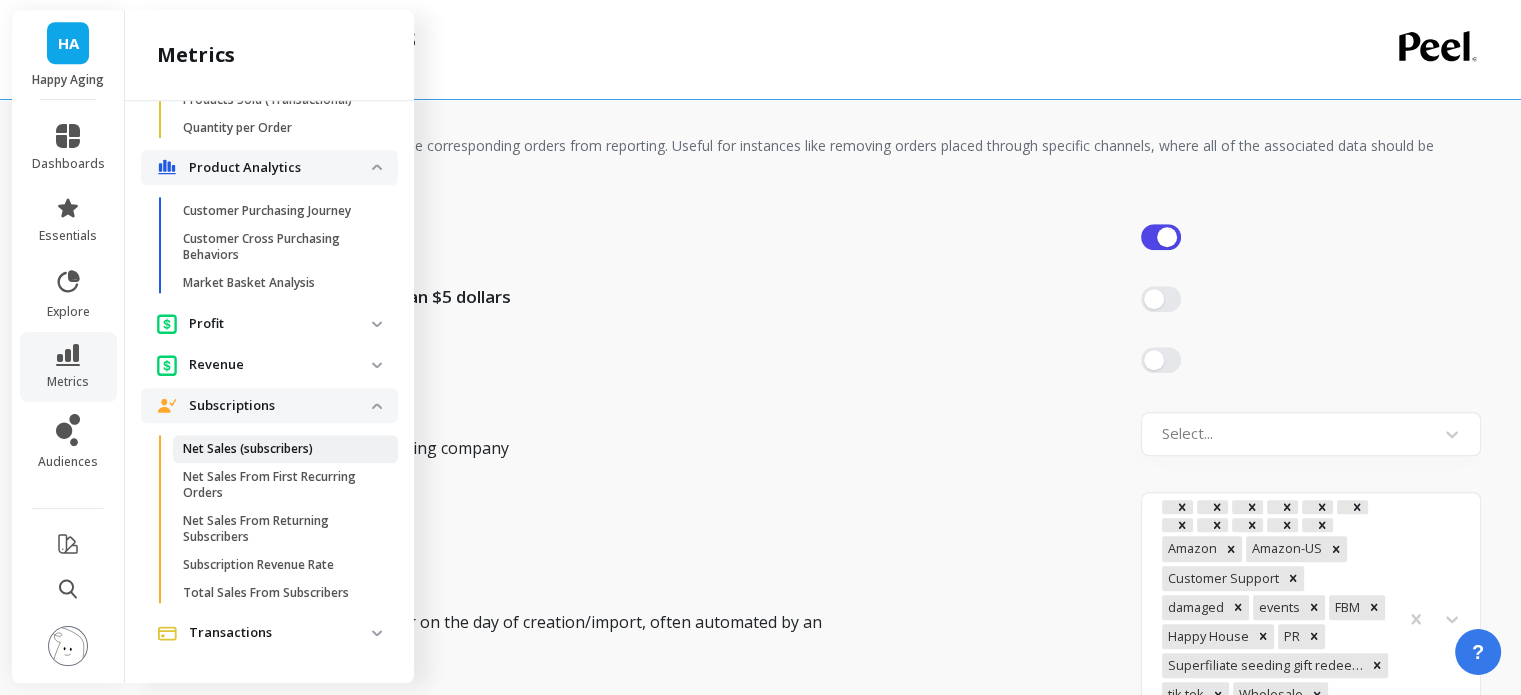 click on "Net Sales (subscribers)" at bounding box center (248, 449) 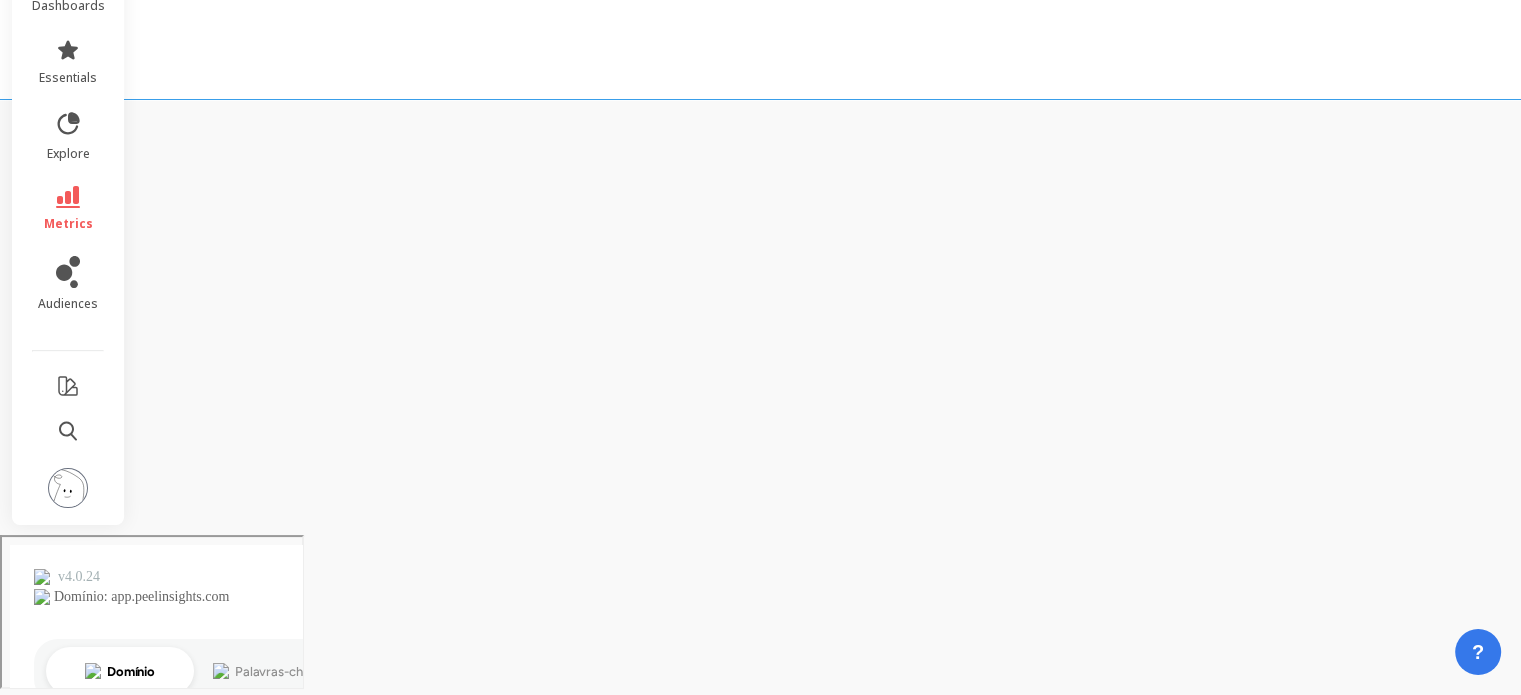 scroll, scrollTop: 0, scrollLeft: 0, axis: both 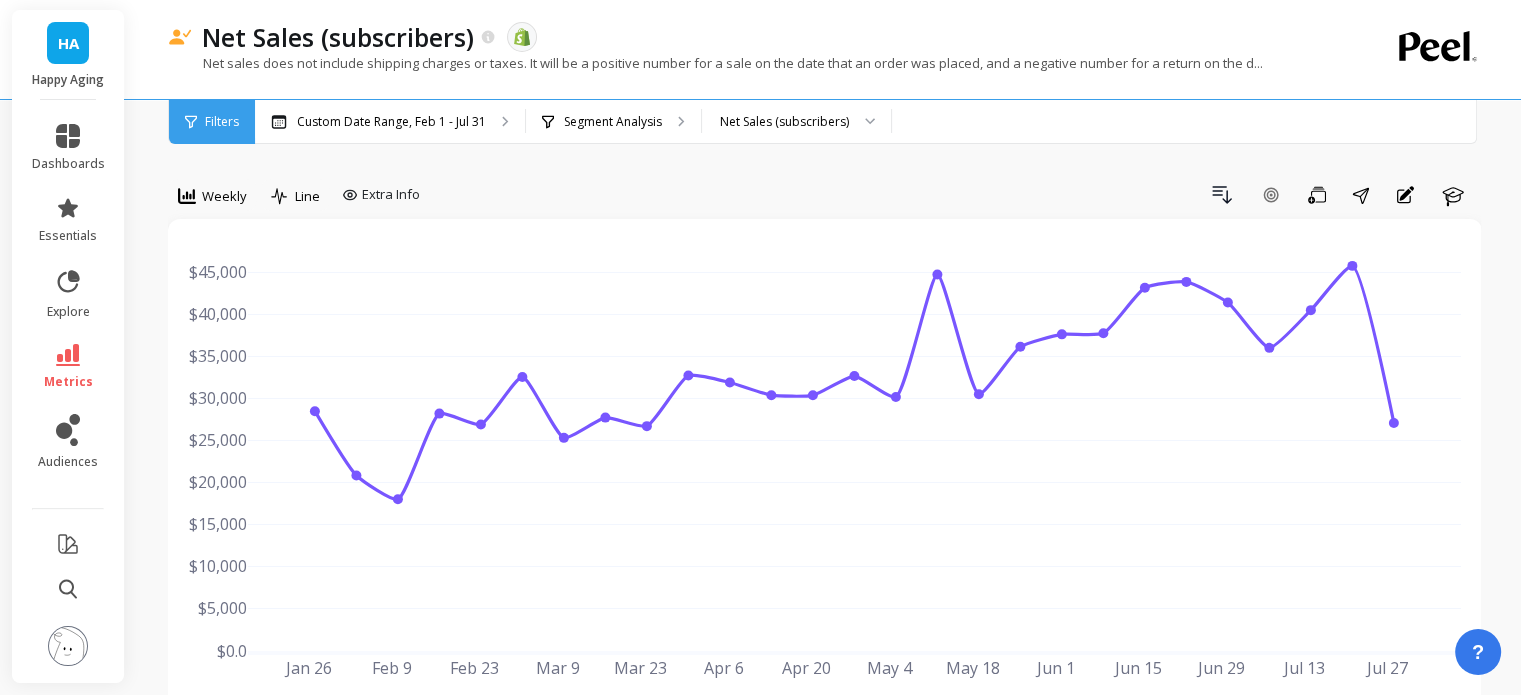 click at bounding box center [68, 646] 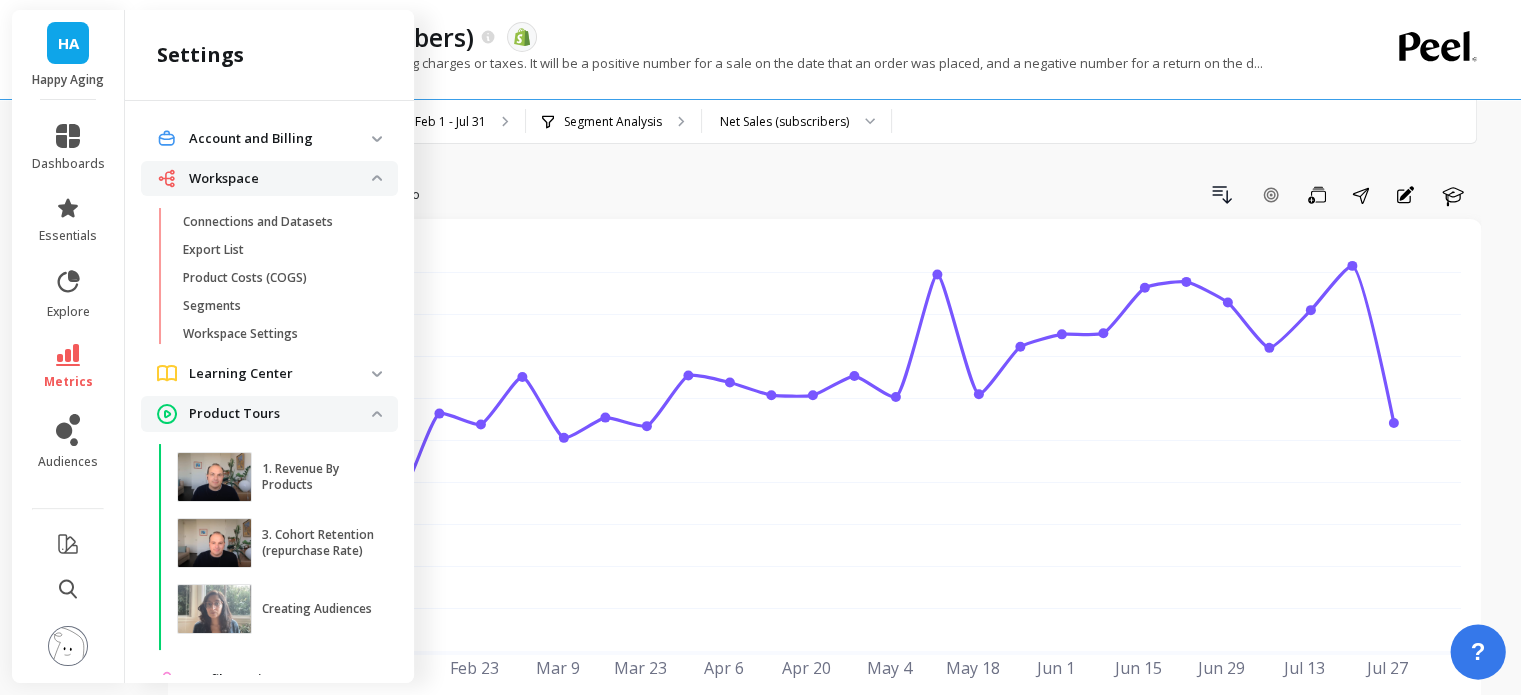 click on "?" at bounding box center (1477, 651) 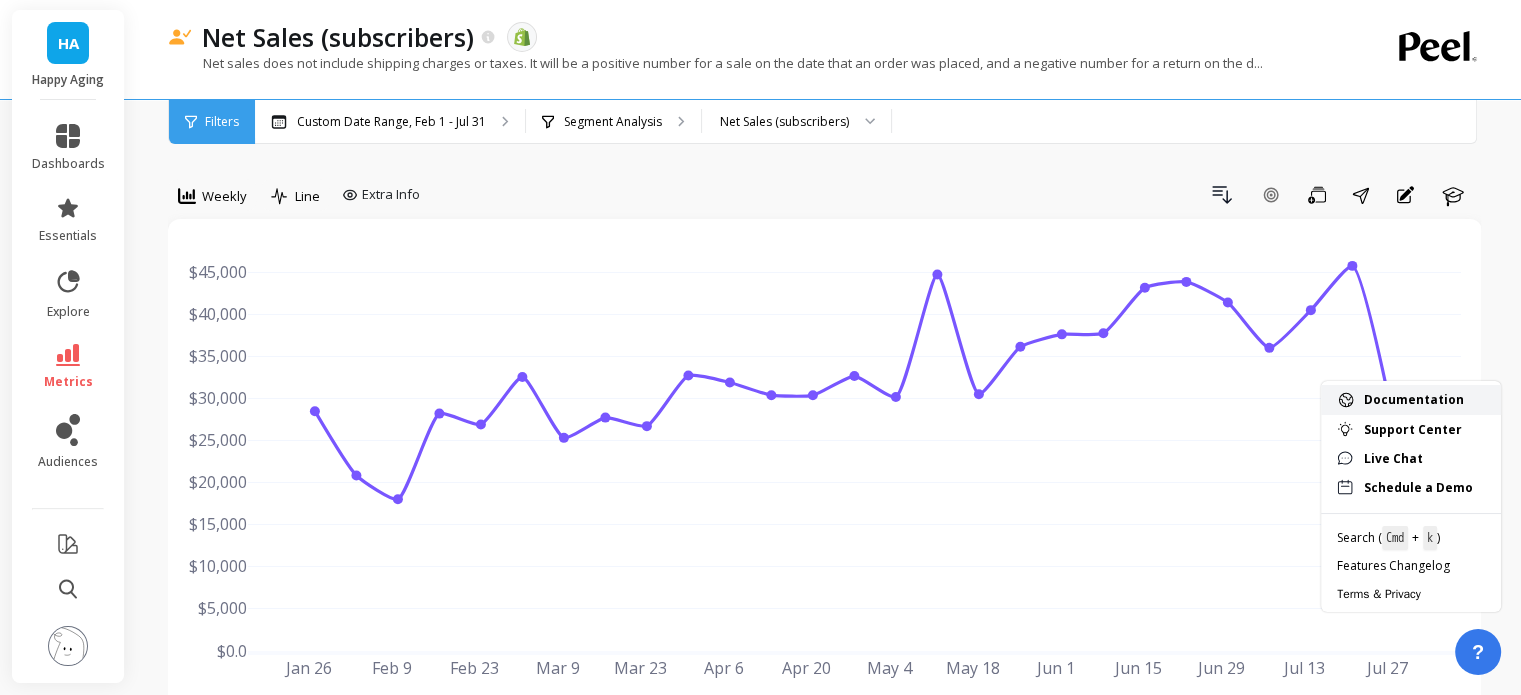 click on "Documentation" at bounding box center [1424, 400] 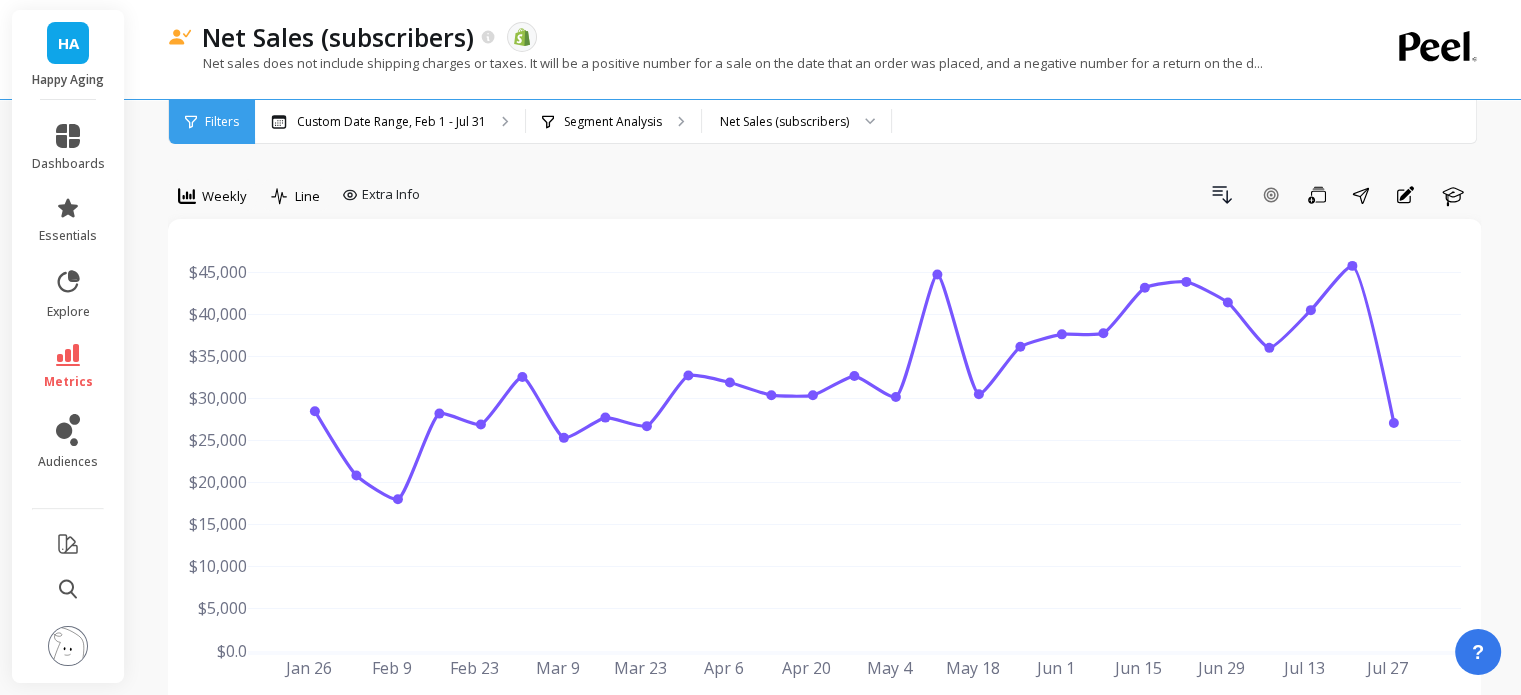 click at bounding box center [68, 646] 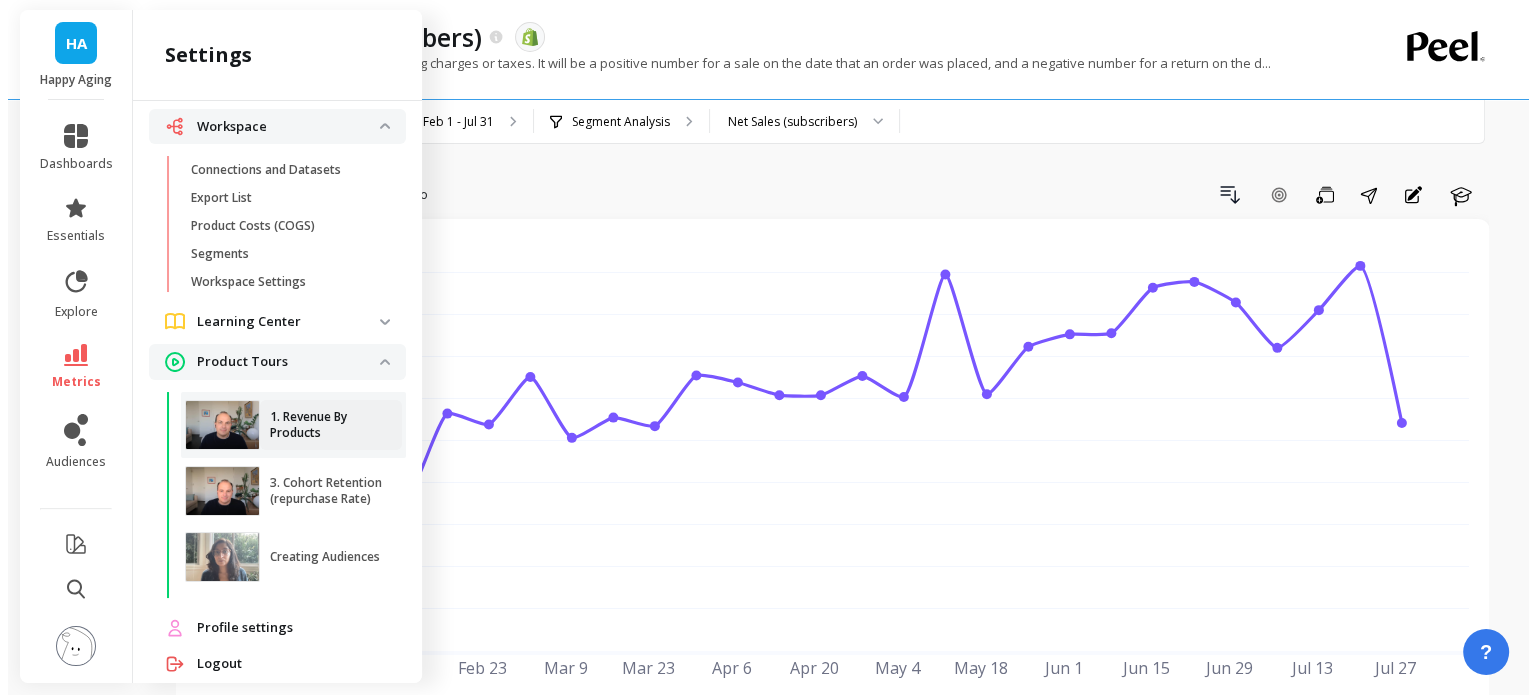 scroll, scrollTop: 78, scrollLeft: 0, axis: vertical 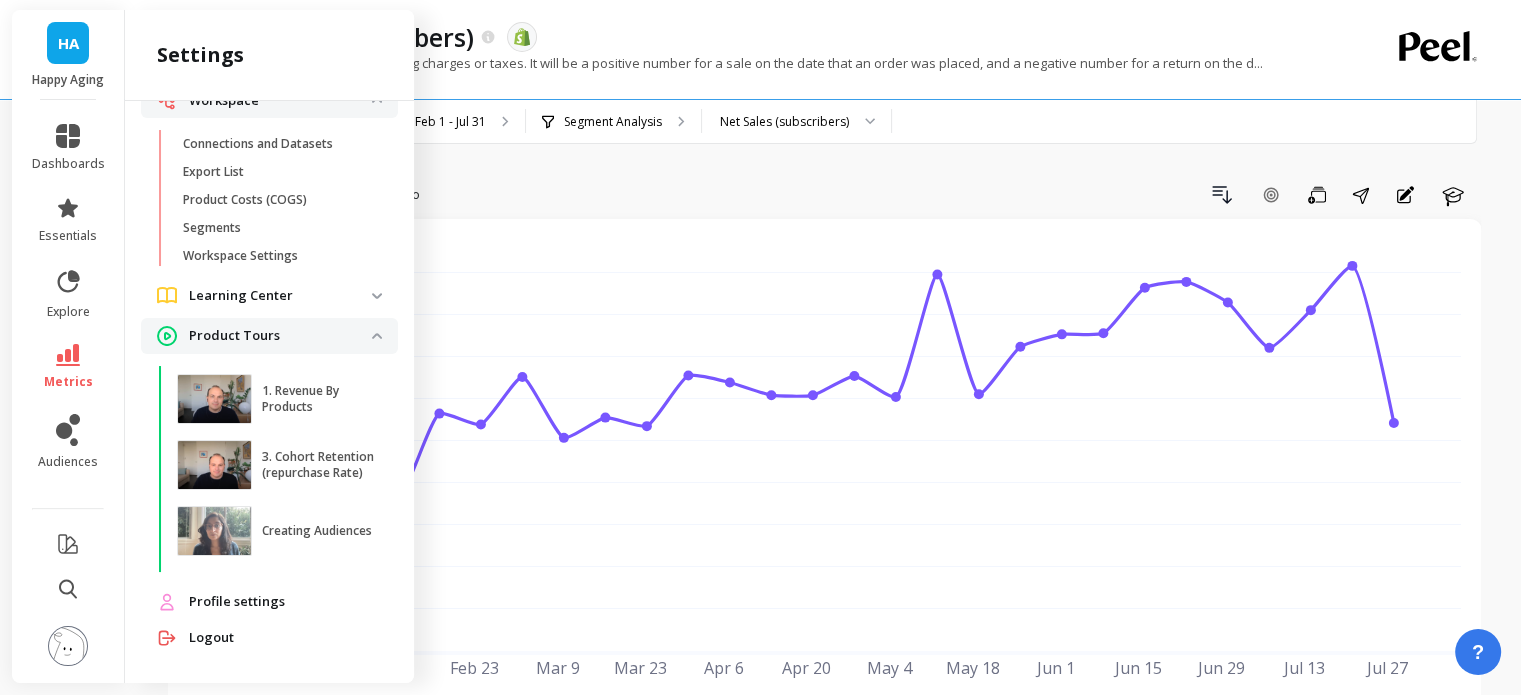 click on "Profile settings" at bounding box center (237, 602) 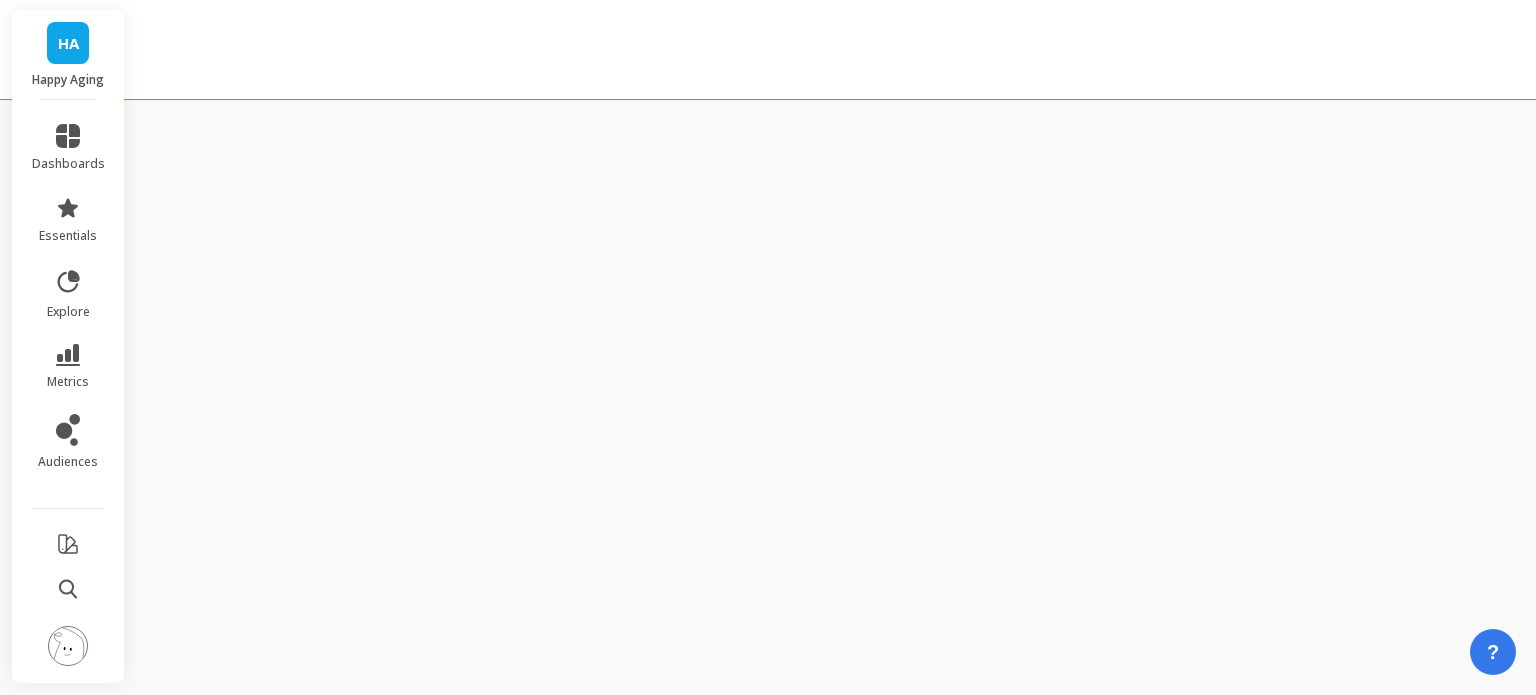 scroll, scrollTop: 0, scrollLeft: 0, axis: both 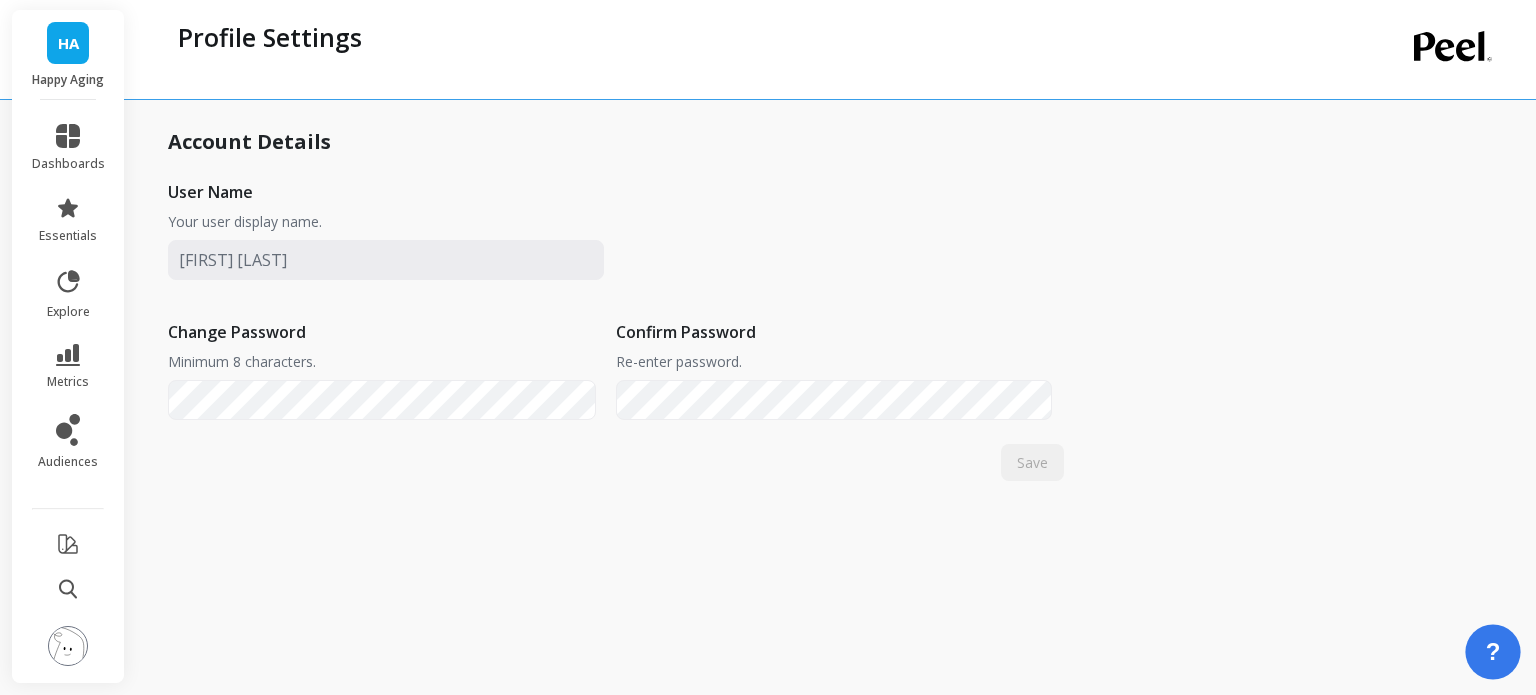 click on "?" at bounding box center (1492, 651) 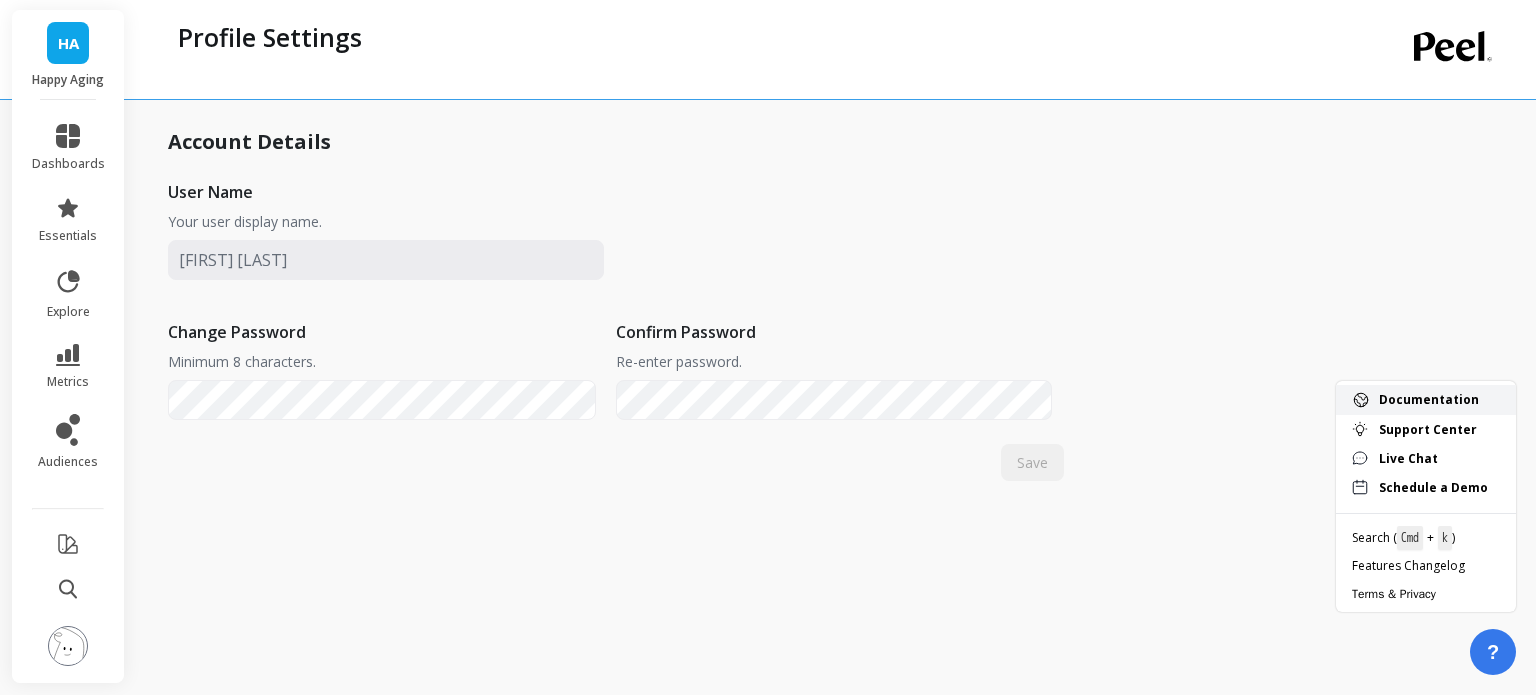 click on "Documentation" at bounding box center [1439, 400] 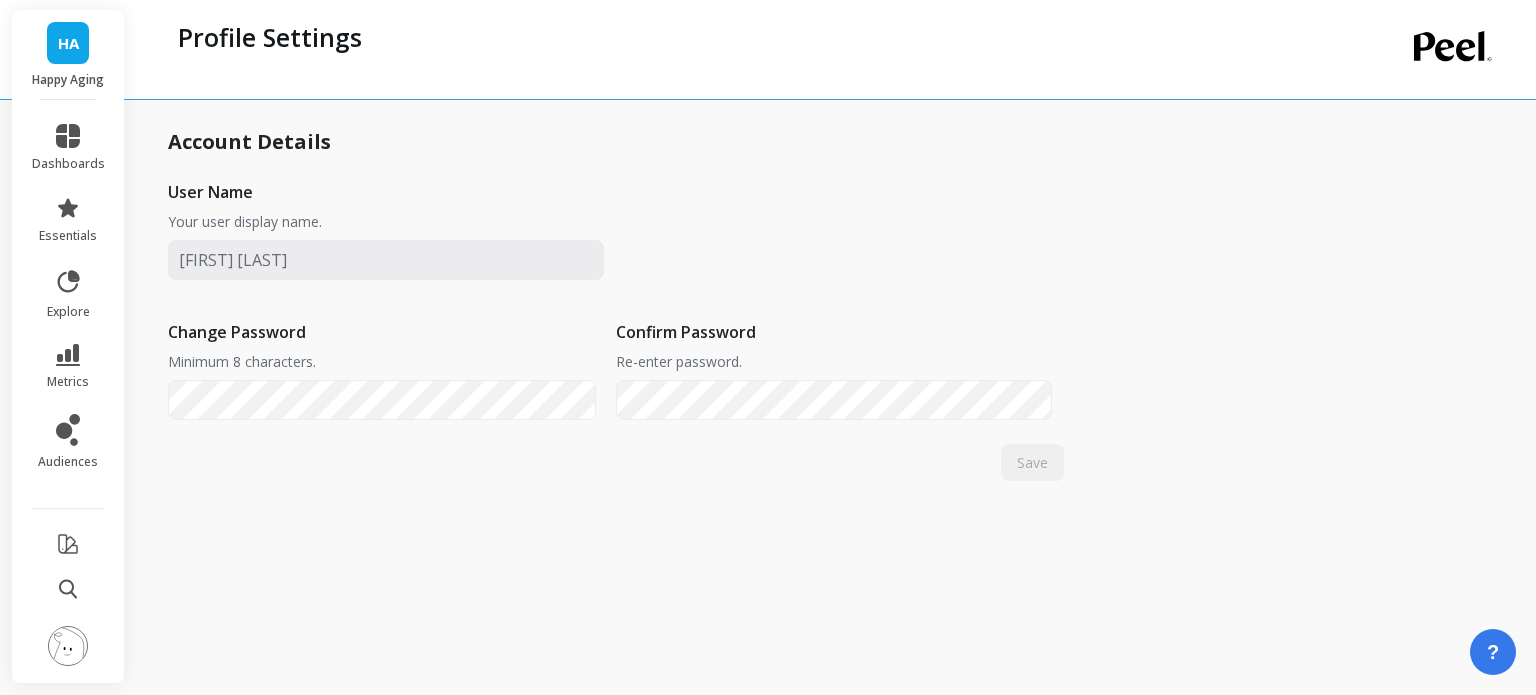 click at bounding box center [68, 646] 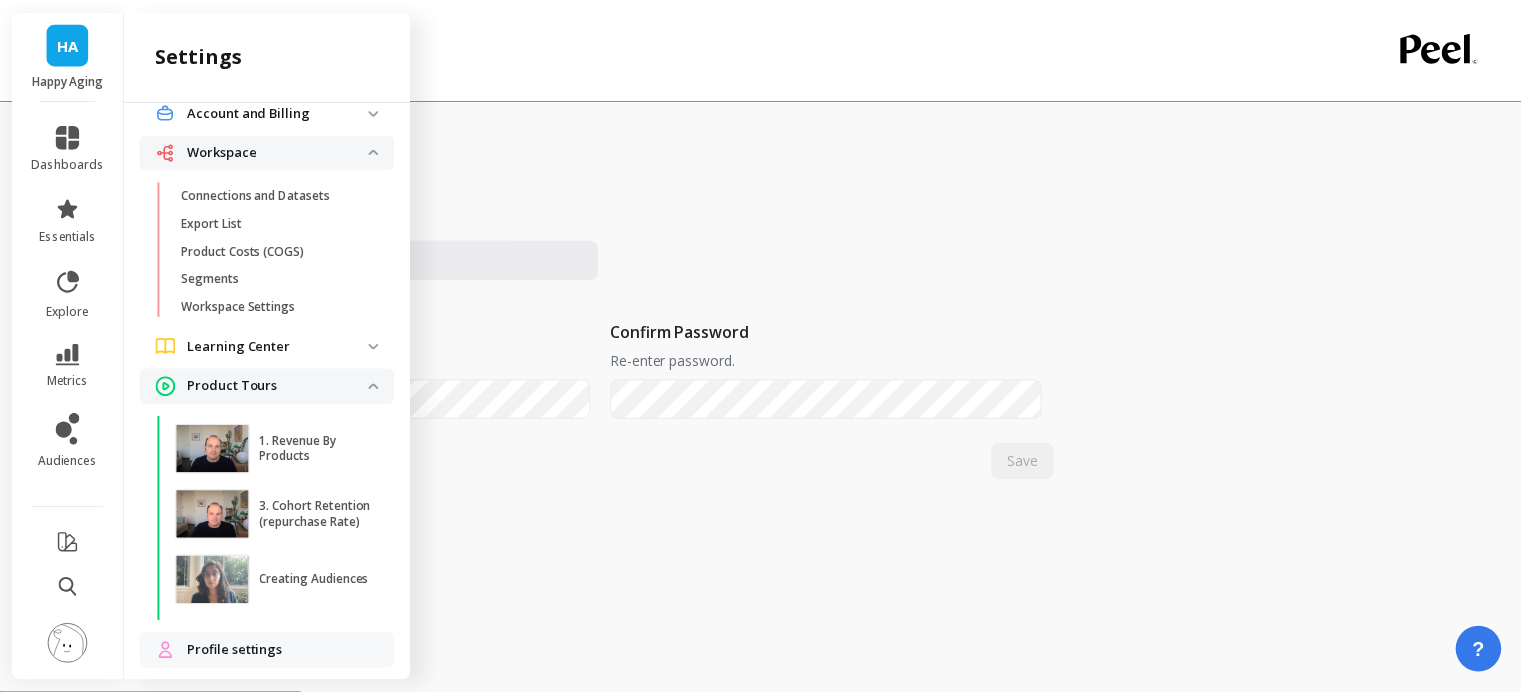 scroll, scrollTop: 0, scrollLeft: 0, axis: both 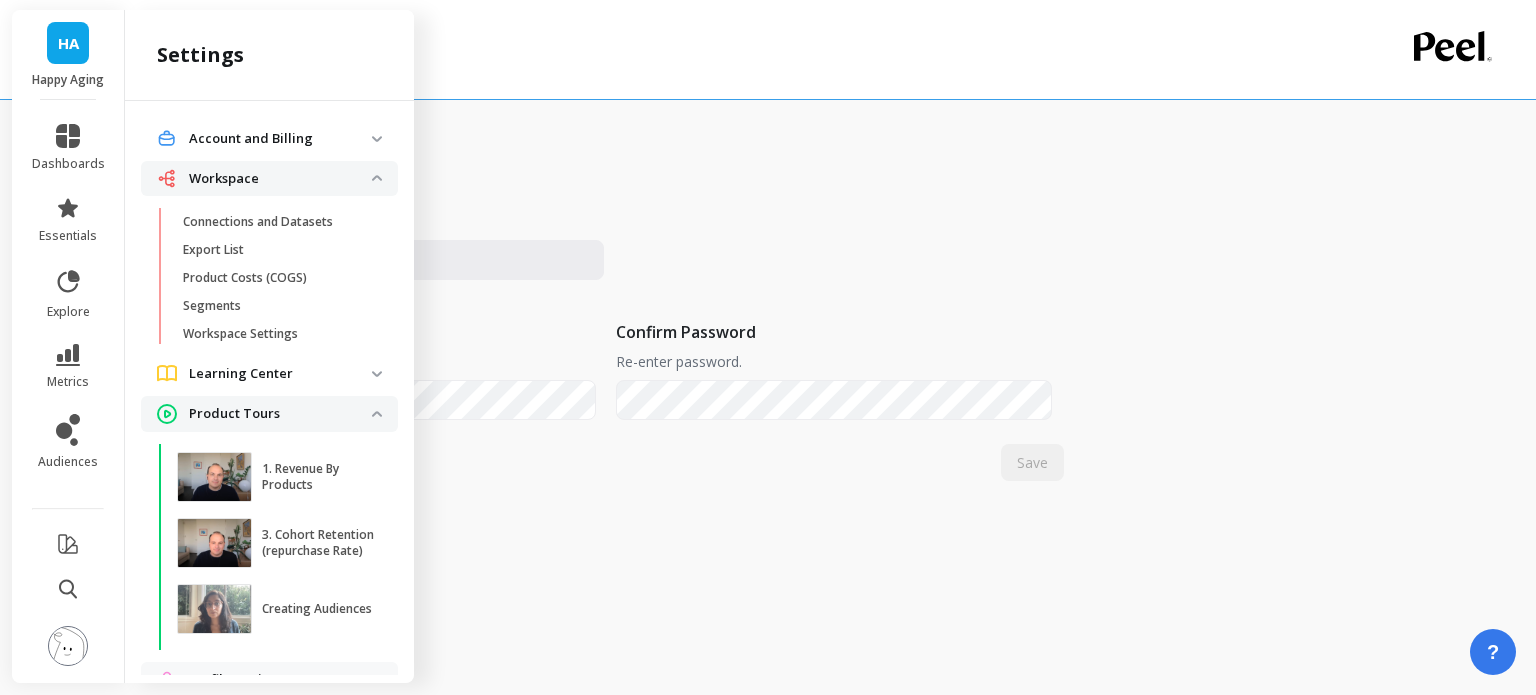 click on "Account and Billing" at bounding box center [280, 139] 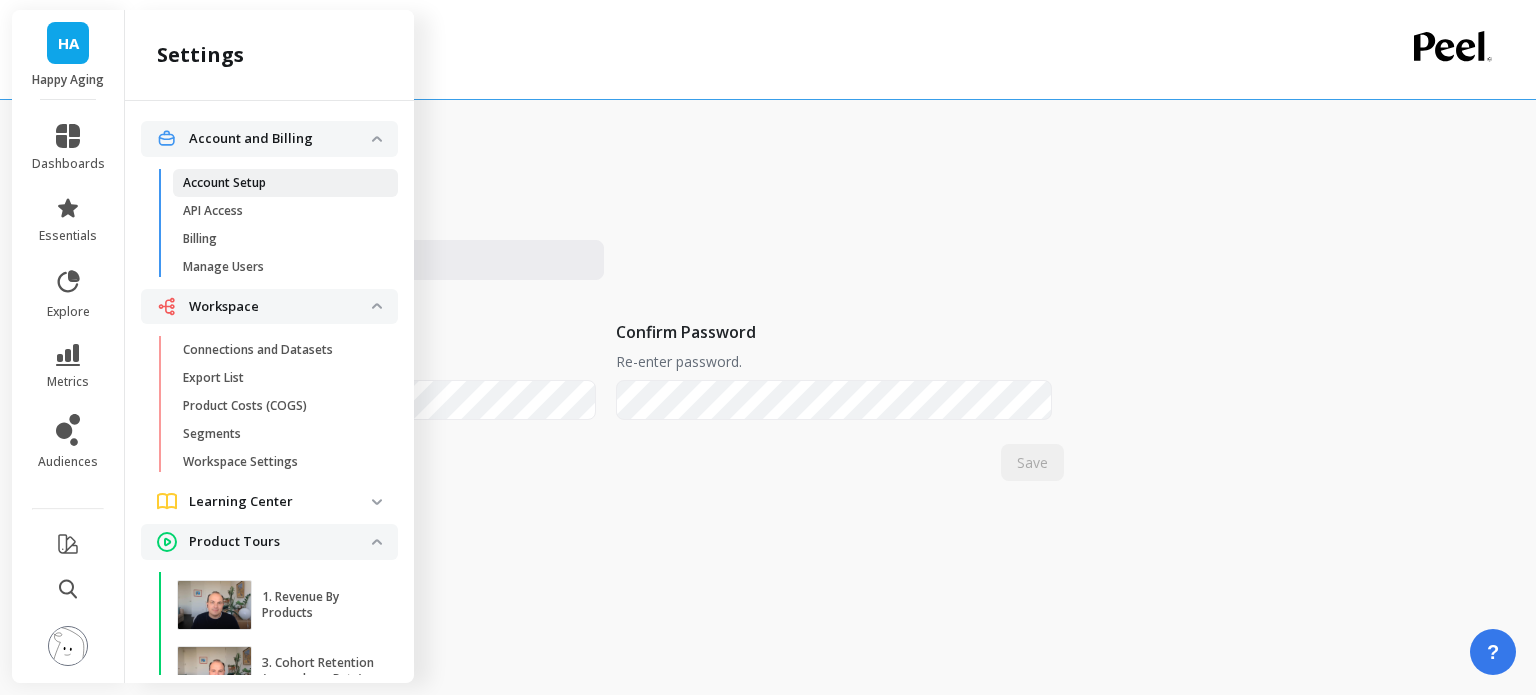 click on "Account Setup" at bounding box center [285, 183] 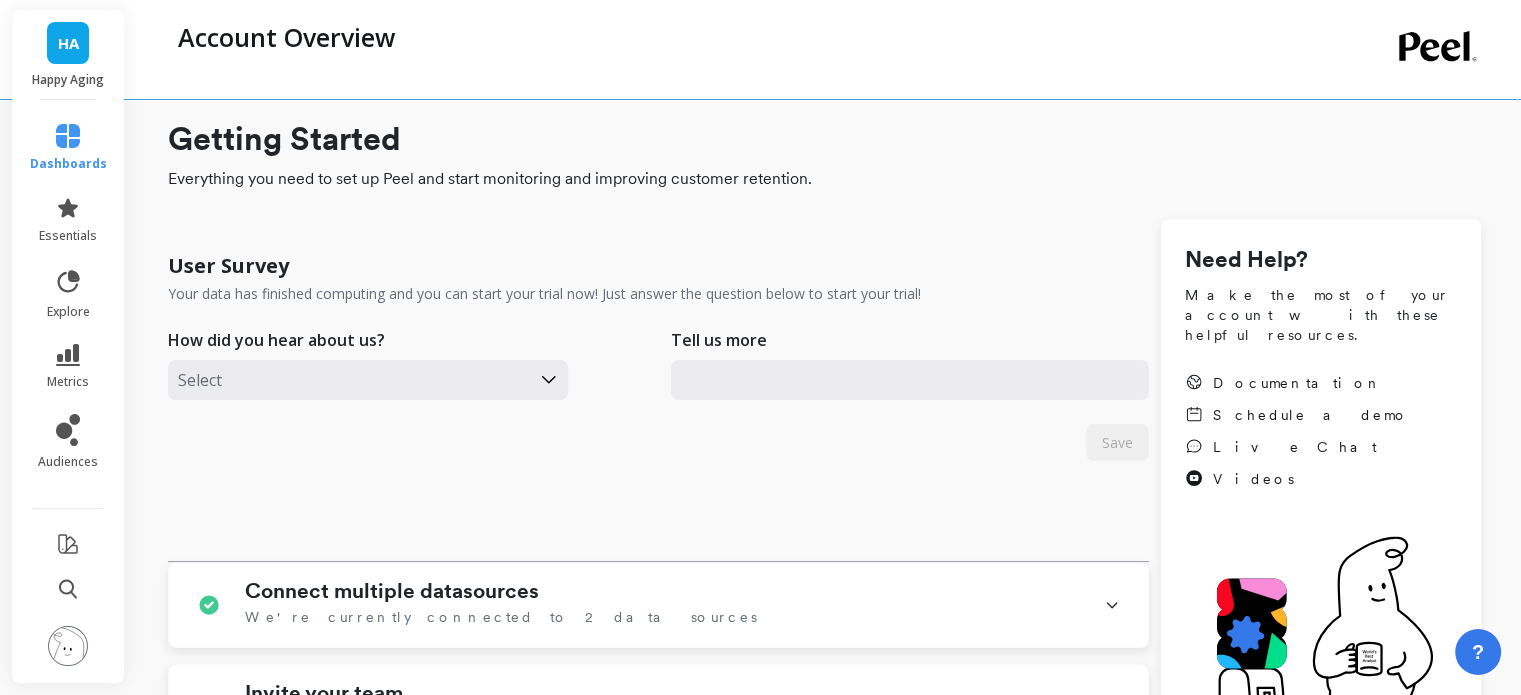 scroll, scrollTop: 300, scrollLeft: 0, axis: vertical 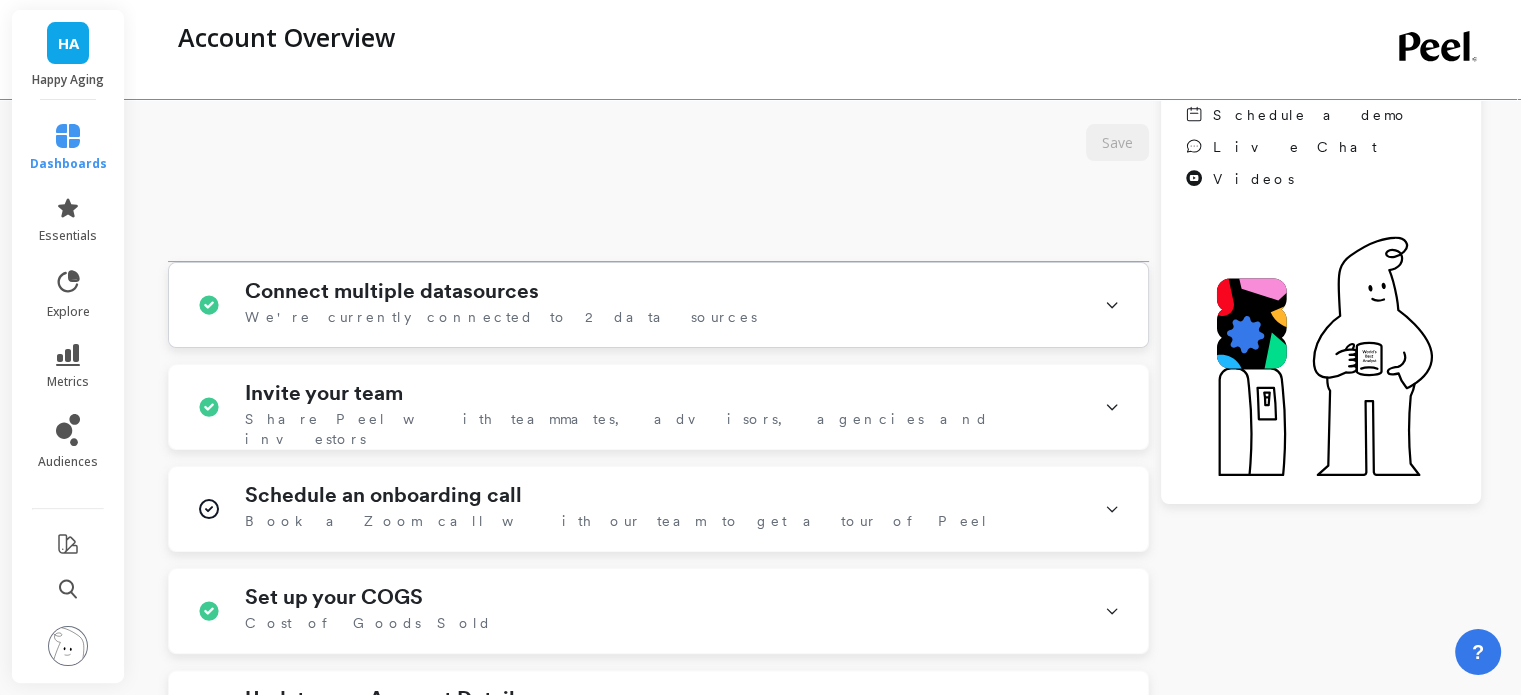 click on "Connect multiple datasources" at bounding box center (392, 291) 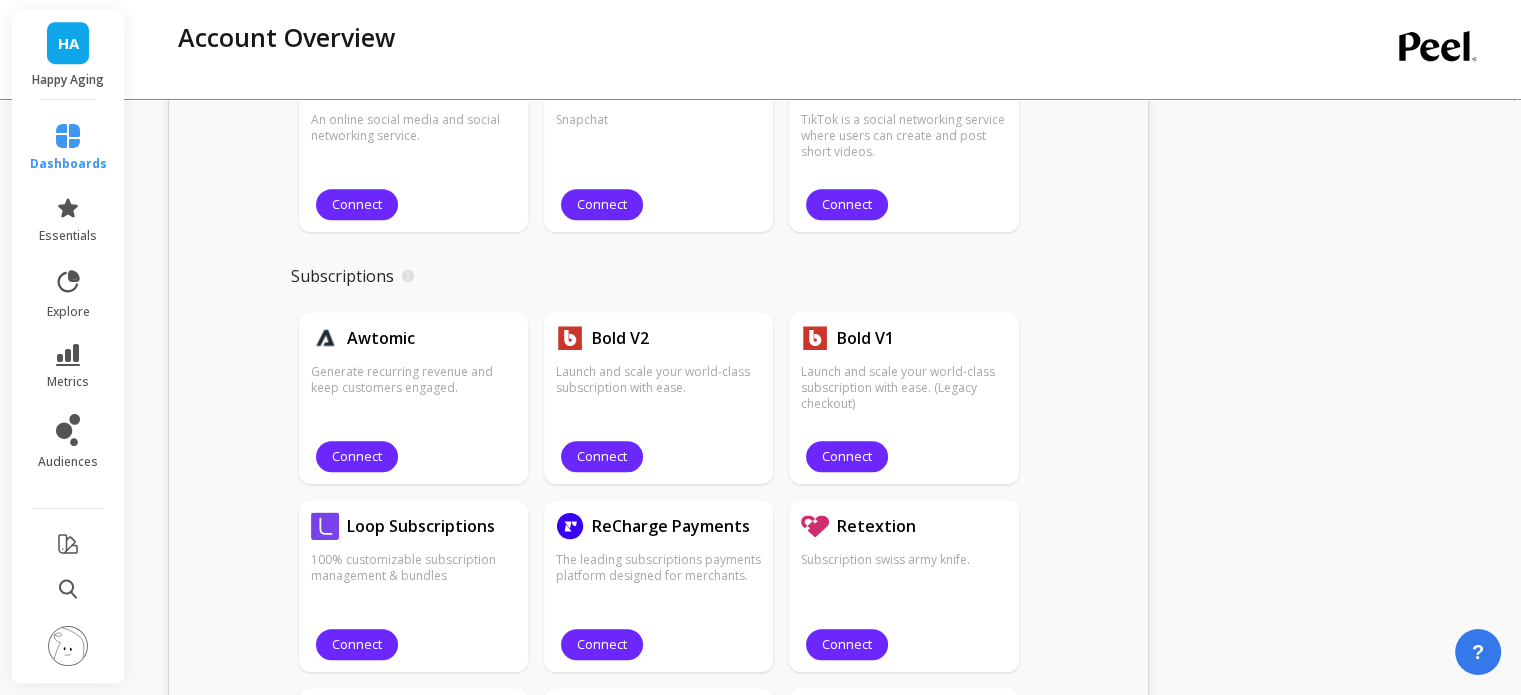 scroll, scrollTop: 1500, scrollLeft: 0, axis: vertical 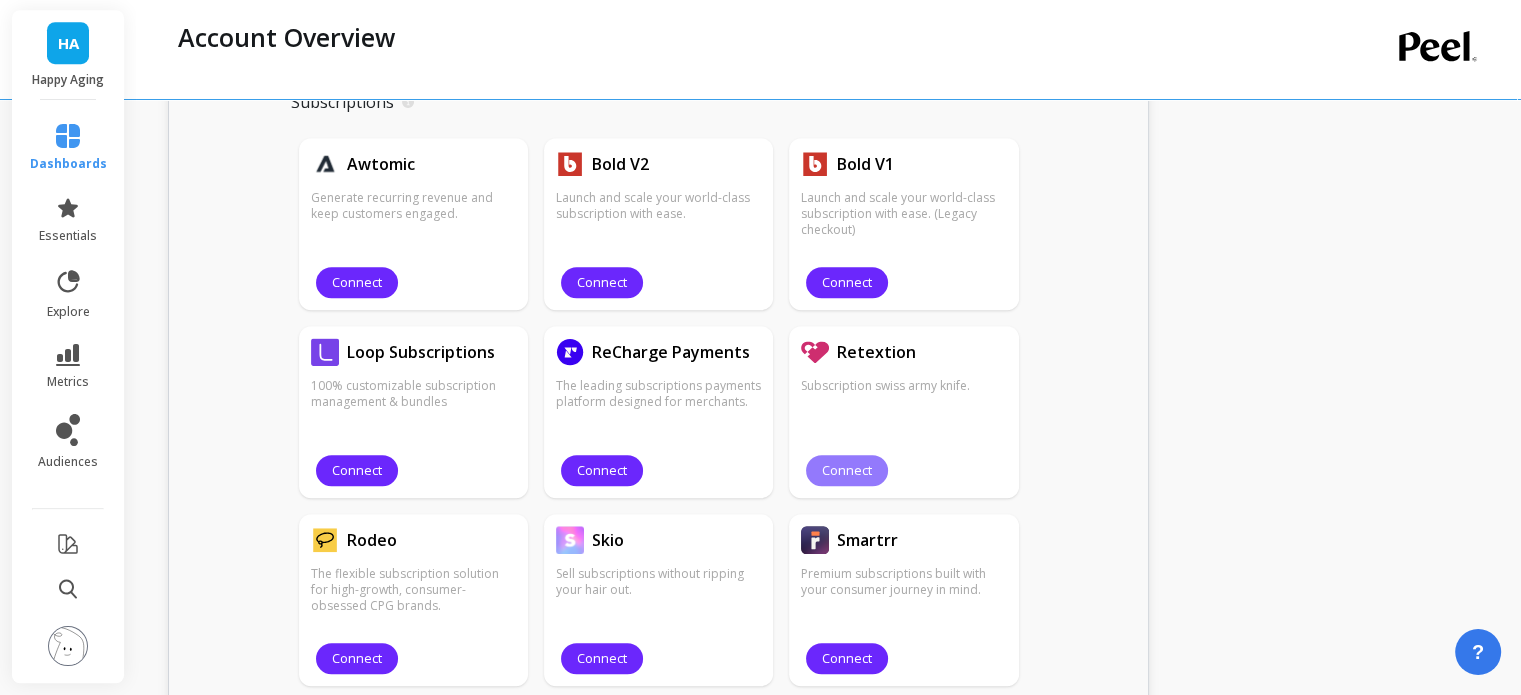 click on "Connect" at bounding box center (847, 470) 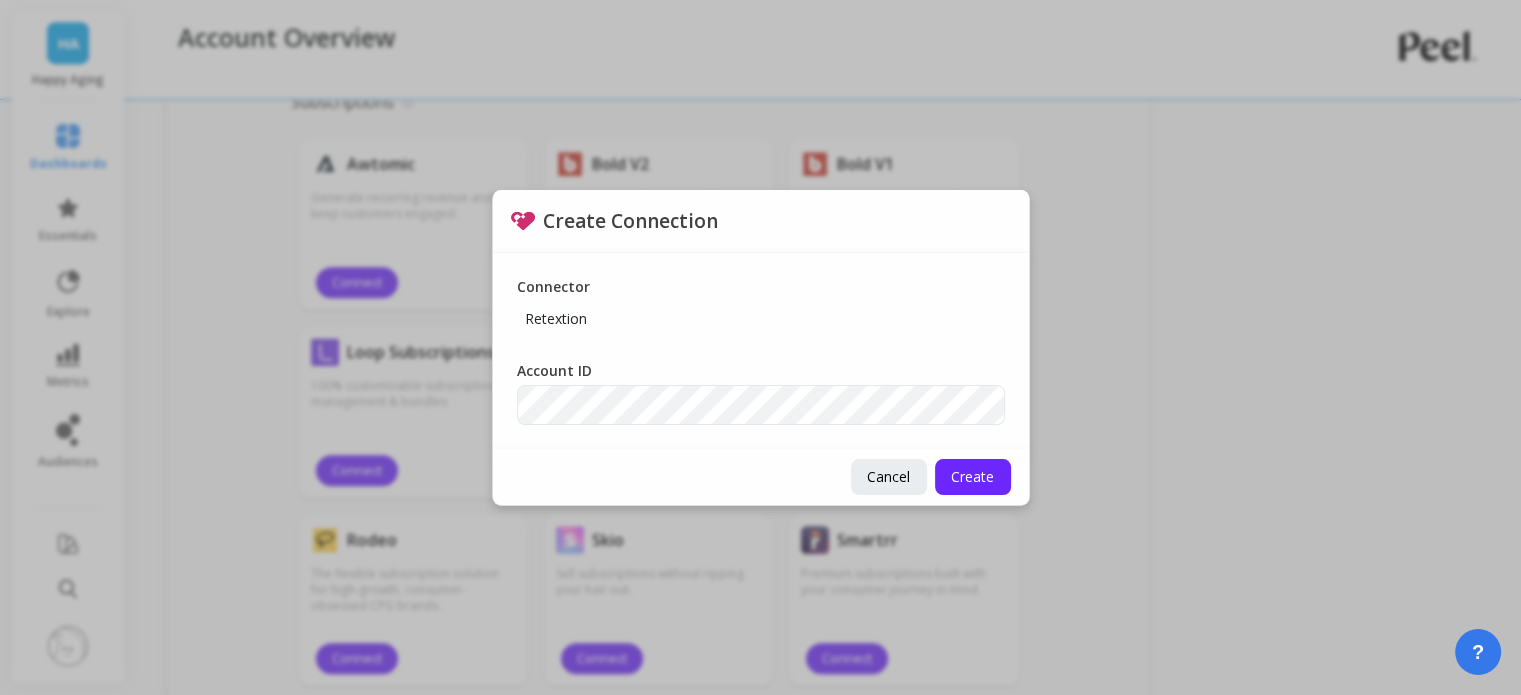 click on "Retextion" at bounding box center (556, 319) 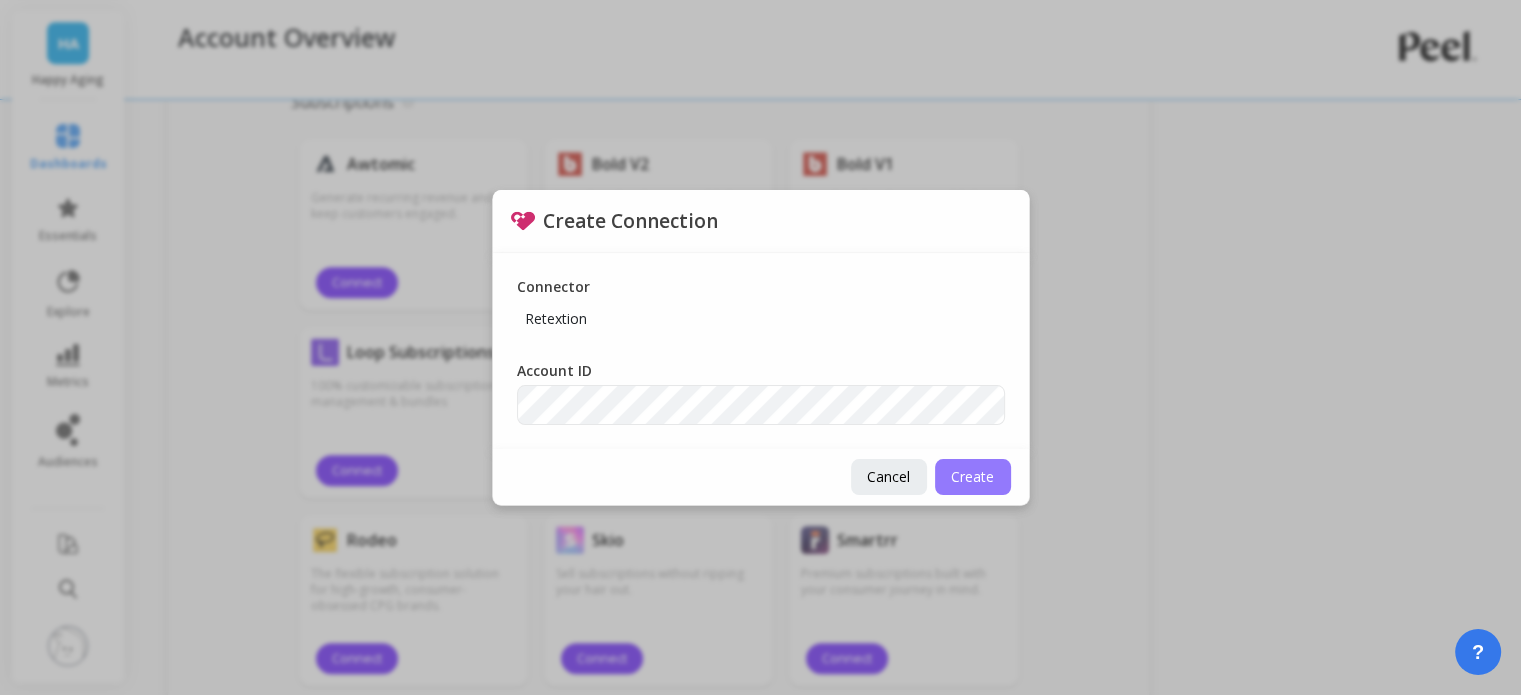 click on "Create" at bounding box center (972, 476) 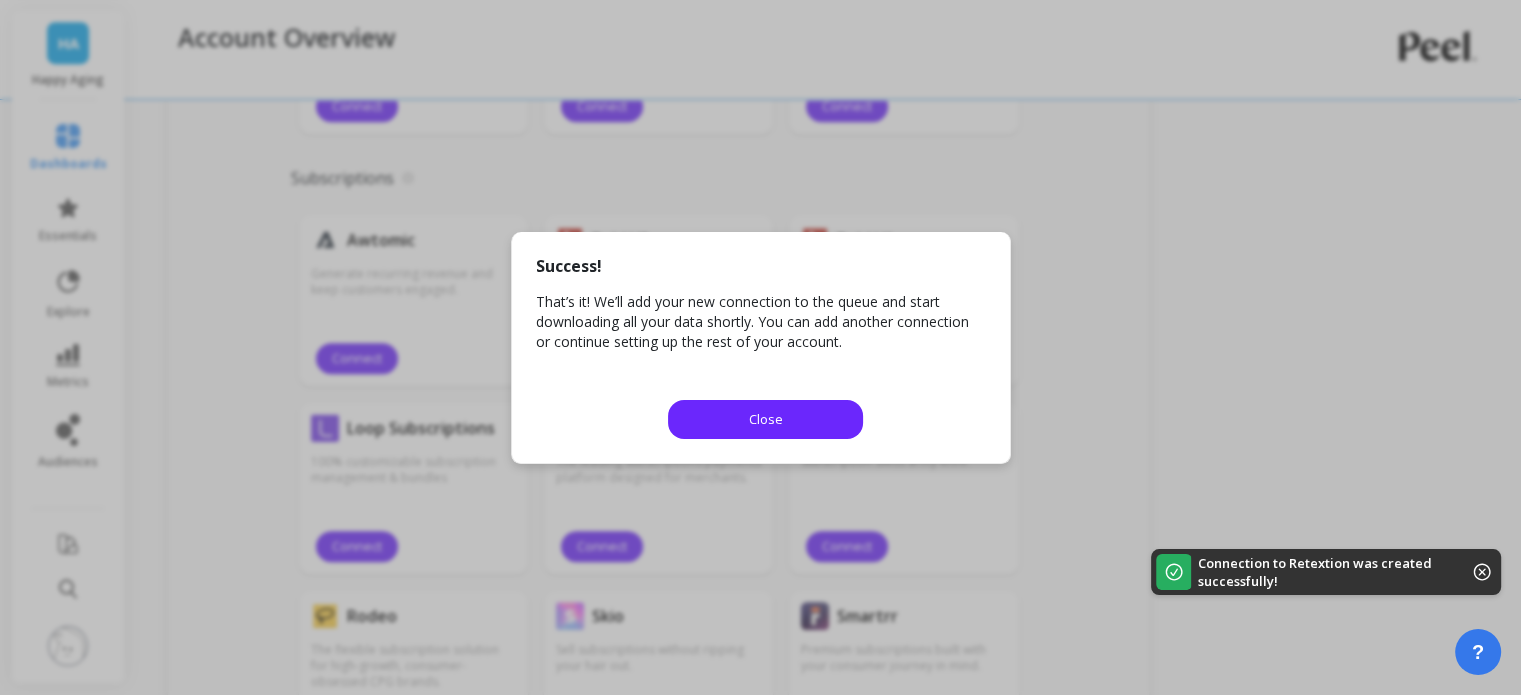 scroll, scrollTop: 1576, scrollLeft: 0, axis: vertical 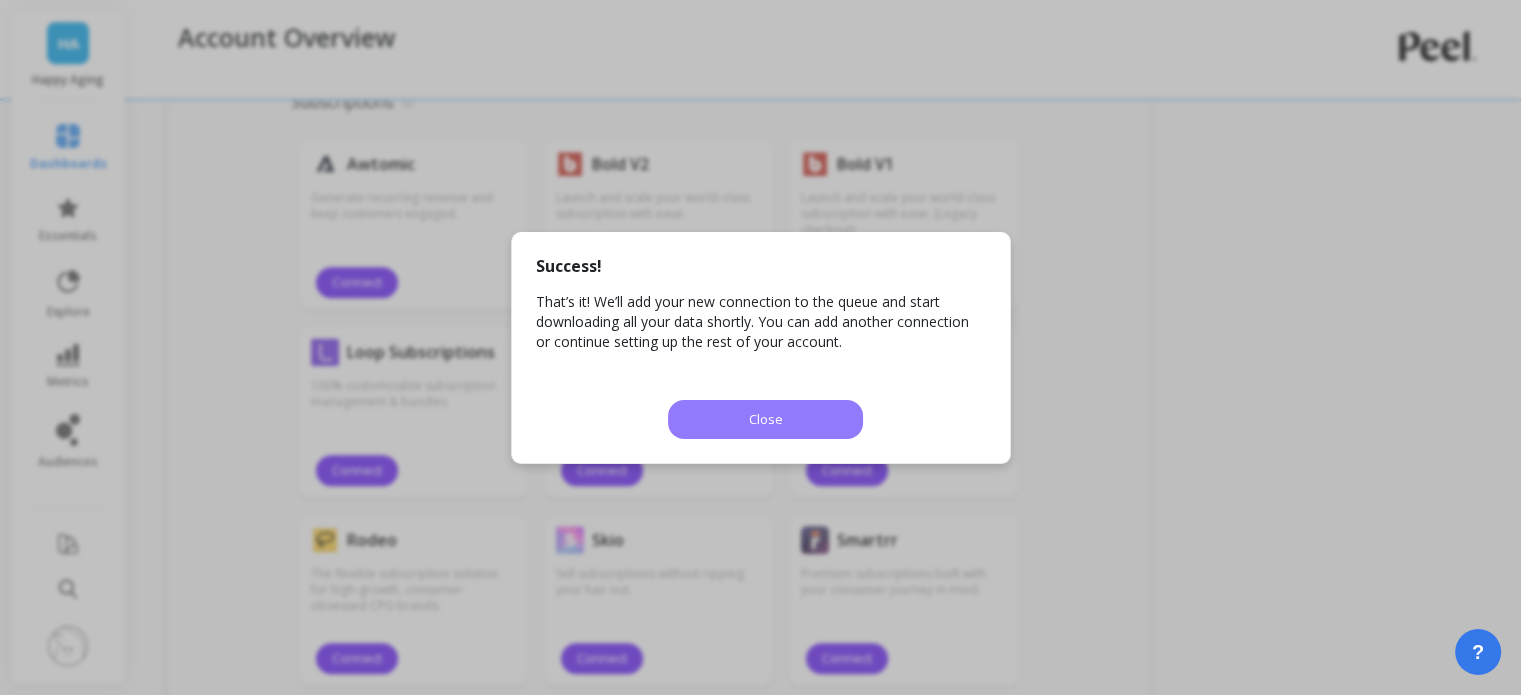 click on "Close" at bounding box center [765, 419] 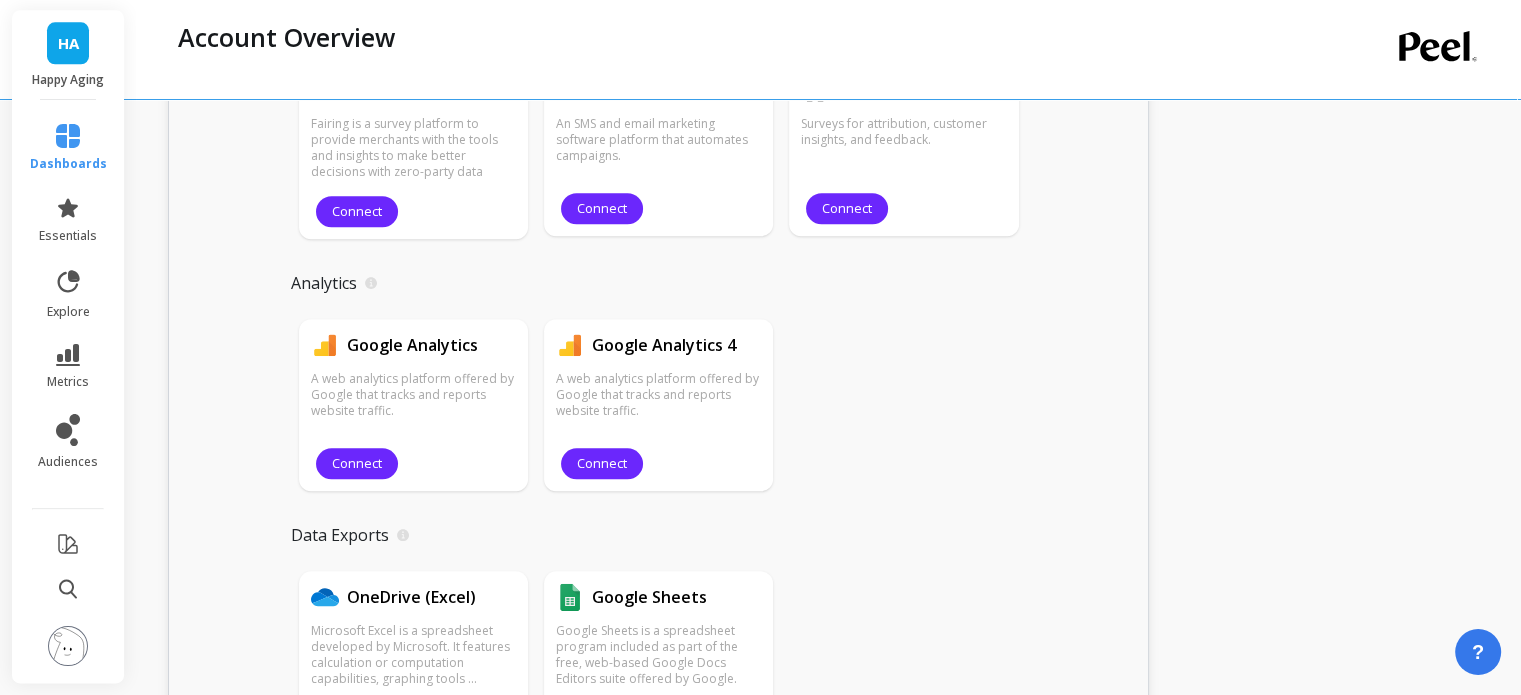scroll, scrollTop: 2276, scrollLeft: 0, axis: vertical 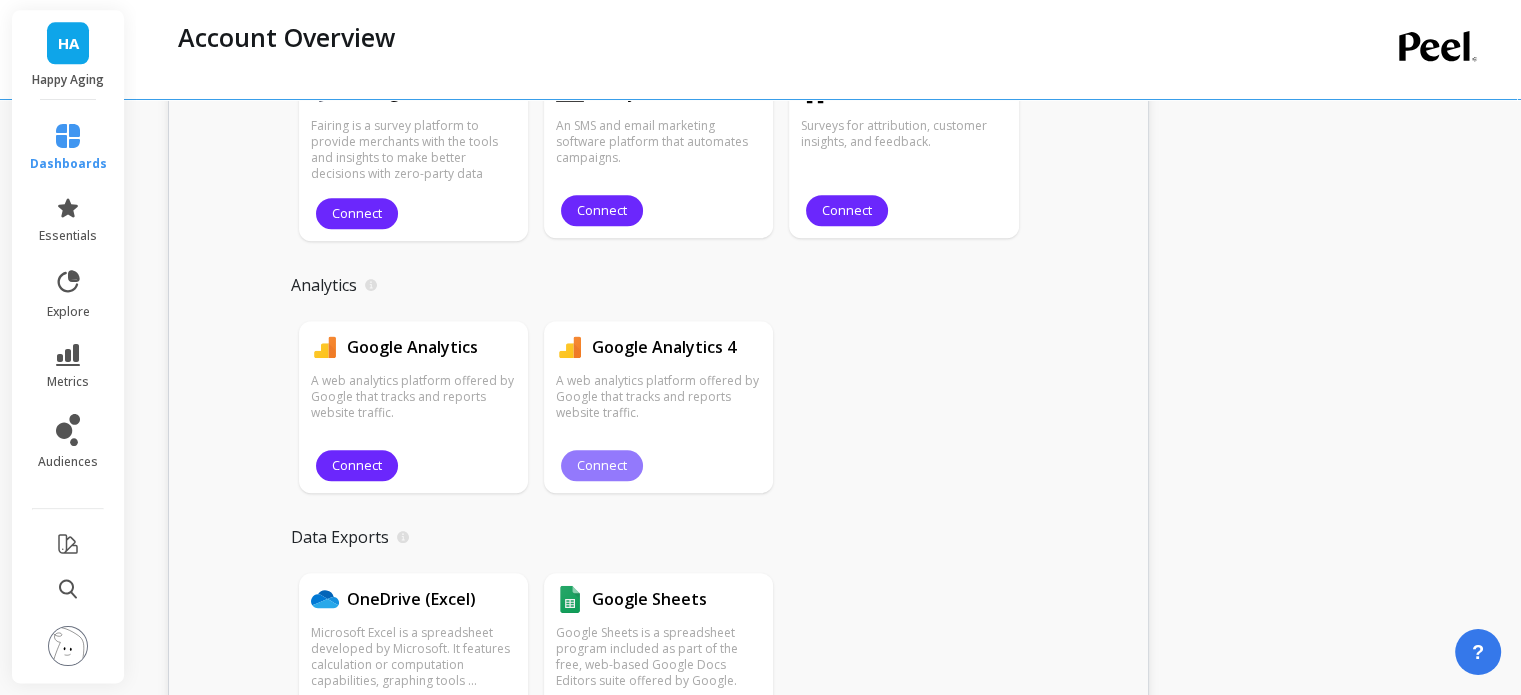 click on "Connect" at bounding box center [602, 465] 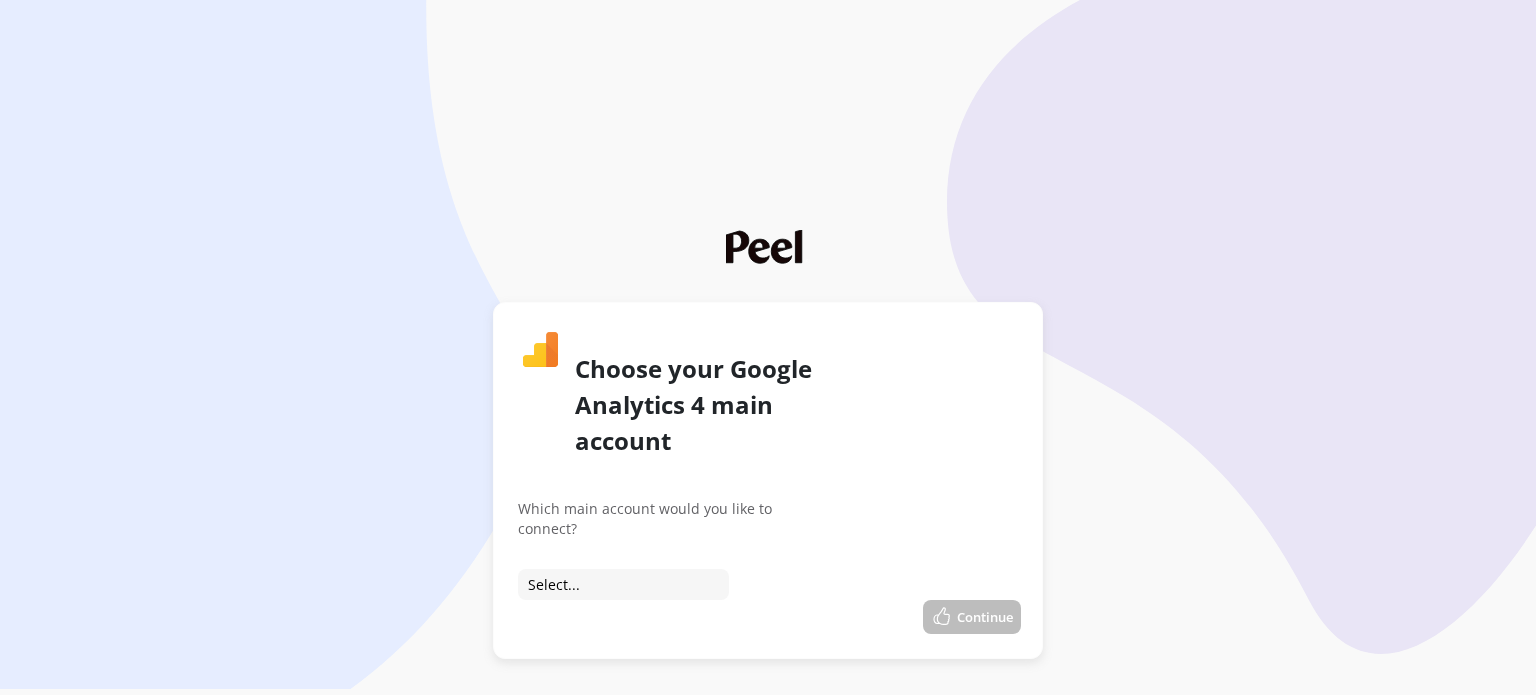 scroll, scrollTop: 0, scrollLeft: 0, axis: both 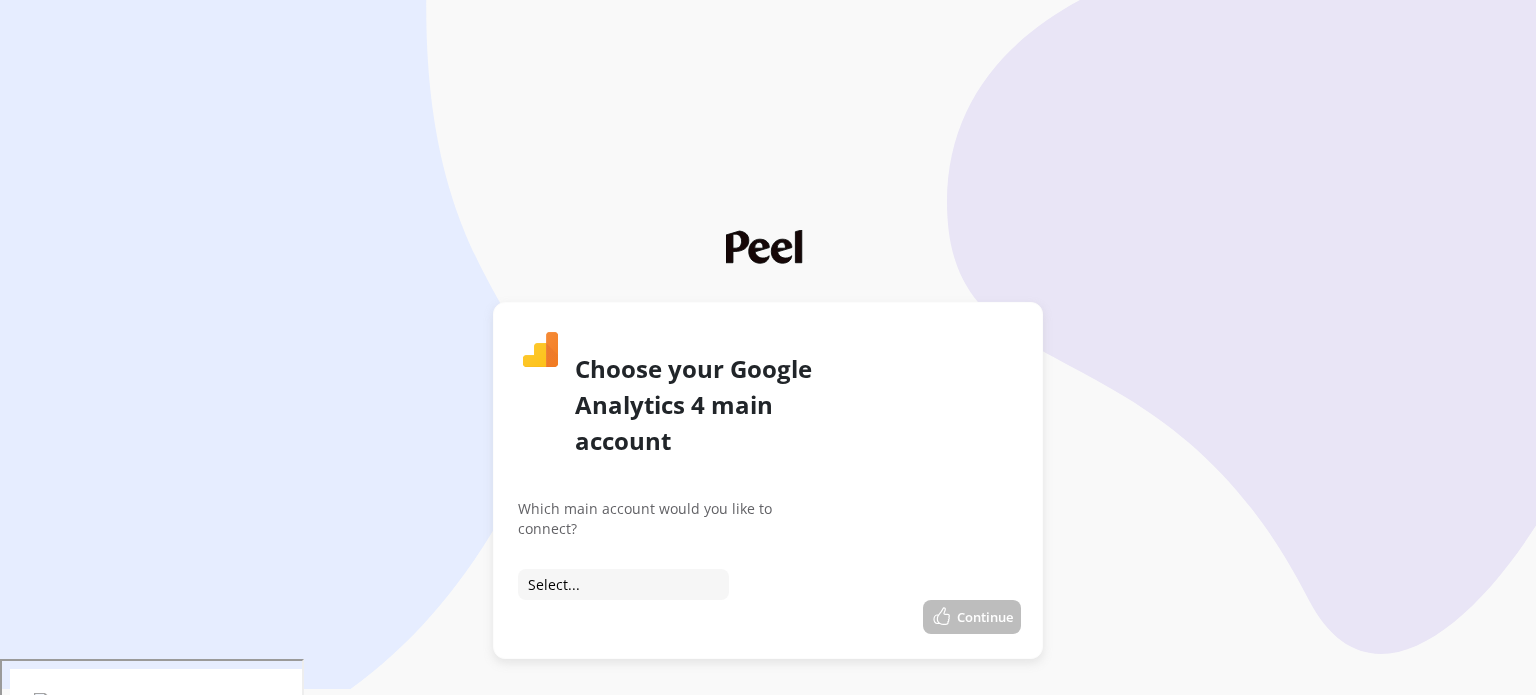 click on "Select...
Connect to Happy Aging
Connect to LIFE RESET" at bounding box center [623, 584] 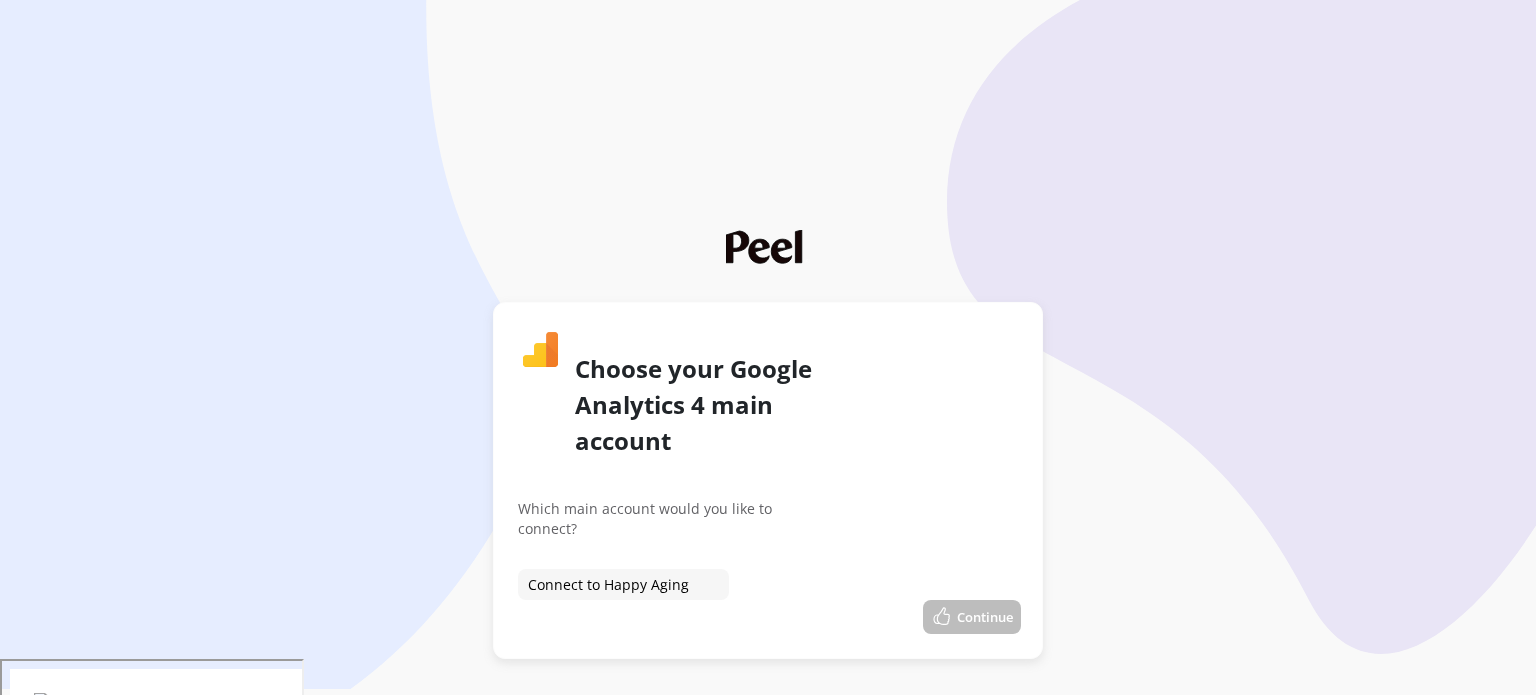 click on "Select...
Connect to Happy Aging
Connect to LIFE RESET" at bounding box center [623, 584] 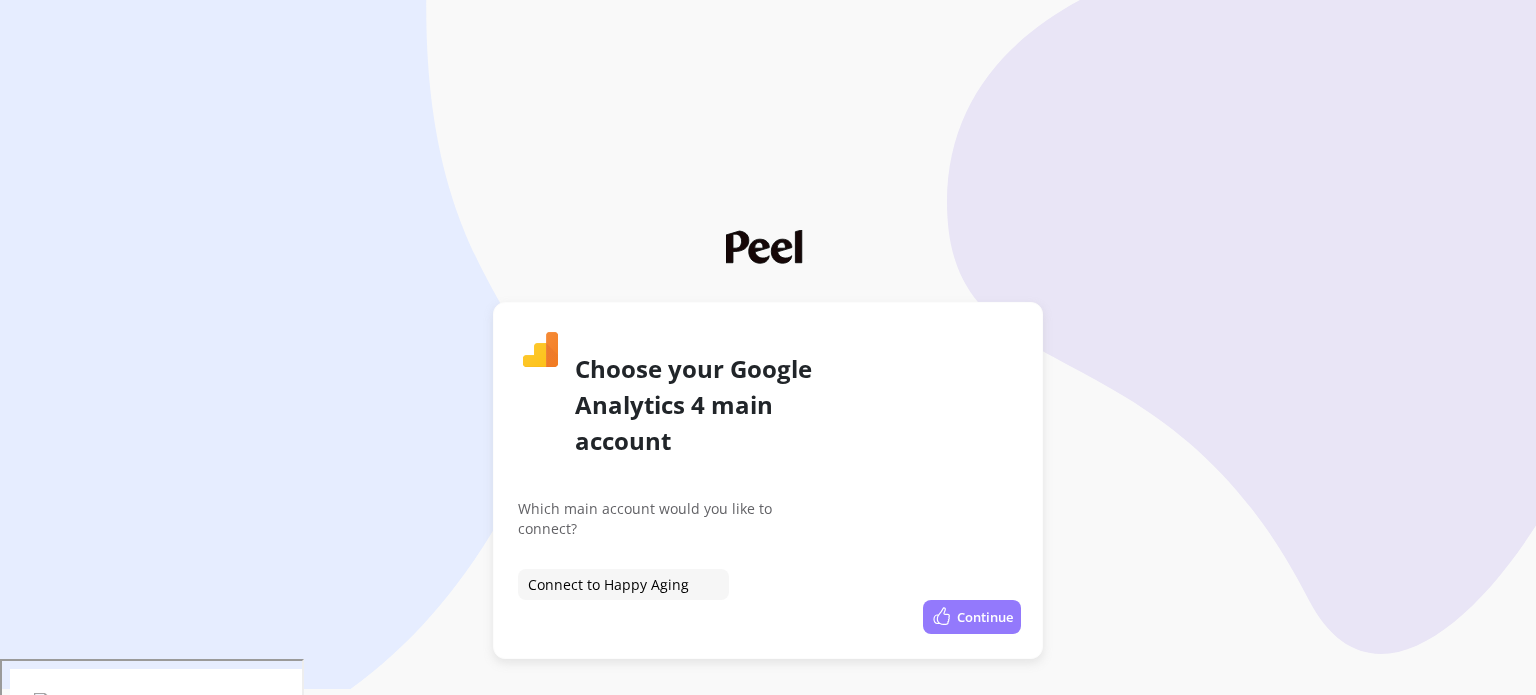 click on "Continue" at bounding box center [972, 617] 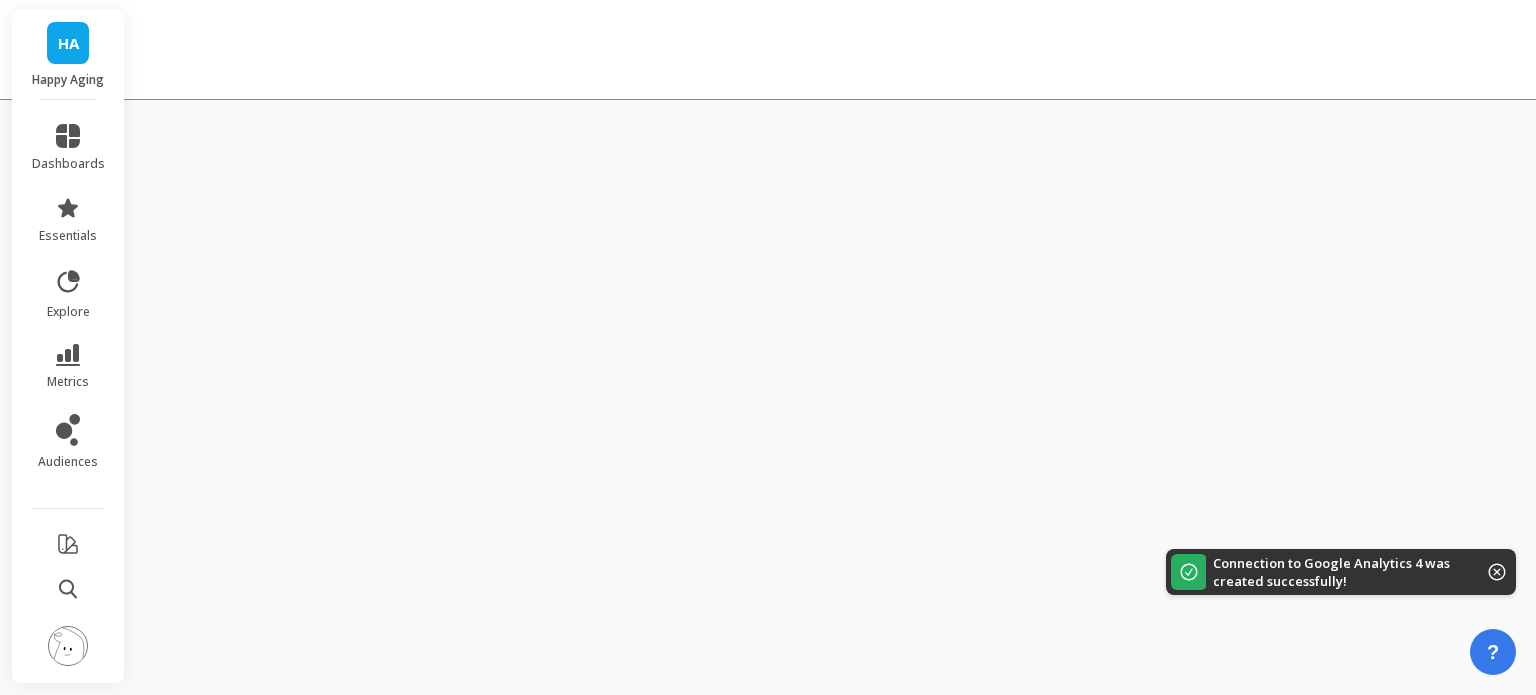 scroll, scrollTop: 0, scrollLeft: 0, axis: both 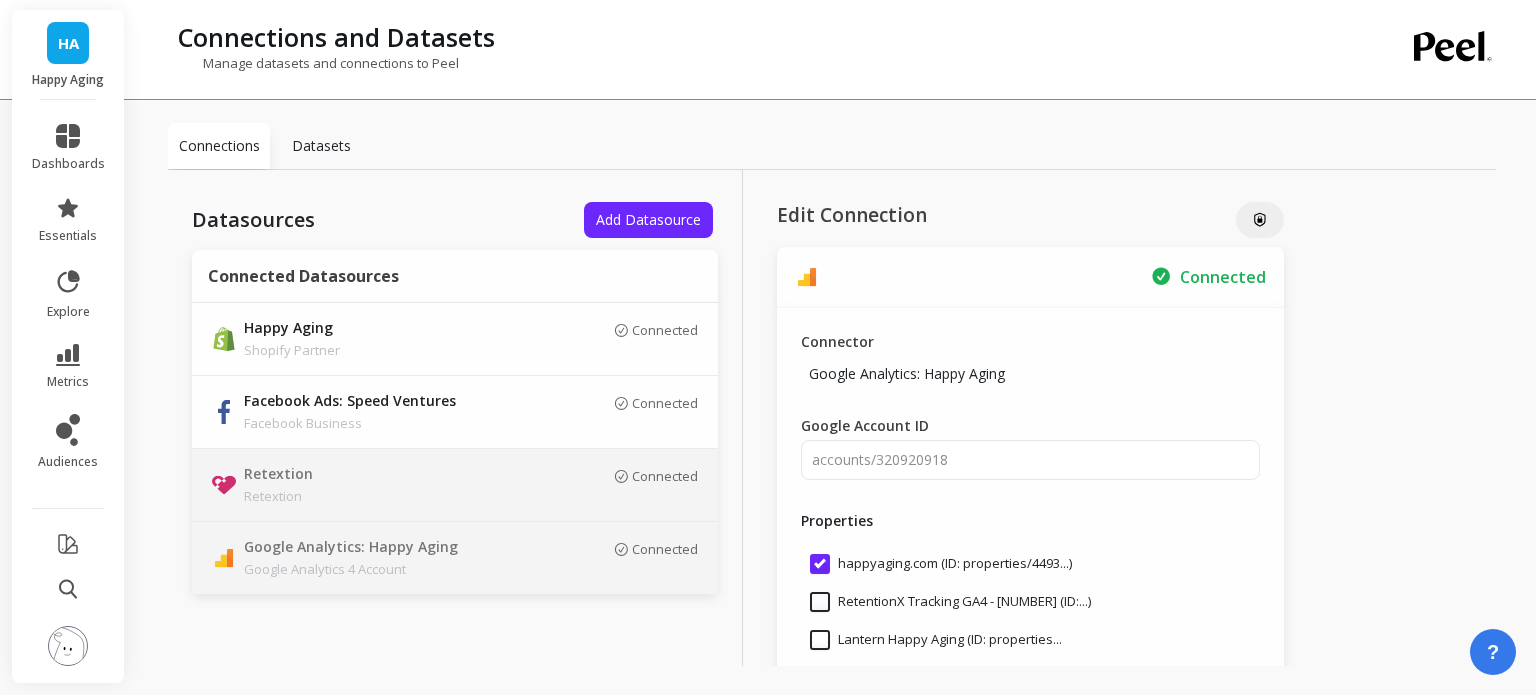 click on "Retextion" at bounding box center [384, 496] 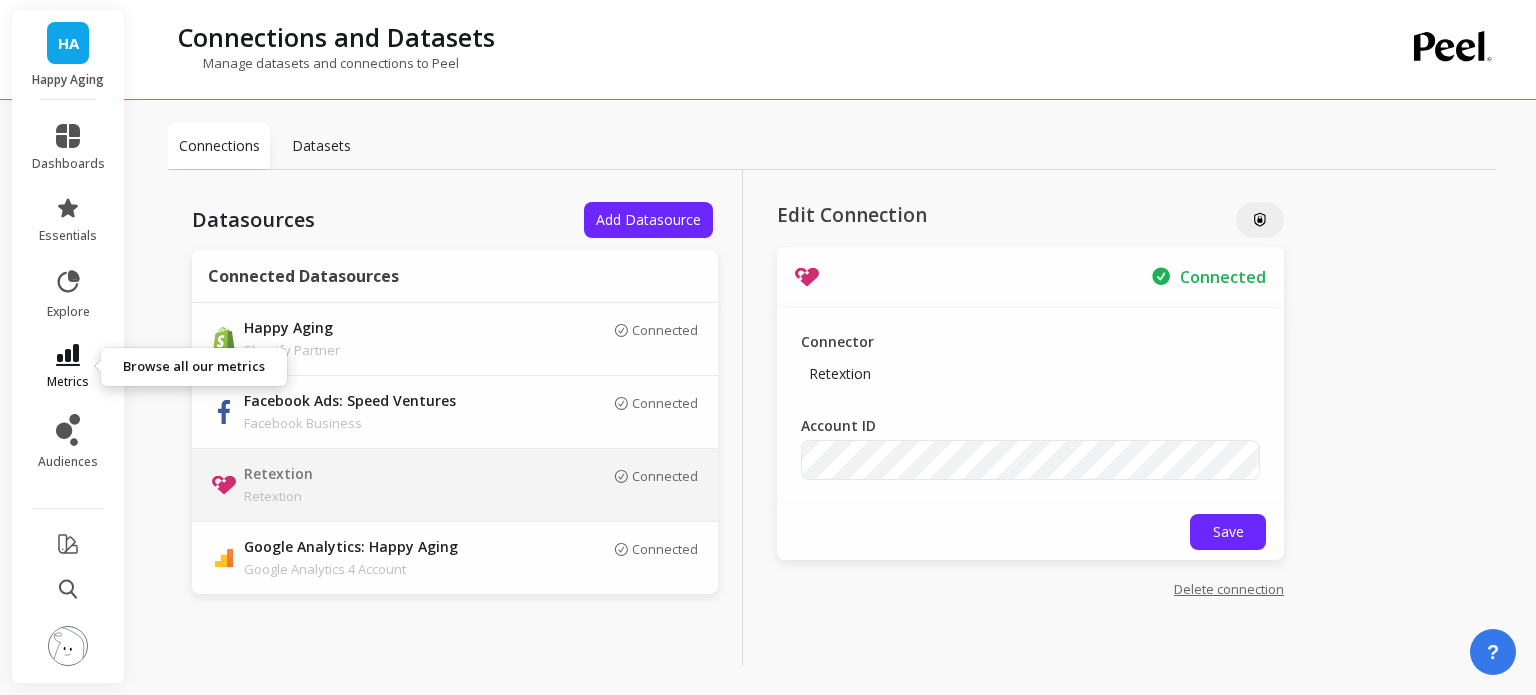 click on "metrics" at bounding box center (68, 367) 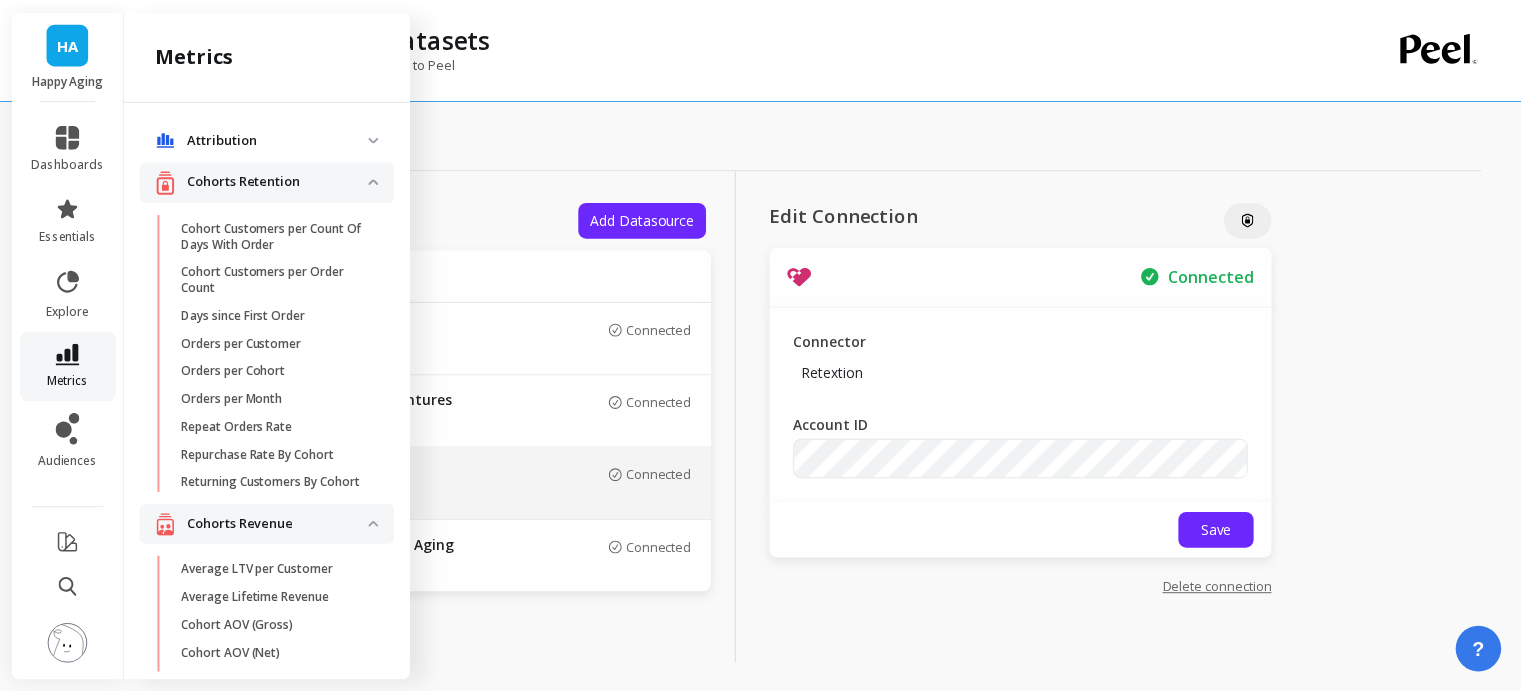 scroll, scrollTop: 2017, scrollLeft: 0, axis: vertical 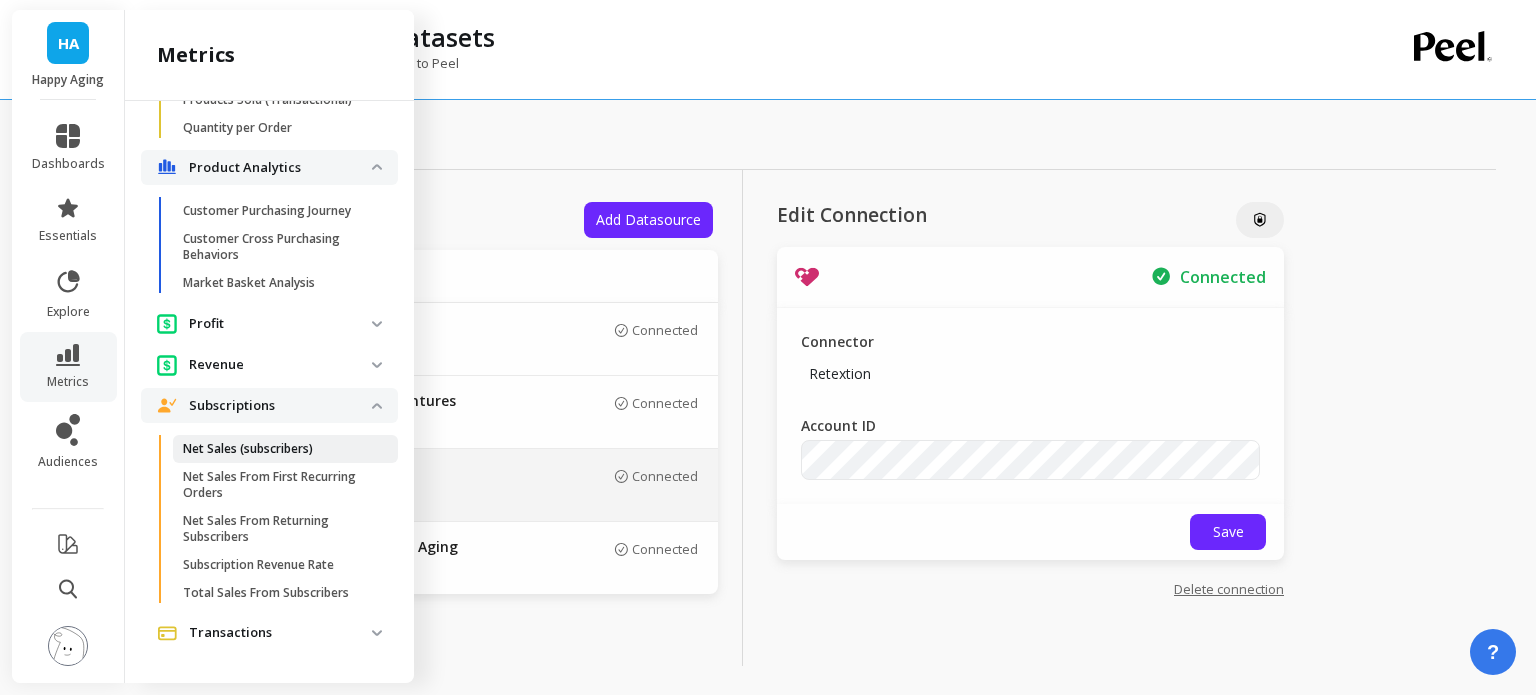 click on "Net Sales (subscribers)" at bounding box center (248, 449) 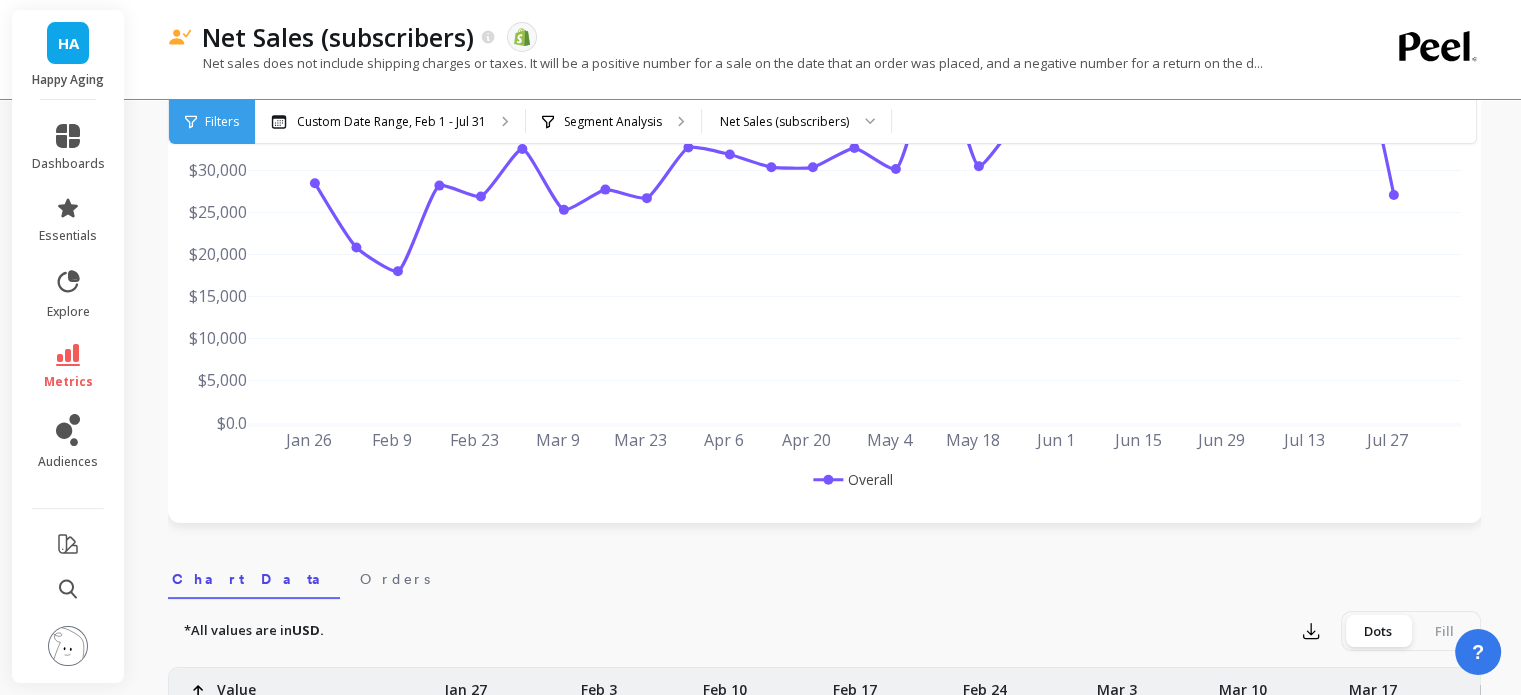 scroll, scrollTop: 0, scrollLeft: 0, axis: both 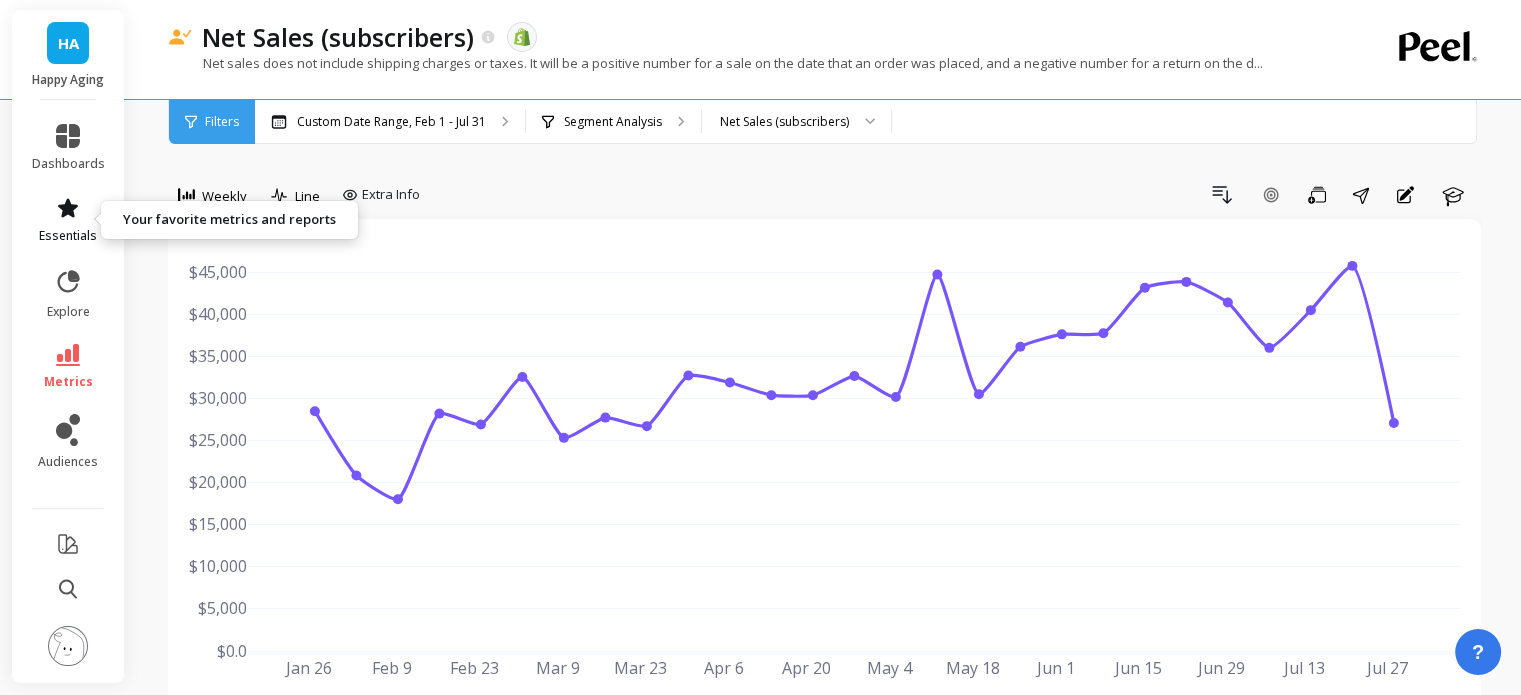 click on "essentials" at bounding box center (68, 220) 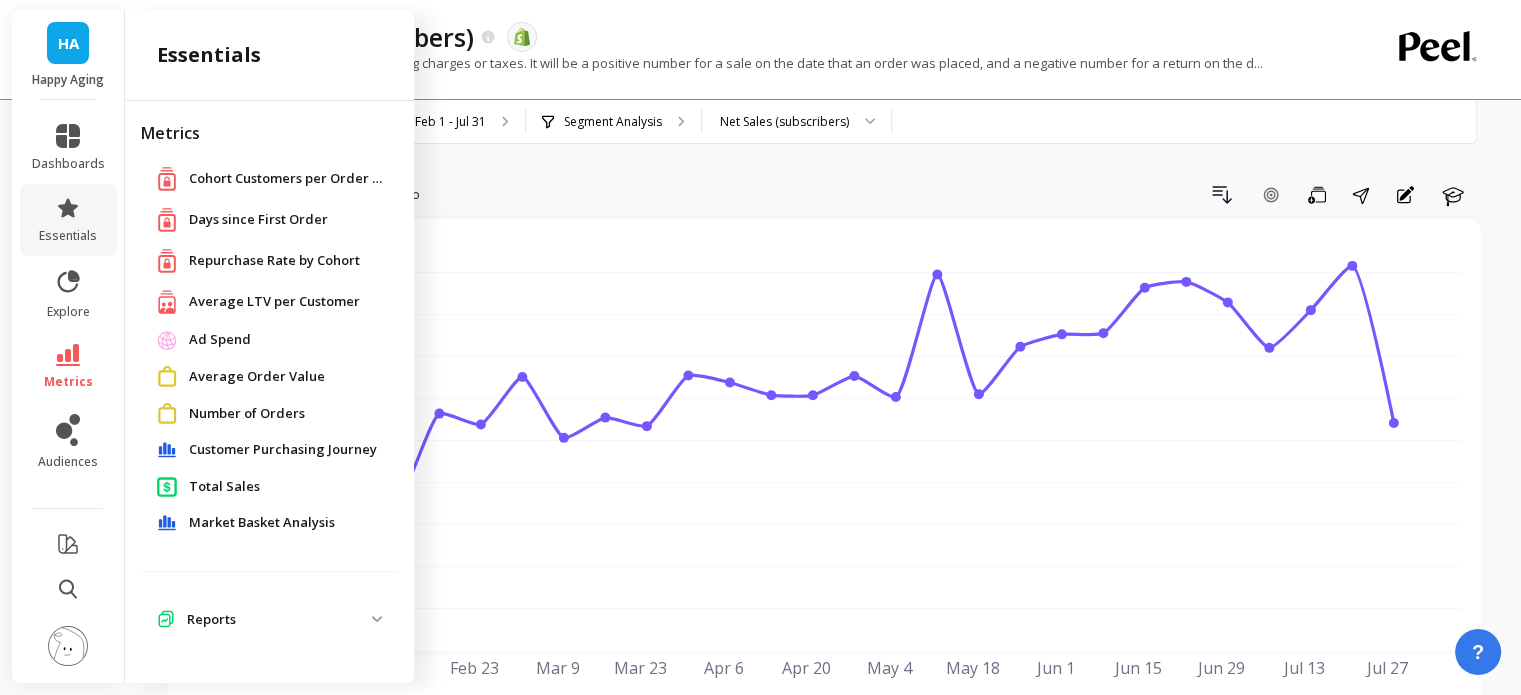 click on "Number of Orders" at bounding box center [247, 414] 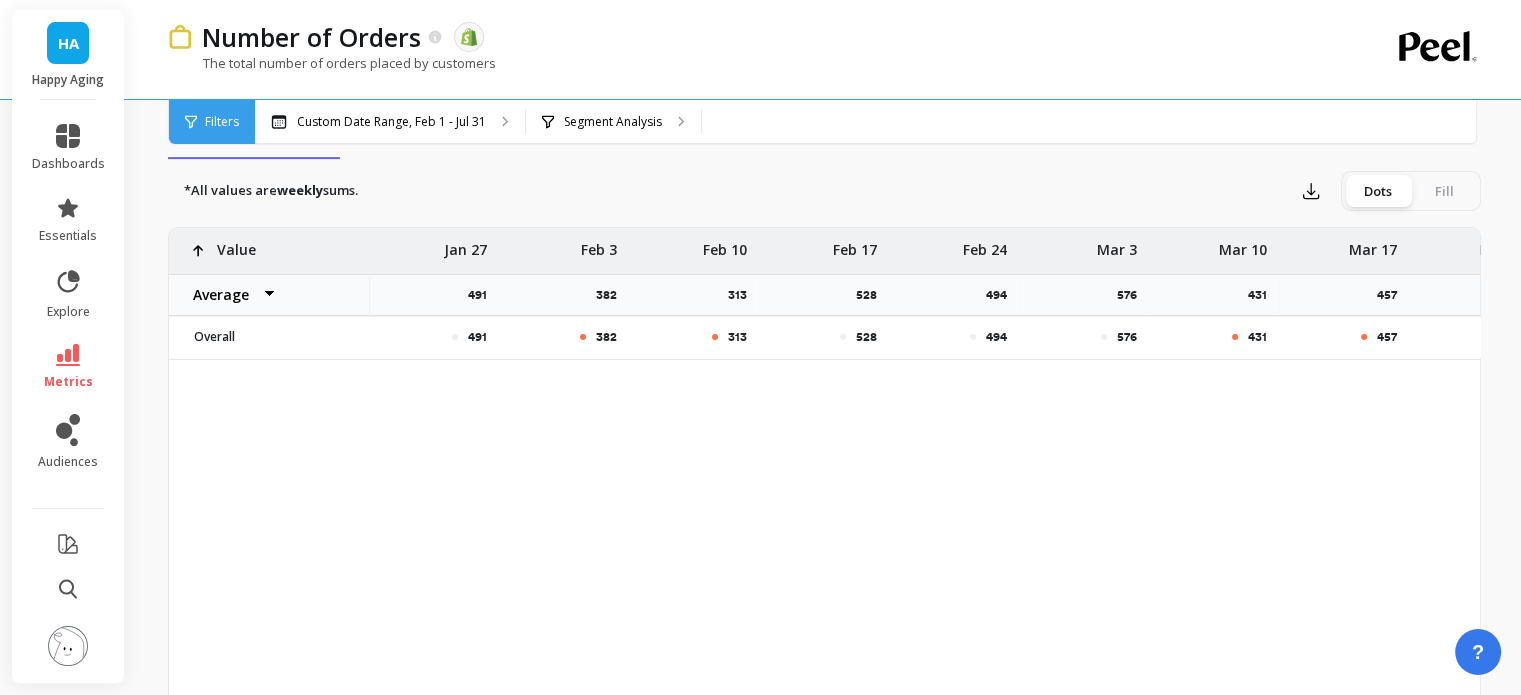 scroll, scrollTop: 700, scrollLeft: 0, axis: vertical 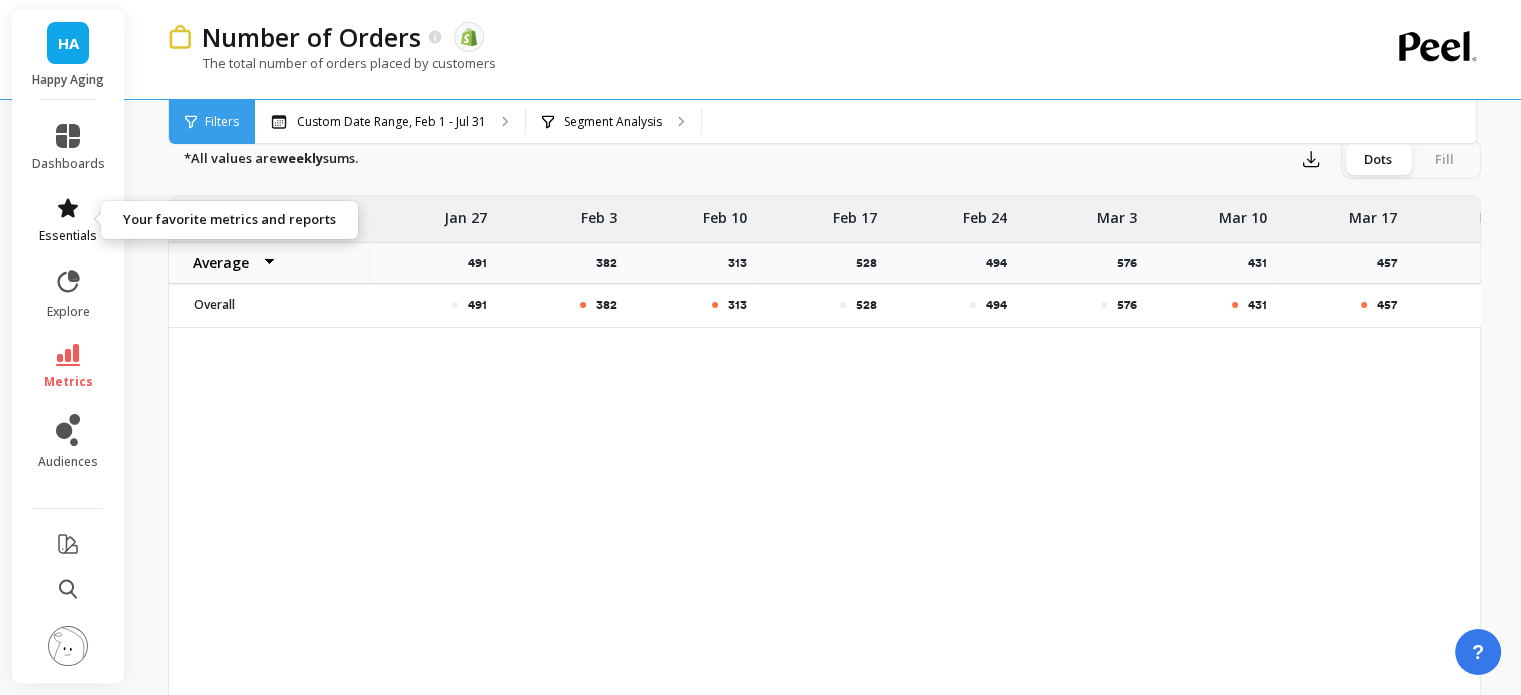 click on "essentials" at bounding box center (68, 220) 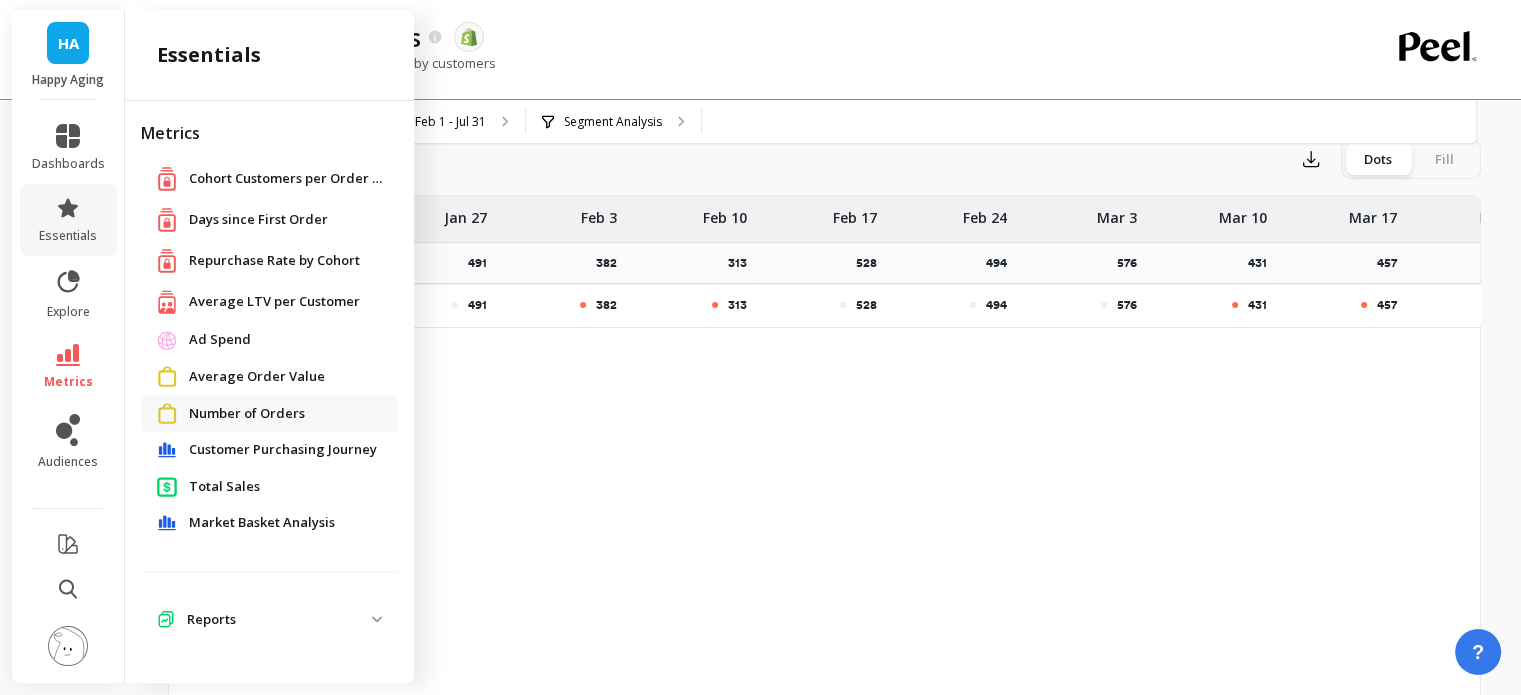 click on "Reports" at bounding box center [279, 620] 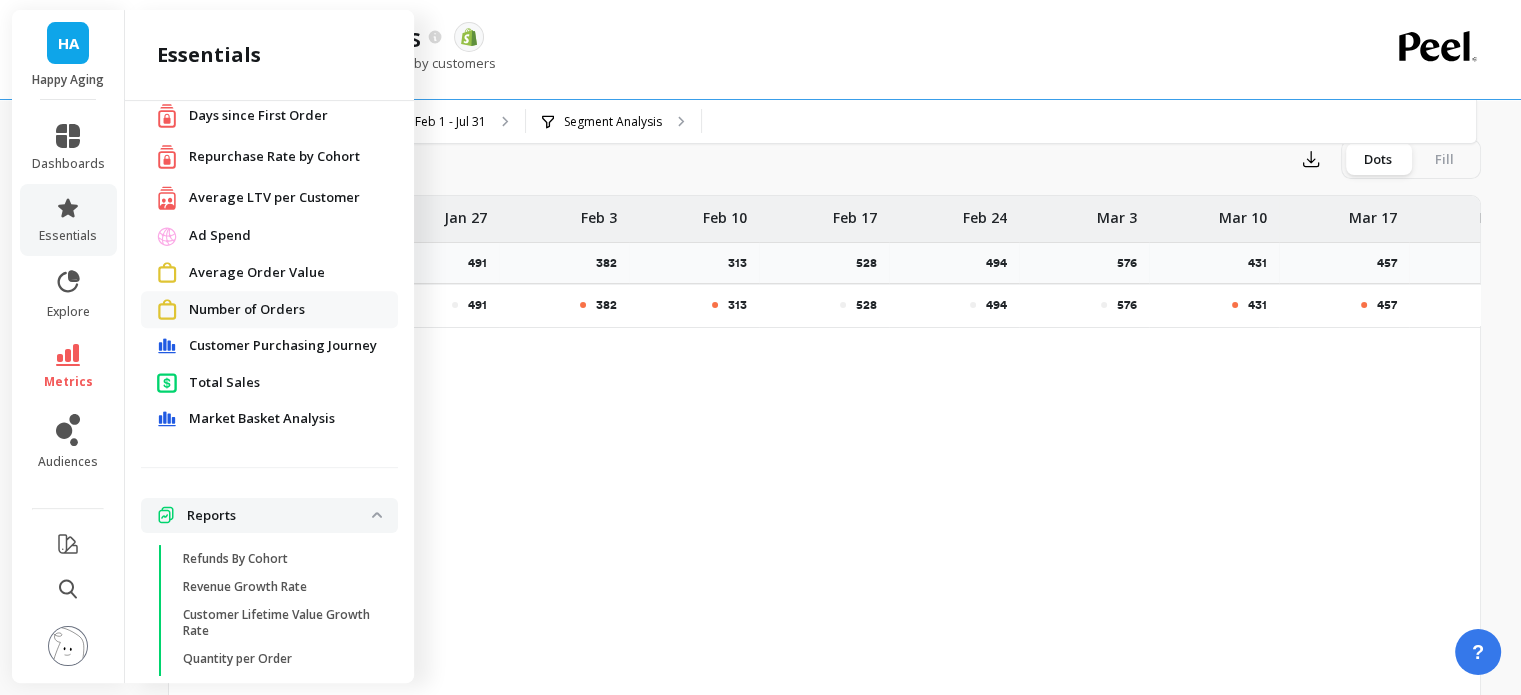 scroll, scrollTop: 185, scrollLeft: 0, axis: vertical 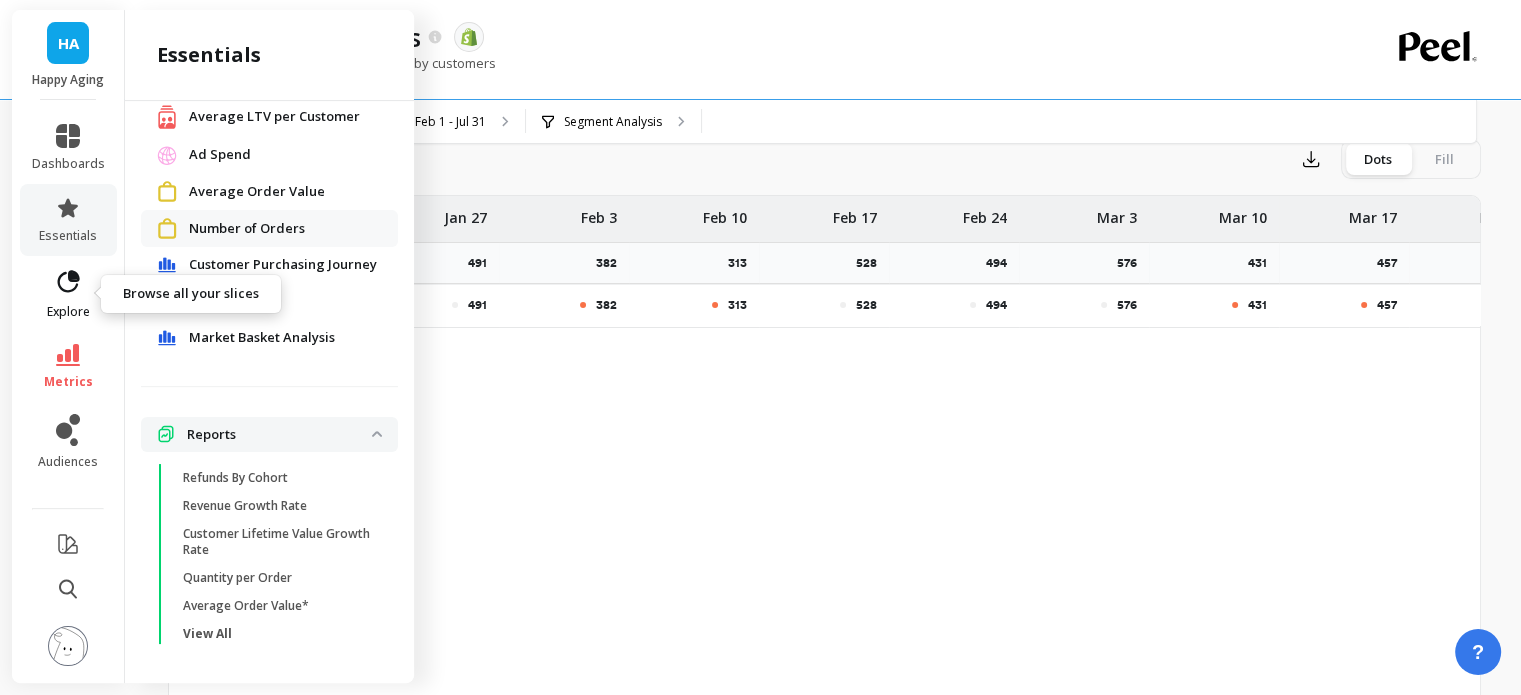click on "explore" at bounding box center [68, 312] 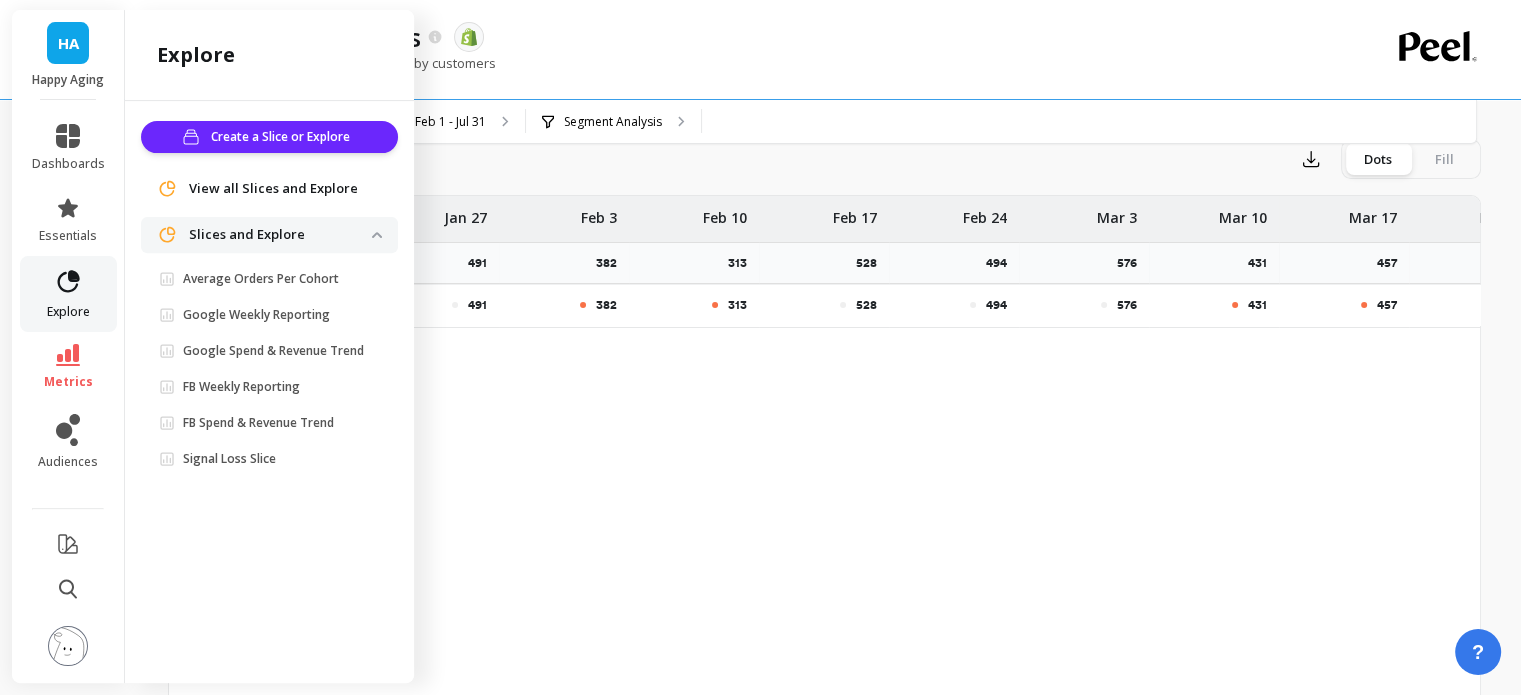 scroll, scrollTop: 0, scrollLeft: 0, axis: both 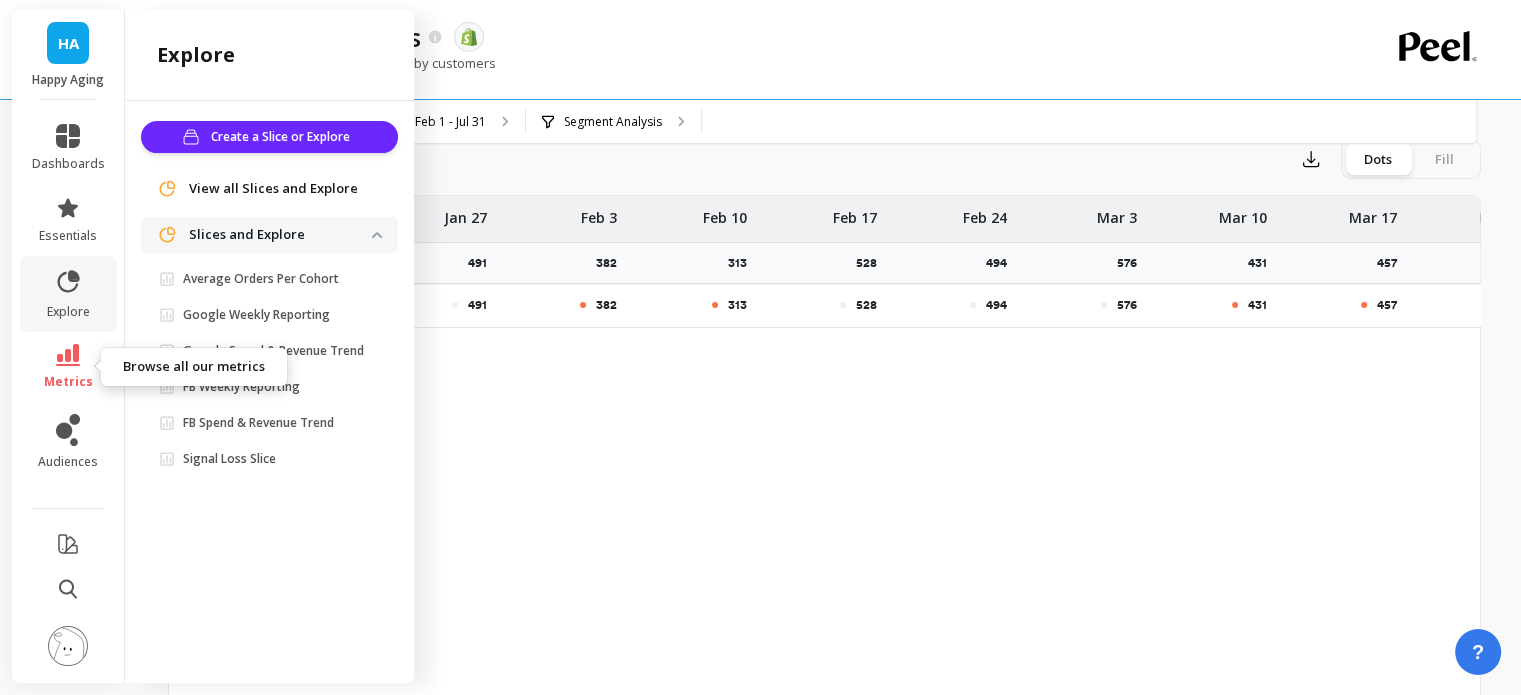 click 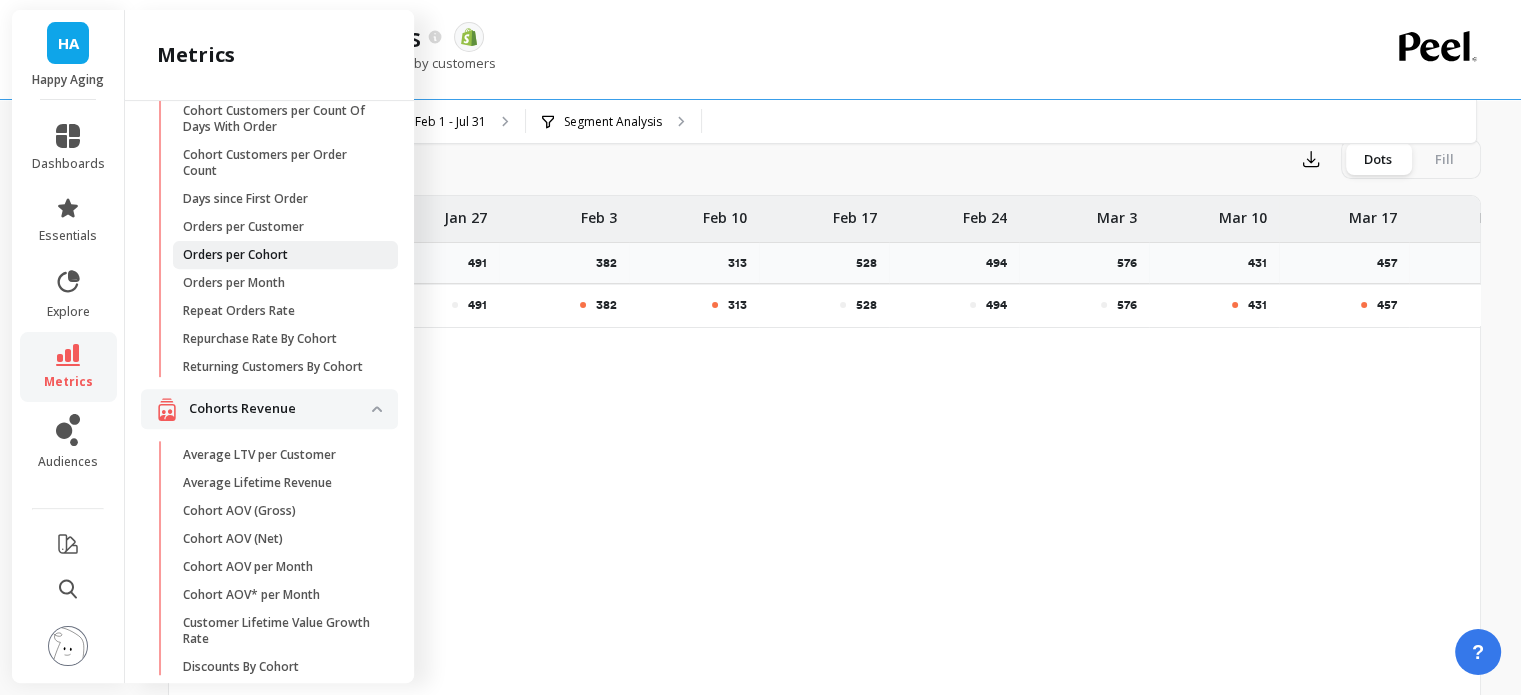 scroll, scrollTop: 17, scrollLeft: 0, axis: vertical 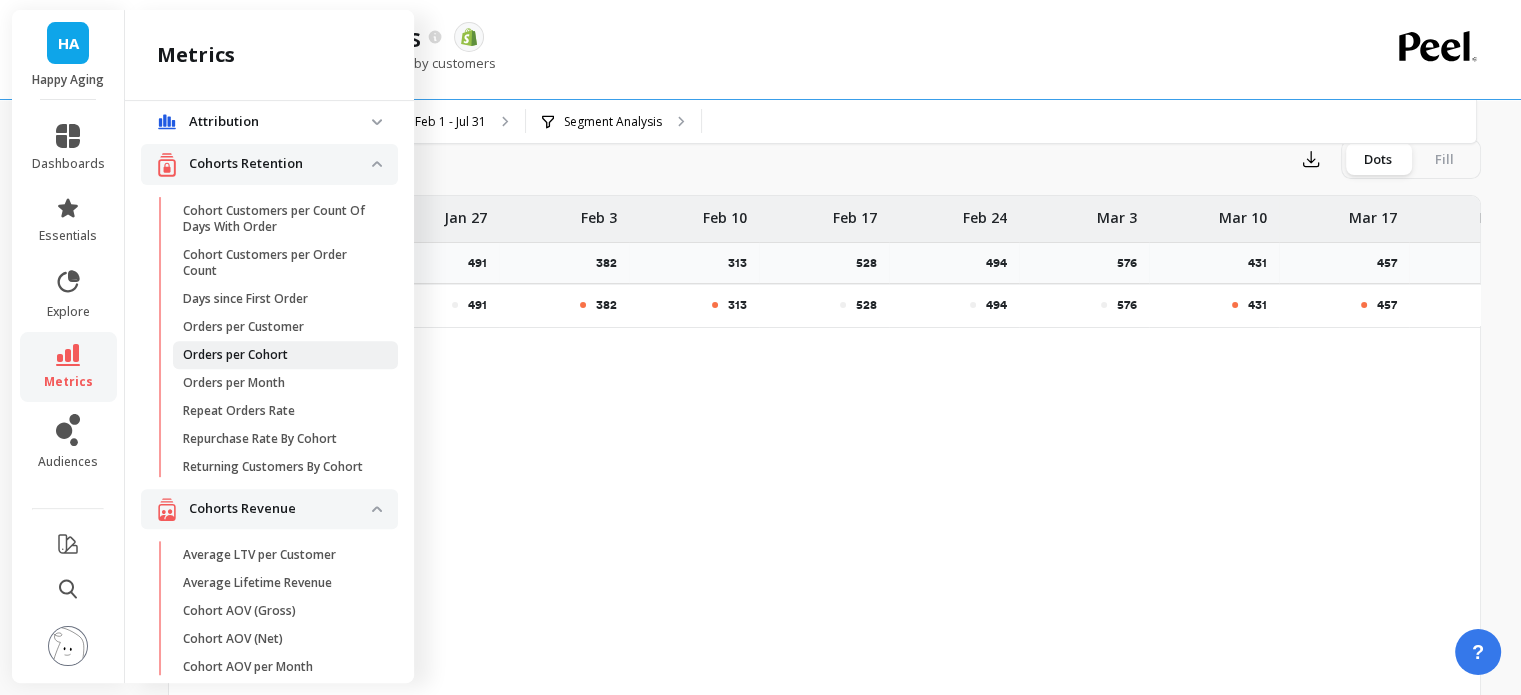 click on "Orders per Cohort" at bounding box center (278, 355) 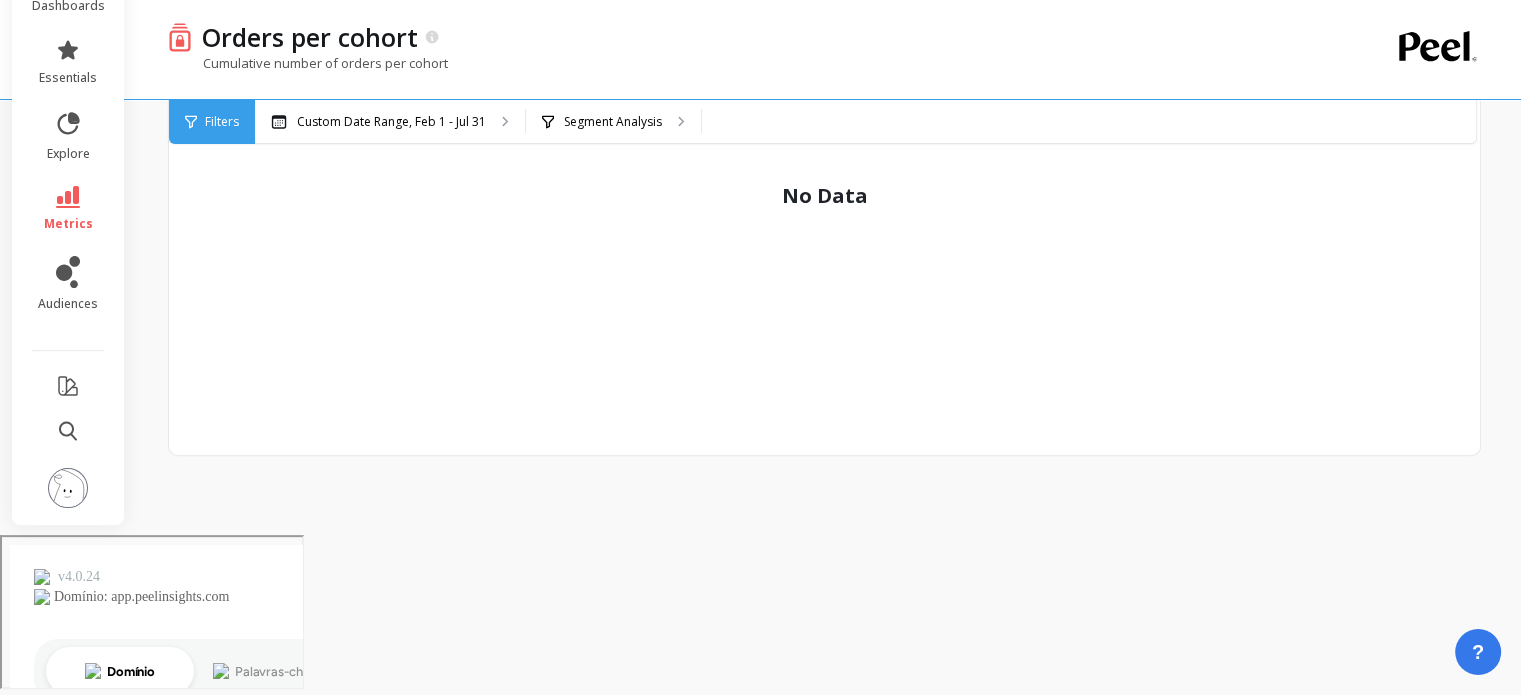 scroll, scrollTop: 436, scrollLeft: 0, axis: vertical 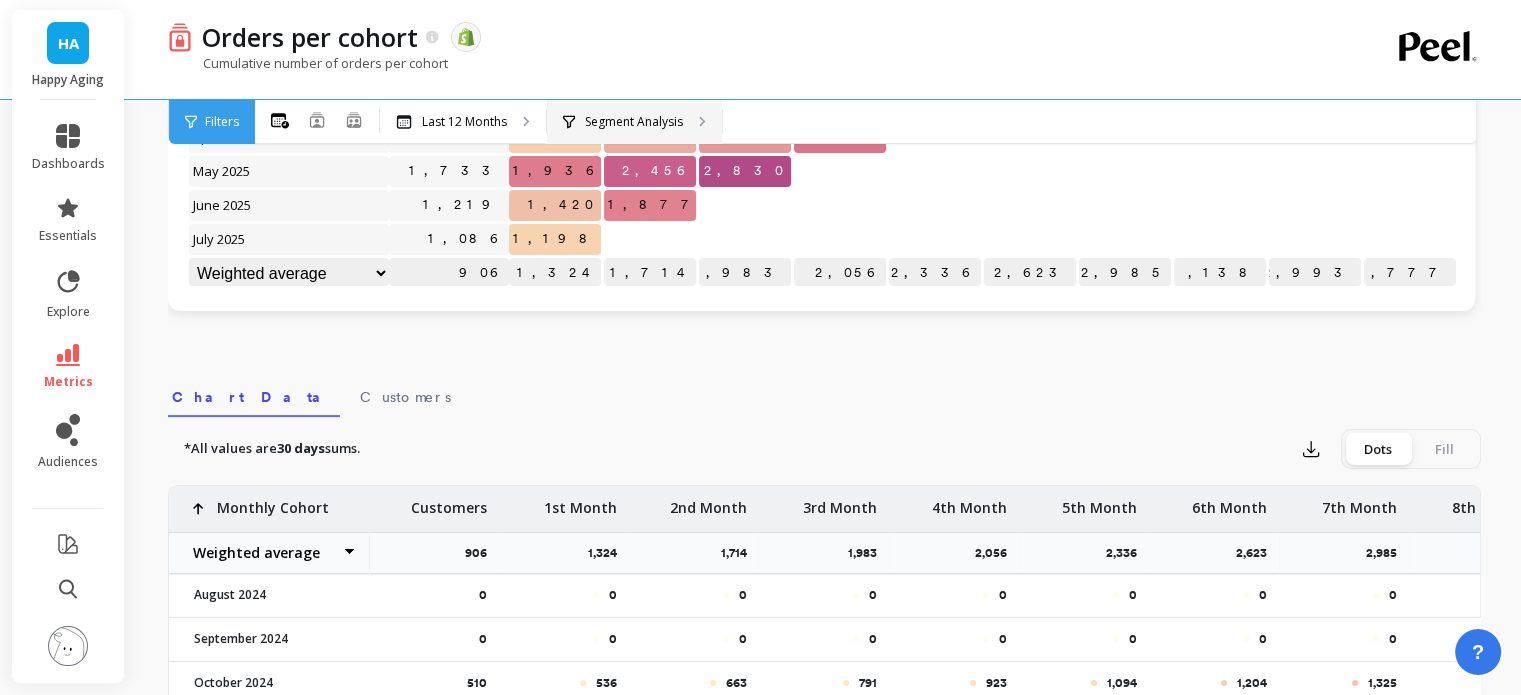 click on "Segment Analysis" at bounding box center [634, 122] 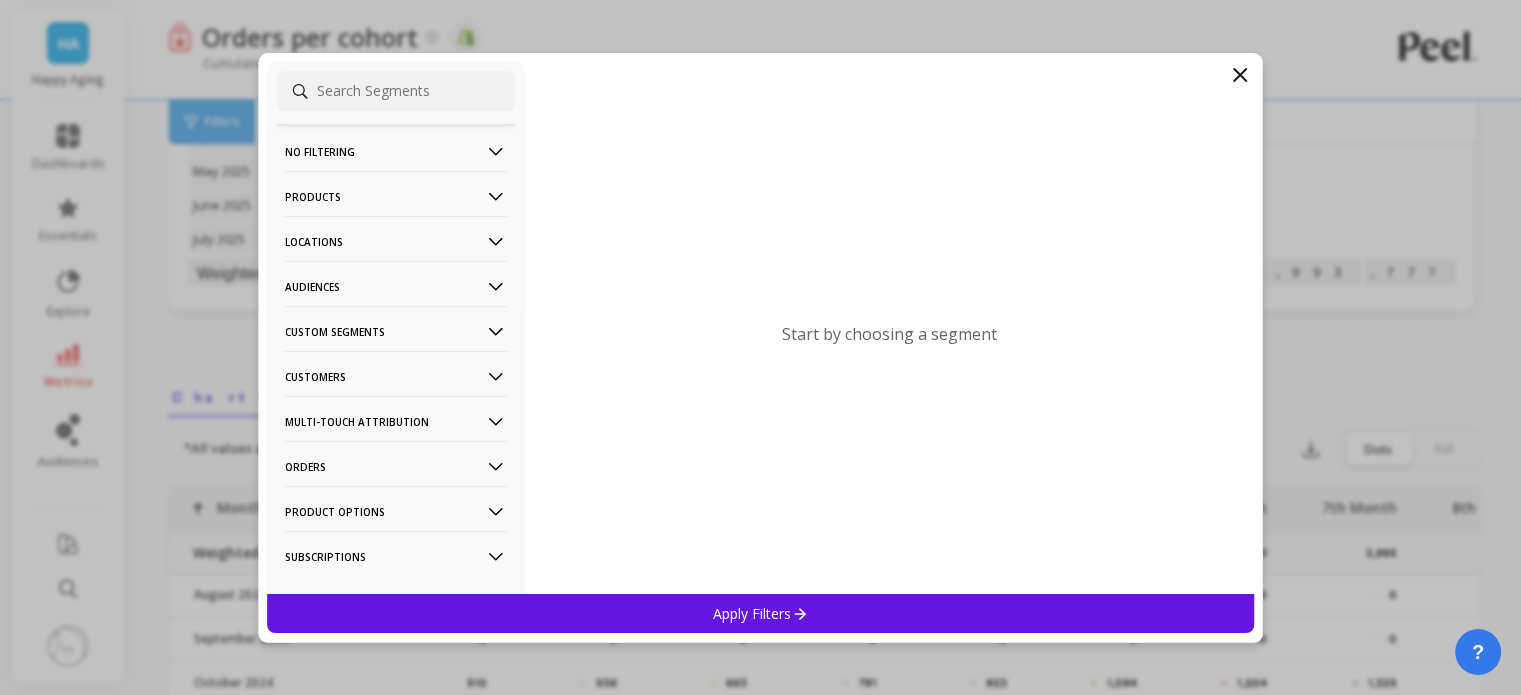 scroll, scrollTop: 804, scrollLeft: 0, axis: vertical 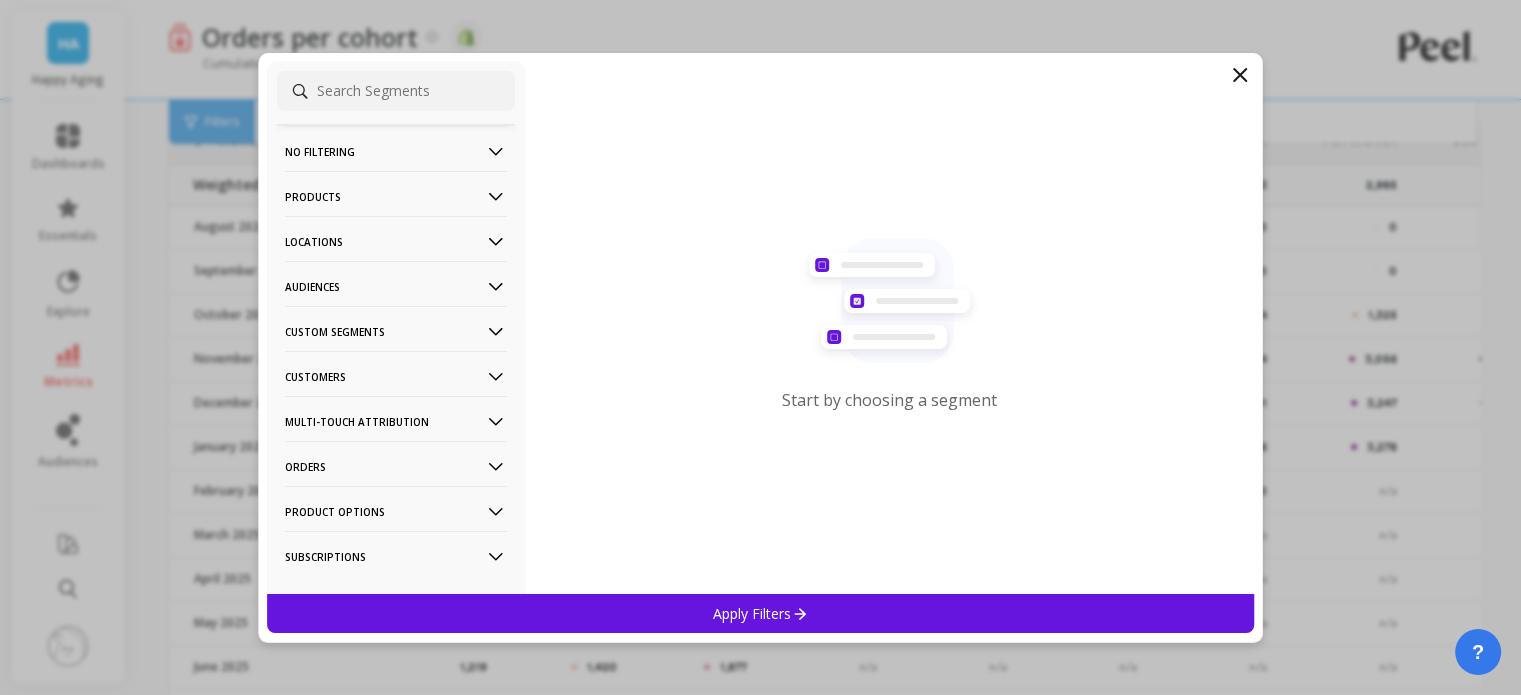 click on "Audiences" at bounding box center [396, 286] 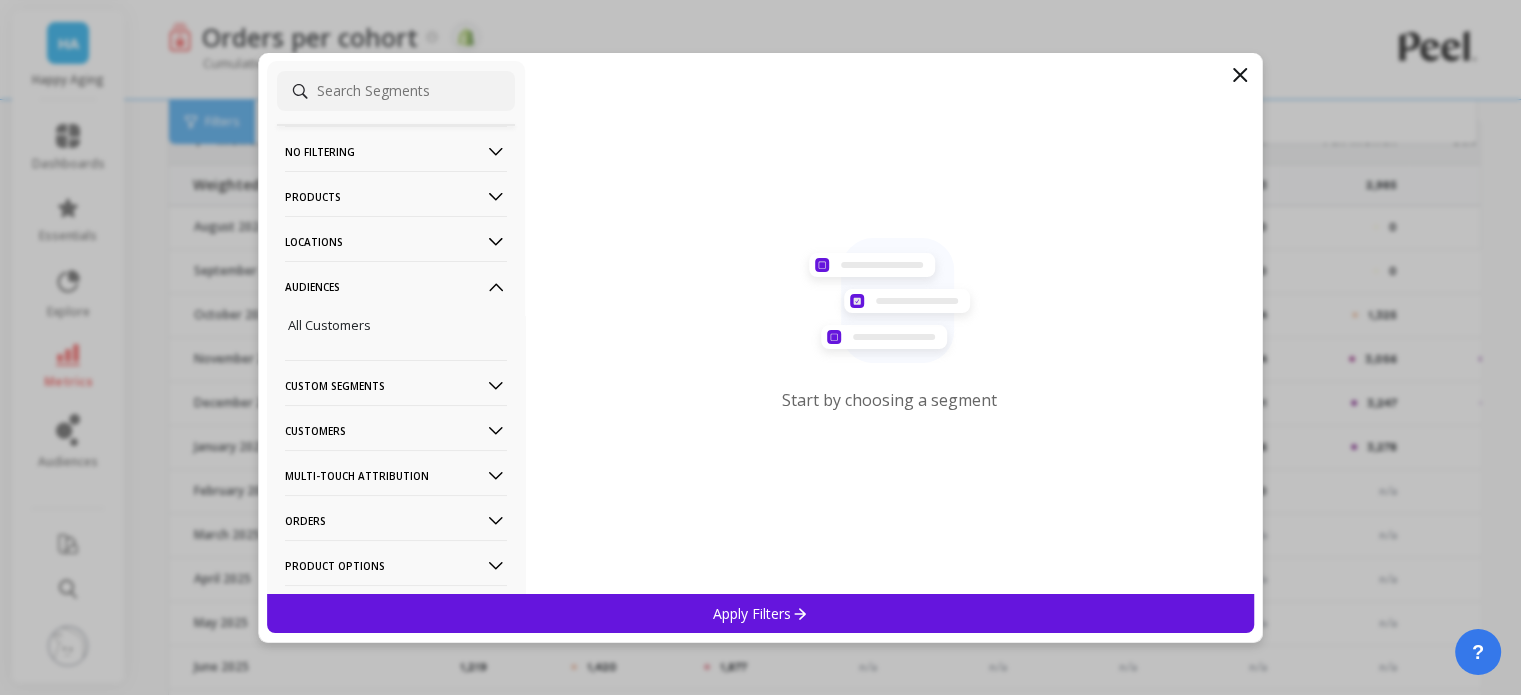 click on "Customers" at bounding box center [396, 430] 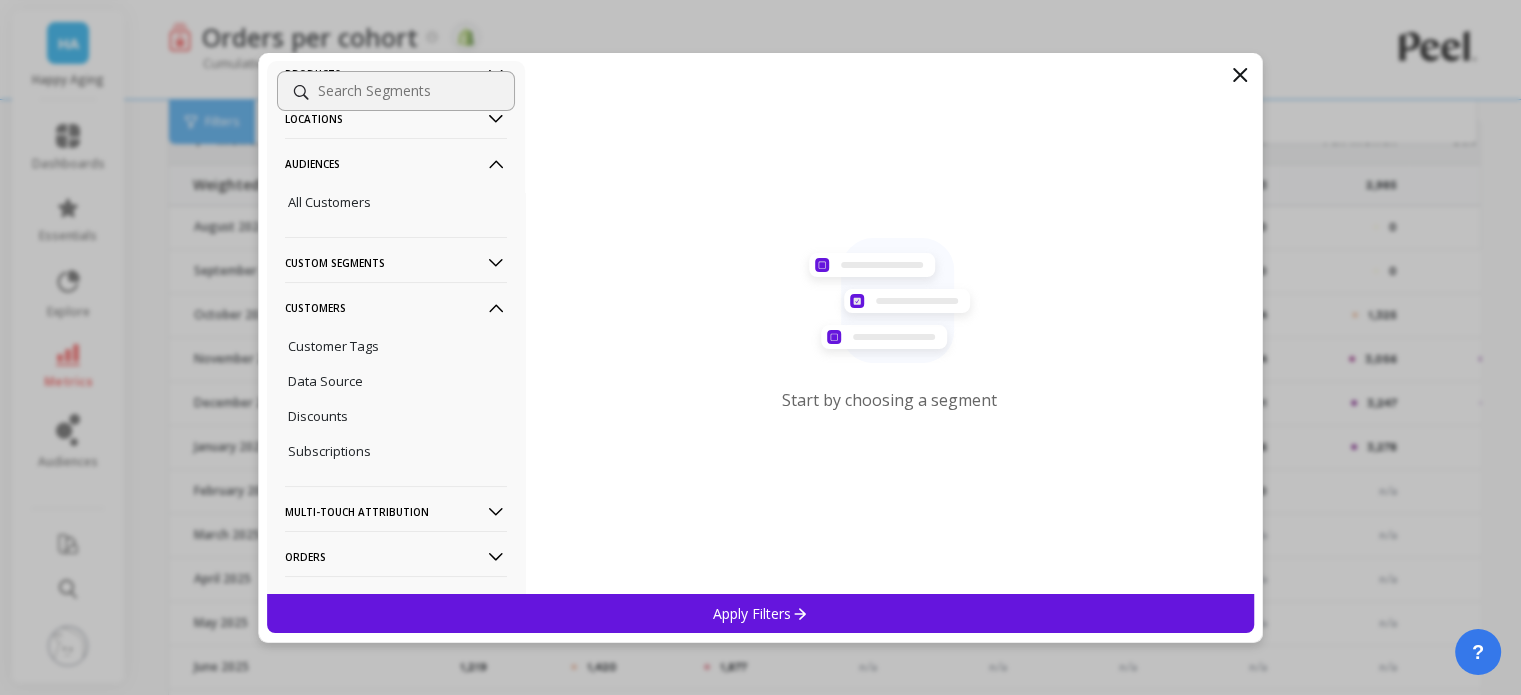 scroll, scrollTop: 0, scrollLeft: 0, axis: both 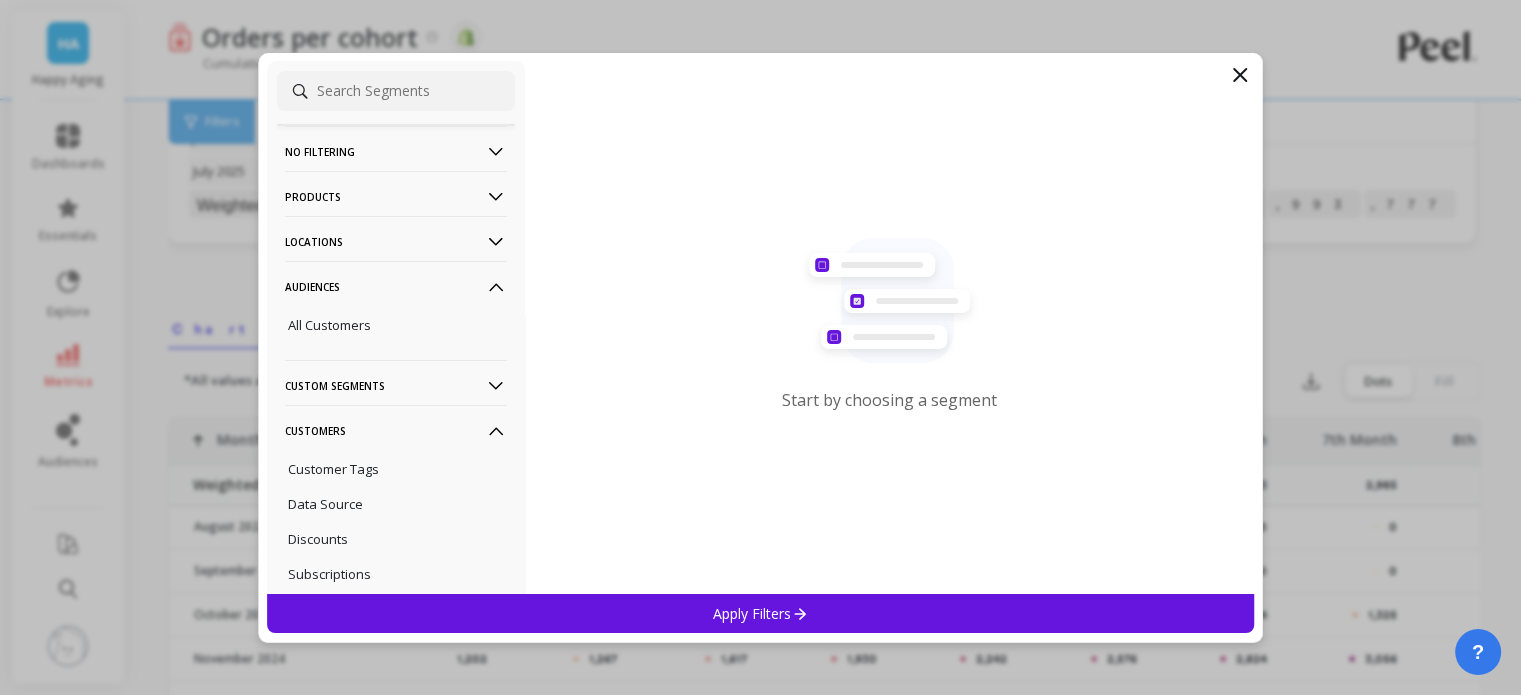 click on "No filtering" at bounding box center [396, 151] 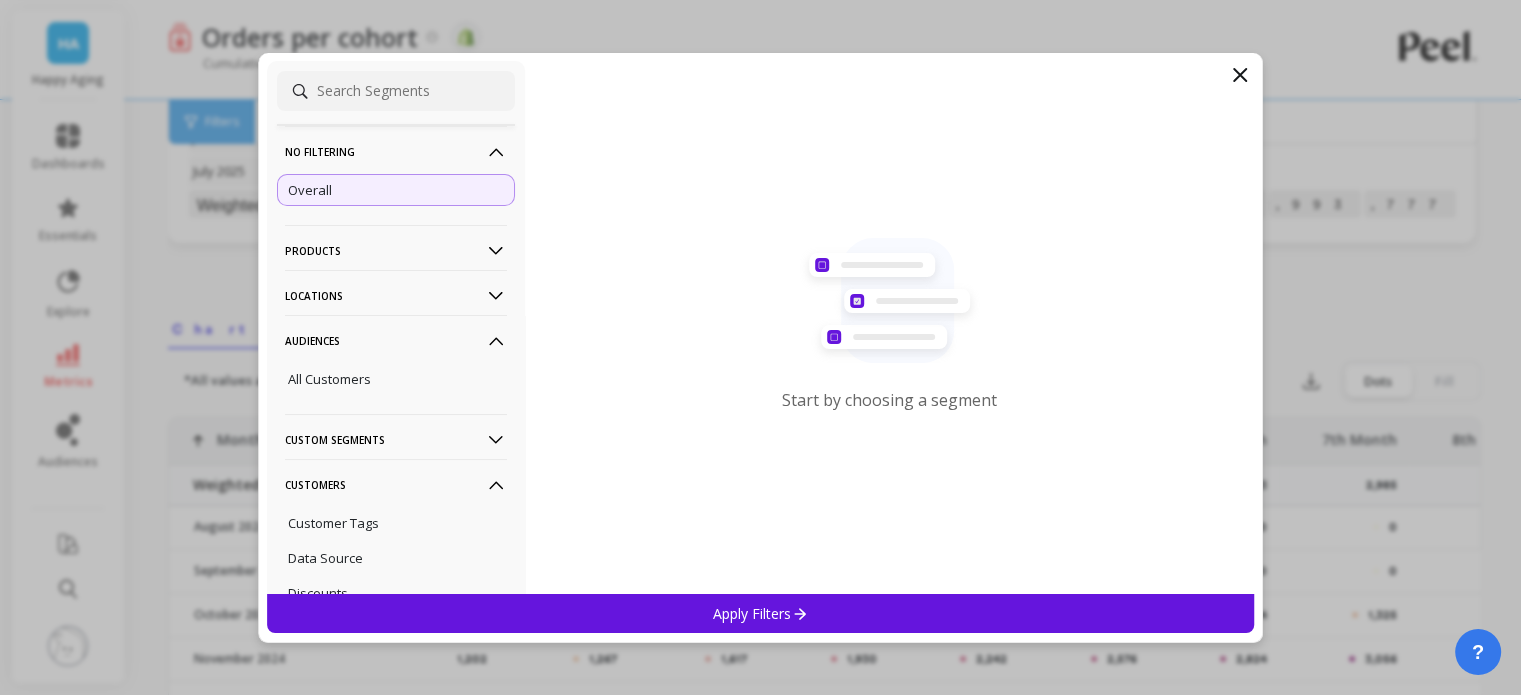 click on "Products" at bounding box center (396, 250) 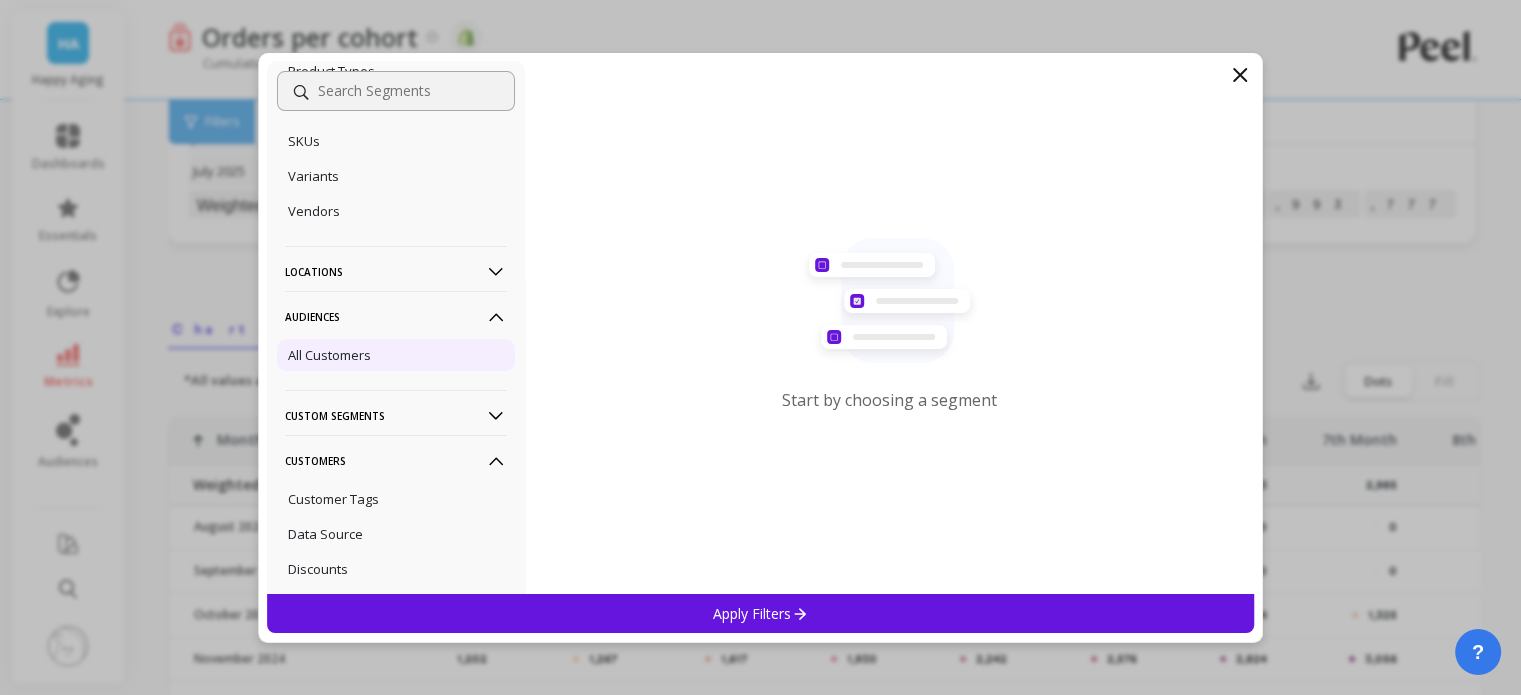 scroll, scrollTop: 300, scrollLeft: 0, axis: vertical 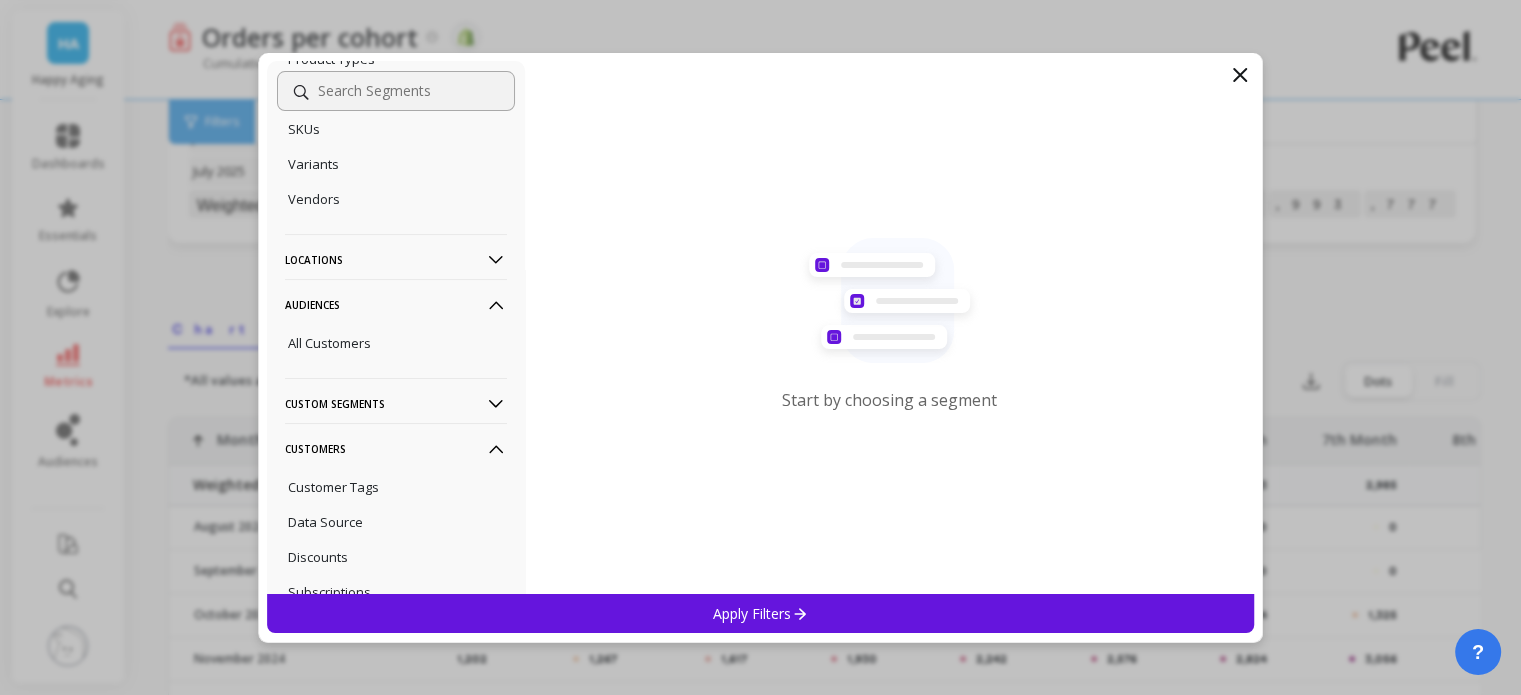 click on "Locations" at bounding box center (396, 259) 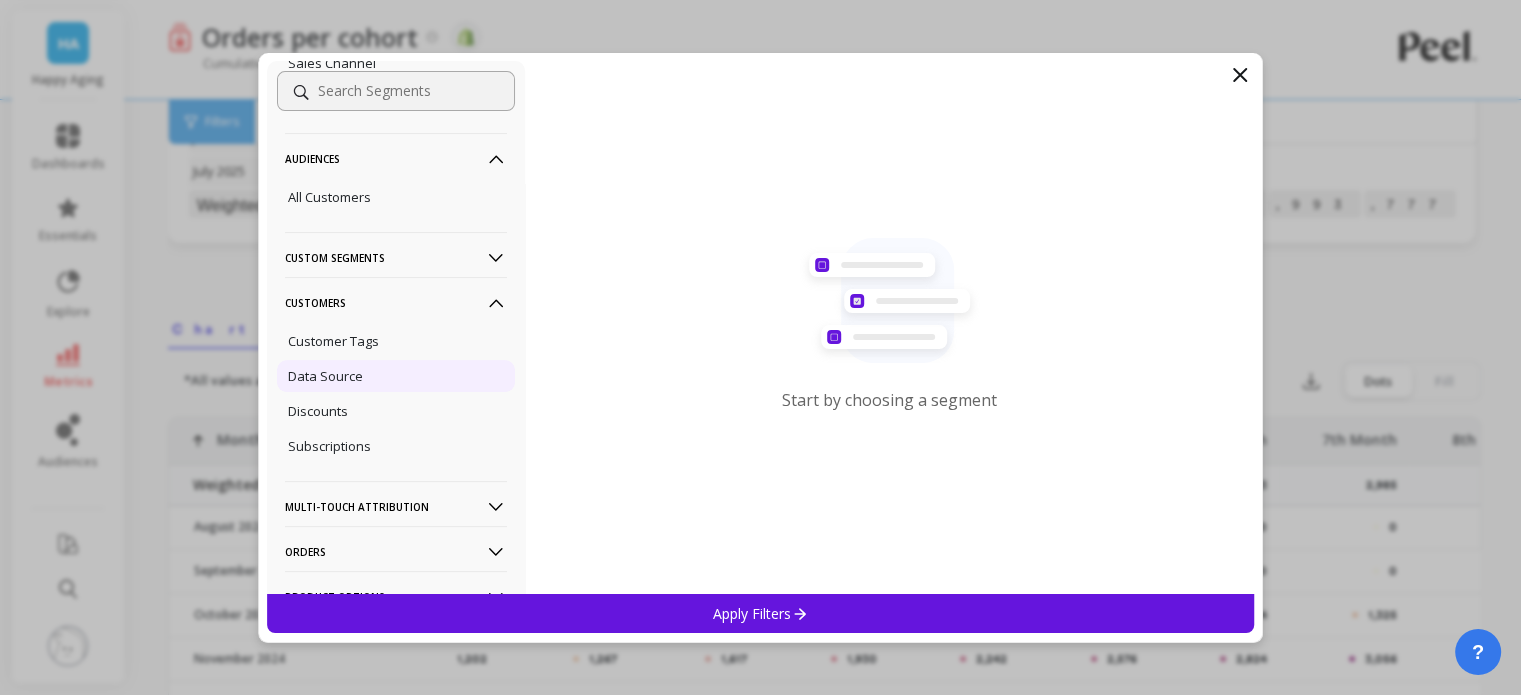 scroll, scrollTop: 700, scrollLeft: 0, axis: vertical 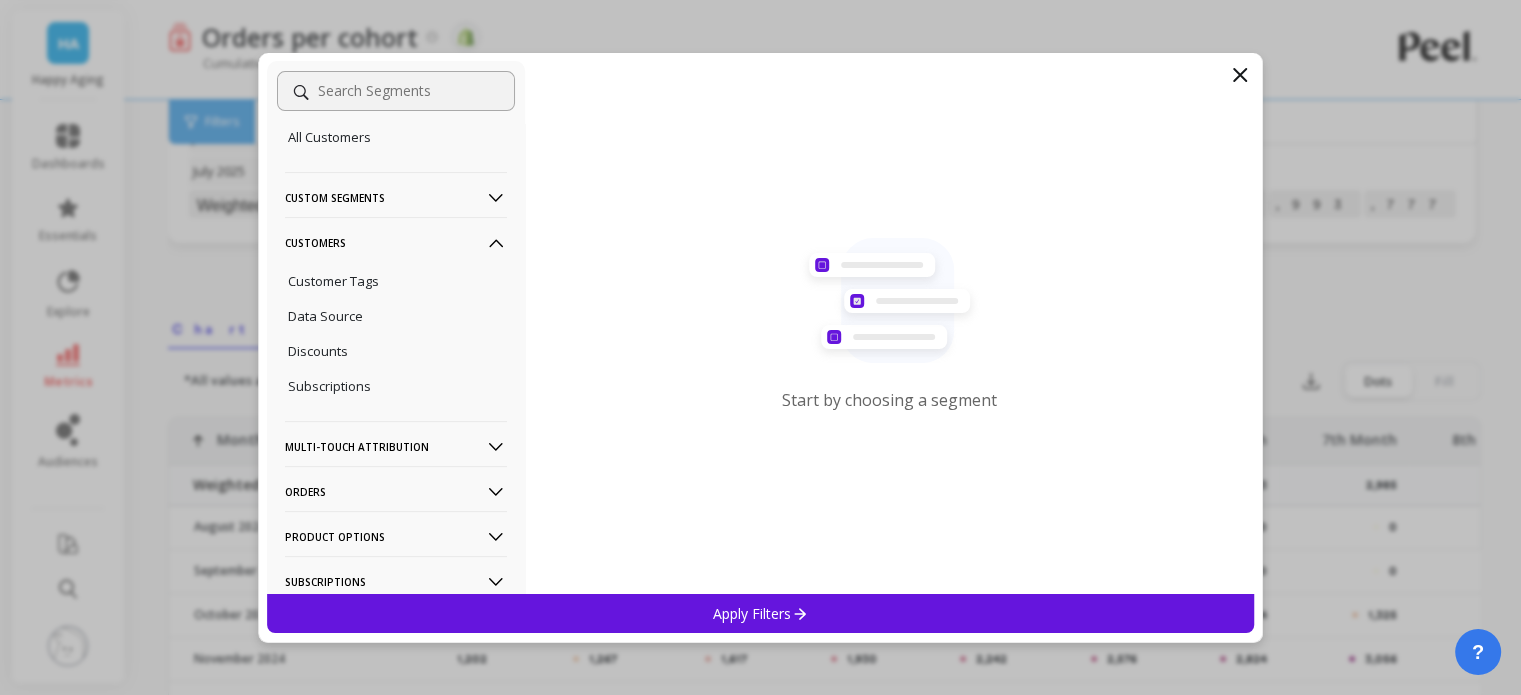 click on "Custom Segments" at bounding box center (396, 197) 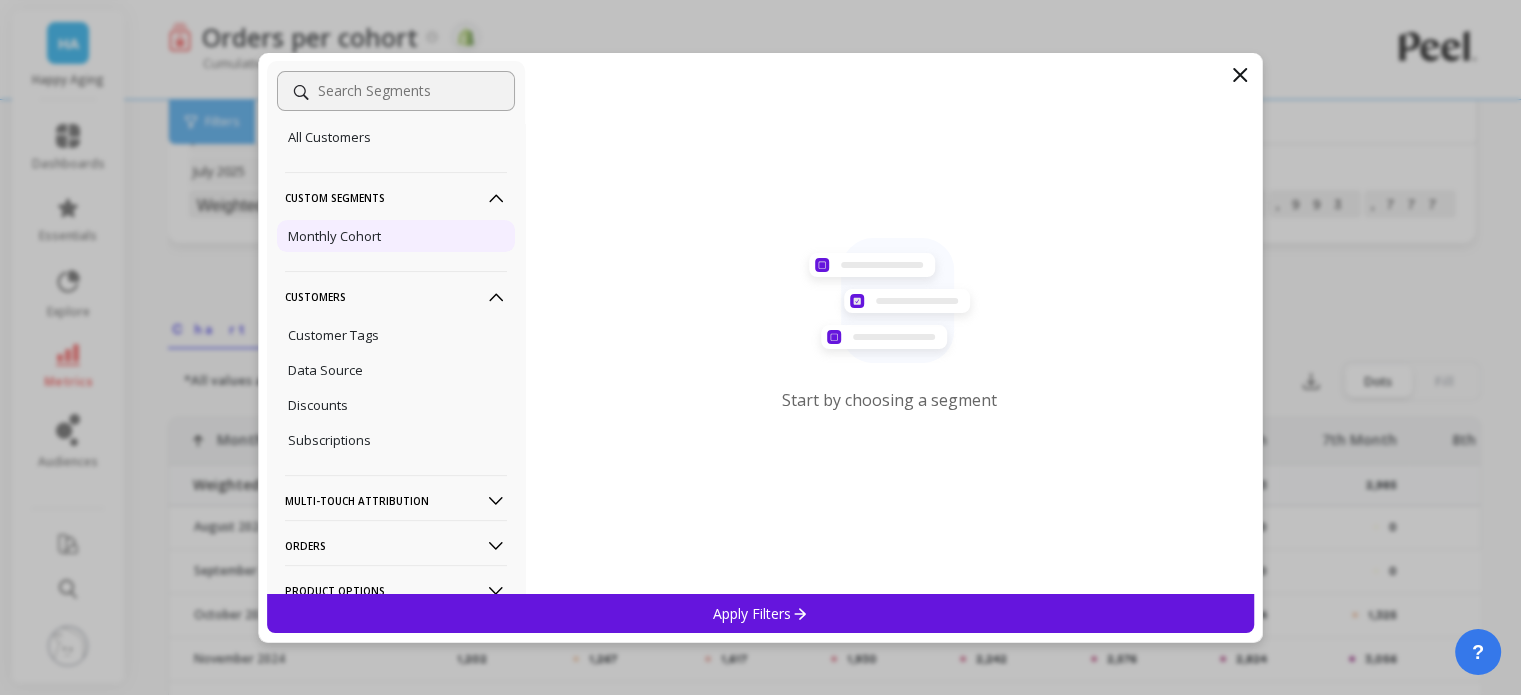 click on "Monthly Cohort" at bounding box center [334, 236] 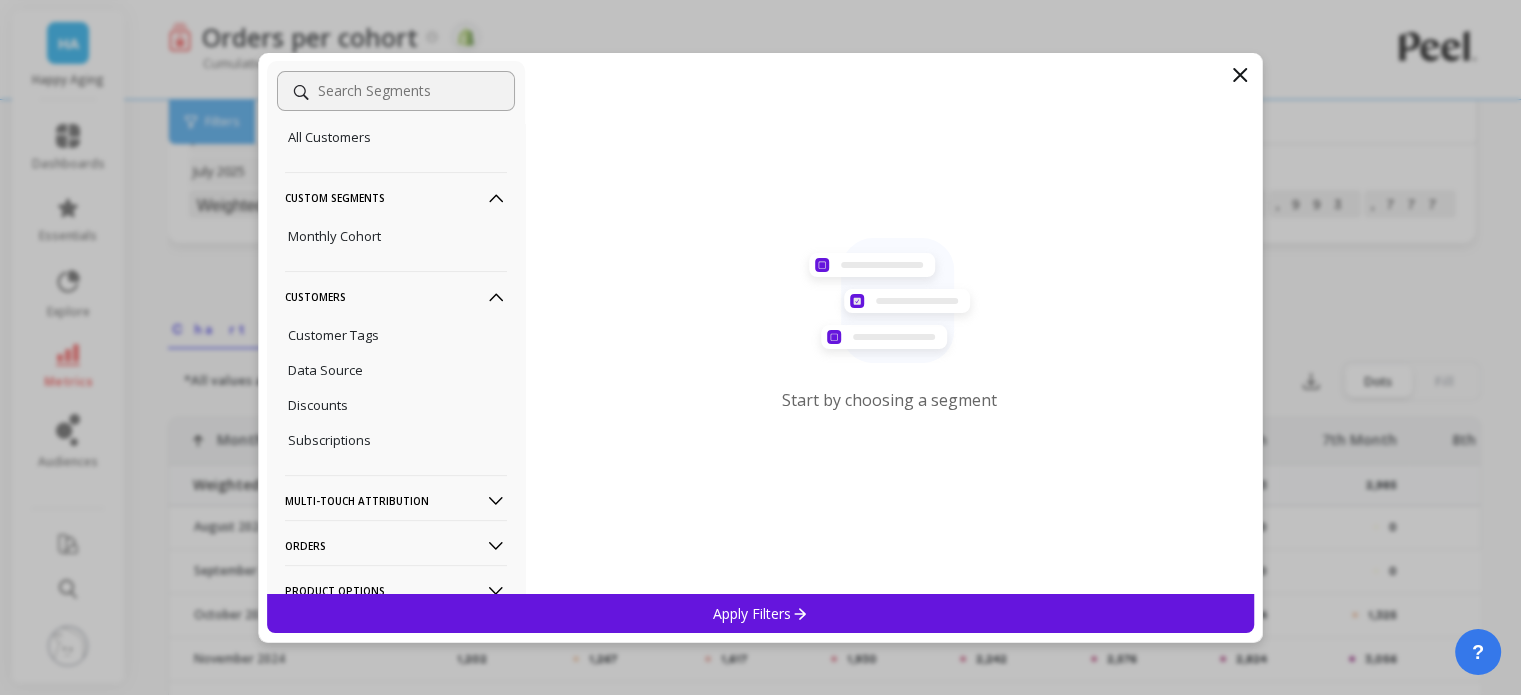 click 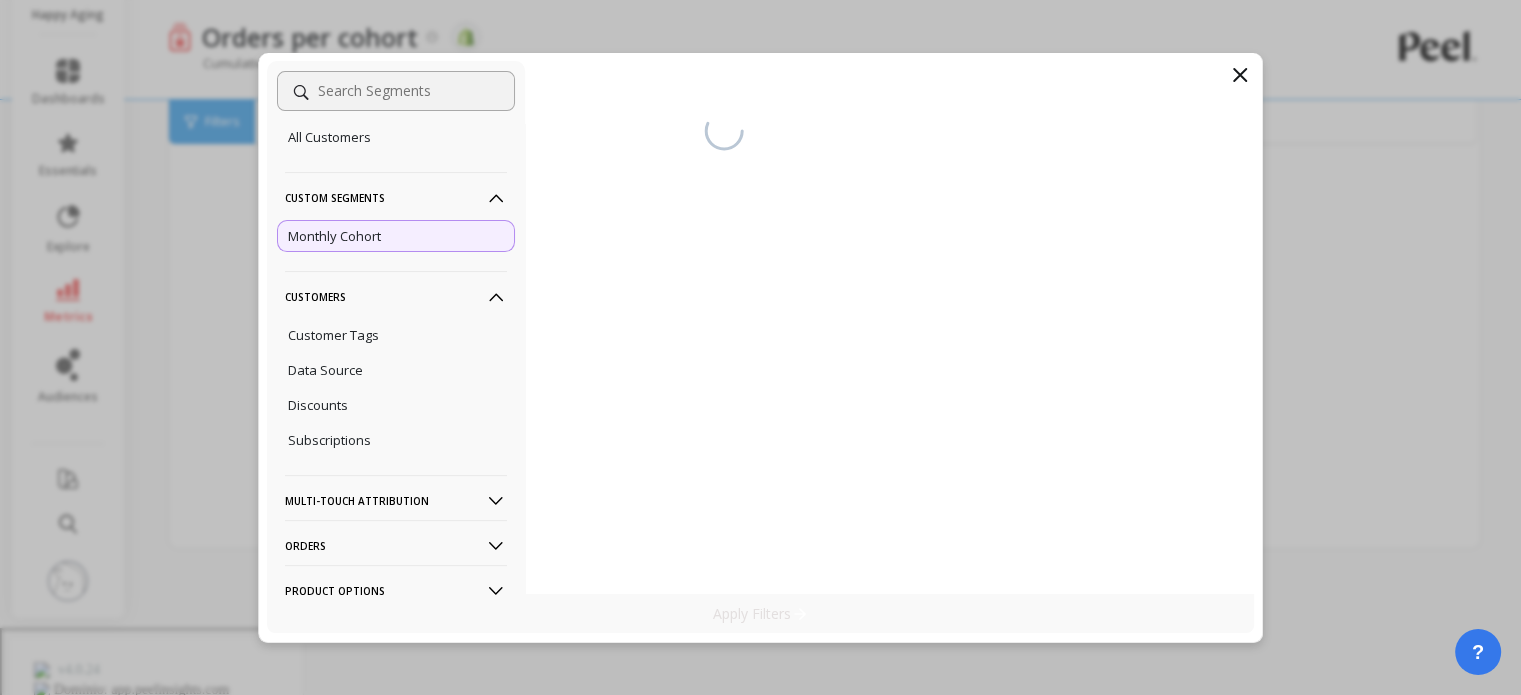 scroll, scrollTop: 436, scrollLeft: 0, axis: vertical 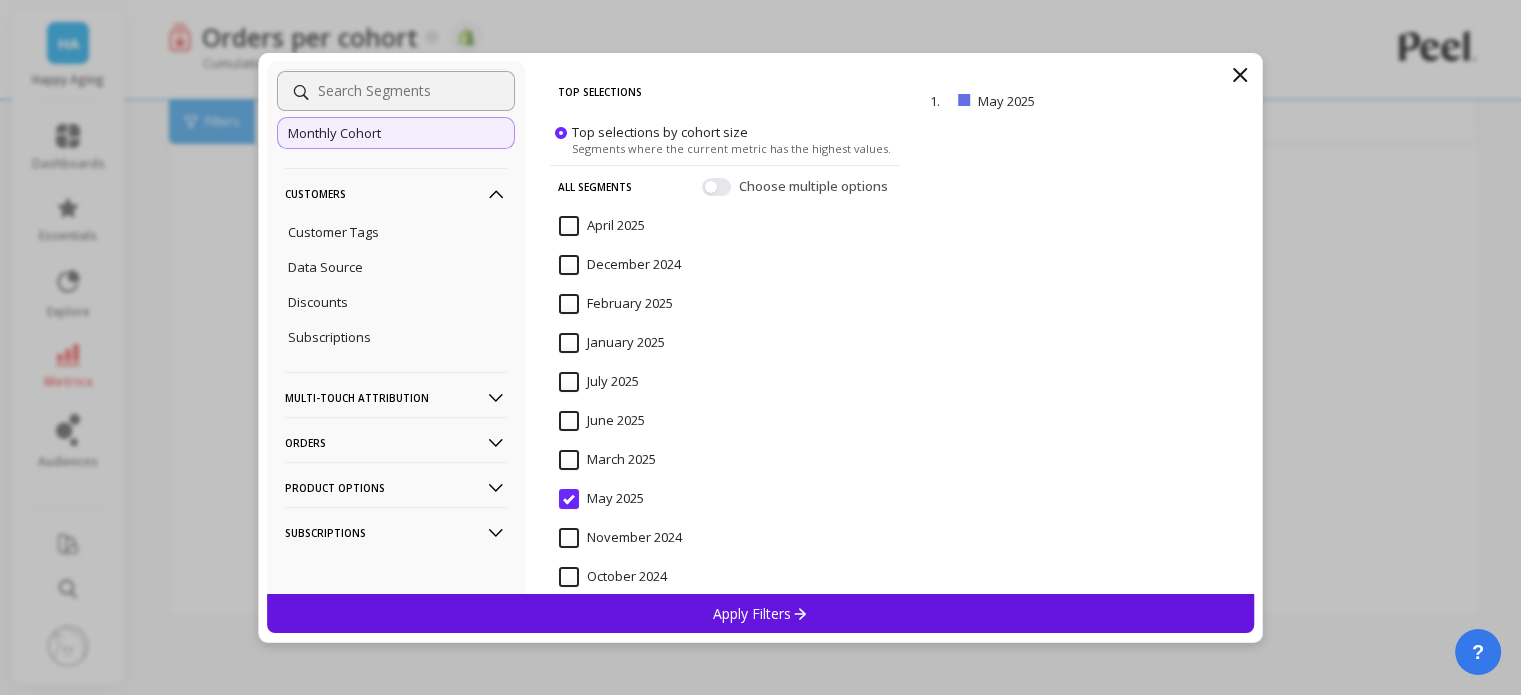 drag, startPoint x: 375, startPoint y: 495, endPoint x: 373, endPoint y: 483, distance: 12.165525 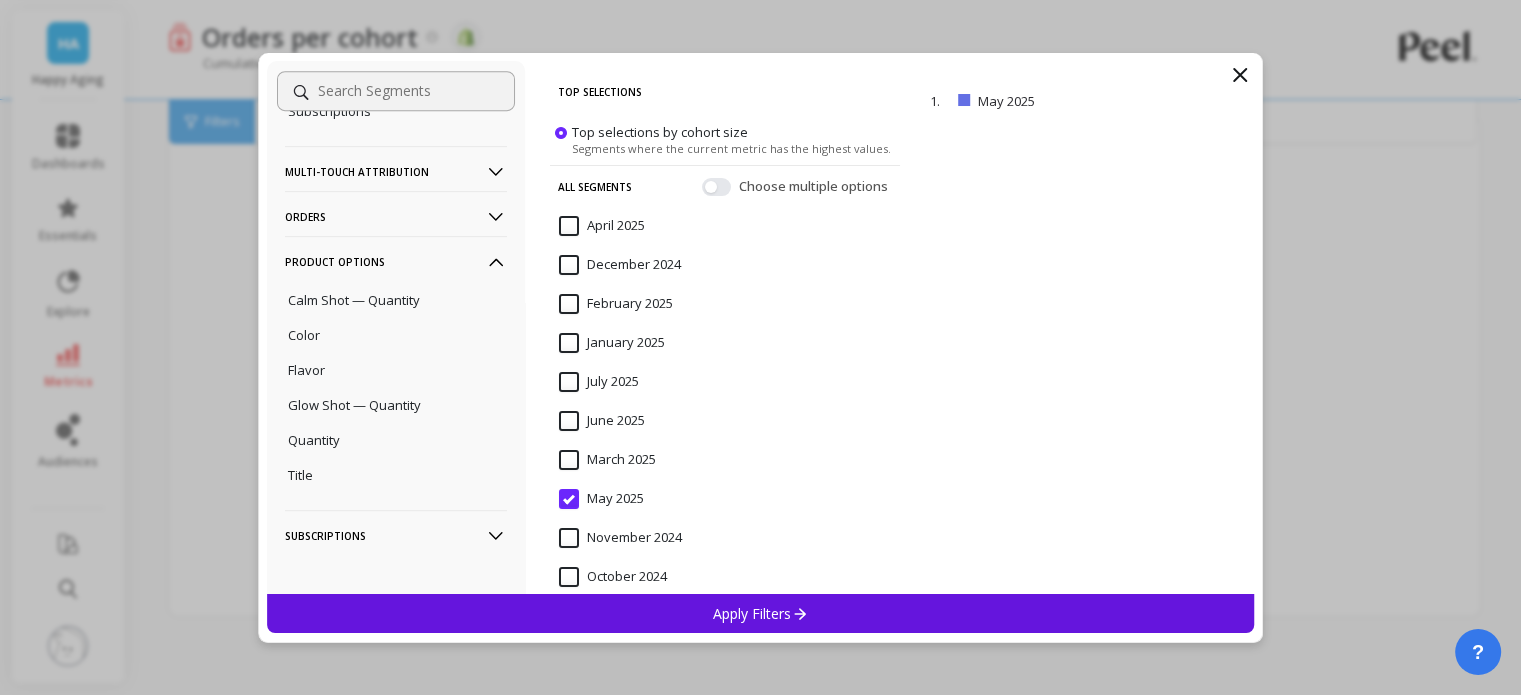 click on "Subscriptions" at bounding box center [396, 535] 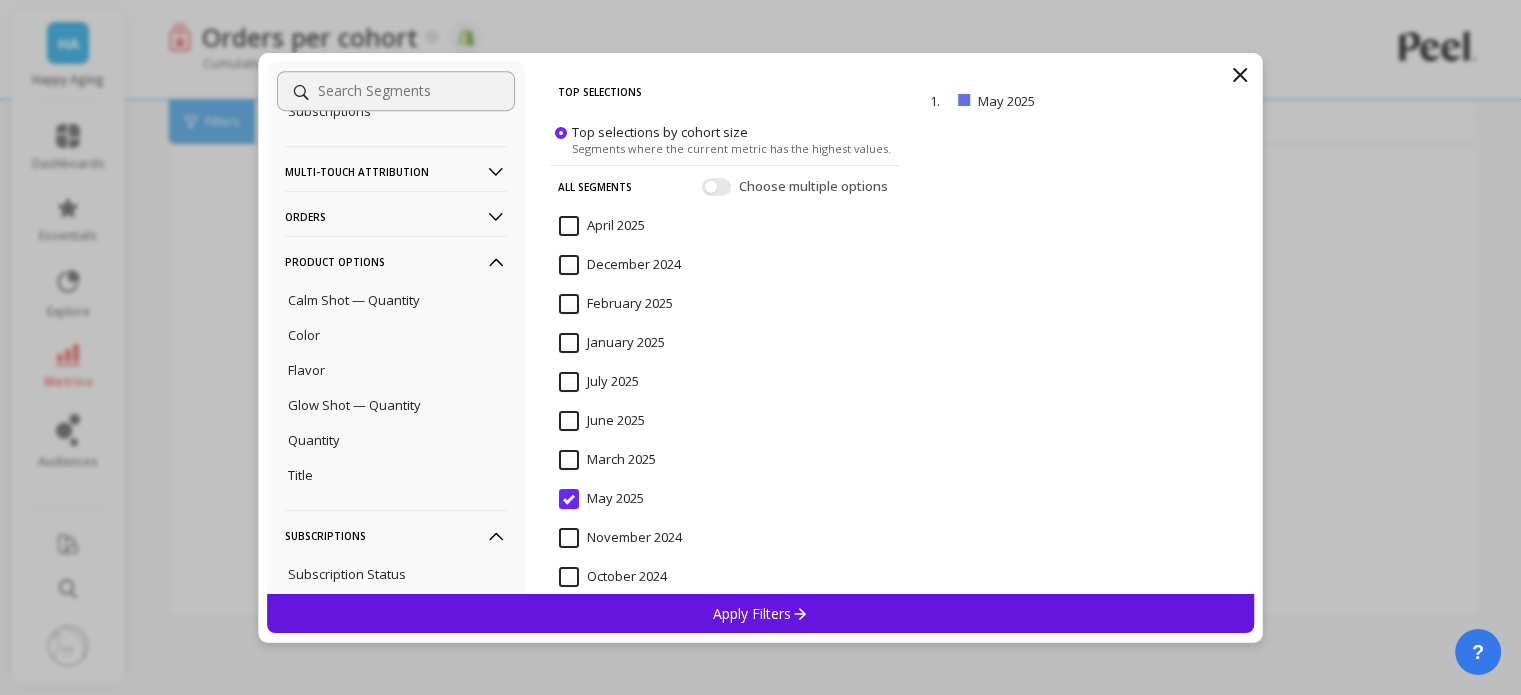 scroll, scrollTop: 1083, scrollLeft: 0, axis: vertical 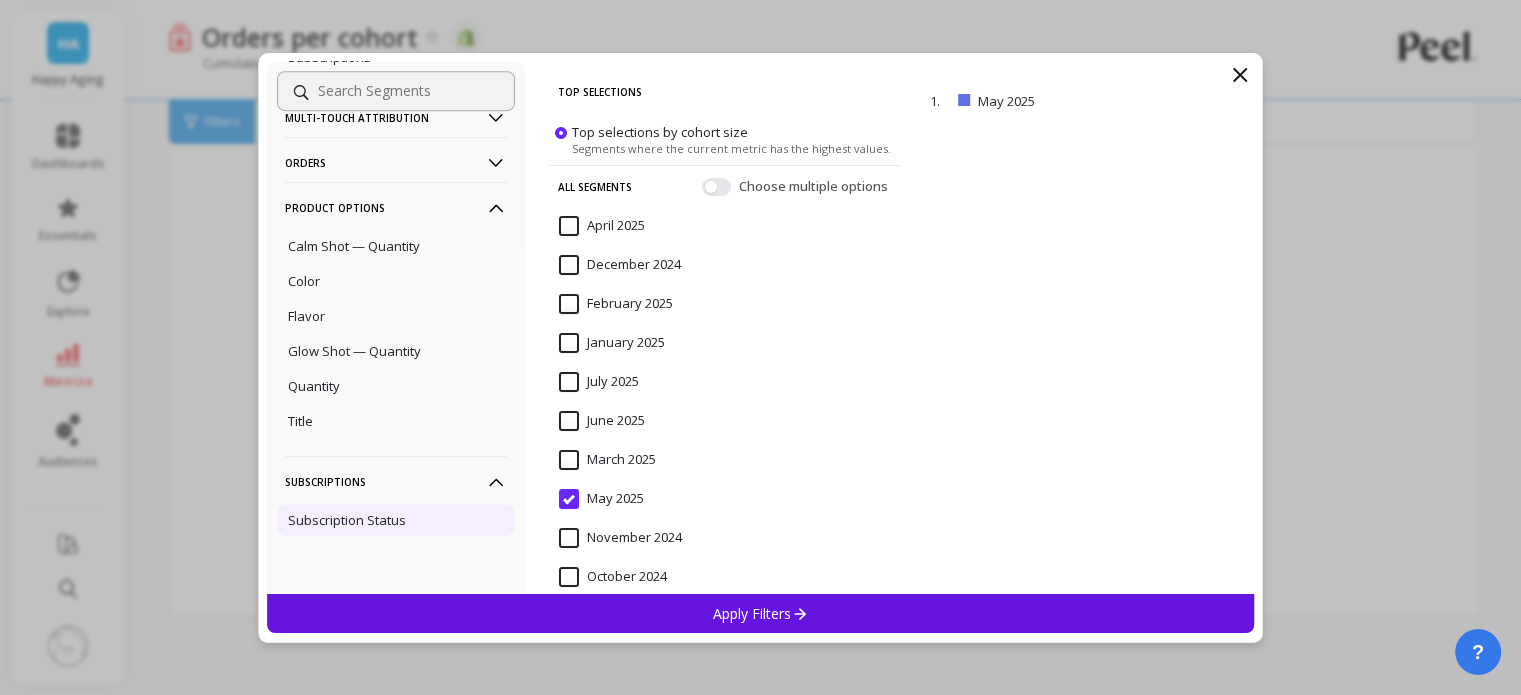 click on "Subscription Status" at bounding box center [347, 520] 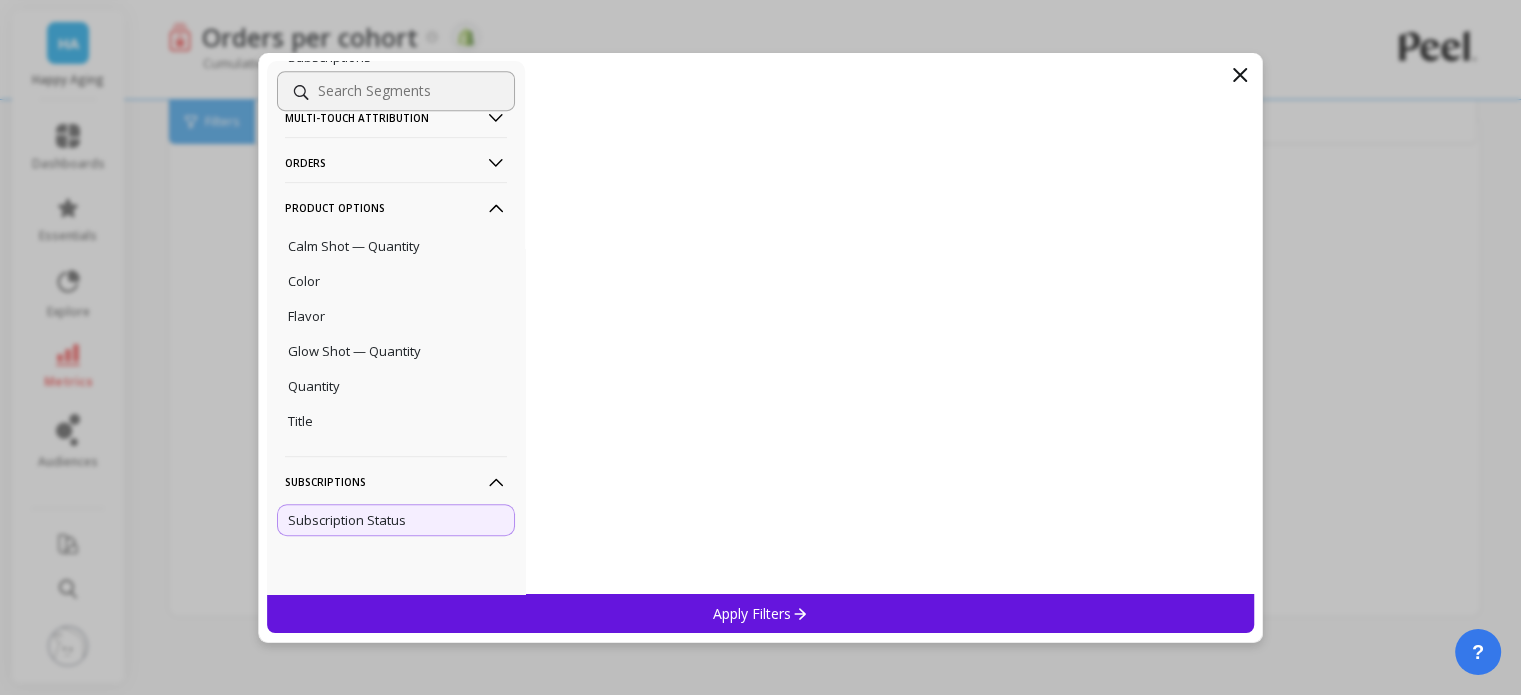 click 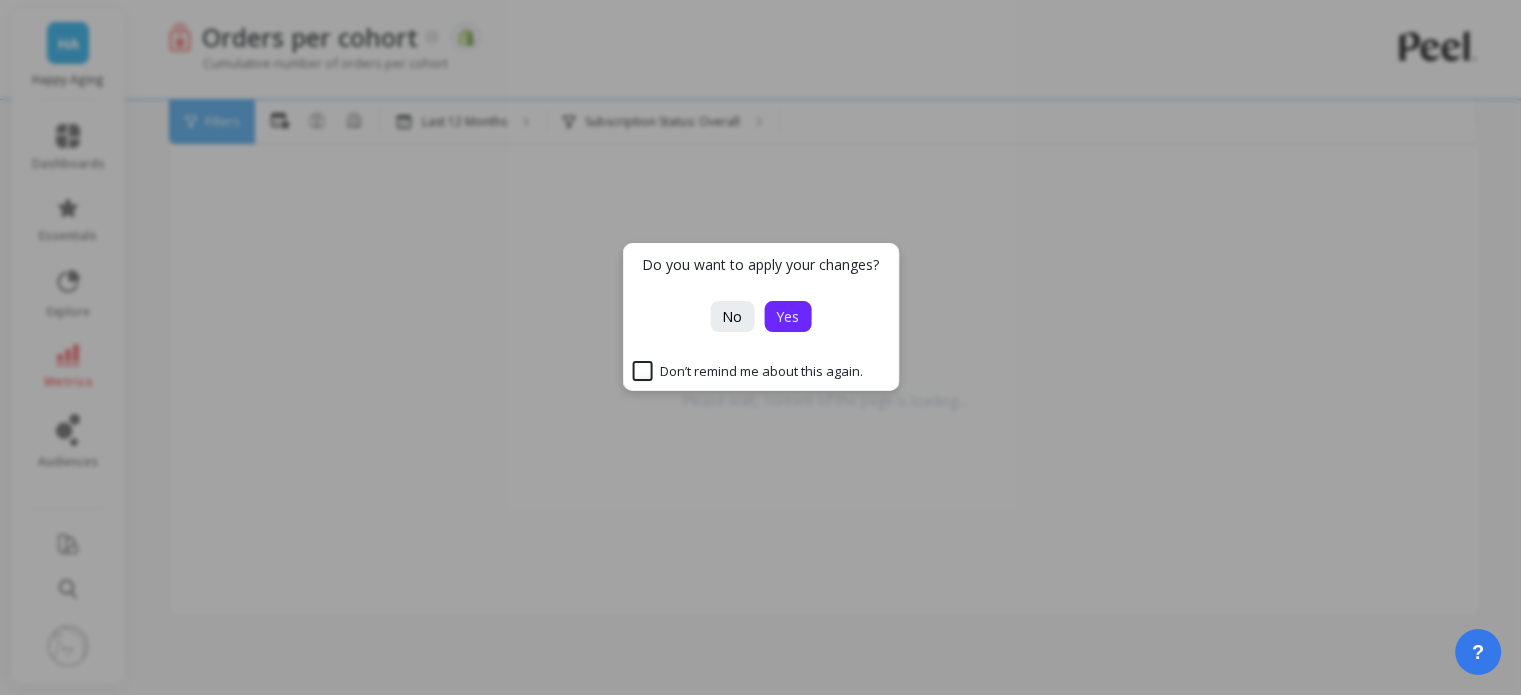 click on "Yes" at bounding box center (787, 316) 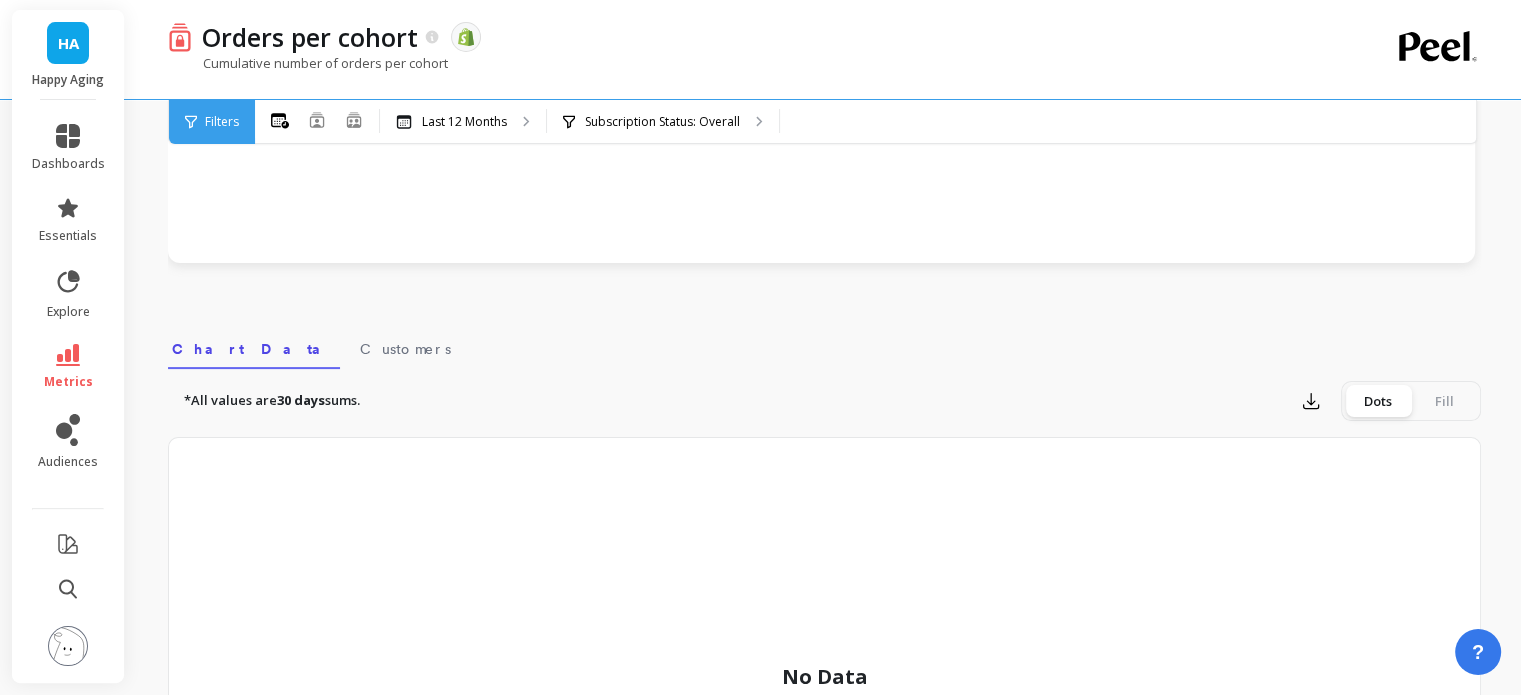 scroll, scrollTop: 756, scrollLeft: 0, axis: vertical 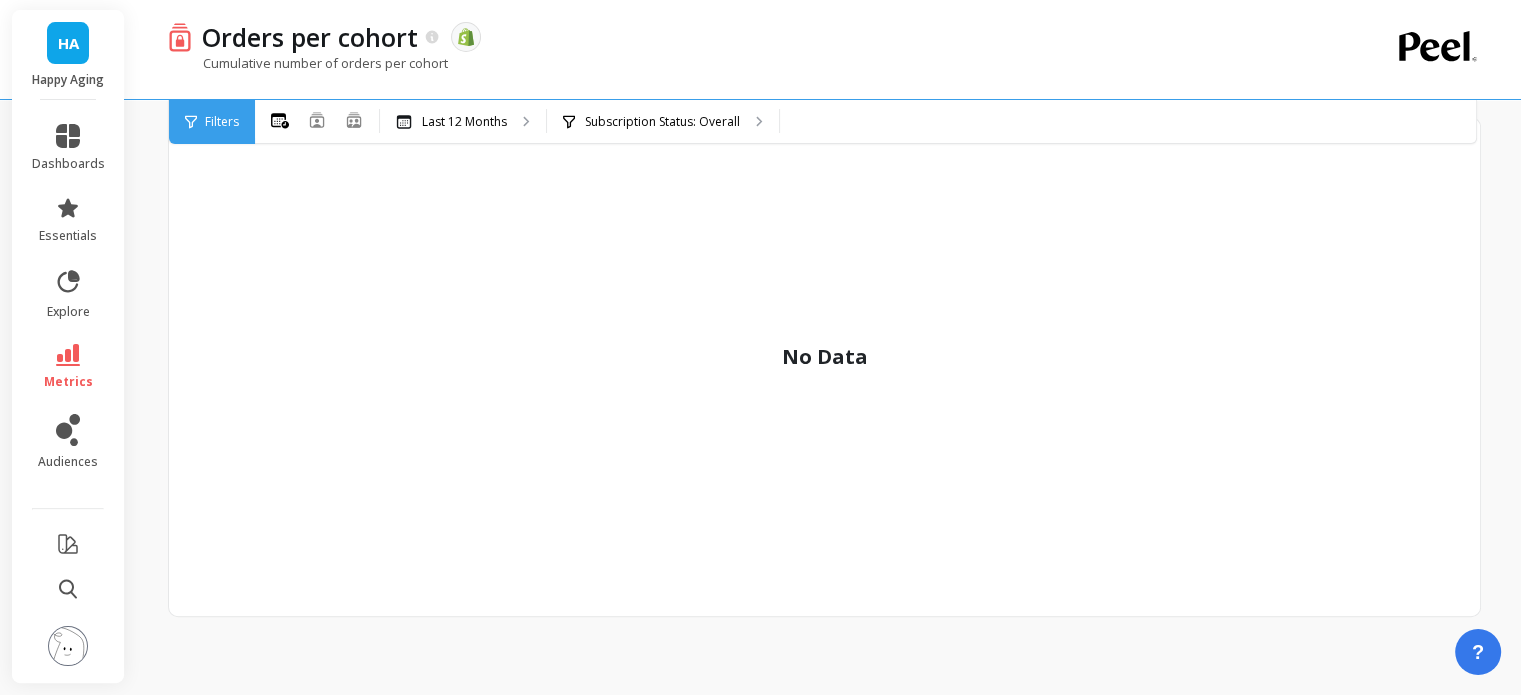 click at bounding box center [68, 646] 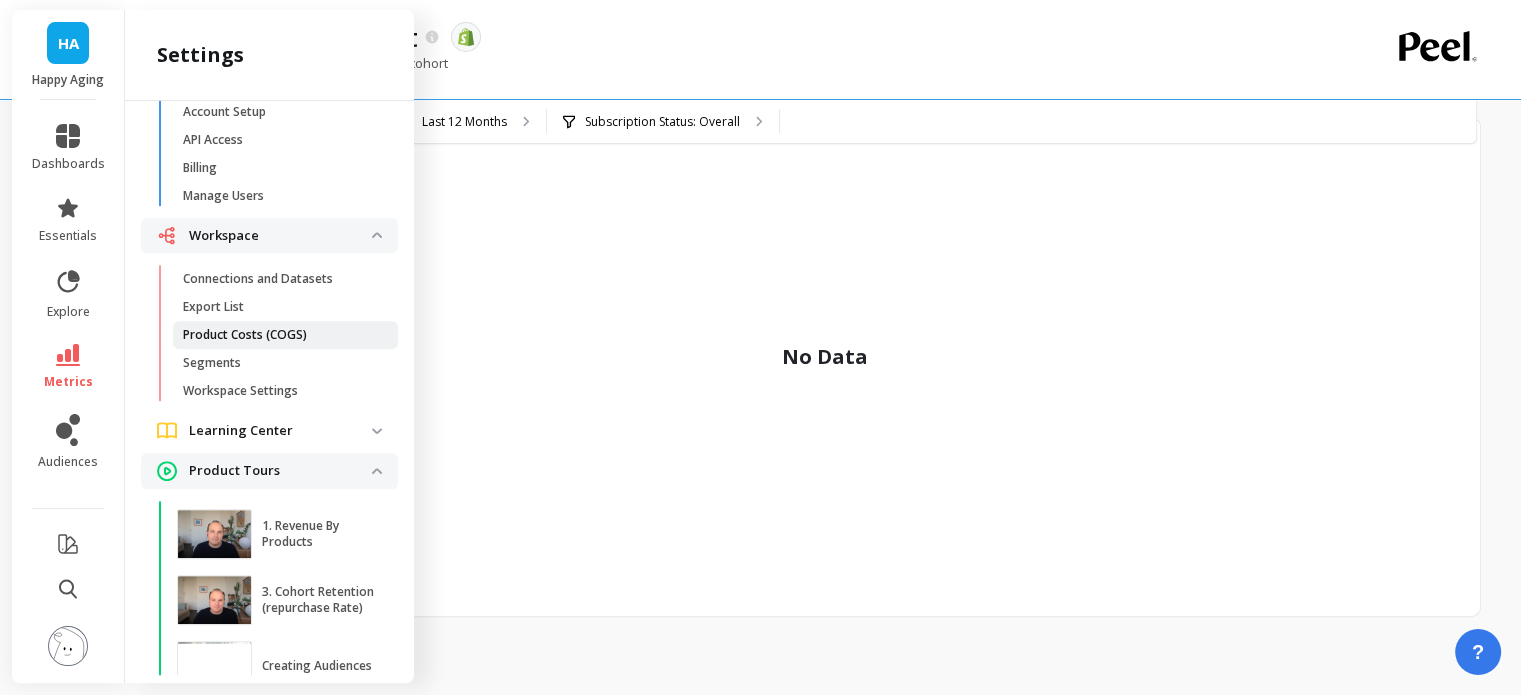 scroll, scrollTop: 206, scrollLeft: 0, axis: vertical 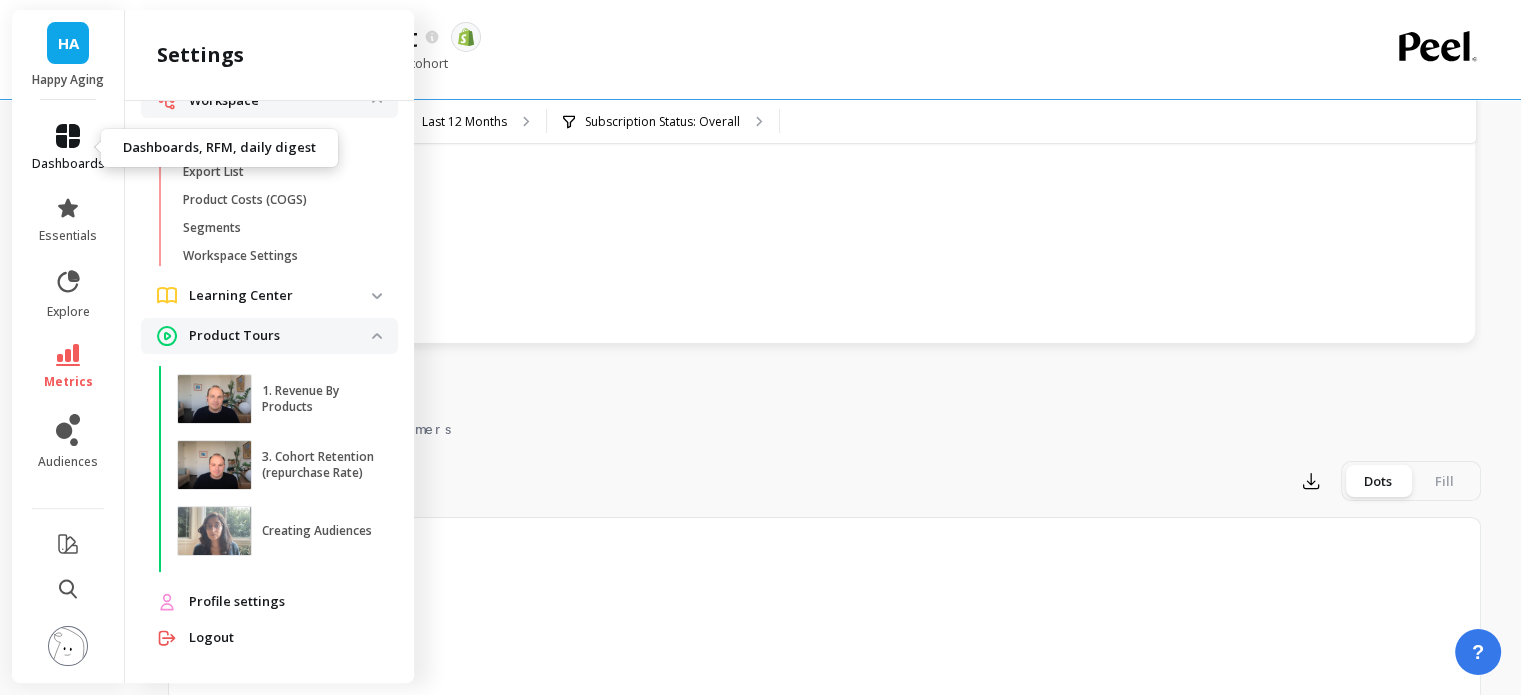 click 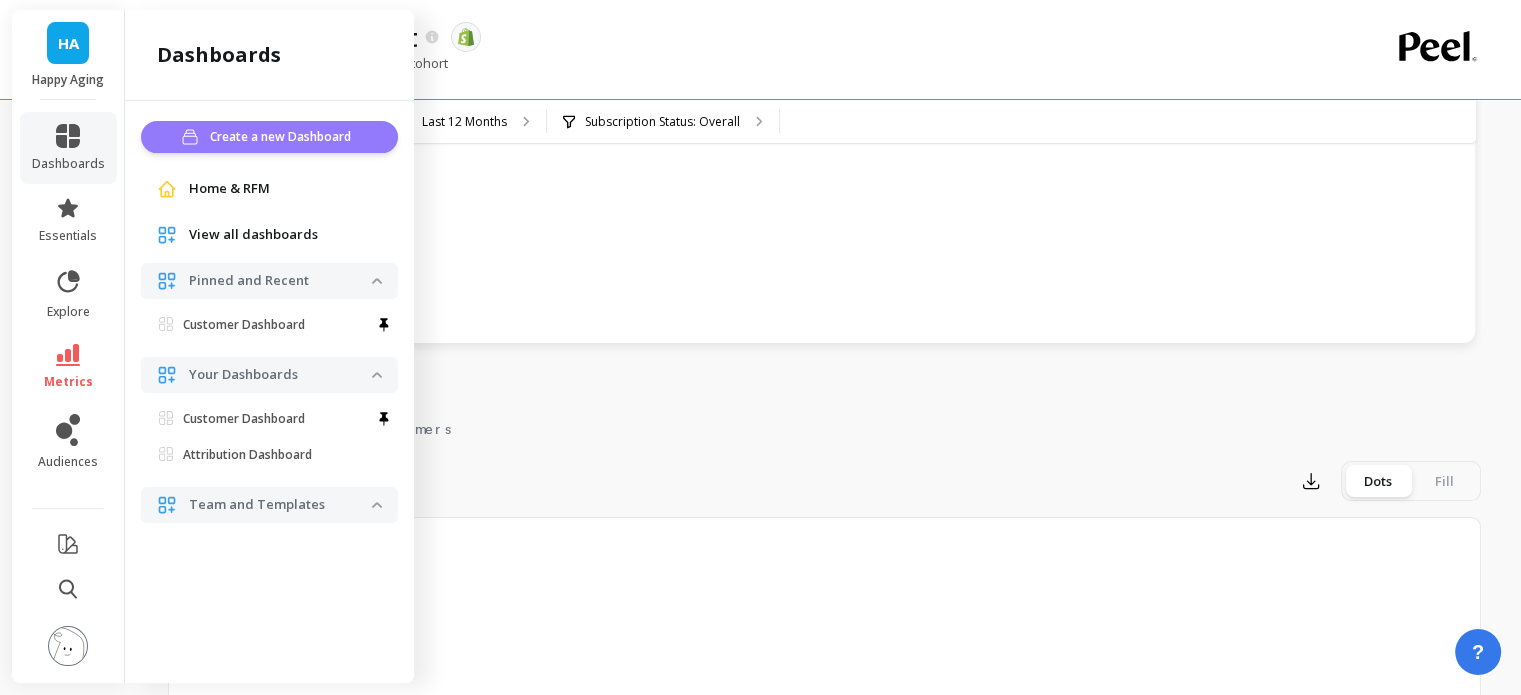 click on "Create a new Dashboard" at bounding box center (283, 137) 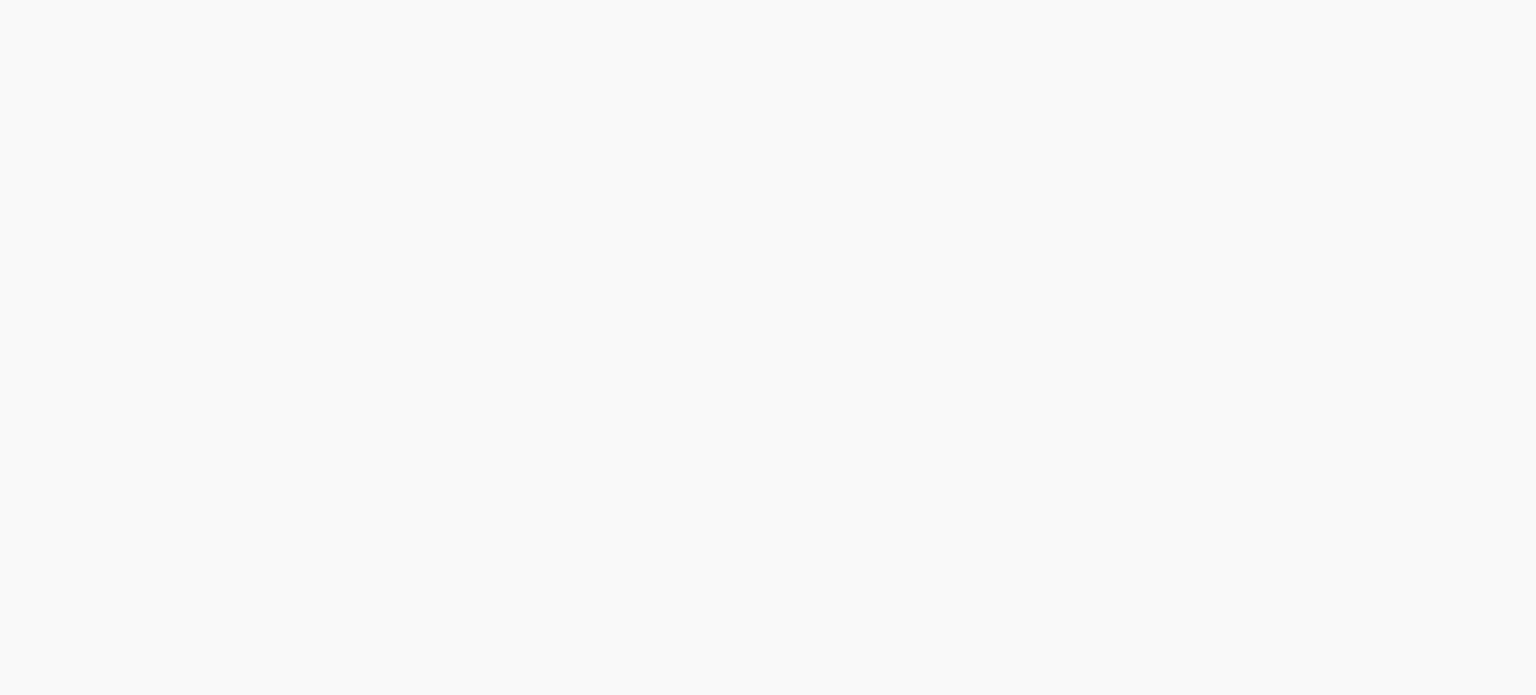 scroll, scrollTop: 0, scrollLeft: 0, axis: both 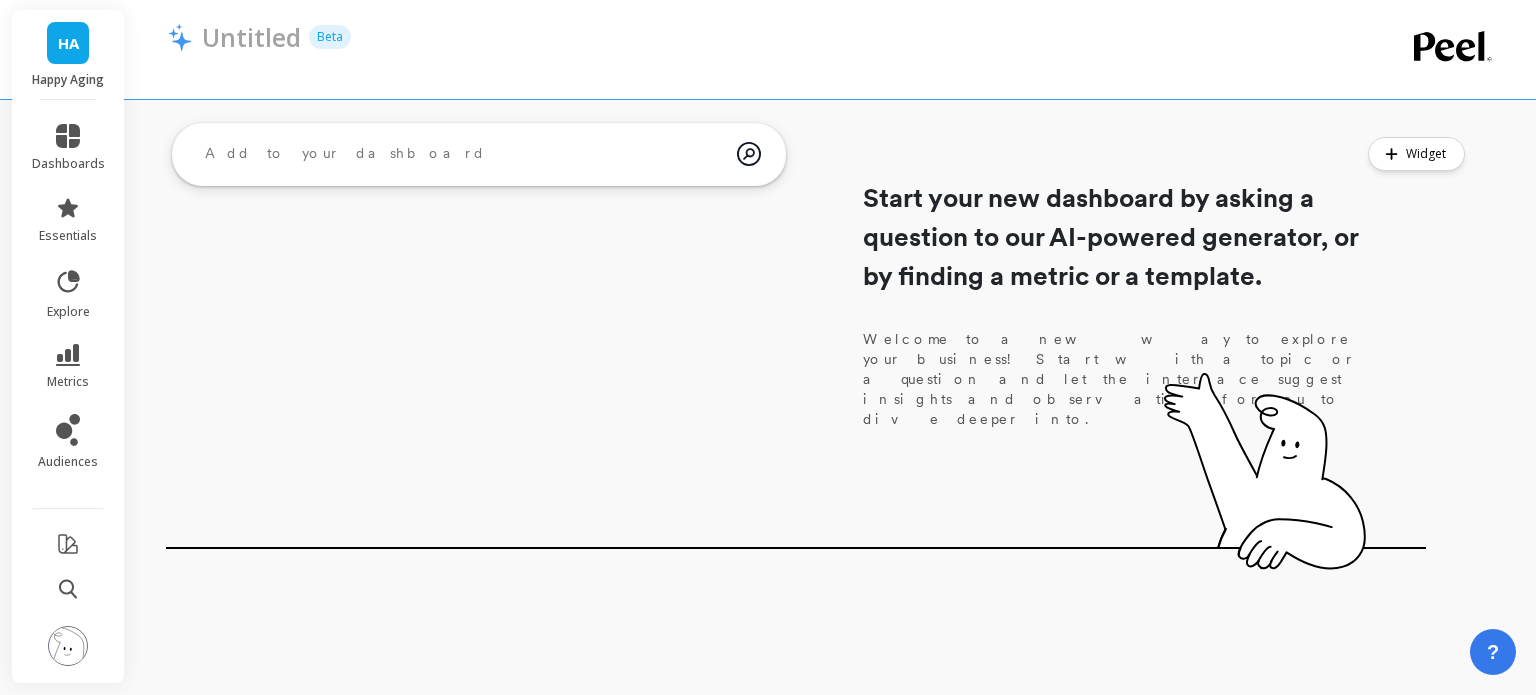 click at bounding box center (463, 154) 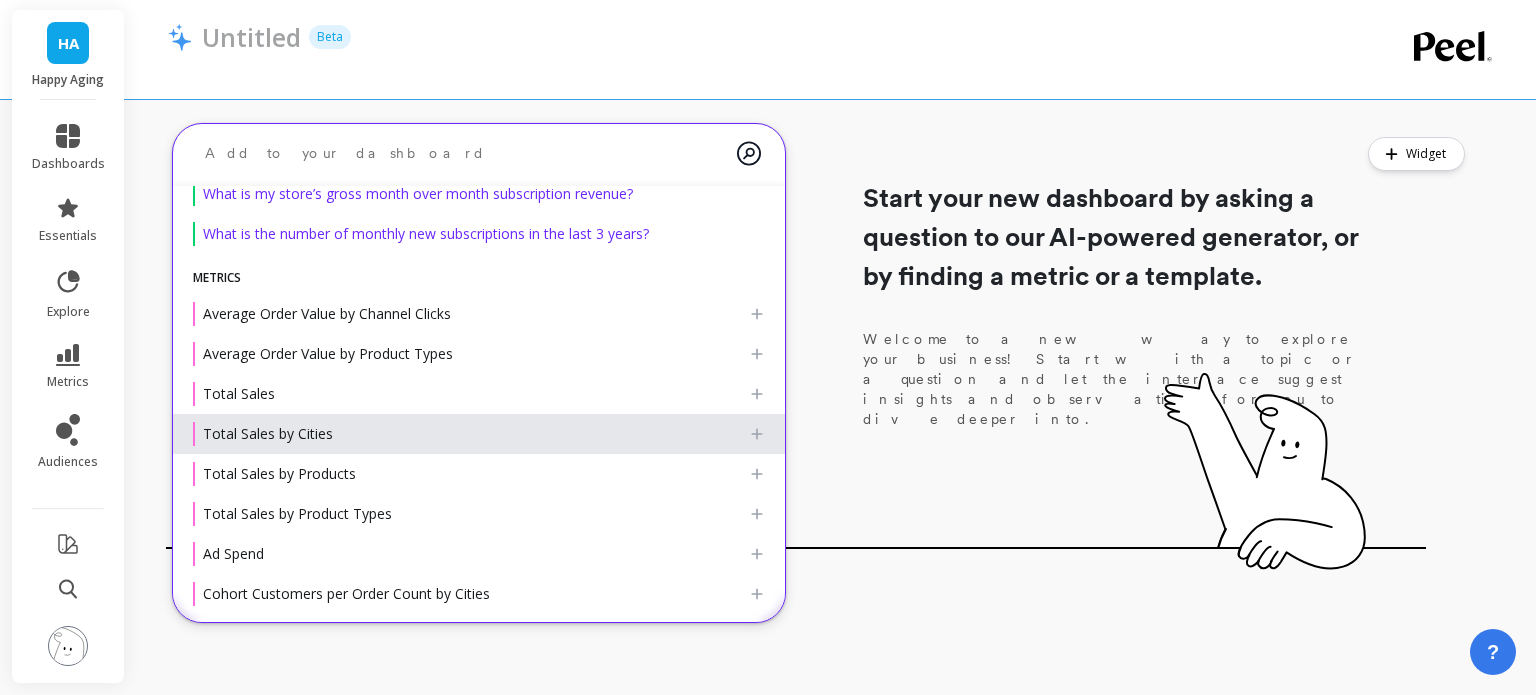 scroll, scrollTop: 0, scrollLeft: 0, axis: both 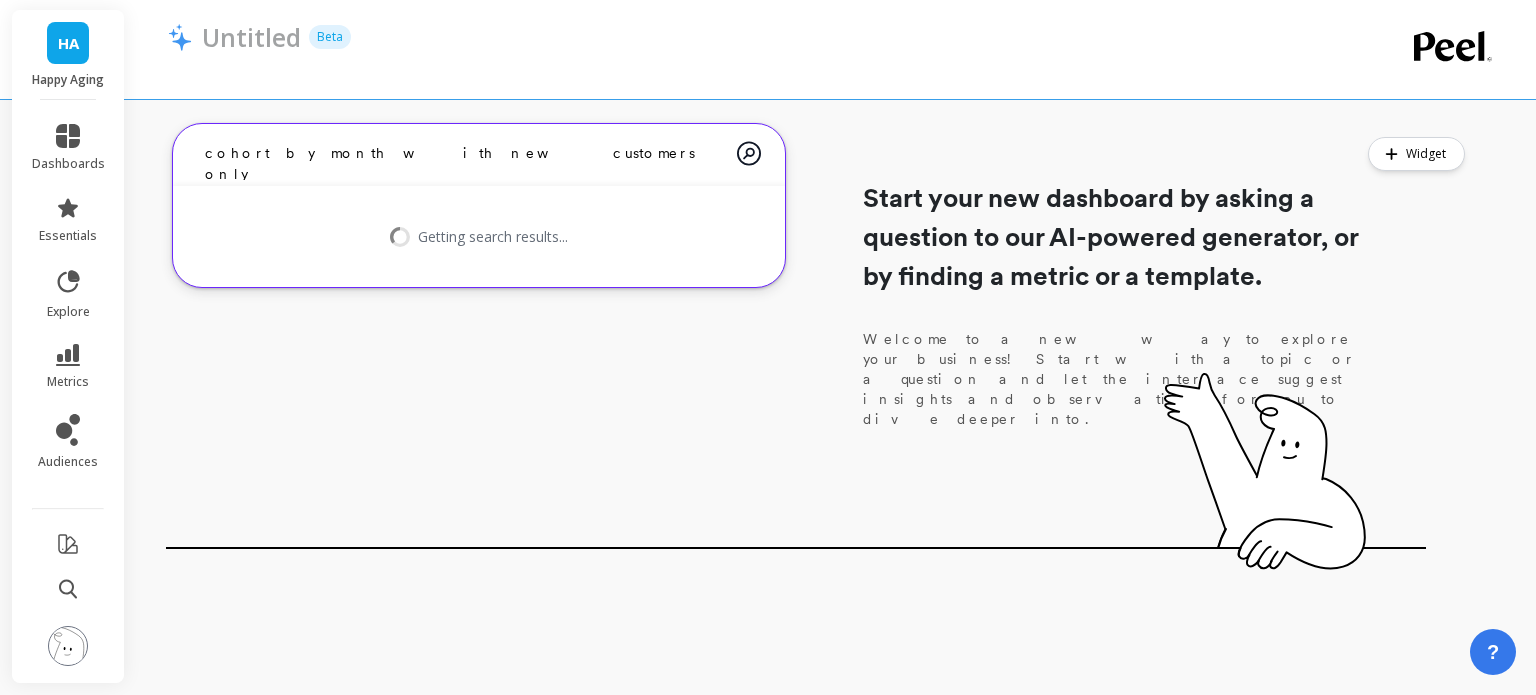 type on "cohort by month with new customers only" 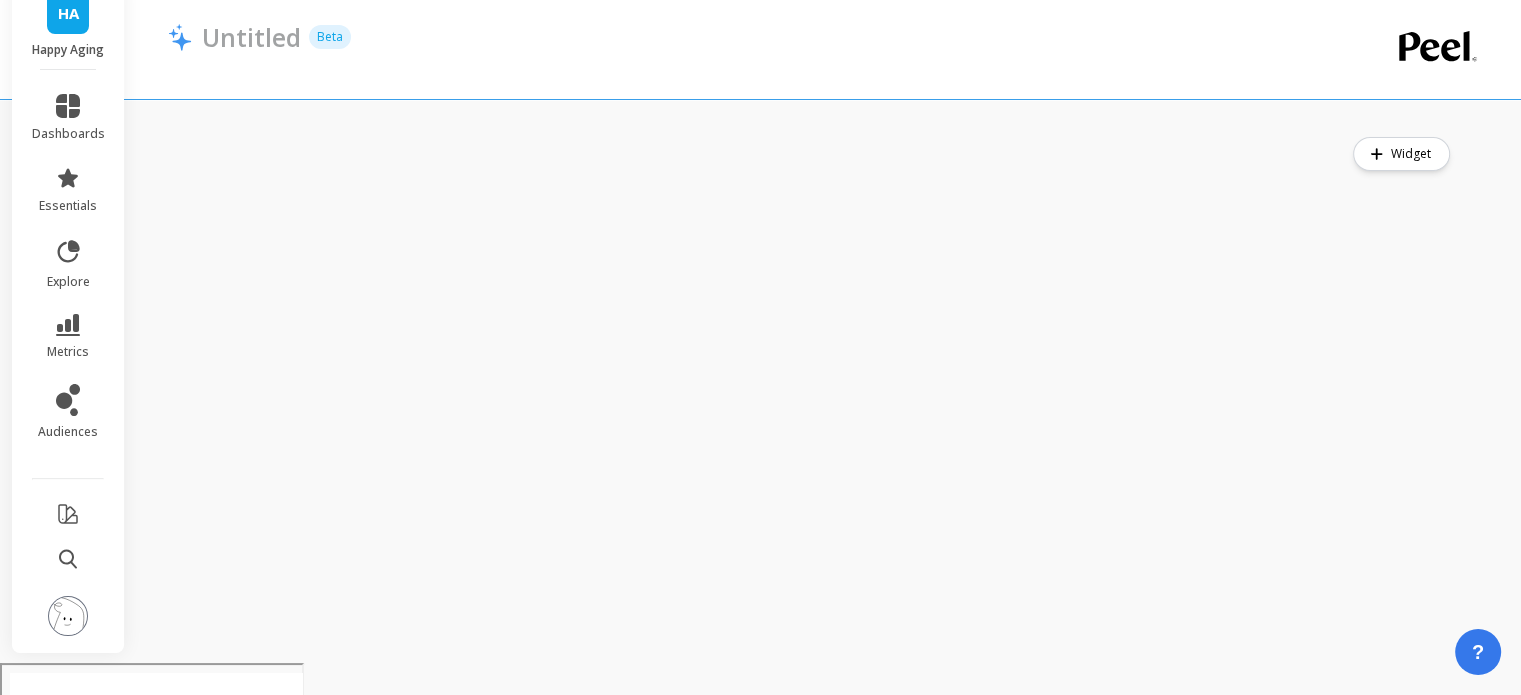 scroll, scrollTop: 0, scrollLeft: 0, axis: both 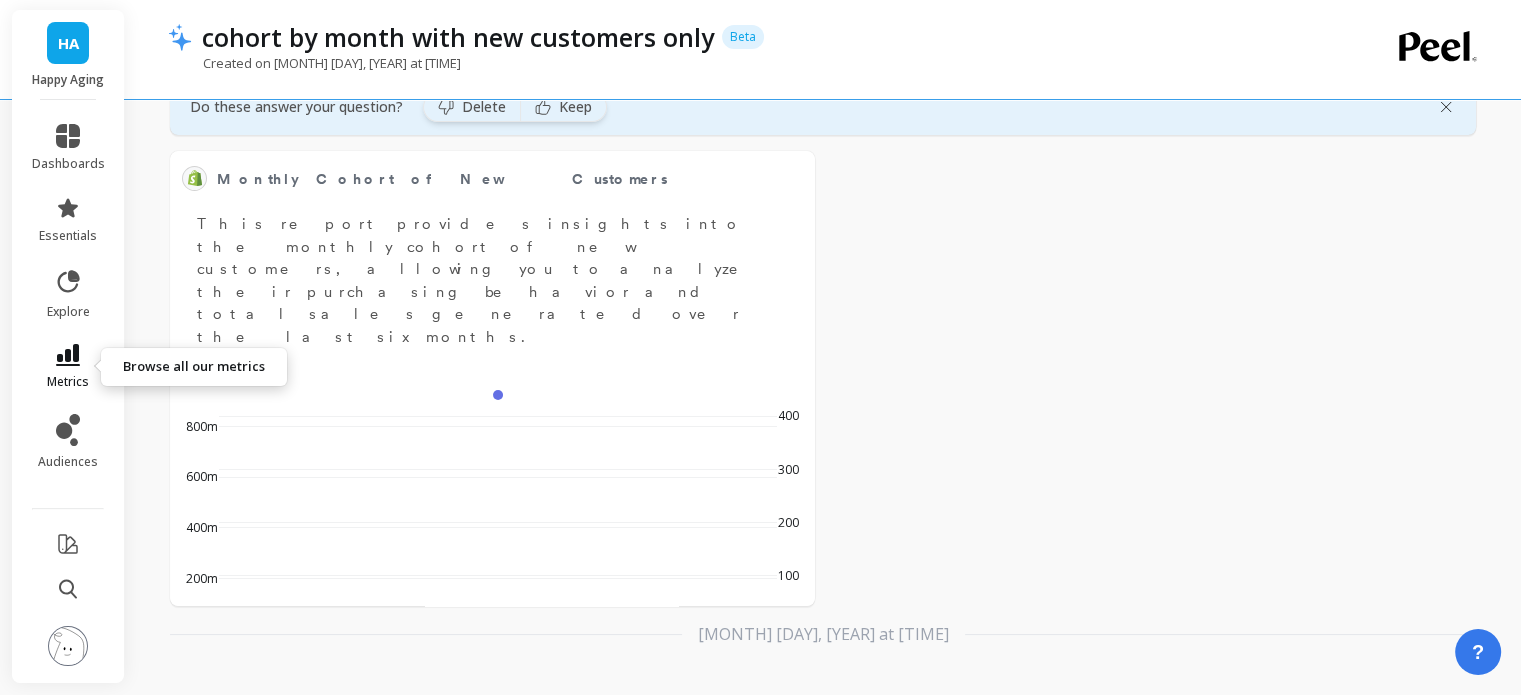 click 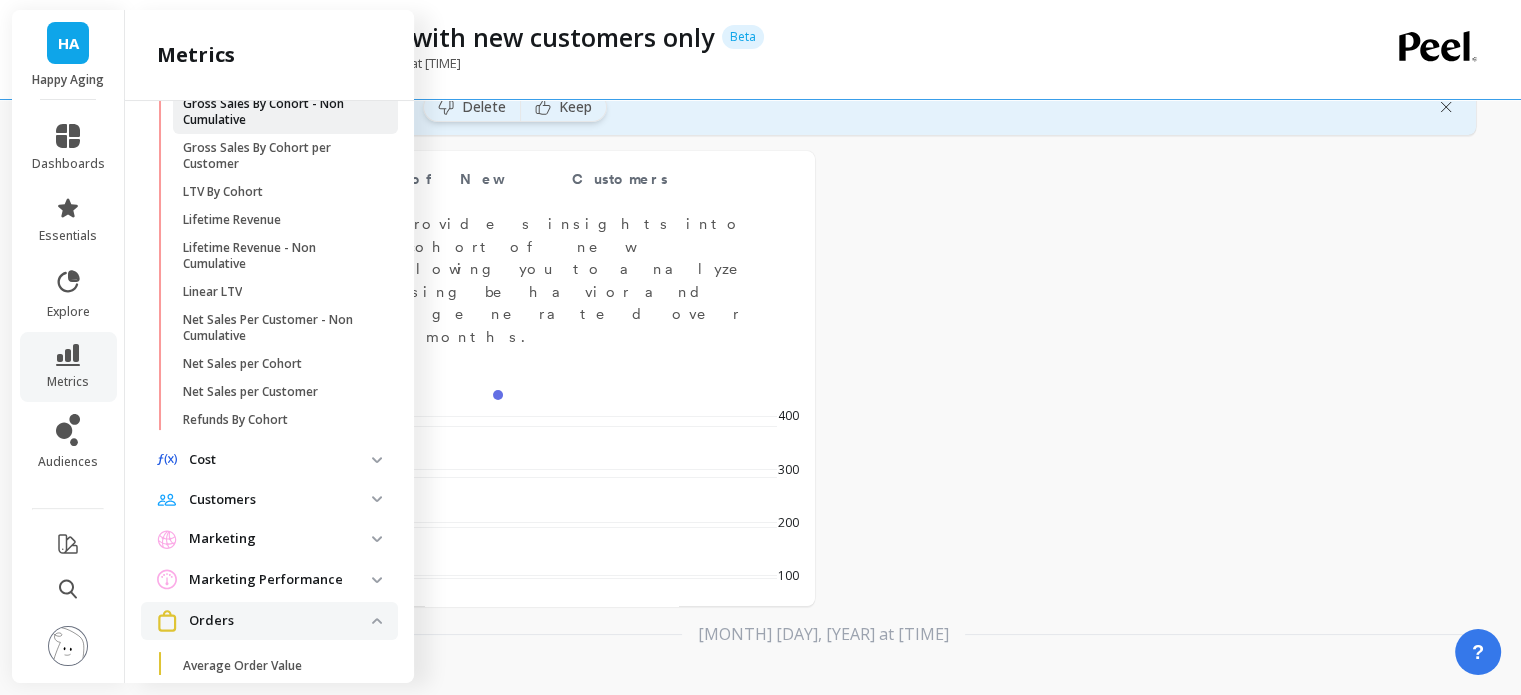 scroll, scrollTop: 817, scrollLeft: 0, axis: vertical 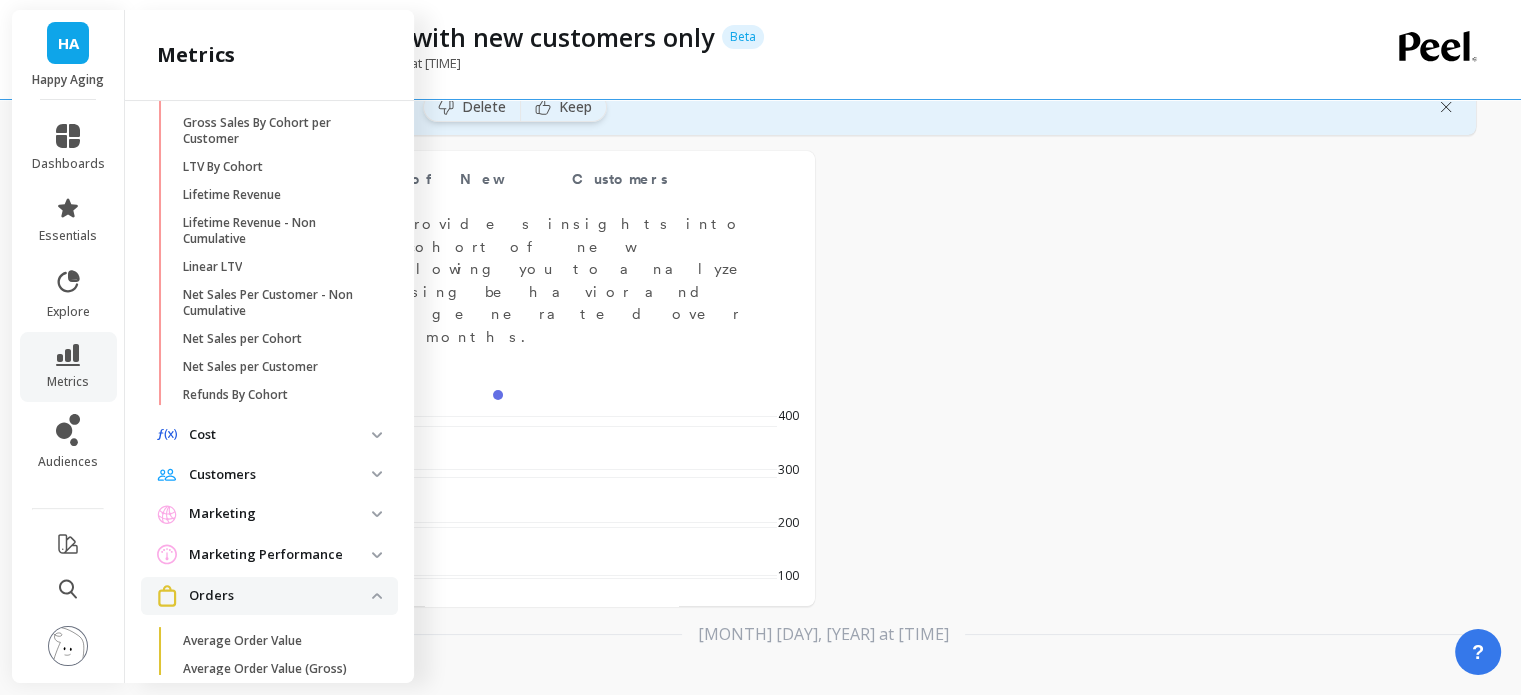 click on "Cost" at bounding box center (280, 435) 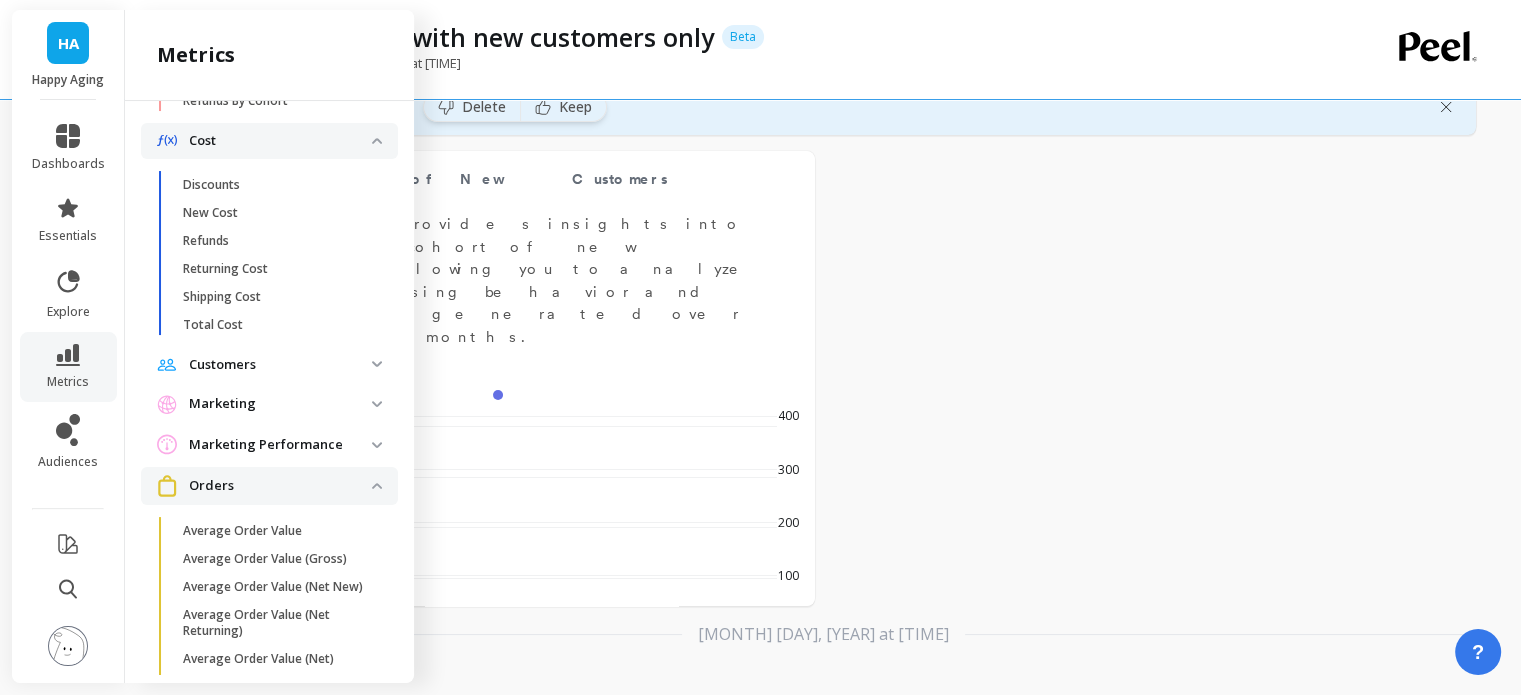 scroll, scrollTop: 1117, scrollLeft: 0, axis: vertical 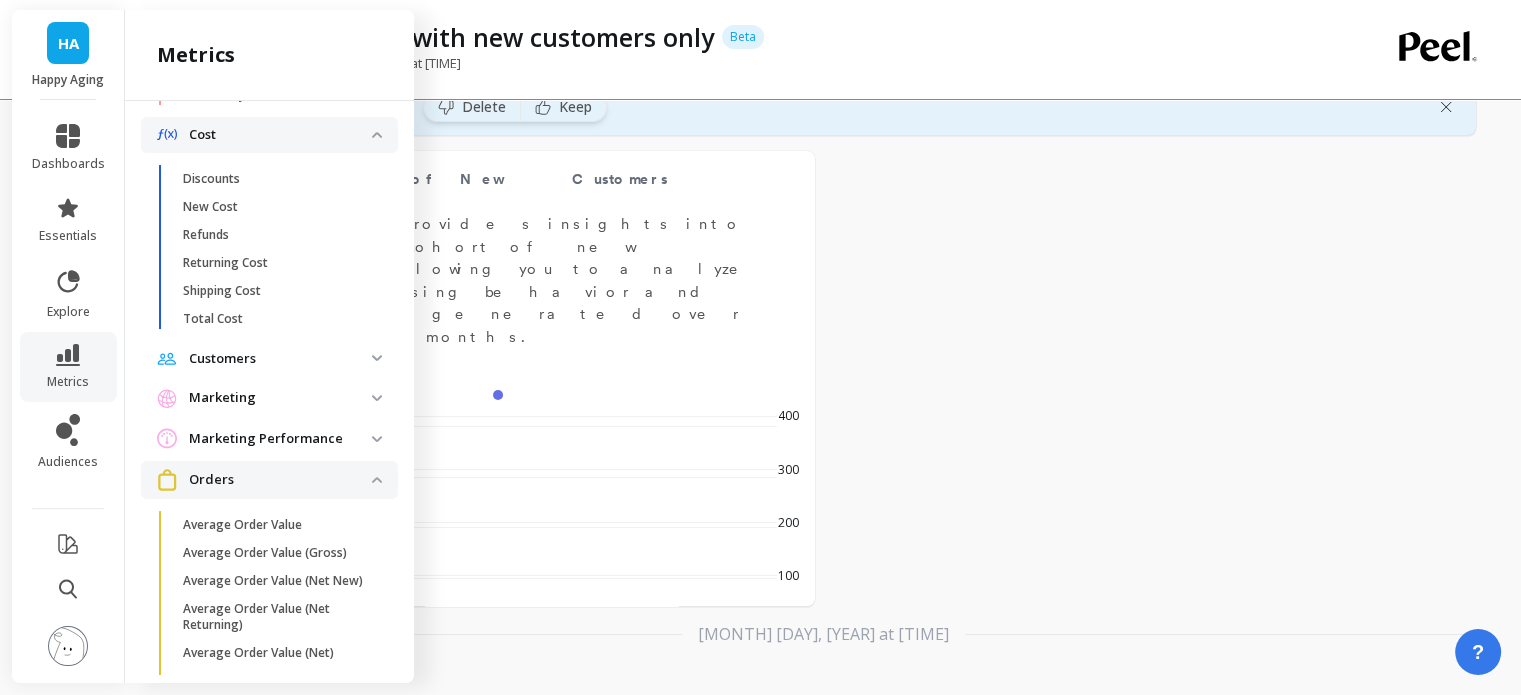 click on "Customers" at bounding box center [280, 359] 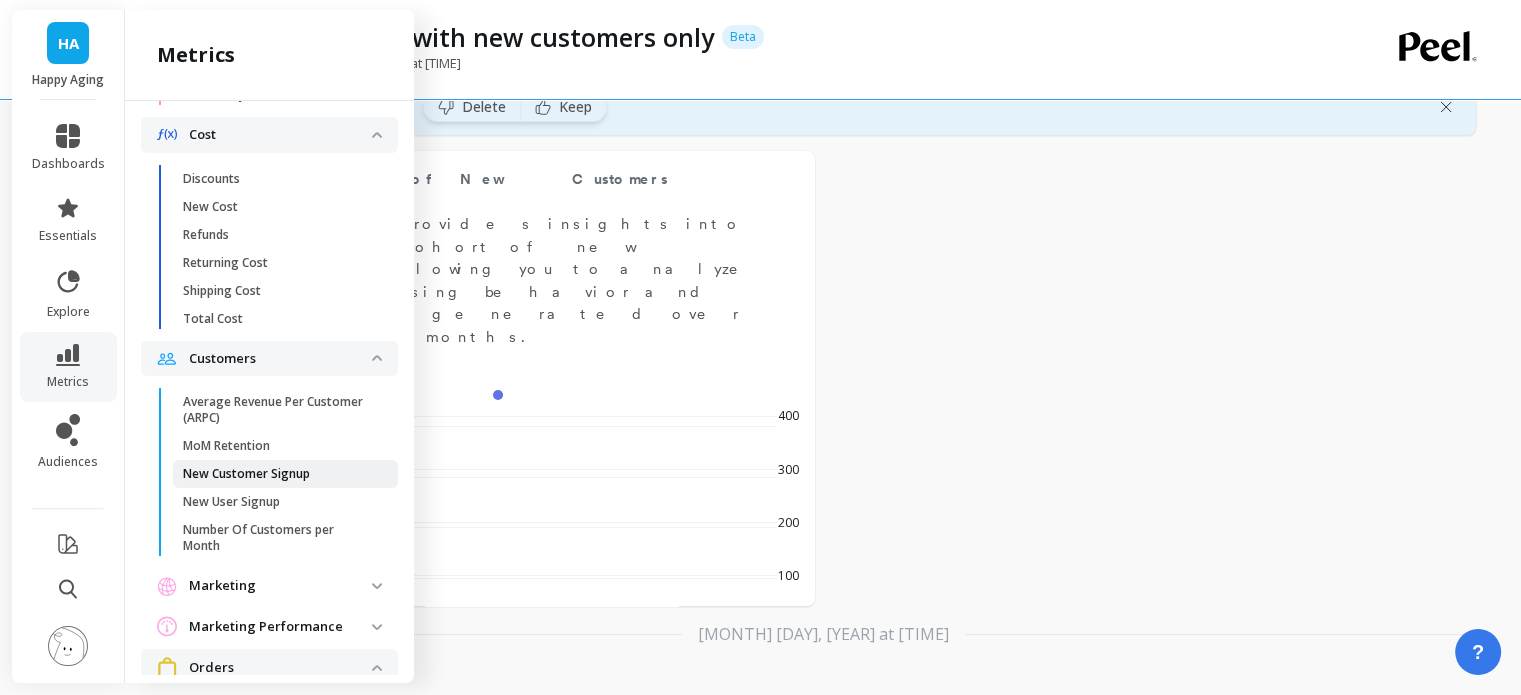 click on "New Customer Signup" at bounding box center (246, 474) 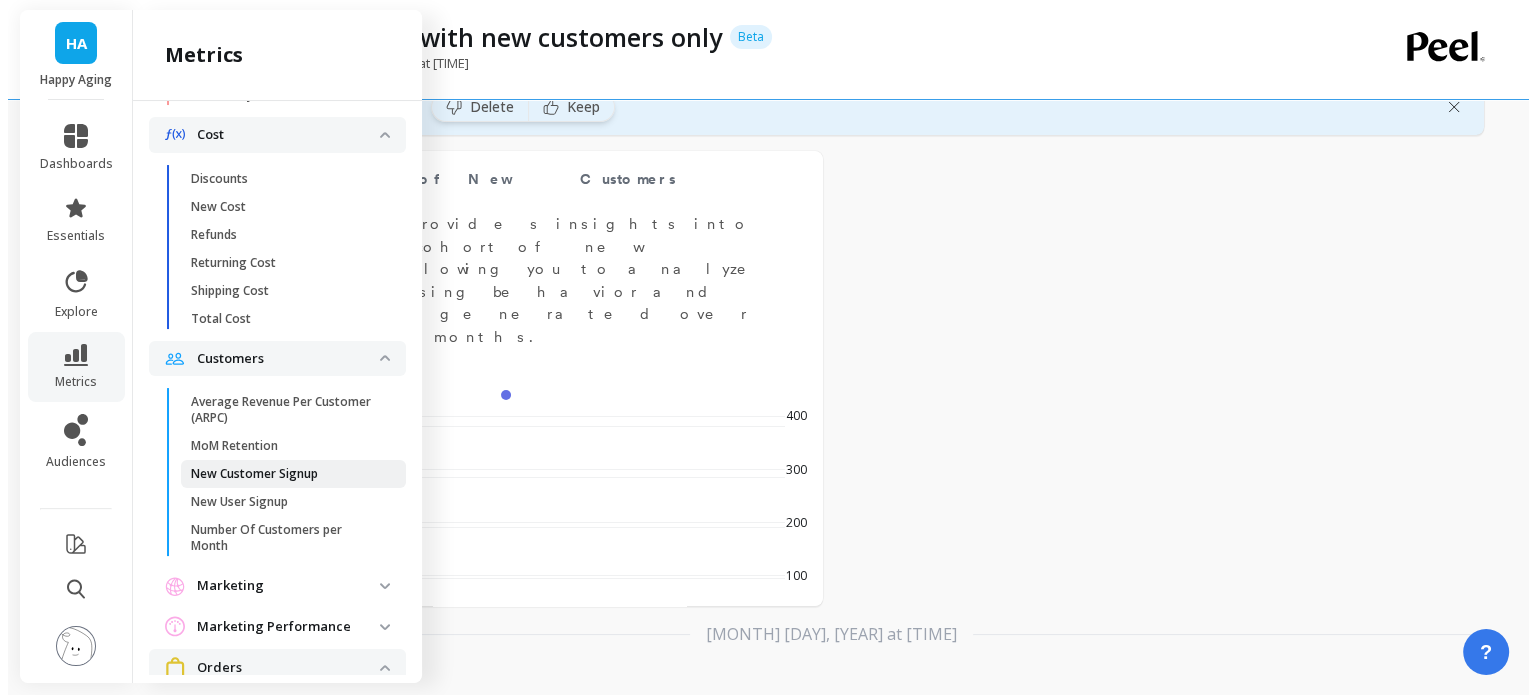 scroll, scrollTop: 0, scrollLeft: 0, axis: both 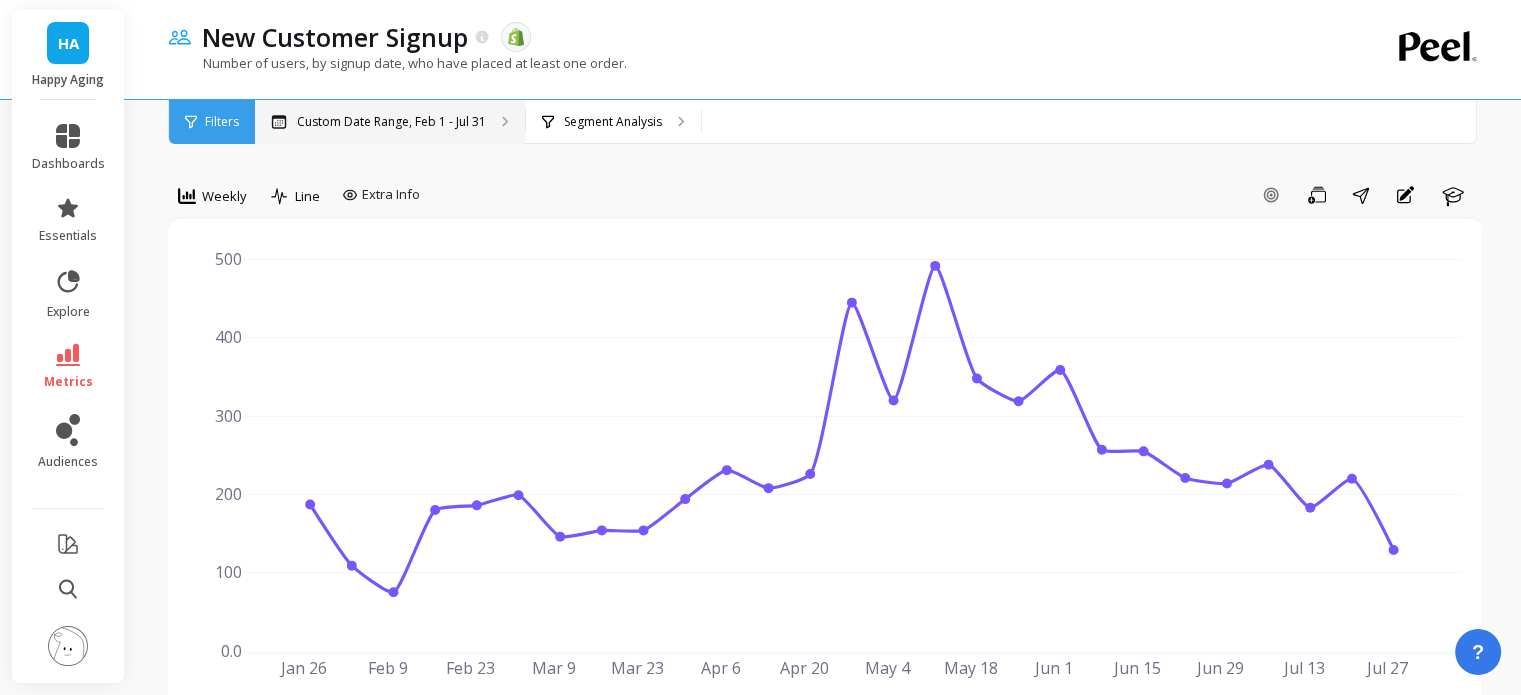 click on "Custom Date Range,  Feb 1 - Jul 31" at bounding box center (391, 122) 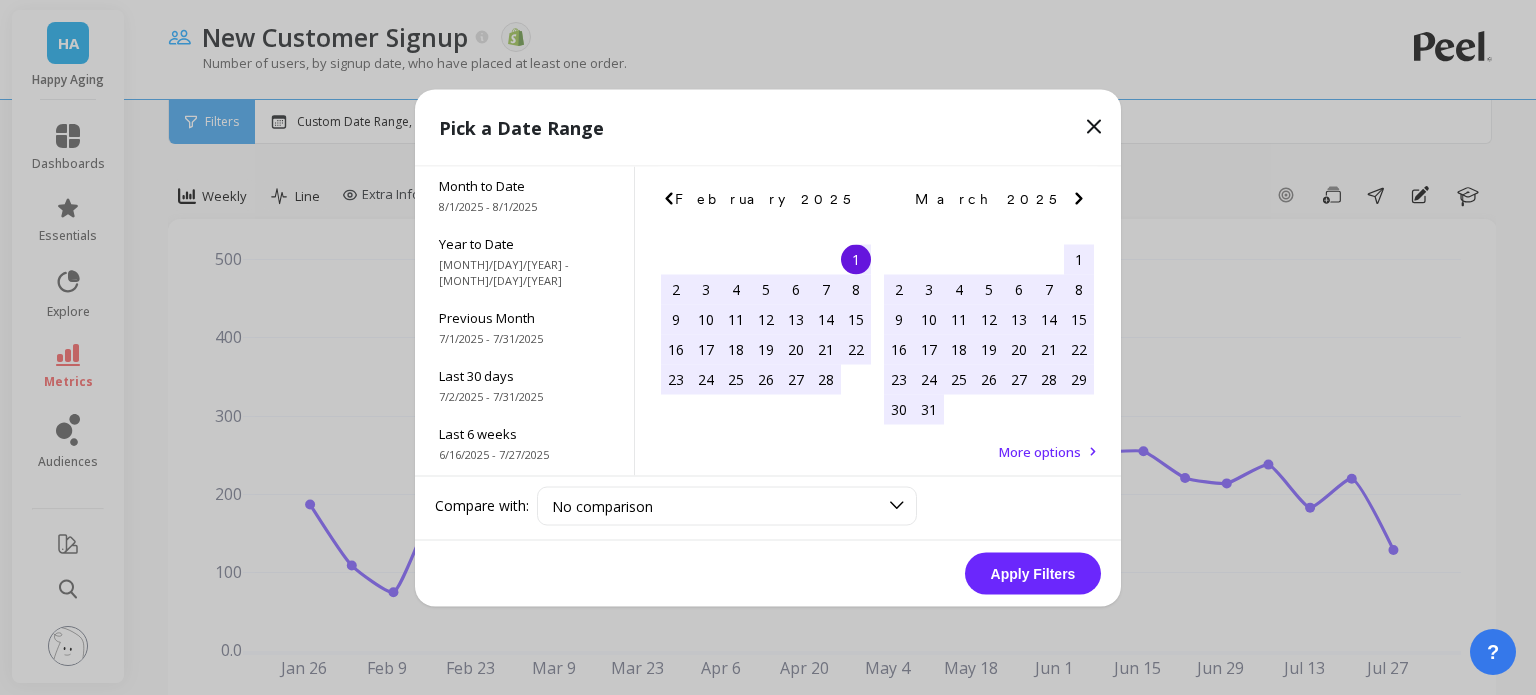 click 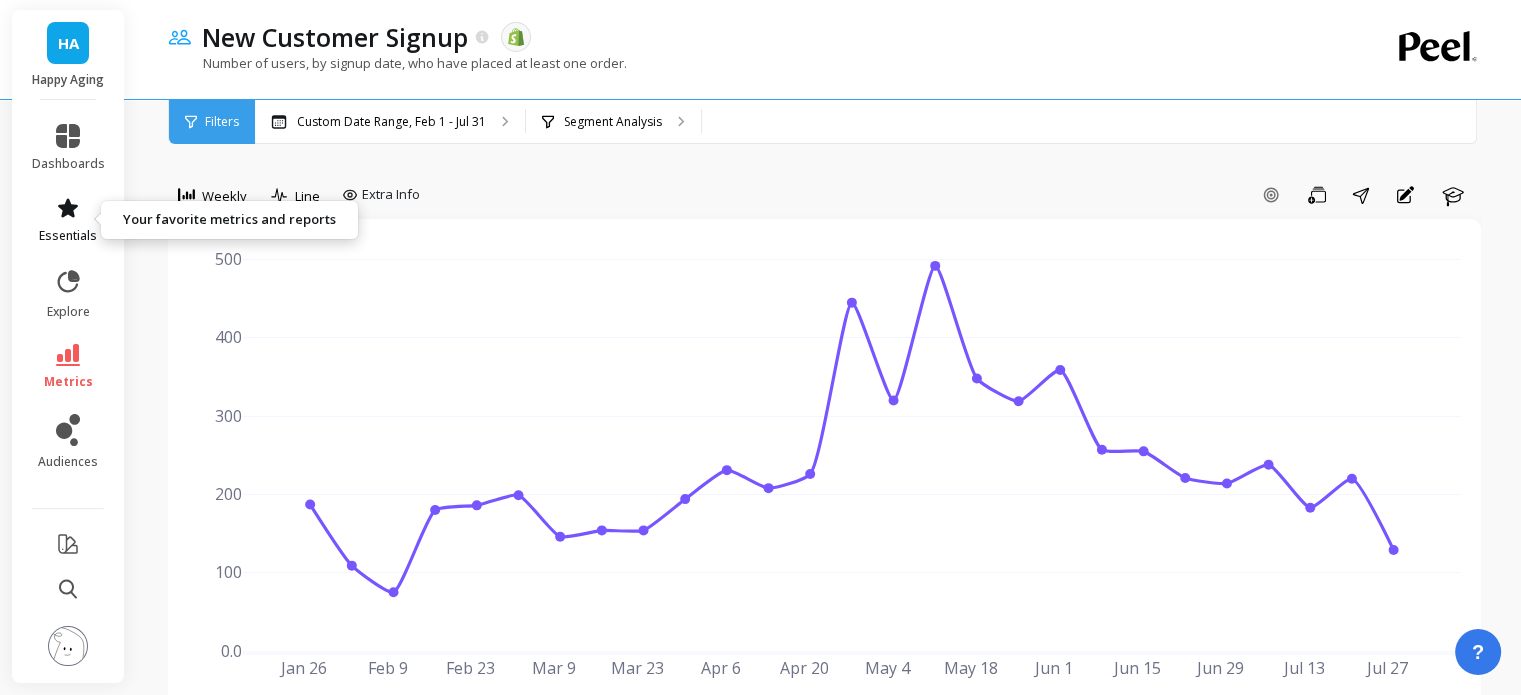 click 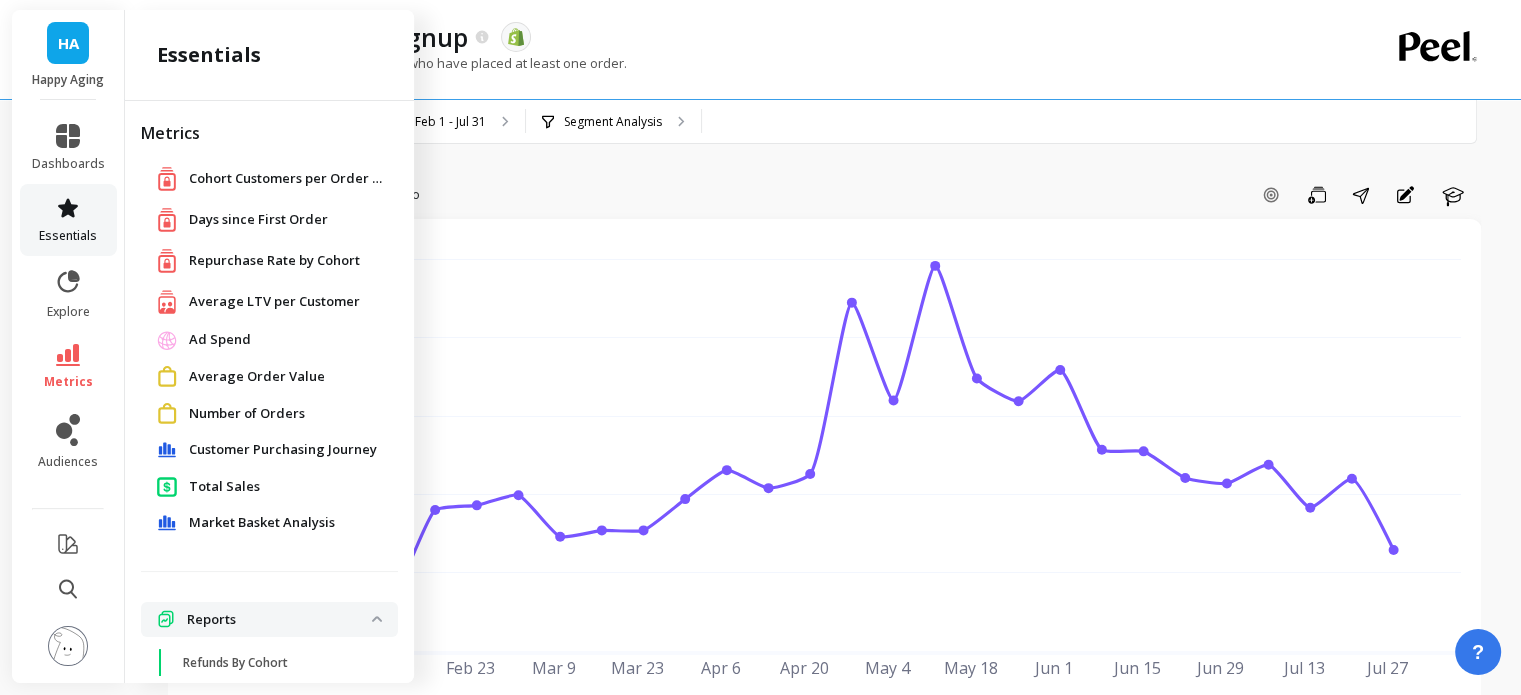 scroll, scrollTop: 185, scrollLeft: 0, axis: vertical 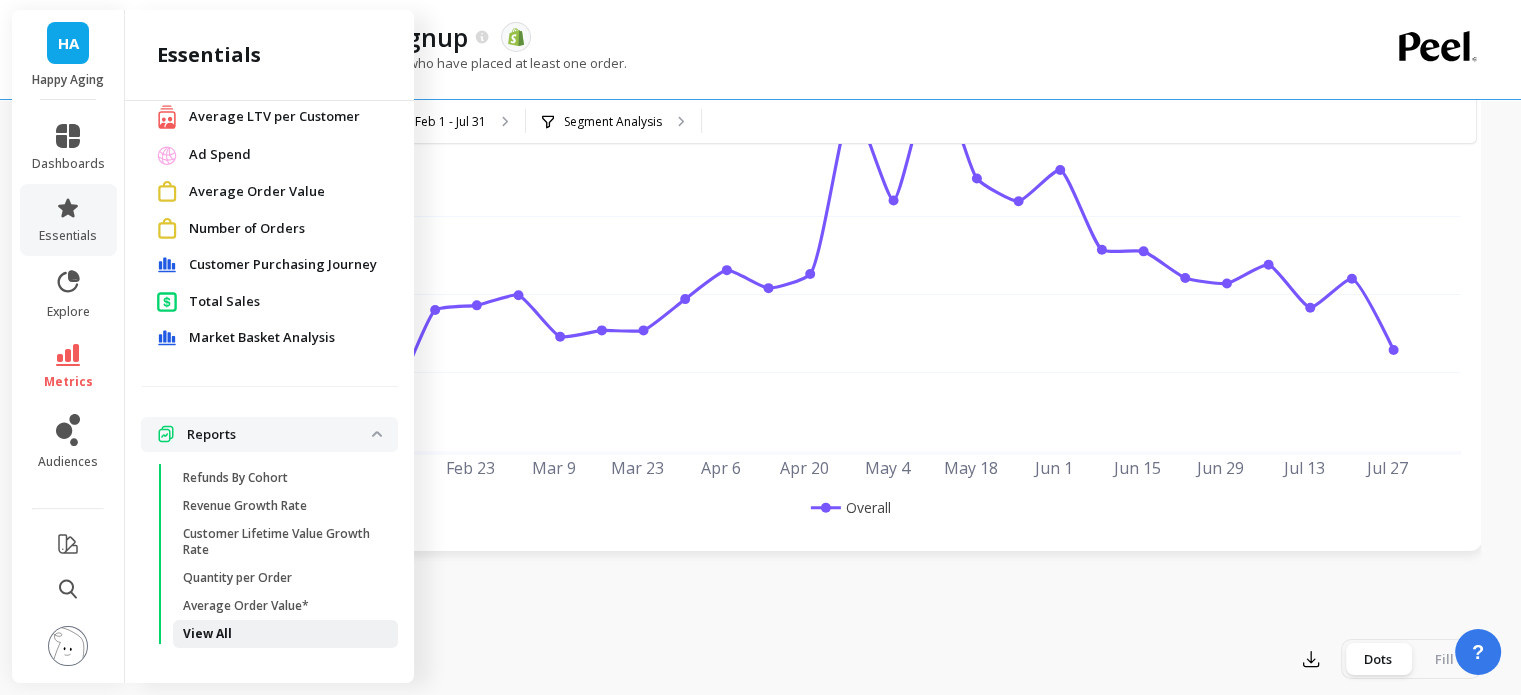 click on "View All" at bounding box center [207, 634] 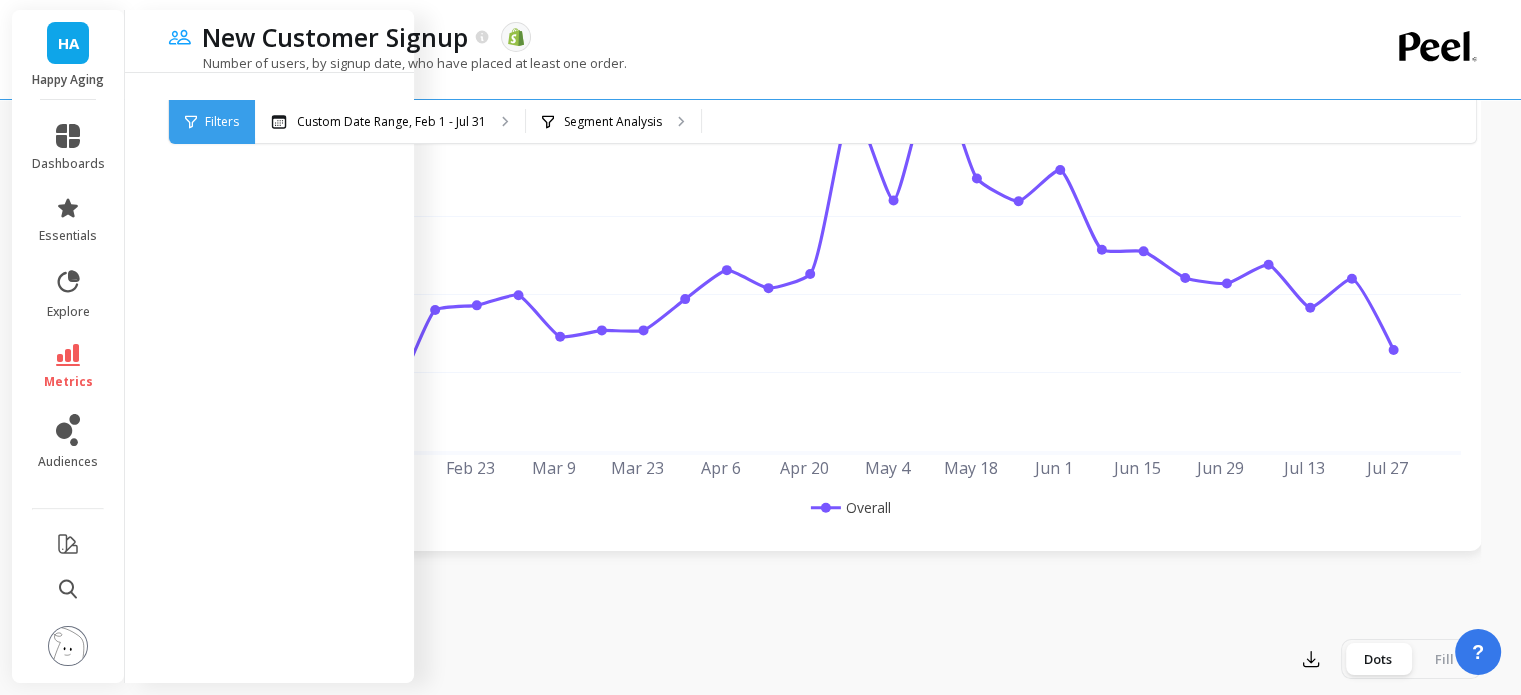 scroll, scrollTop: 0, scrollLeft: 0, axis: both 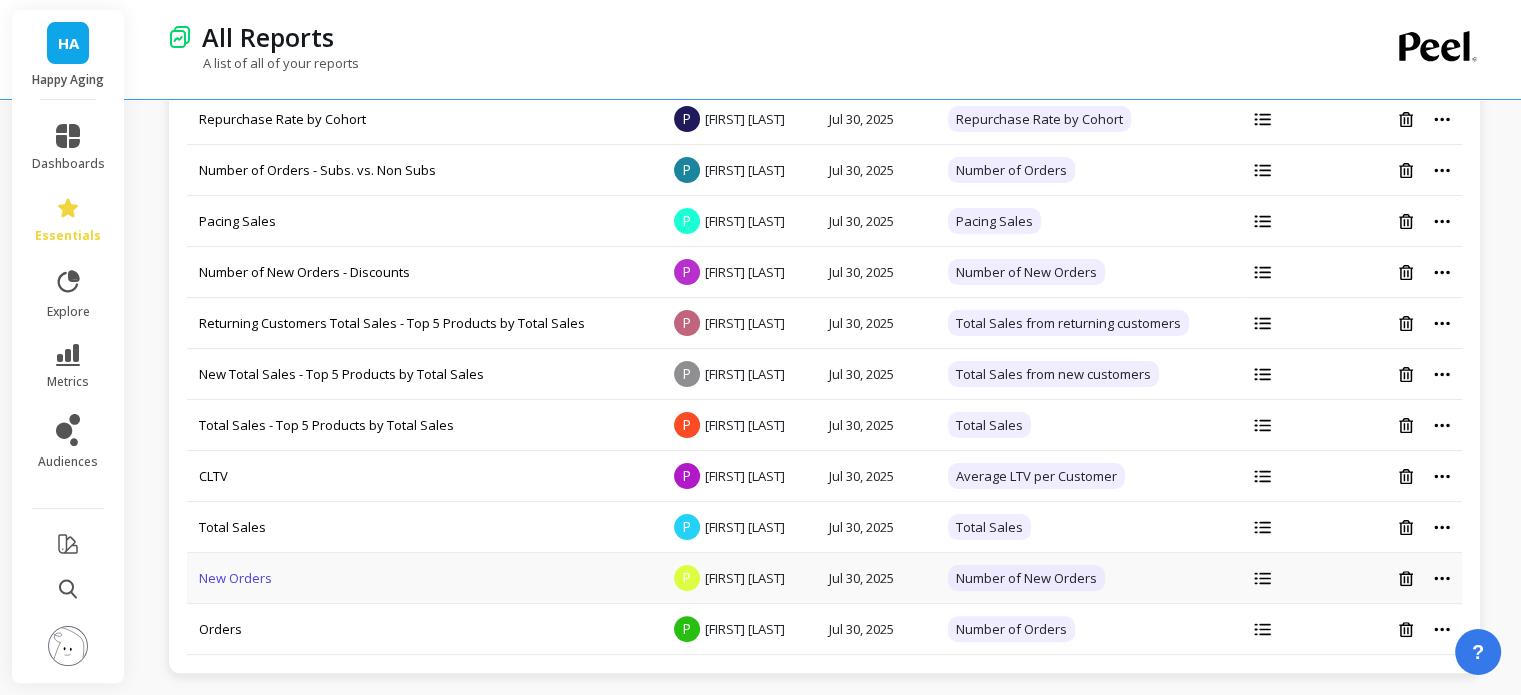 click on "New Orders" at bounding box center (235, 578) 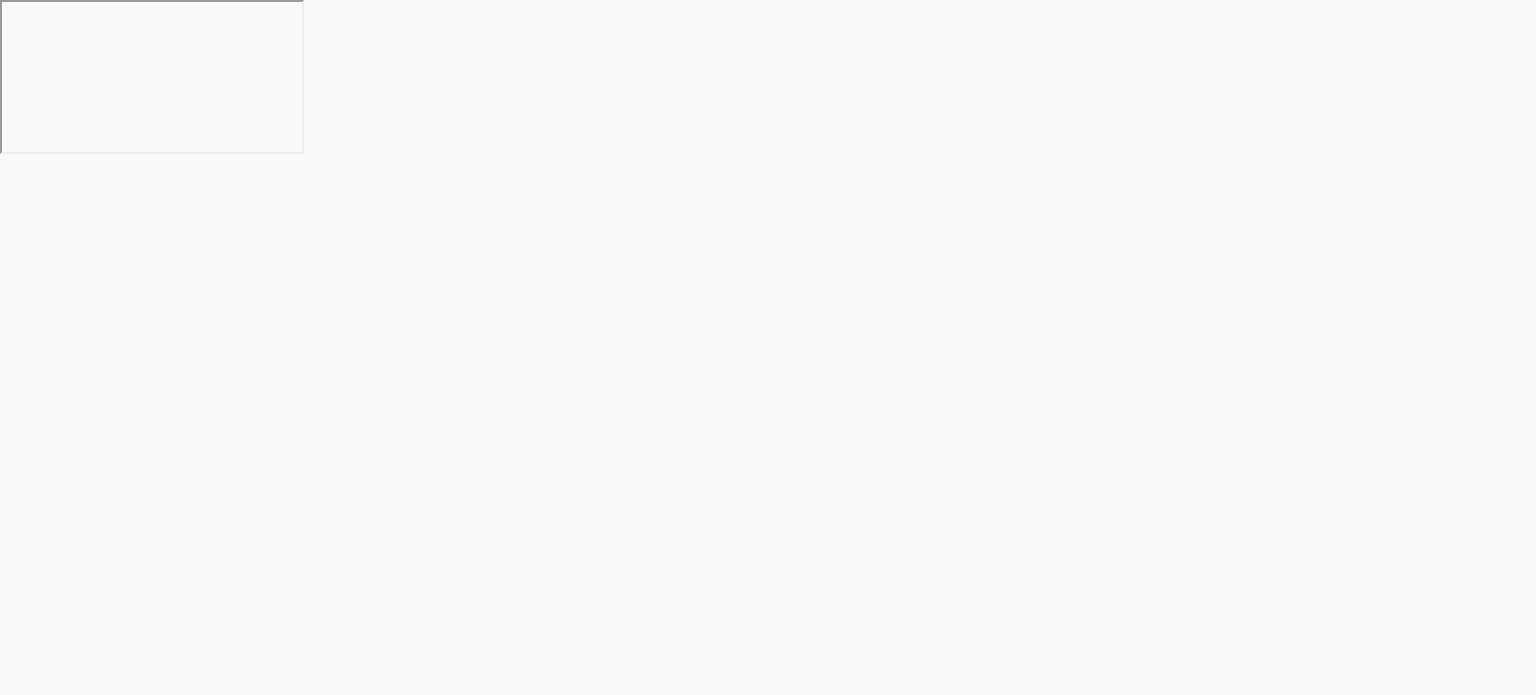 scroll, scrollTop: 0, scrollLeft: 0, axis: both 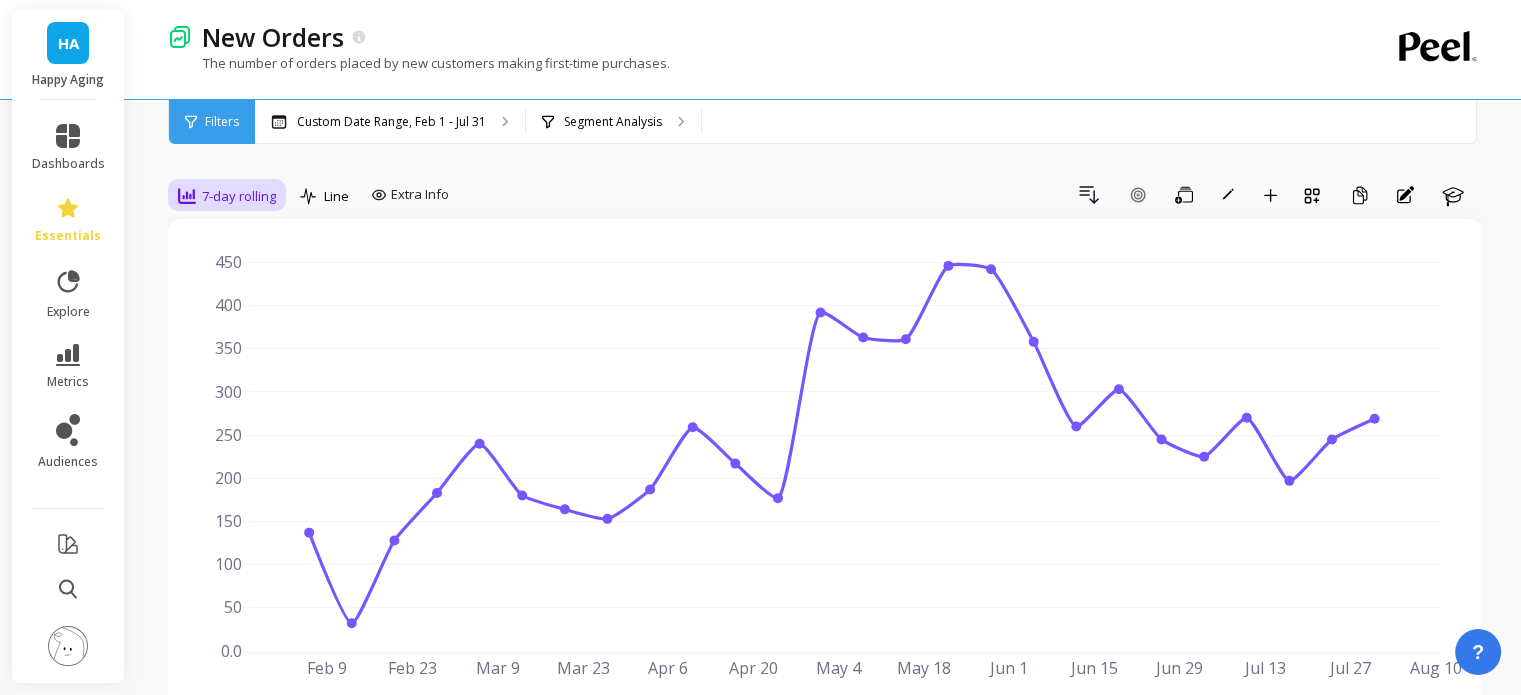 click on "7-day rolling" at bounding box center [239, 196] 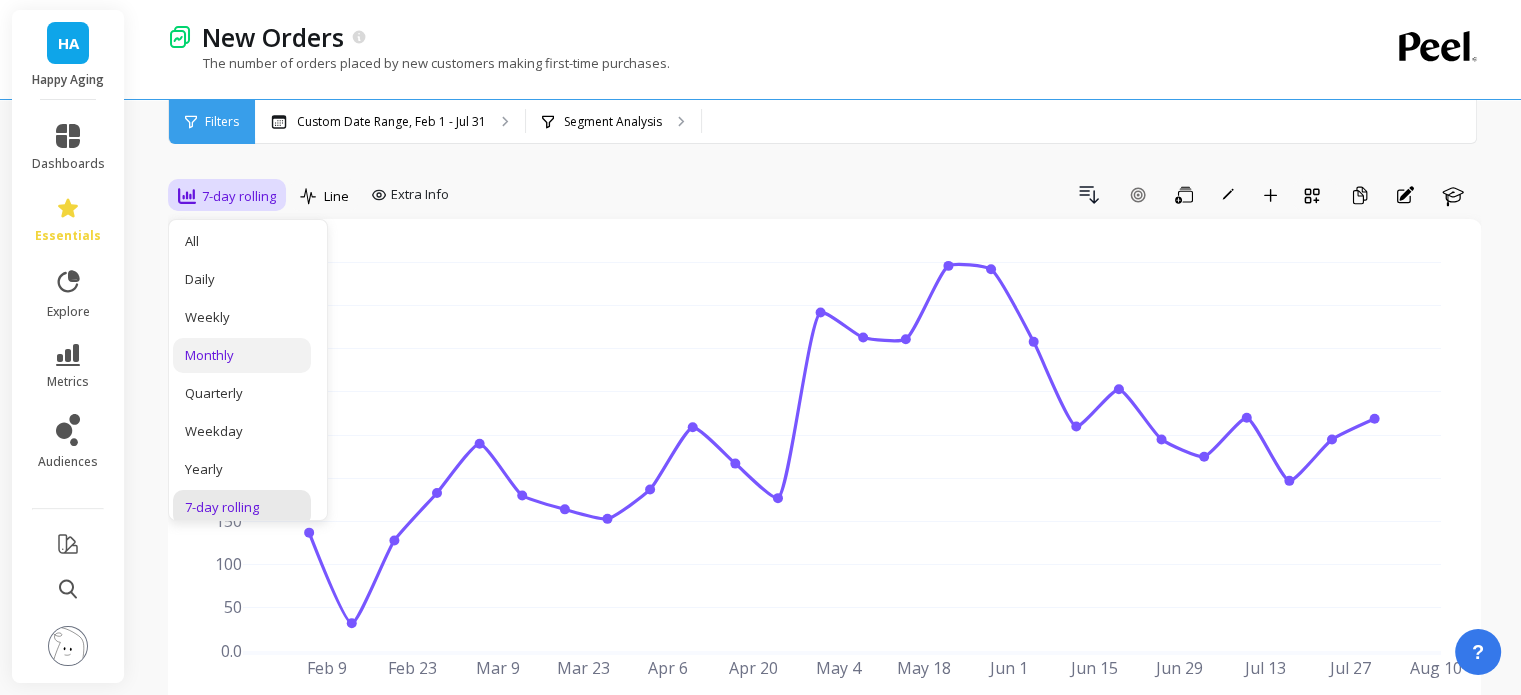 click on "Monthly" at bounding box center [242, 355] 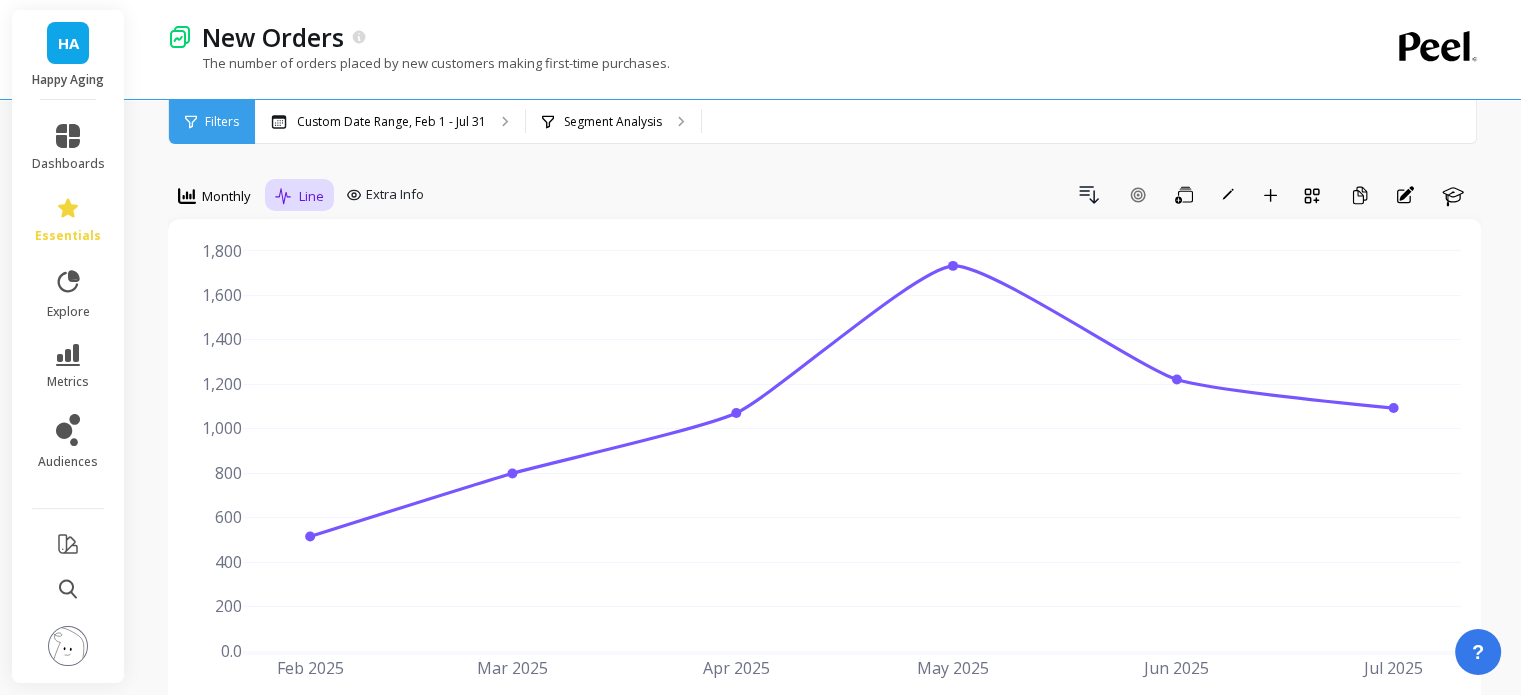 click on "Line" at bounding box center (311, 196) 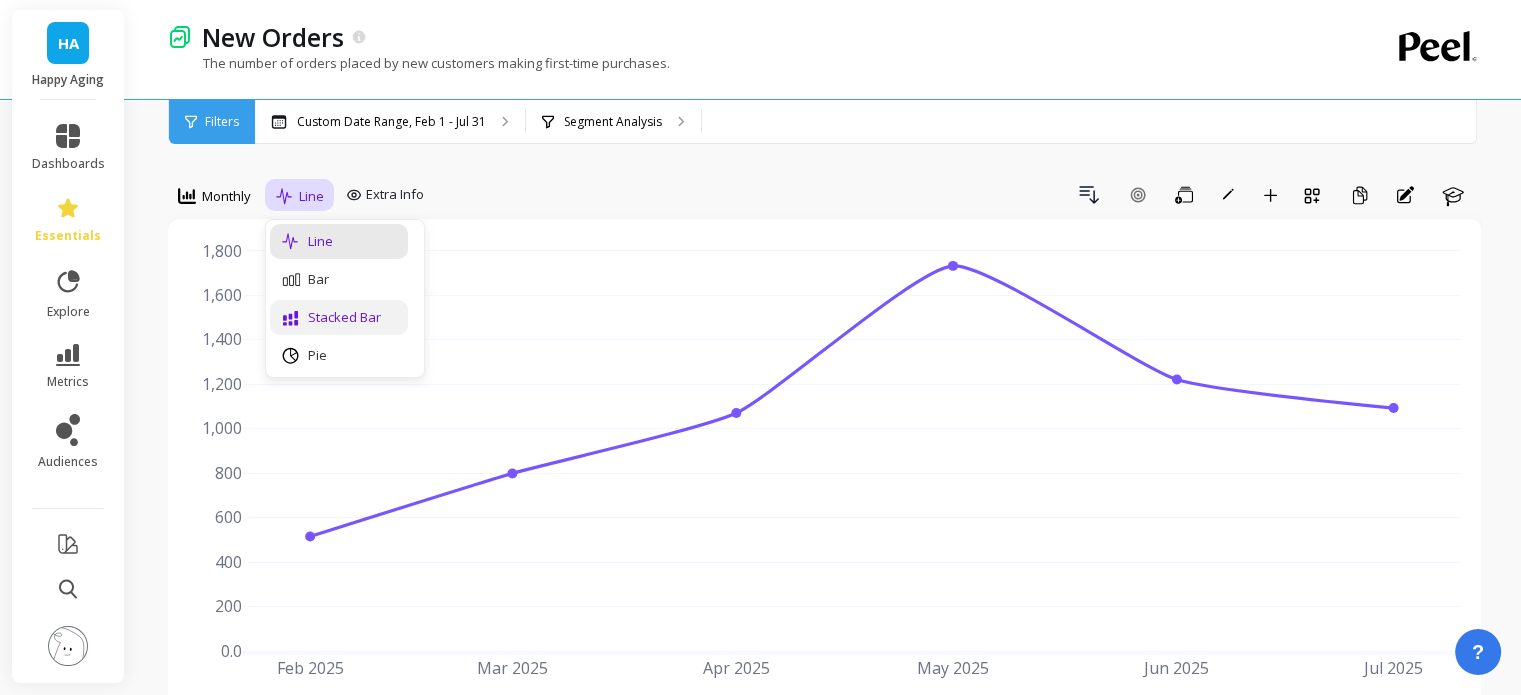 click on "Stacked Bar" at bounding box center [339, 317] 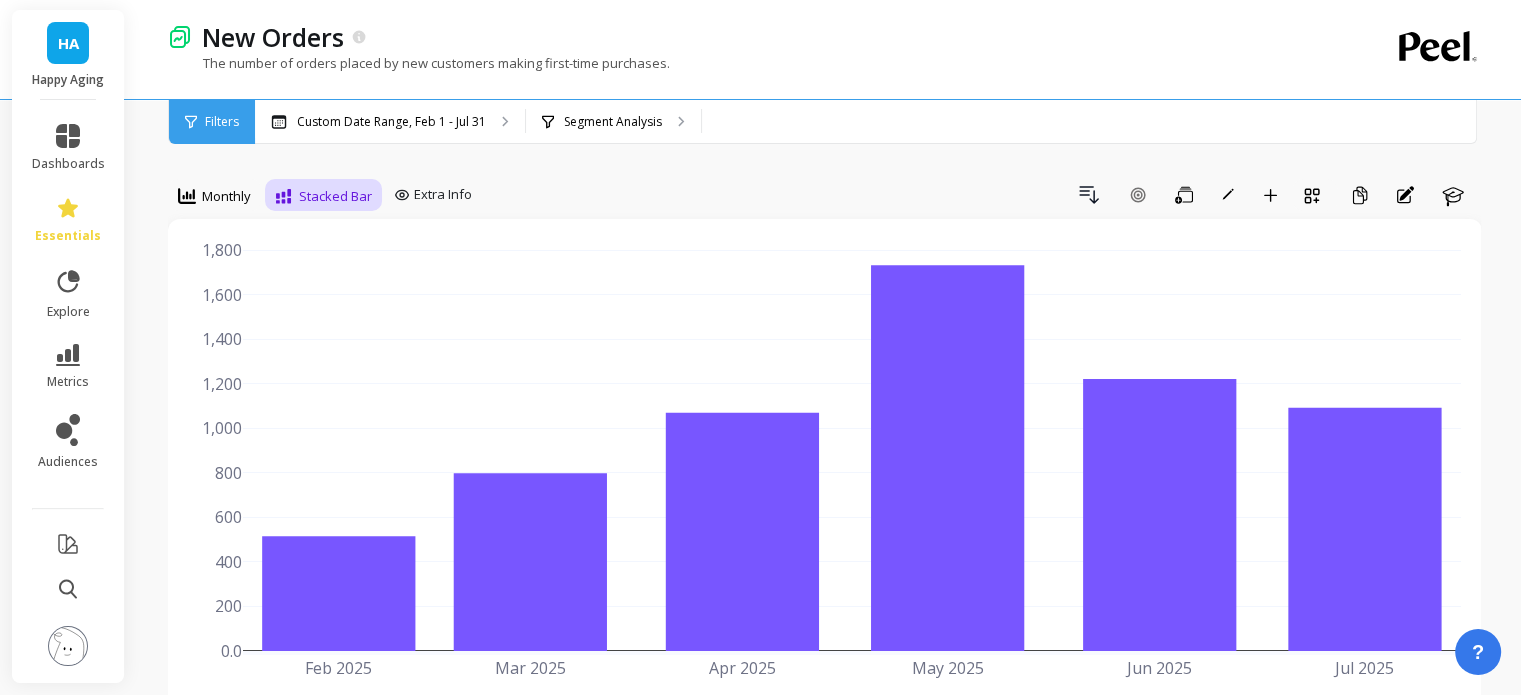 click on "Stacked Bar" at bounding box center [335, 196] 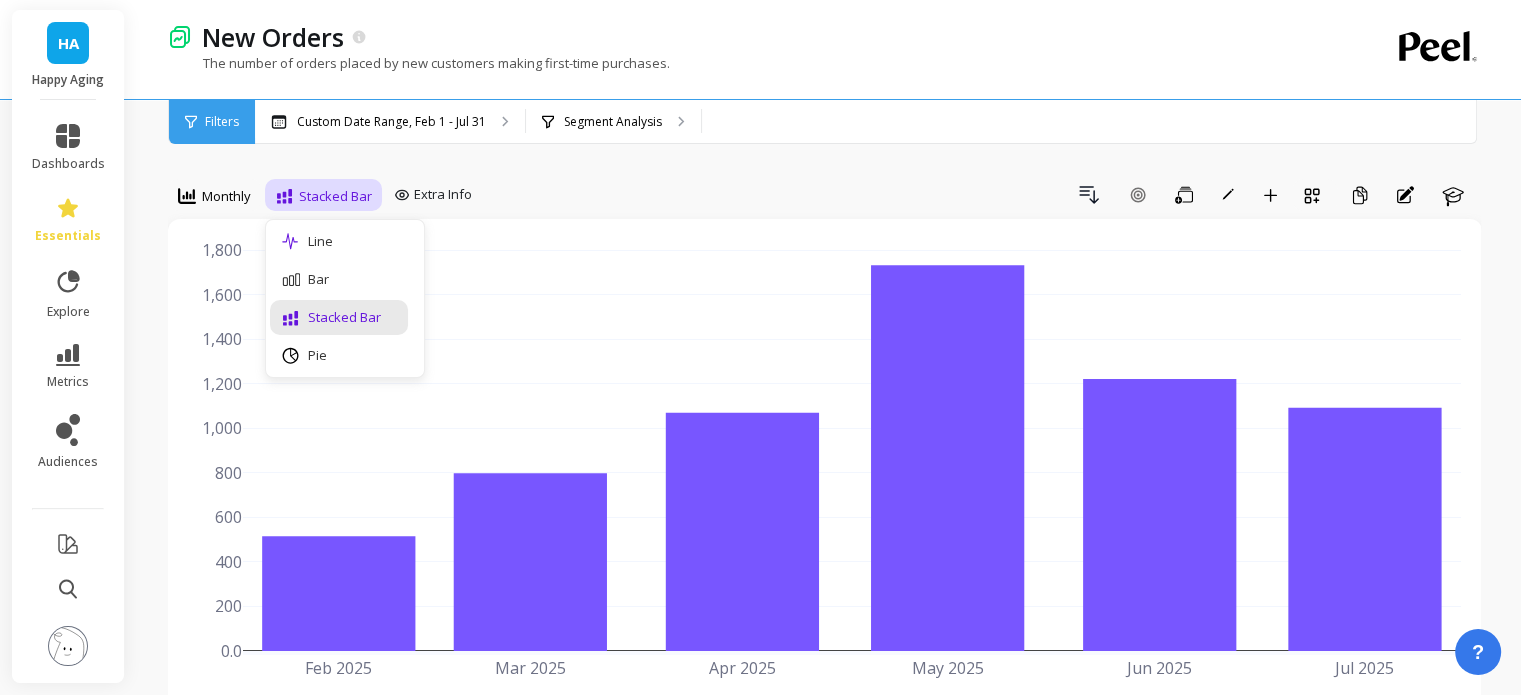 click on "Drill Down
Add Goal
Save
Rename
Add to Dashboard
Create a Copy
Annotations
Learn" at bounding box center (980, 195) 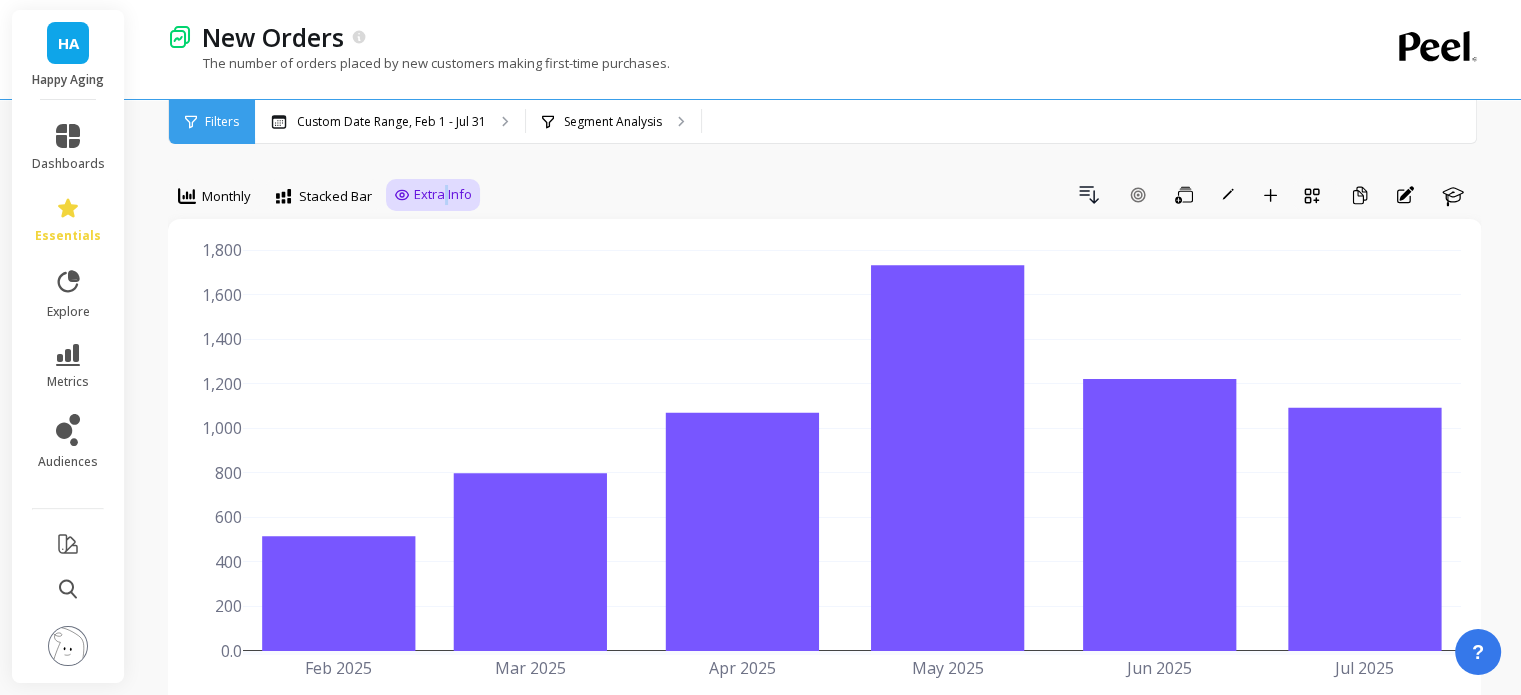click on "Extra Info" at bounding box center (443, 195) 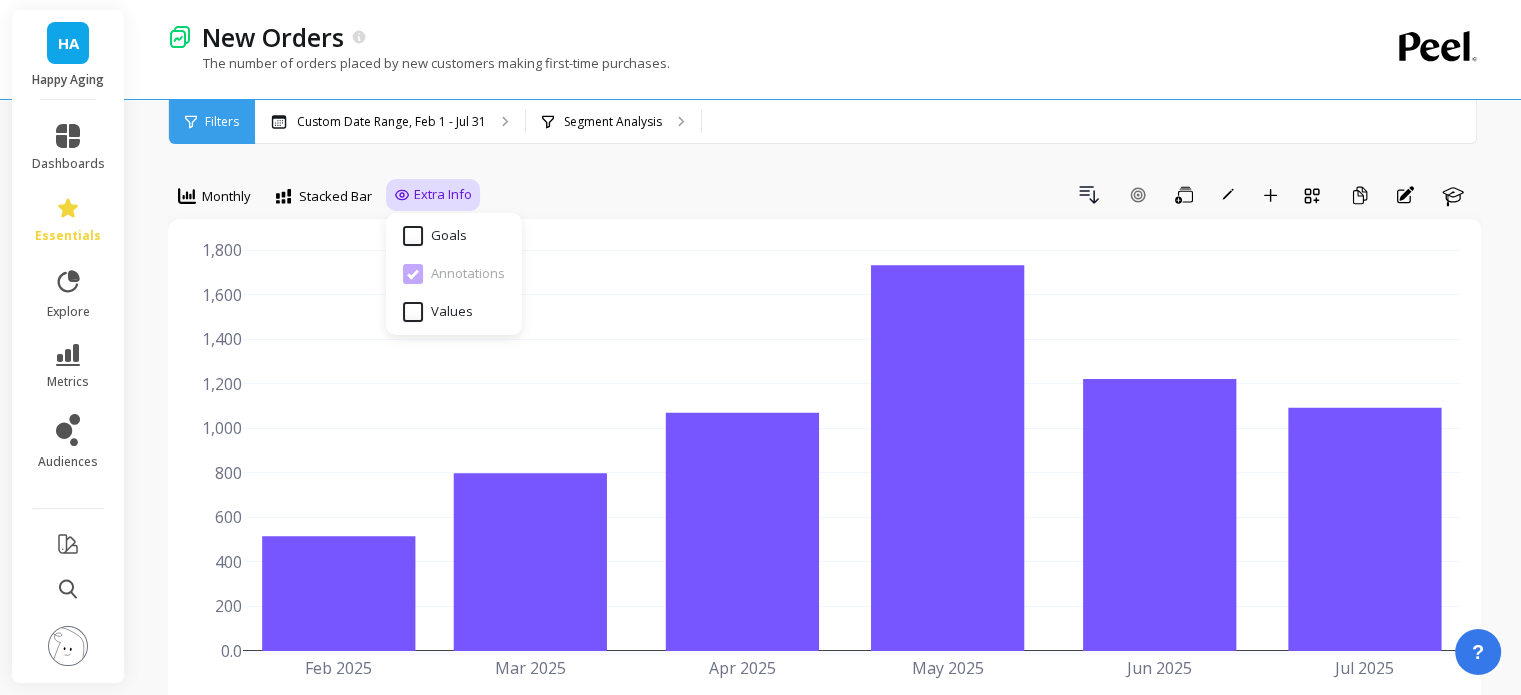 click on "Drill Down
Add Goal
Save
Rename
Add to Dashboard
Create a Copy
Annotations
Learn" at bounding box center (980, 195) 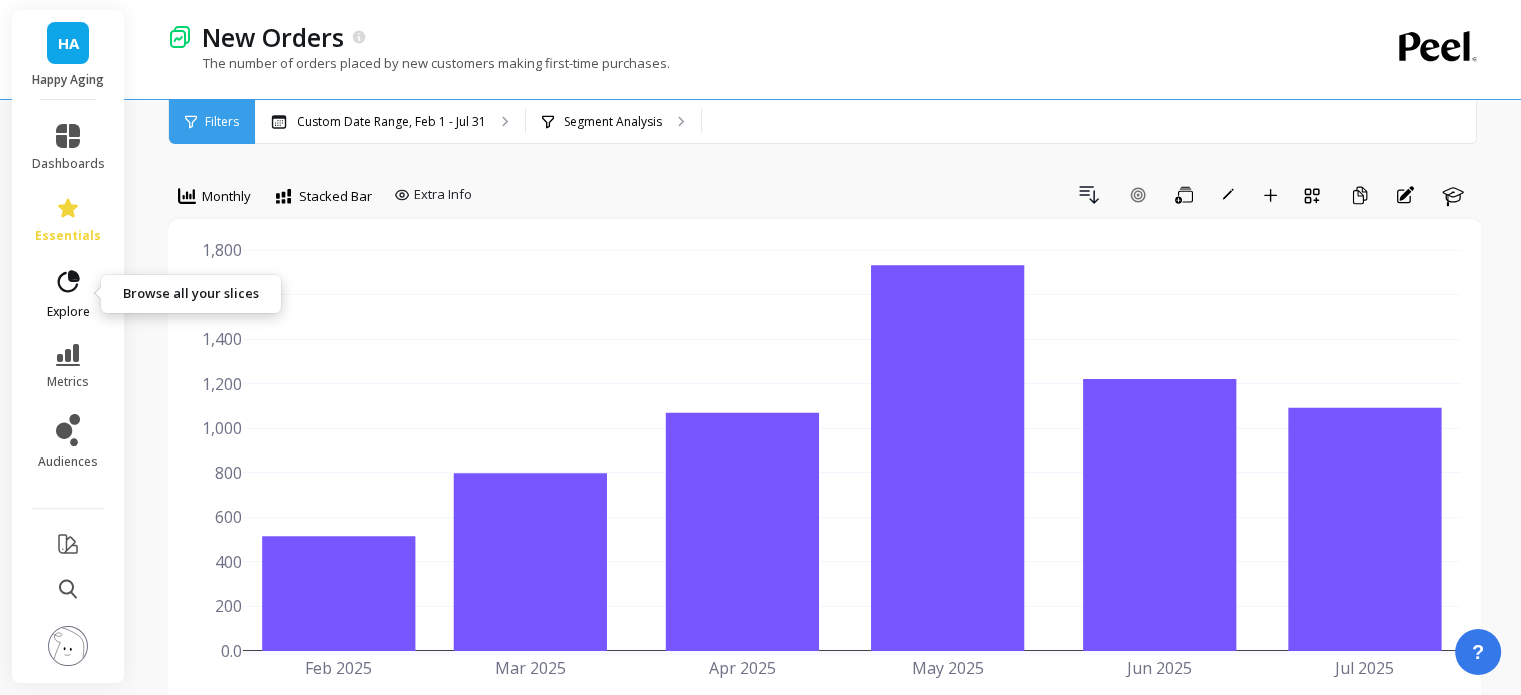 click 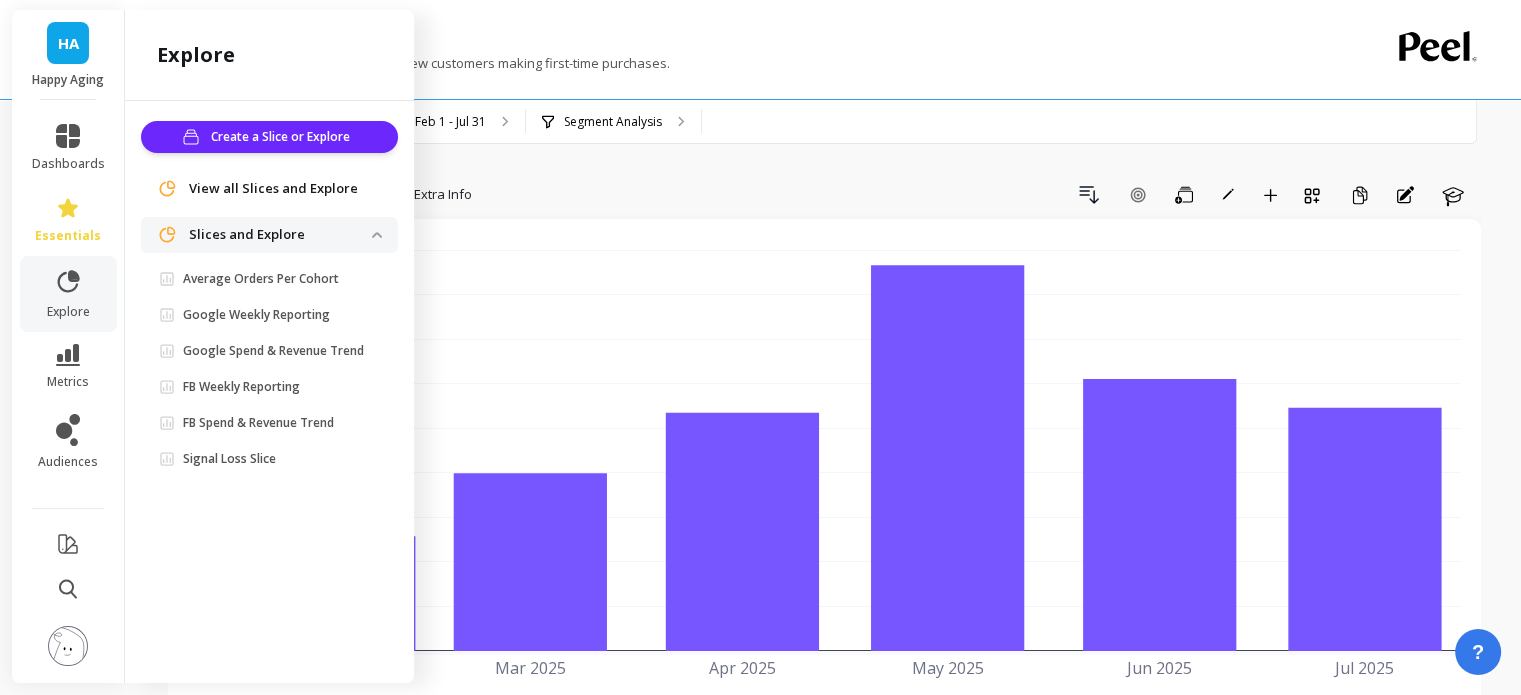 click on "option Monthly, selected. Monthly option Stacked Bar, selected. Stacked Bar Extra Info Drill Down
Add Goal
Save
Rename
Add to Dashboard
Create a Copy
Annotations
Learn
Feb 2025 Mar 2025 Apr 2025 May 2025 Jun 2025 Jul 2025 0.0 200 400 600 800 1,000 1,200 1,400 1,600 1,800 Overall Select a tab Chart Data Orders Chart Data Orders *All values are  30 days  sums. Export Dots Fill 515 799 1,071 1,733 1,222 1,093 Value Average Sum Max Min Feb 25   515 Mar 25   799 Apr 25   1,071 May 25   1,733 Jun 25   1,222 Jul 25   1,093 Overall Overall Values are 30%  above  avg. Values are 30%  below  avg. Goals for Number of New Orders Active Goals Create a goal Peel will monitor how you're pacing to reach your company goals
Add" at bounding box center [824, 1147] 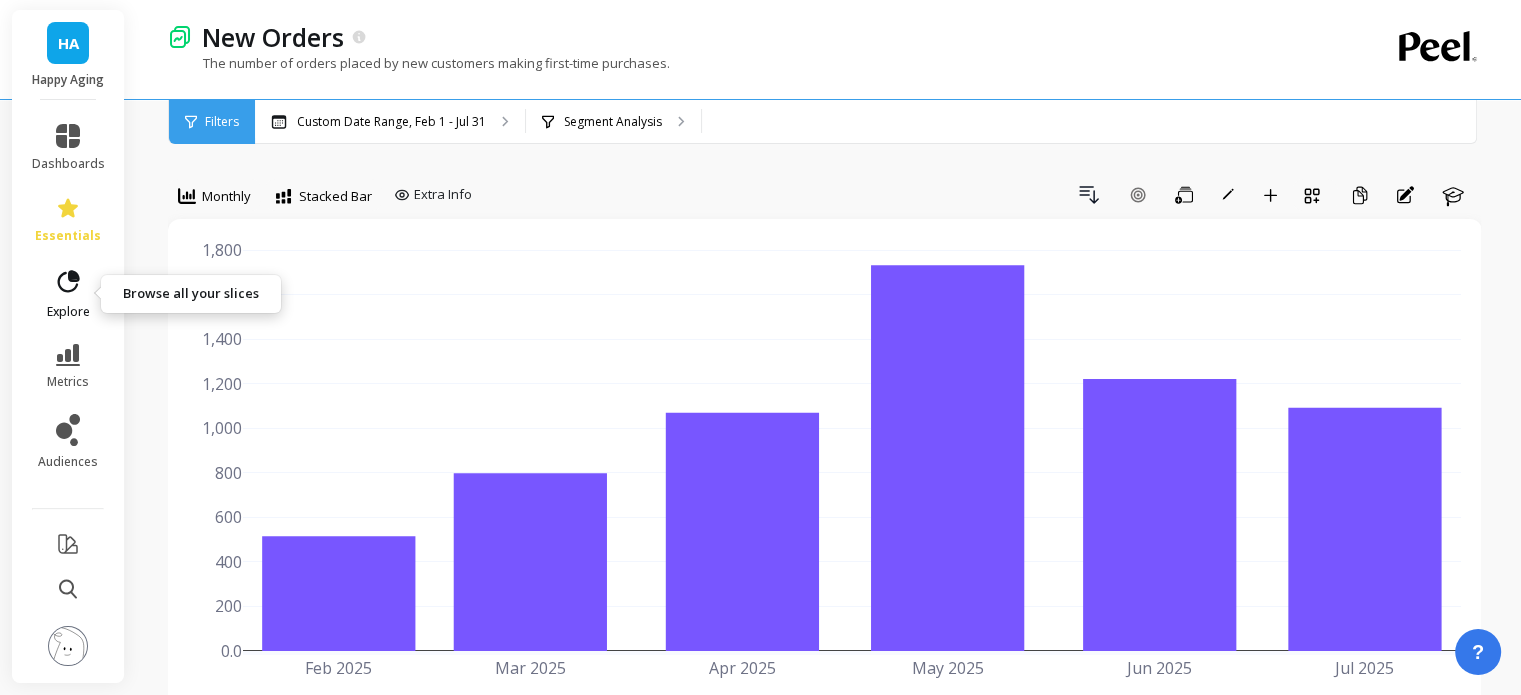 click 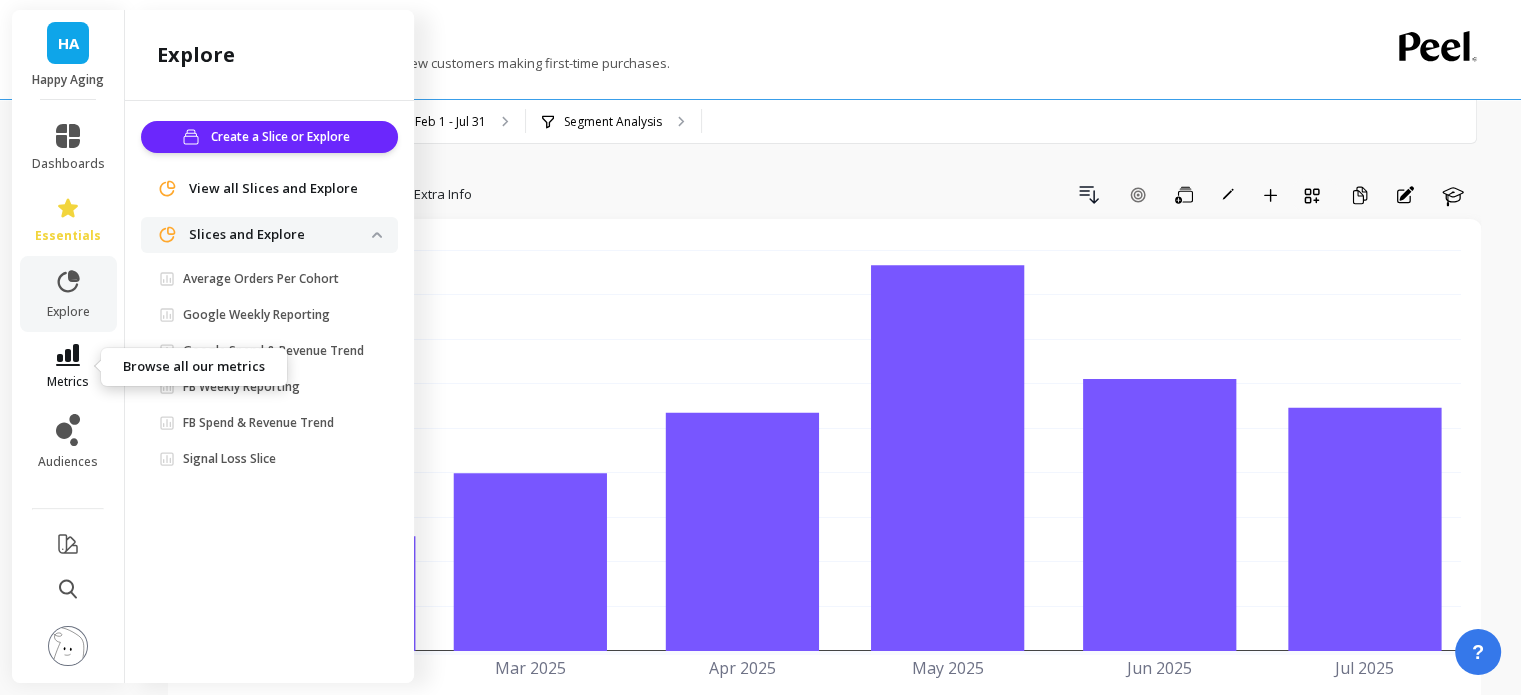 click 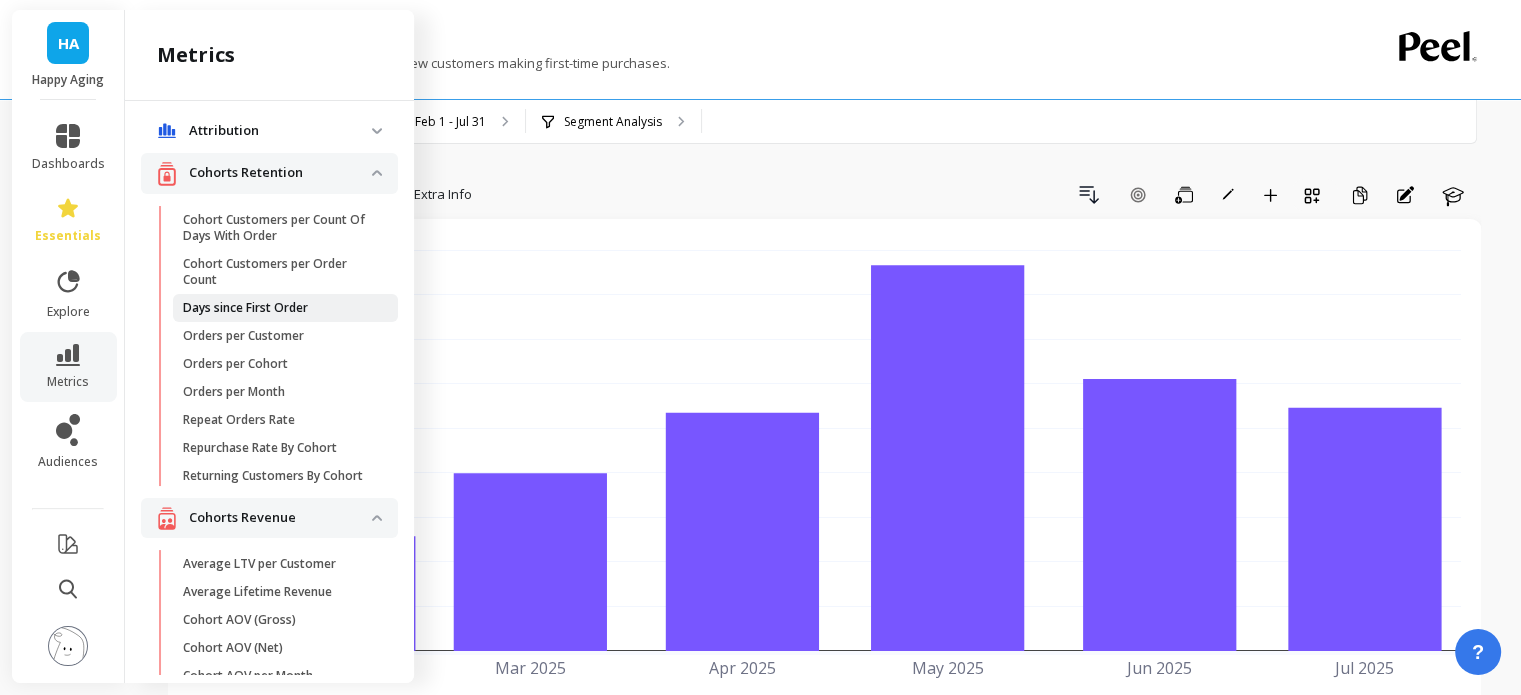 scroll, scrollTop: 0, scrollLeft: 0, axis: both 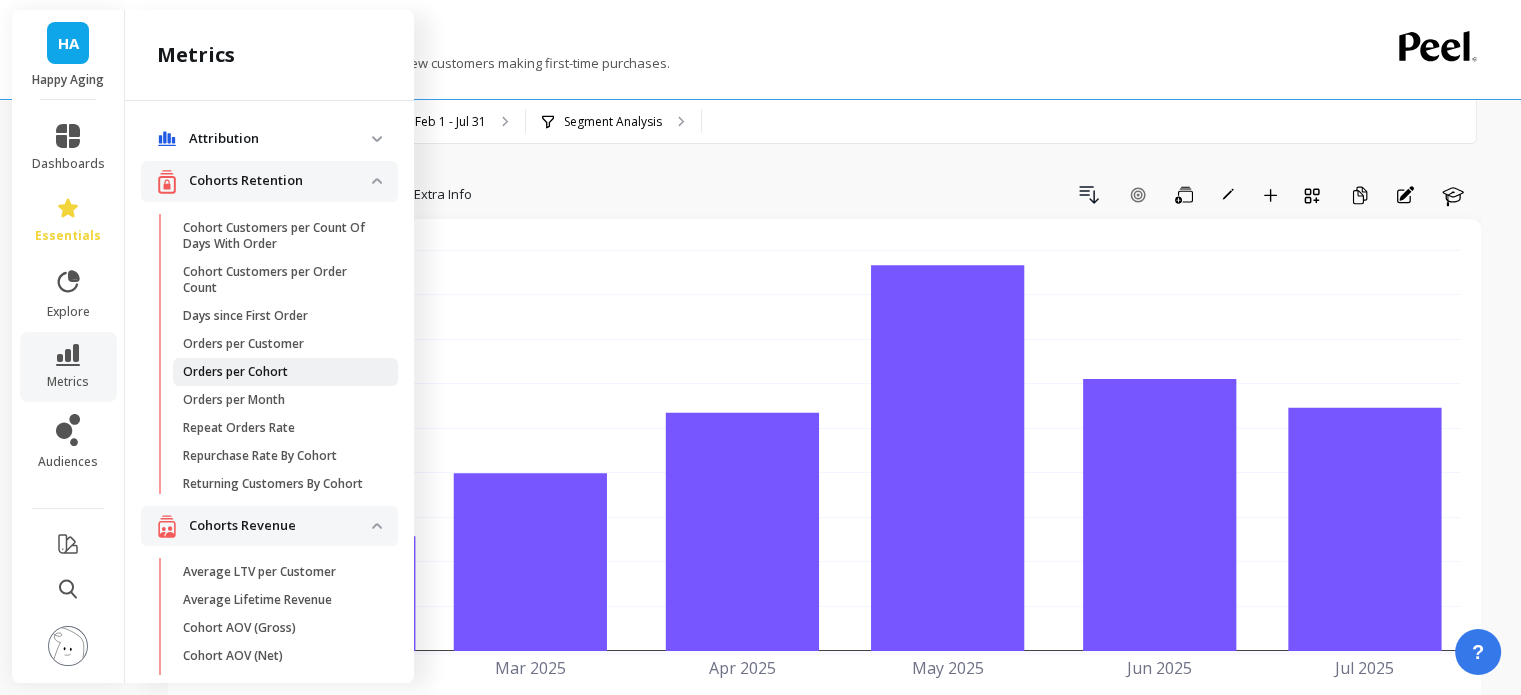 click on "Orders per Cohort" at bounding box center (235, 372) 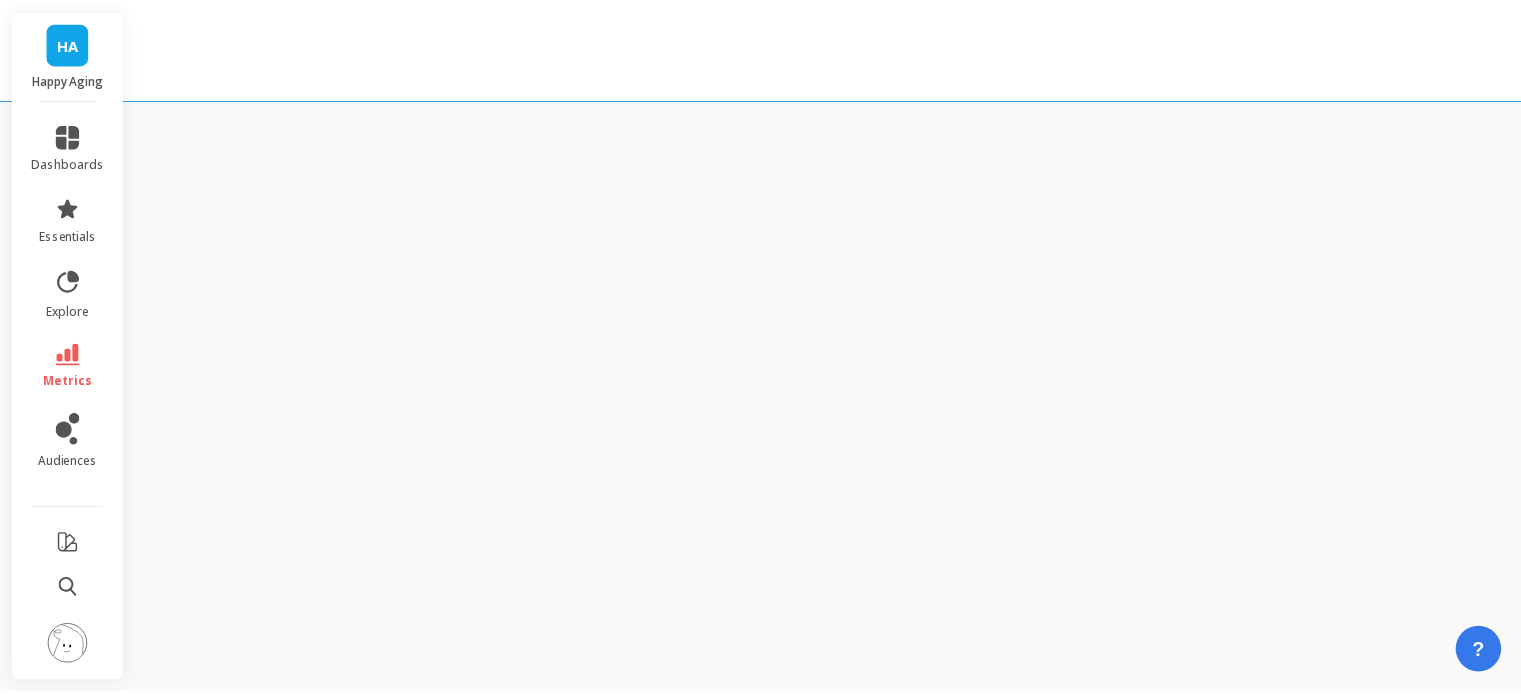 scroll, scrollTop: 0, scrollLeft: 0, axis: both 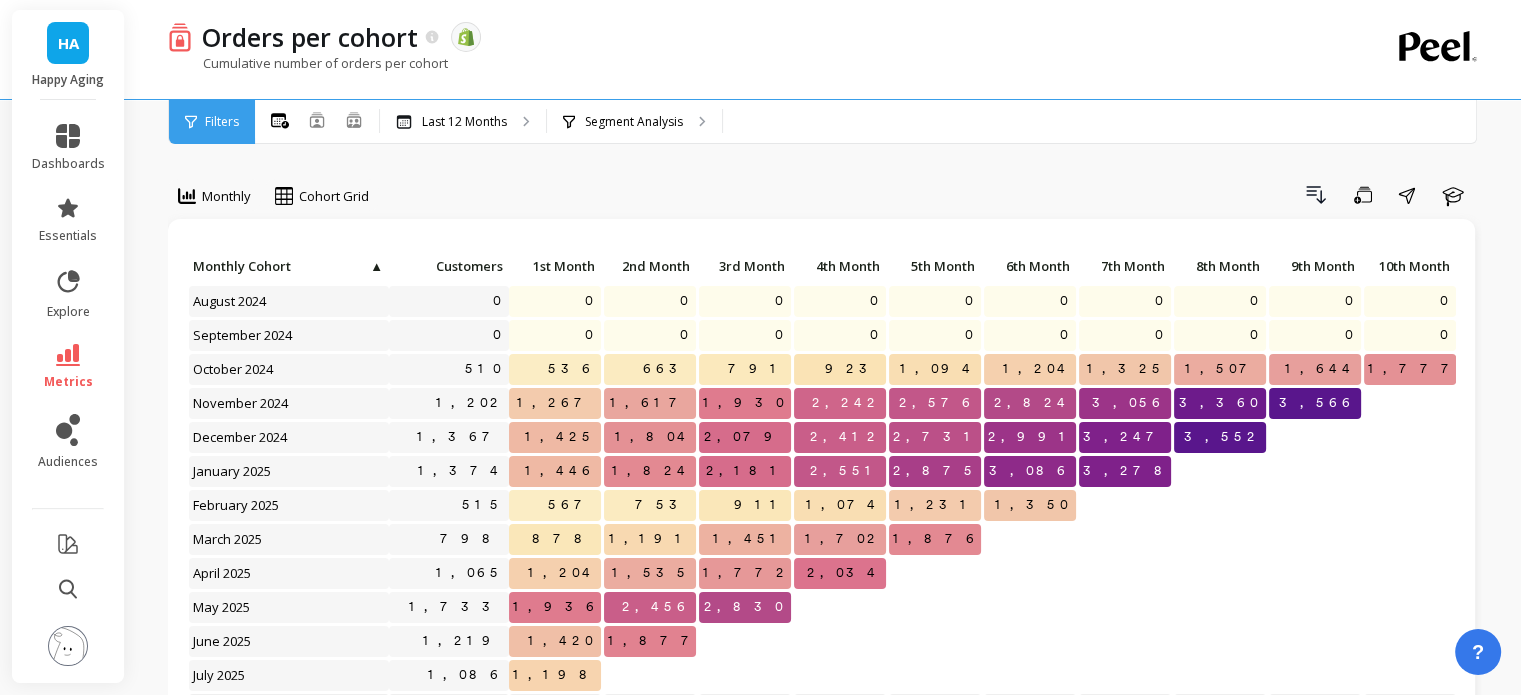 click on "?" at bounding box center [1478, 652] 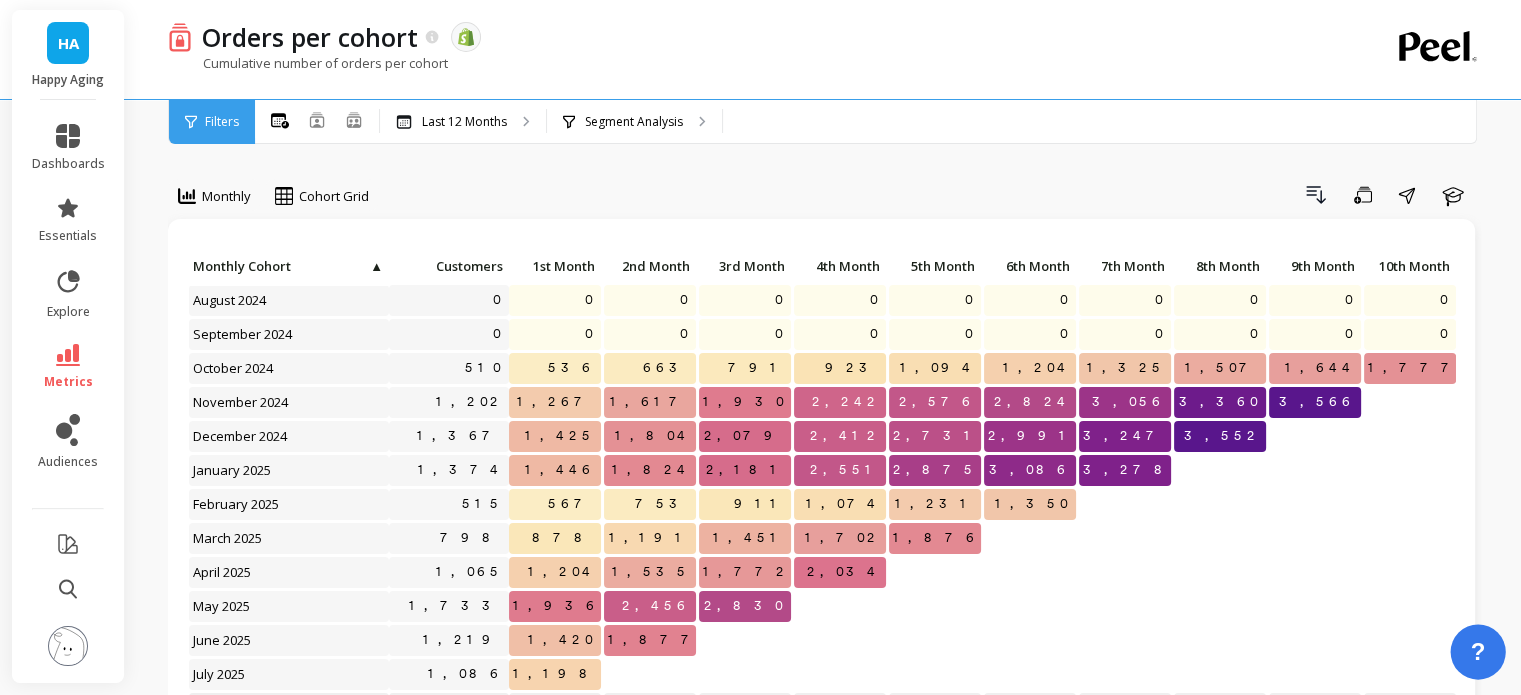 click on "?" at bounding box center [1478, 652] 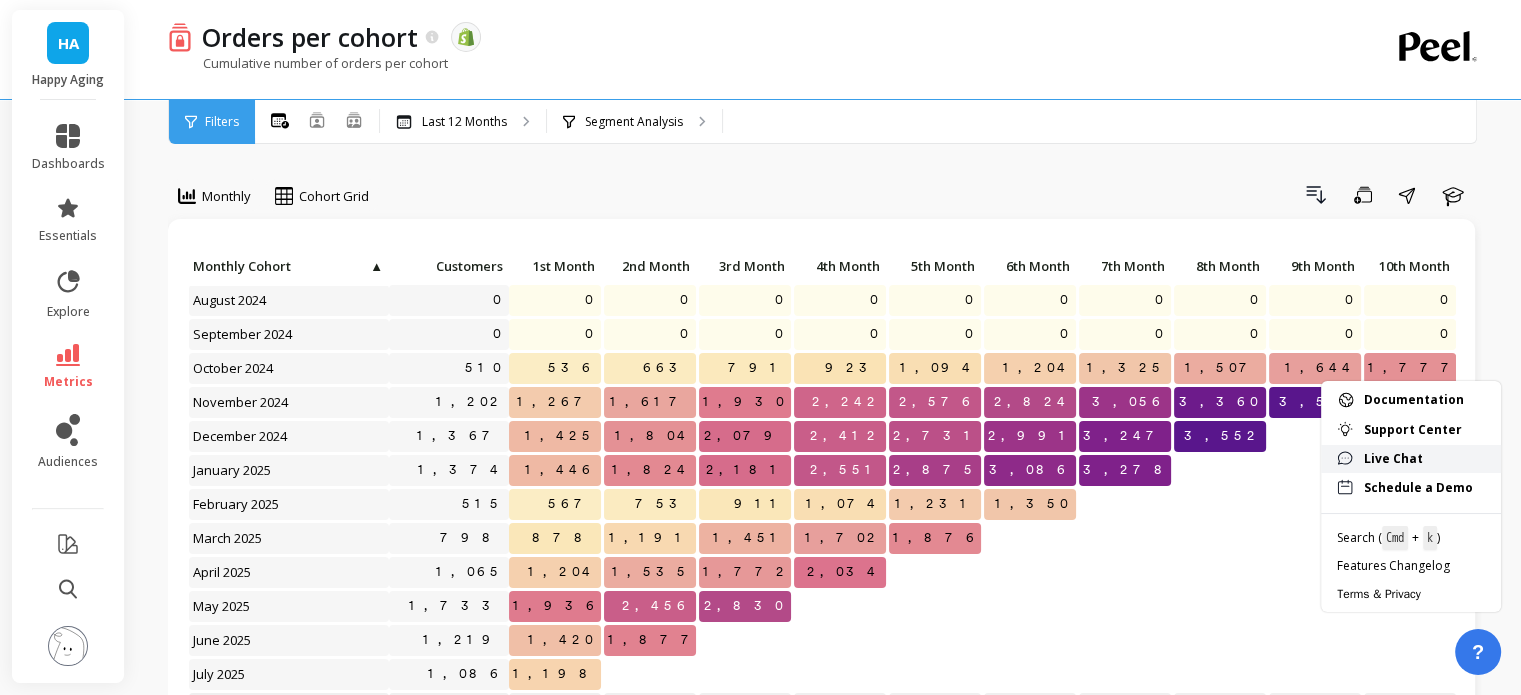 click on "Live Chat" at bounding box center (1424, 459) 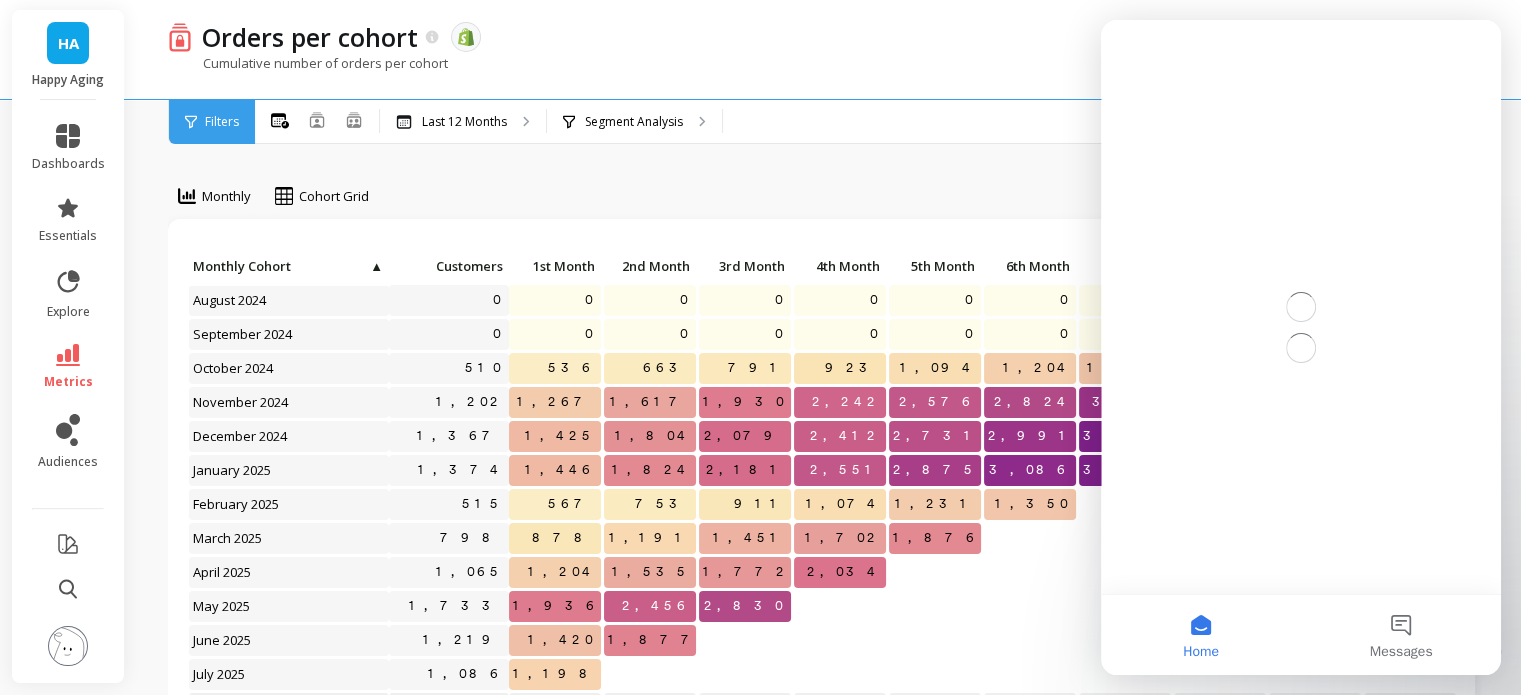 scroll, scrollTop: 0, scrollLeft: 0, axis: both 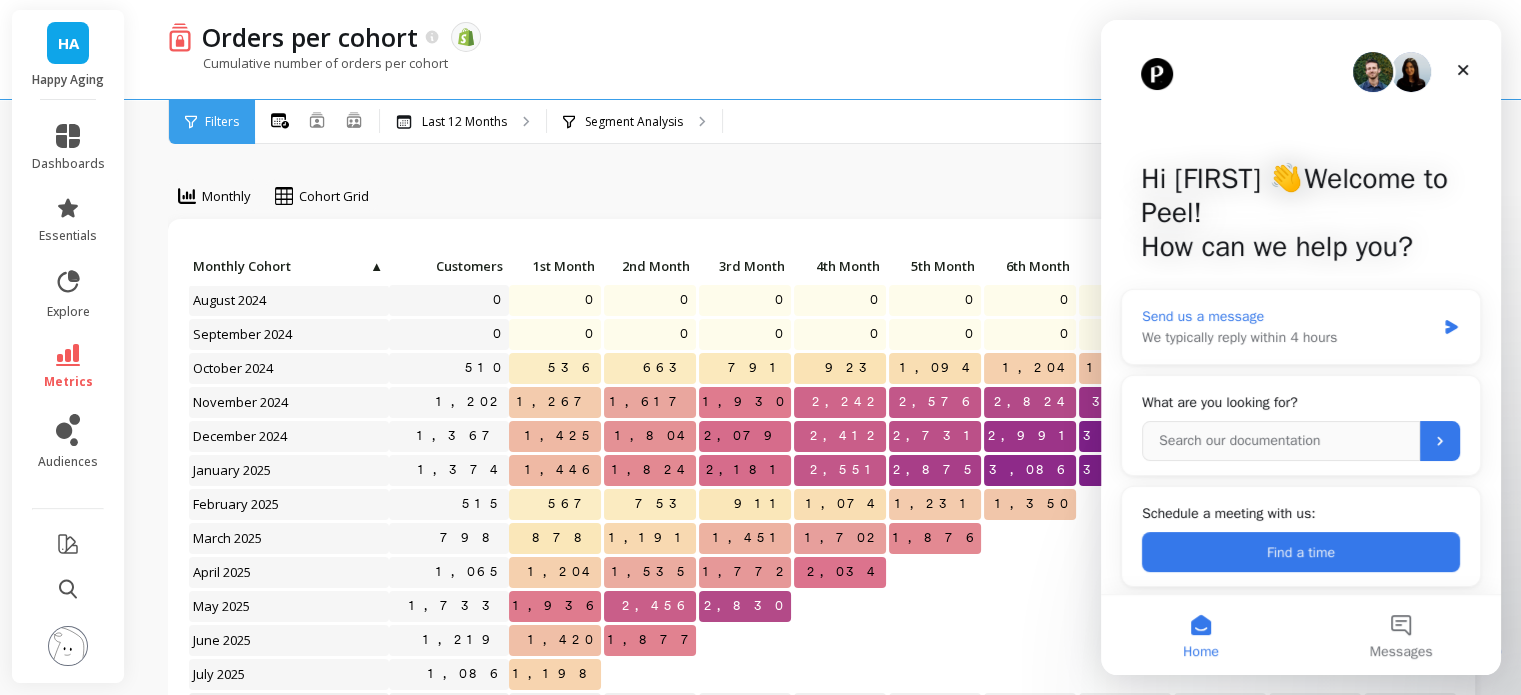 click on "We typically reply within 4 hours" at bounding box center (1288, 337) 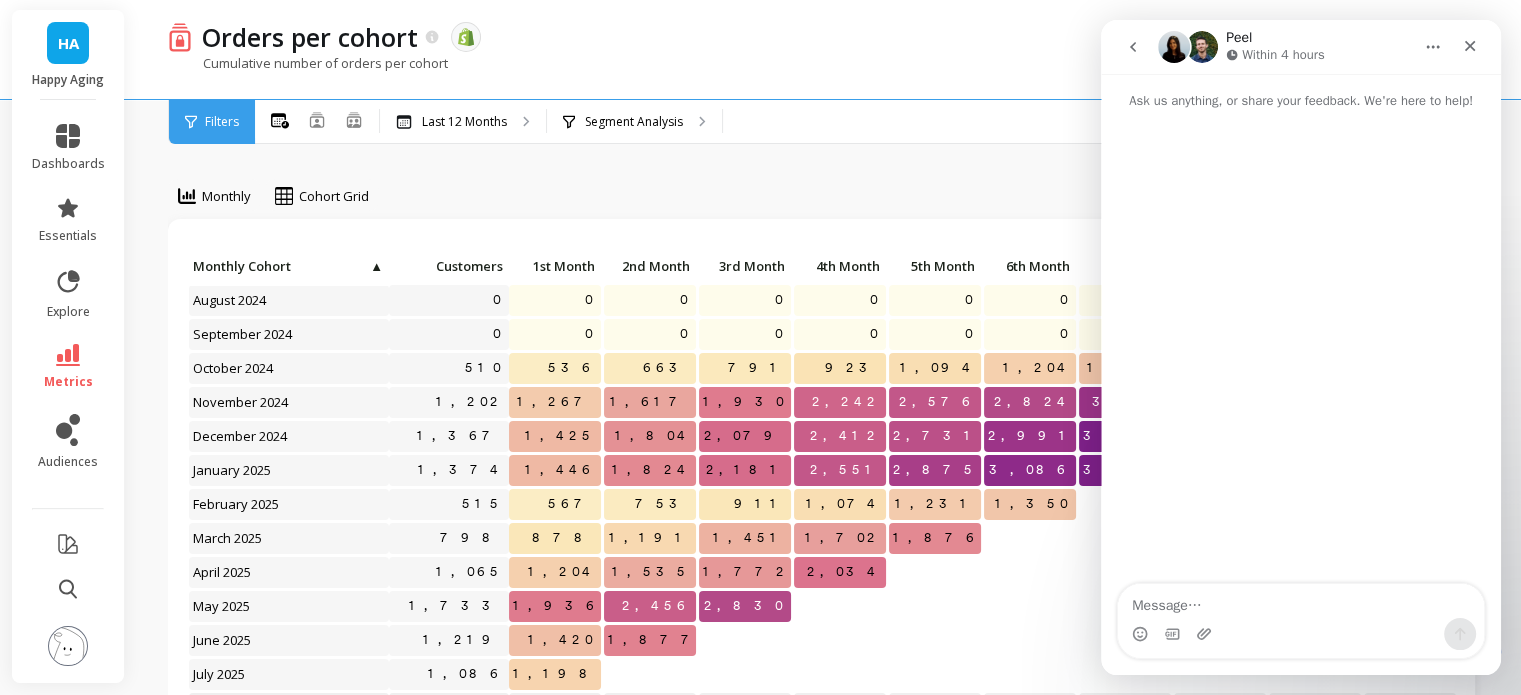 click at bounding box center (1301, 601) 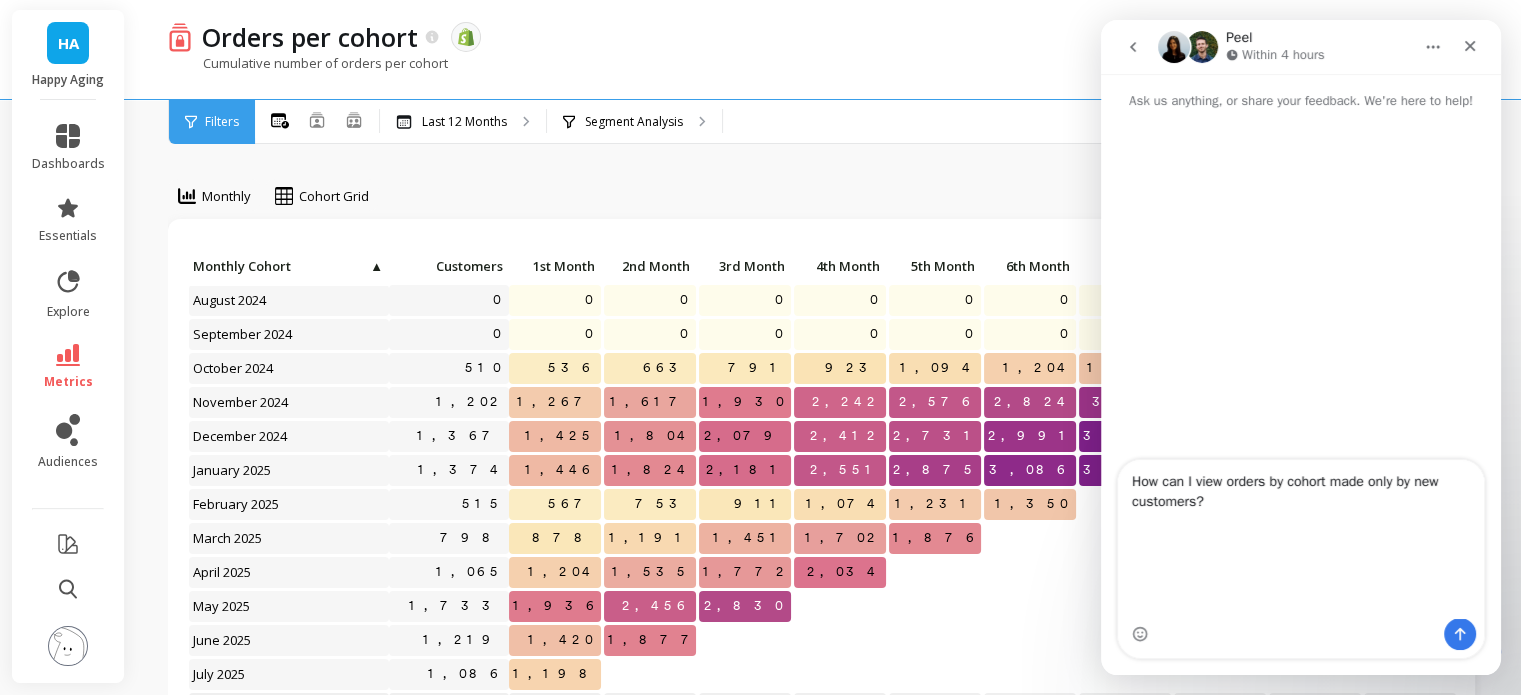 scroll, scrollTop: 113, scrollLeft: 0, axis: vertical 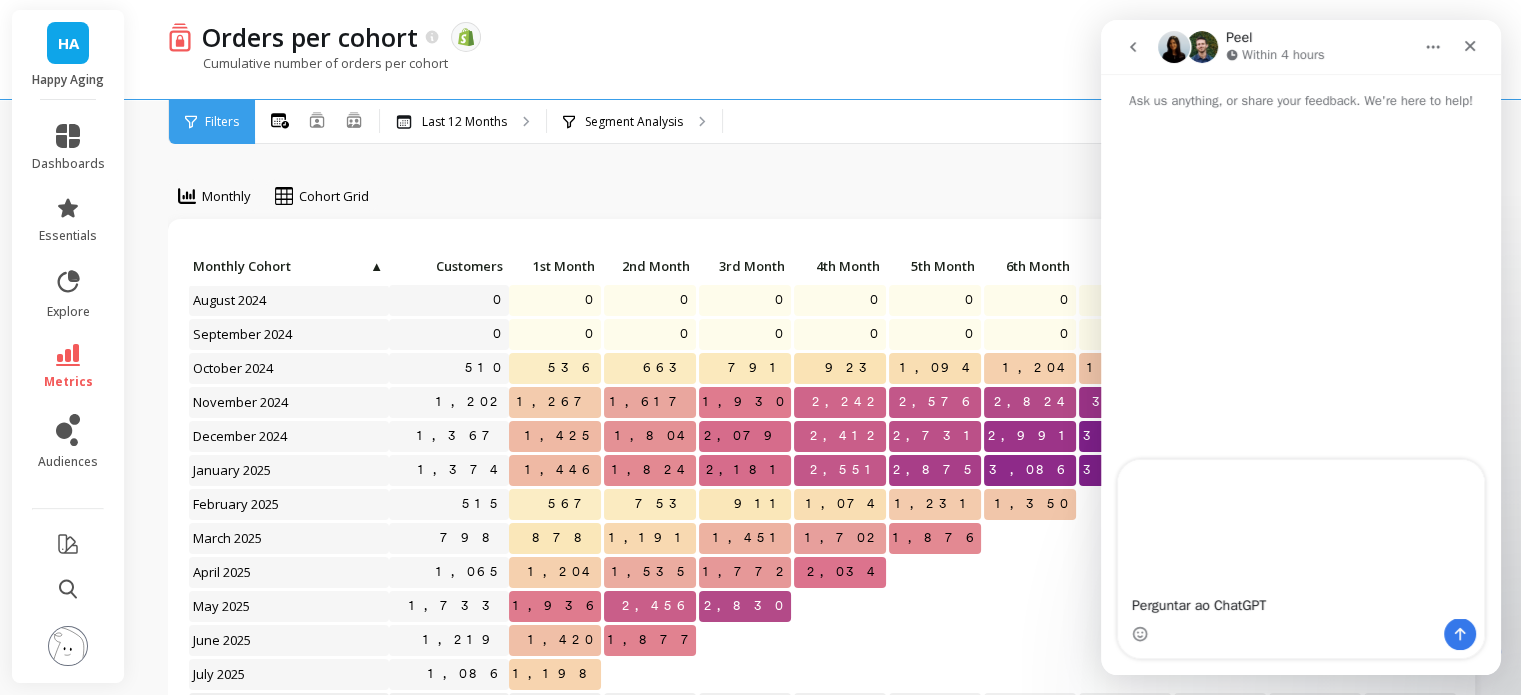 drag, startPoint x: 1274, startPoint y: 592, endPoint x: 852, endPoint y: 374, distance: 474.98212 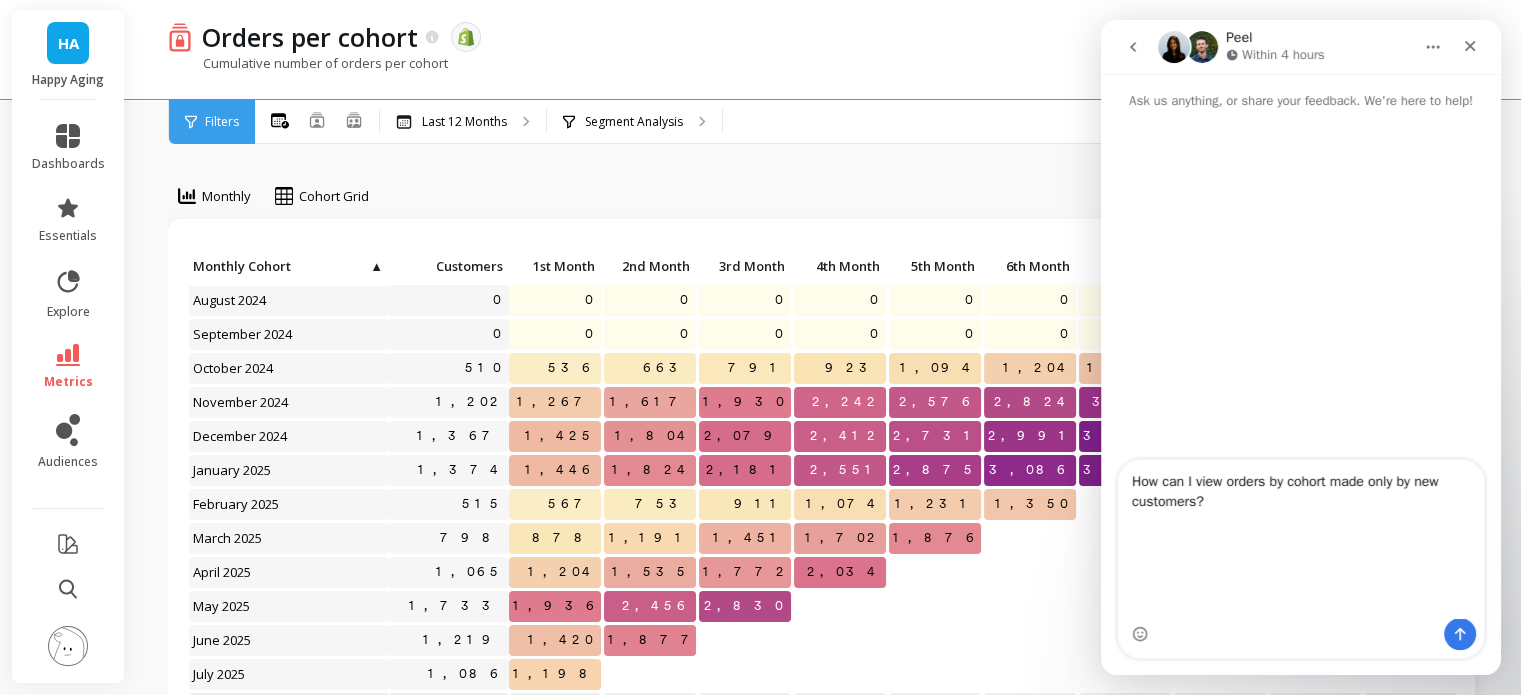 click on "How can I view orders by cohort made only by new customers?
Perguntar ao ChatGPT" at bounding box center (1301, 539) 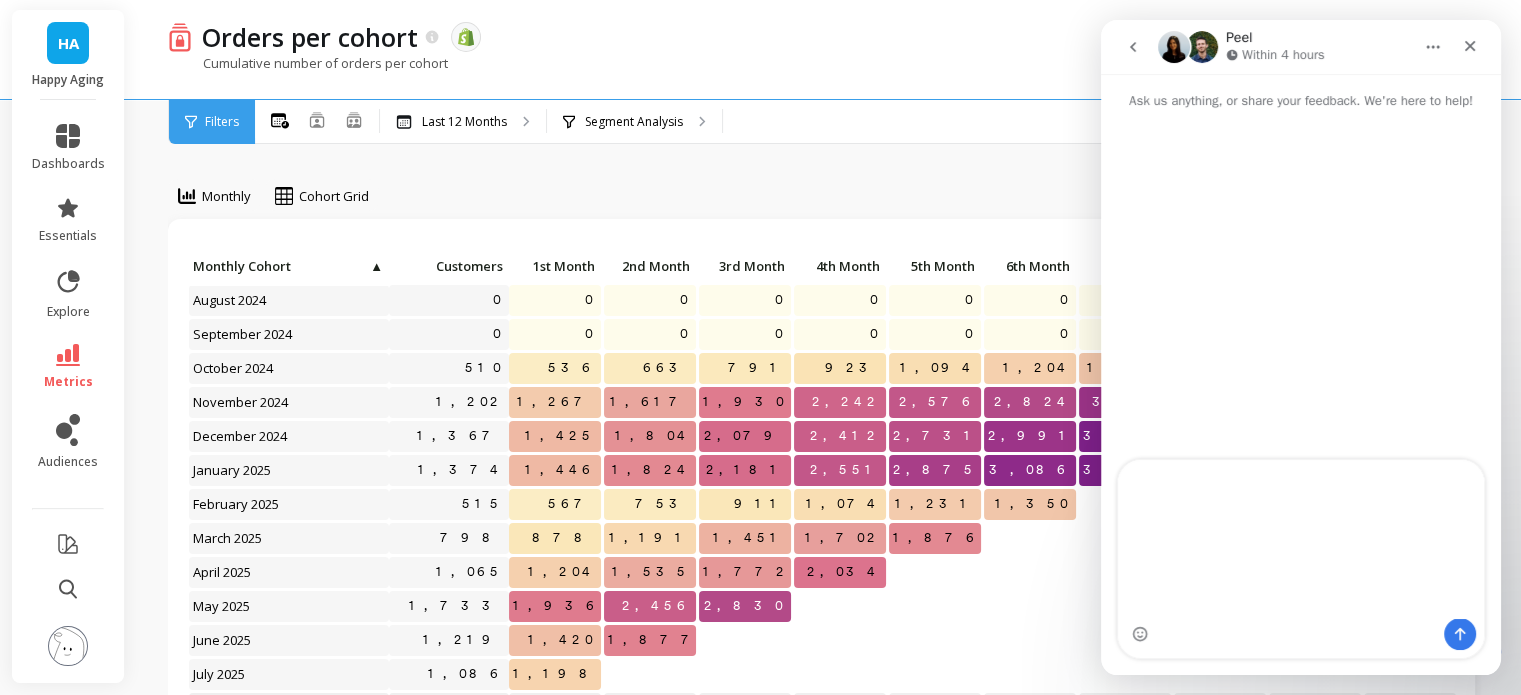 scroll, scrollTop: 116, scrollLeft: 0, axis: vertical 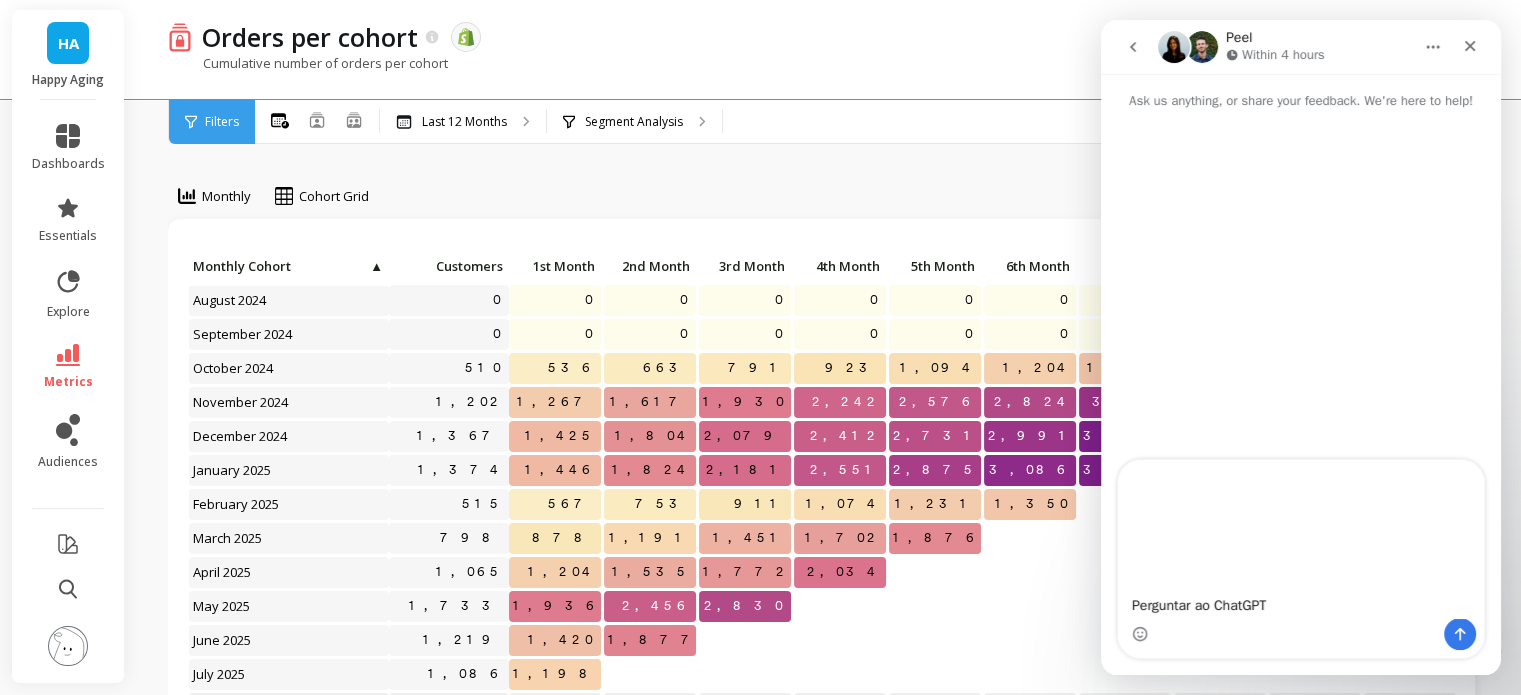 click on "How can I view orders by cohort made only by new customers?
Perguntar ao ChatGPT" at bounding box center (1301, 539) 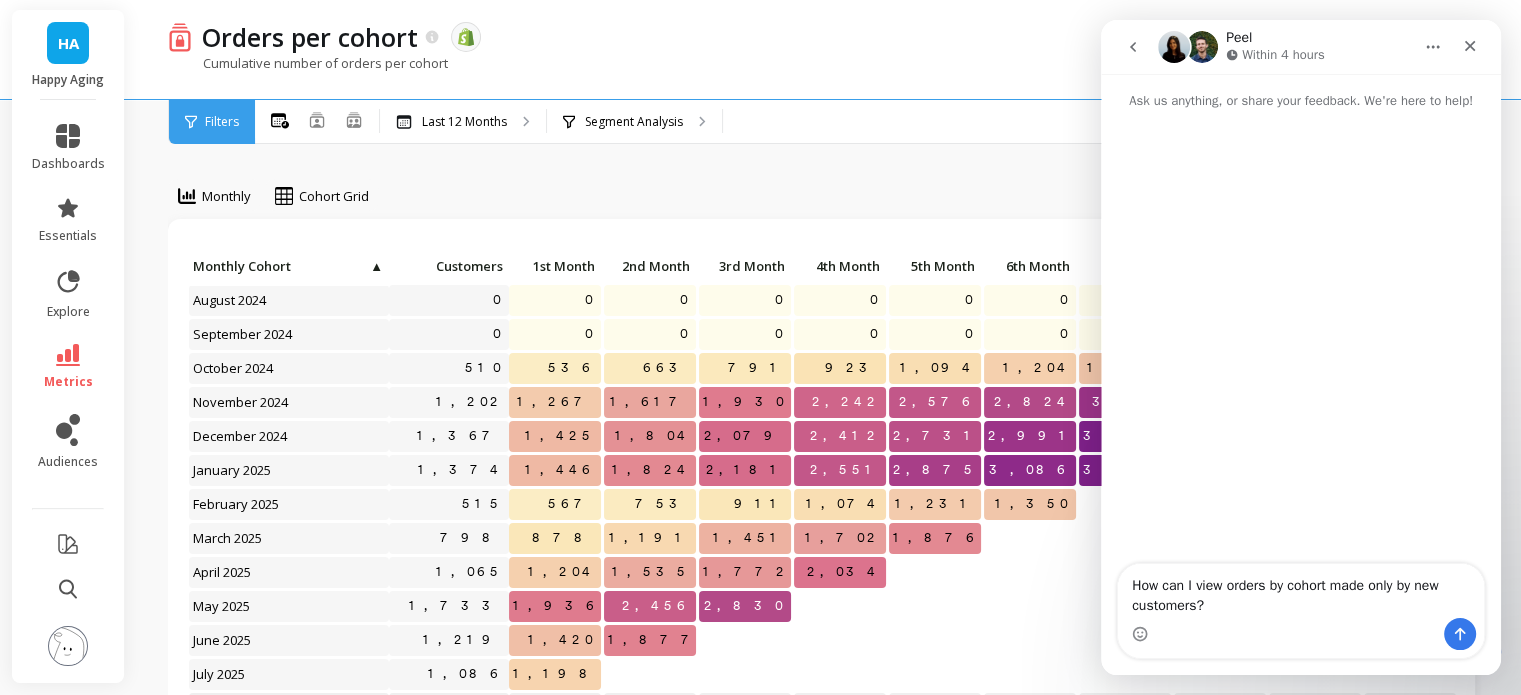 scroll, scrollTop: 96, scrollLeft: 0, axis: vertical 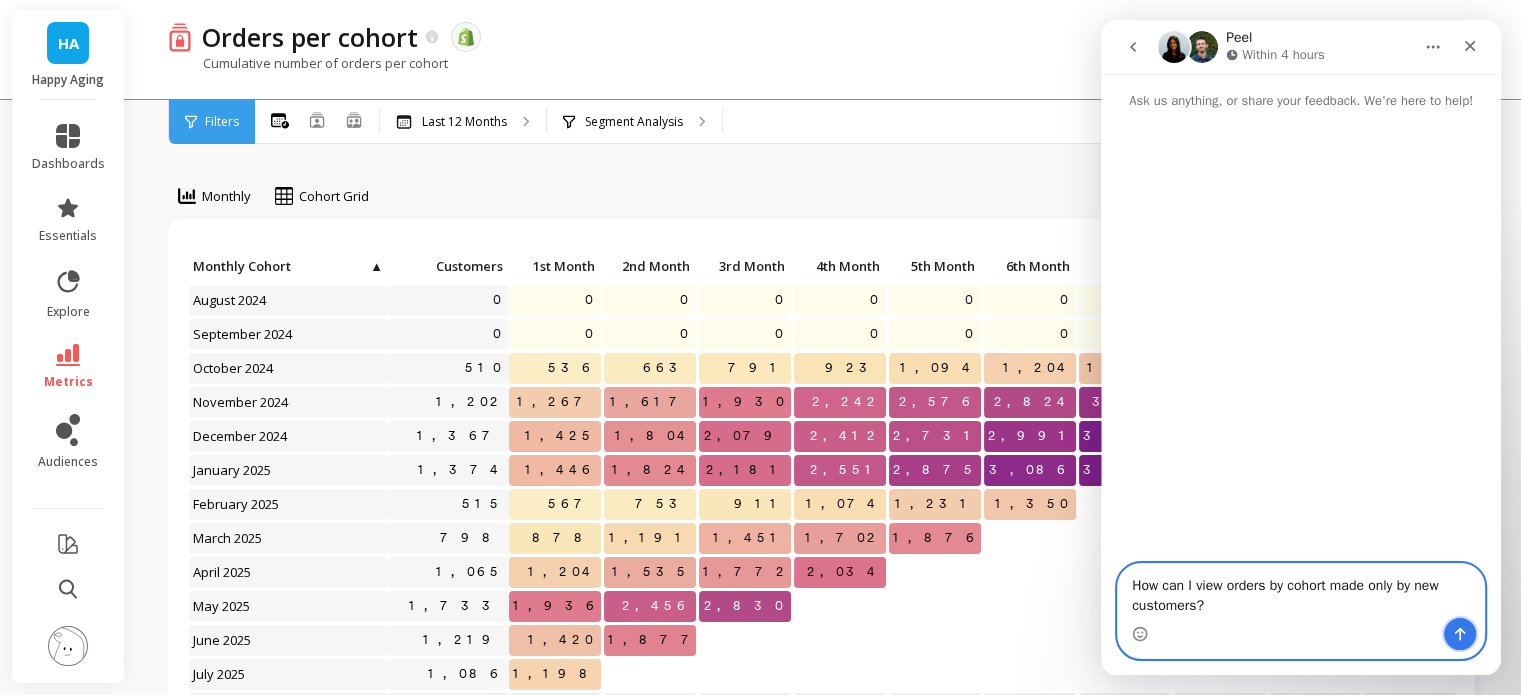 click 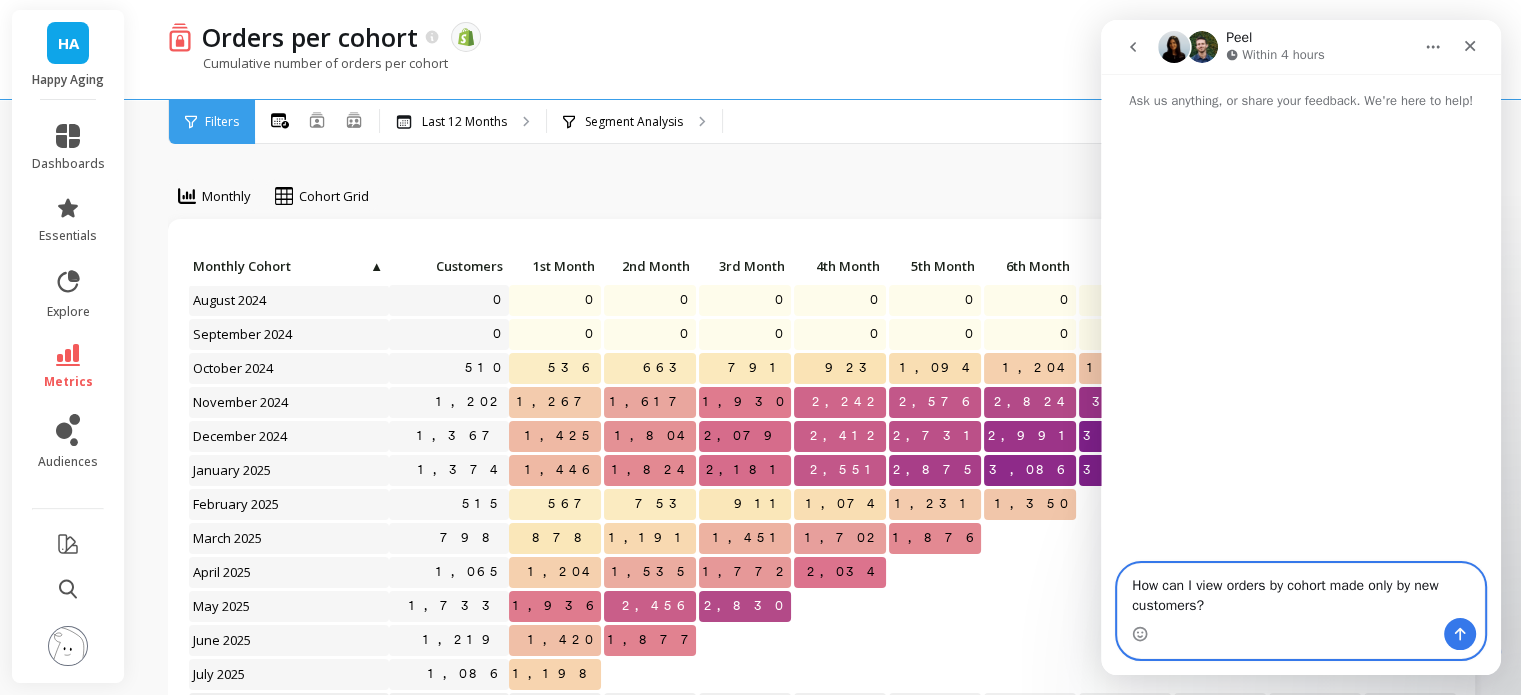 type 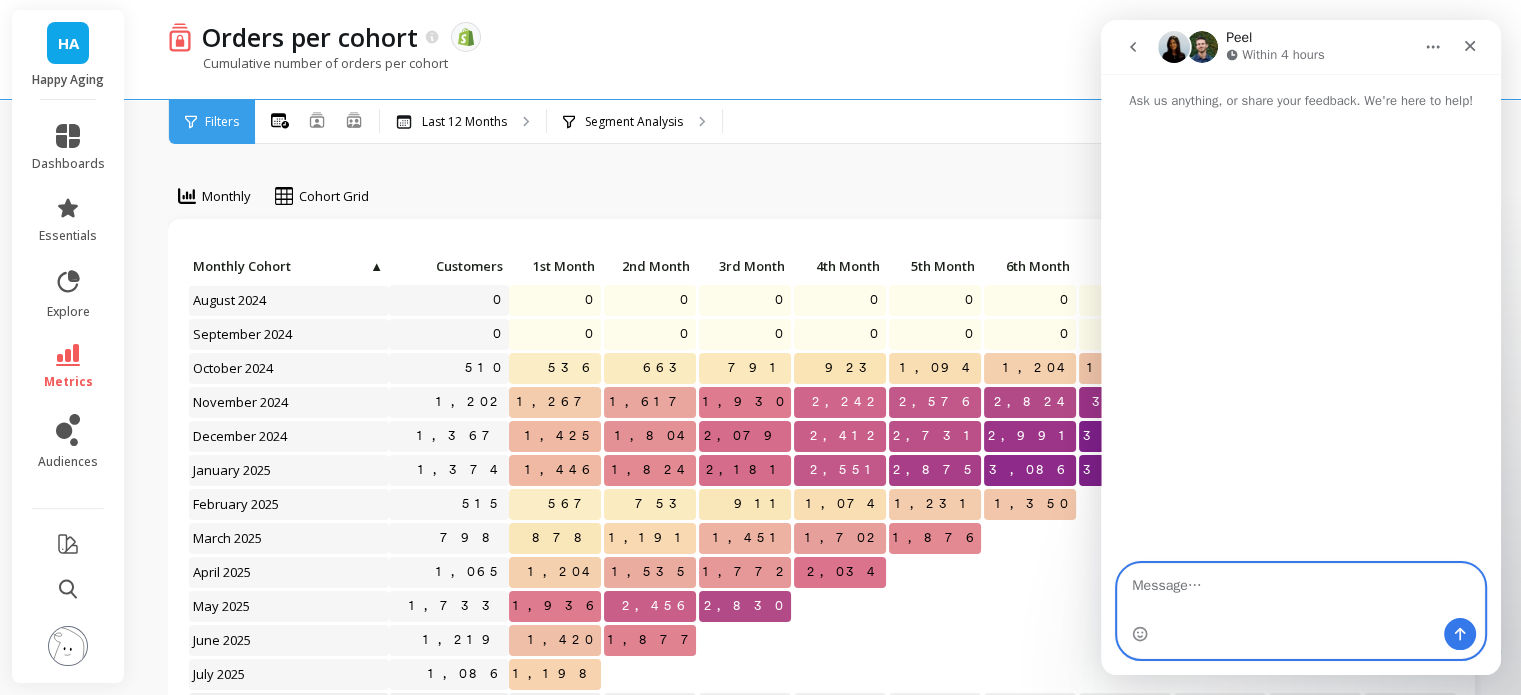 scroll, scrollTop: 0, scrollLeft: 0, axis: both 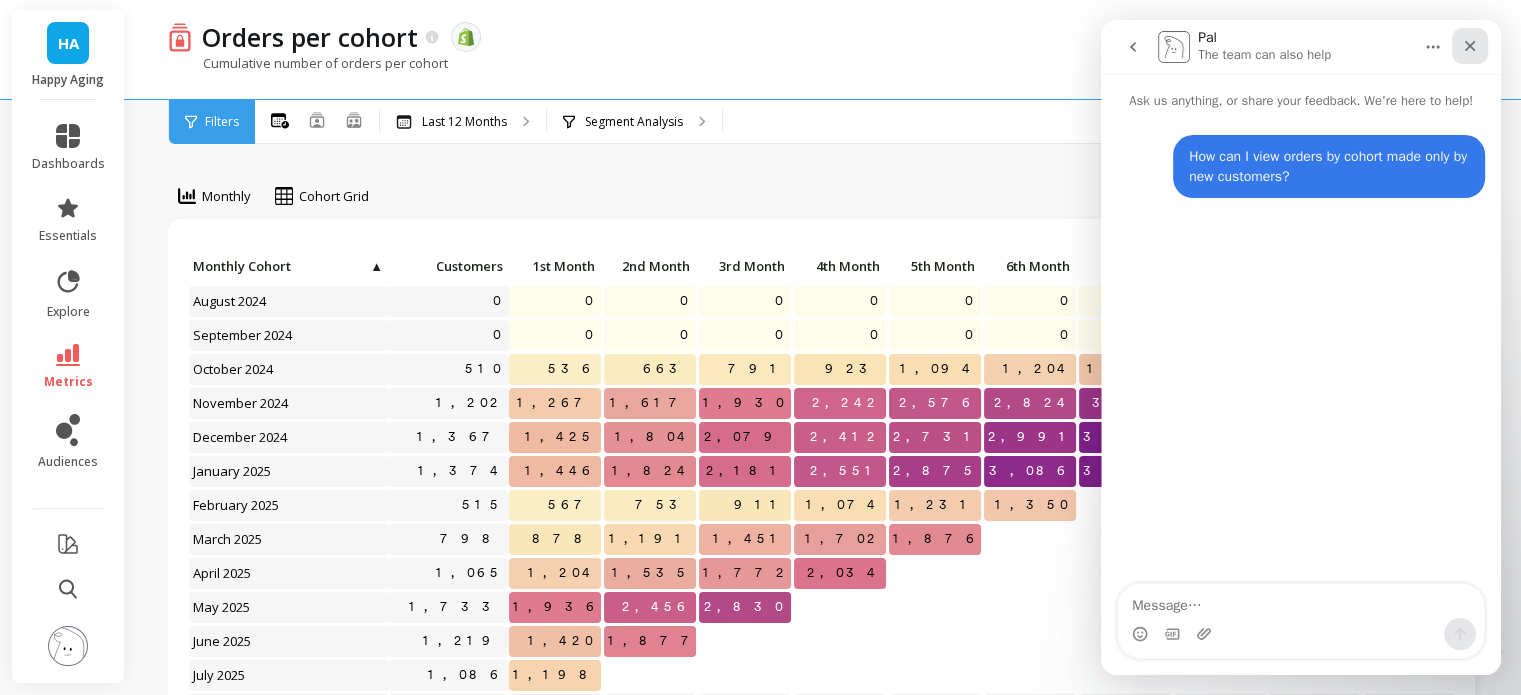 click 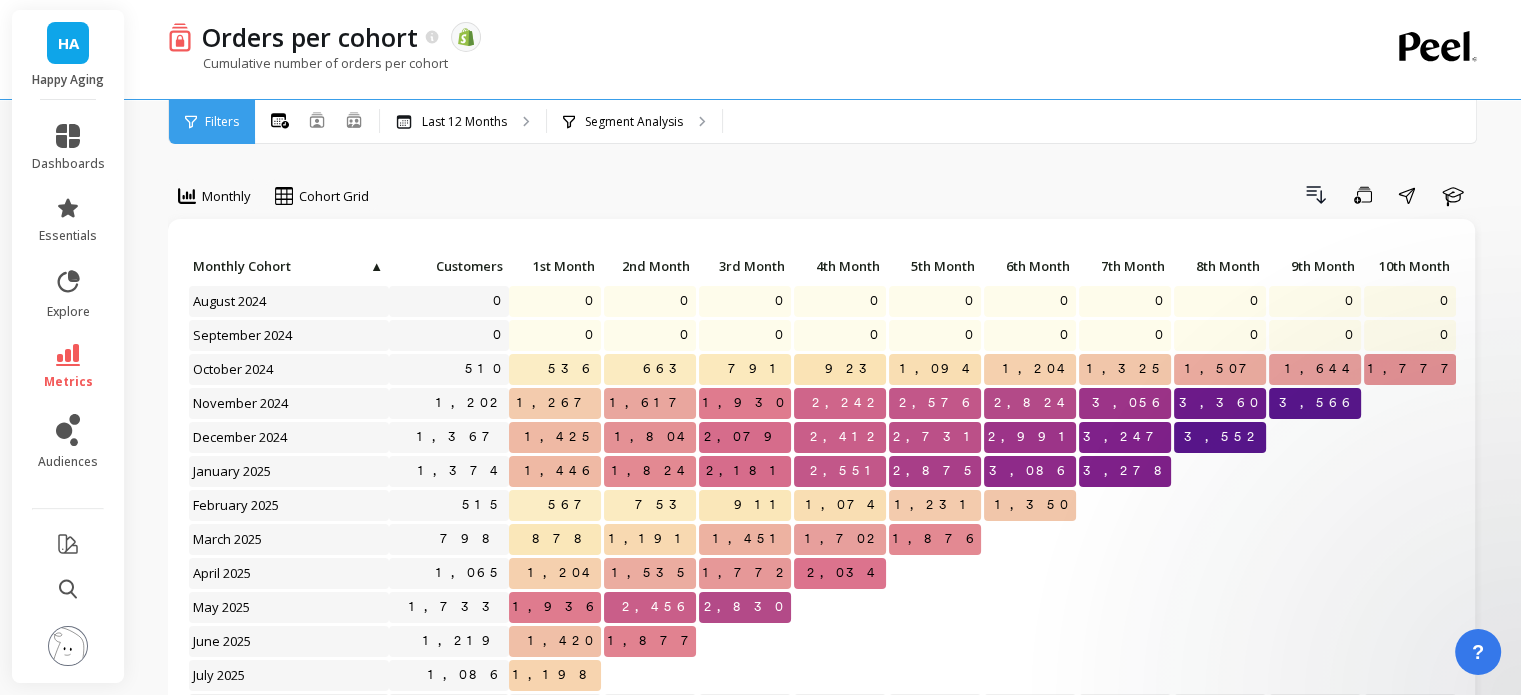 scroll, scrollTop: 0, scrollLeft: 0, axis: both 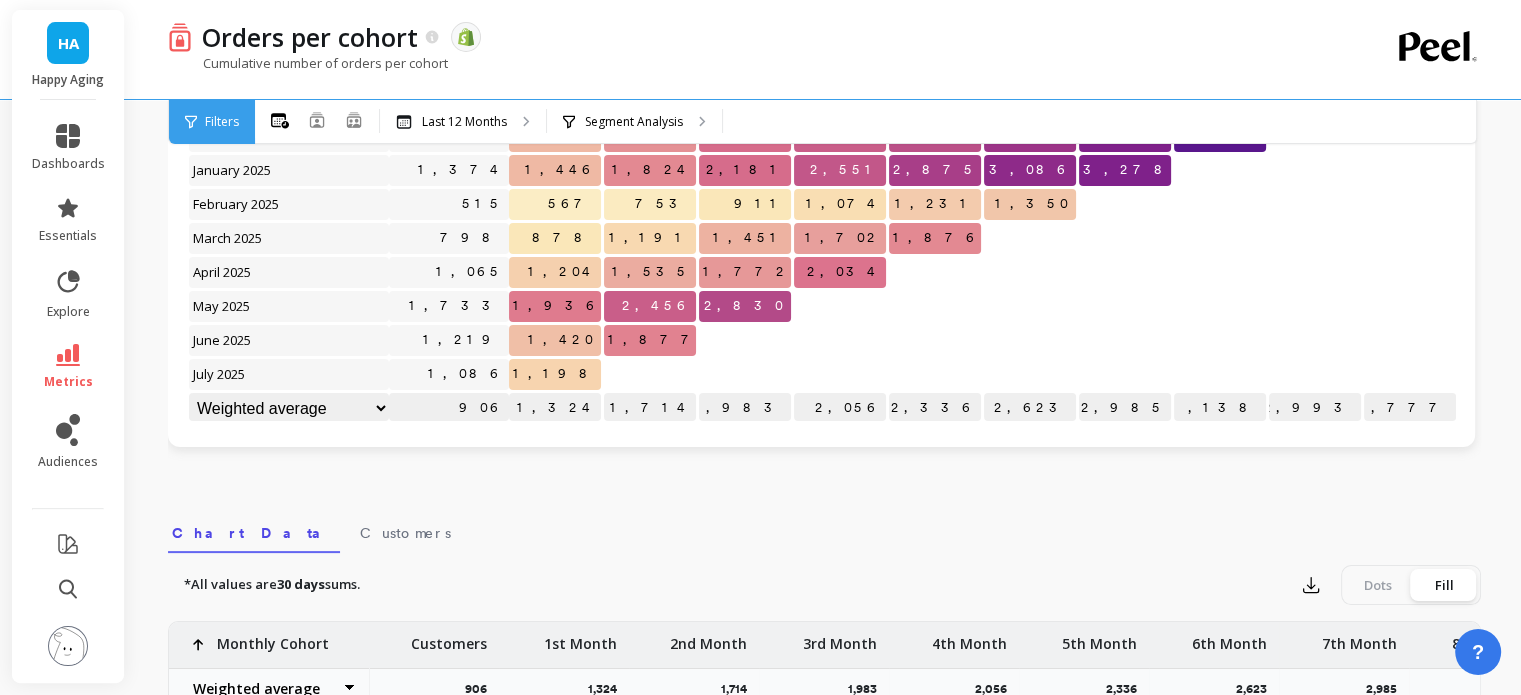 click at bounding box center (68, 646) 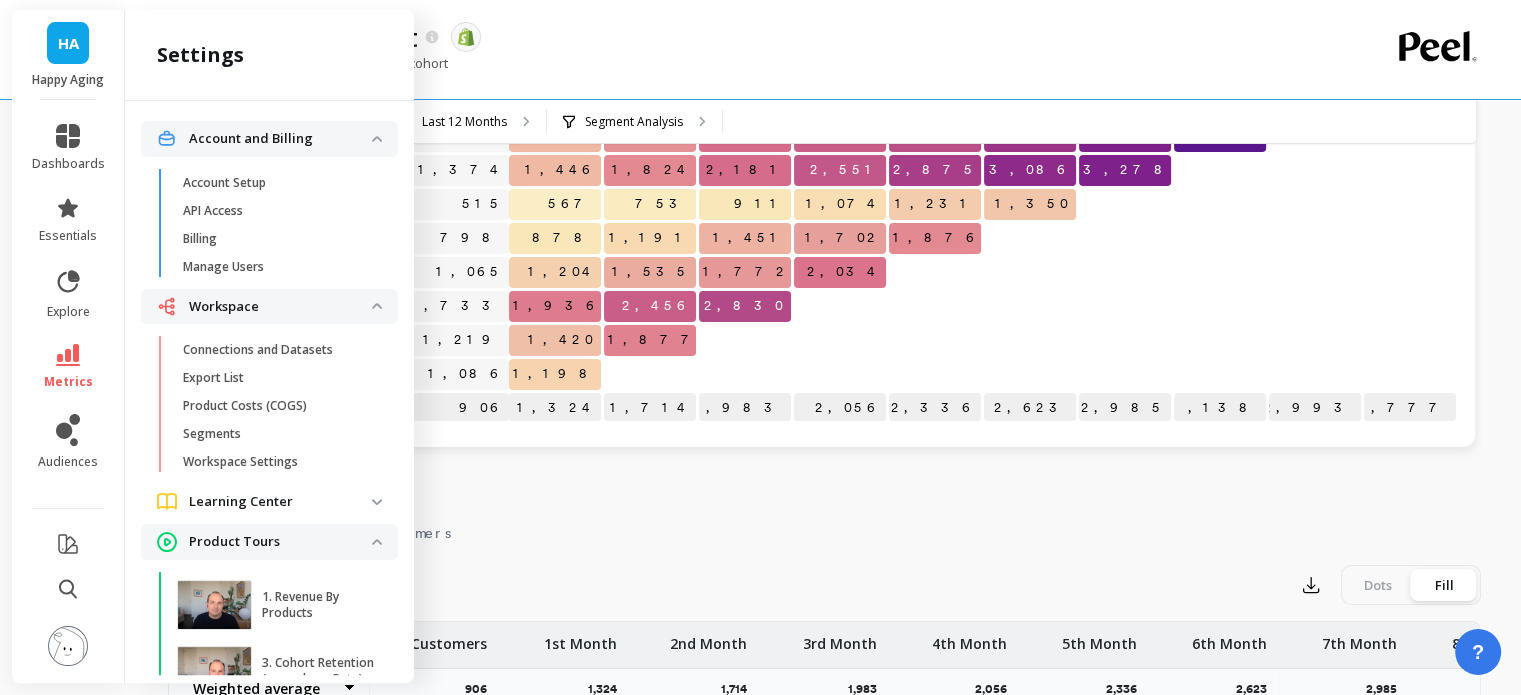 scroll, scrollTop: 206, scrollLeft: 0, axis: vertical 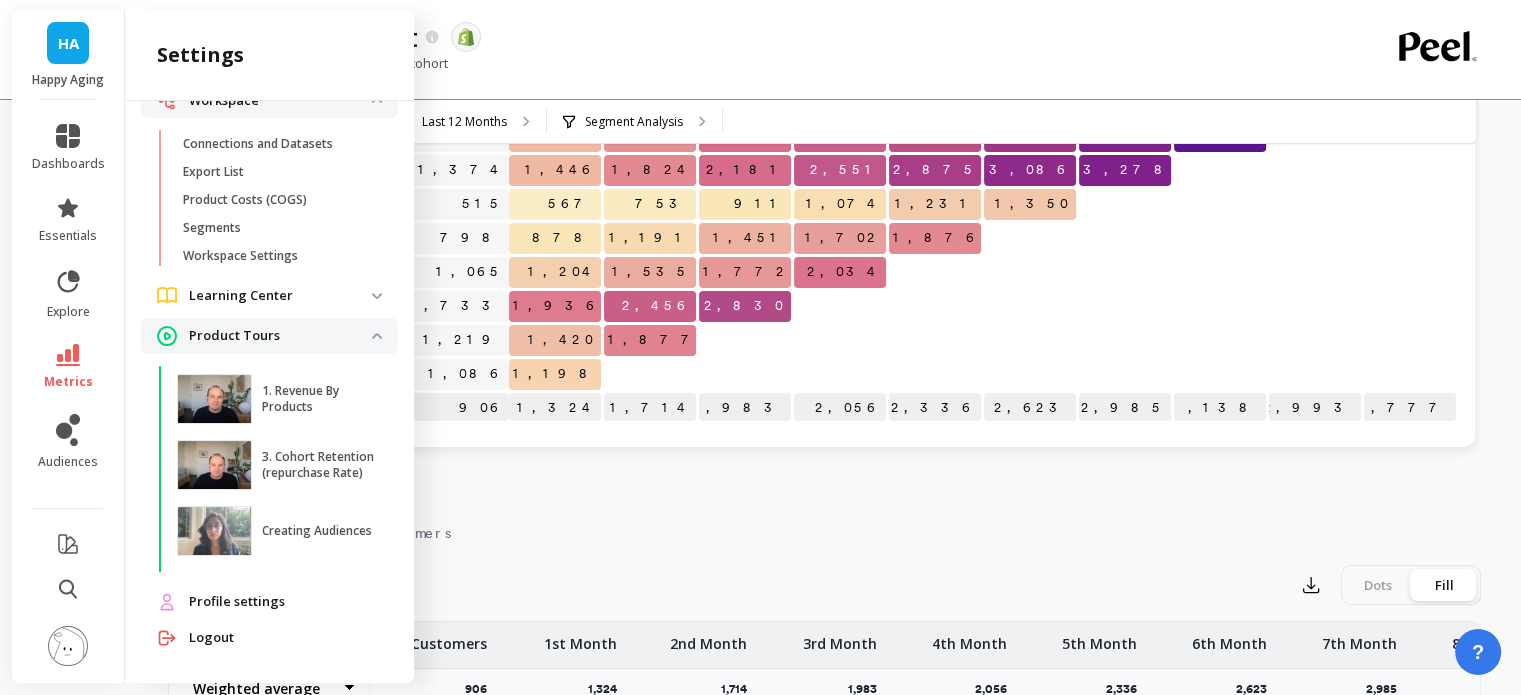 click on "Connections and Datasets" at bounding box center [258, 144] 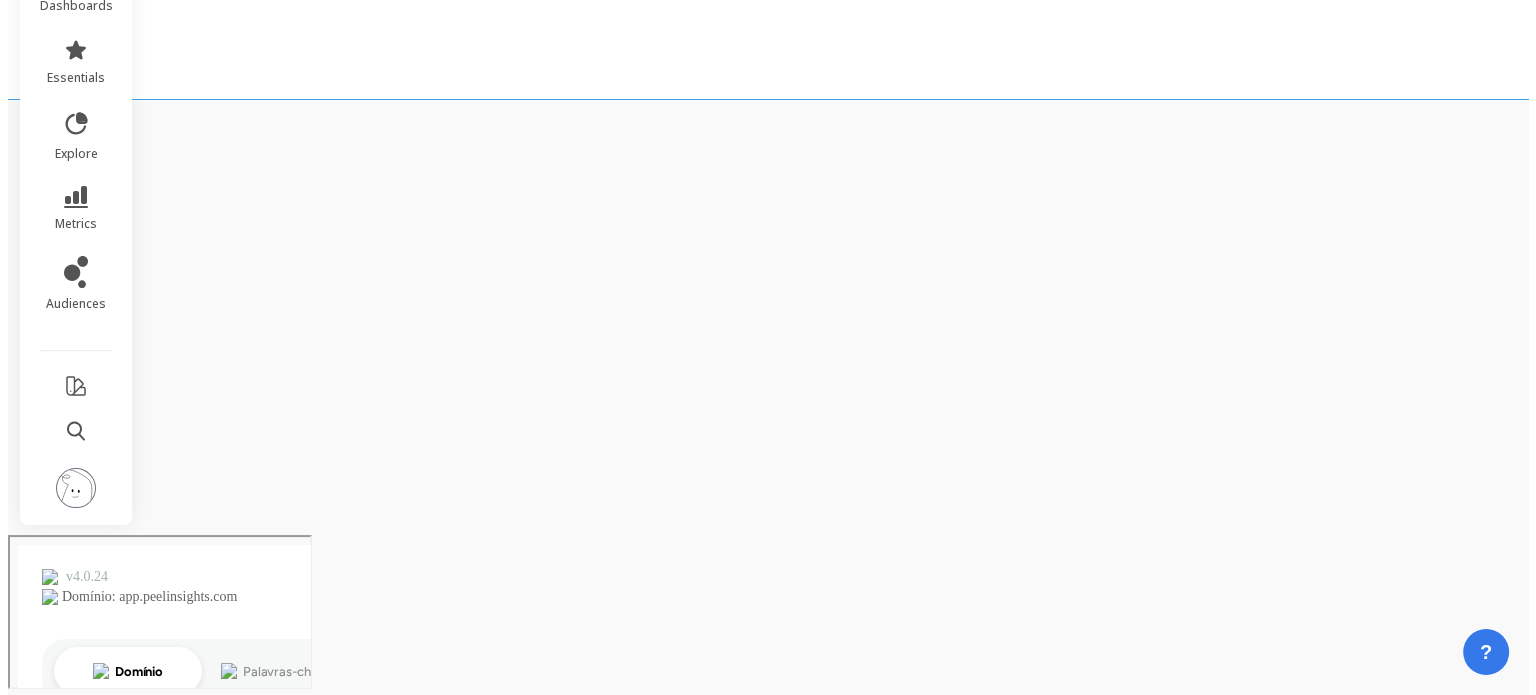 scroll, scrollTop: 0, scrollLeft: 0, axis: both 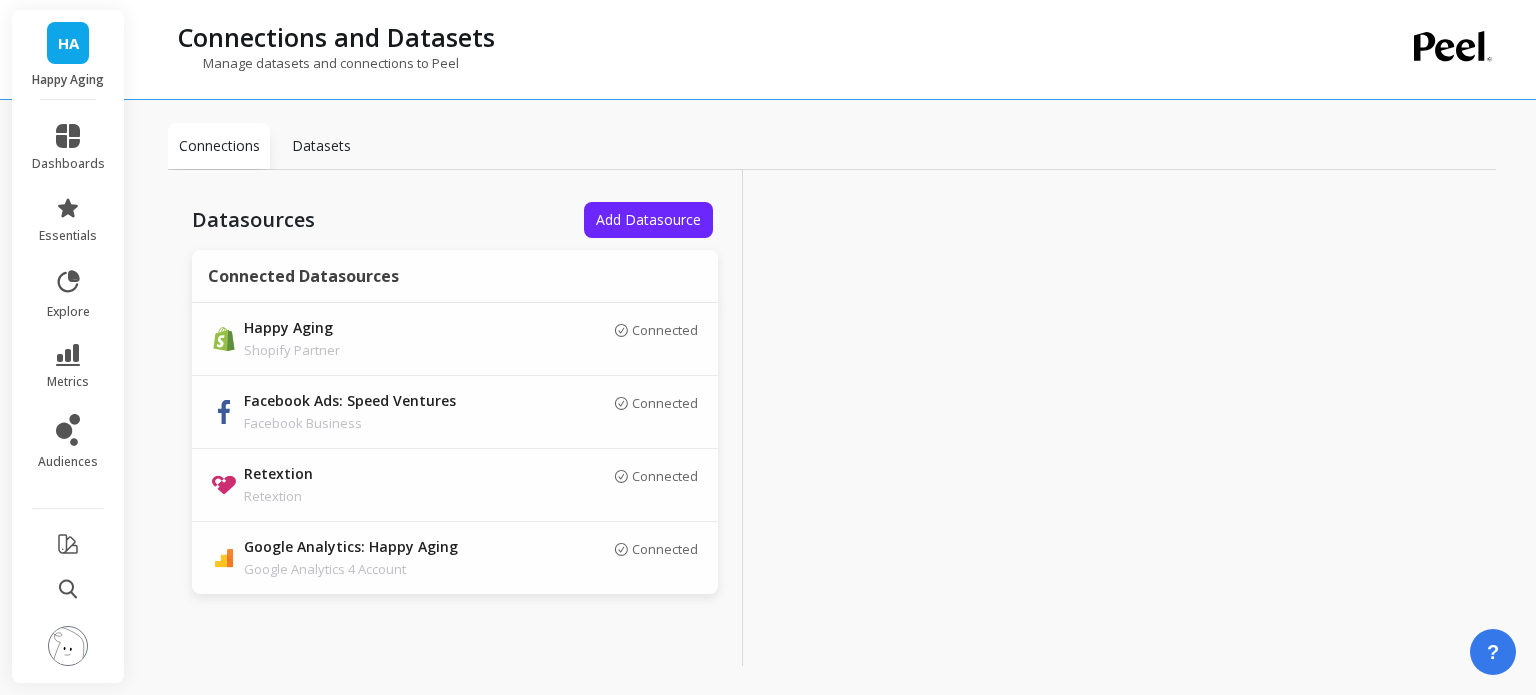 click at bounding box center [68, 646] 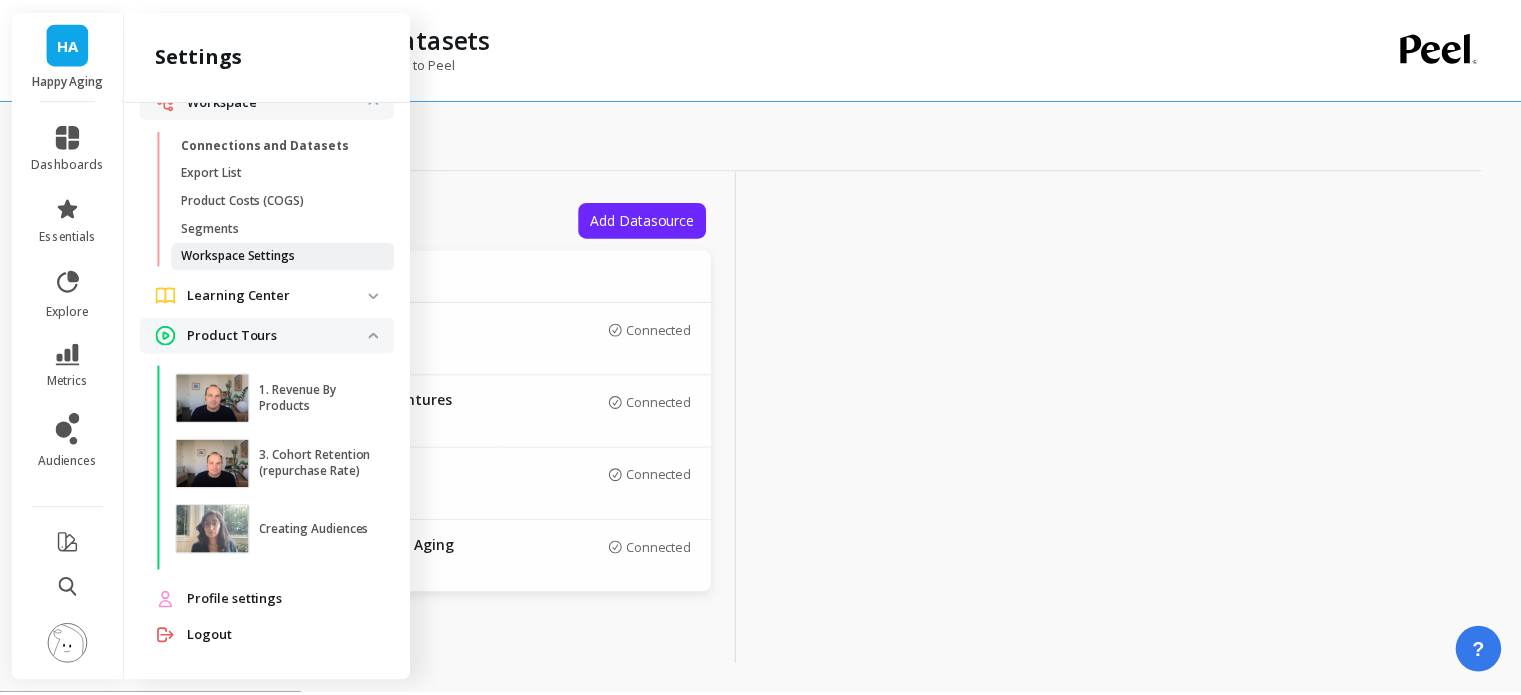 scroll, scrollTop: 6, scrollLeft: 0, axis: vertical 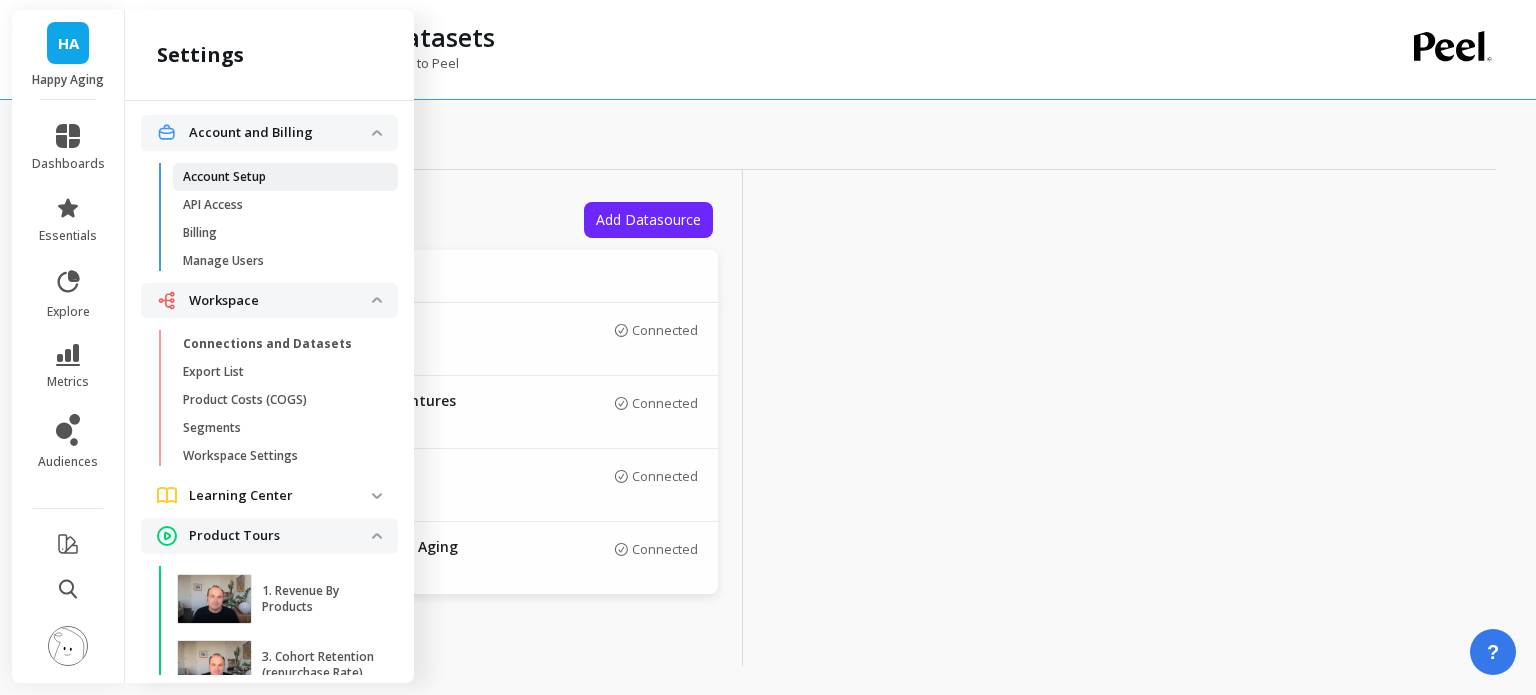 click on "Account Setup" at bounding box center [224, 177] 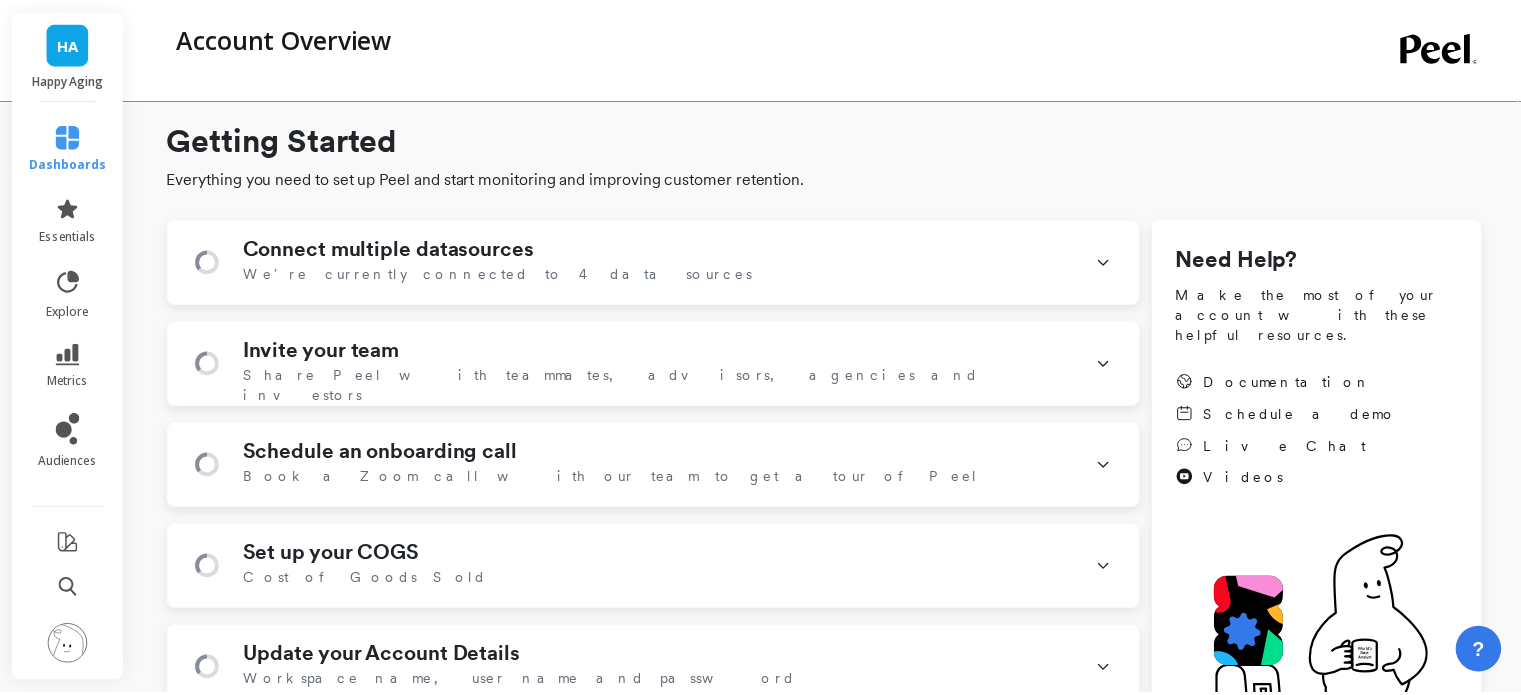 scroll, scrollTop: 0, scrollLeft: 0, axis: both 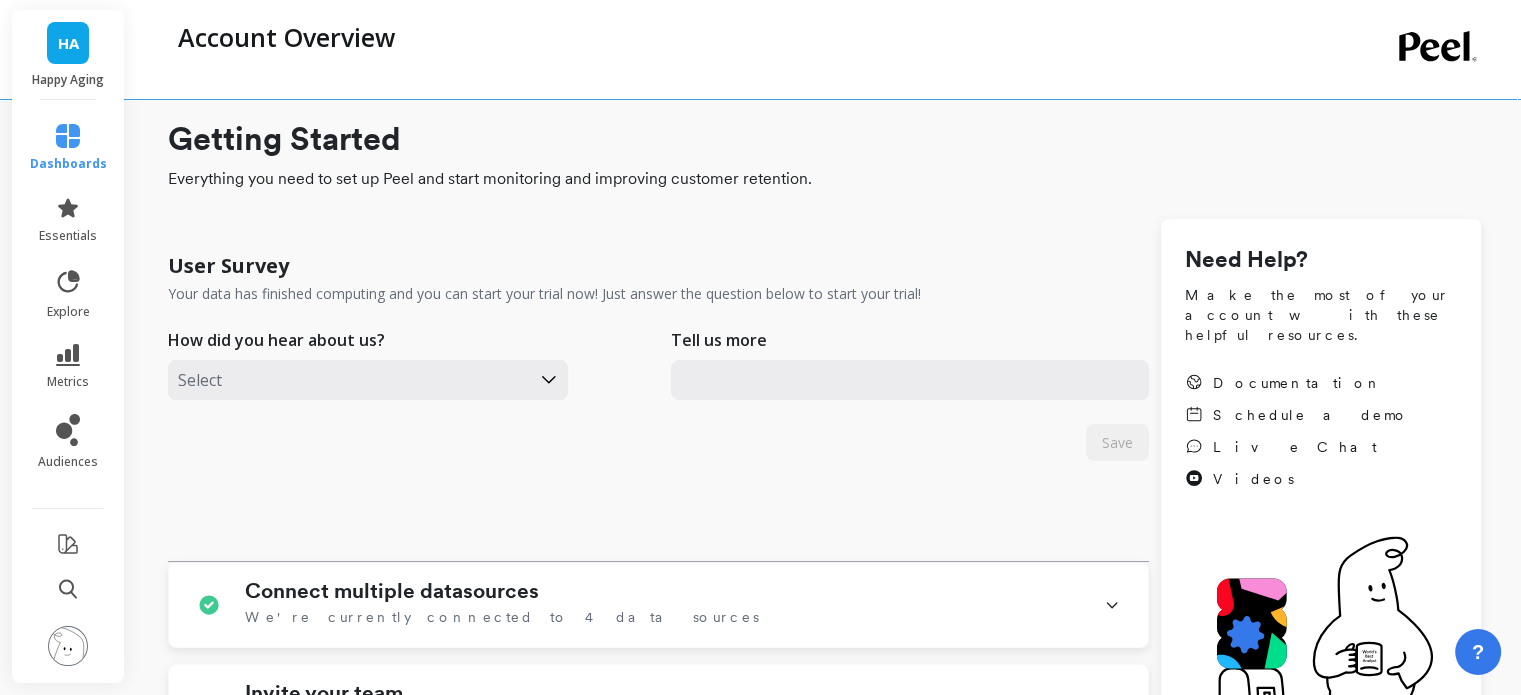 click at bounding box center (68, 646) 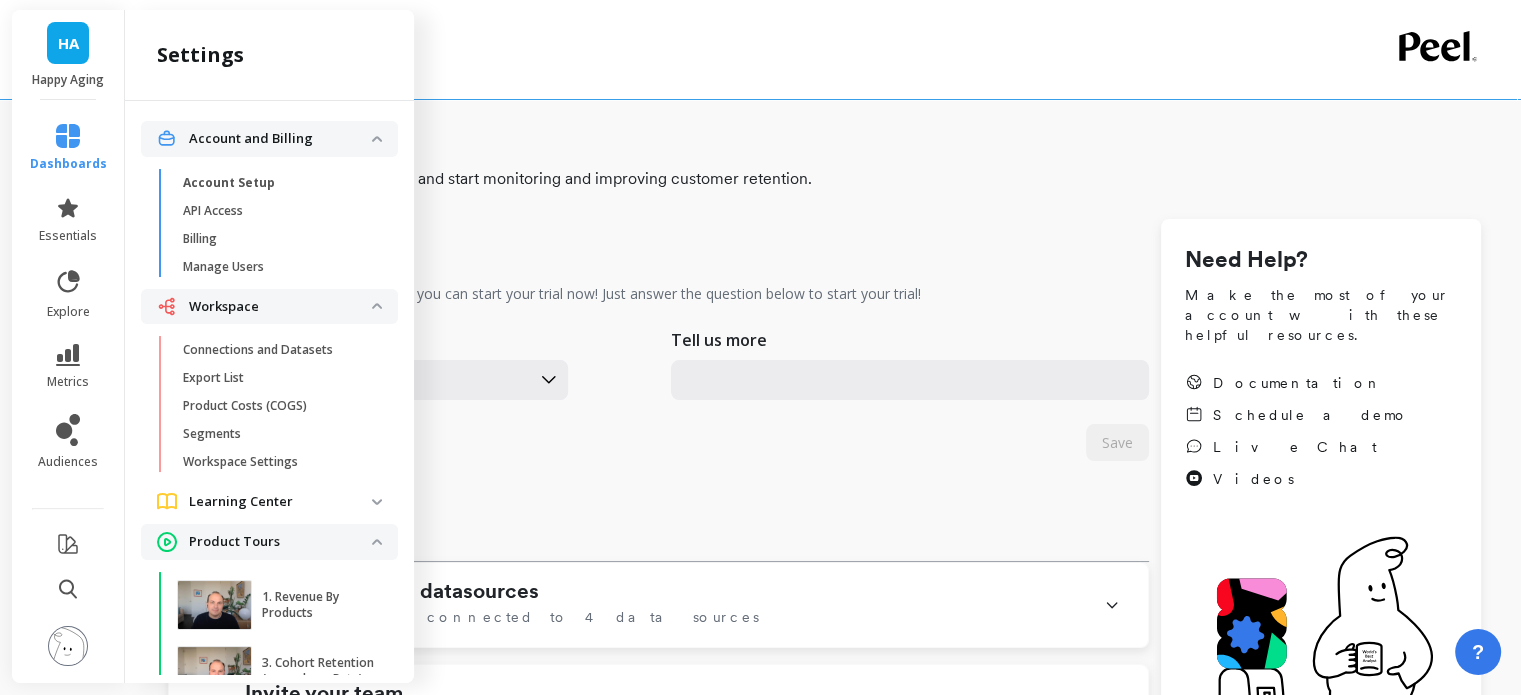 scroll, scrollTop: 6, scrollLeft: 0, axis: vertical 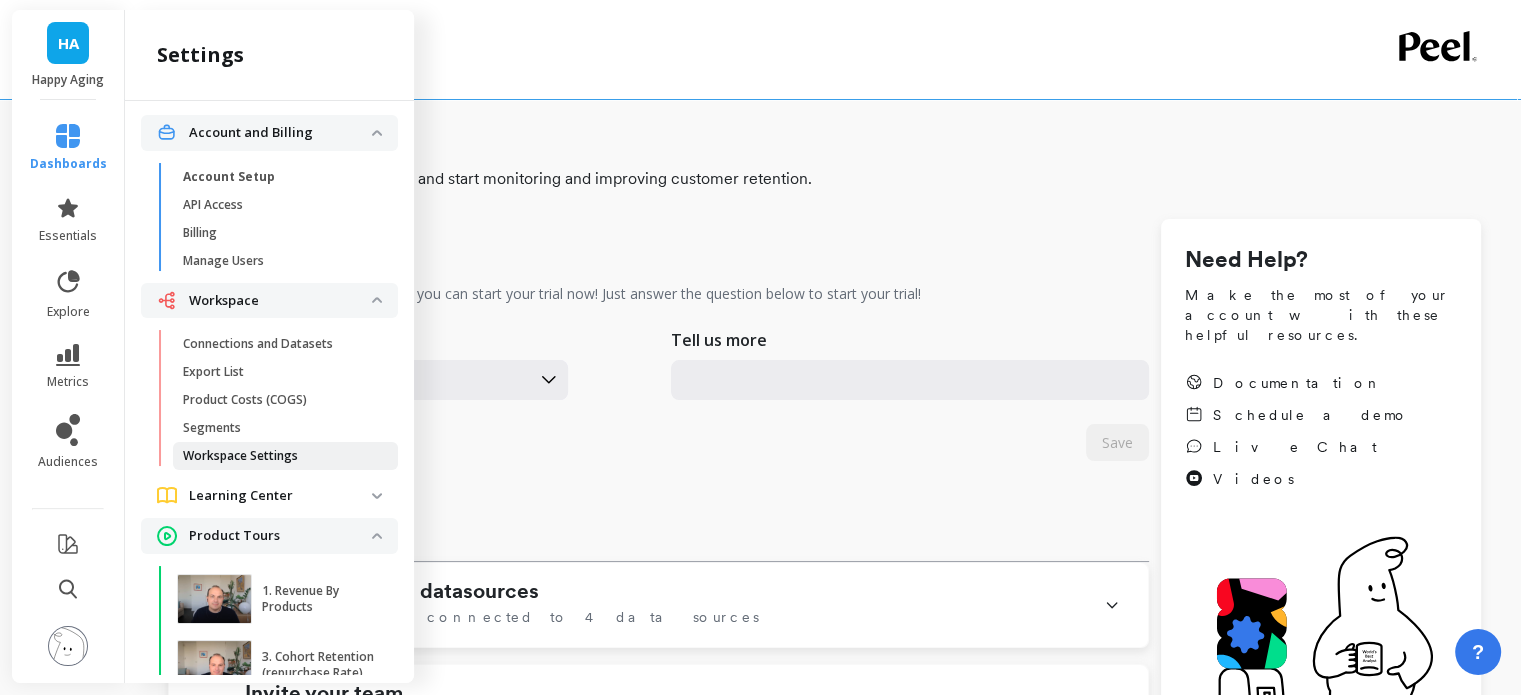 click on "Workspace Settings" at bounding box center (240, 456) 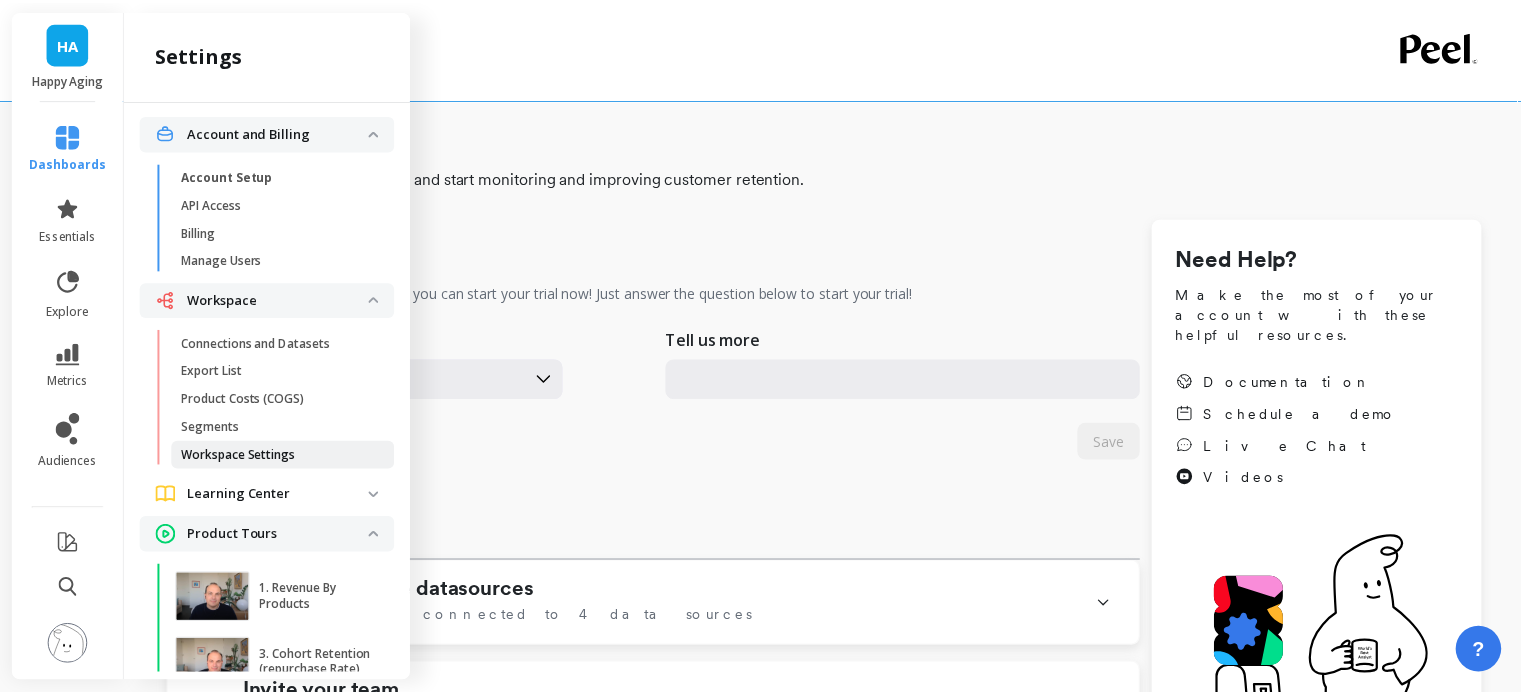 scroll, scrollTop: 0, scrollLeft: 0, axis: both 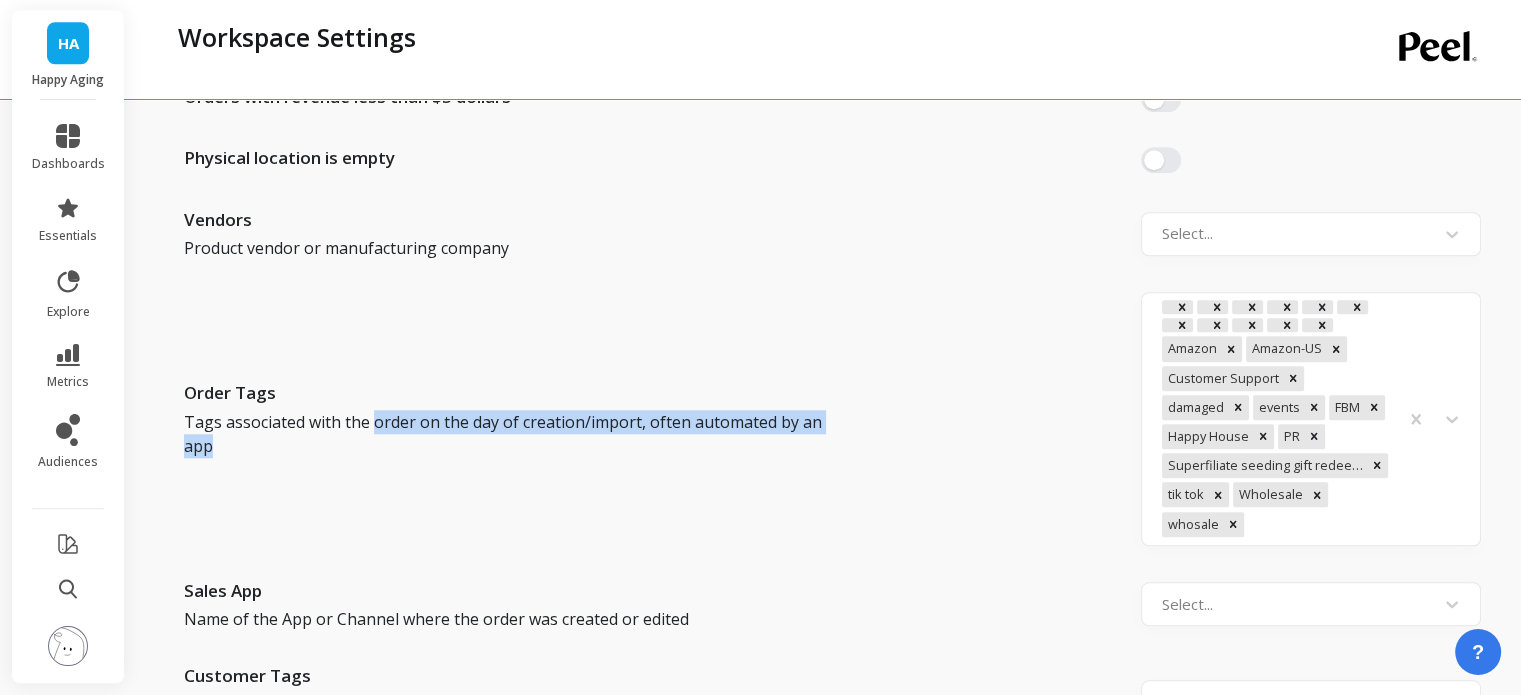 drag, startPoint x: 406, startPoint y: 413, endPoint x: 816, endPoint y: 504, distance: 419.9774 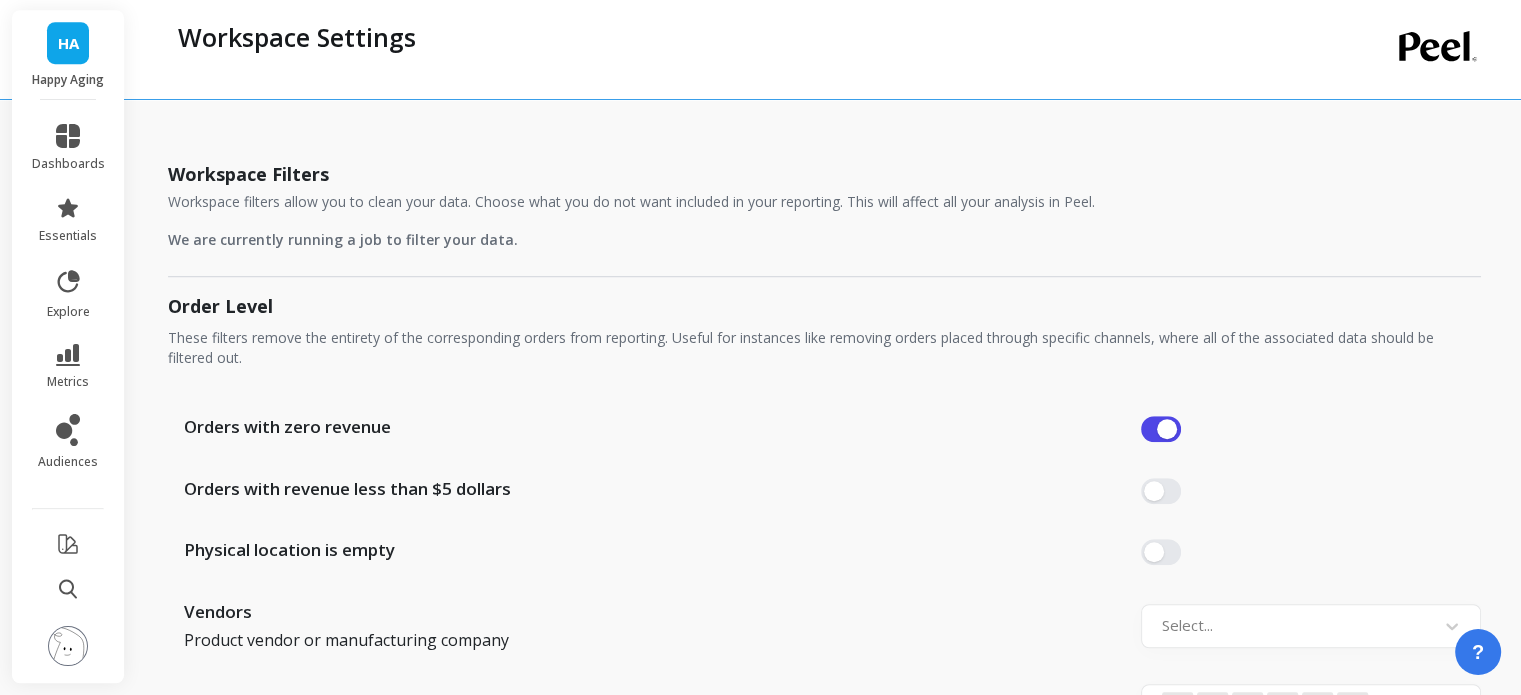 scroll, scrollTop: 1300, scrollLeft: 0, axis: vertical 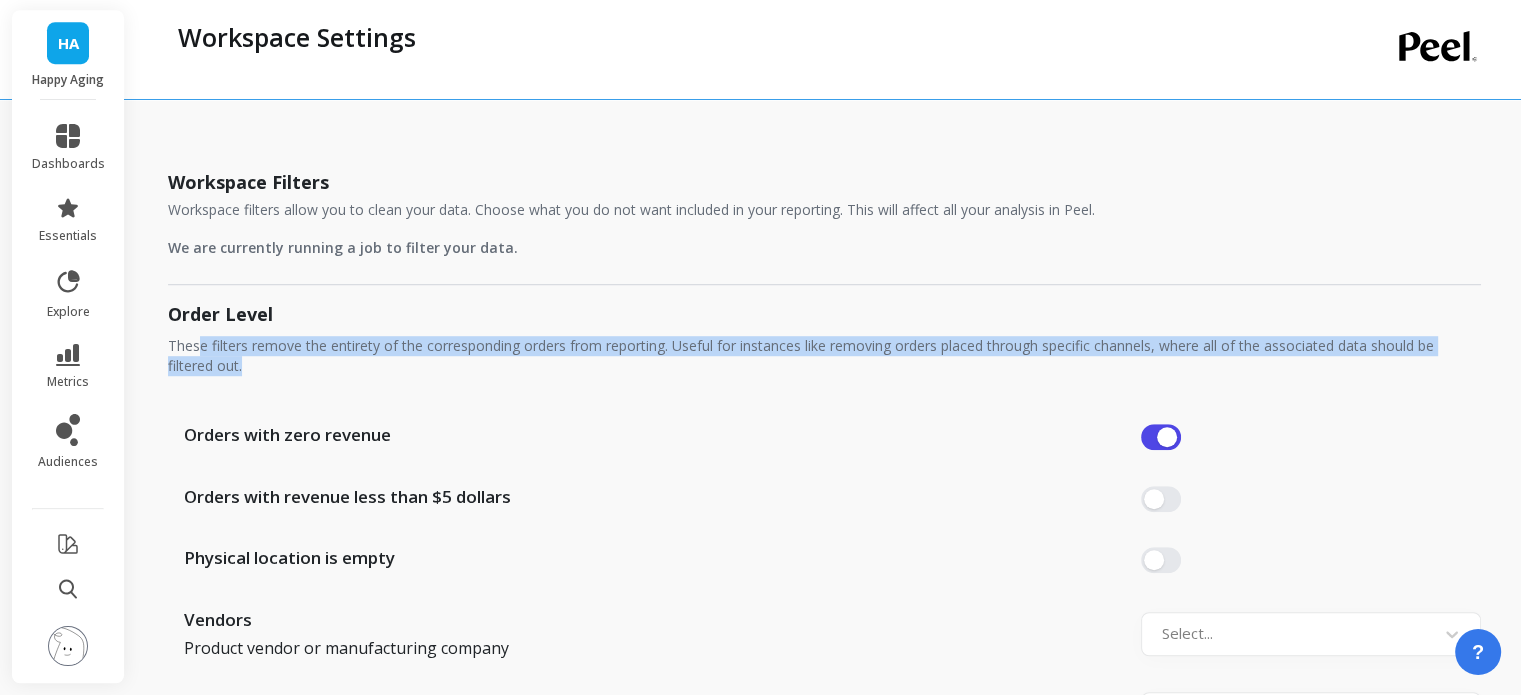 drag, startPoint x: 199, startPoint y: 349, endPoint x: 272, endPoint y: 370, distance: 75.96052 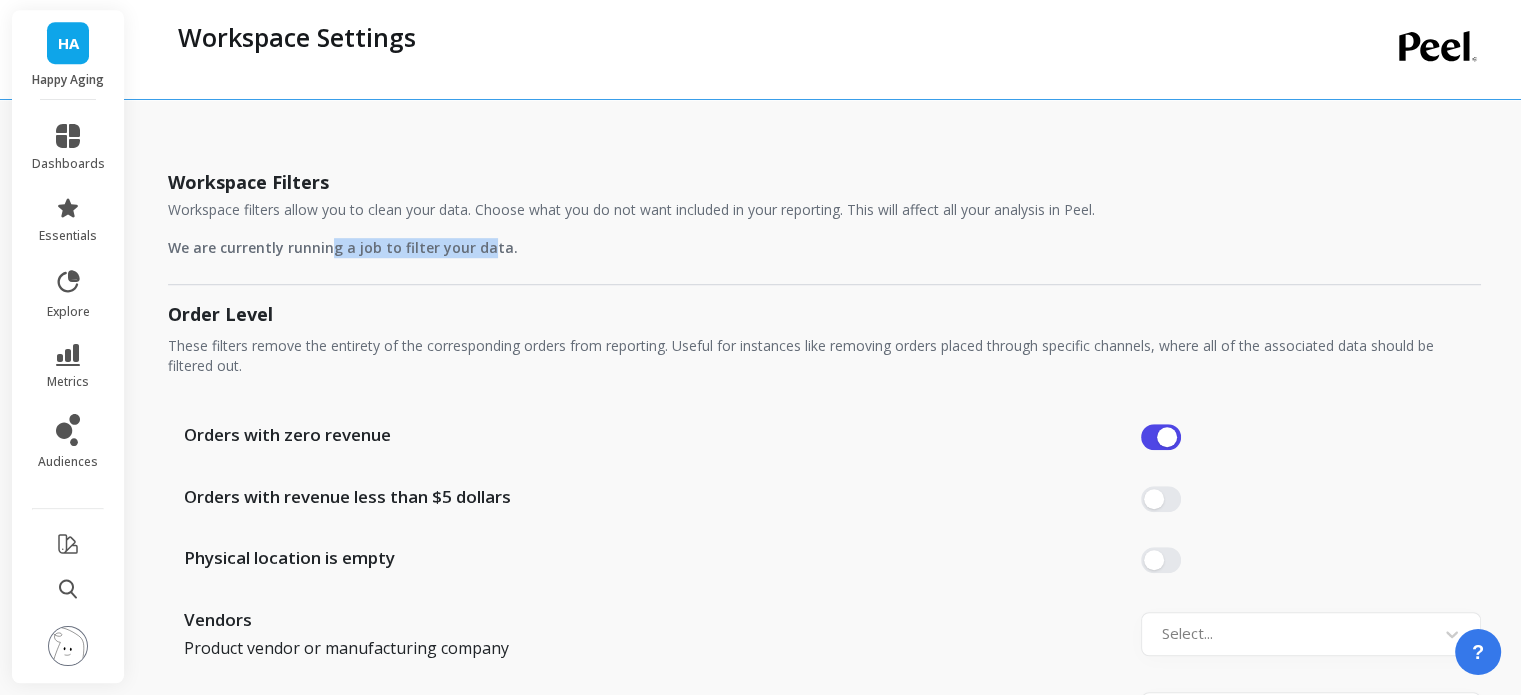 drag, startPoint x: 350, startPoint y: 261, endPoint x: 557, endPoint y: 282, distance: 208.06248 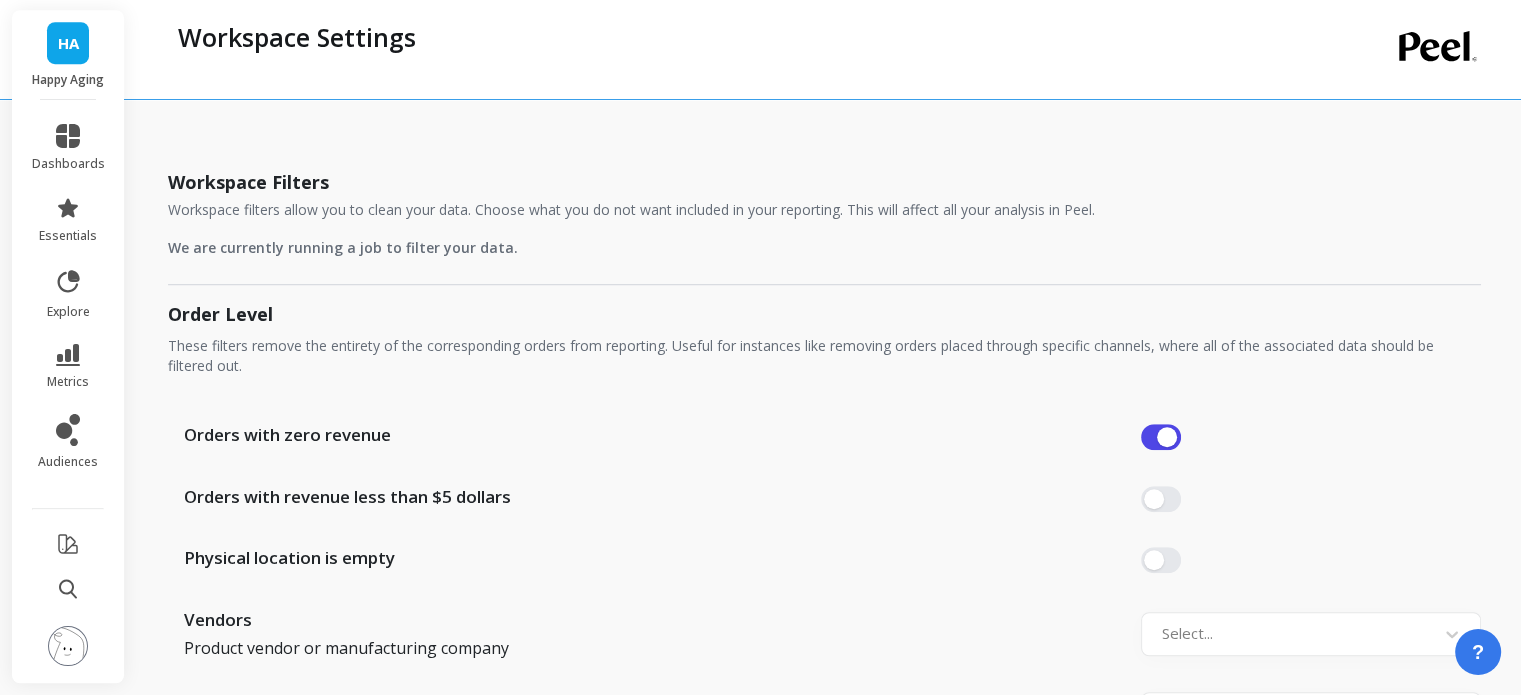 click on "Order Level These filters remove the entirety of the corresponding orders from reporting. Useful for instances like removing orders placed through specific channels, where all of the associated data should be filtered out. Orders with zero revenue Orders with revenue less than $5 dollars Physical location is empty Vendors Product vendor or manufacturing company Select... Order Tags Tags associated with the order on the day of creation/import, often automated by an app Amazon Amazon-US Customer Support damaged events FBM Happy House PR Superfiliate seeding gift redeemed tik tok Wholesale whosale Sales App Name of the App or Channel where the order was created or edited Select... Customer Tags Tags associated with the customer at the time of the order, either automated or manual Select... Discount Codes Discount code used on orders Select..." at bounding box center (824, 771) 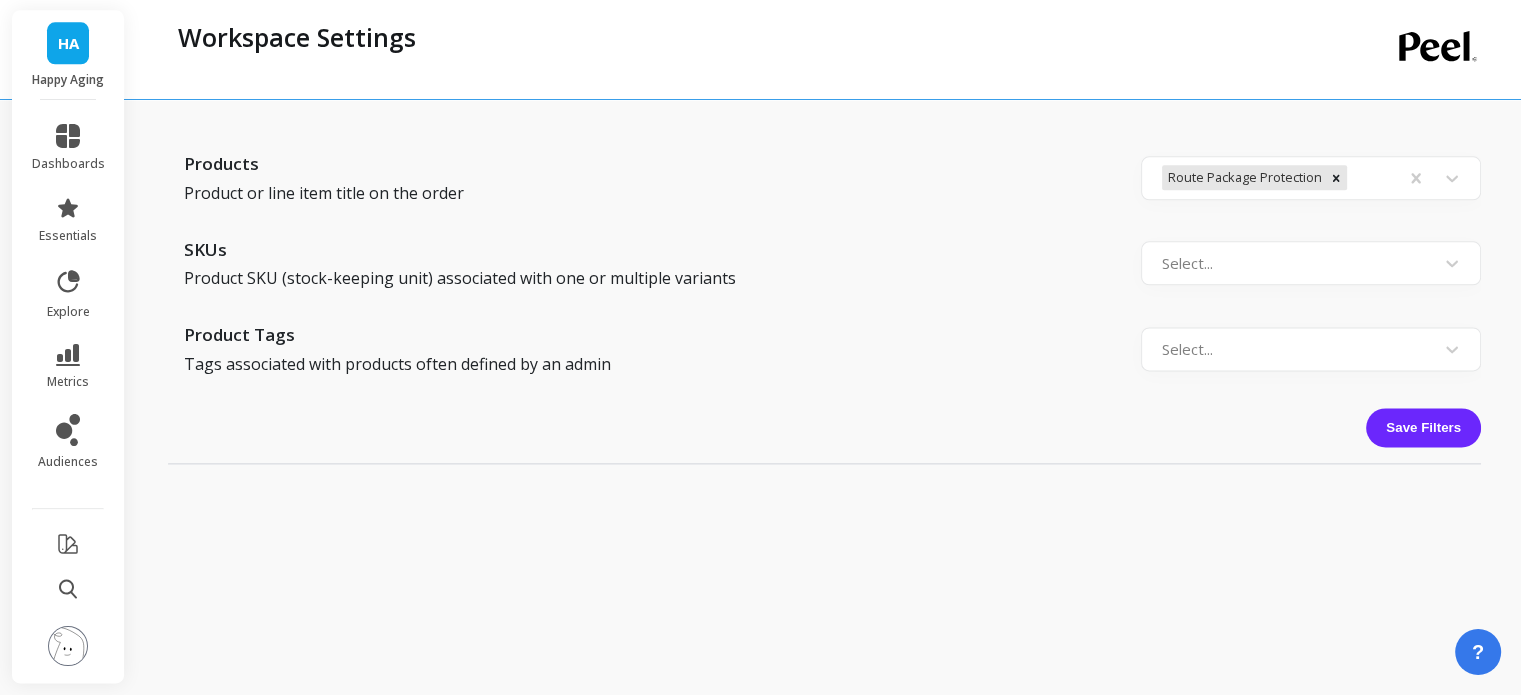 scroll, scrollTop: 2557, scrollLeft: 0, axis: vertical 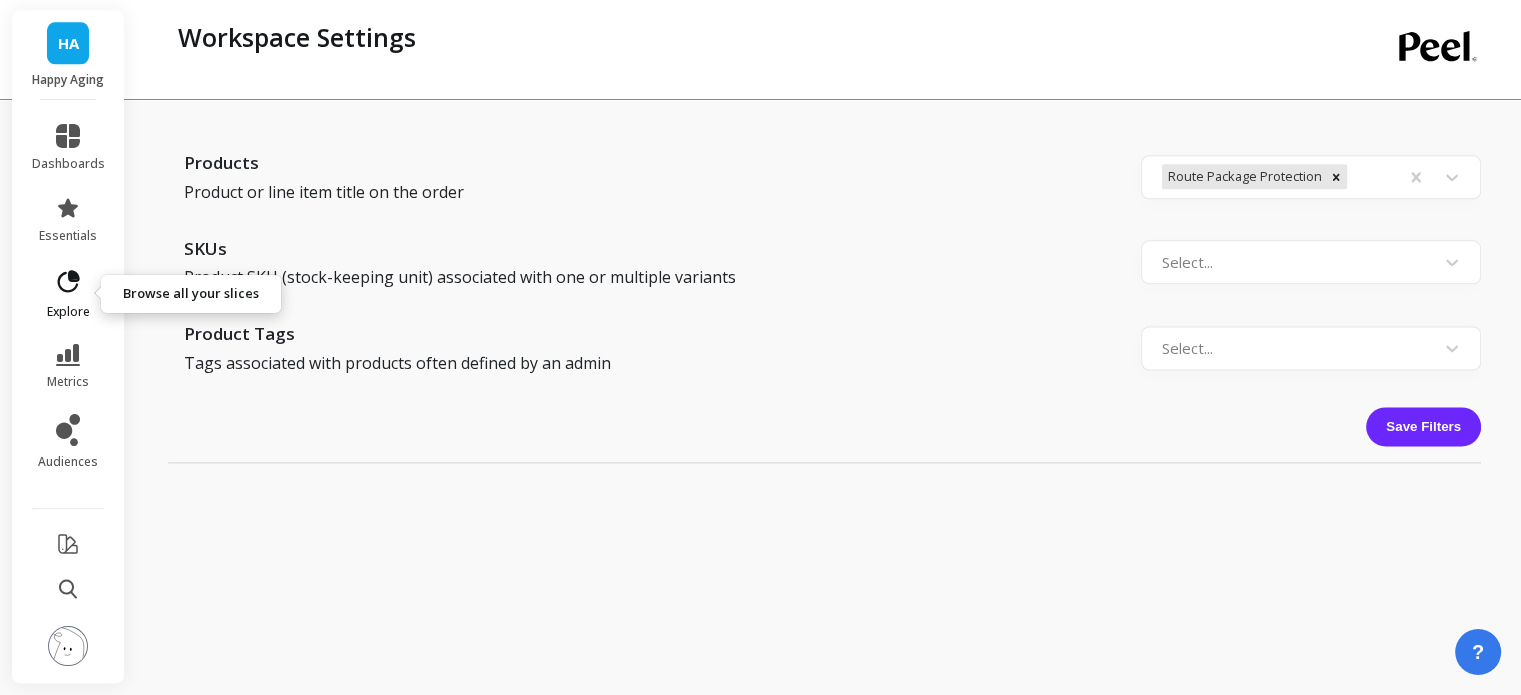 click 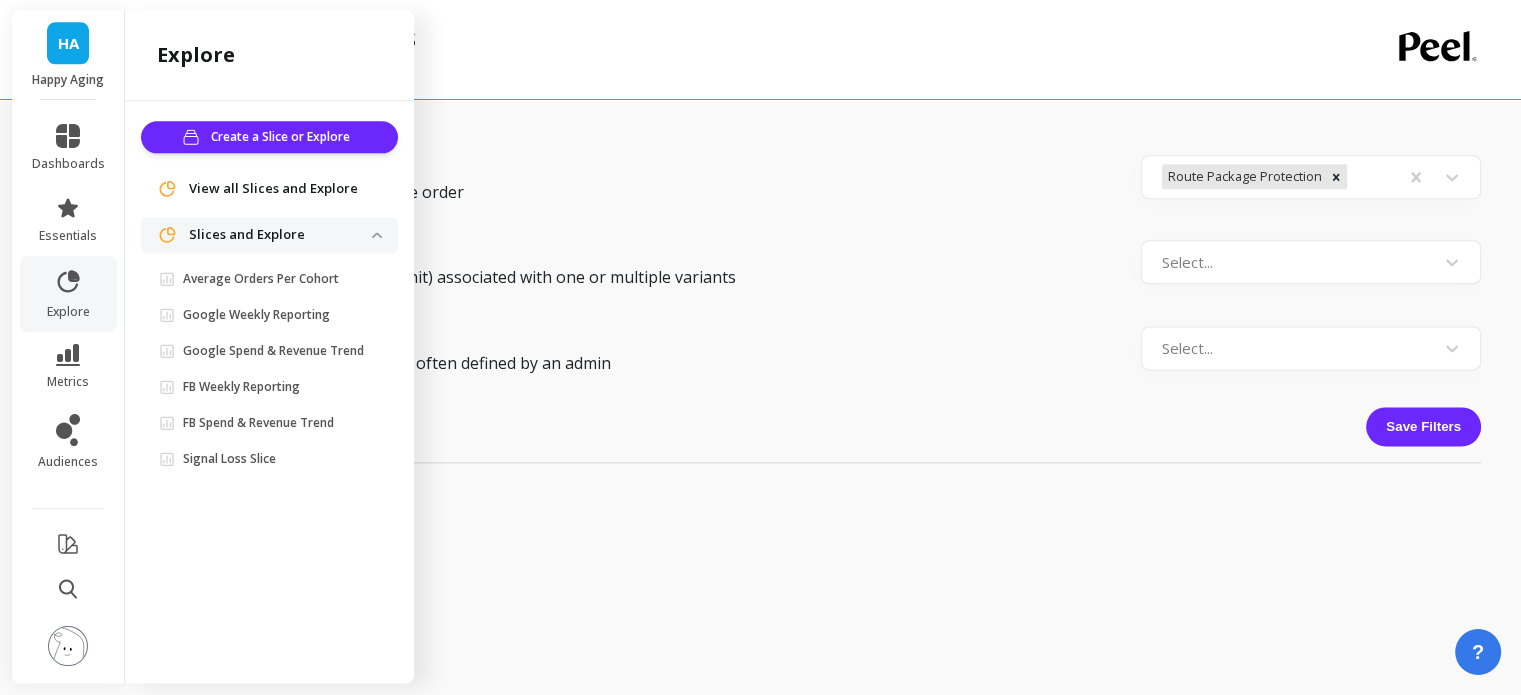 click on "Save Filters" at bounding box center (824, 435) 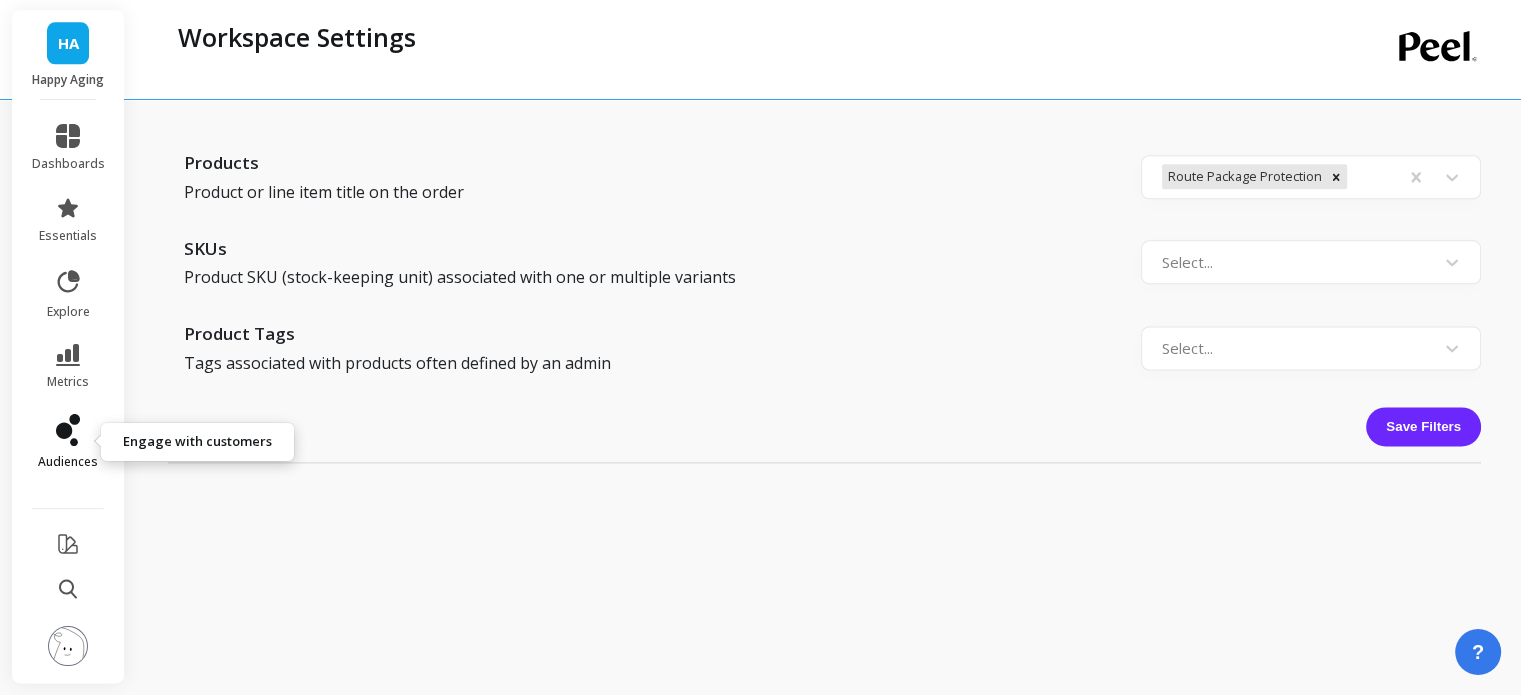 click 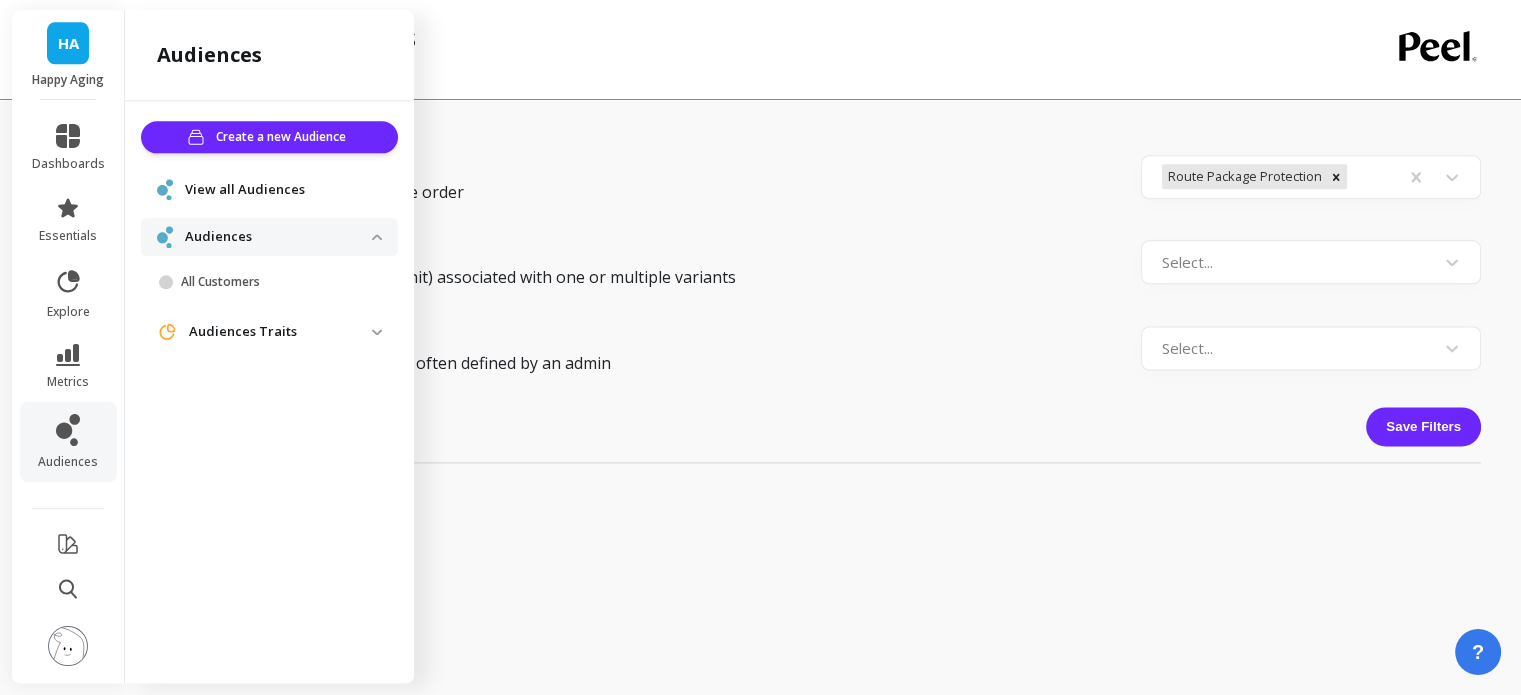click on "Audiences Traits" at bounding box center (280, 332) 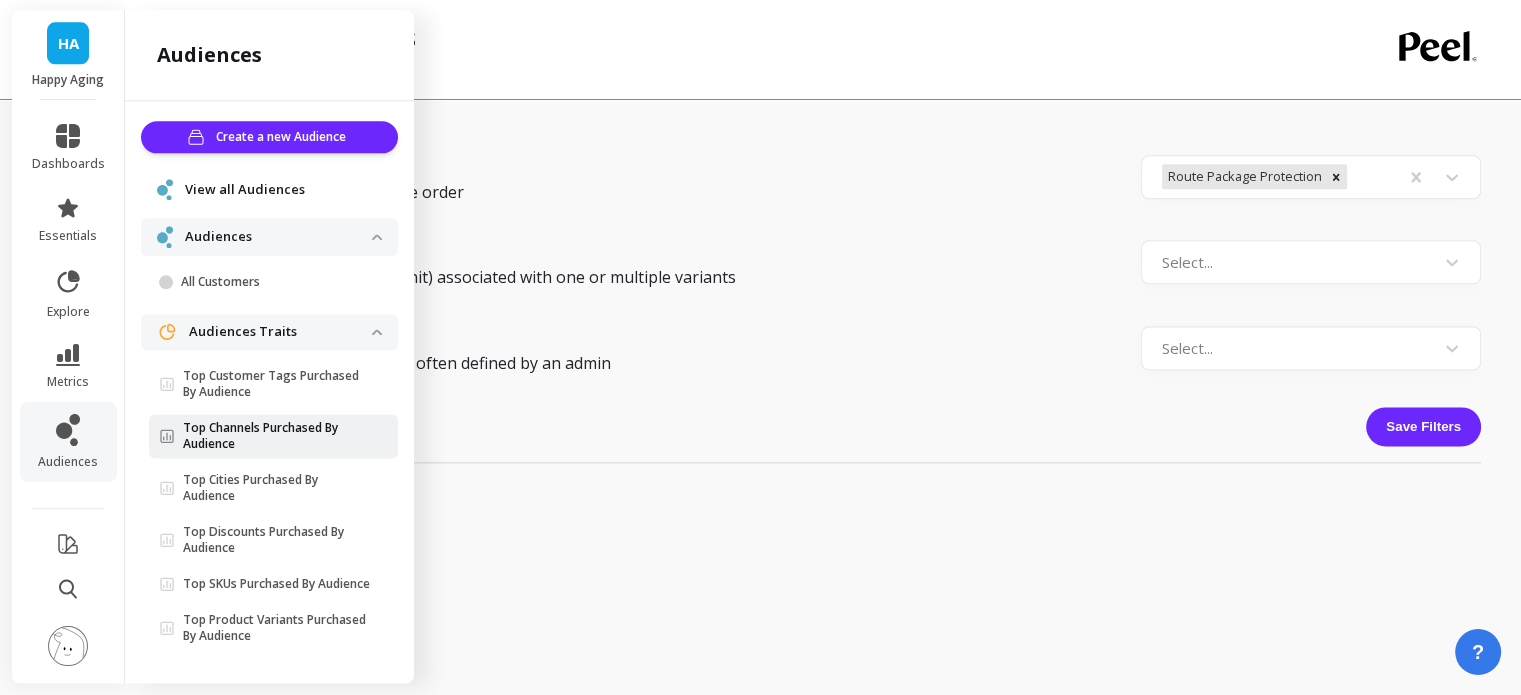 scroll, scrollTop: 18, scrollLeft: 0, axis: vertical 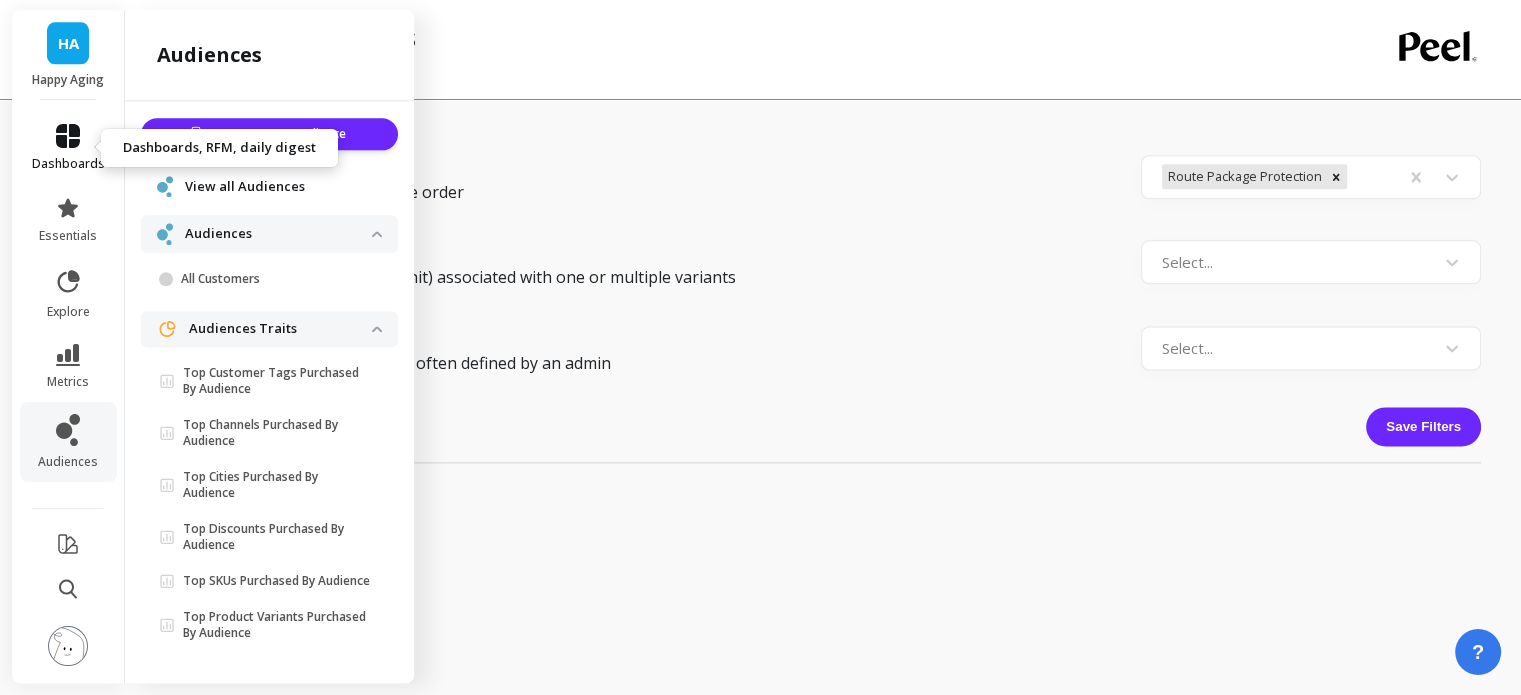 click 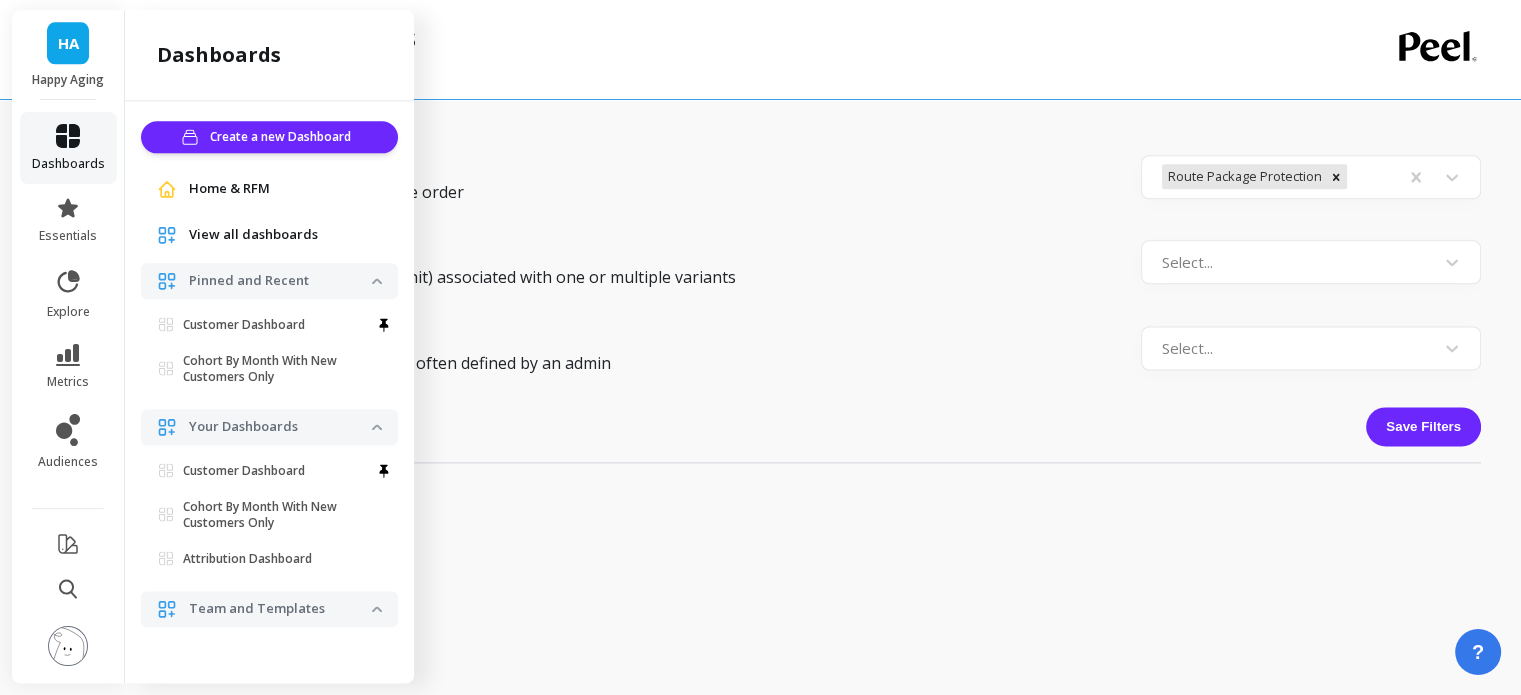 scroll, scrollTop: 0, scrollLeft: 0, axis: both 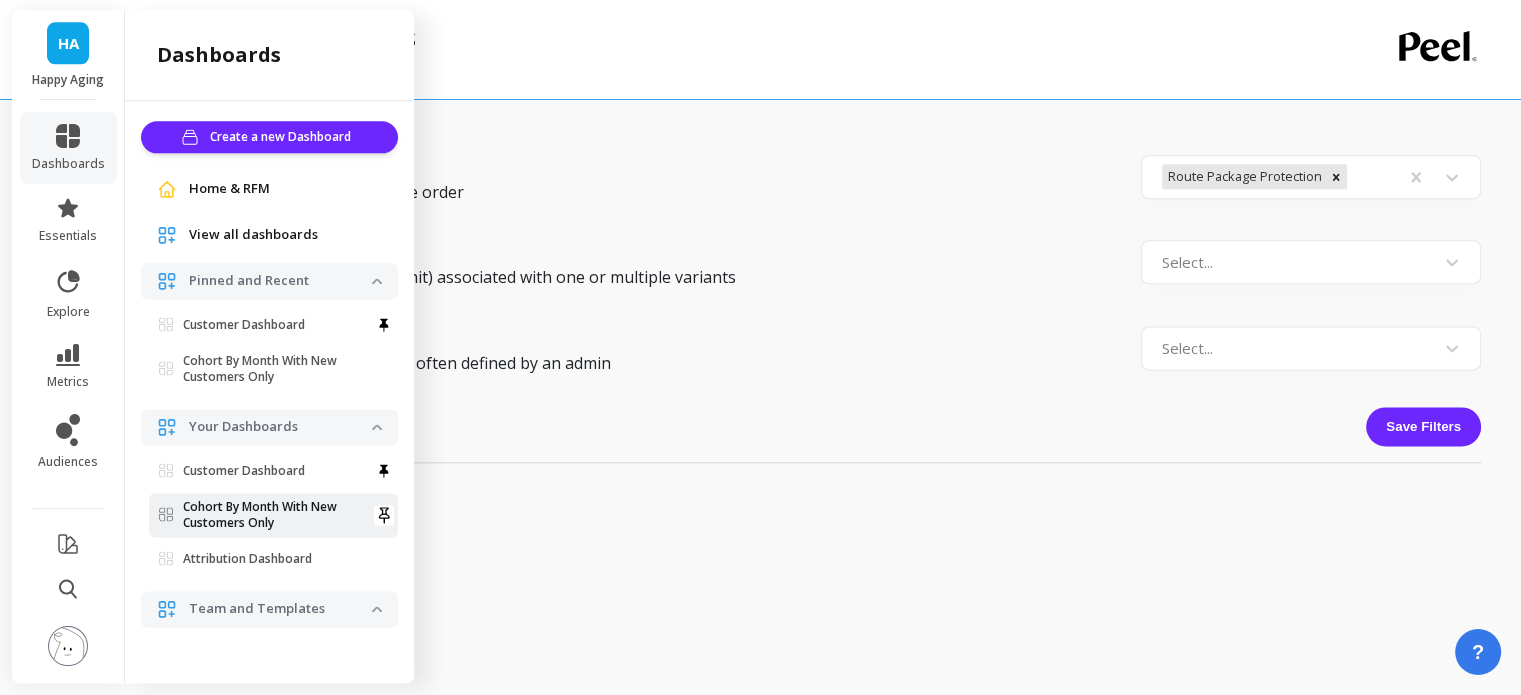 click on "Cohort By Month With New Customers Only" at bounding box center (273, 515) 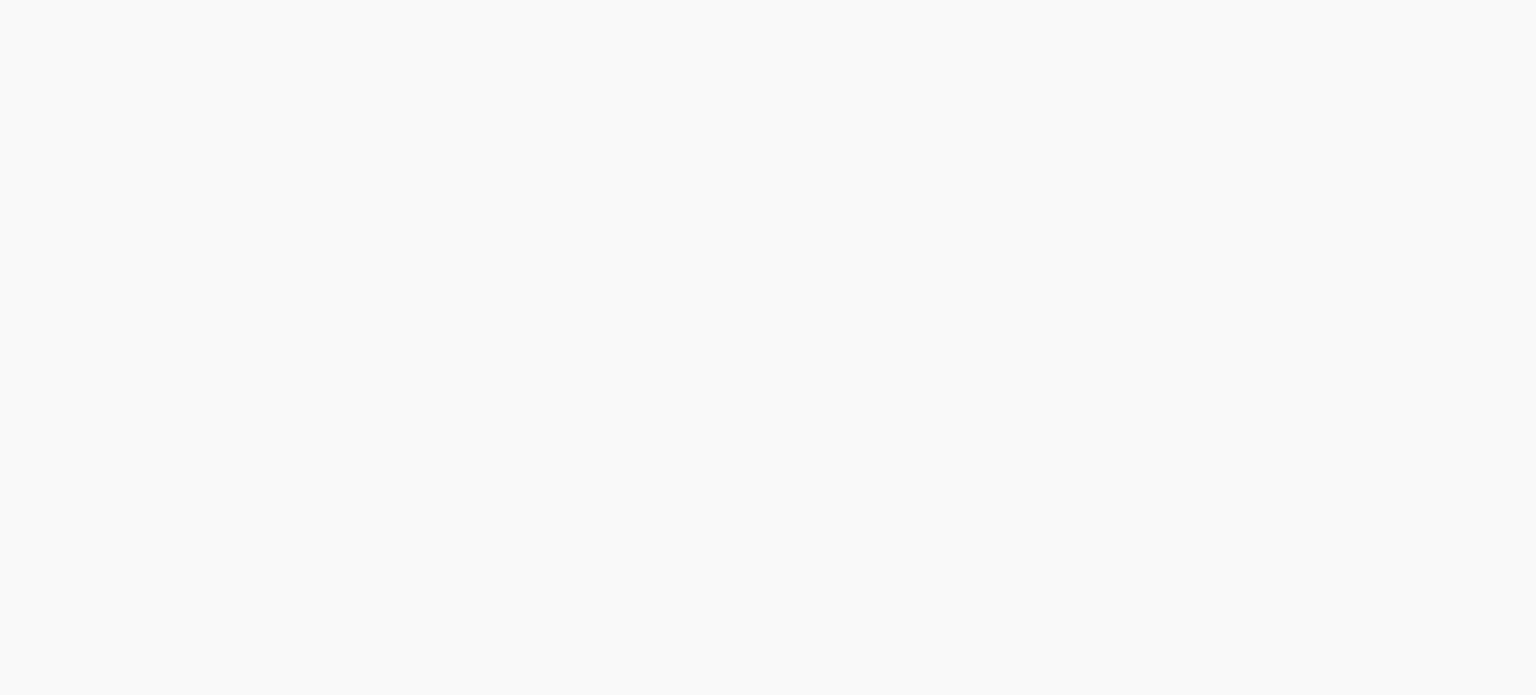 scroll, scrollTop: 0, scrollLeft: 0, axis: both 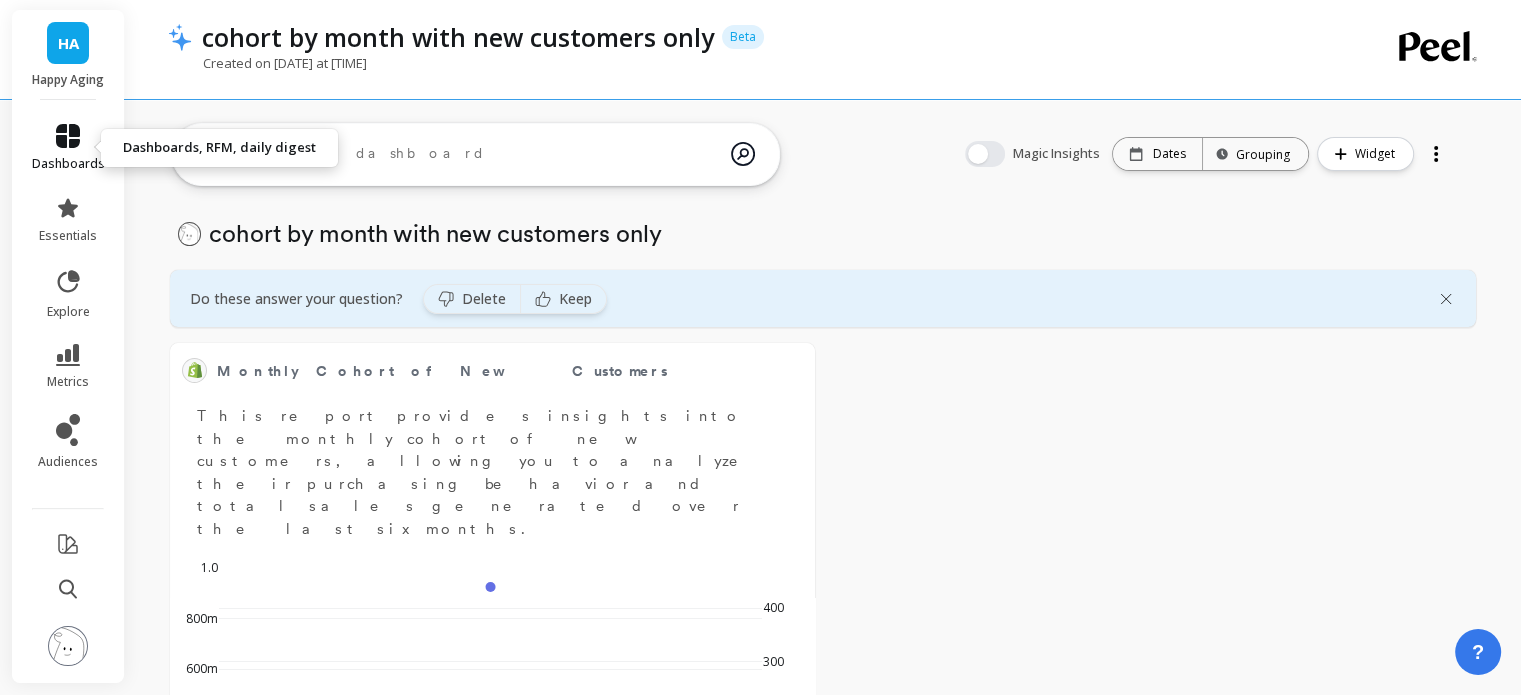 click 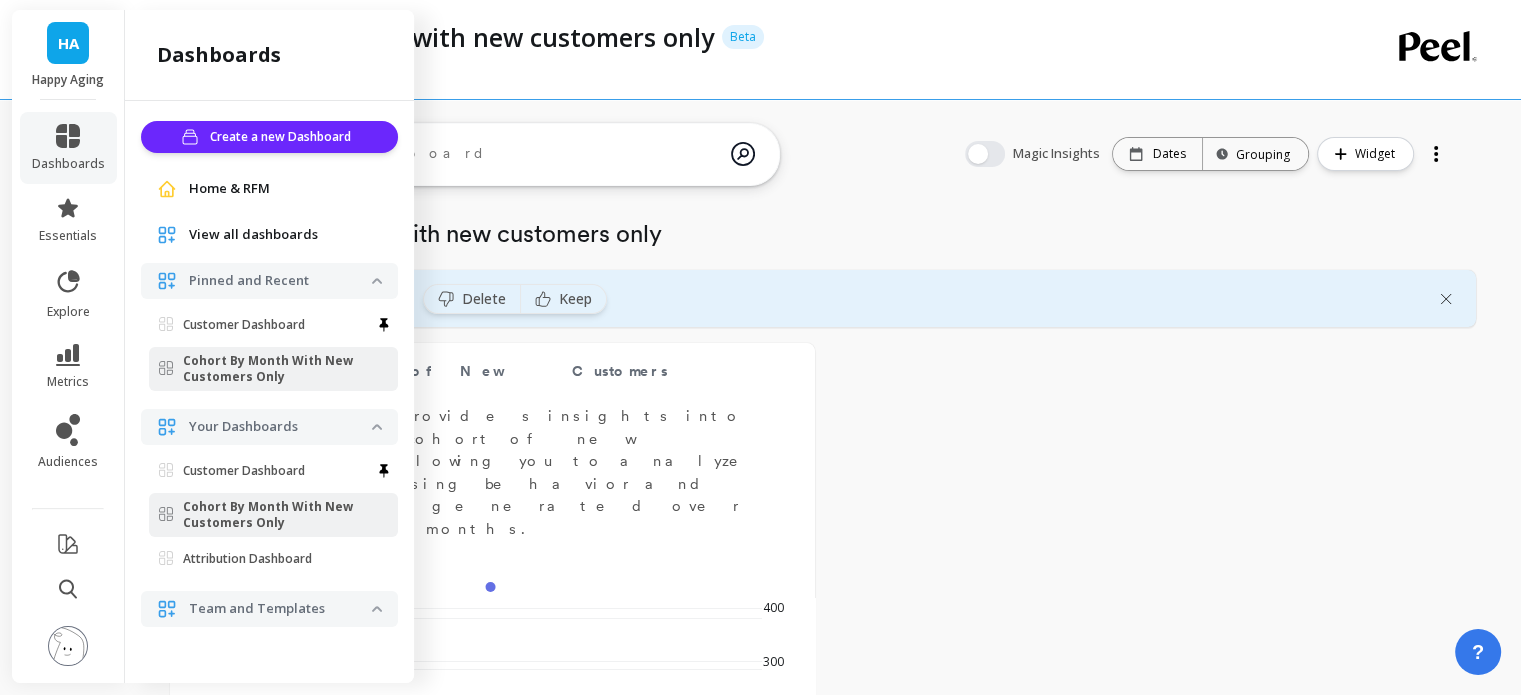 click on "Team and Templates" at bounding box center [280, 609] 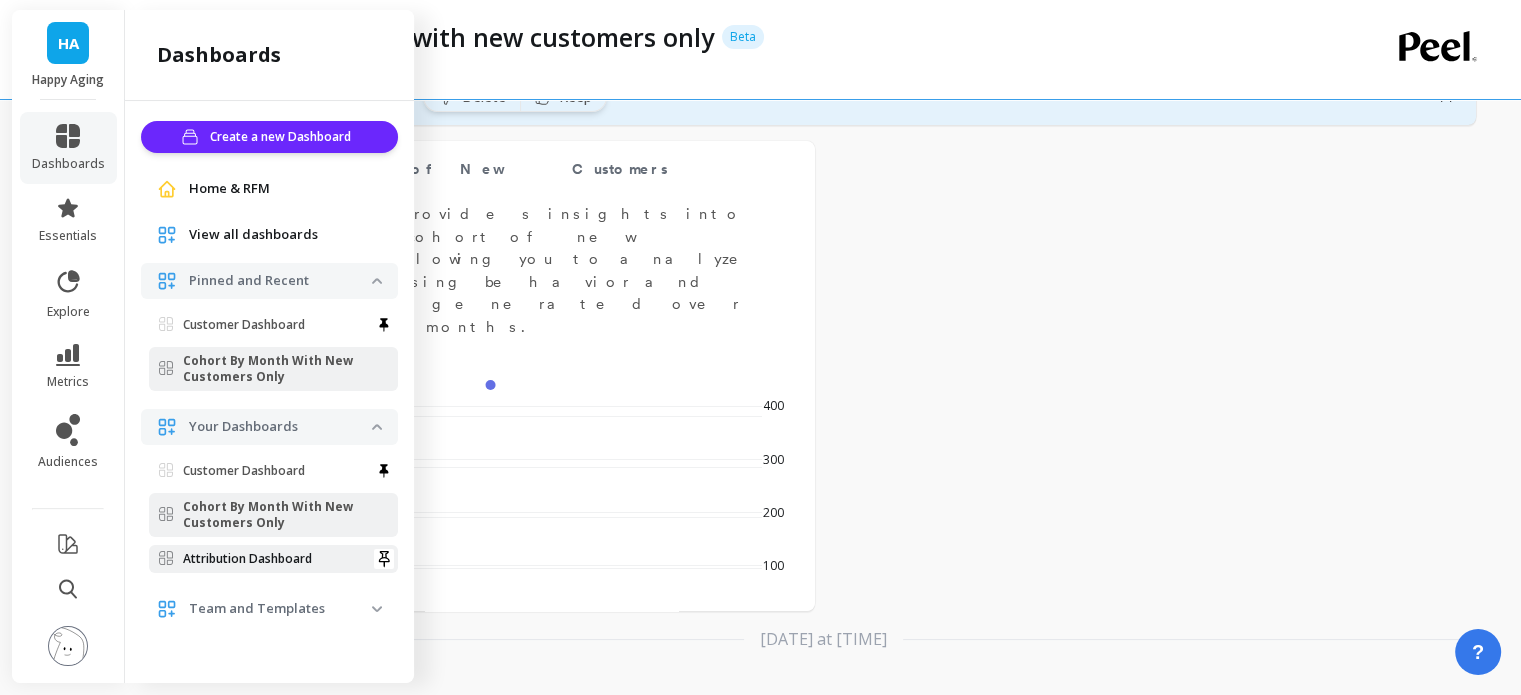 scroll, scrollTop: 207, scrollLeft: 0, axis: vertical 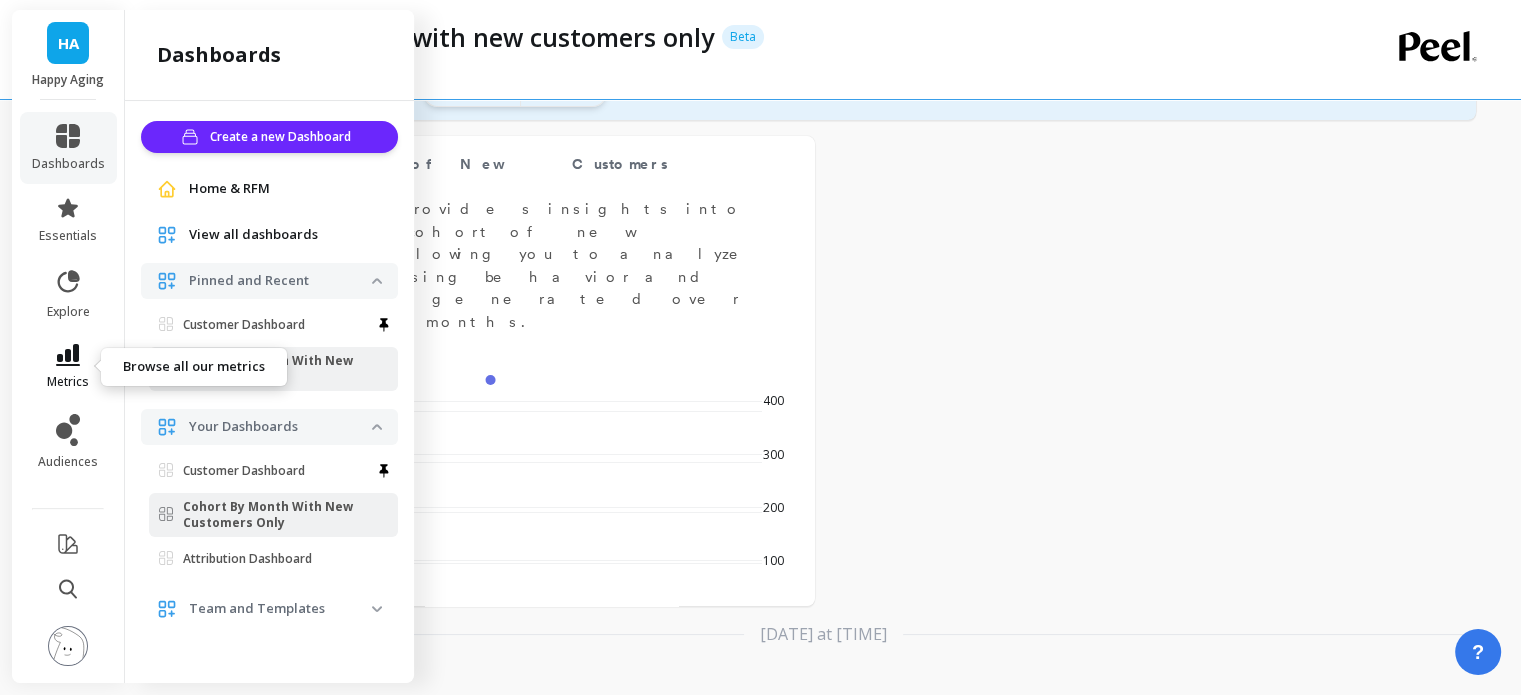 click on "metrics" at bounding box center (68, 367) 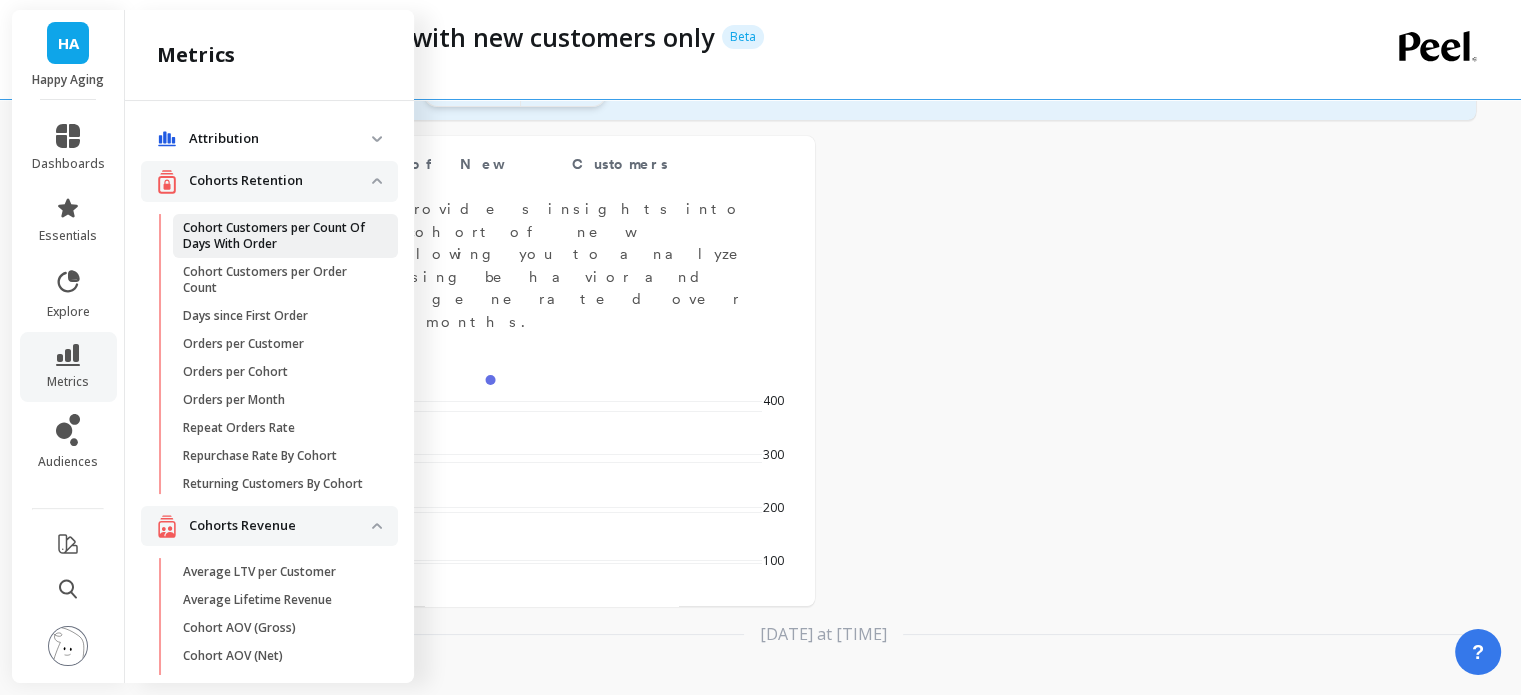 click on "Cohort Customers per Count Of Days With Order" at bounding box center [278, 236] 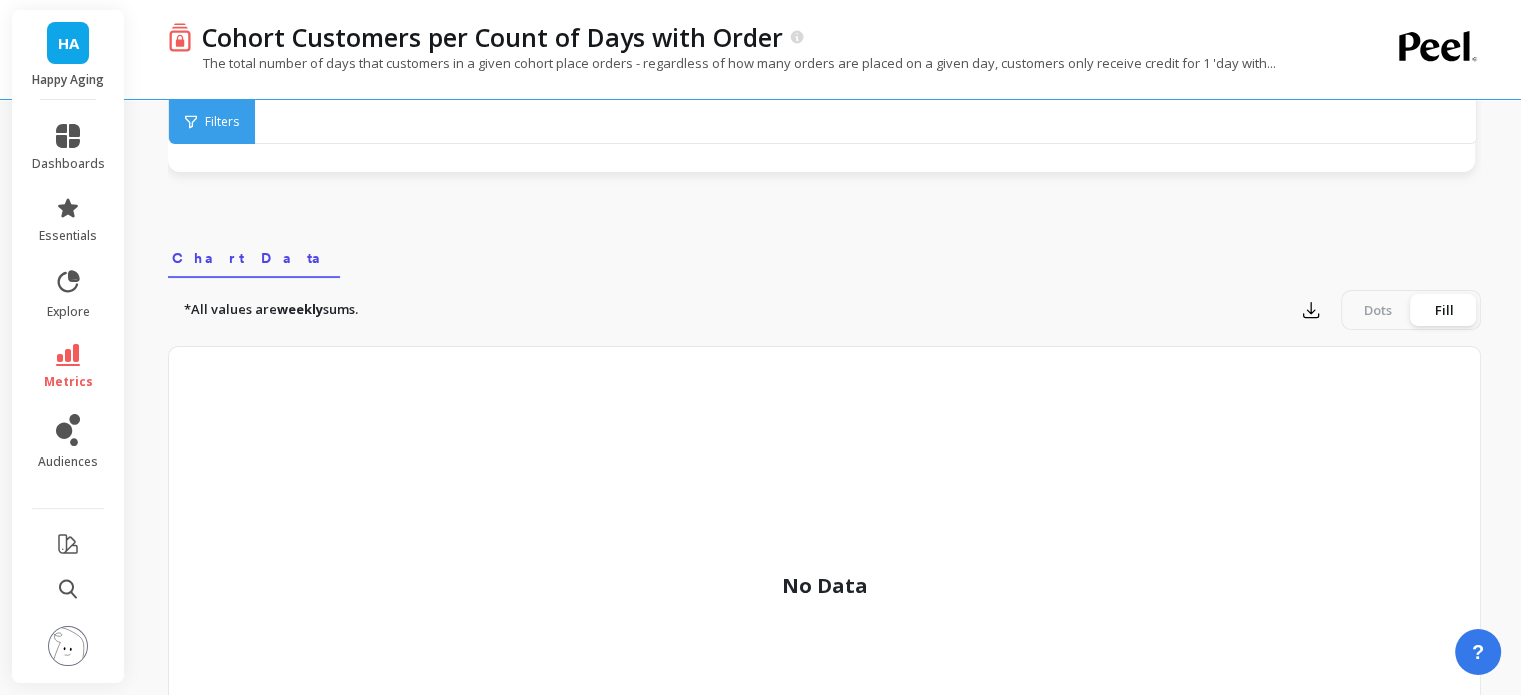 scroll, scrollTop: 0, scrollLeft: 0, axis: both 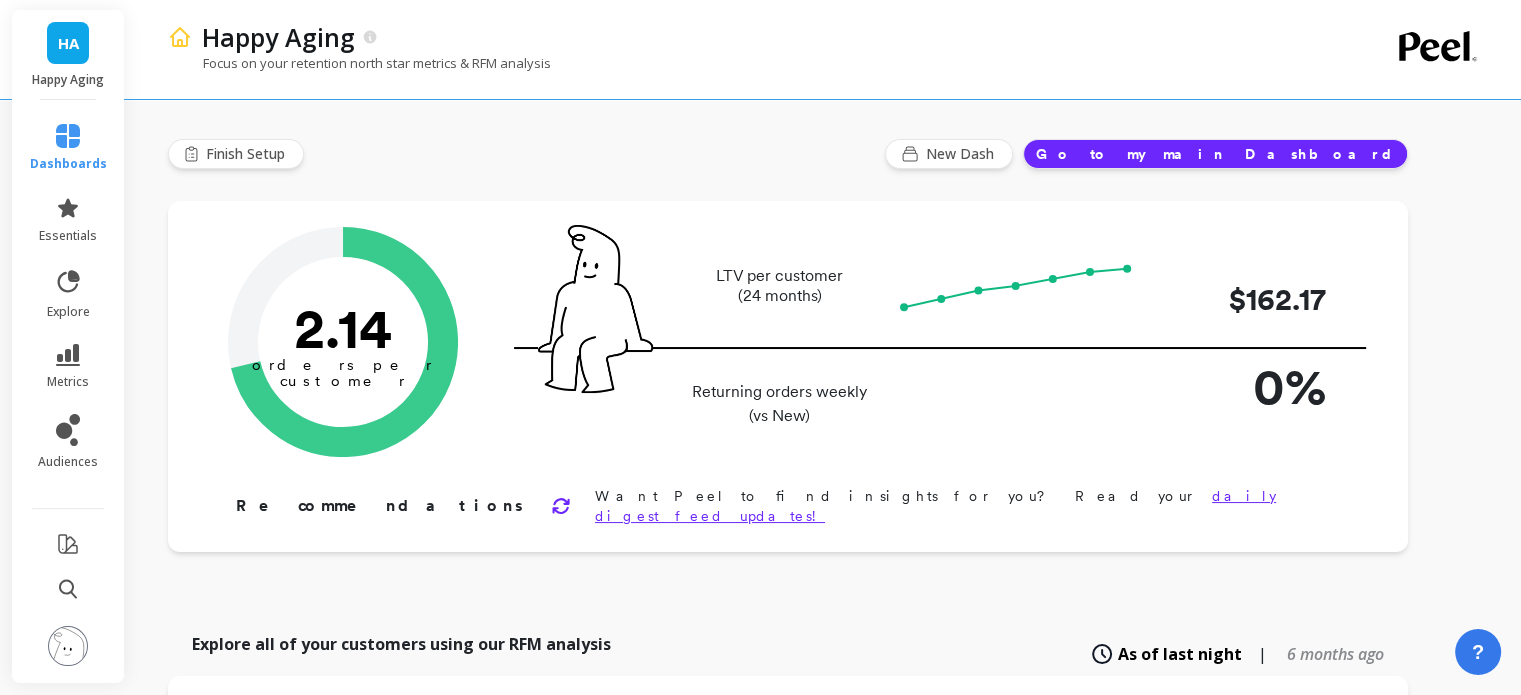 type on "Champions" 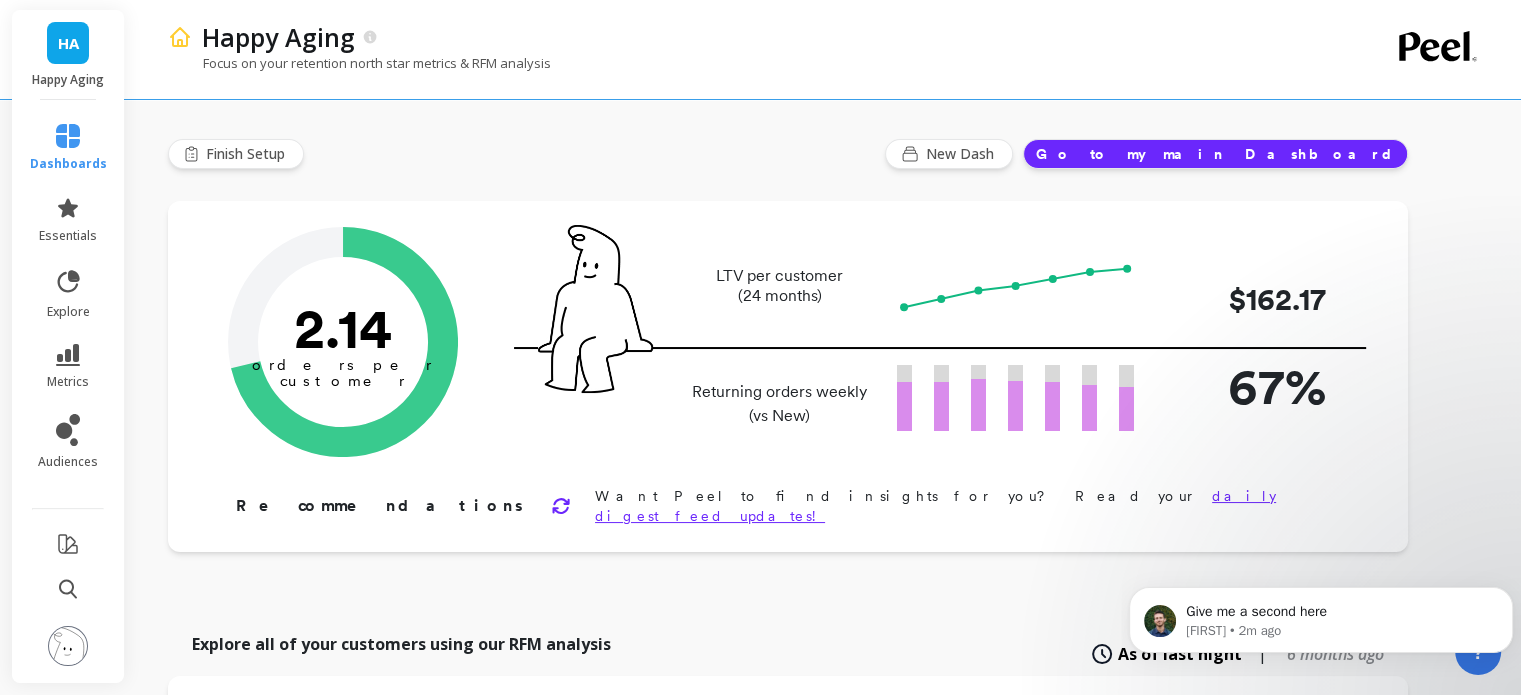 scroll, scrollTop: 0, scrollLeft: 0, axis: both 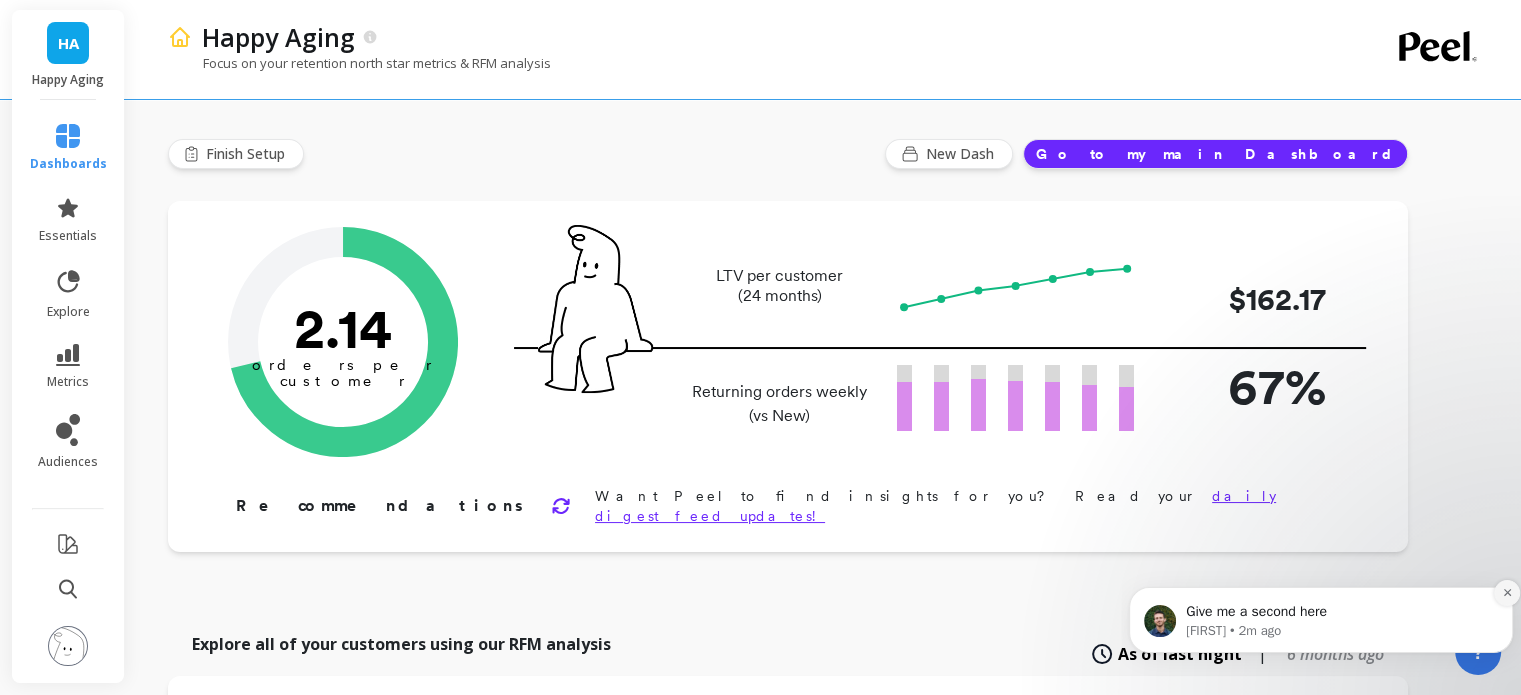 click at bounding box center [1507, 593] 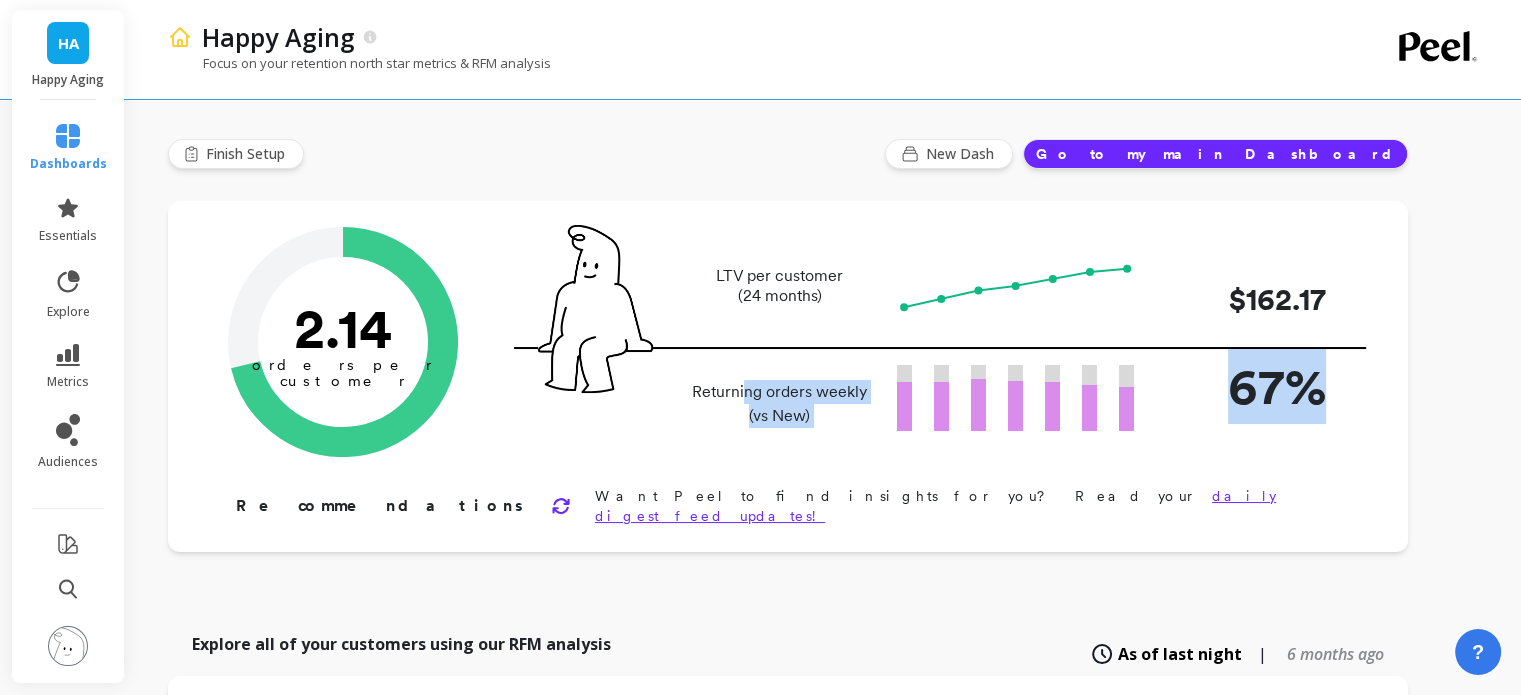 drag, startPoint x: 788, startPoint y: 403, endPoint x: 1366, endPoint y: 413, distance: 578.0865 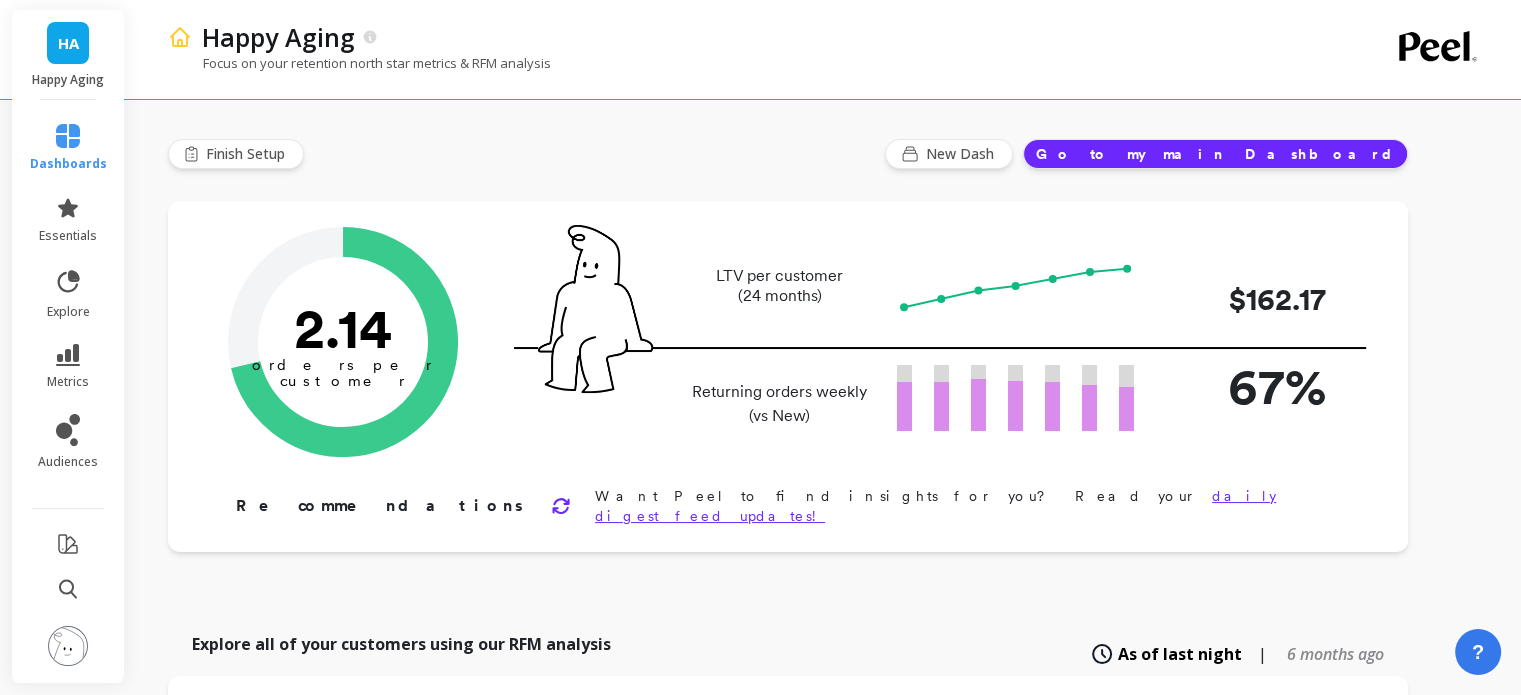click on "Orders per Customer is a core growth metric. The goal is to reach 3 orders per customer. 2.14 orders per customer LTV per customer   (24 months) $162.17 Returning orders weekly (vs New) 67% Recommendations Want Peel to find insights for you? Read your   daily digest feed updates!" at bounding box center [788, 376] 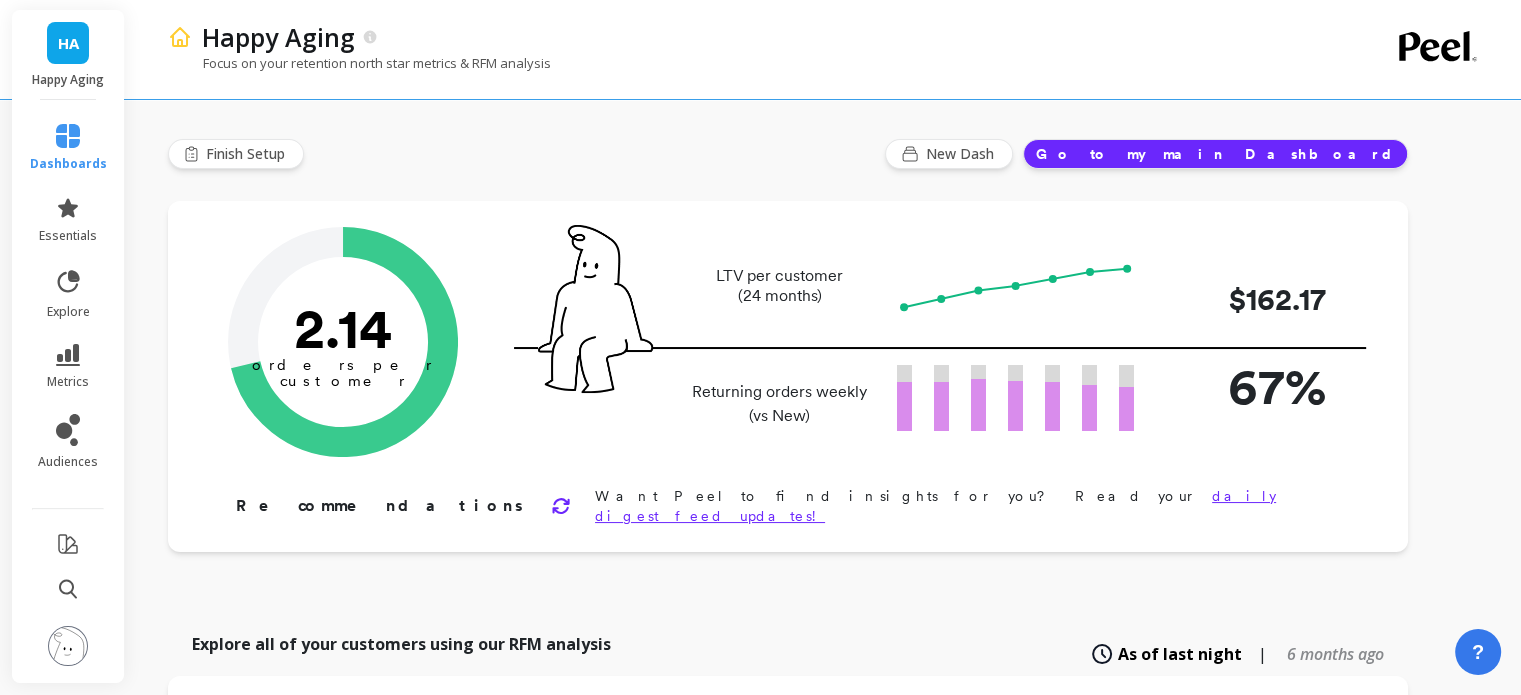 click 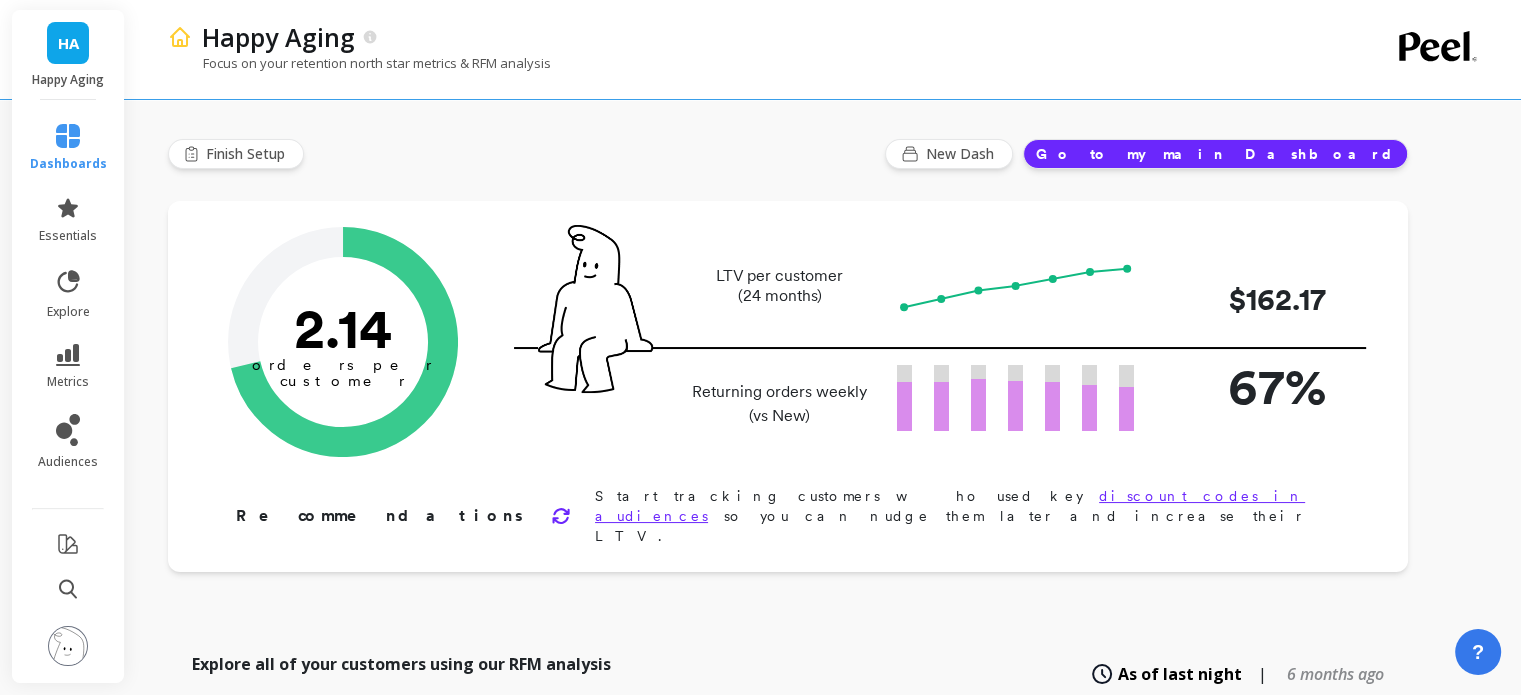 click 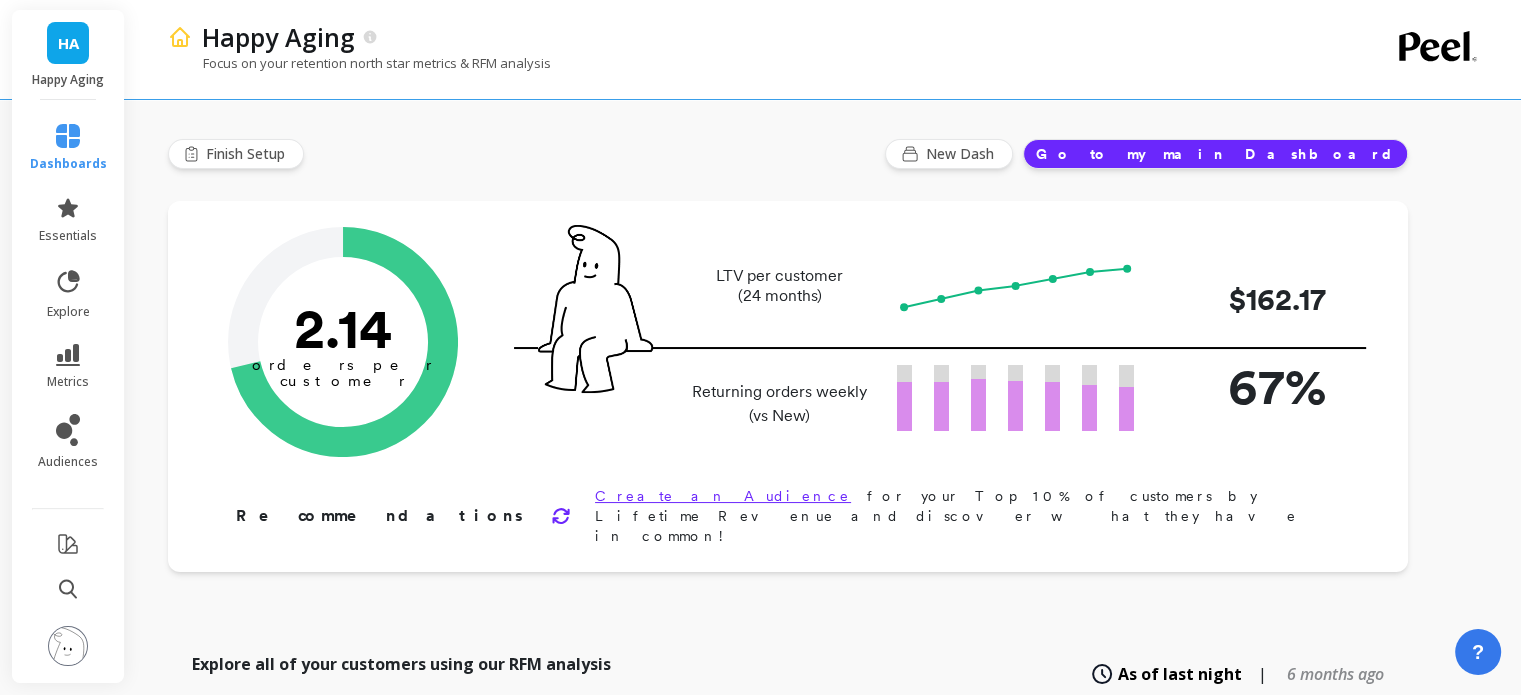 click 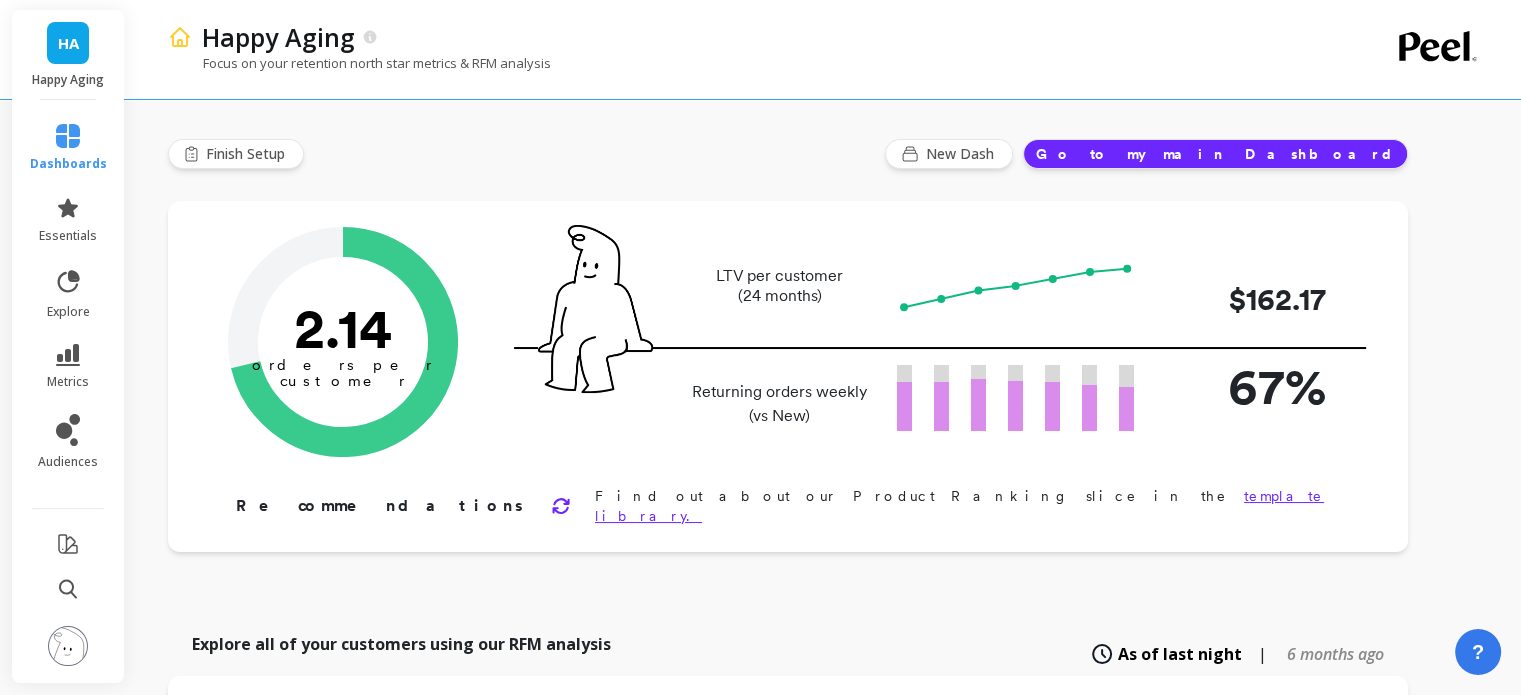 click 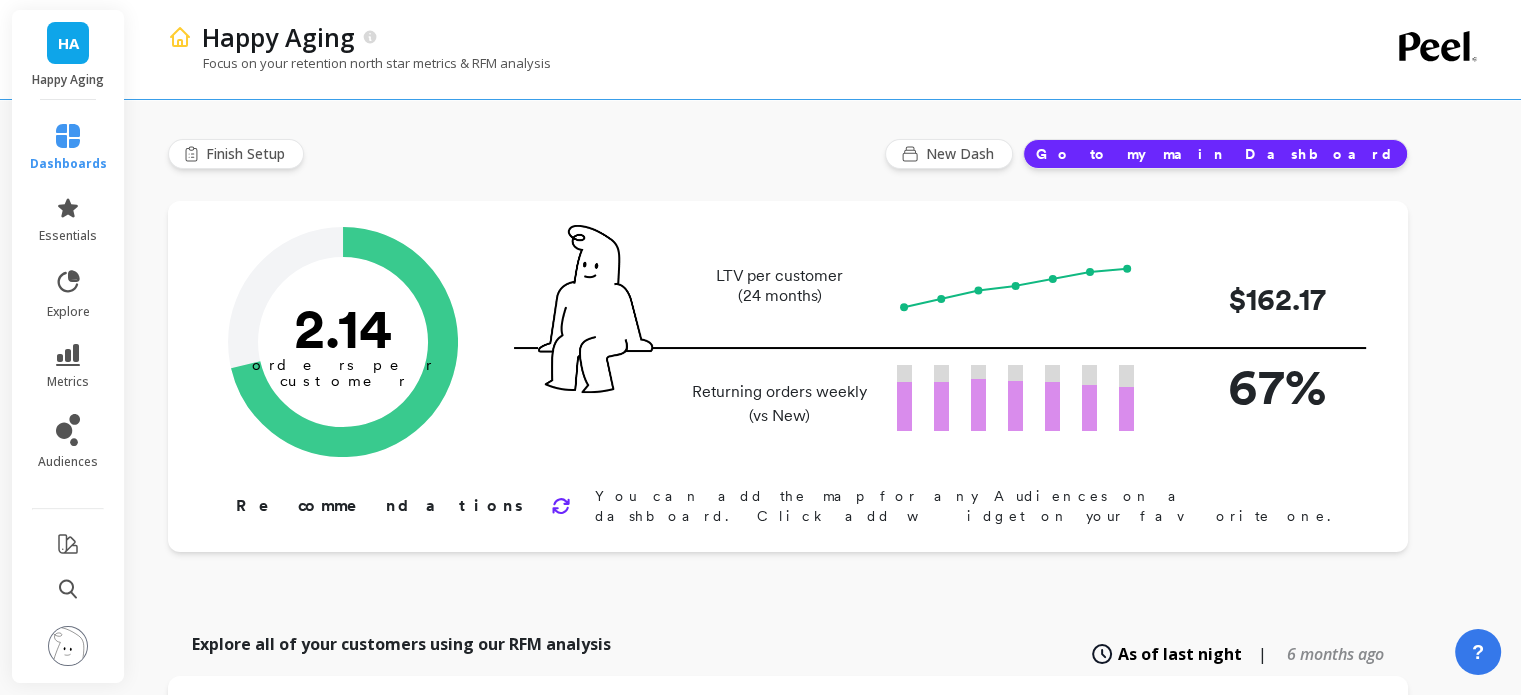 click on "Go to my main Dashboard" at bounding box center (1215, 154) 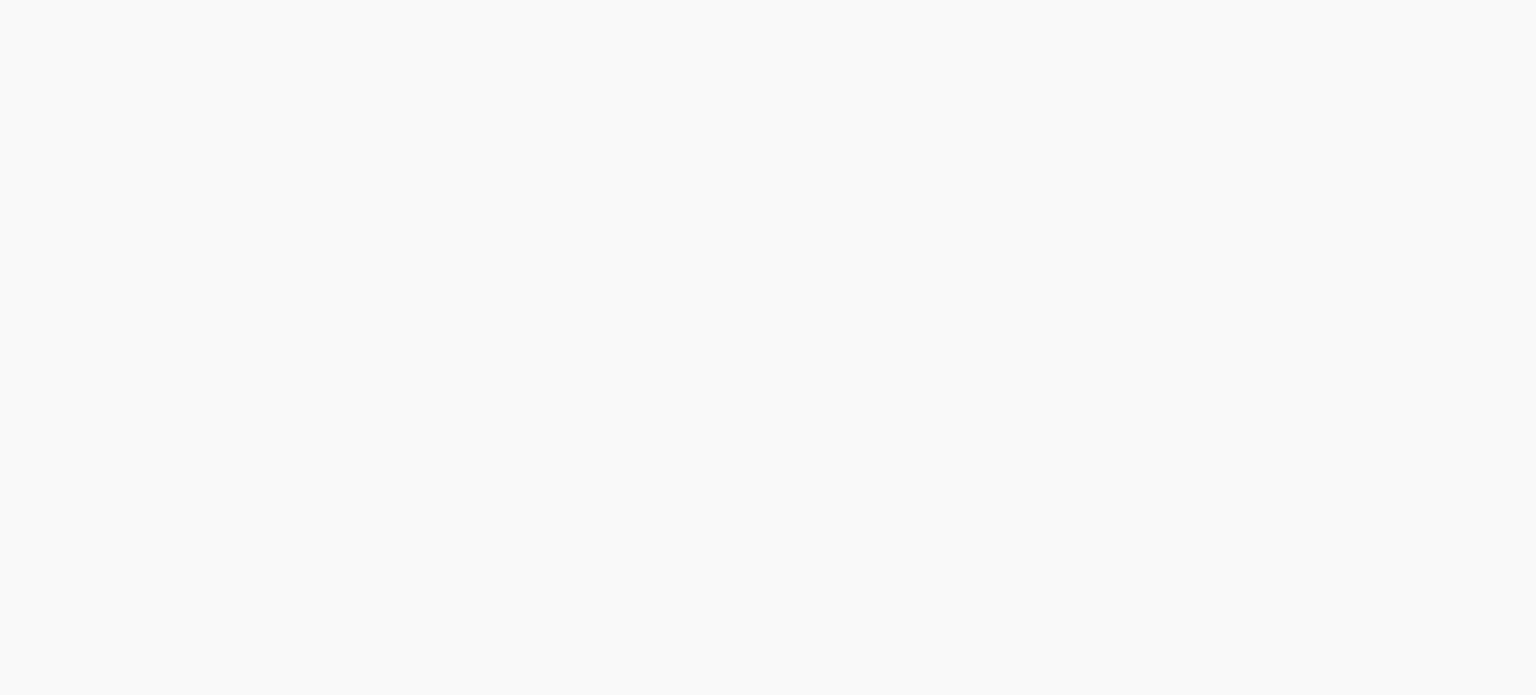 scroll, scrollTop: 0, scrollLeft: 0, axis: both 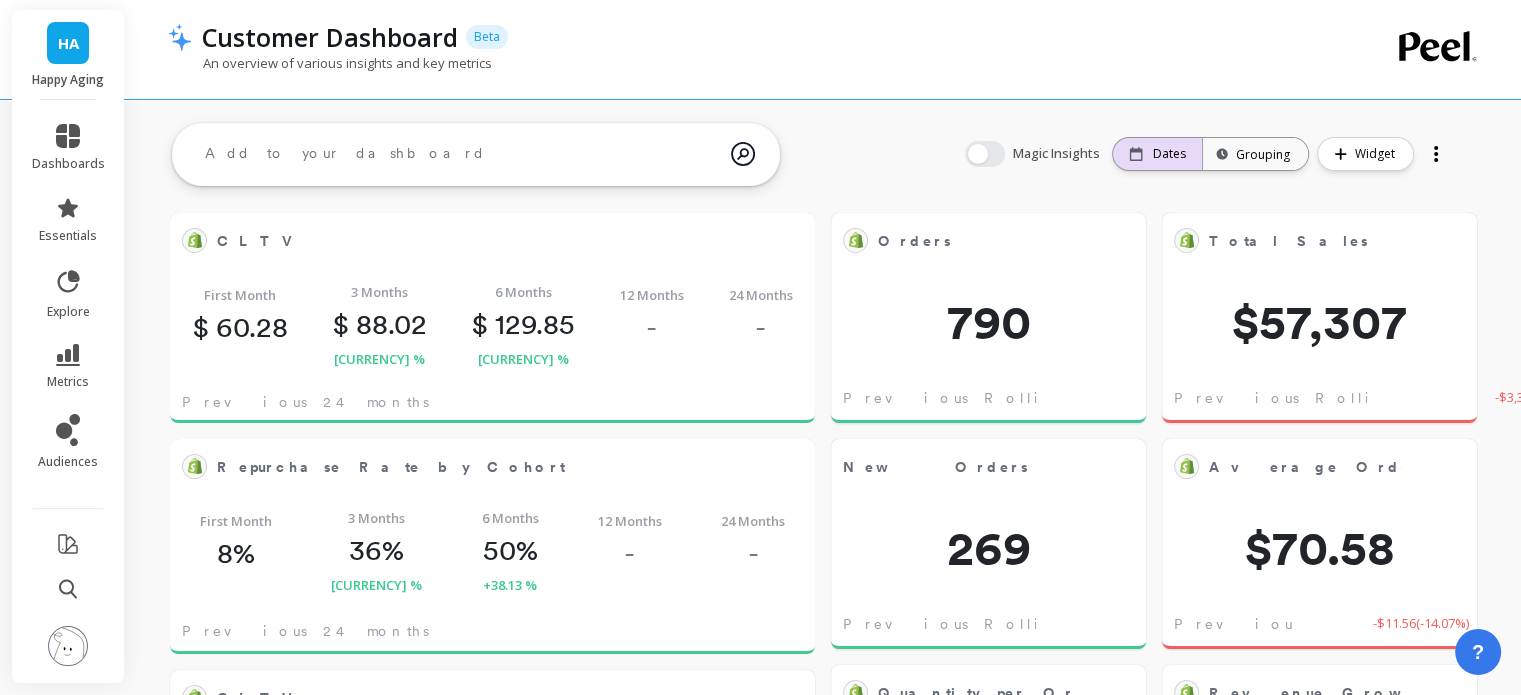 click on "Dates" at bounding box center [1169, 154] 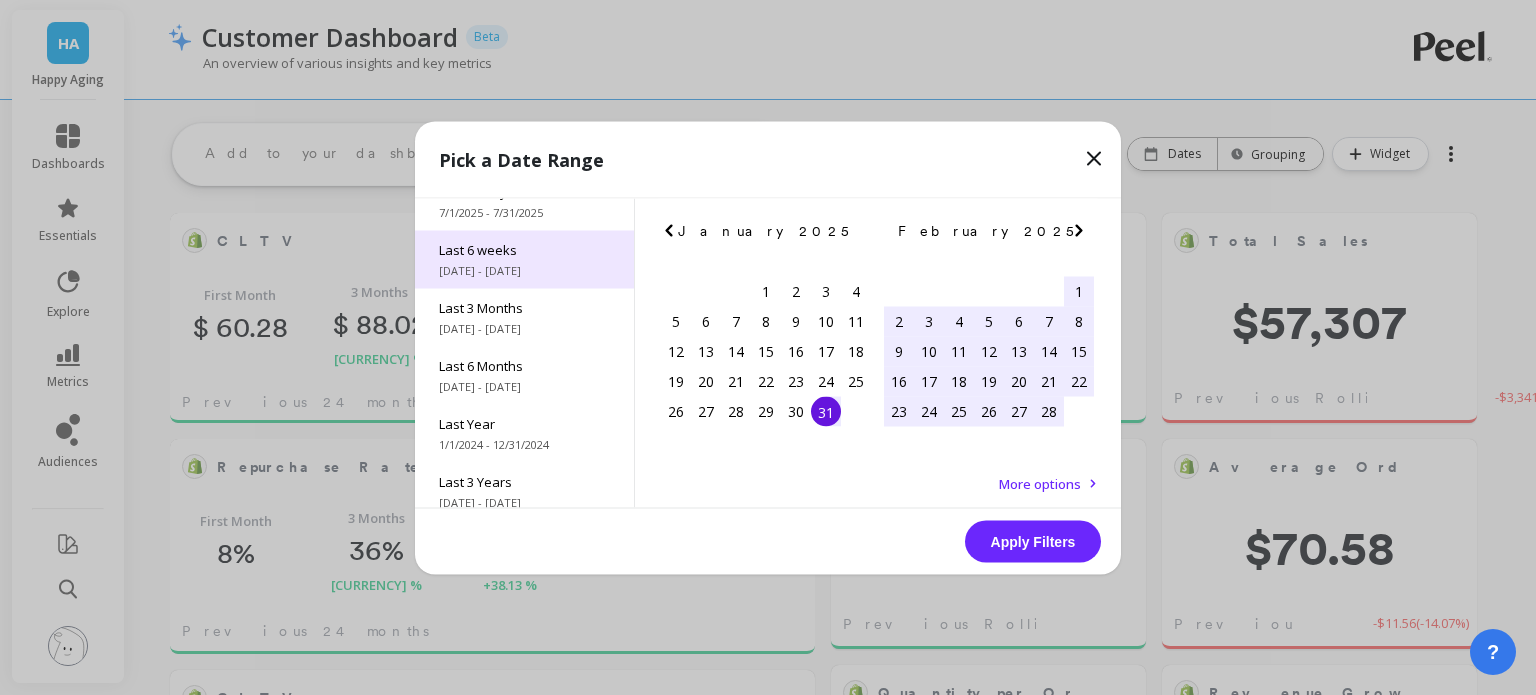 scroll, scrollTop: 0, scrollLeft: 0, axis: both 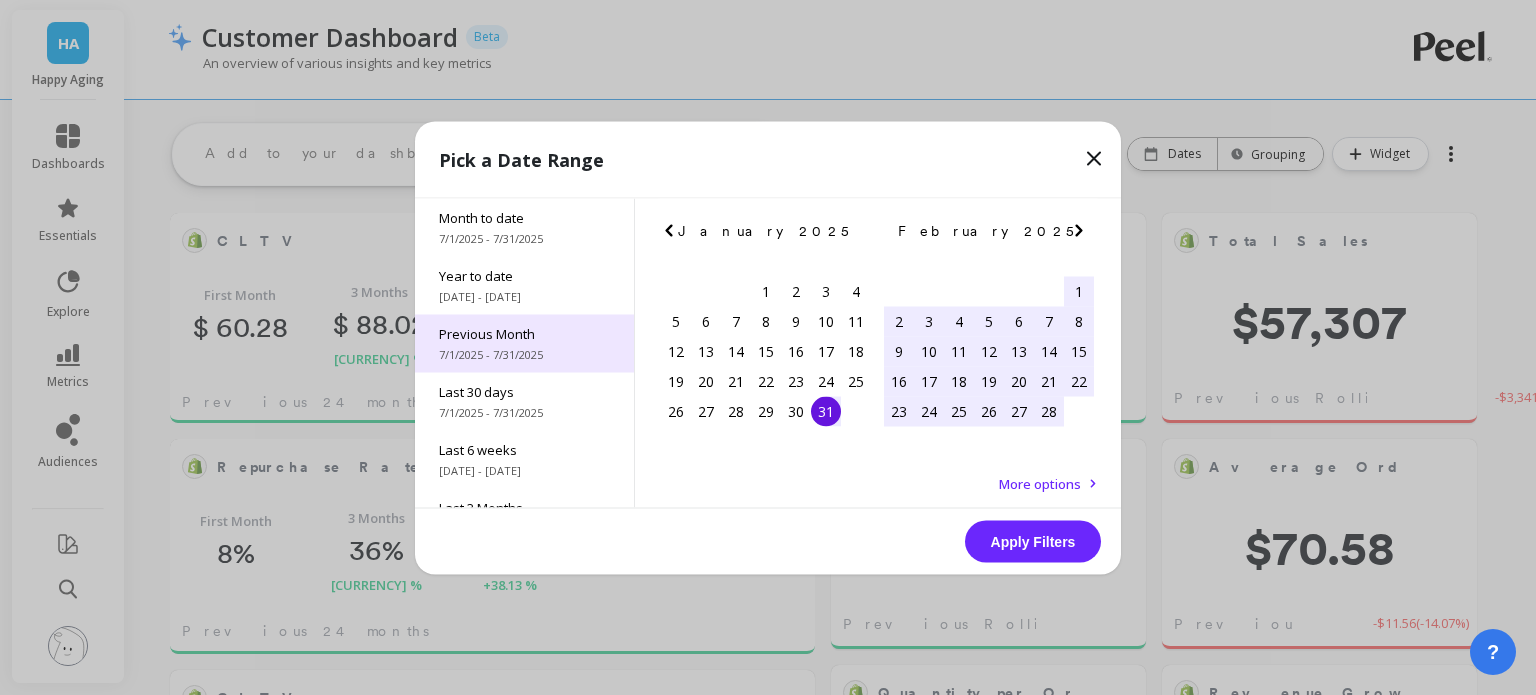 click on "Previous Month" at bounding box center [524, 333] 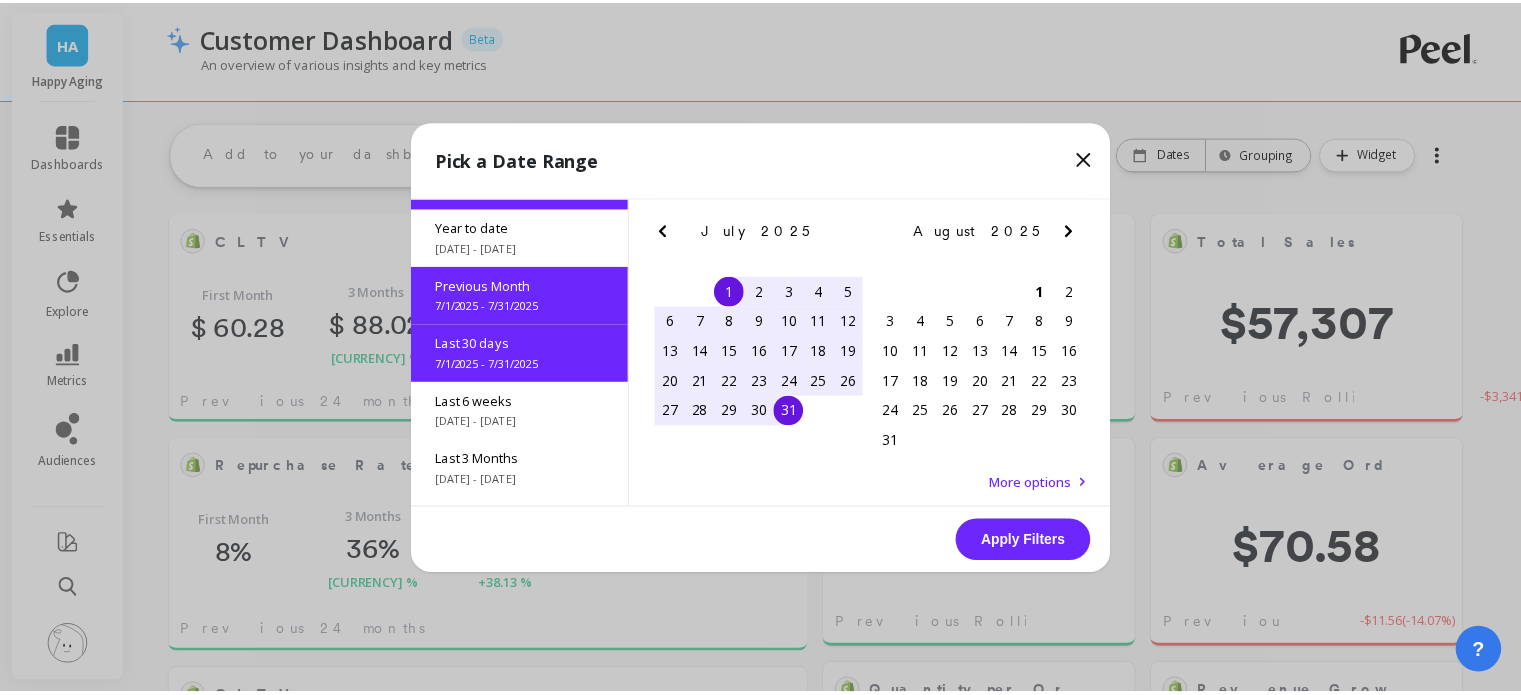 scroll, scrollTop: 48, scrollLeft: 0, axis: vertical 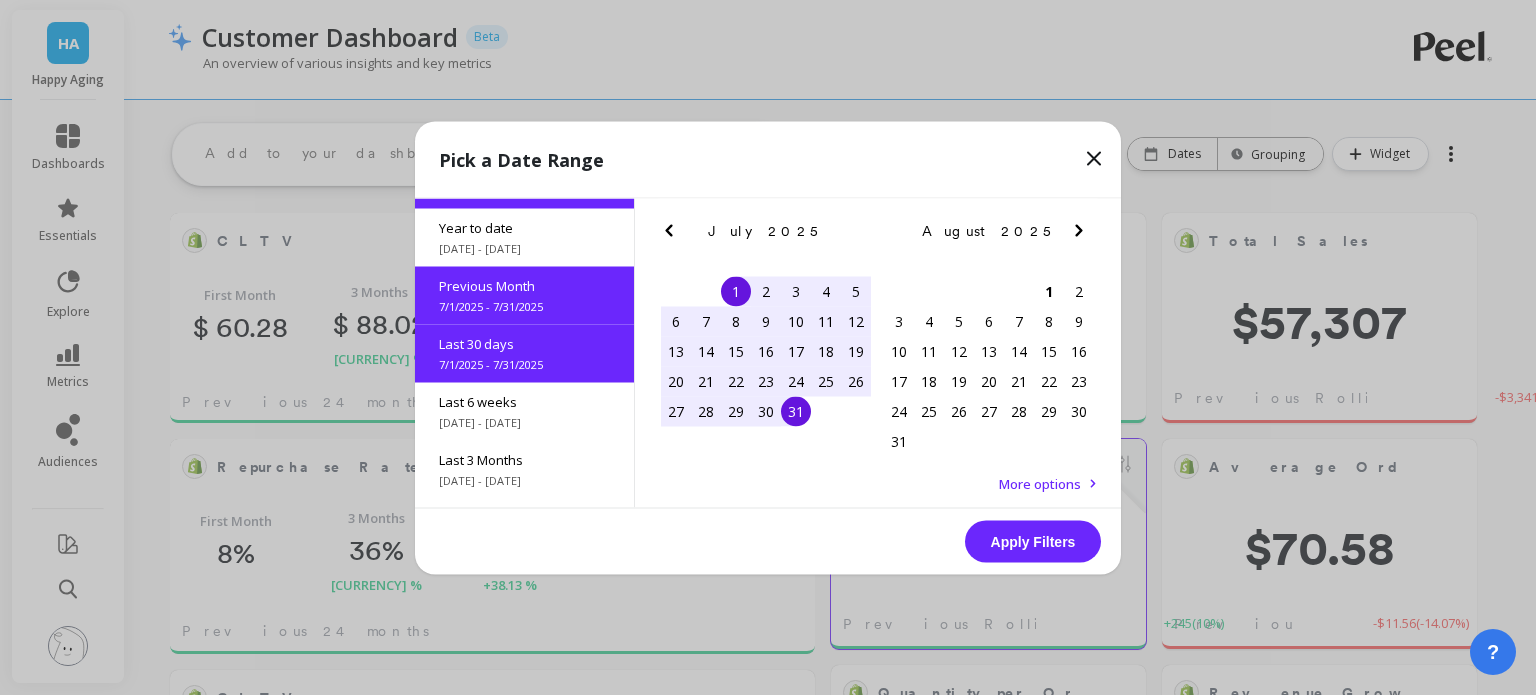 click on "Apply Filters" at bounding box center [1033, 541] 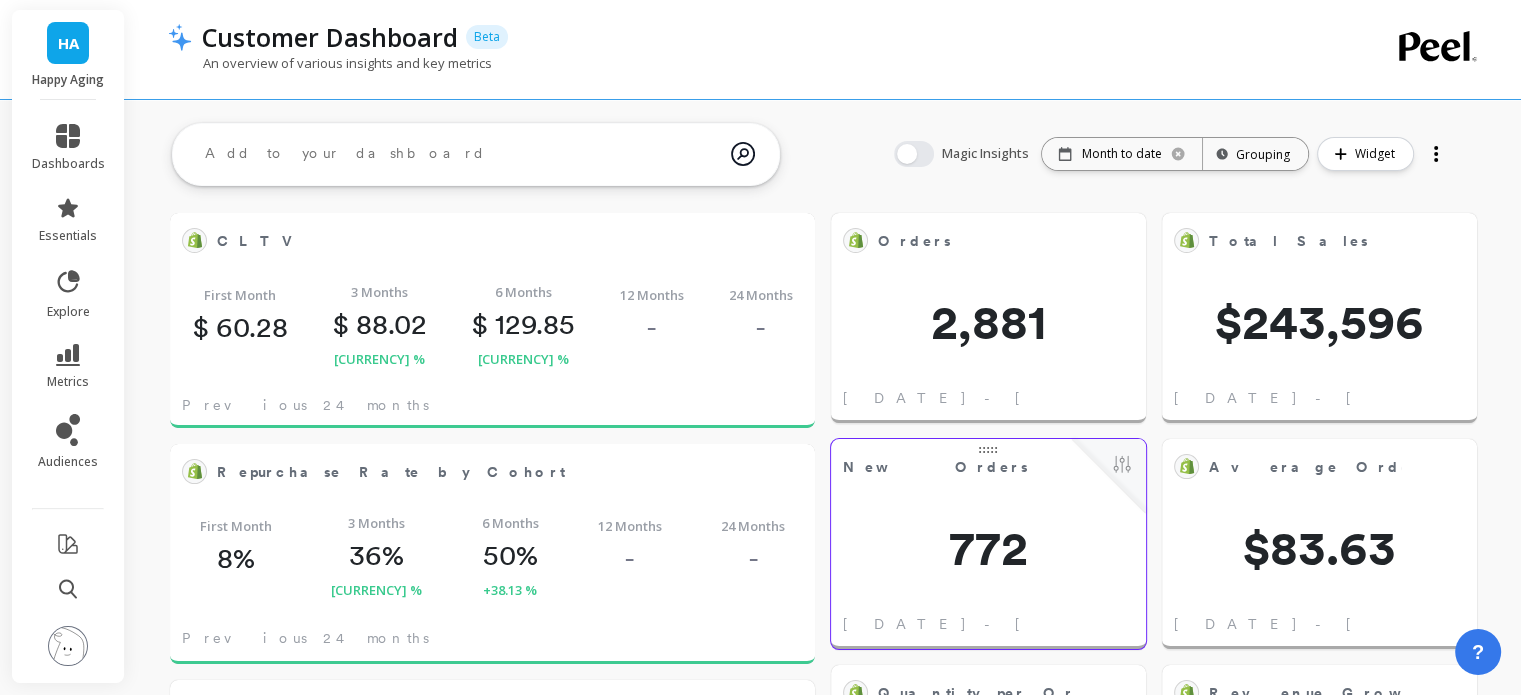 scroll, scrollTop: 16, scrollLeft: 16, axis: both 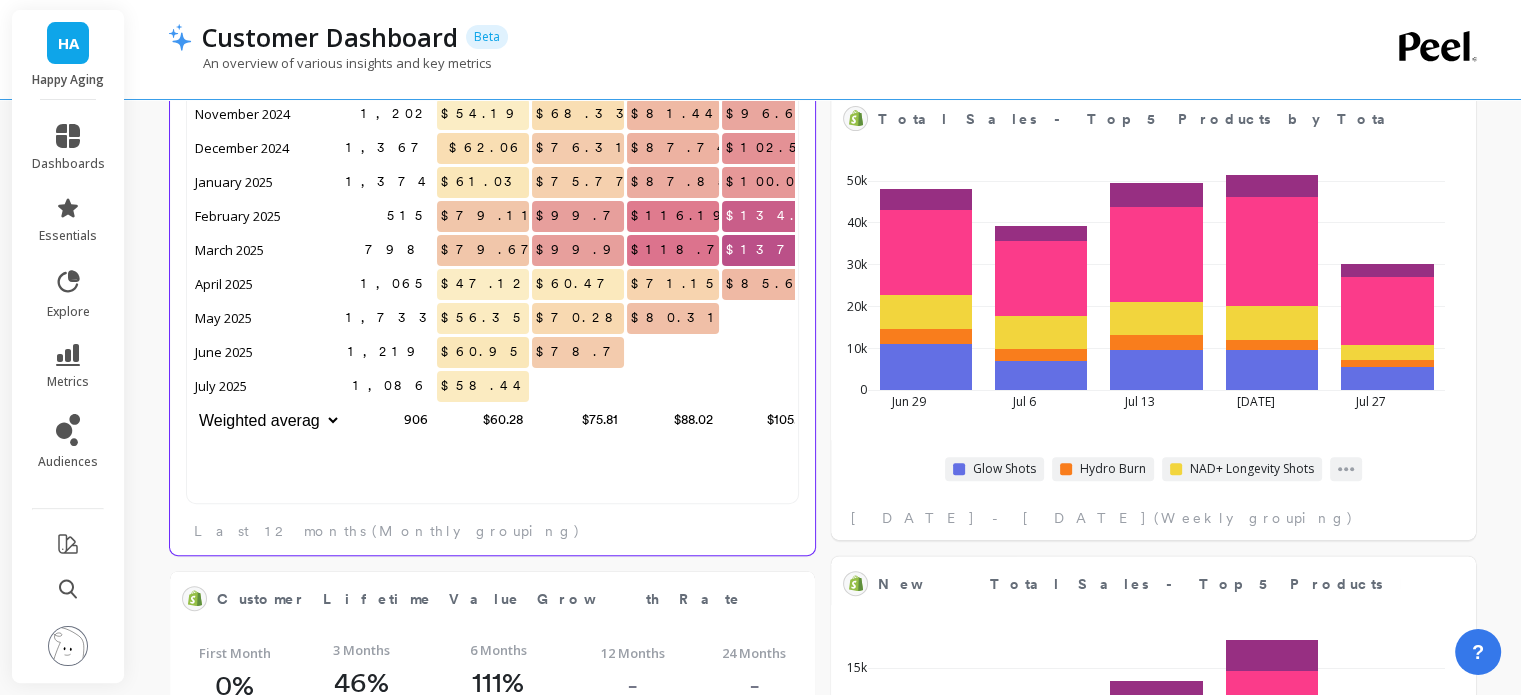 drag, startPoint x: 402, startPoint y: 499, endPoint x: 579, endPoint y: 508, distance: 177.22867 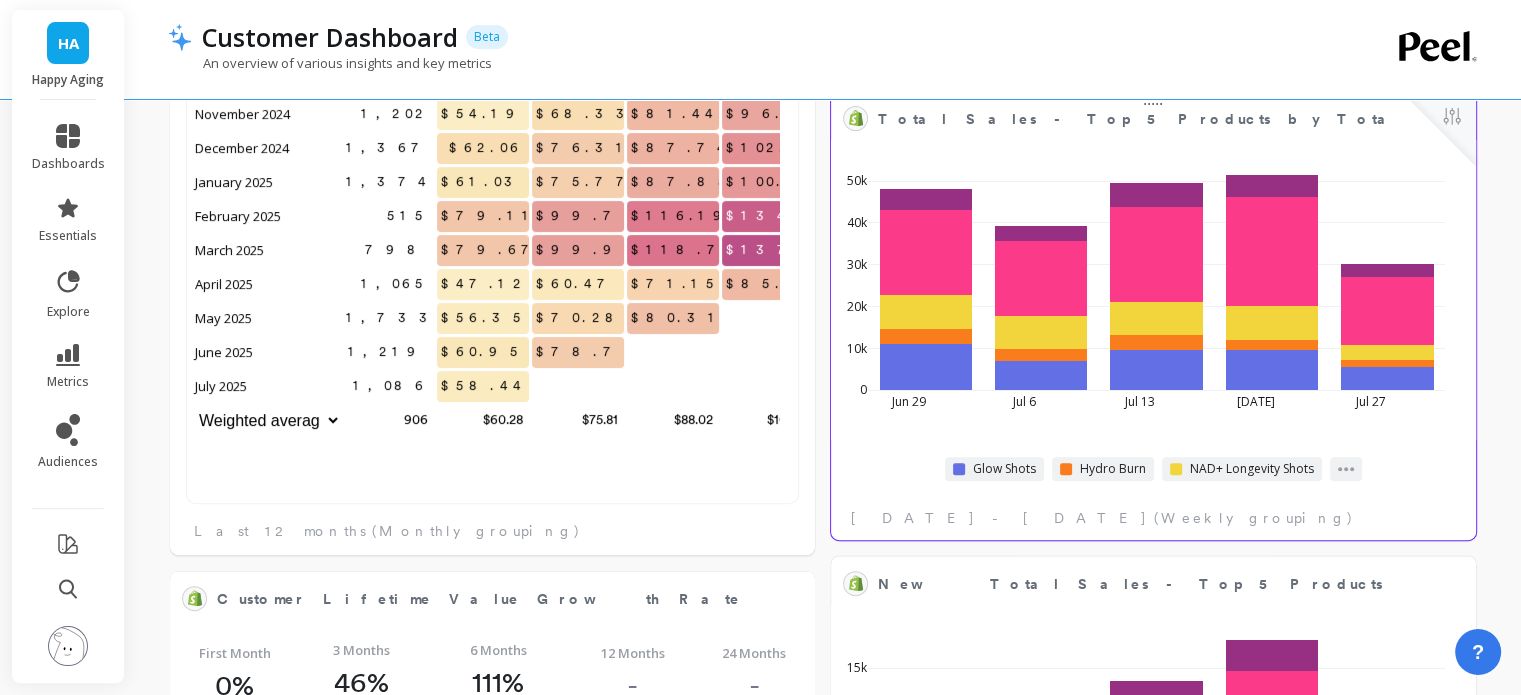 scroll, scrollTop: 534, scrollLeft: 573, axis: both 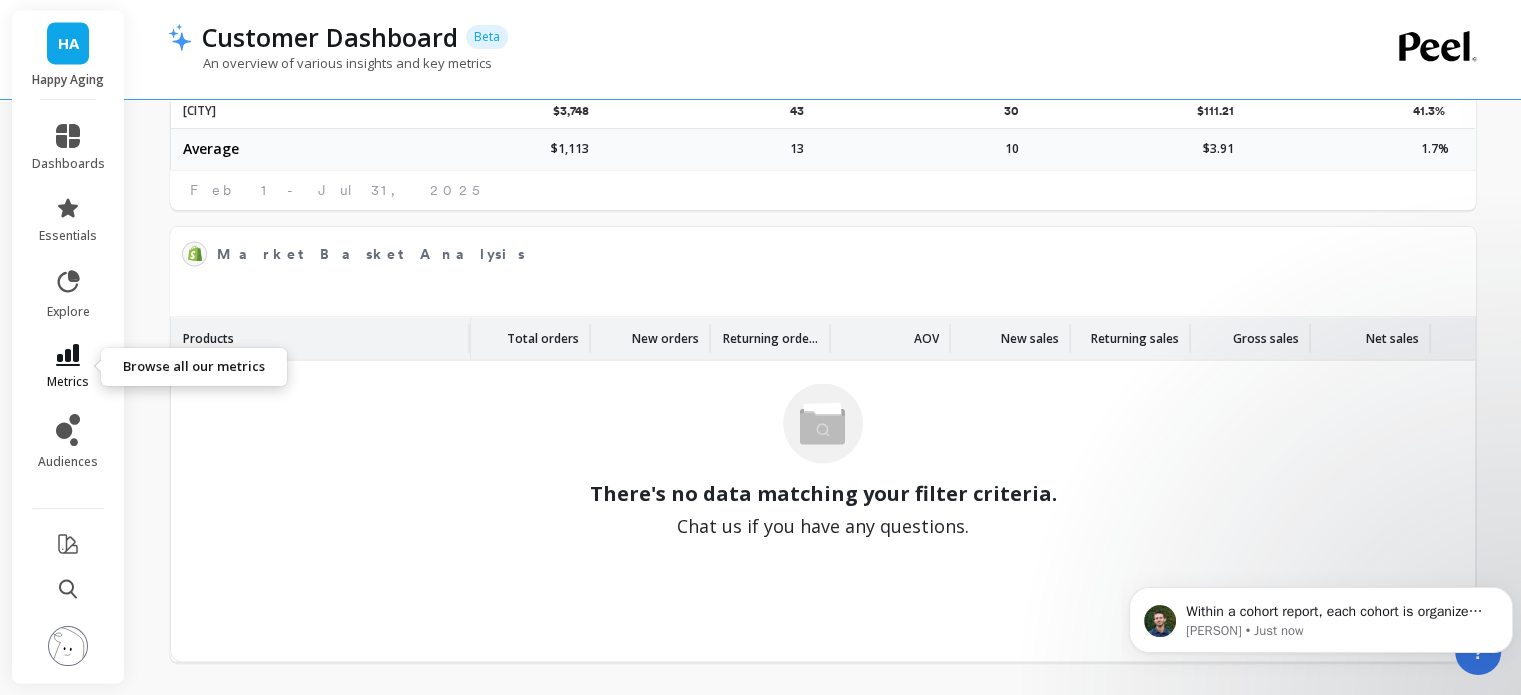 click 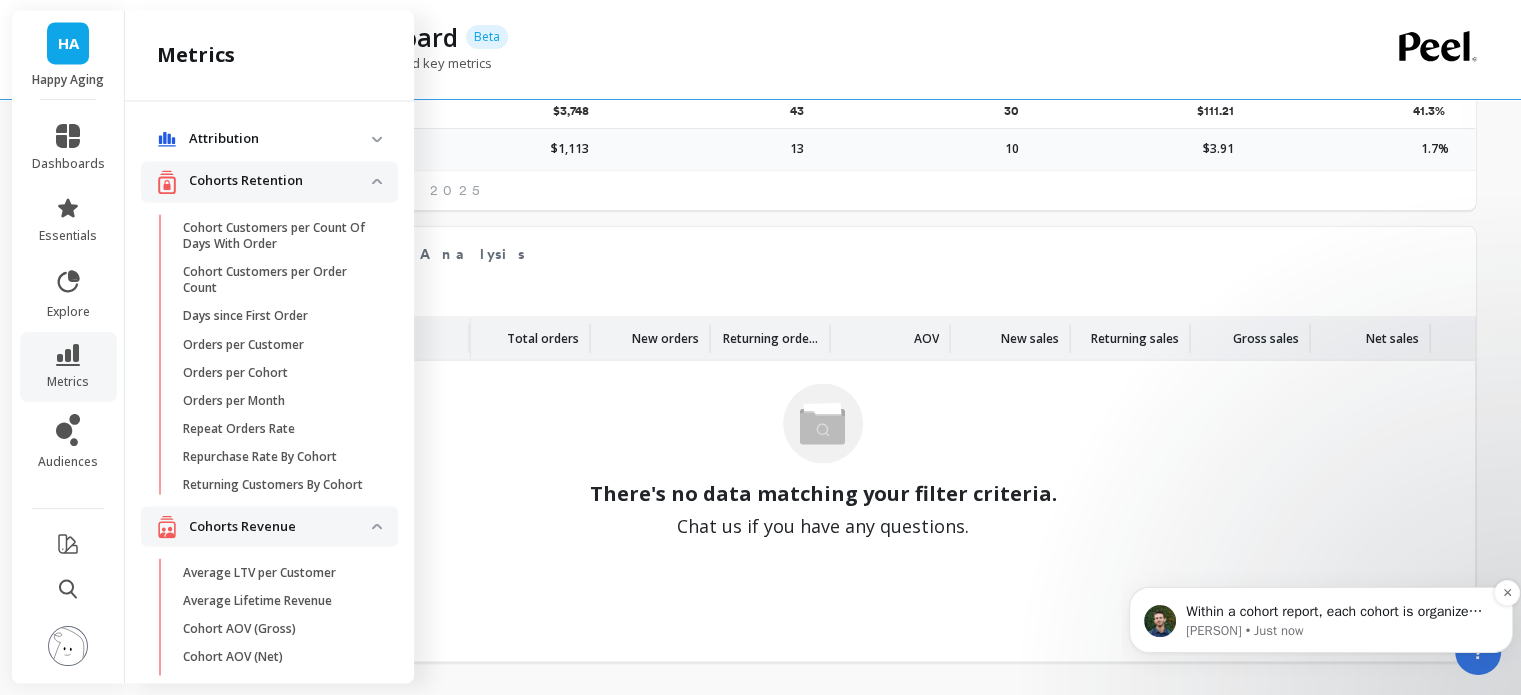 click on "[PERSON] • Just now" at bounding box center (1337, 631) 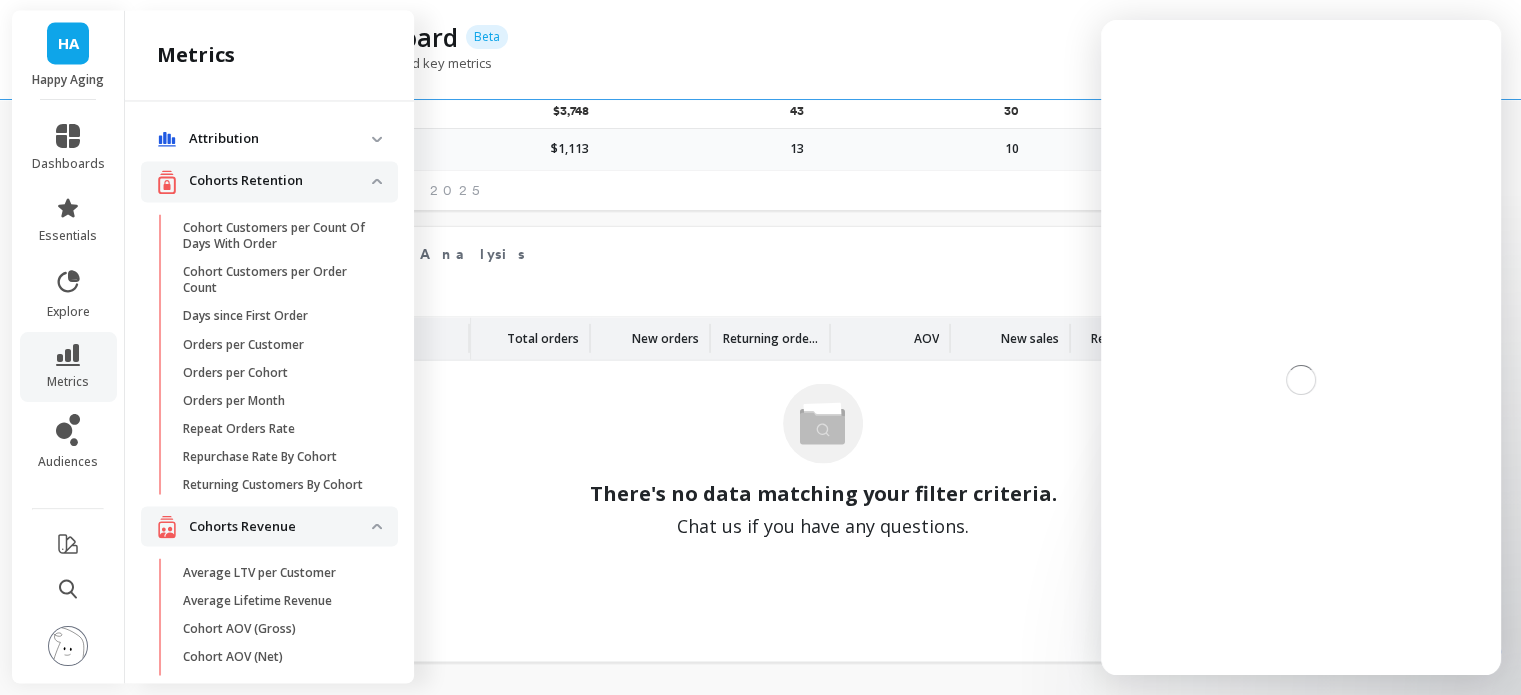 scroll, scrollTop: 0, scrollLeft: 0, axis: both 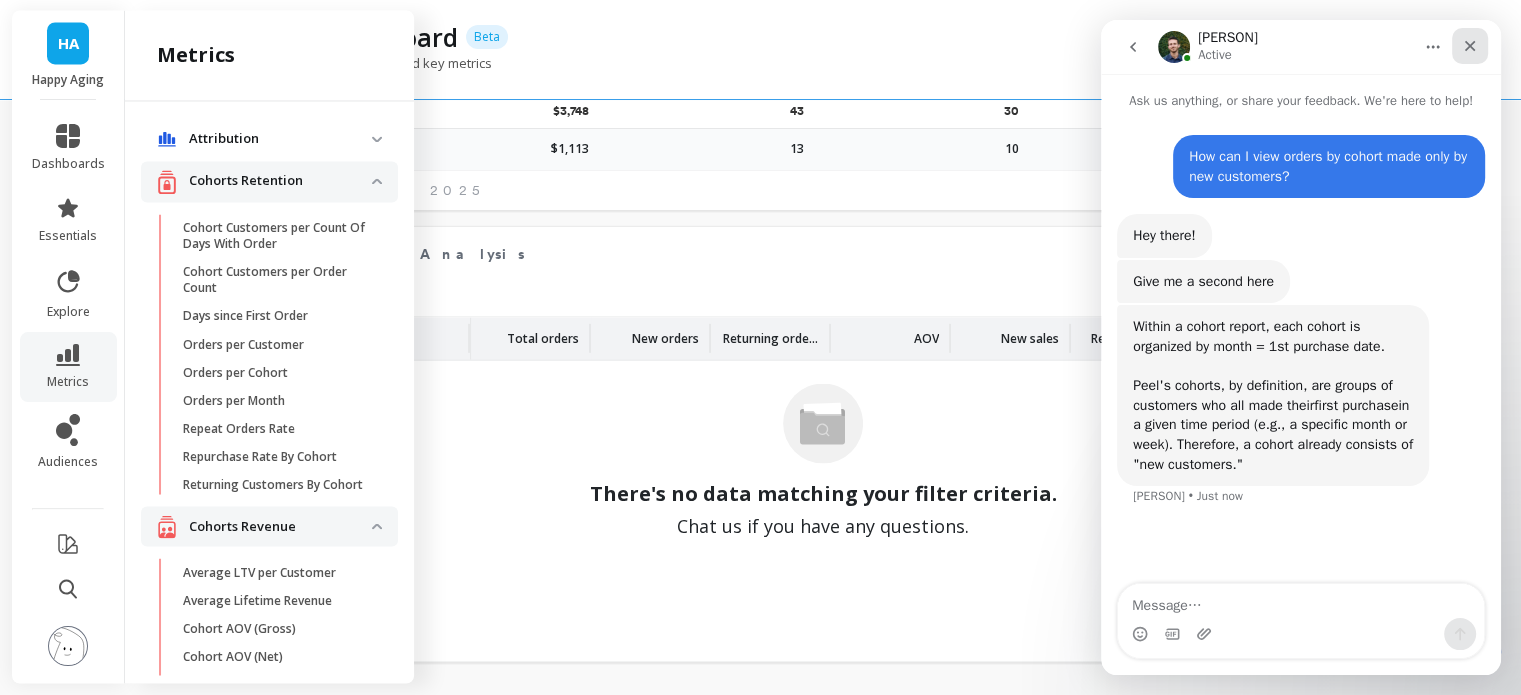 click 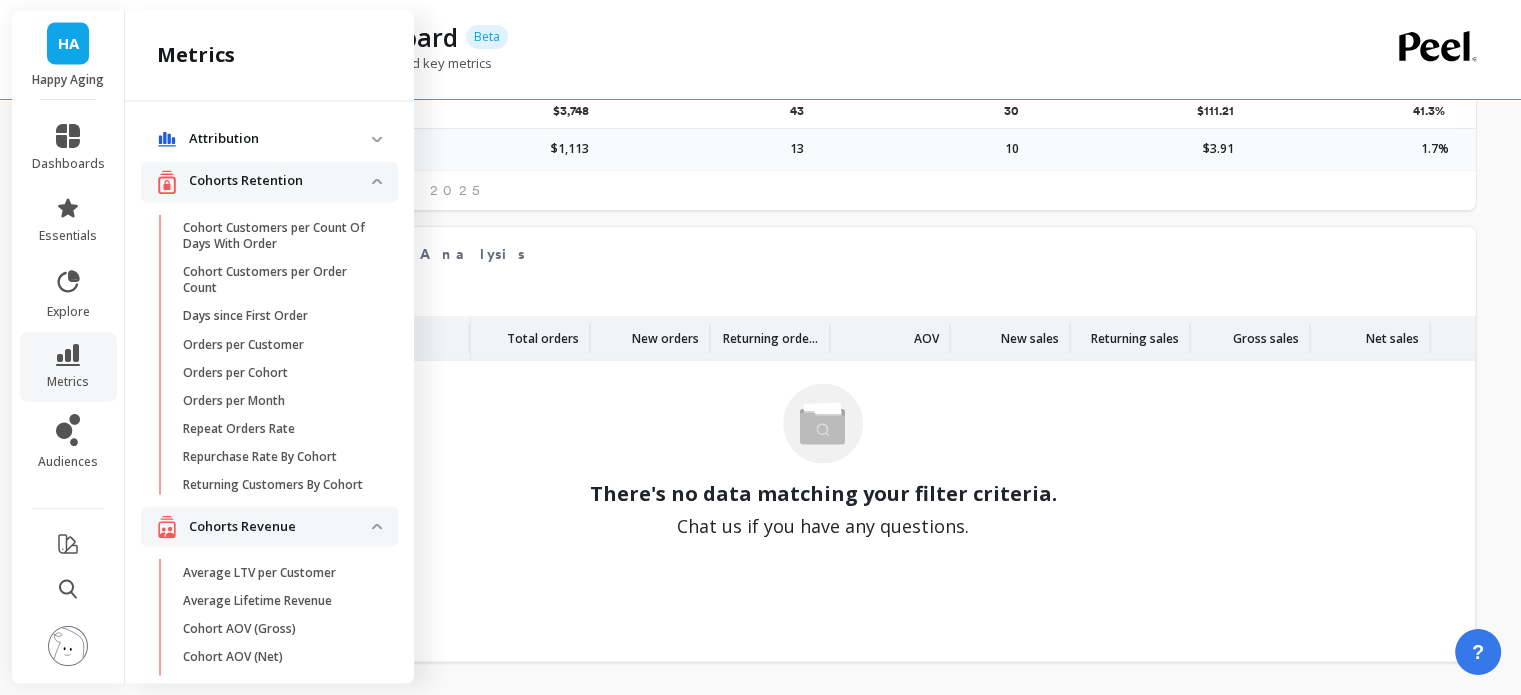 scroll, scrollTop: 0, scrollLeft: 0, axis: both 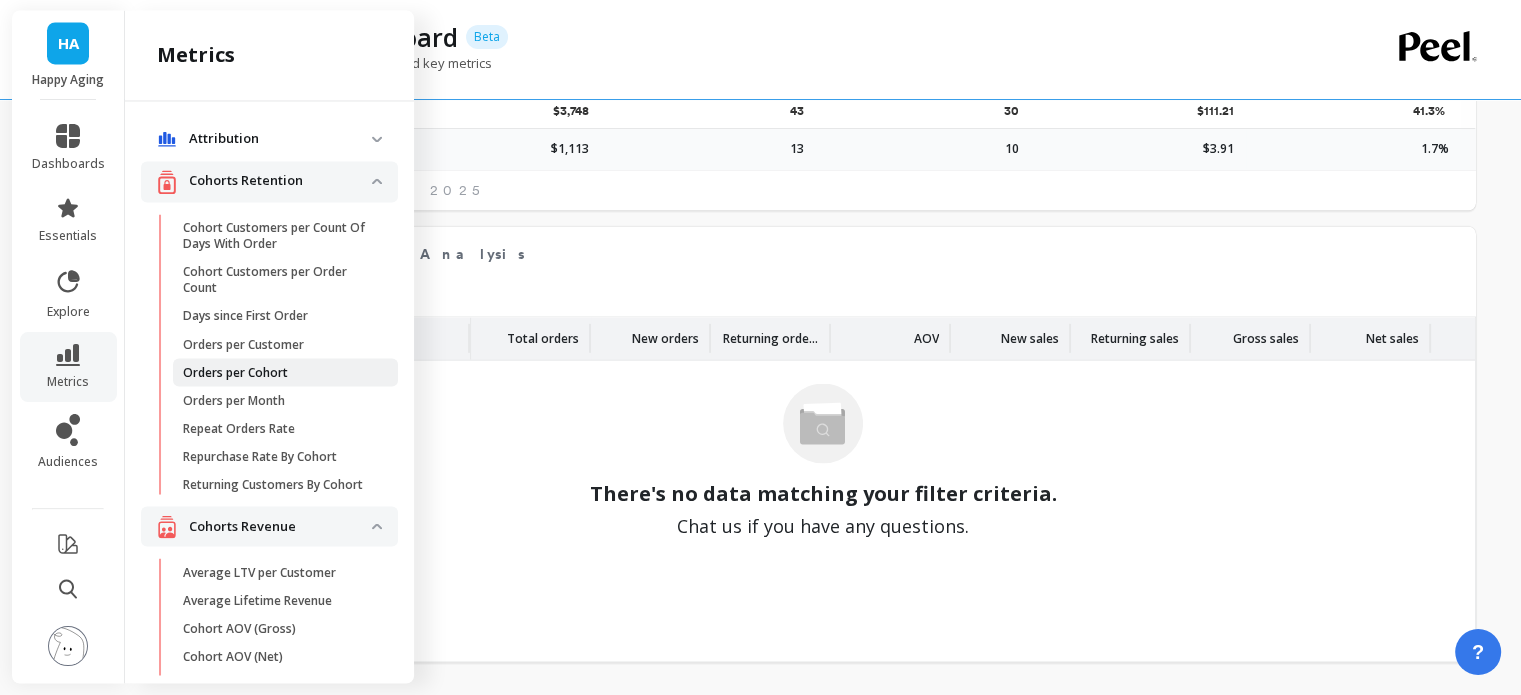 click on "Orders per Cohort" at bounding box center (235, 372) 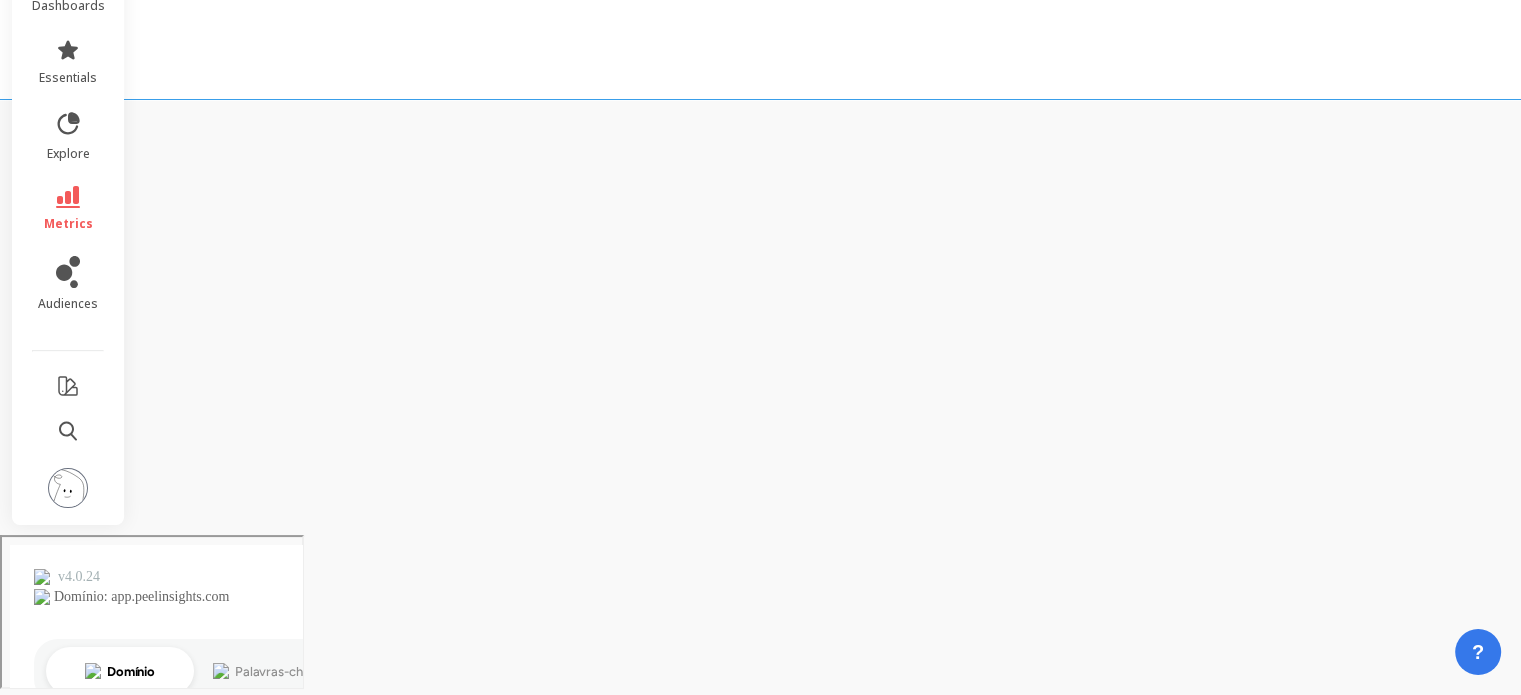scroll, scrollTop: 0, scrollLeft: 0, axis: both 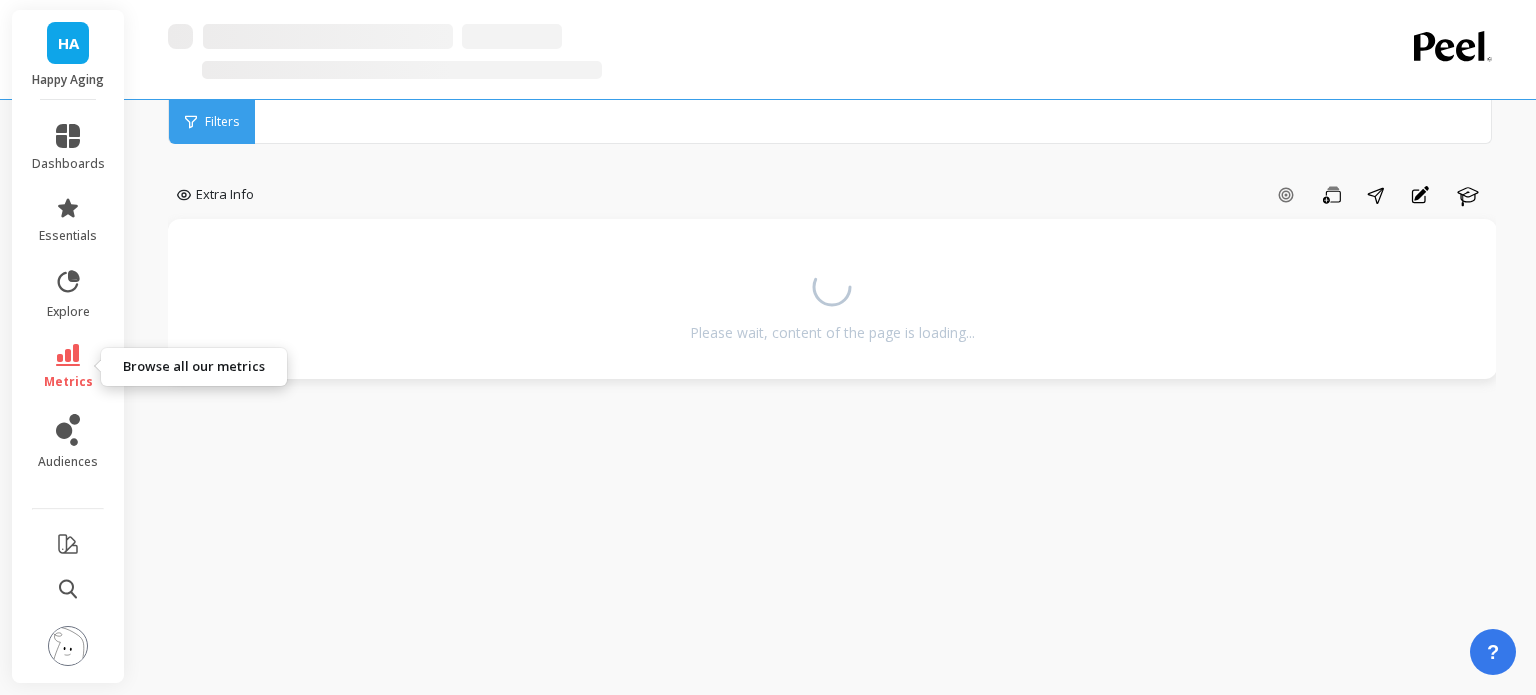 click 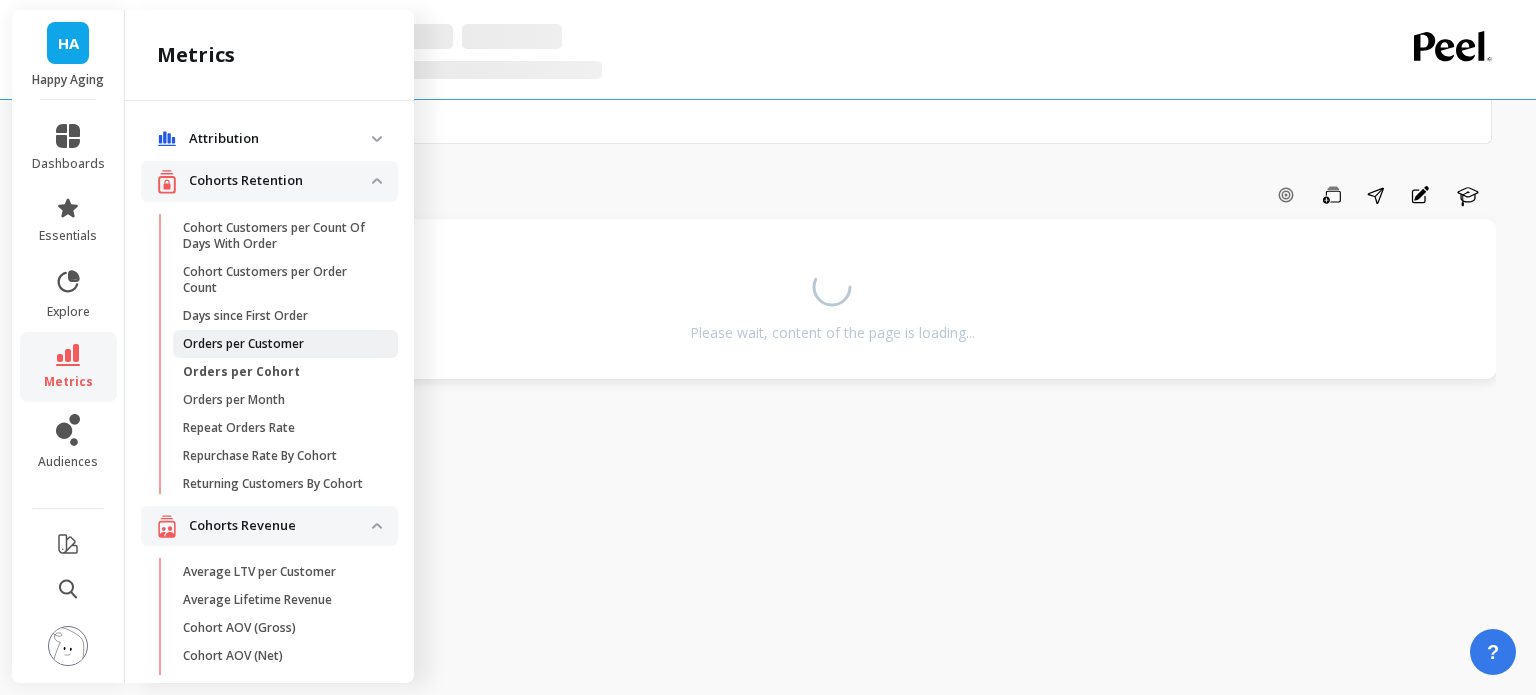 click on "Orders per Customer" at bounding box center (243, 344) 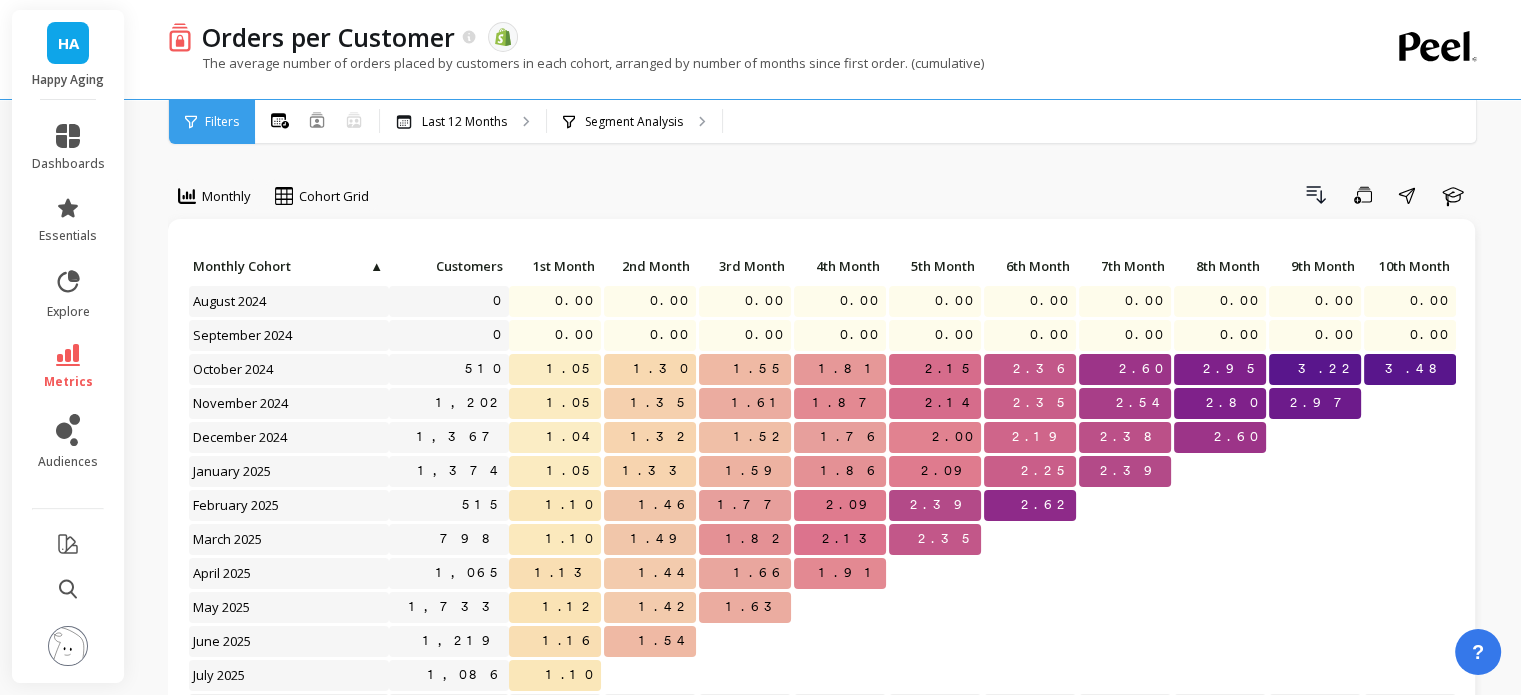 scroll, scrollTop: 400, scrollLeft: 0, axis: vertical 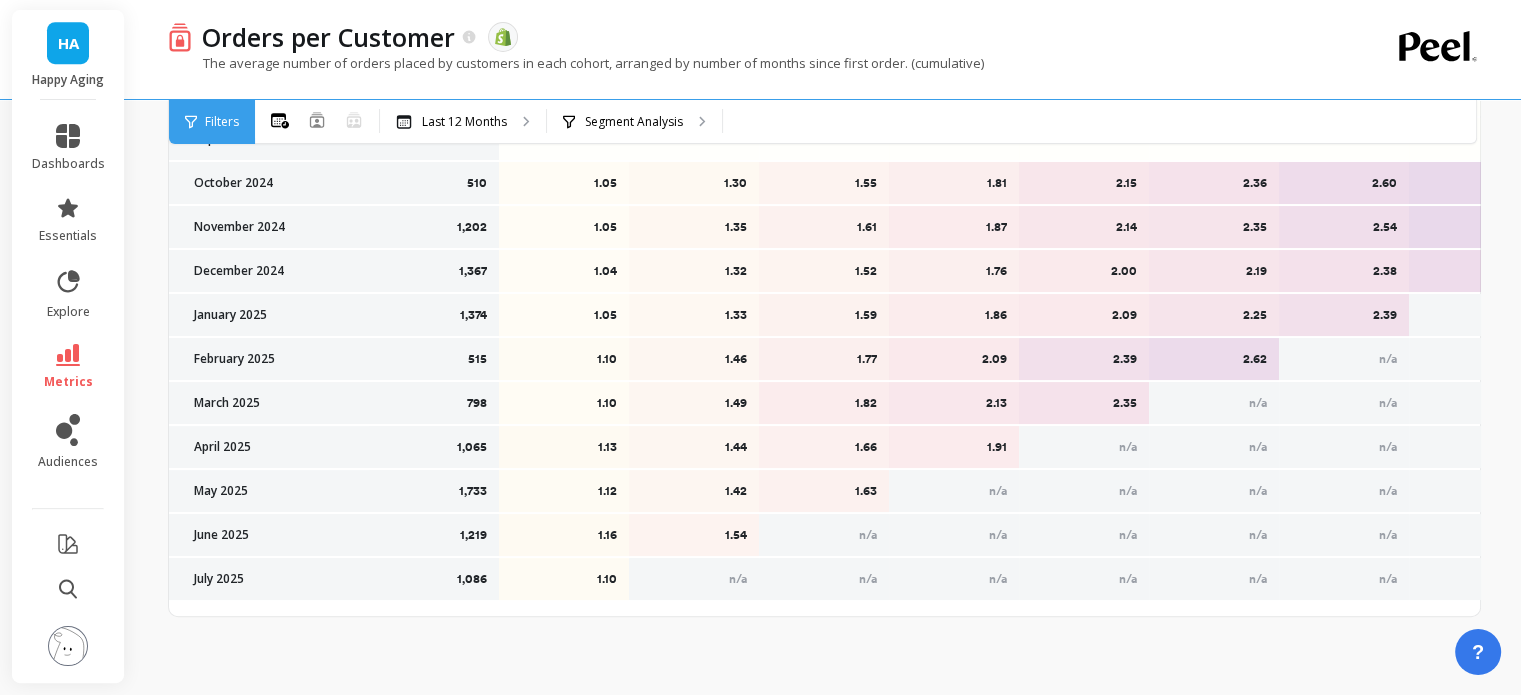 drag, startPoint x: 599, startPoint y: 455, endPoint x: 611, endPoint y: 460, distance: 13 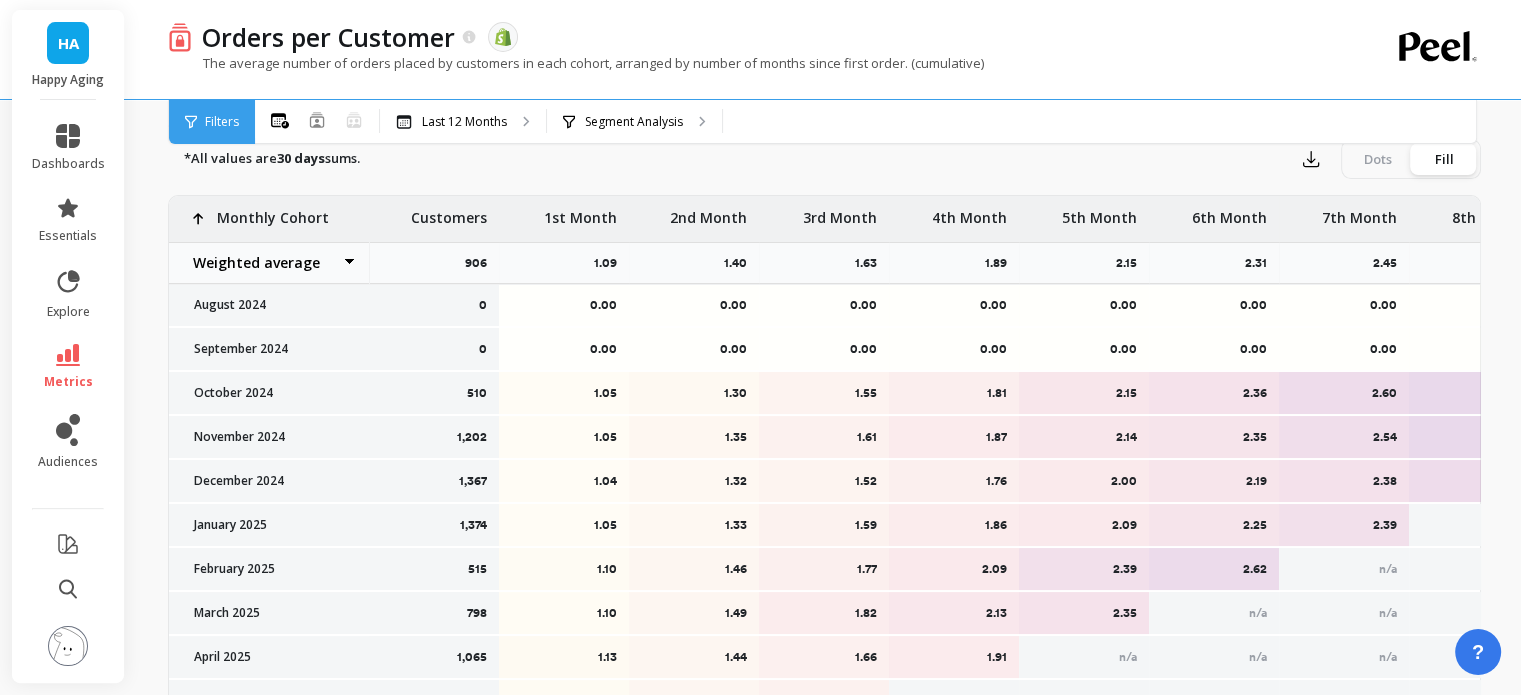 scroll, scrollTop: 722, scrollLeft: 0, axis: vertical 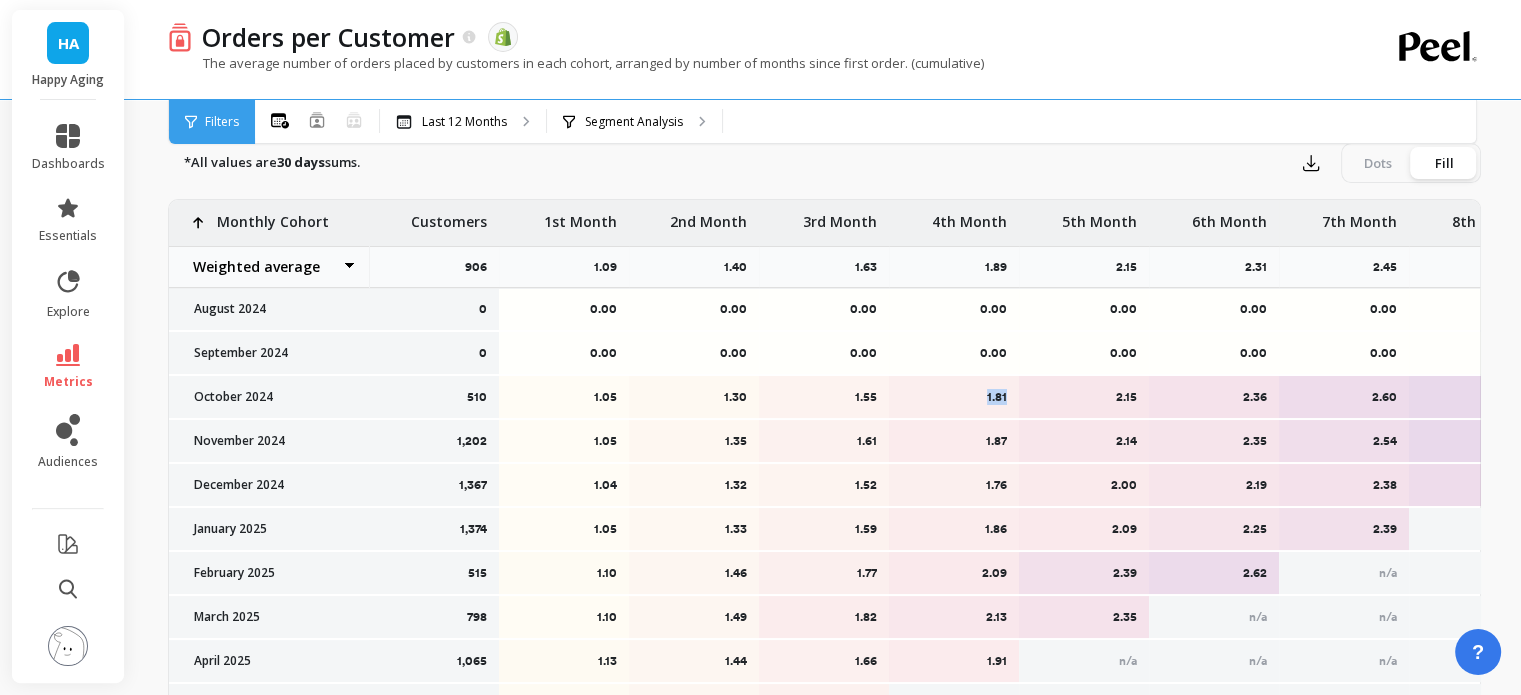 drag, startPoint x: 977, startPoint y: 397, endPoint x: 1035, endPoint y: 399, distance: 58.034473 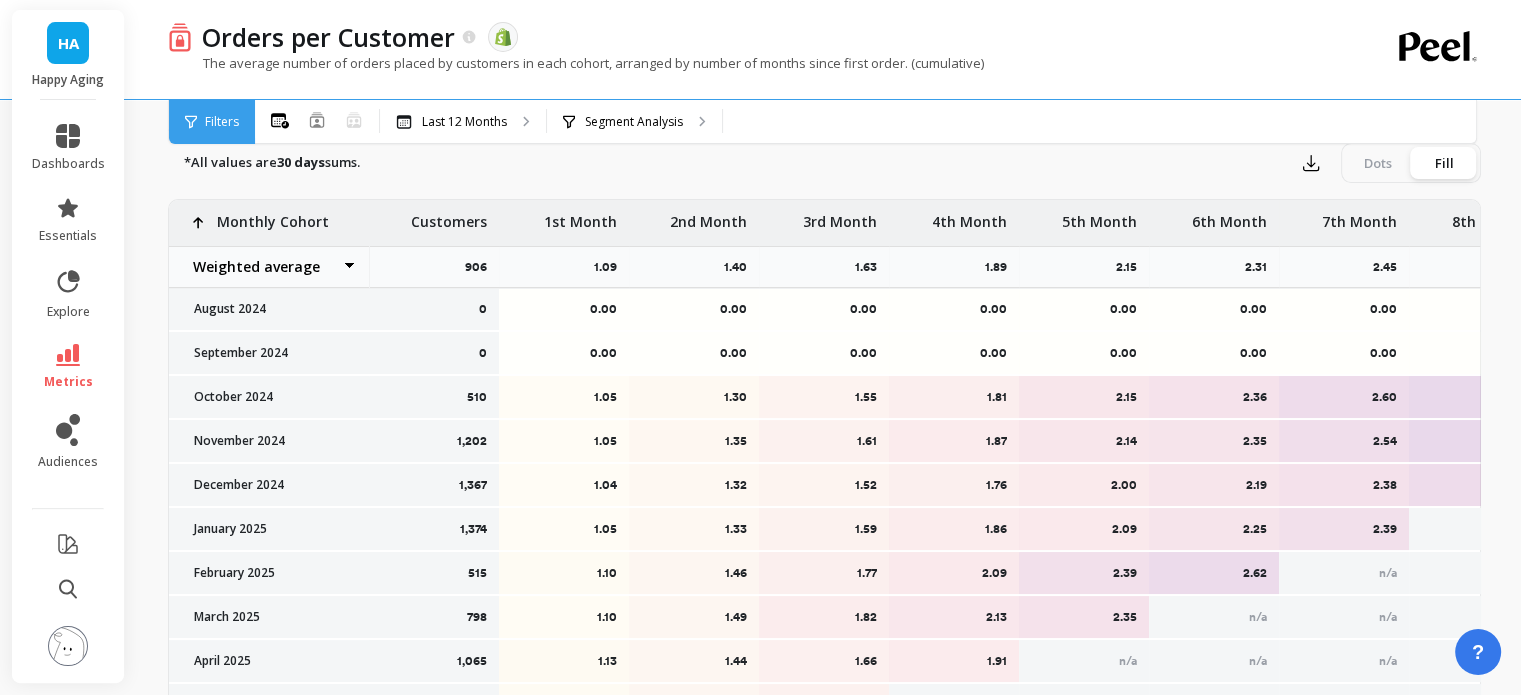click on "2.14" at bounding box center [1084, 442] 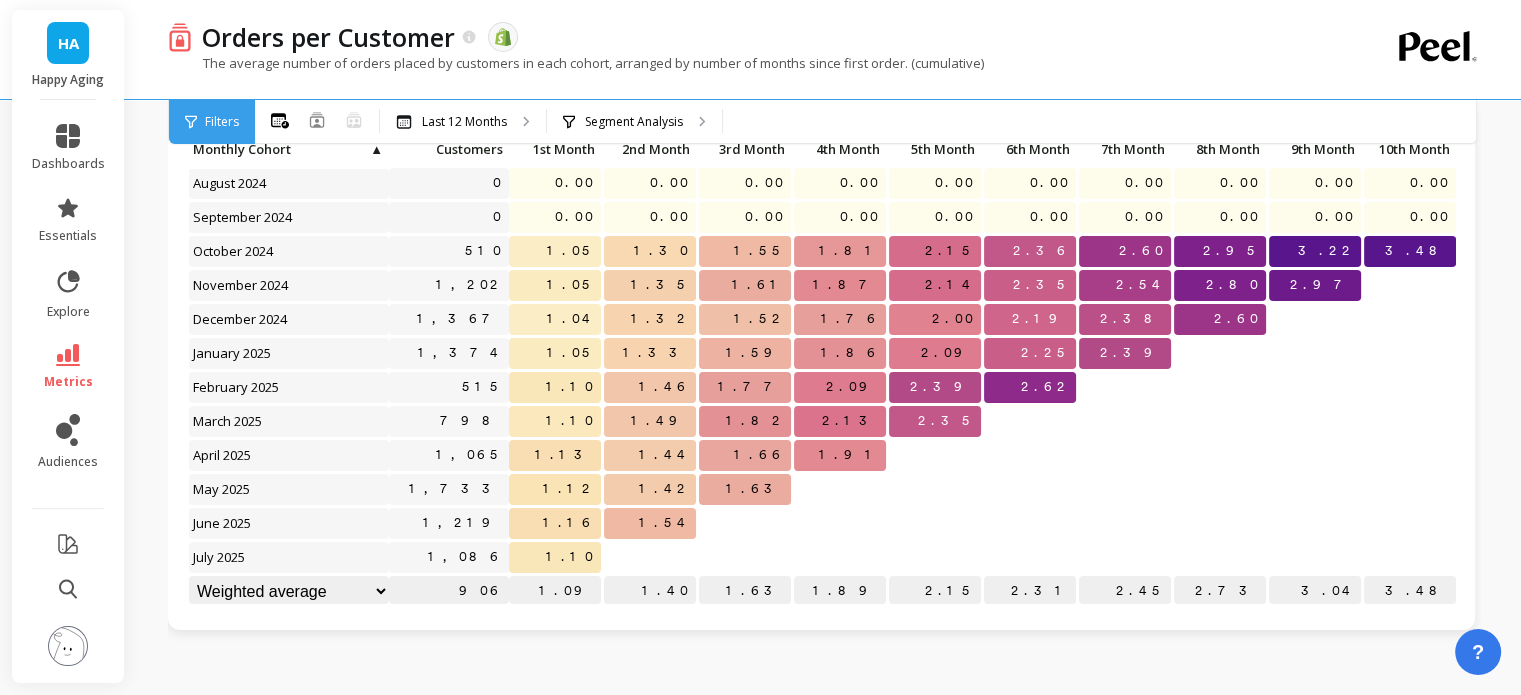 scroll, scrollTop: 0, scrollLeft: 0, axis: both 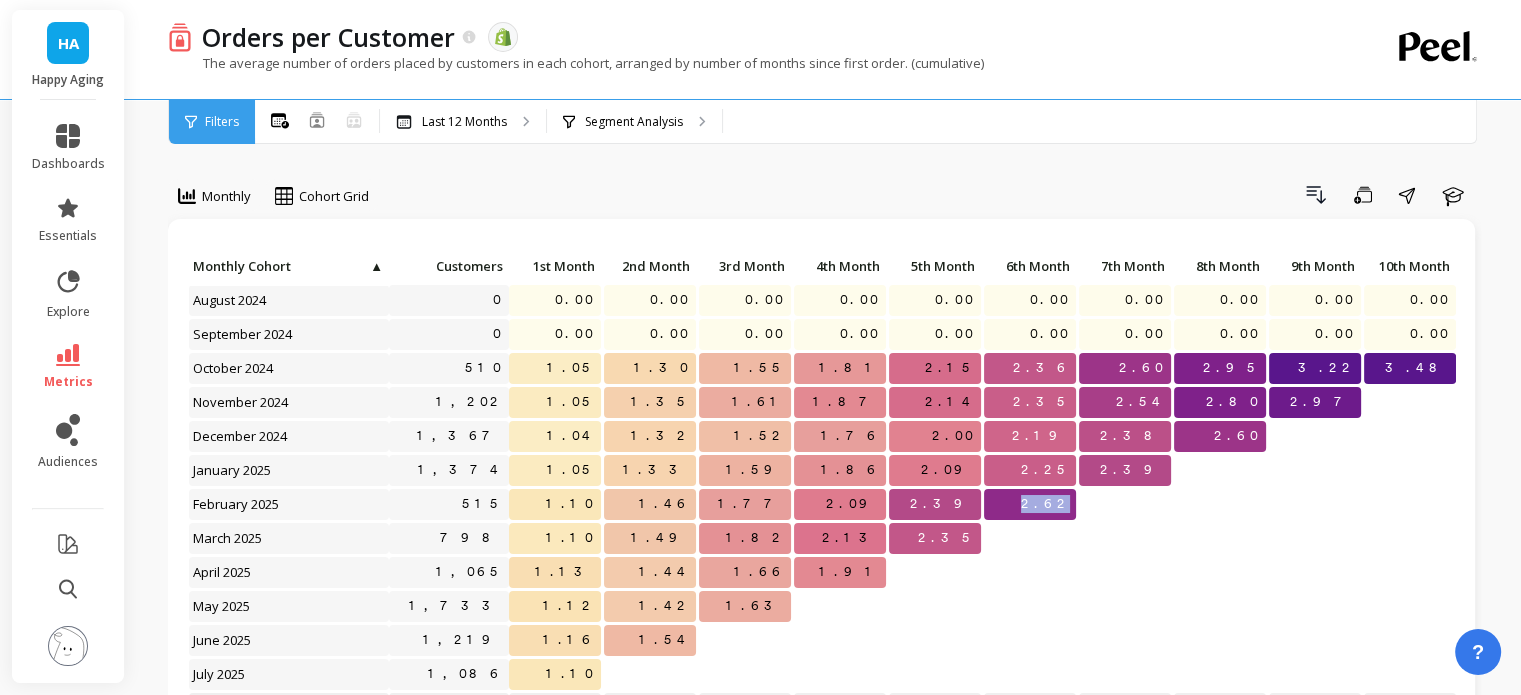 drag, startPoint x: 1072, startPoint y: 493, endPoint x: 1020, endPoint y: 489, distance: 52.153618 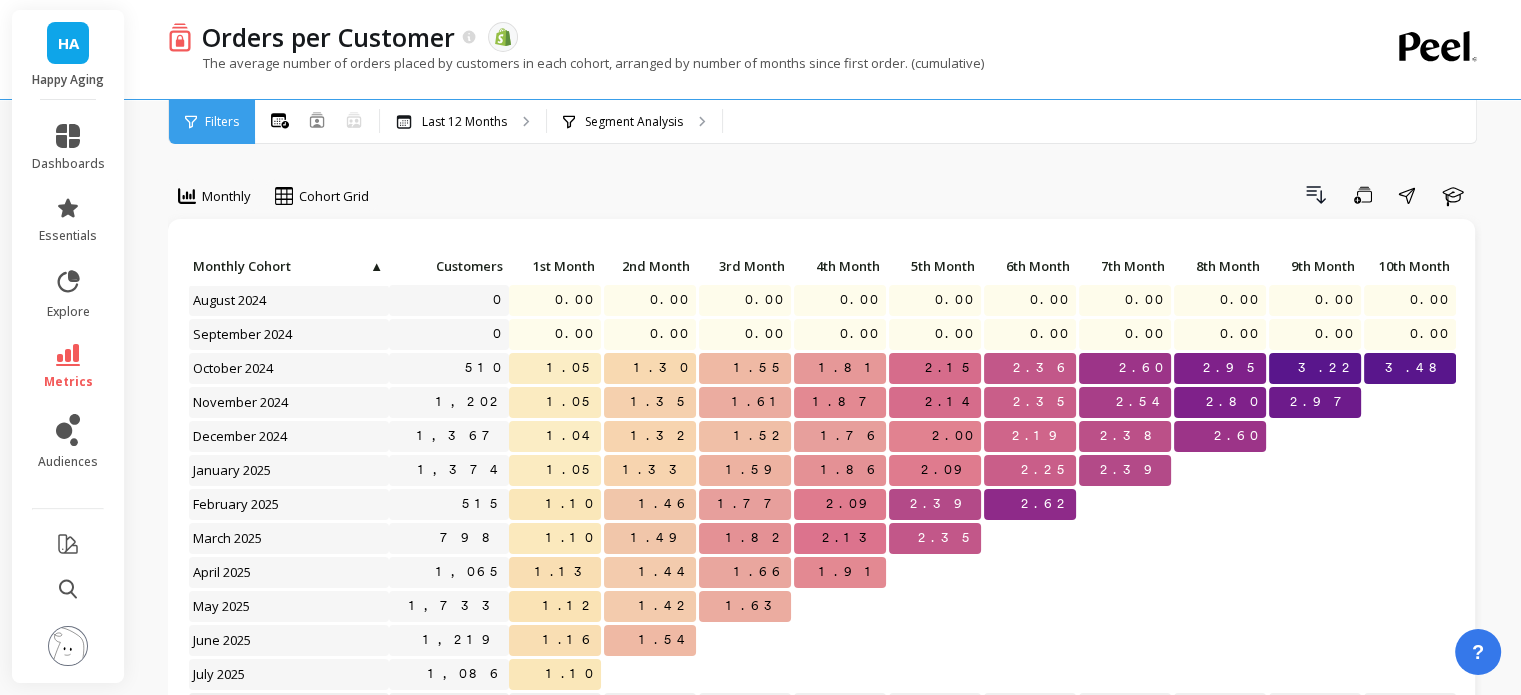 click at bounding box center (1125, 606) 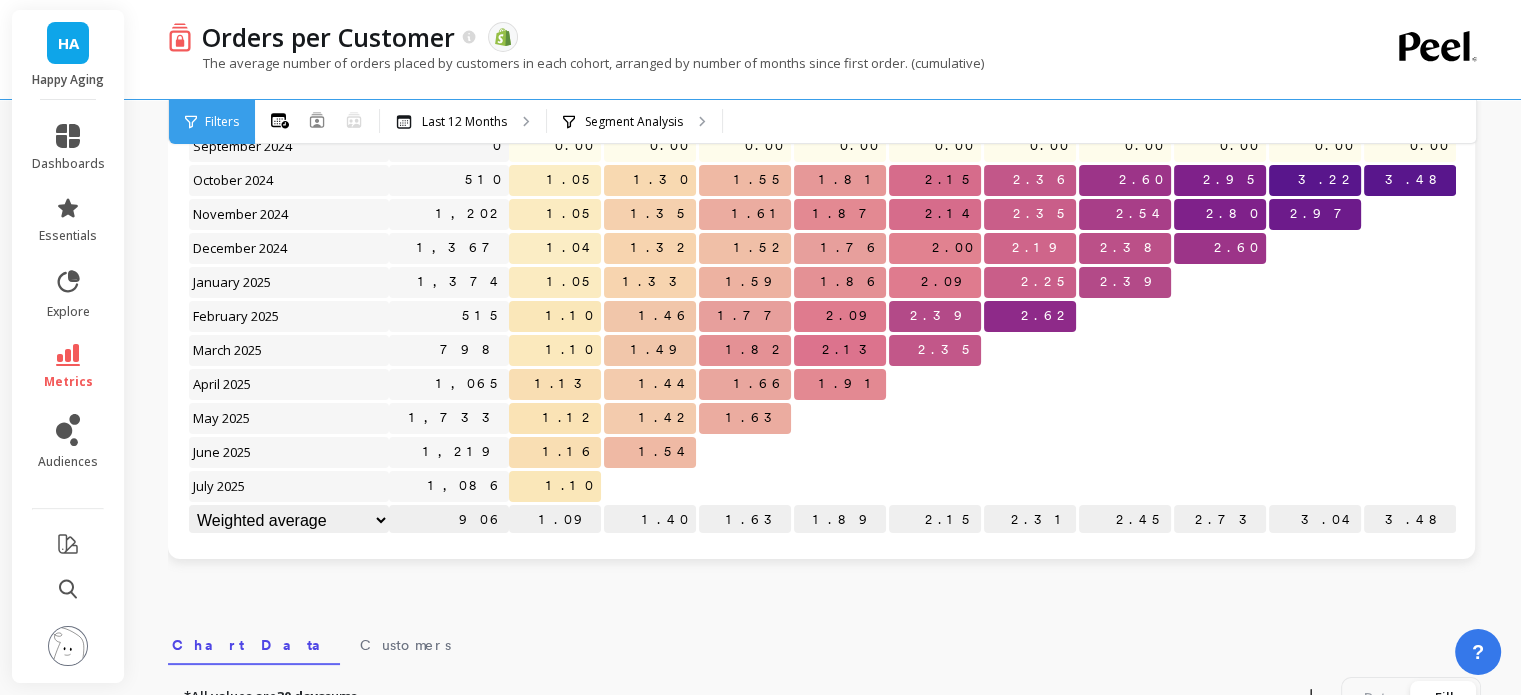 scroll, scrollTop: 200, scrollLeft: 0, axis: vertical 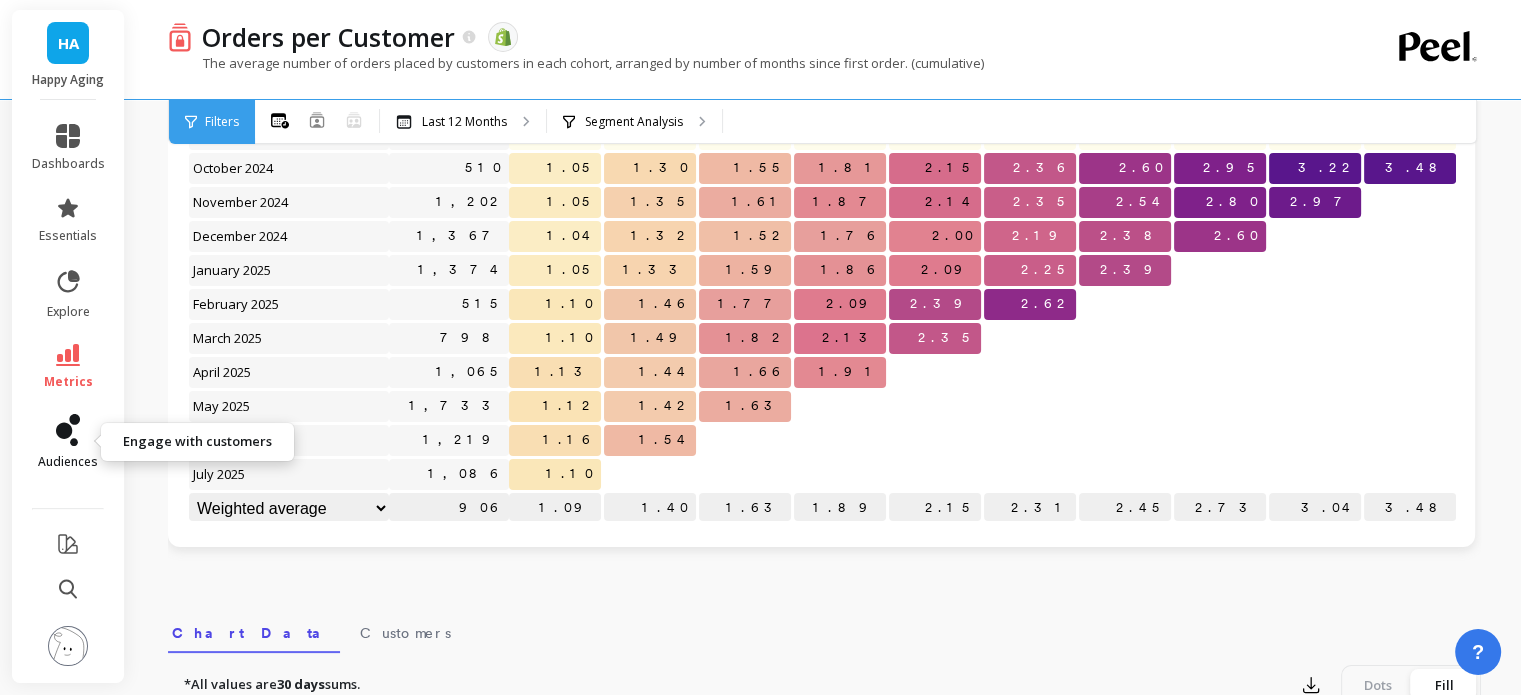 click 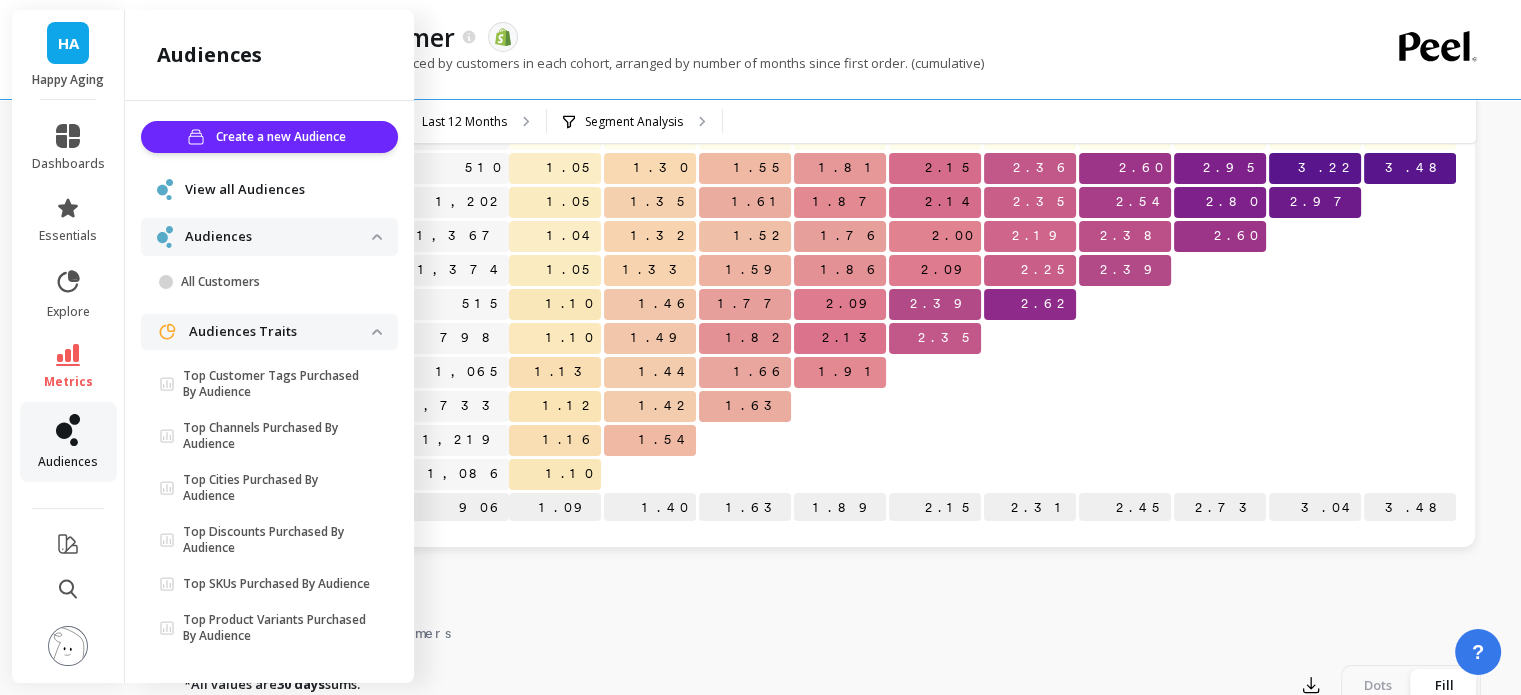 scroll, scrollTop: 18, scrollLeft: 0, axis: vertical 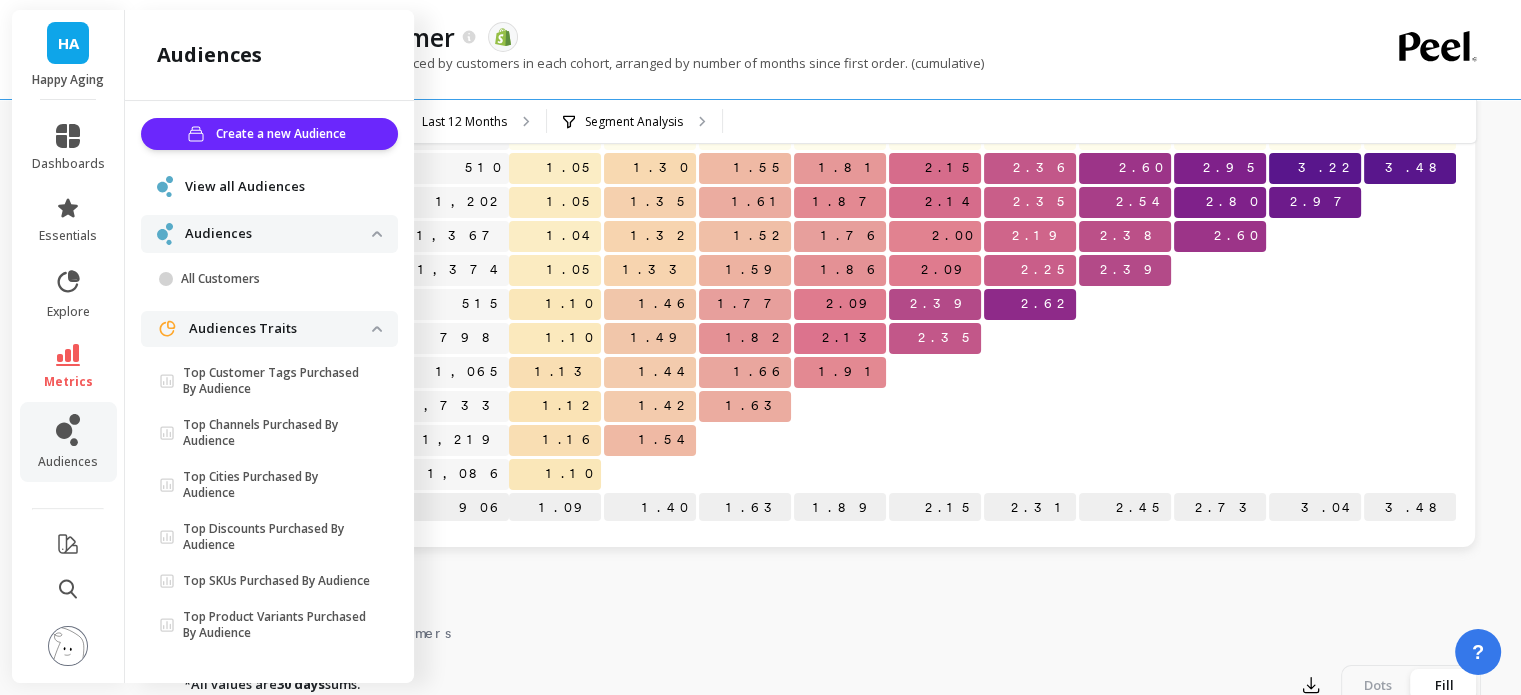 click on "View all Audiences" at bounding box center (245, 187) 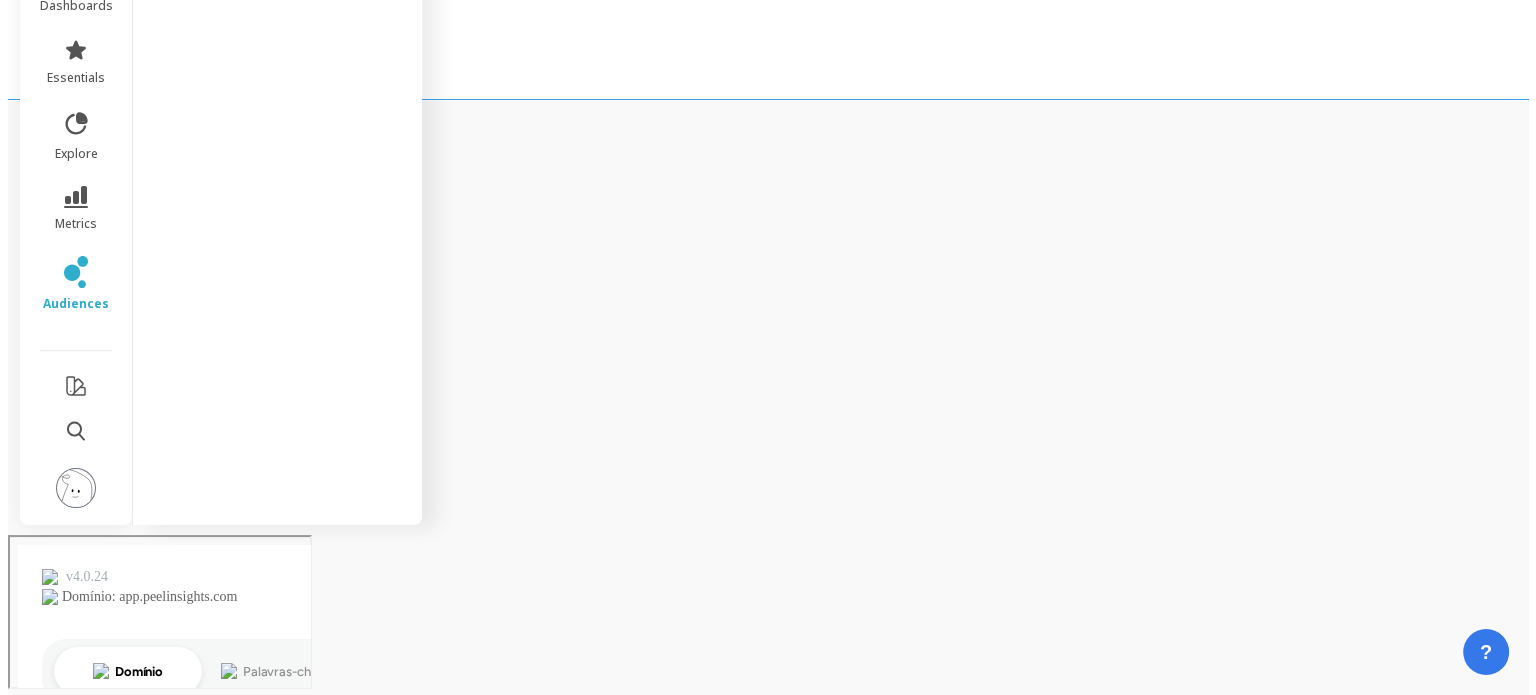 scroll, scrollTop: 0, scrollLeft: 0, axis: both 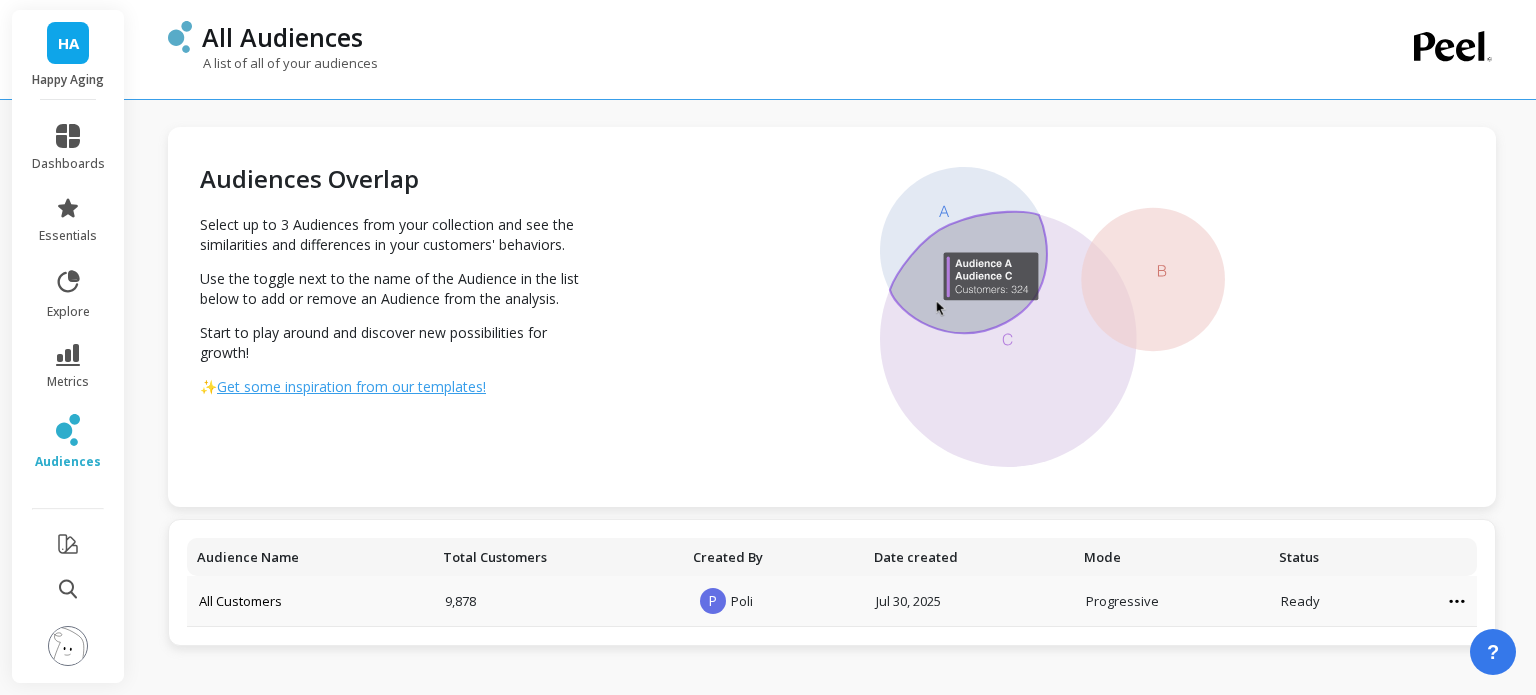 click 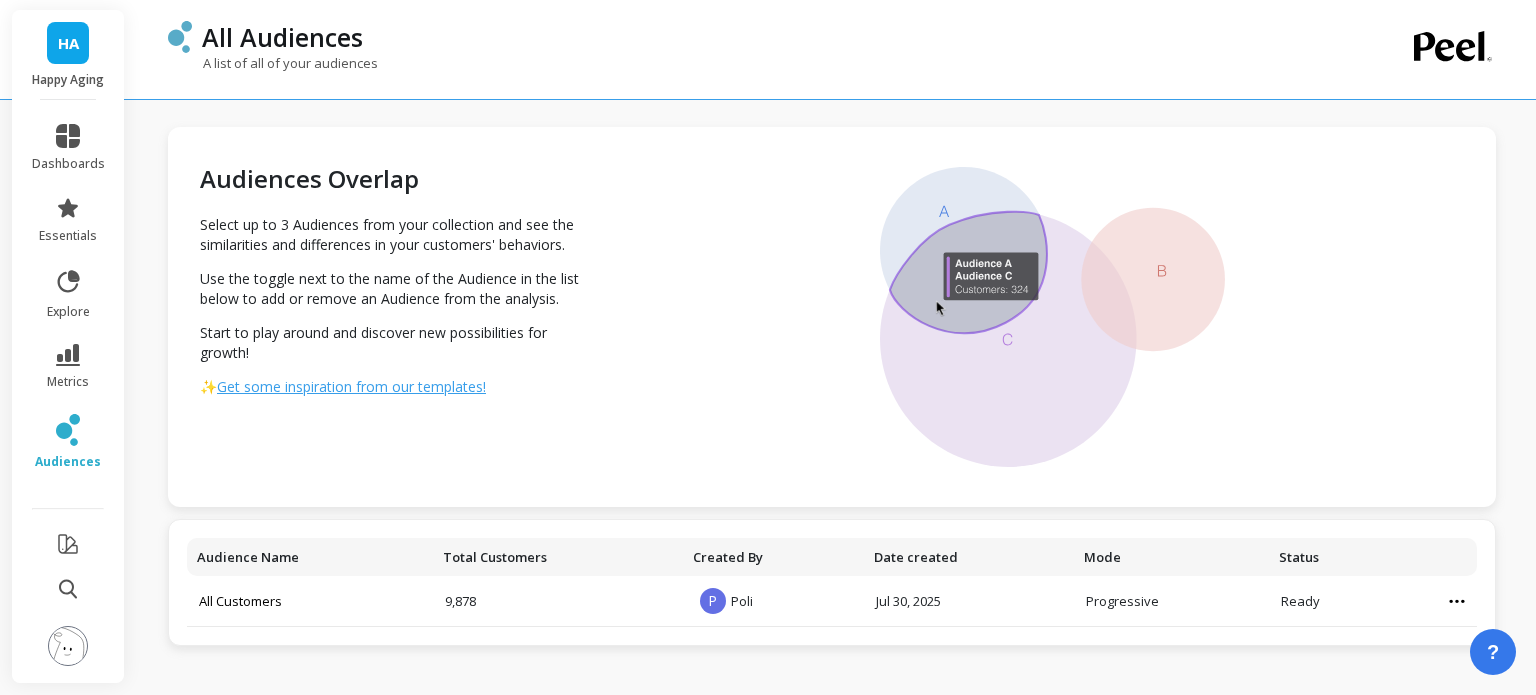 click at bounding box center (1053, 317) 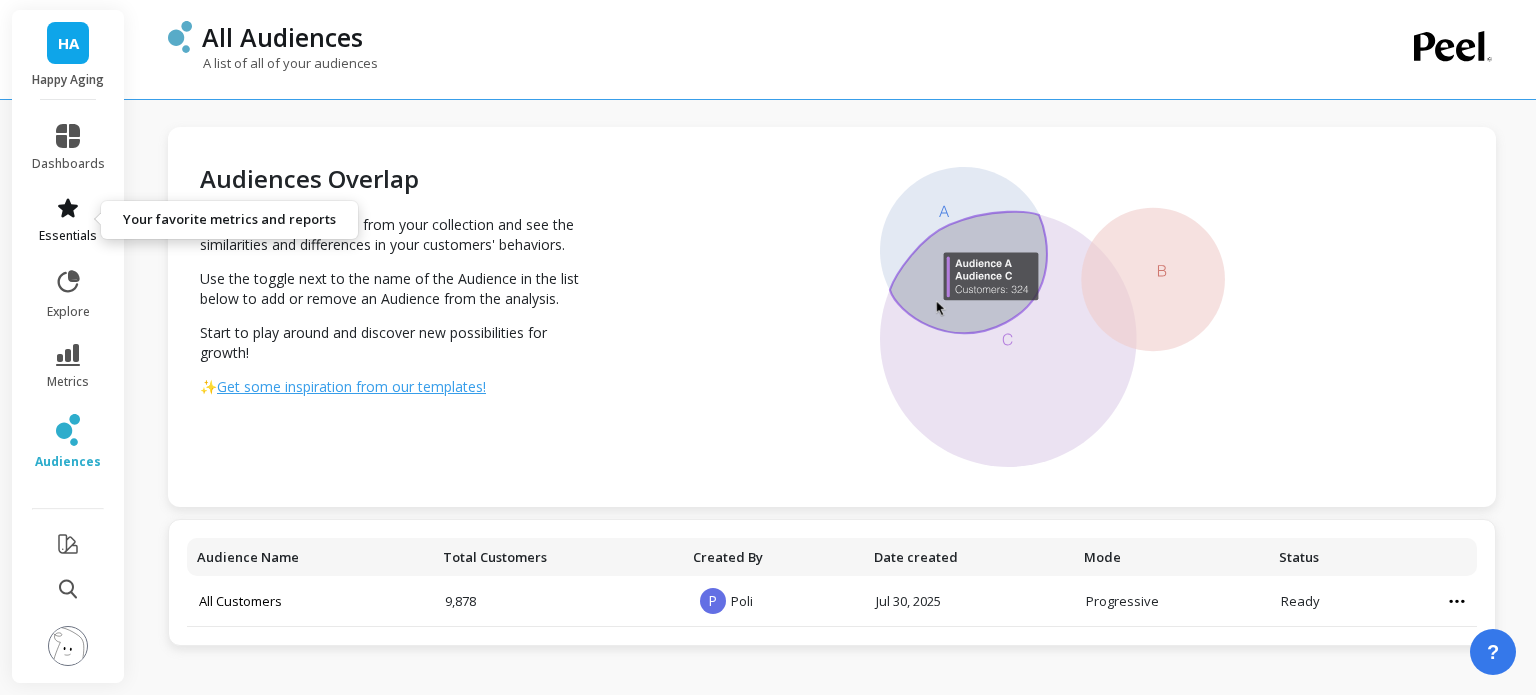 click on "essentials" at bounding box center [68, 220] 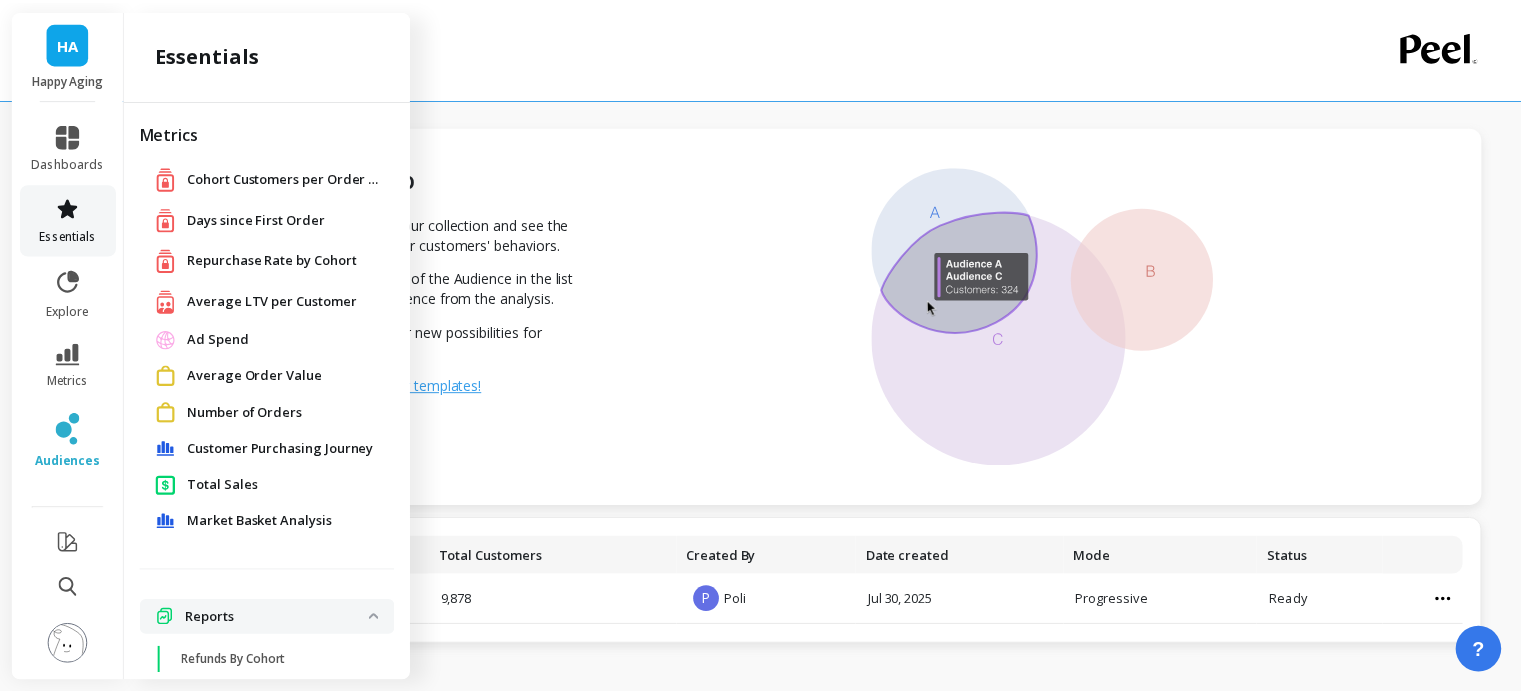 scroll, scrollTop: 185, scrollLeft: 0, axis: vertical 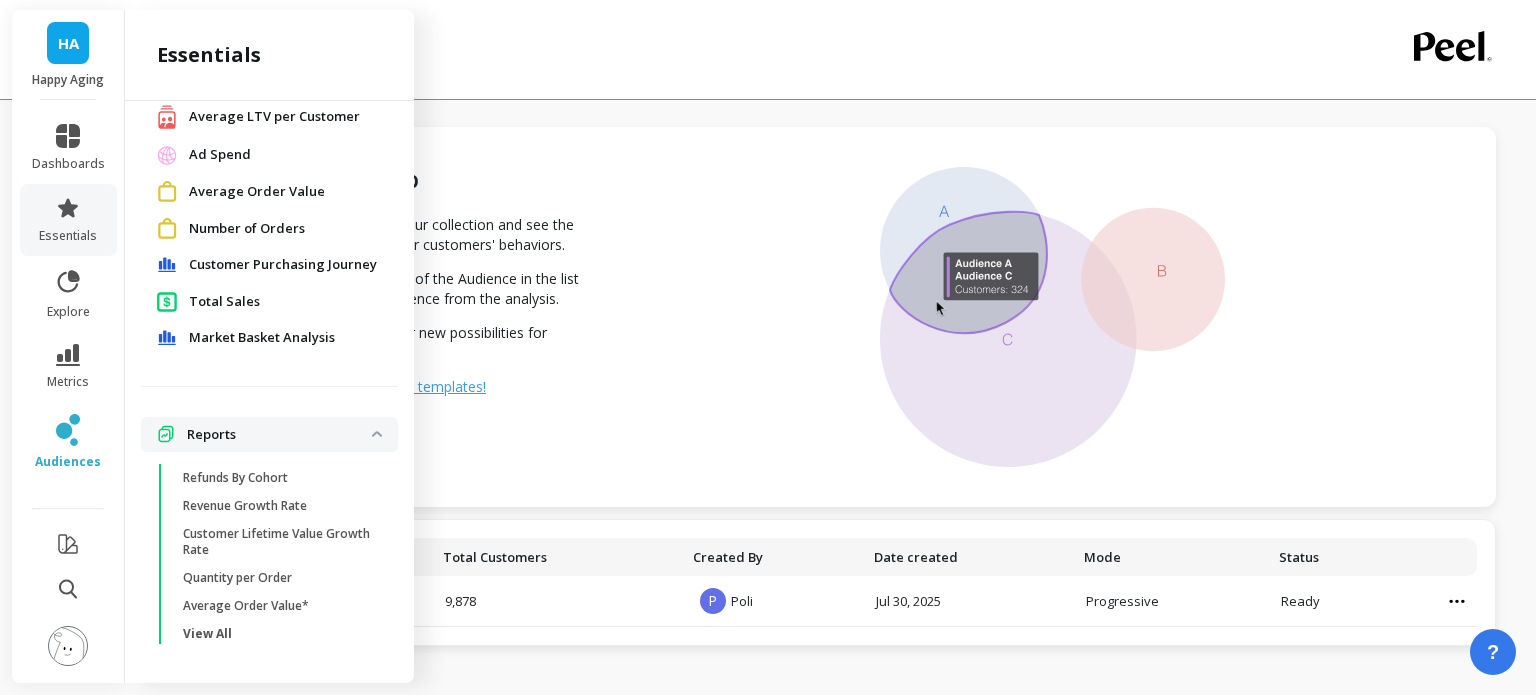 click on "Total Sales" at bounding box center [224, 302] 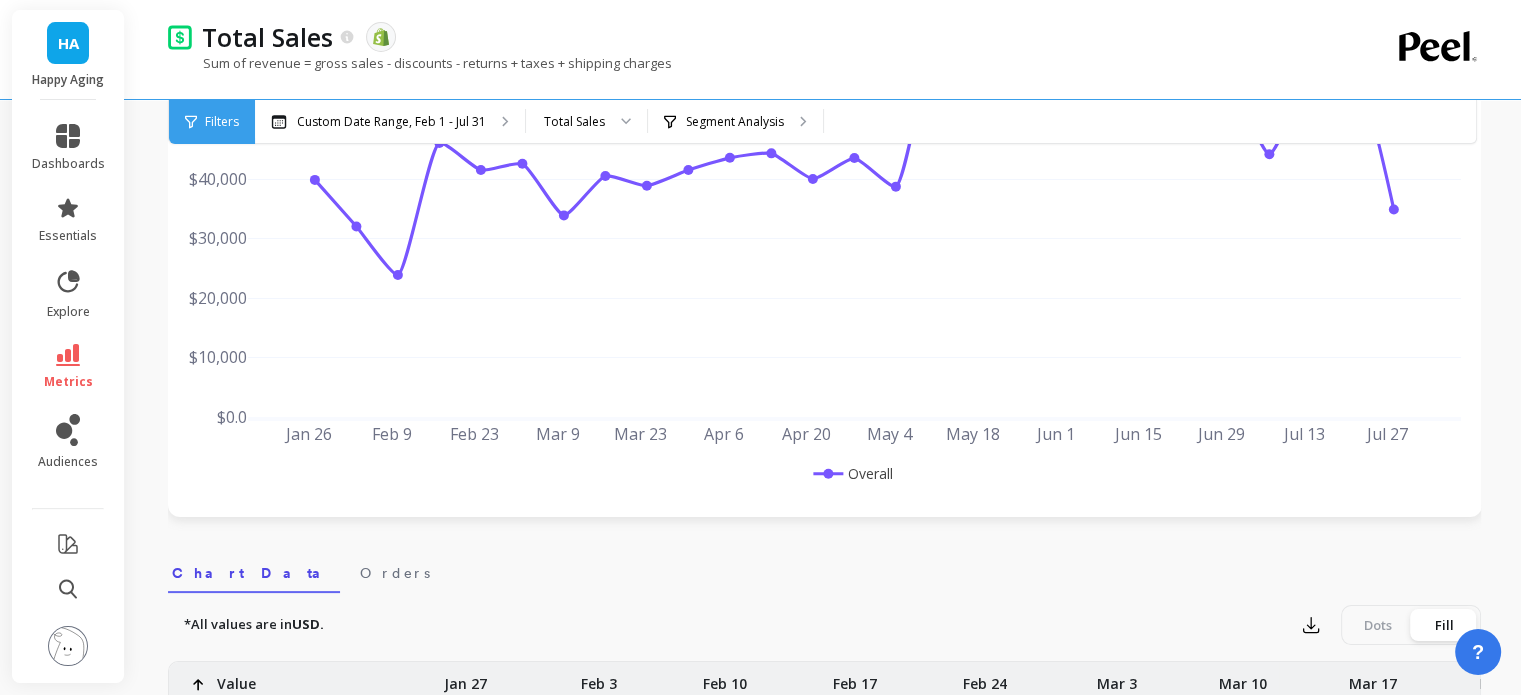scroll, scrollTop: 600, scrollLeft: 0, axis: vertical 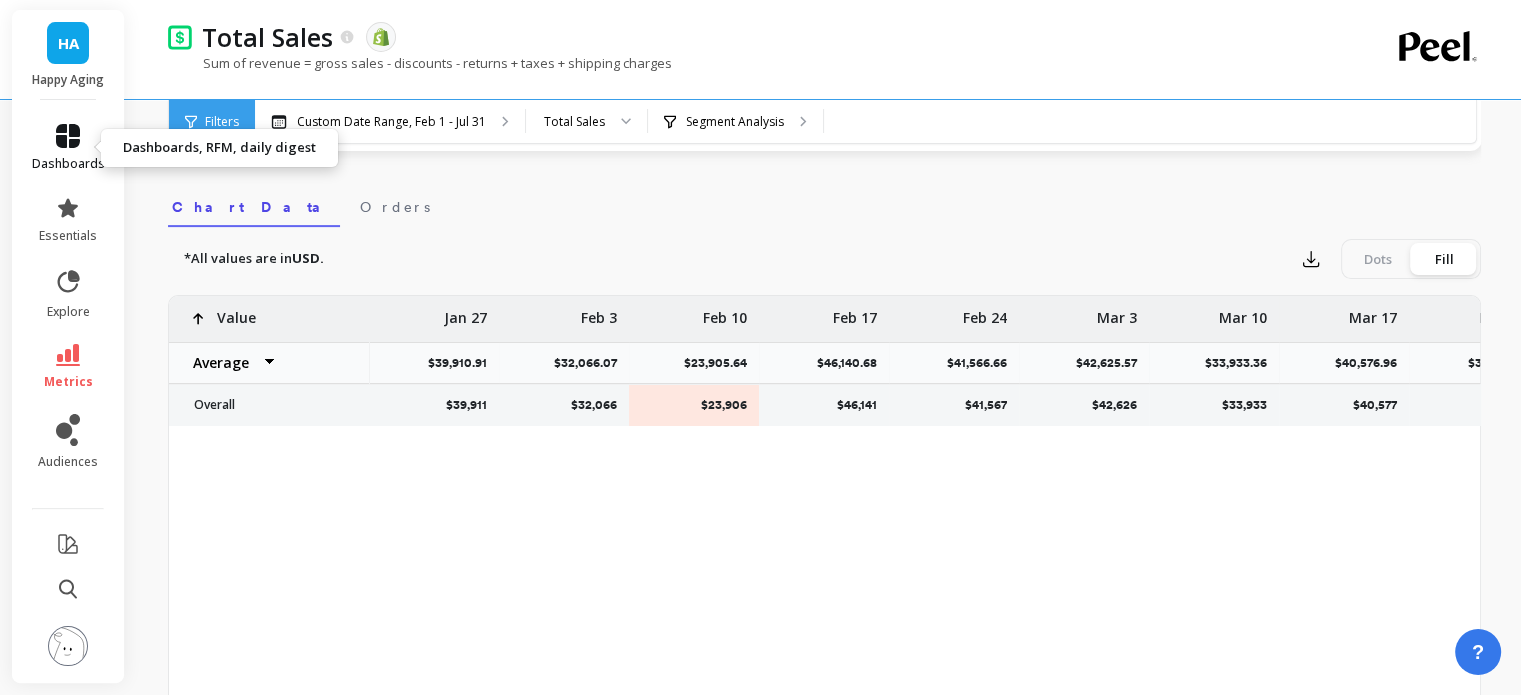 click 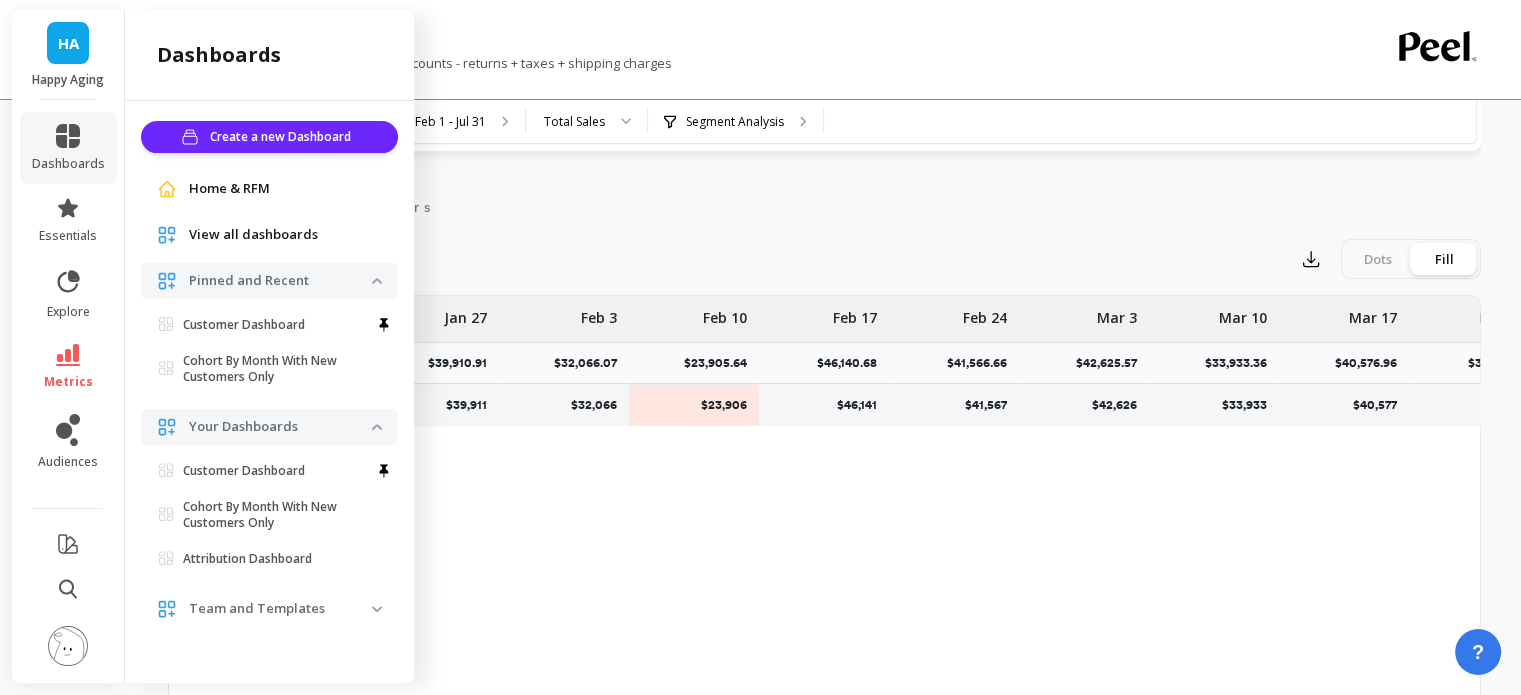 click on "Home & RFM" at bounding box center (229, 189) 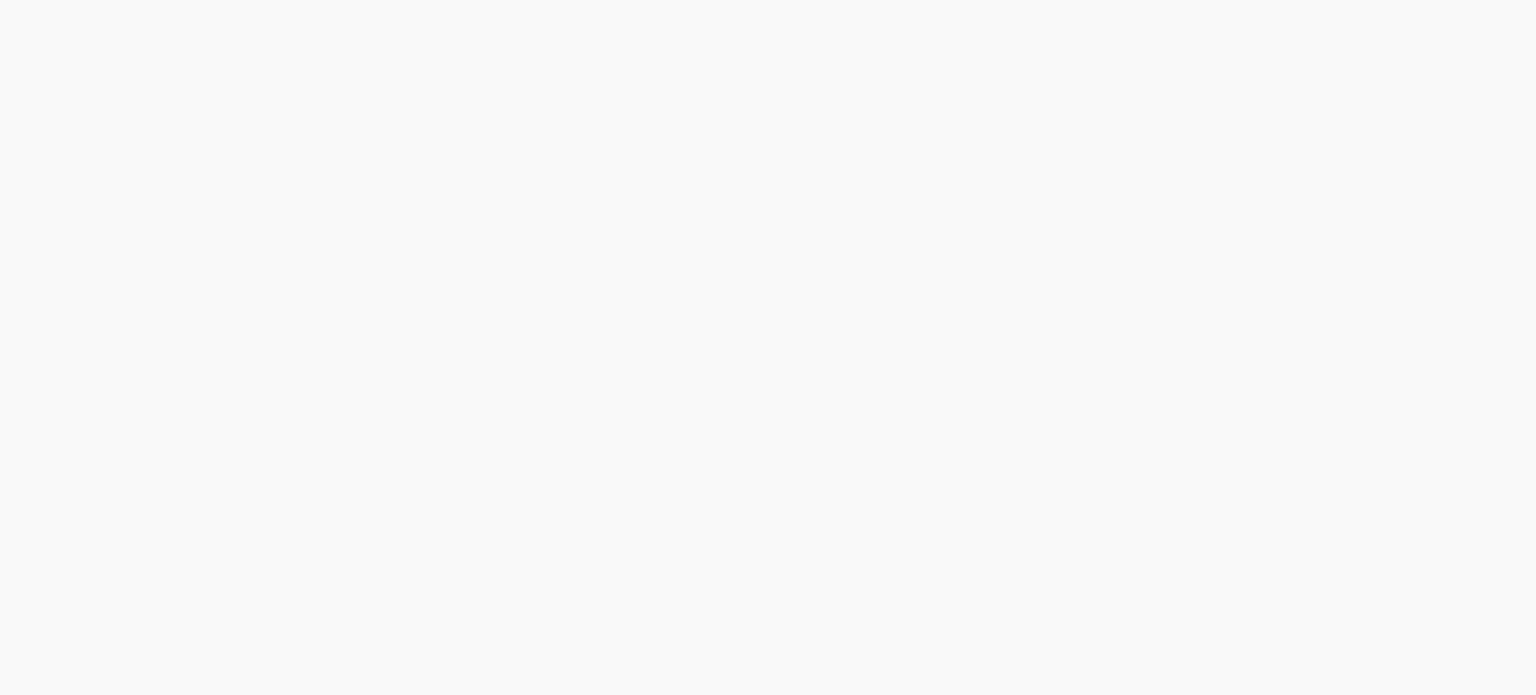 scroll, scrollTop: 0, scrollLeft: 0, axis: both 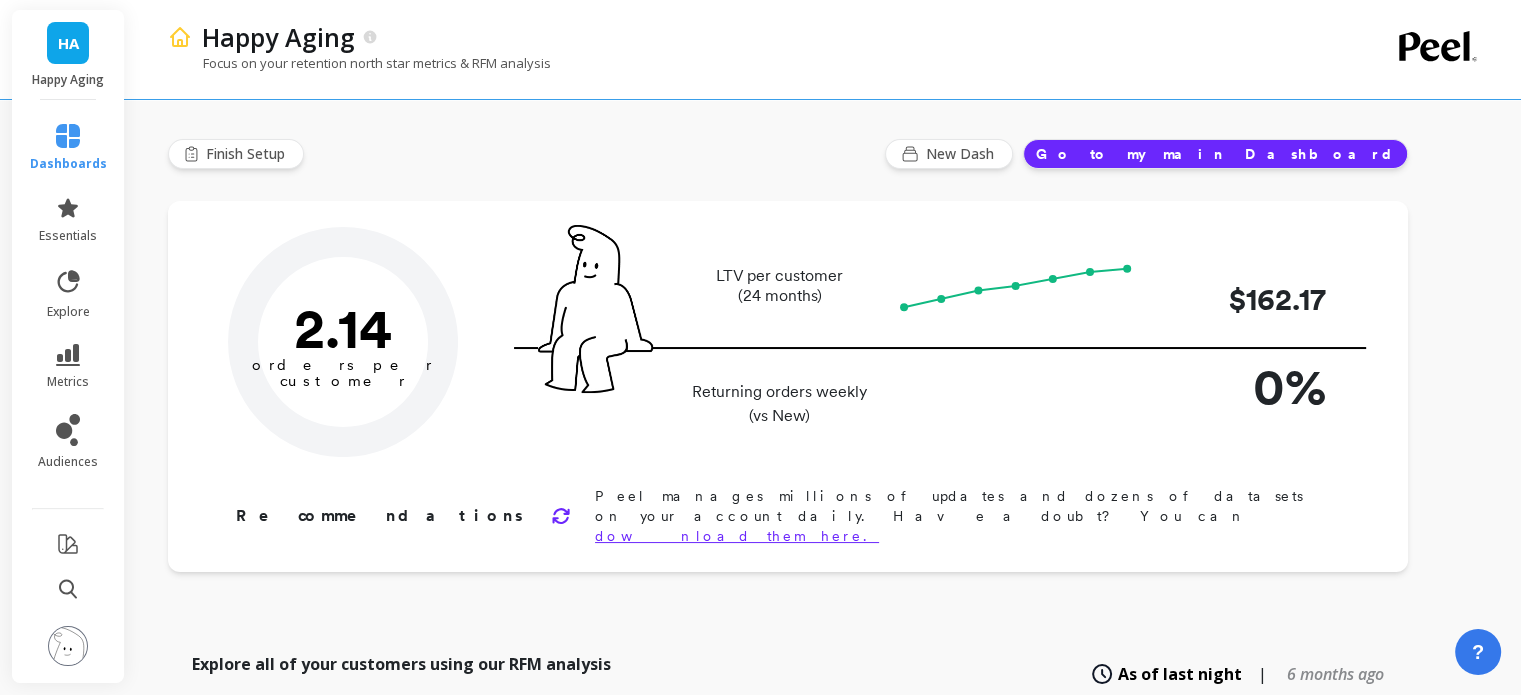 type on "Champions" 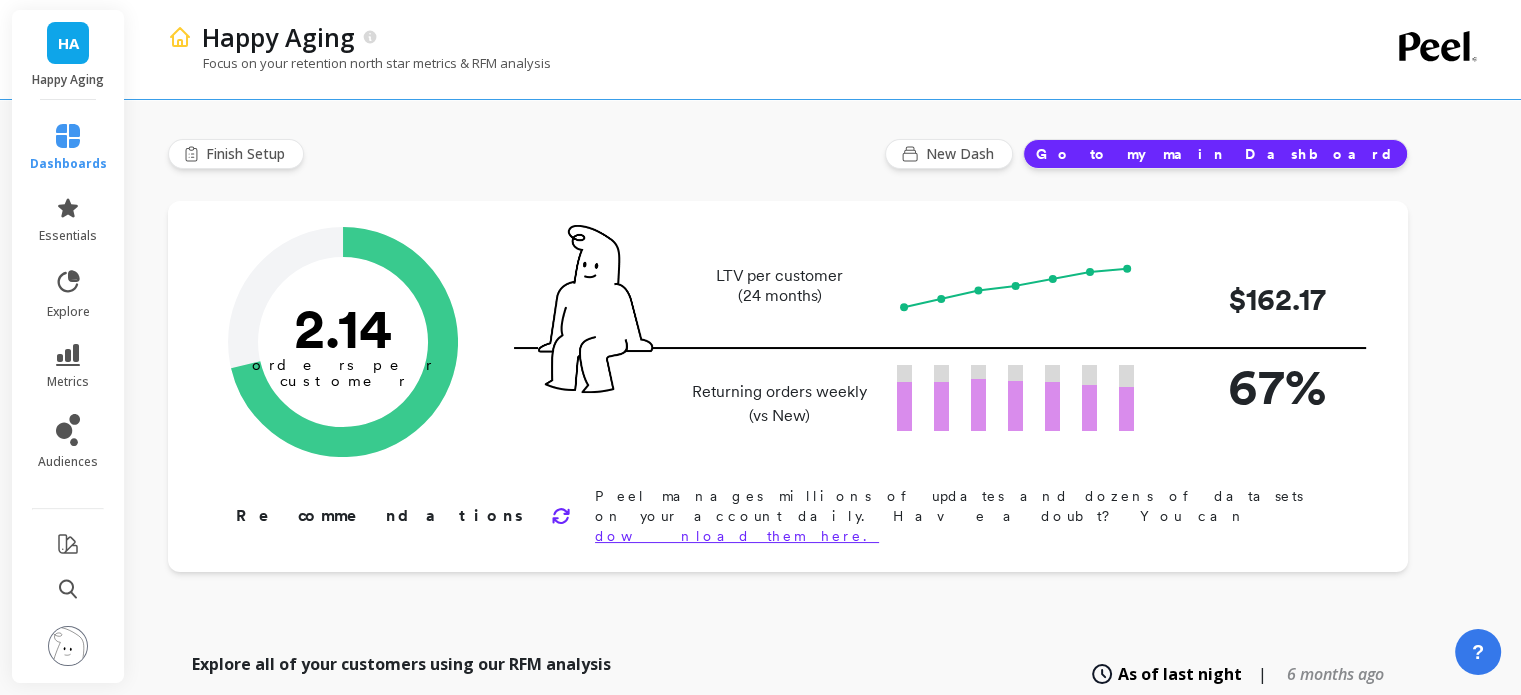 click 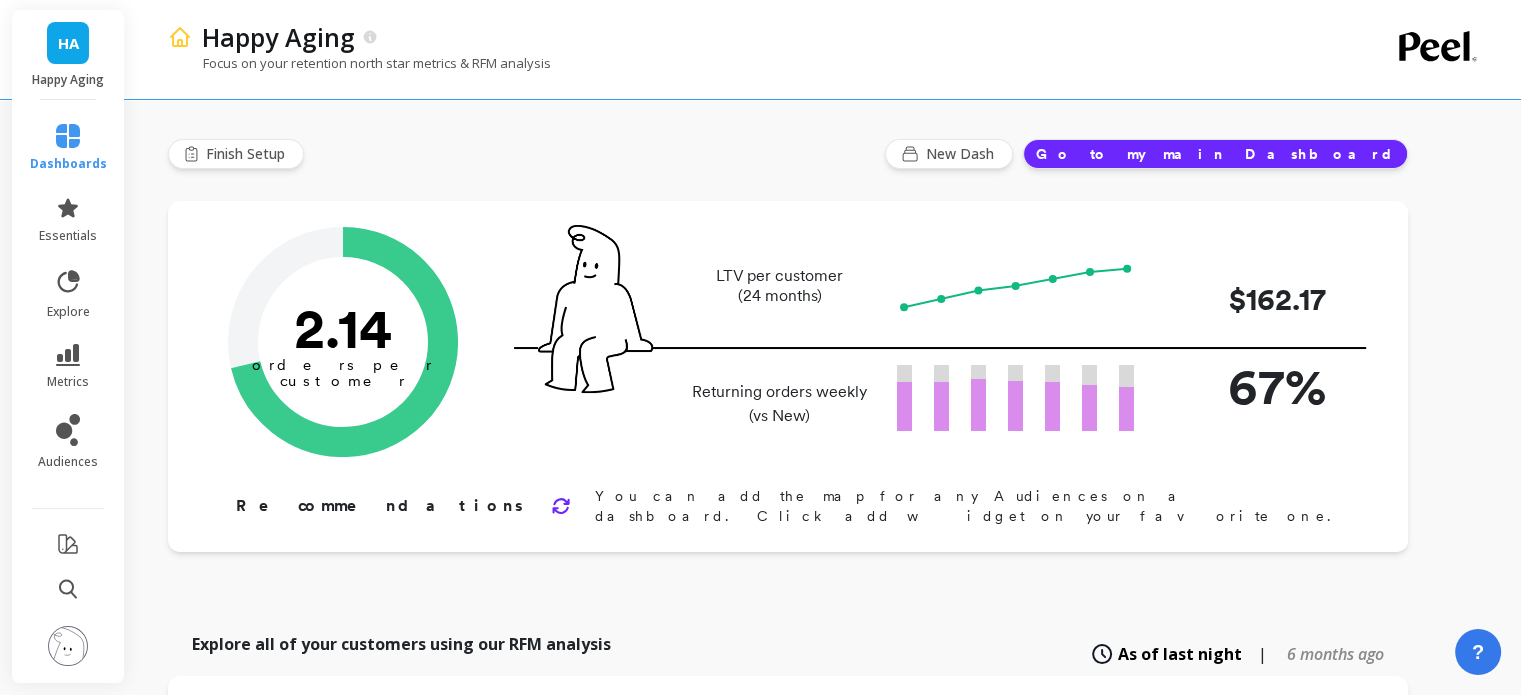 click 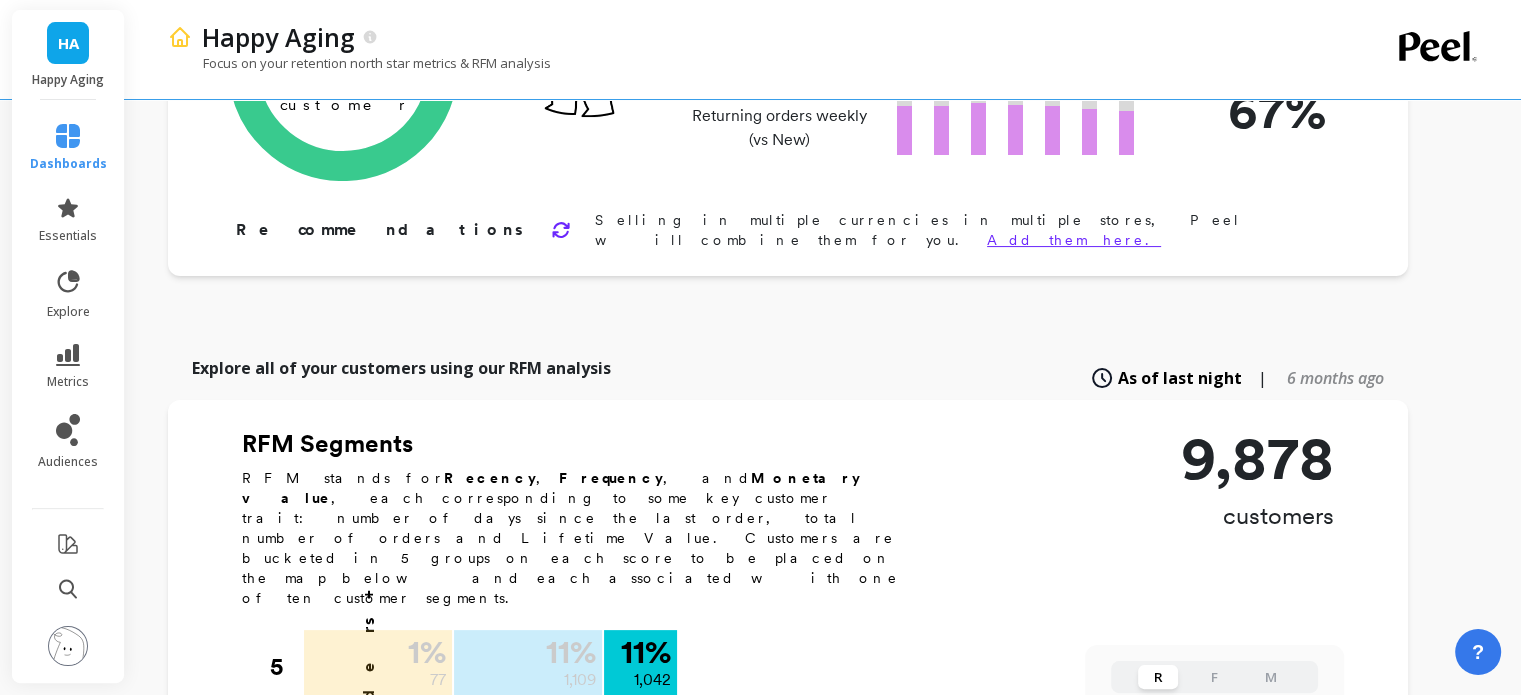 scroll, scrollTop: 200, scrollLeft: 0, axis: vertical 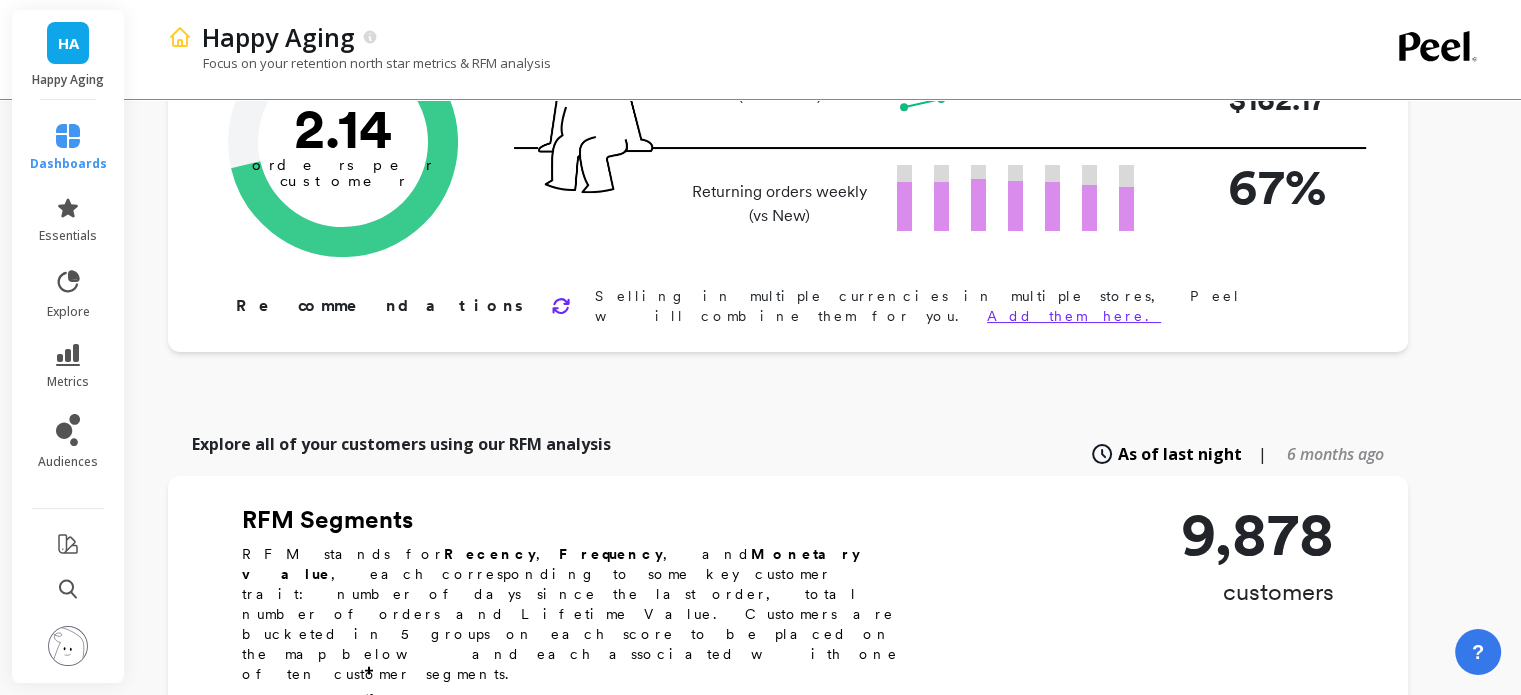 click on "Add them here." at bounding box center [1074, 316] 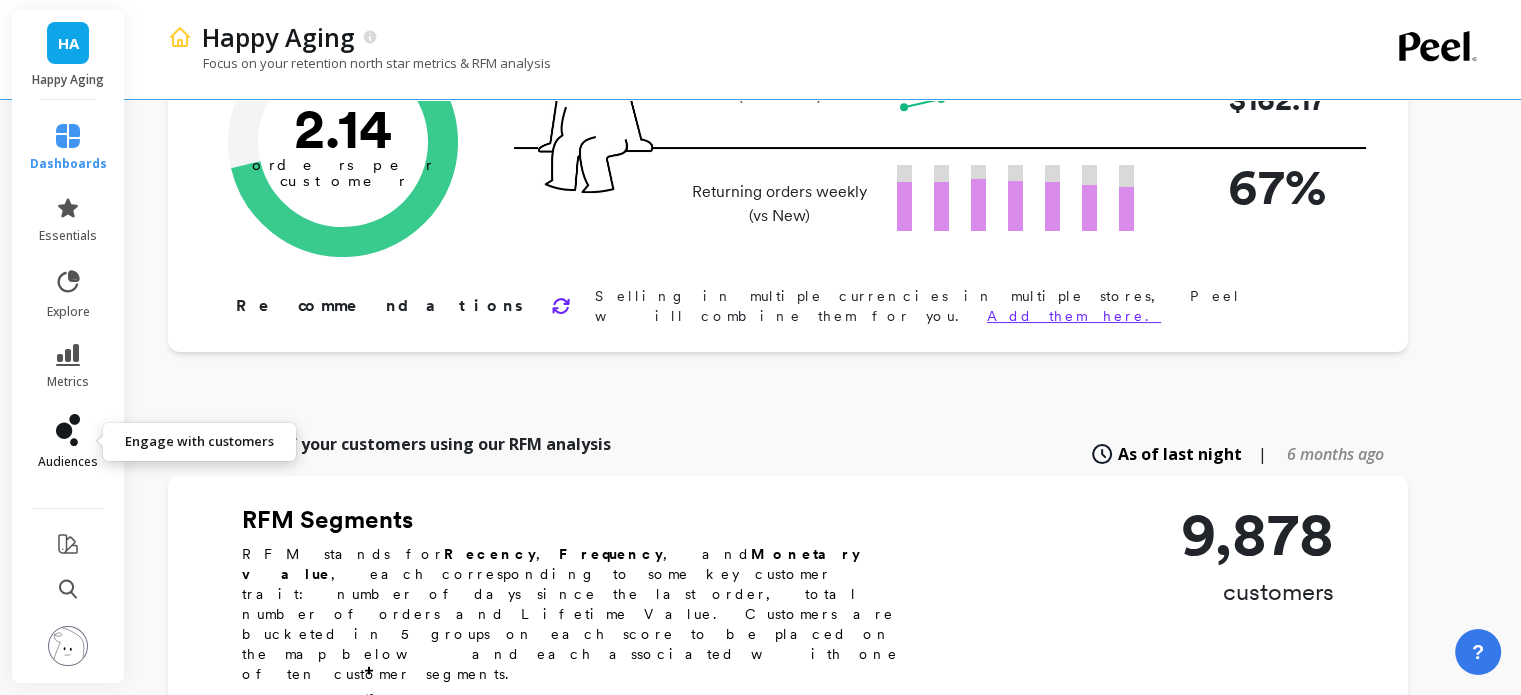click 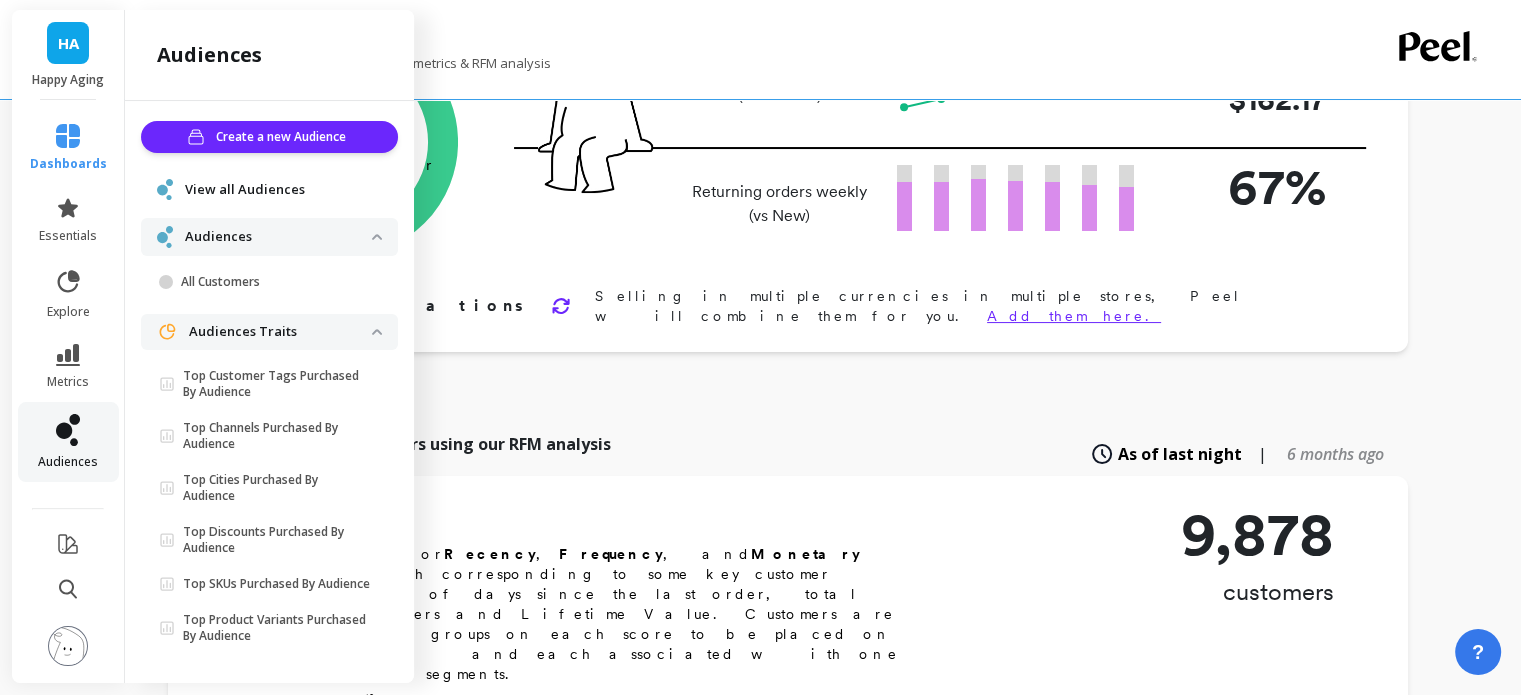 scroll, scrollTop: 18, scrollLeft: 0, axis: vertical 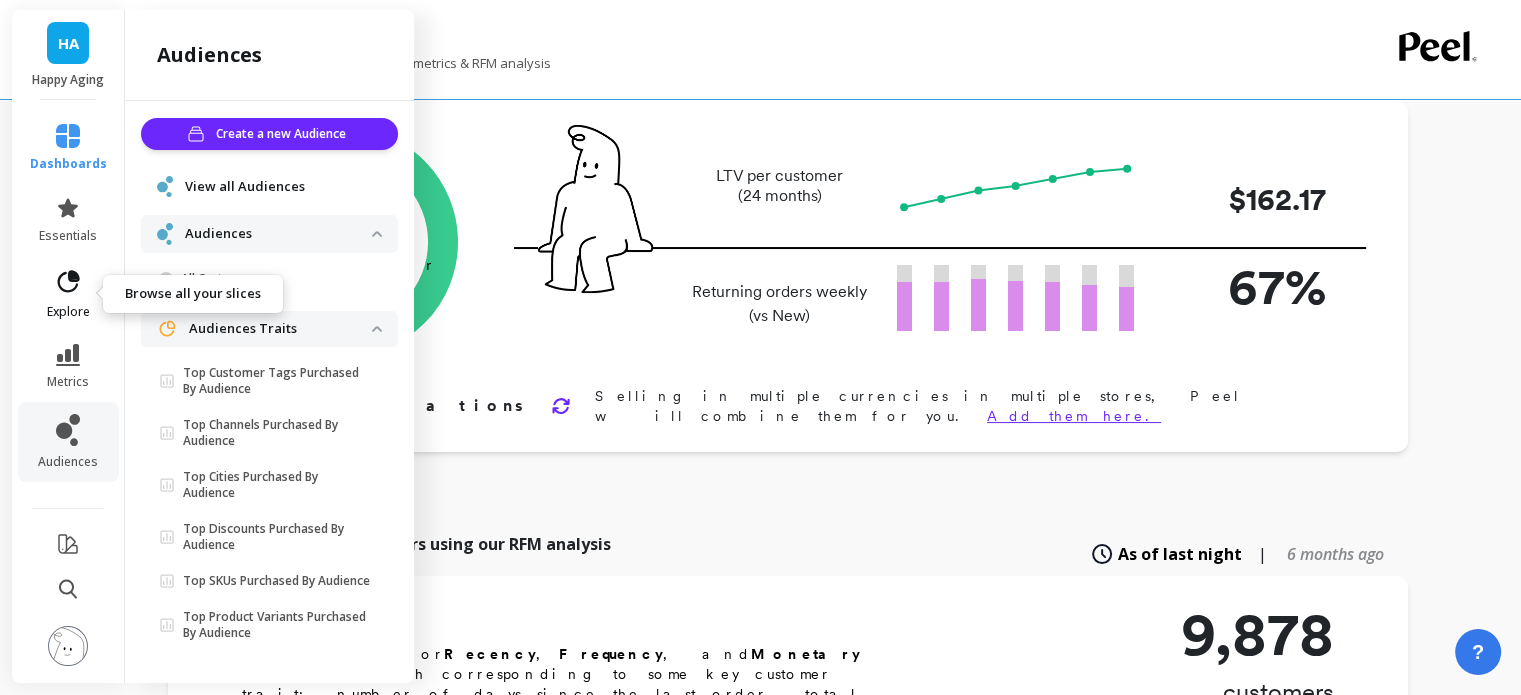 click on "explore" at bounding box center [68, 312] 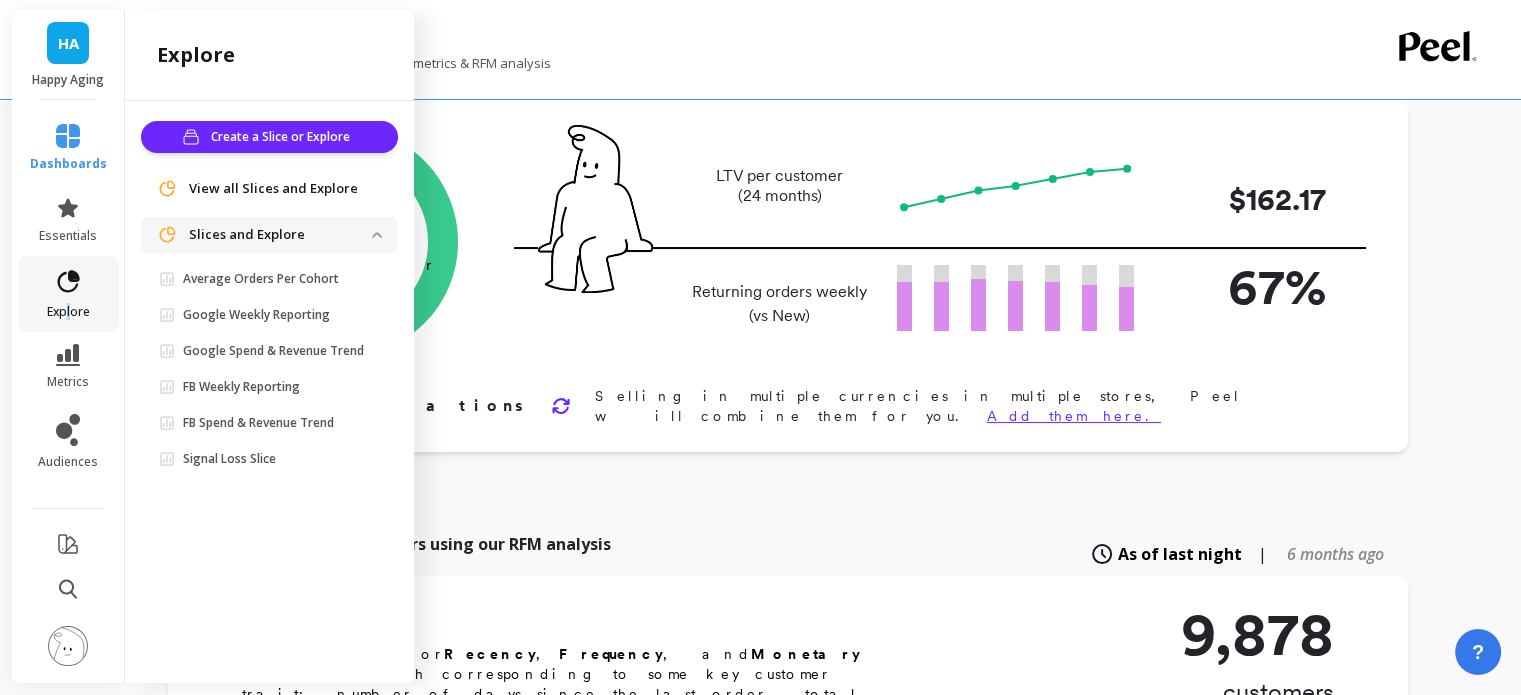 scroll, scrollTop: 0, scrollLeft: 0, axis: both 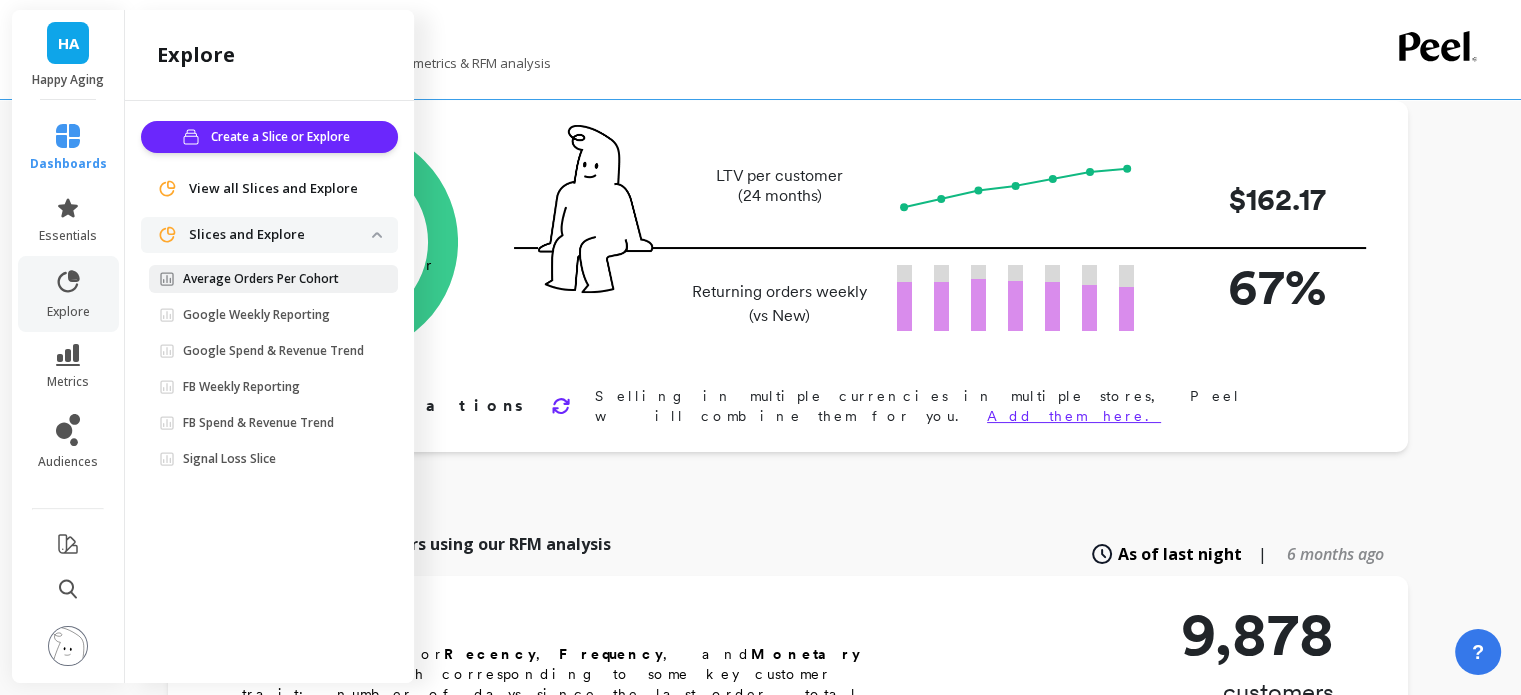 click on "Average Orders Per Cohort" at bounding box center [261, 279] 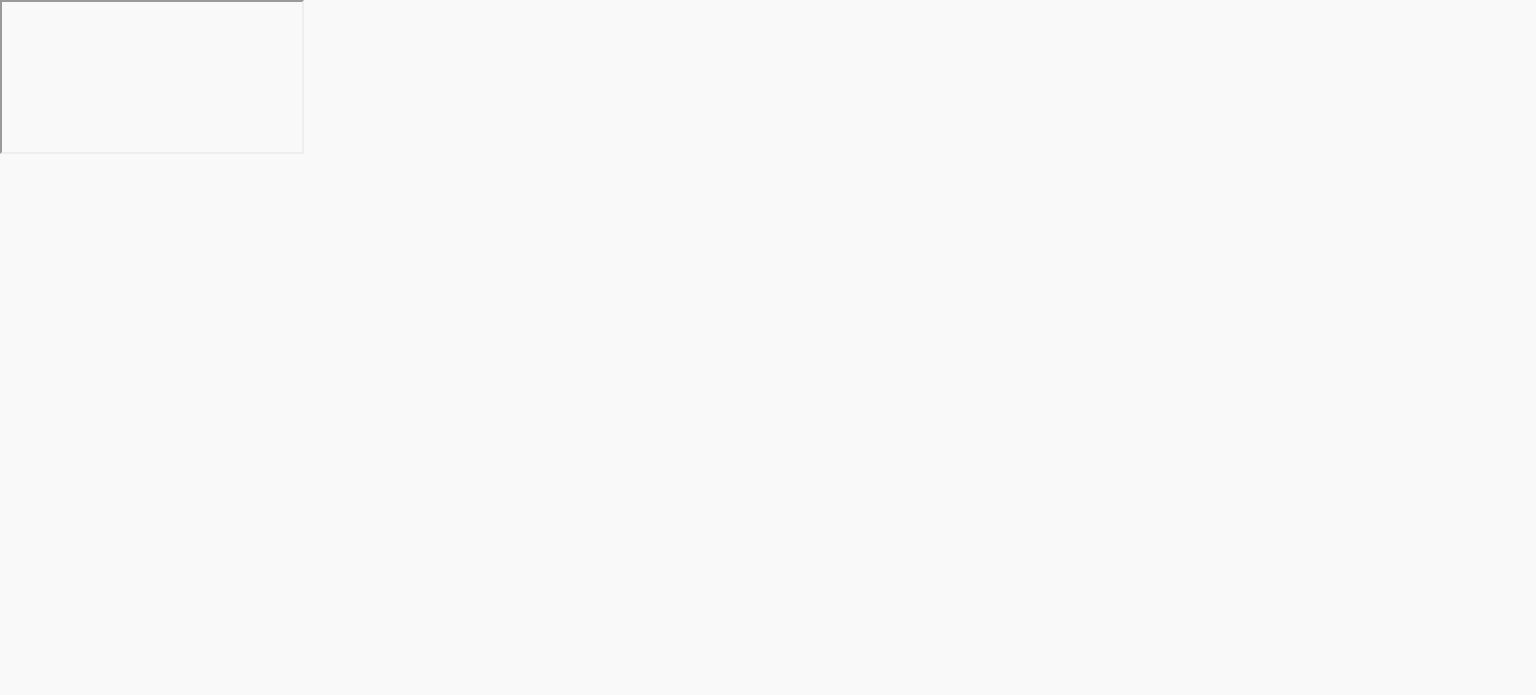 scroll, scrollTop: 0, scrollLeft: 0, axis: both 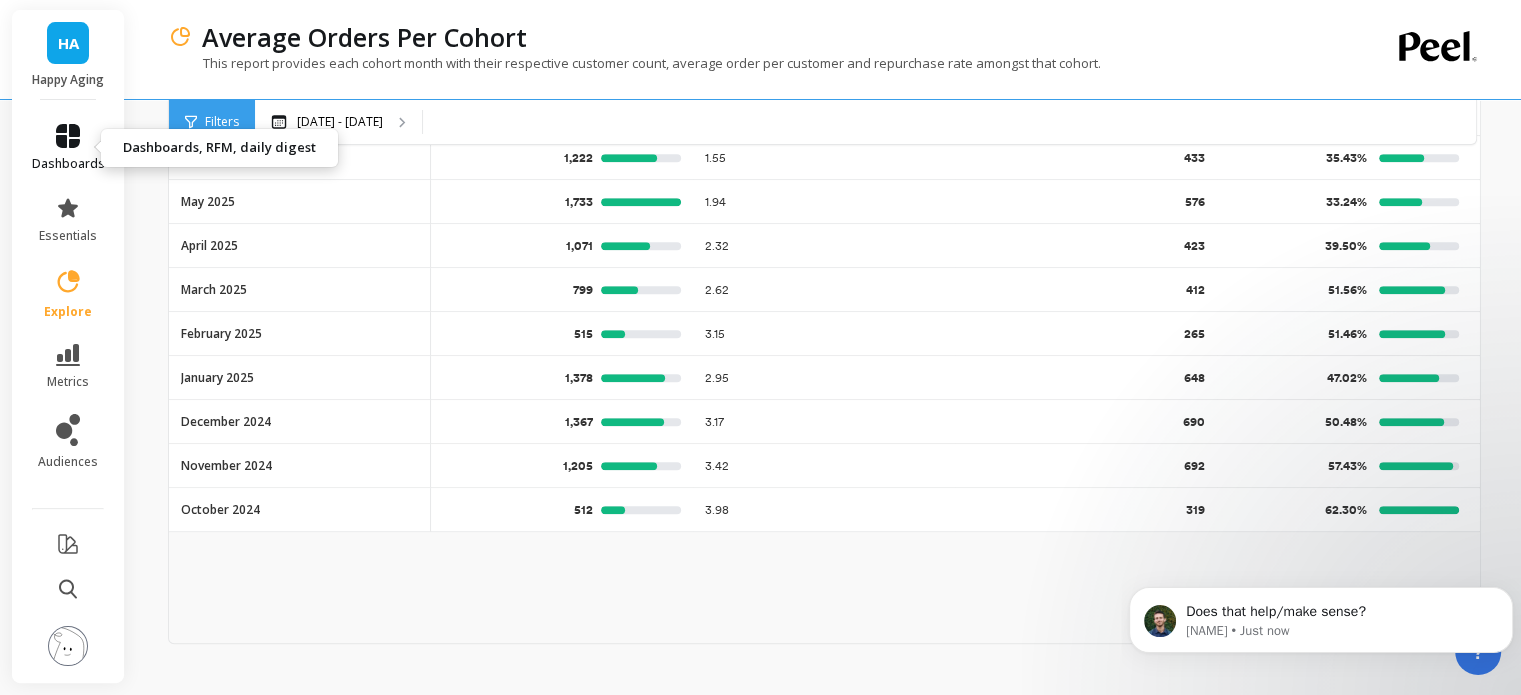 click 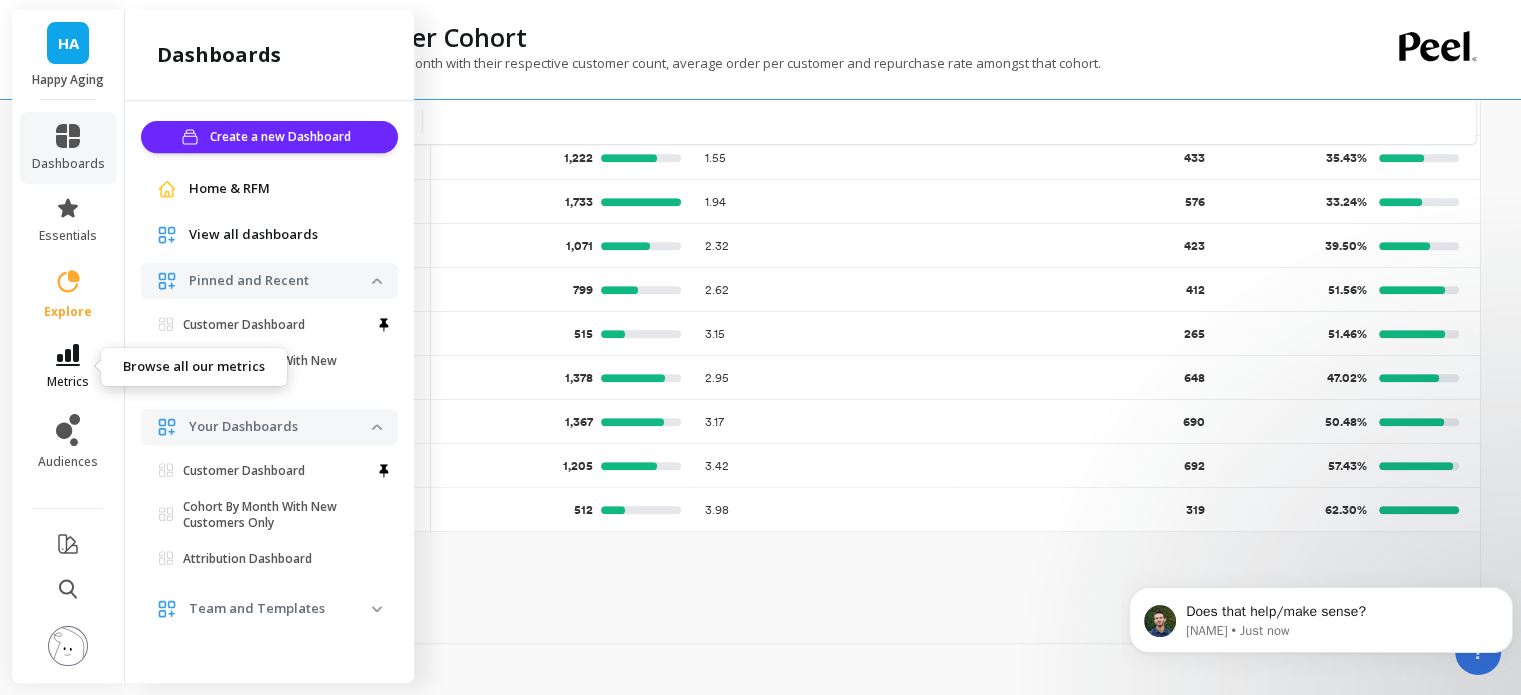 click 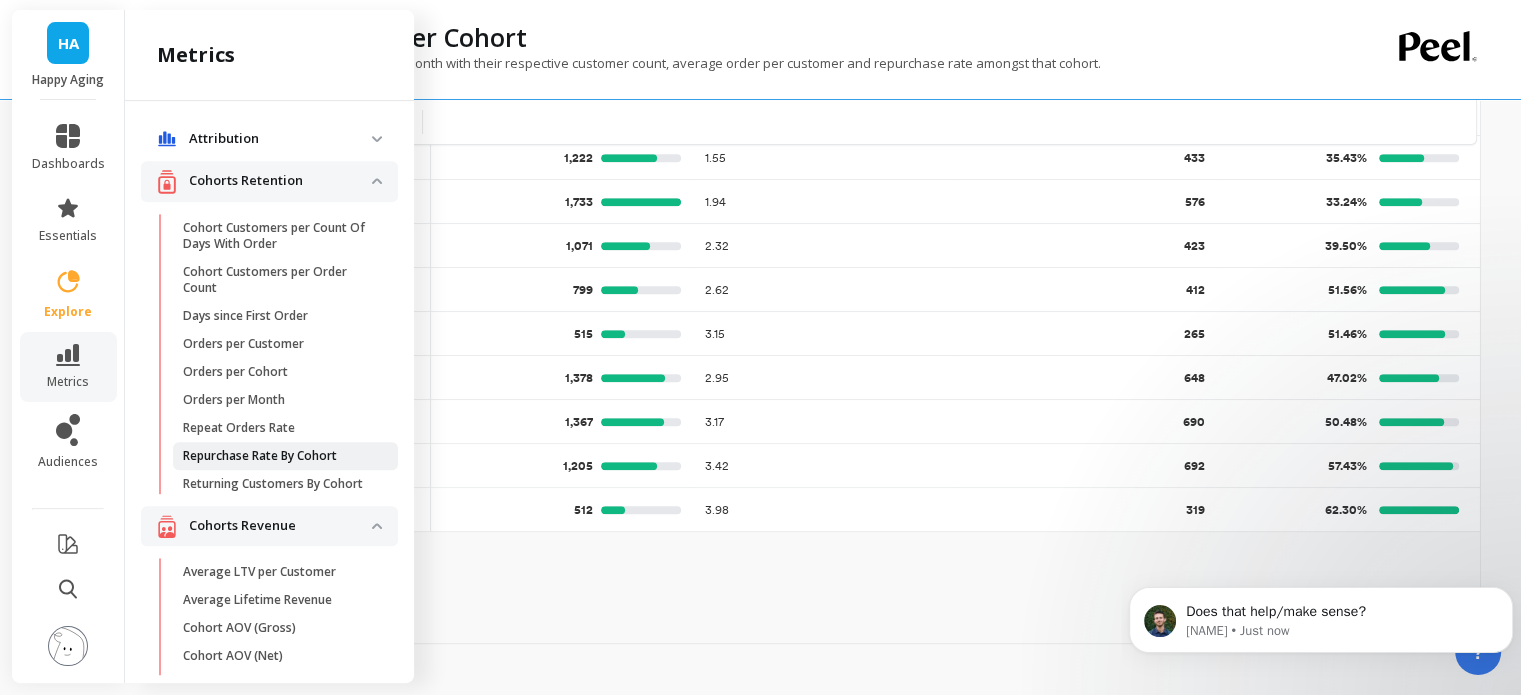 click on "Repurchase Rate By Cohort" at bounding box center (260, 456) 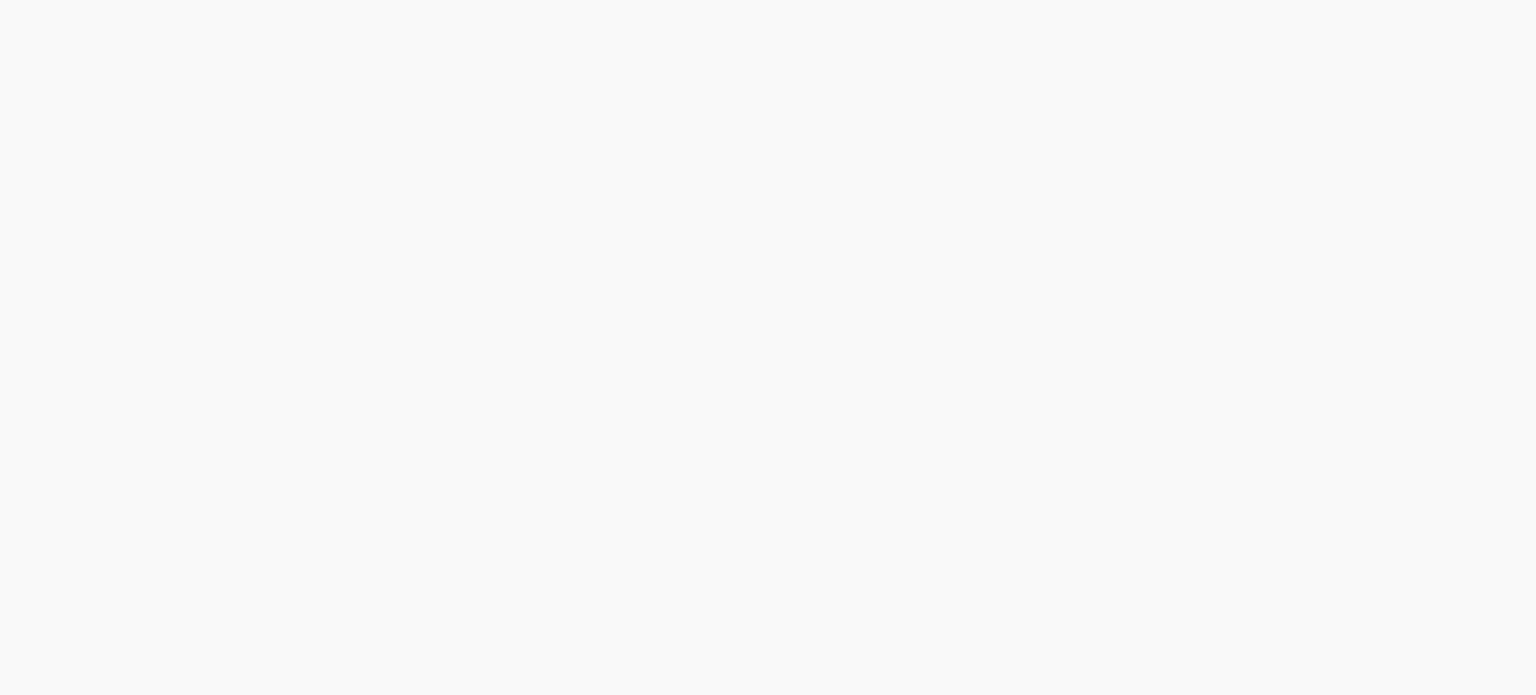 scroll, scrollTop: 0, scrollLeft: 0, axis: both 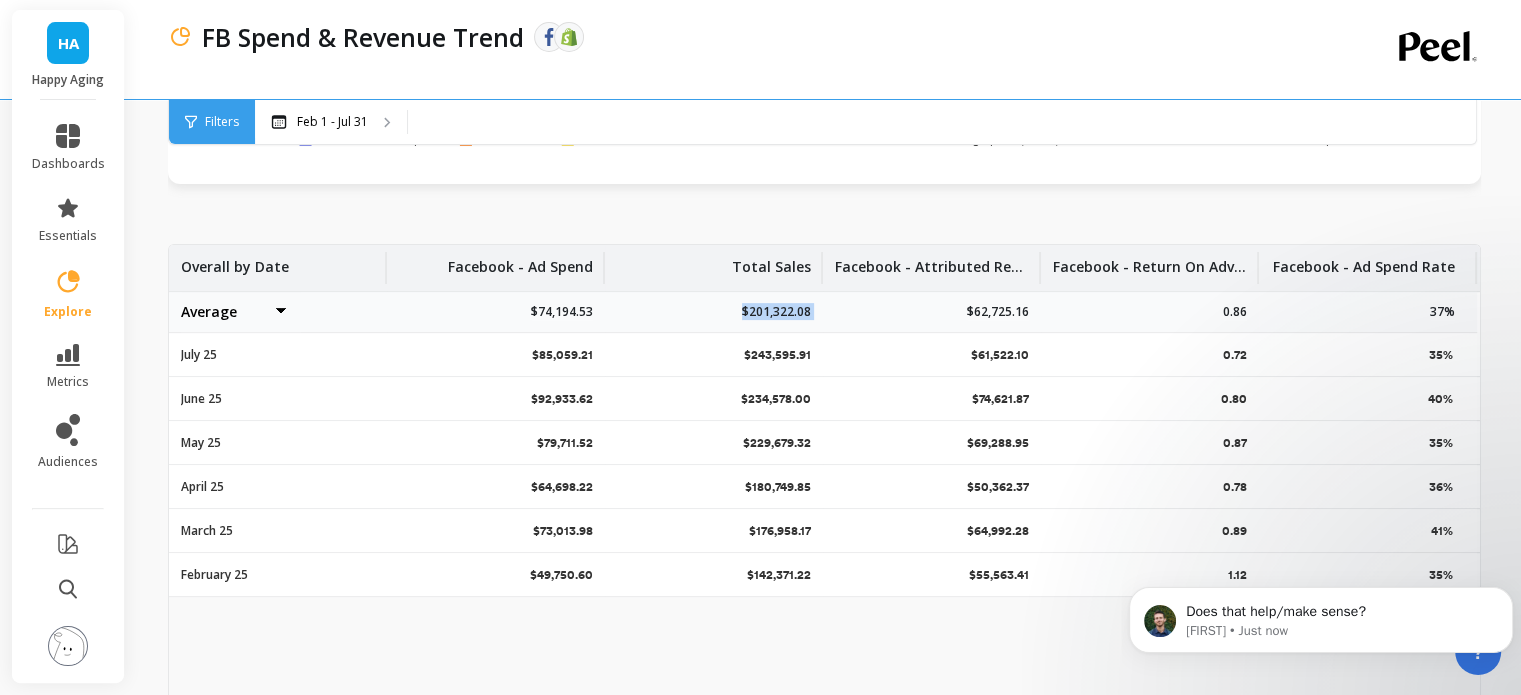 drag, startPoint x: 745, startPoint y: 313, endPoint x: 831, endPoint y: 315, distance: 86.023254 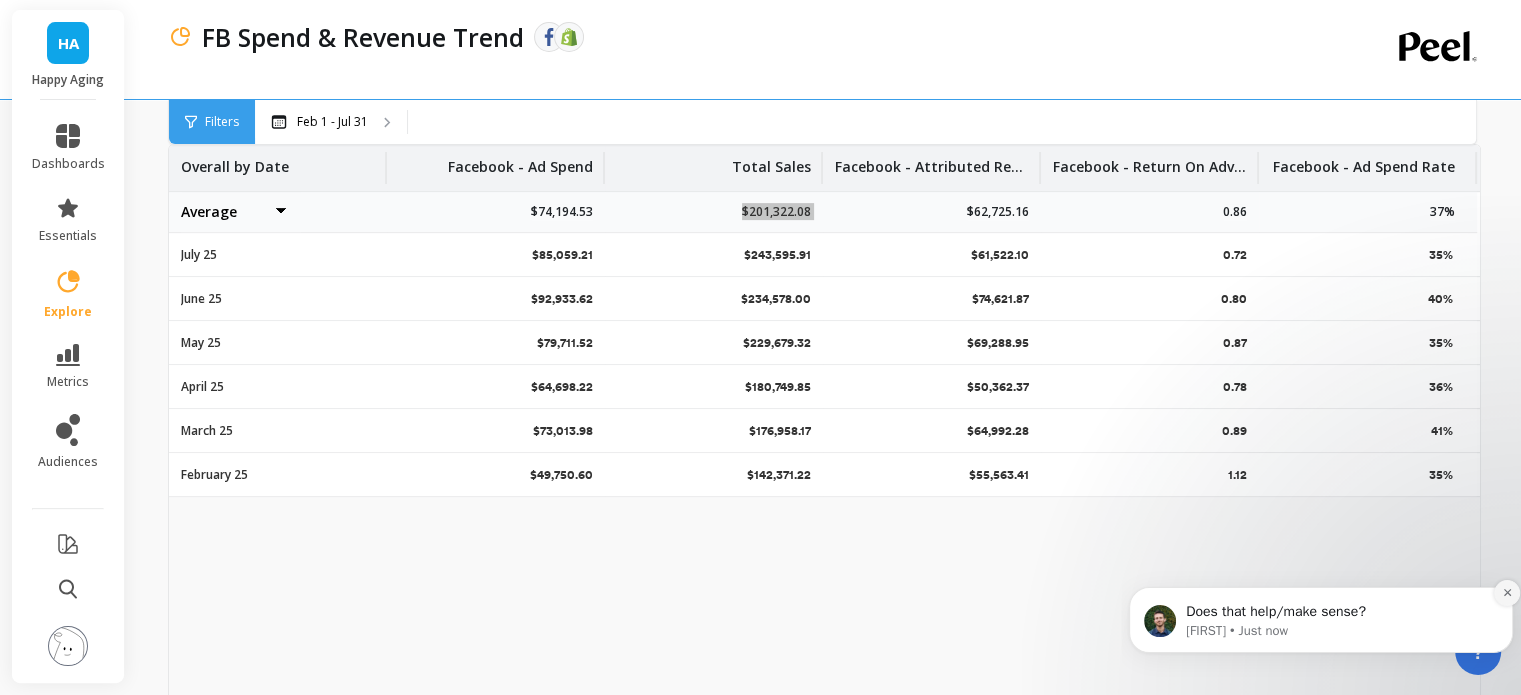 click 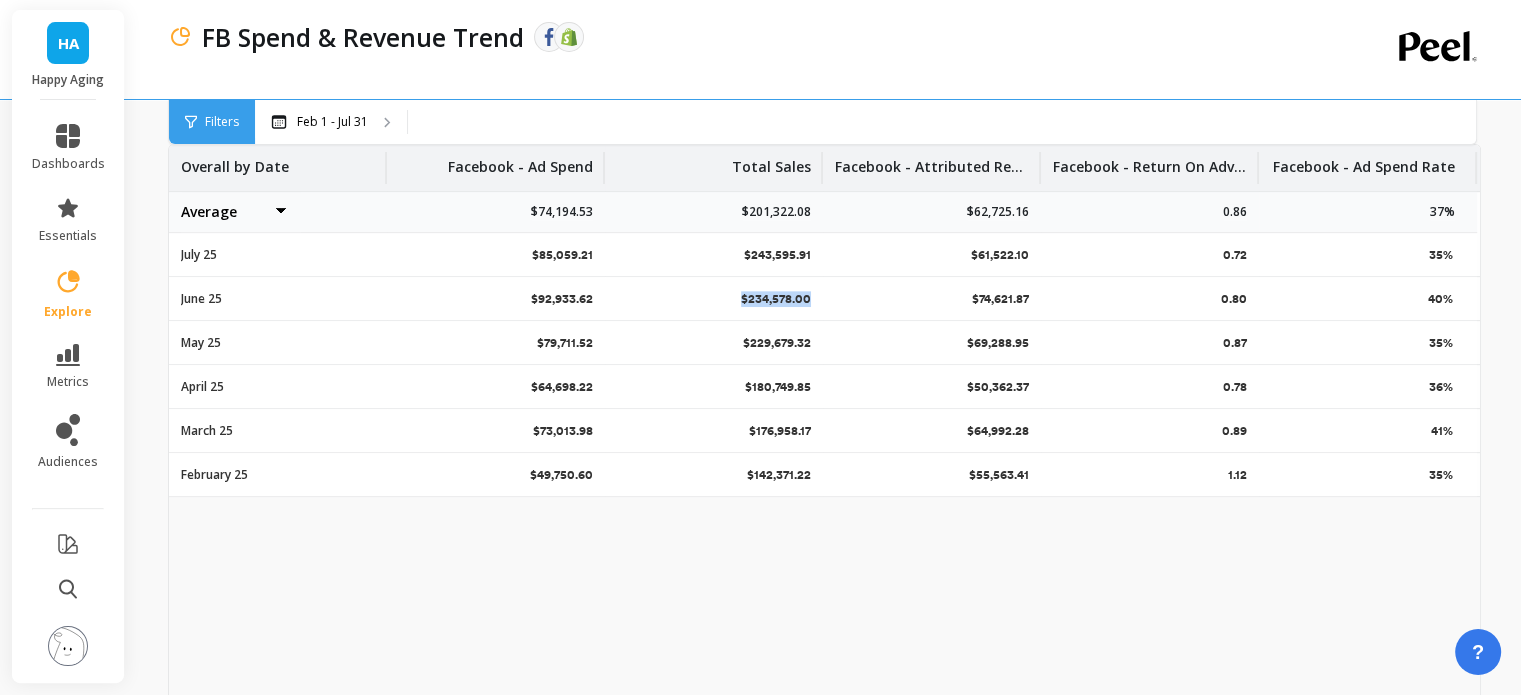 drag, startPoint x: 786, startPoint y: 296, endPoint x: 870, endPoint y: 294, distance: 84.0238 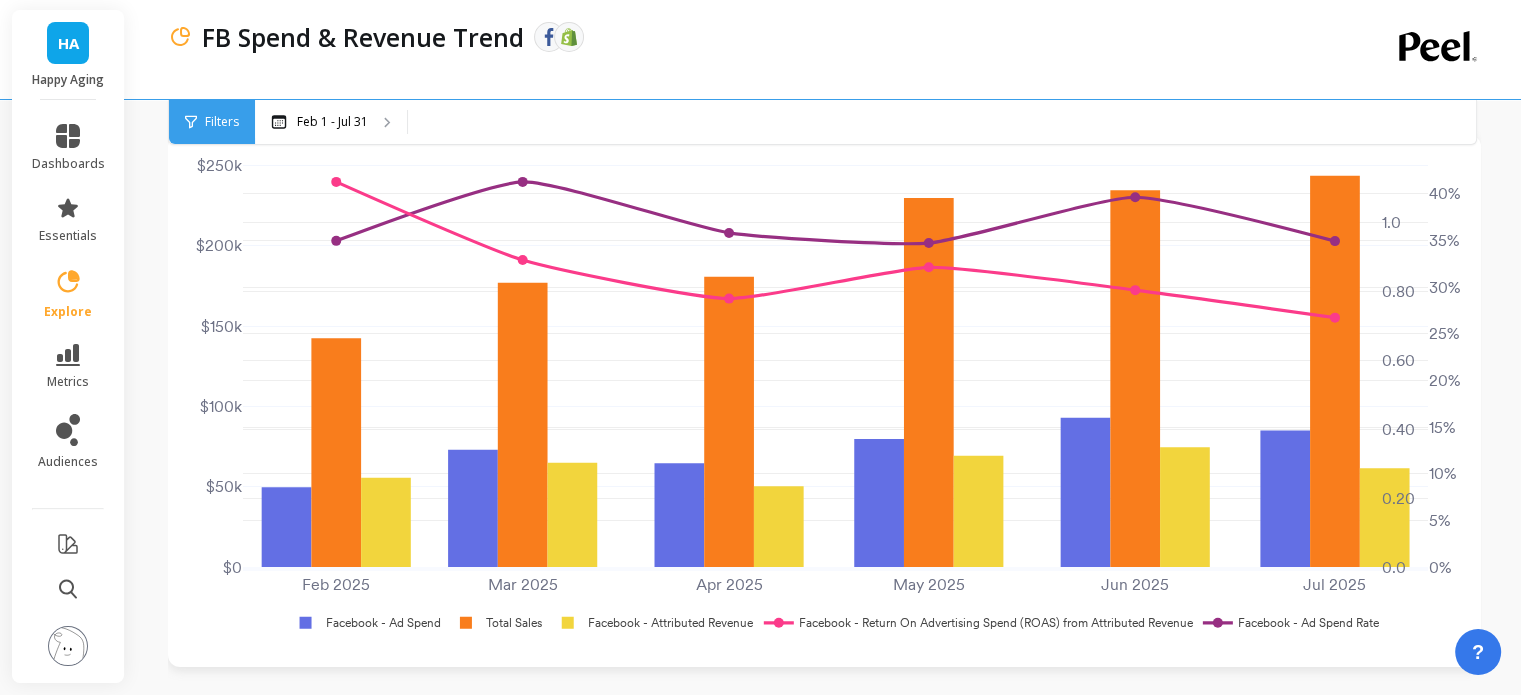 scroll, scrollTop: 0, scrollLeft: 0, axis: both 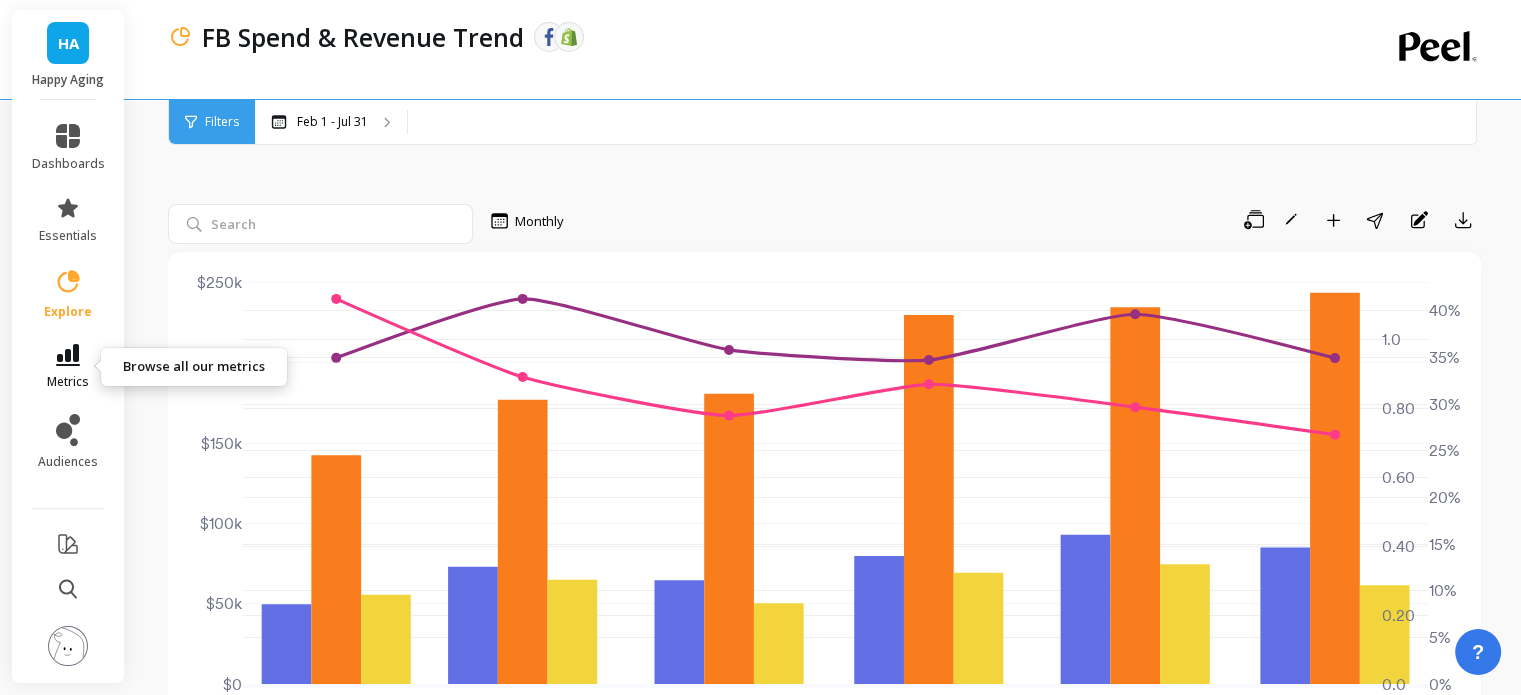 click on "metrics" at bounding box center (68, 382) 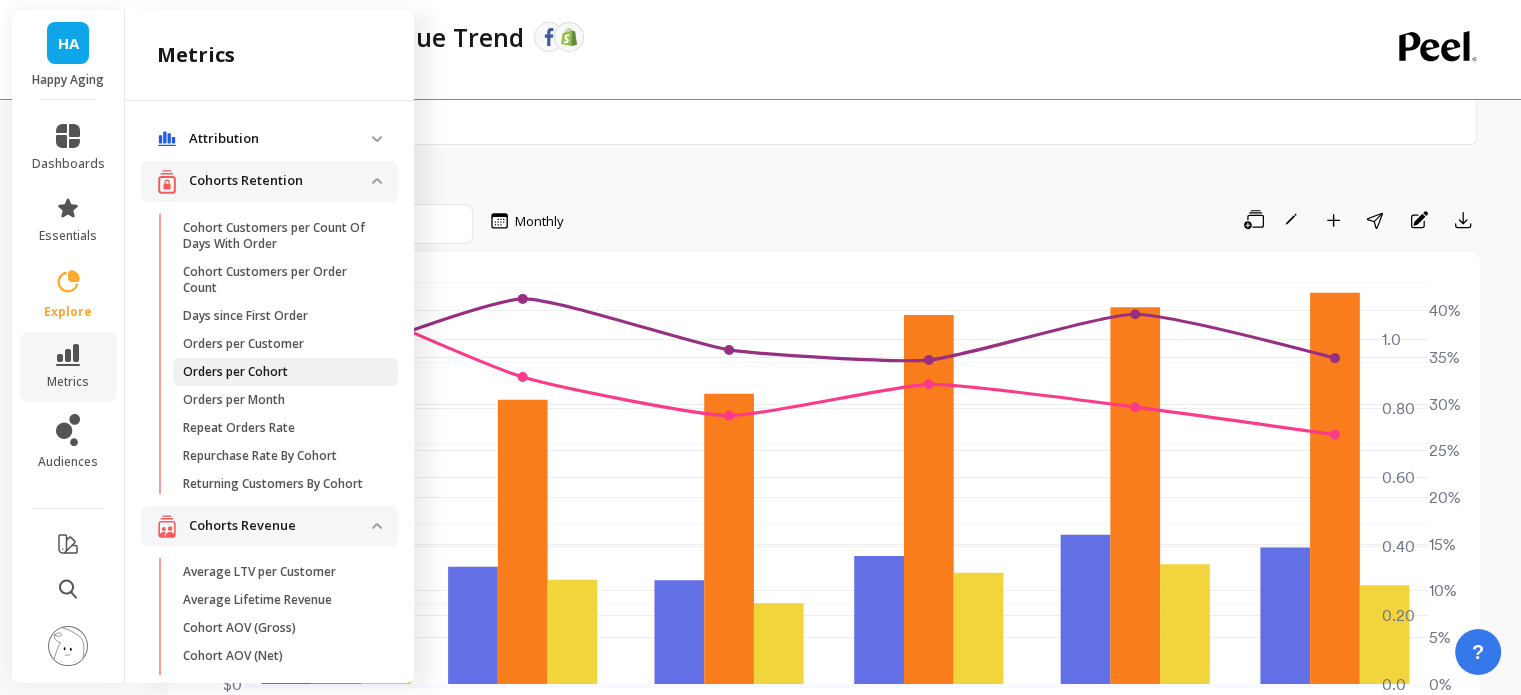 click on "Orders per Cohort" at bounding box center [235, 372] 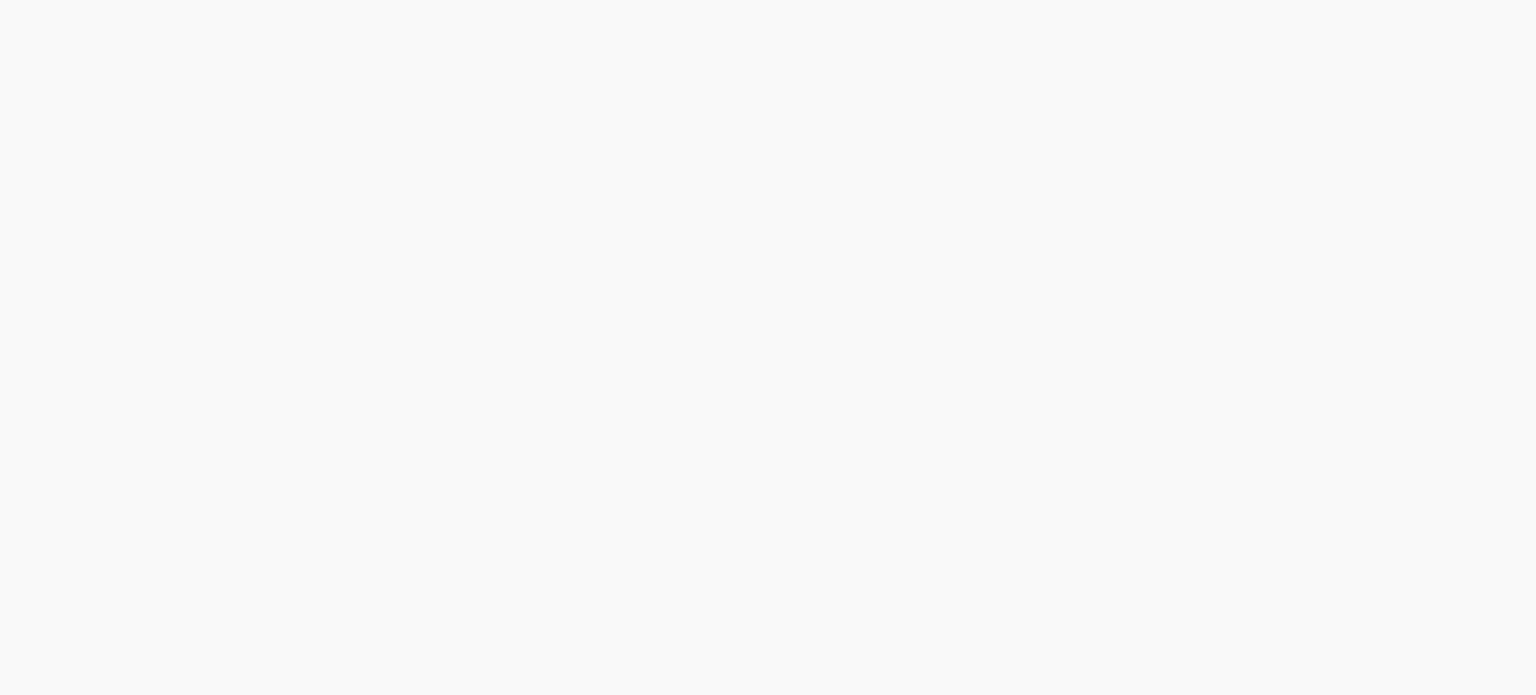 scroll, scrollTop: 0, scrollLeft: 0, axis: both 